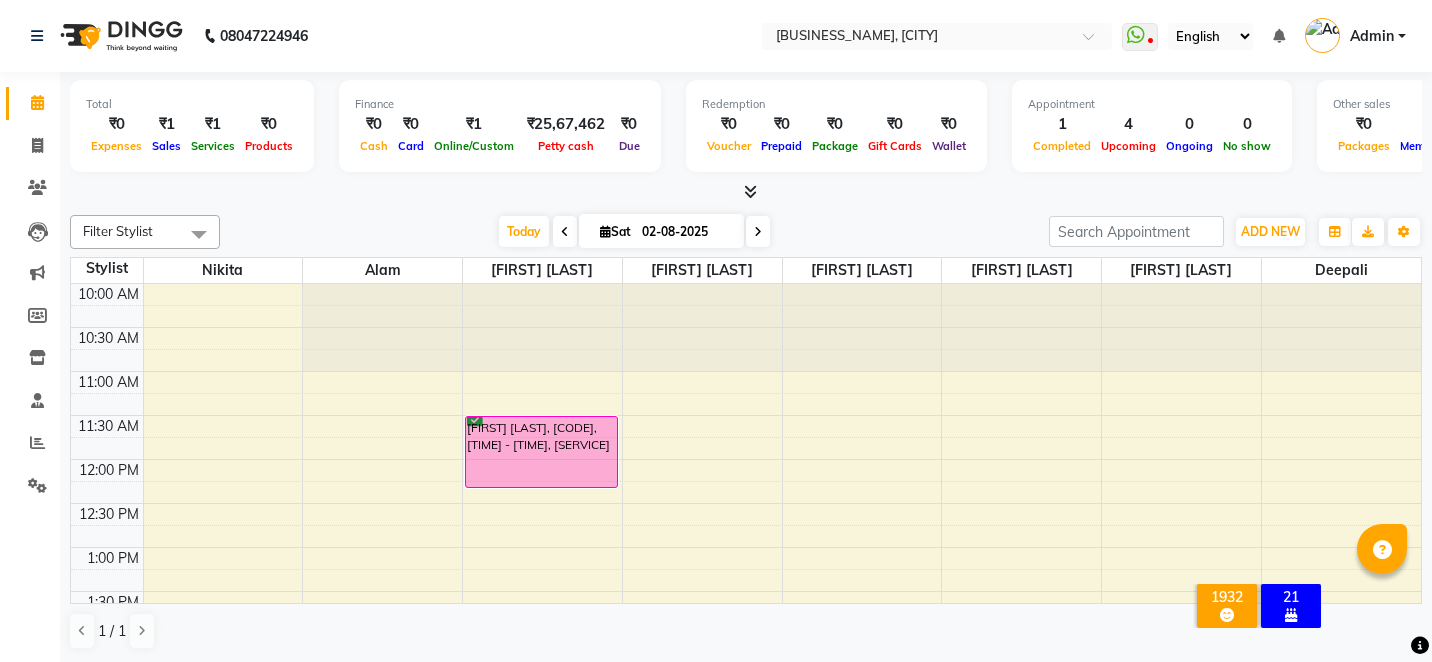 scroll, scrollTop: 0, scrollLeft: 0, axis: both 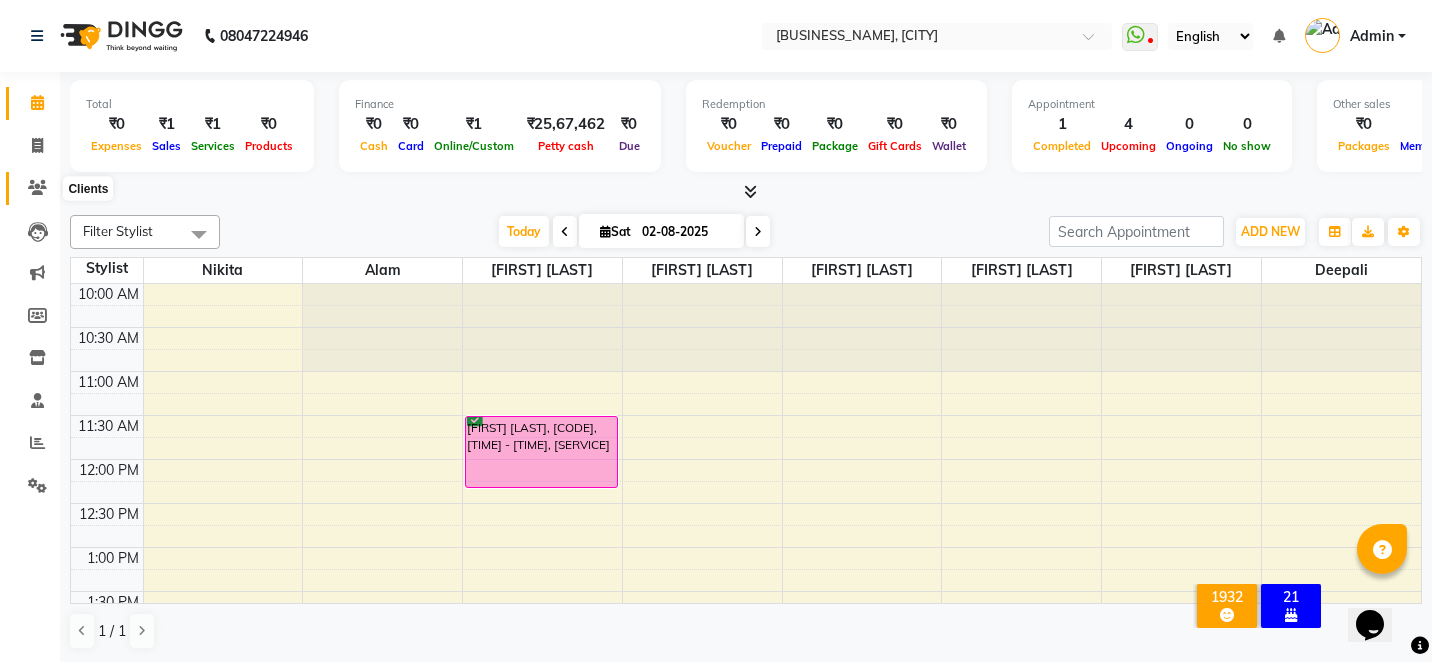click 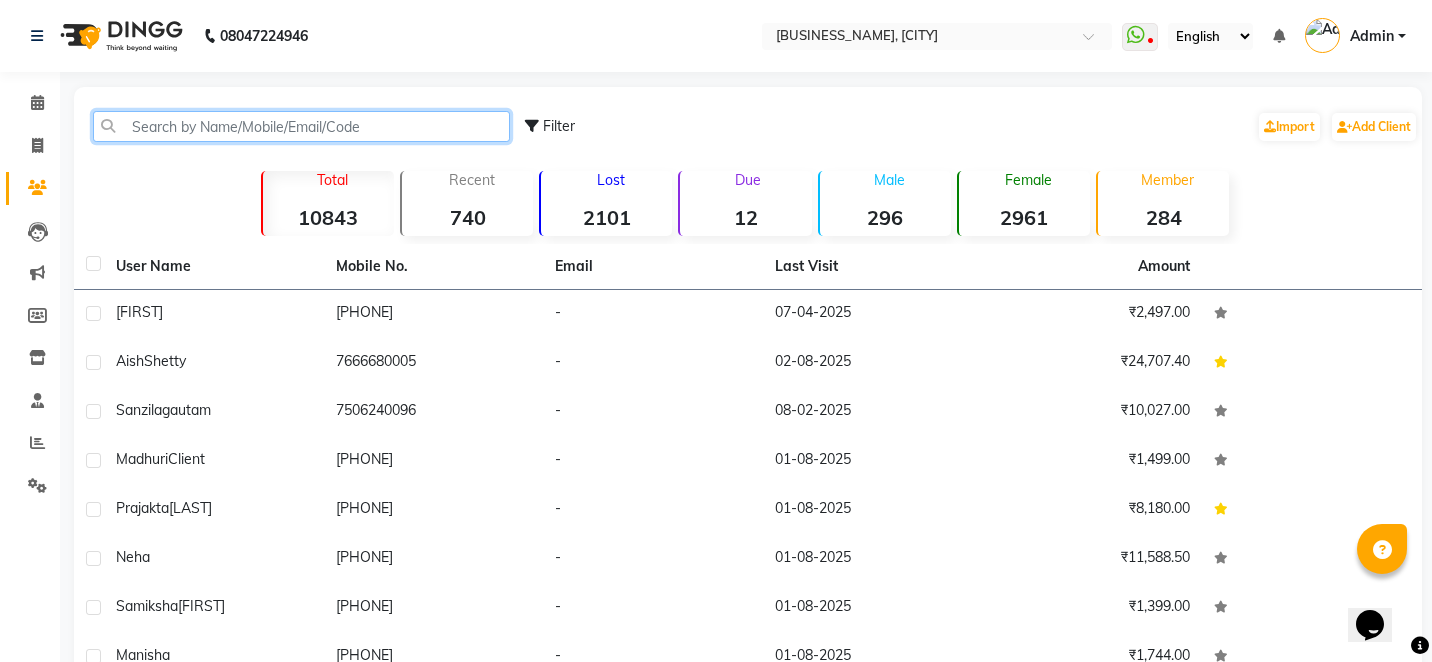click 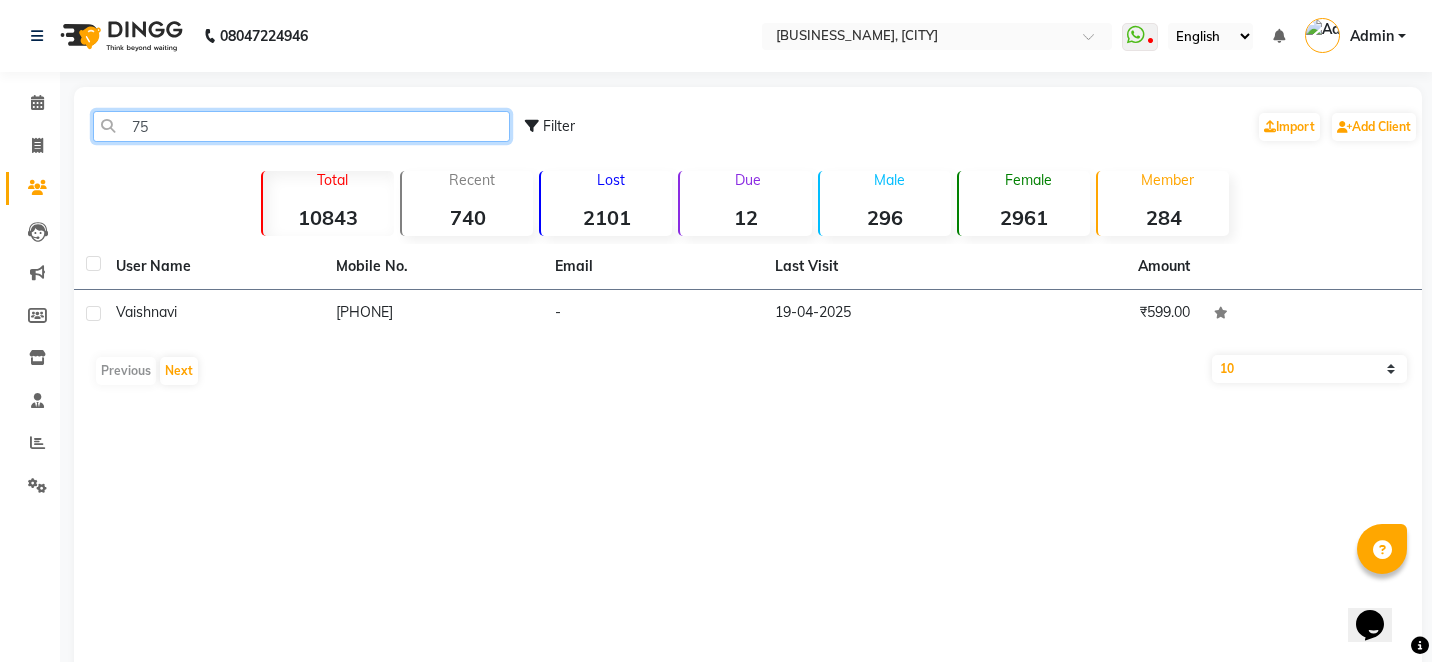 type on "7" 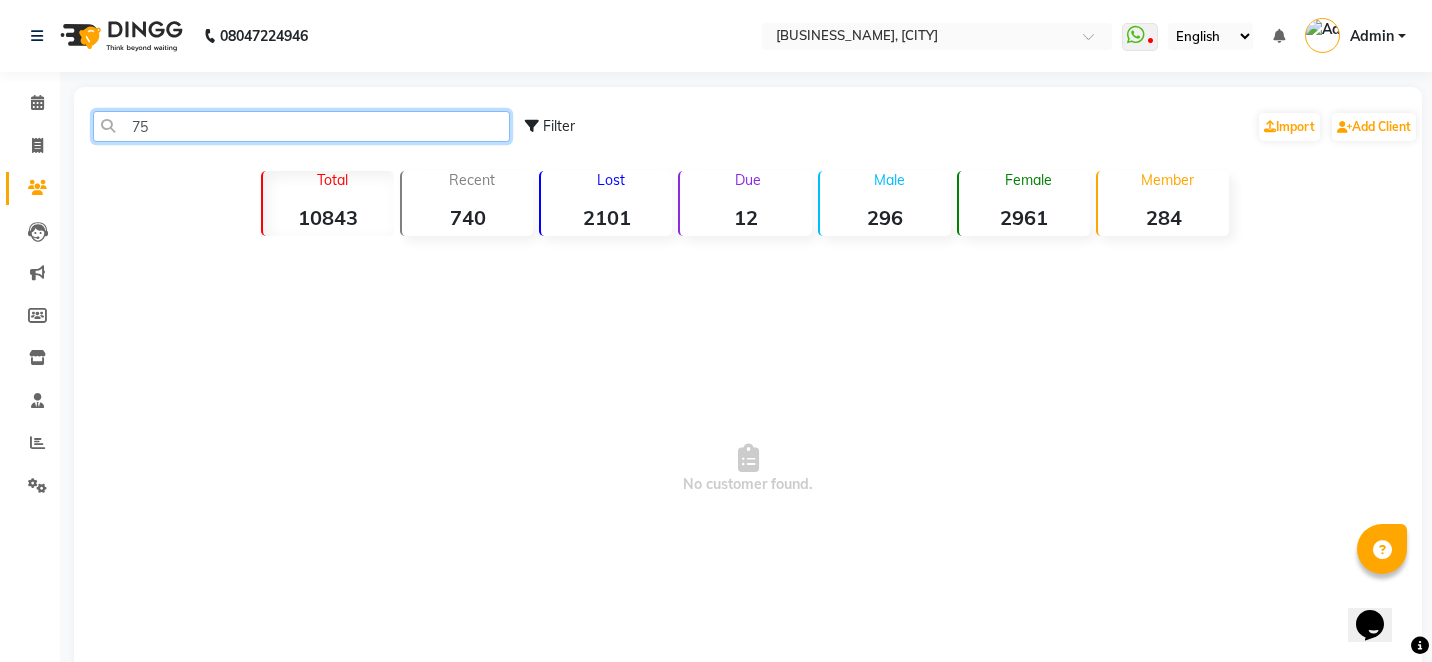 type on "7" 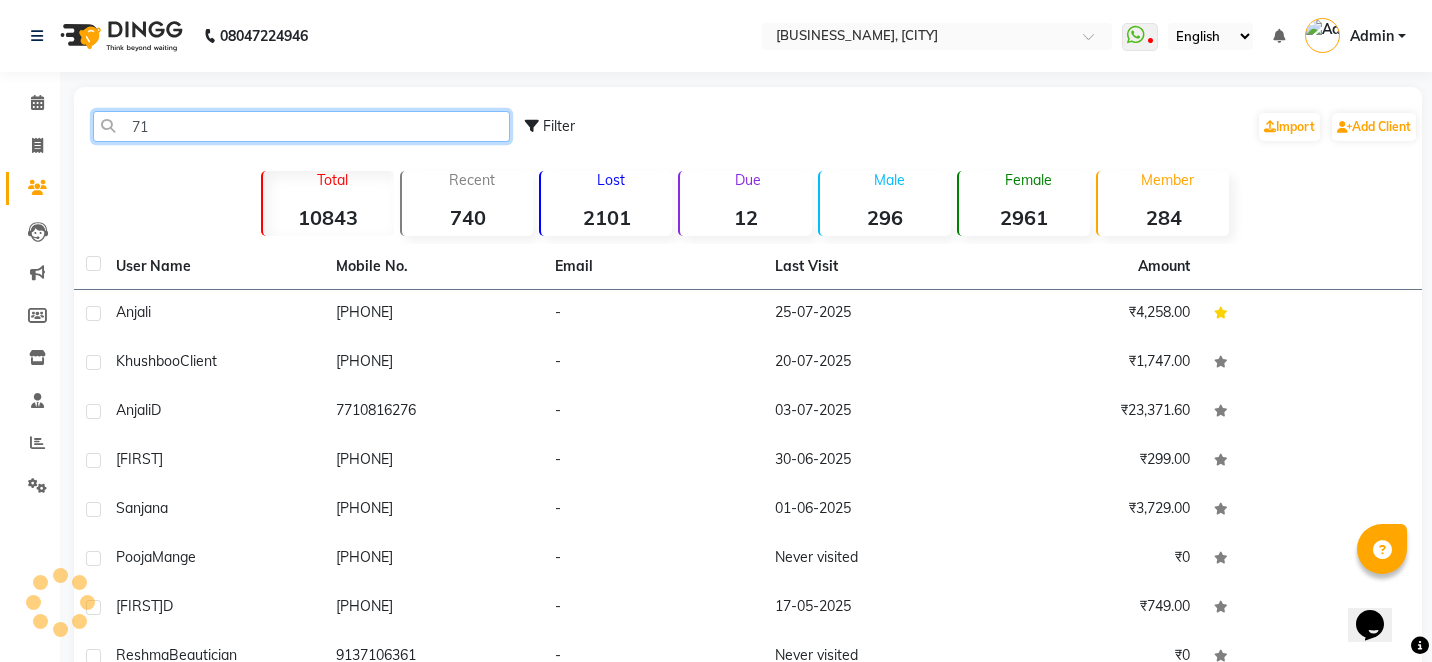 type on "7" 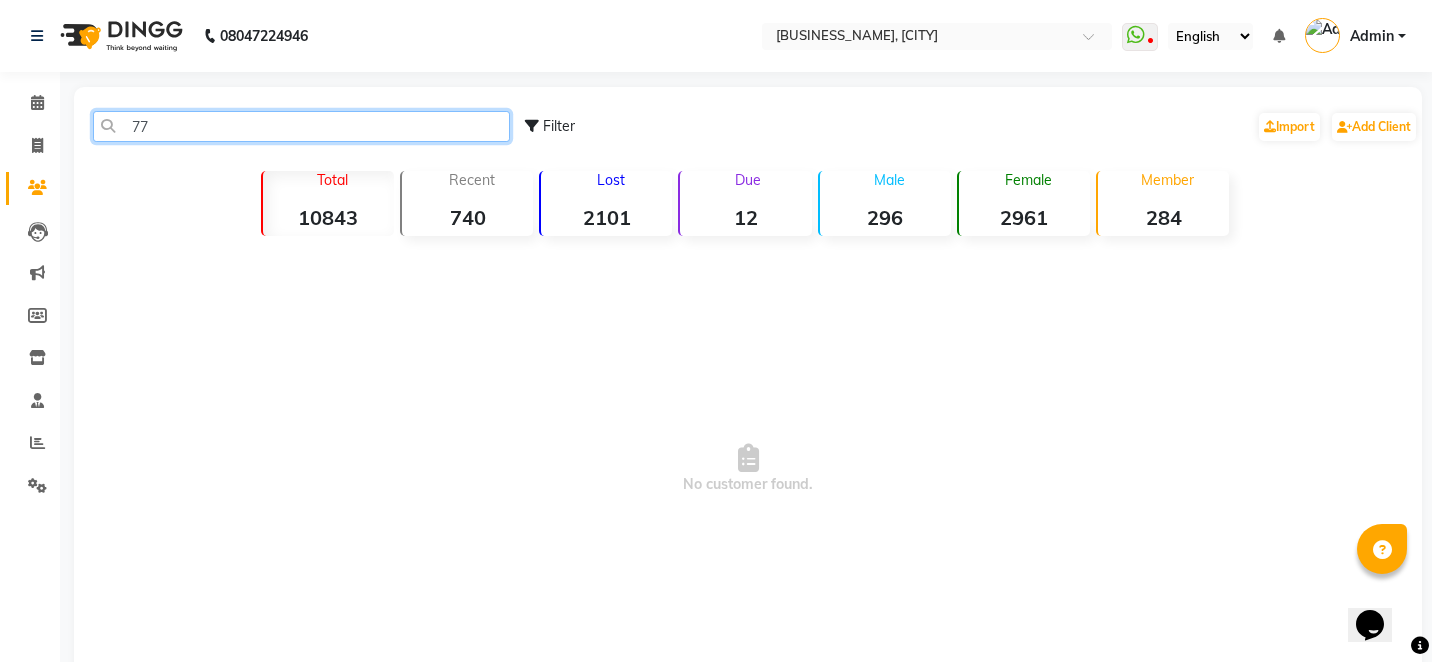 type on "7" 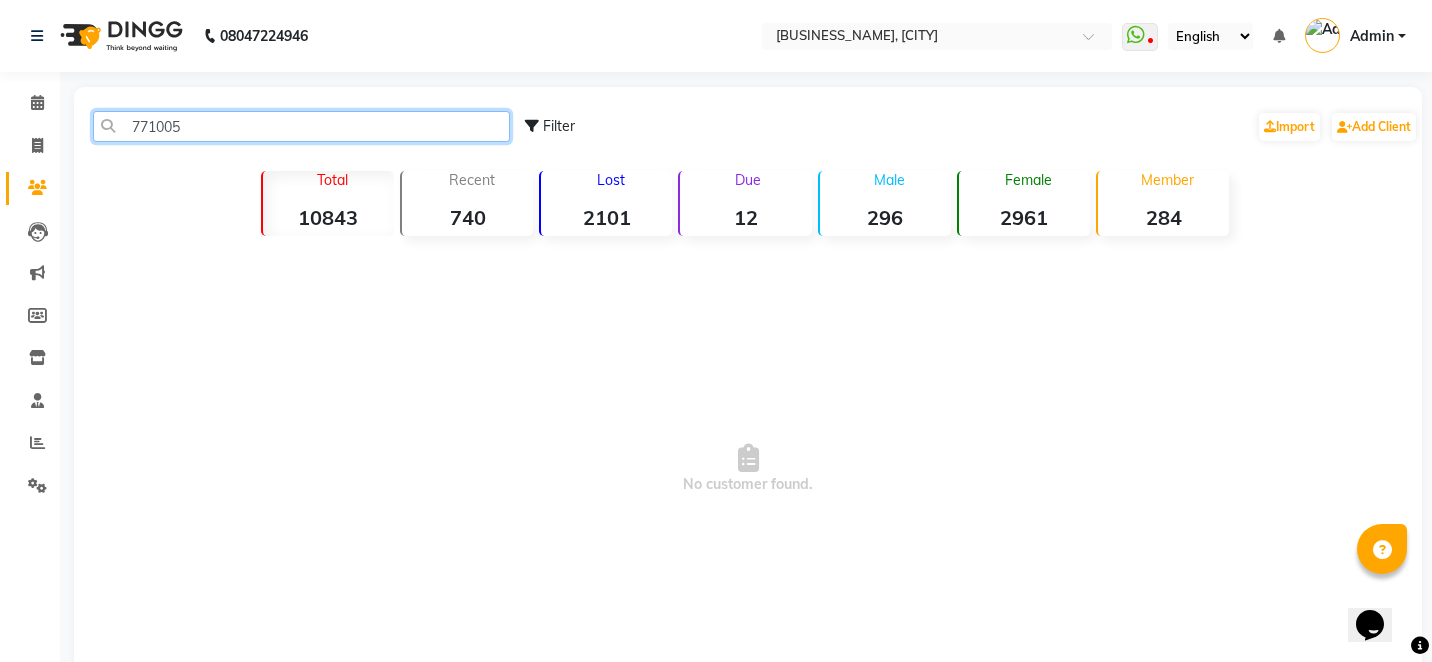 click on "771005" 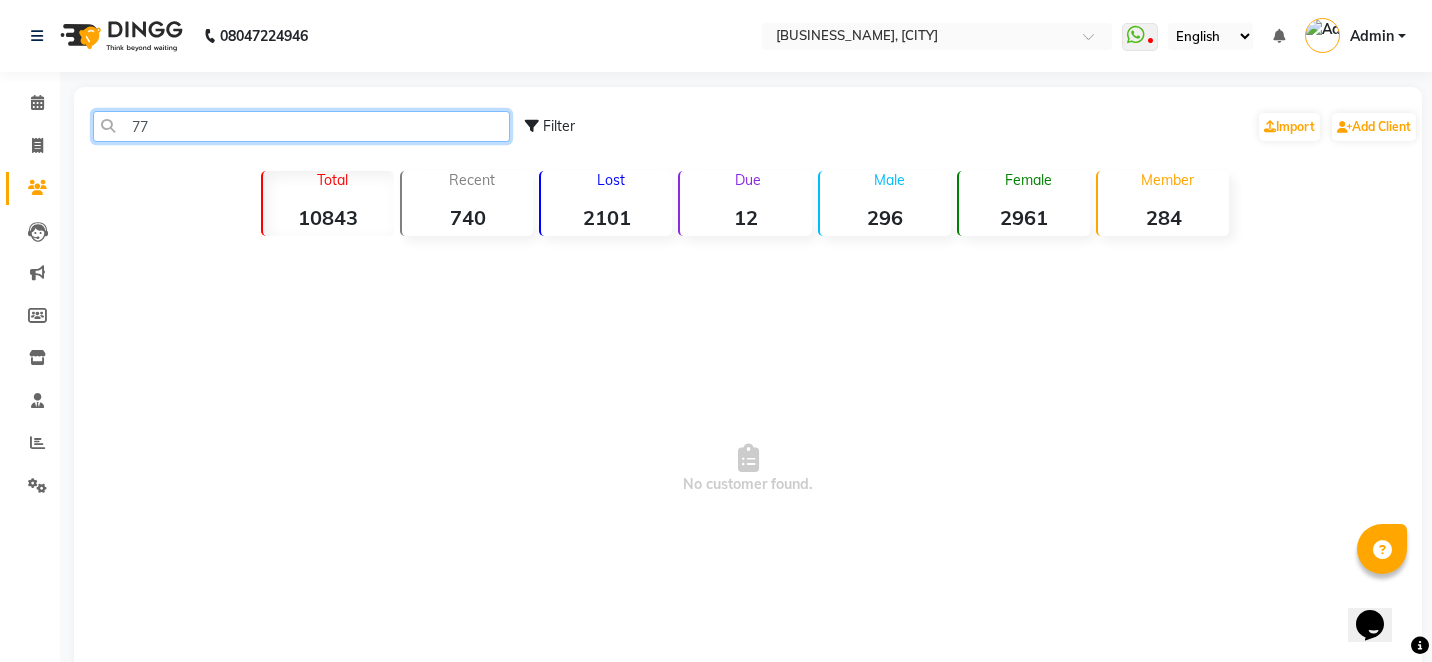 type on "7" 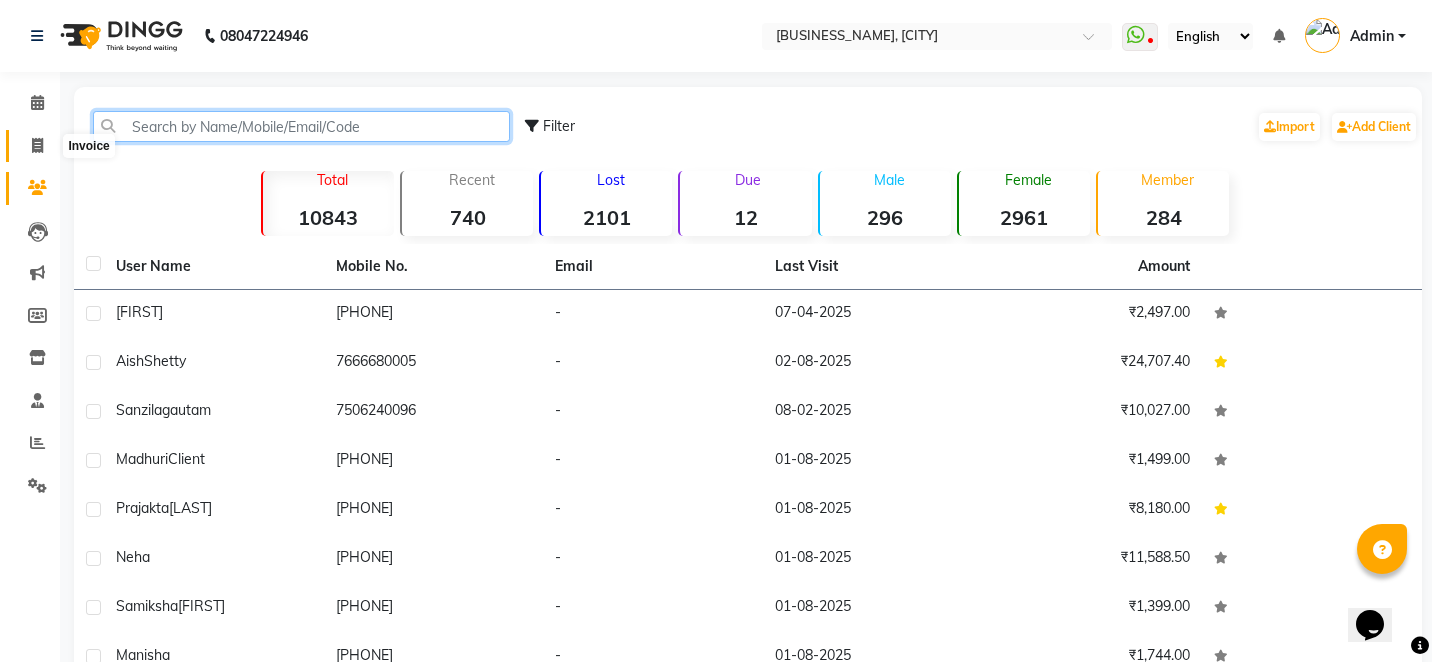 type 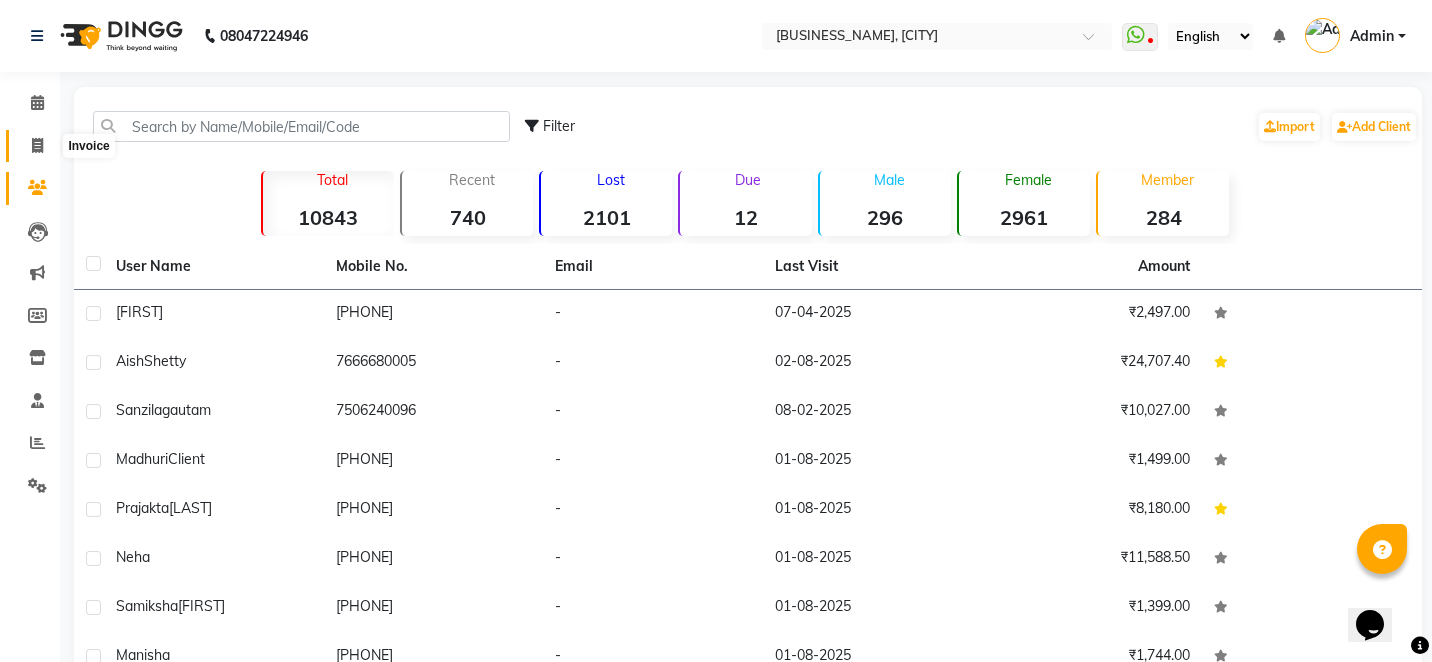 click 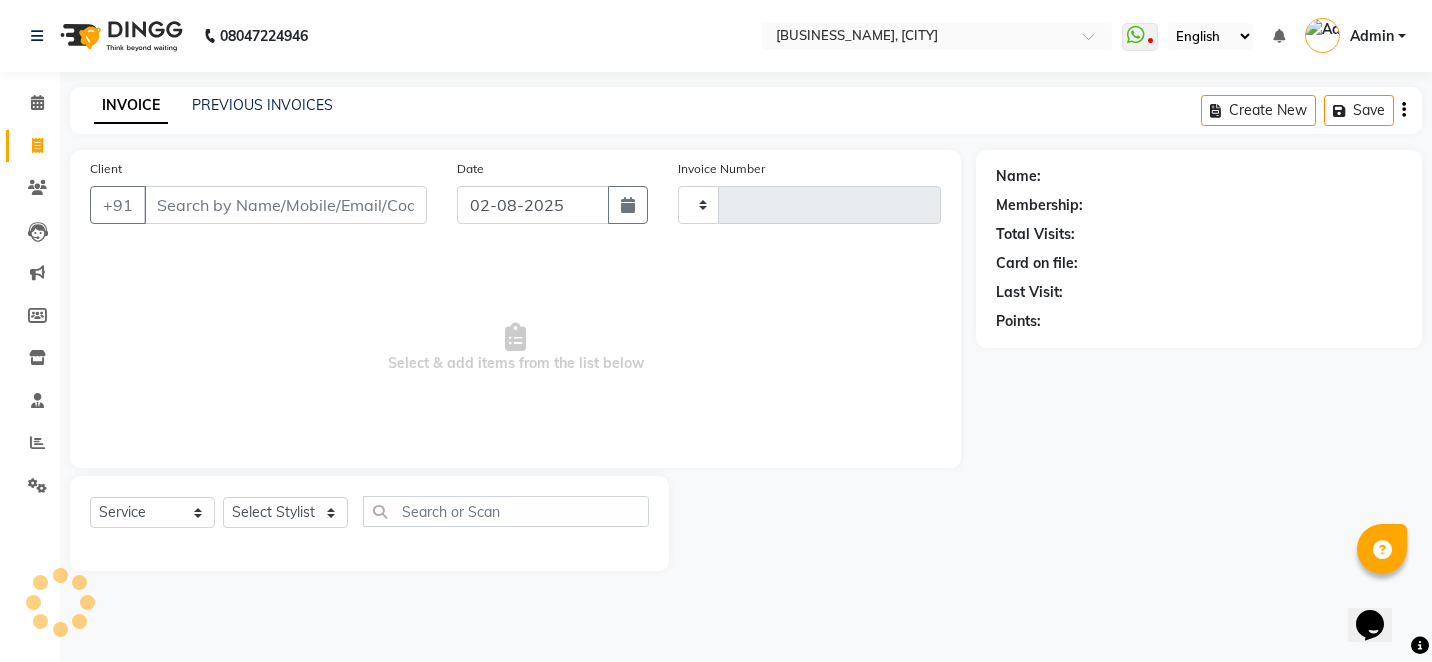 type on "1702" 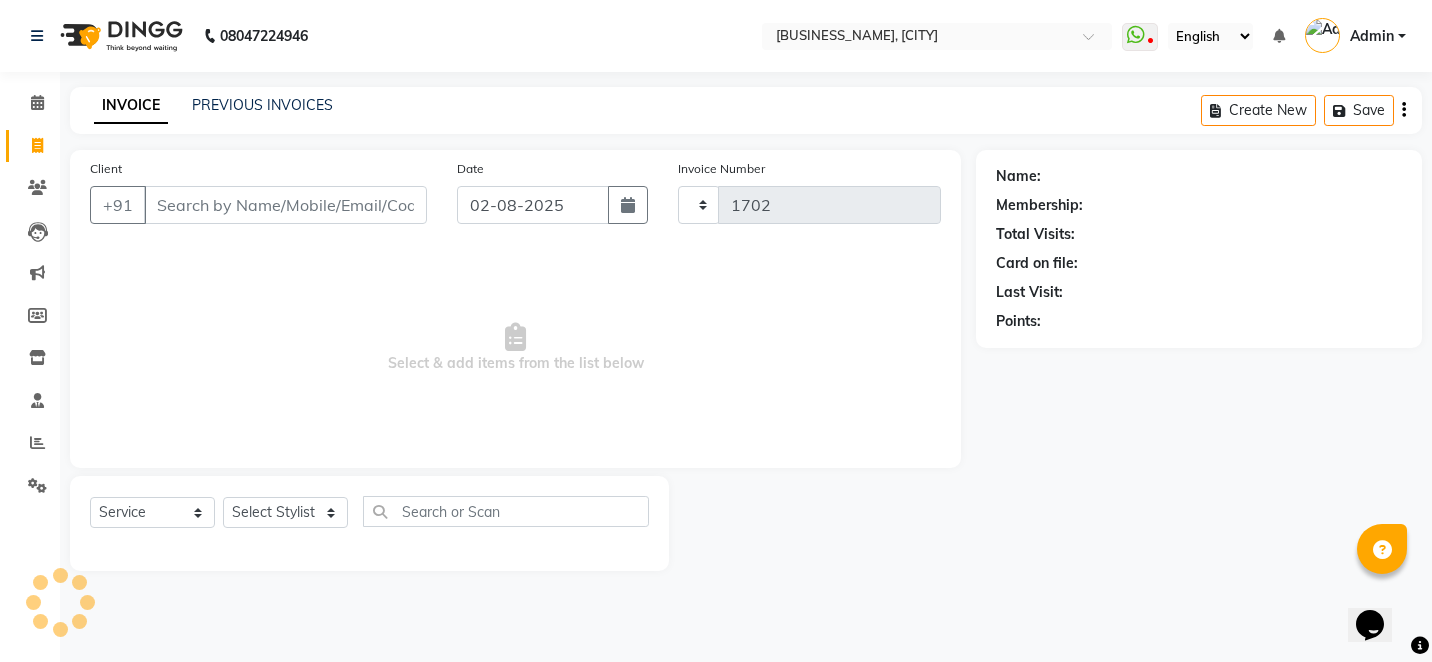 select on "6081" 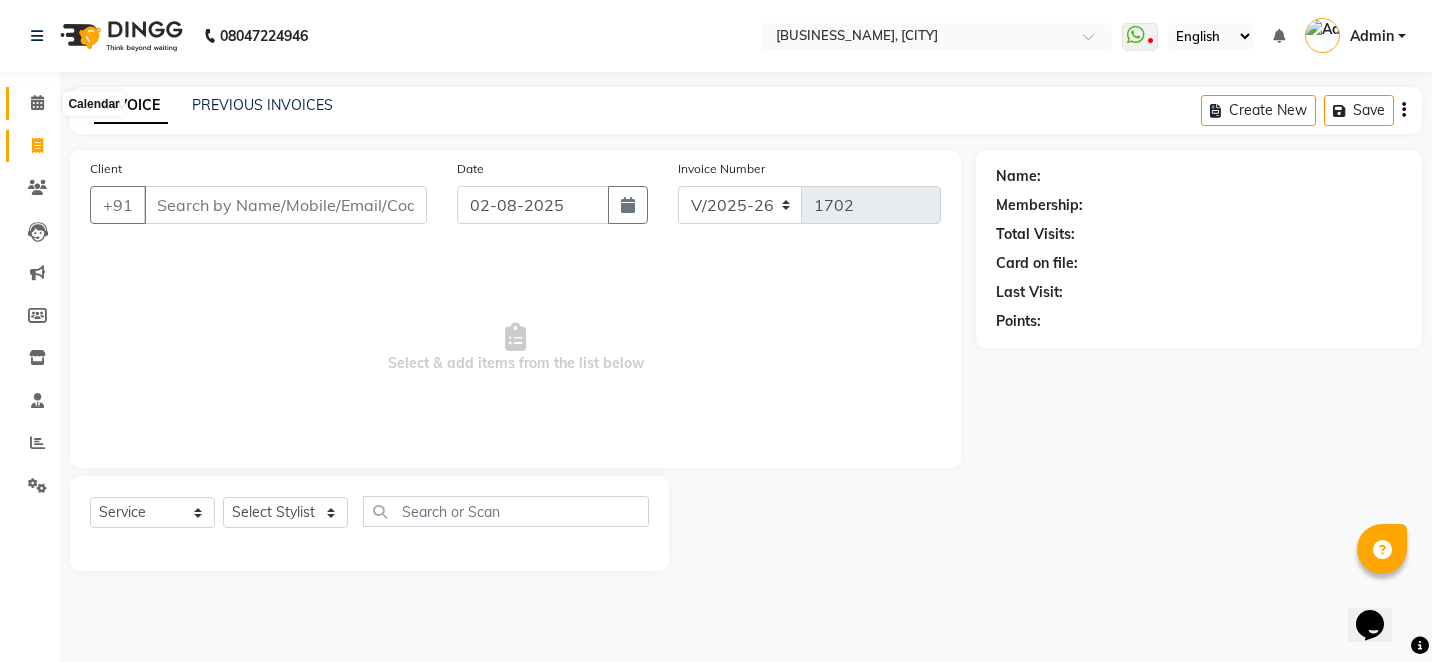 click 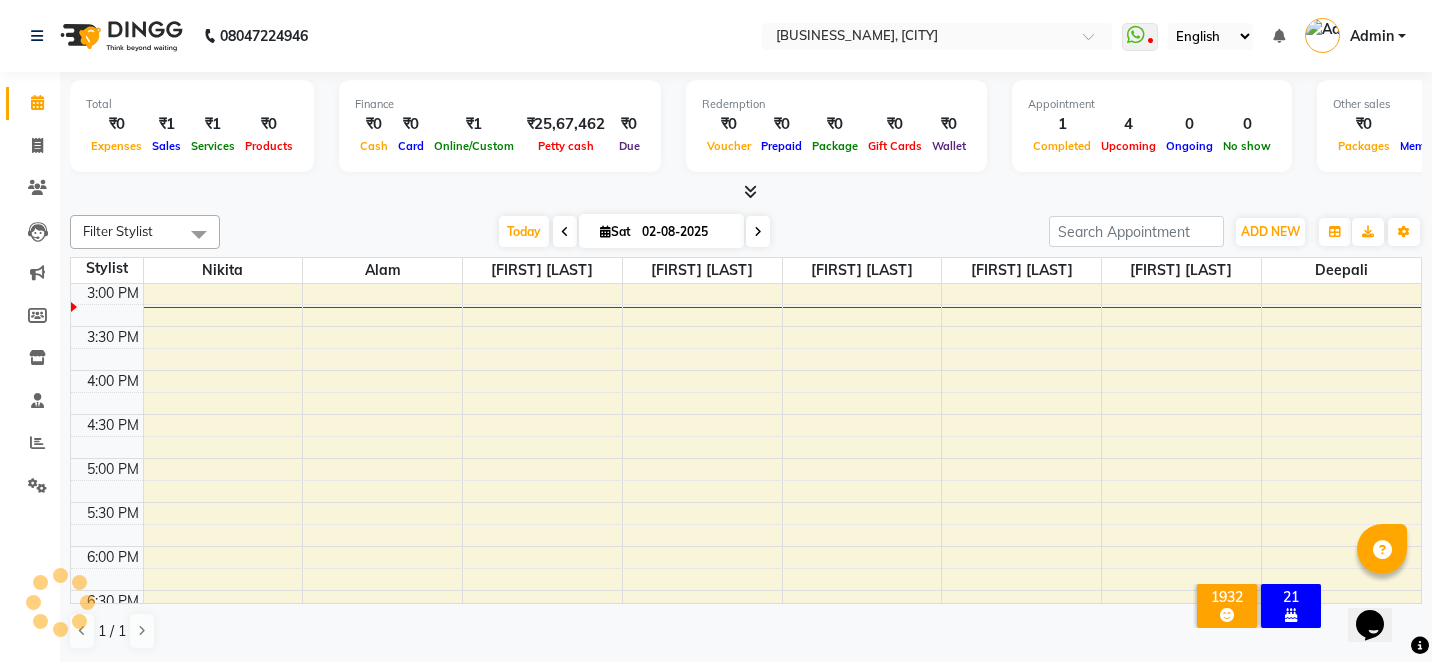 scroll, scrollTop: 0, scrollLeft: 0, axis: both 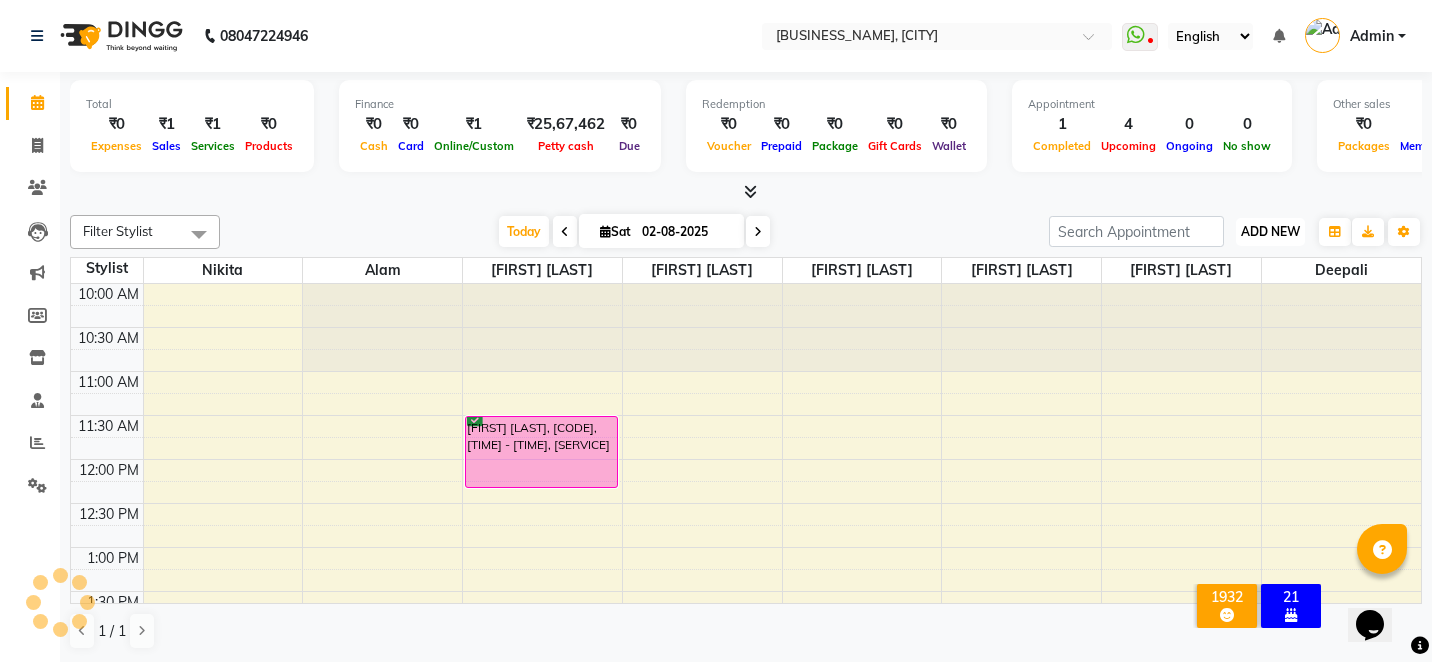click on "ADD NEW" at bounding box center (1270, 231) 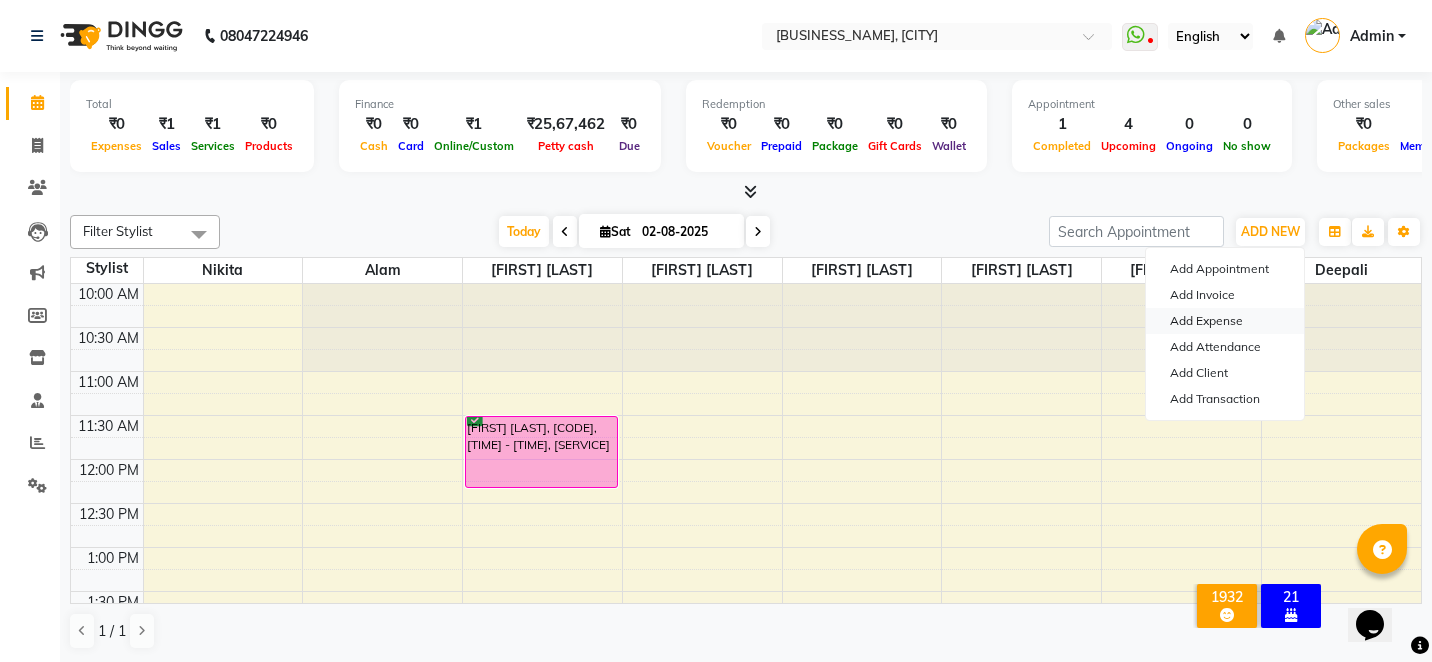 click on "Add Expense" at bounding box center [1225, 321] 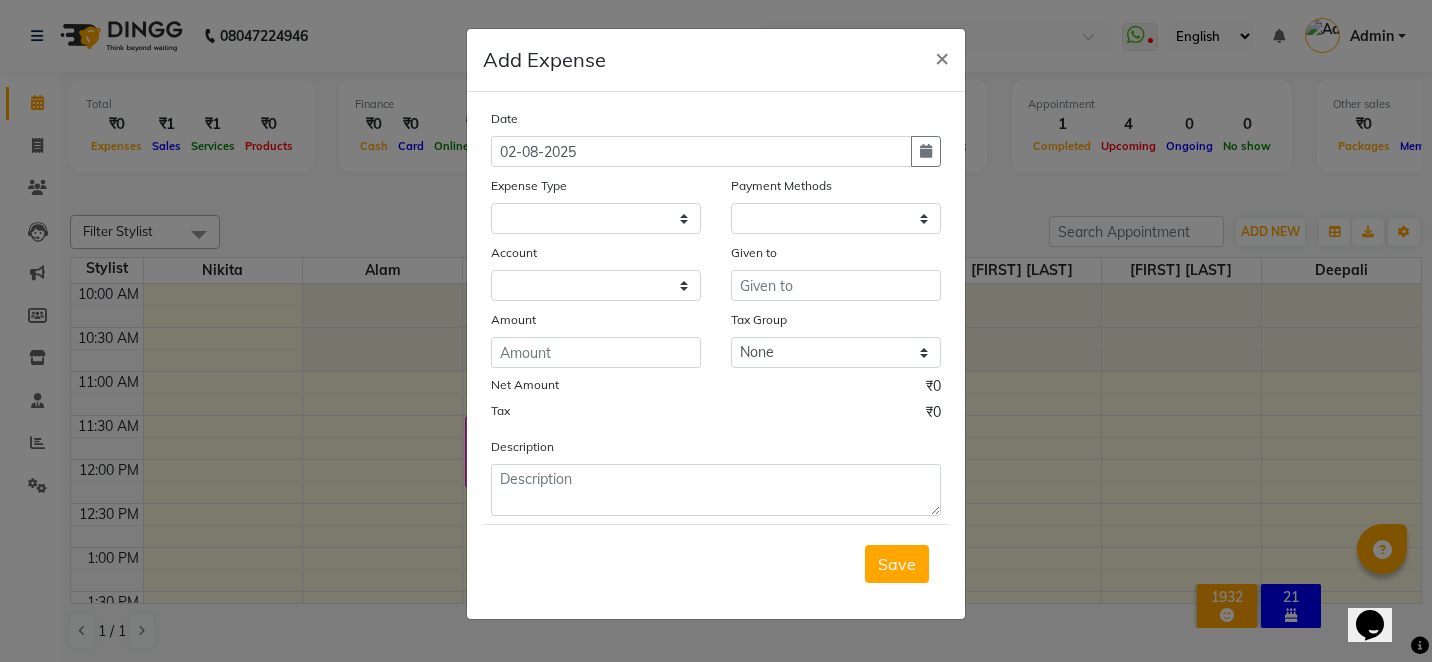 select 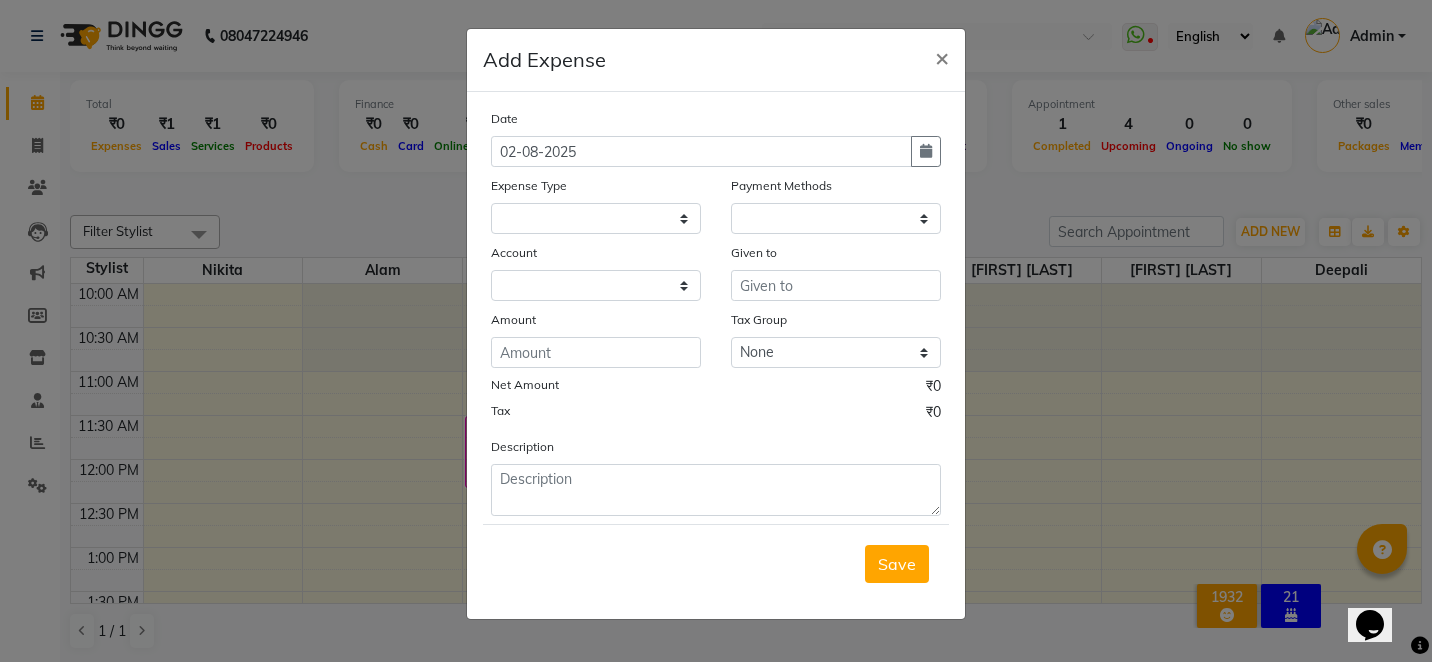 select on "1" 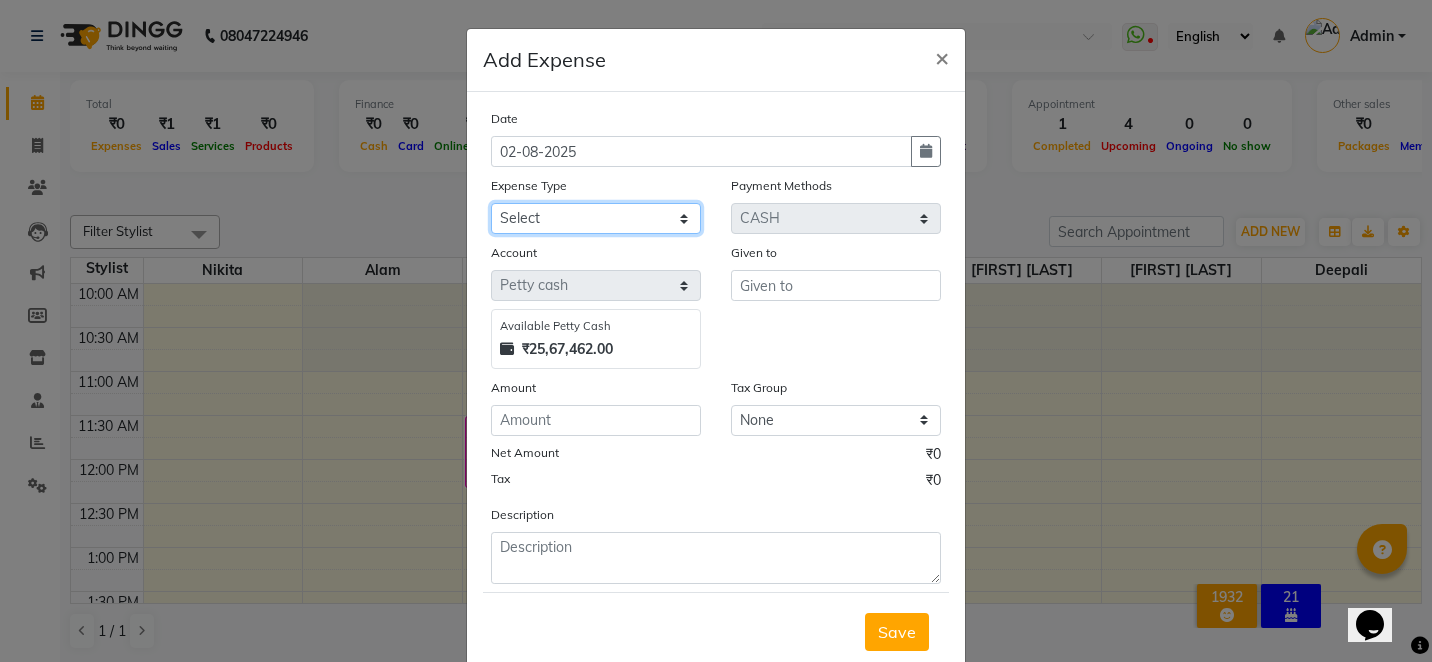 click on "Select Advance Salary Bank charges Car maintenance  Cash transfer to bank Cash transfer to hub Client Snacks Clinical charges Equipment Fuel Govt fee Incentive Insurance International purchase Loan Repayment Maintenance Marketing Miscellaneous MRA Other Pantry Product Rent Salary Staff Snacks Stationary Tax Tea & Refreshment Utilities" 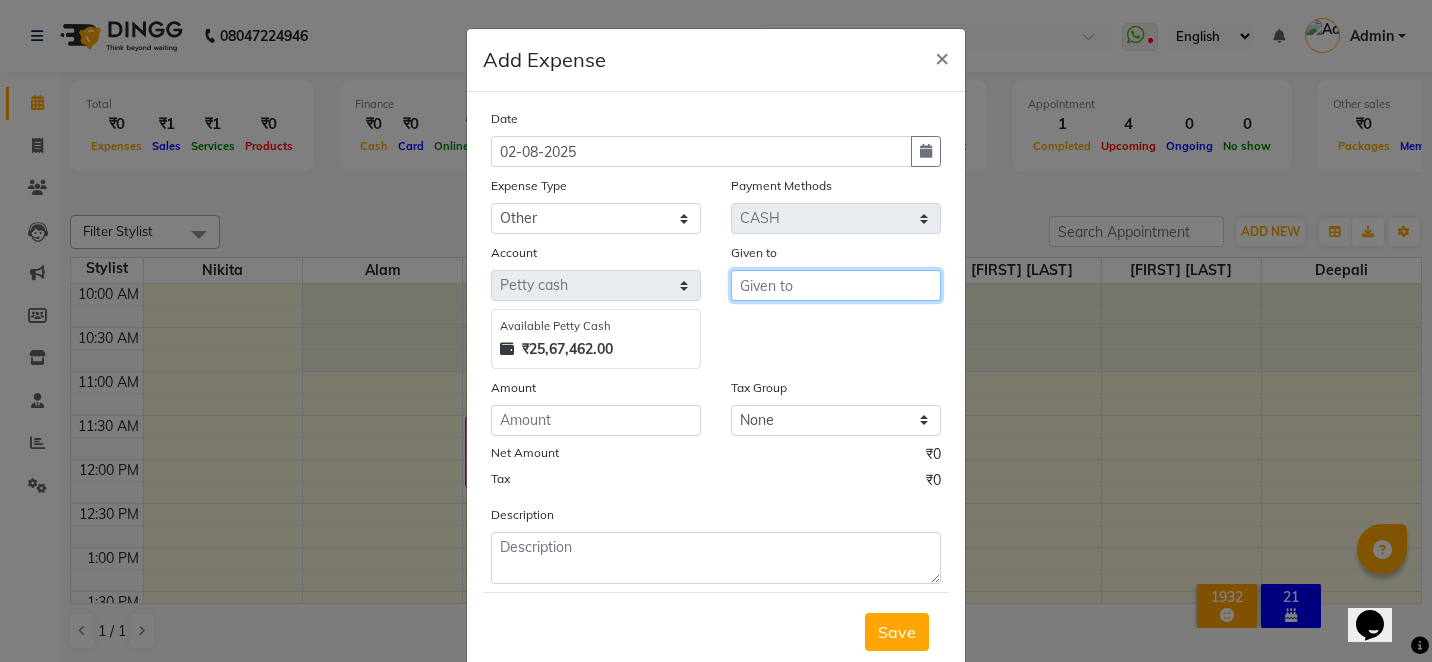 click at bounding box center (836, 285) 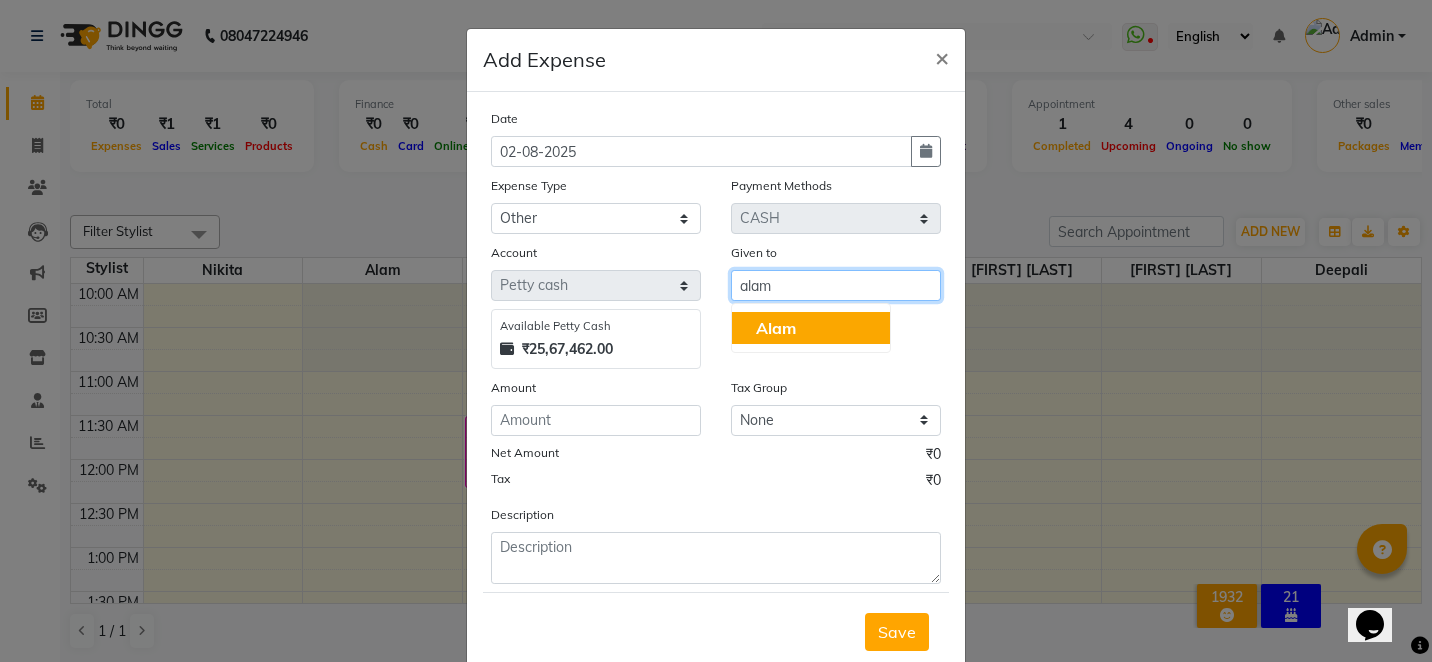 click on "Alam" at bounding box center (811, 328) 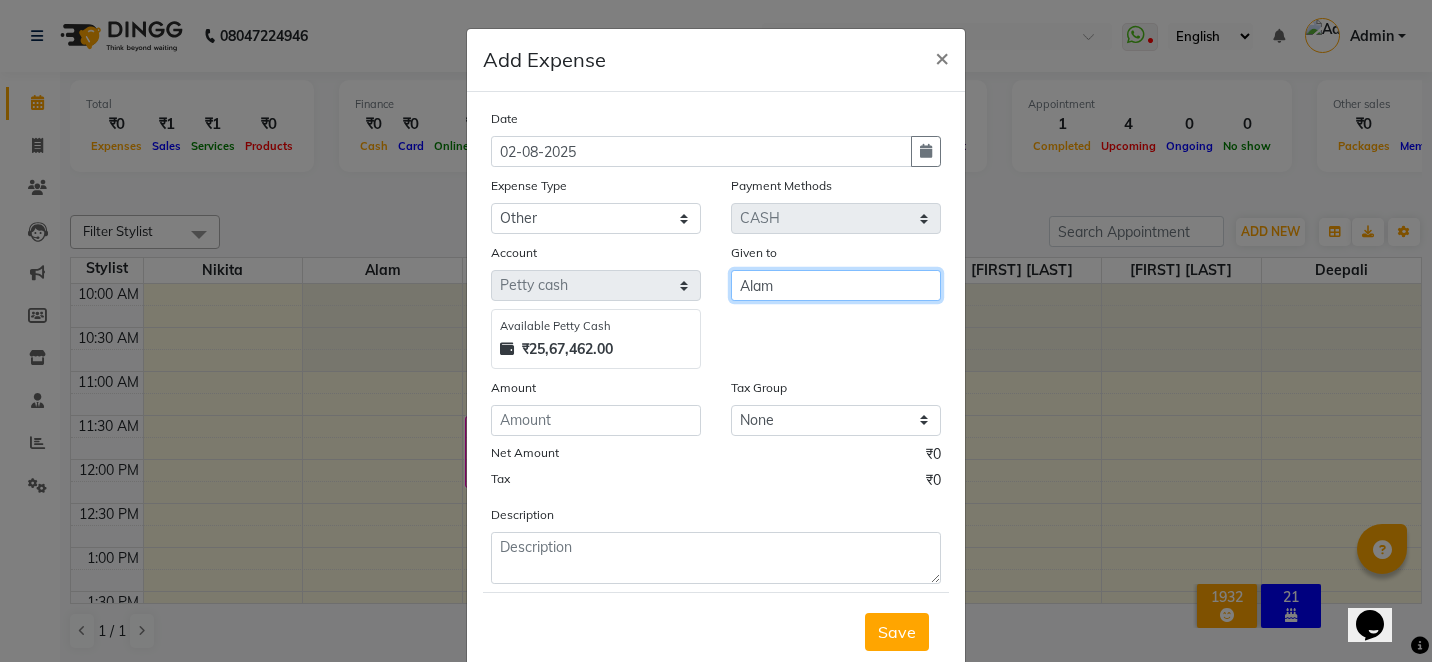 type on "Alam" 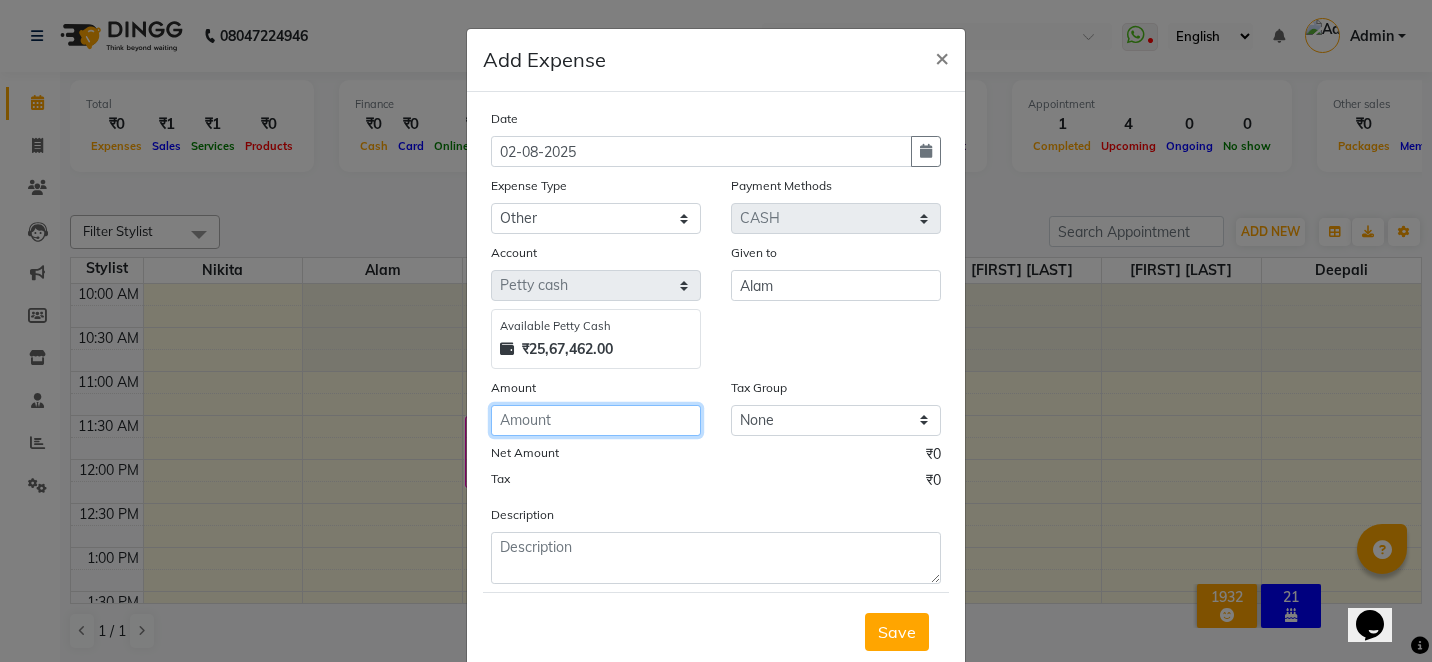 click 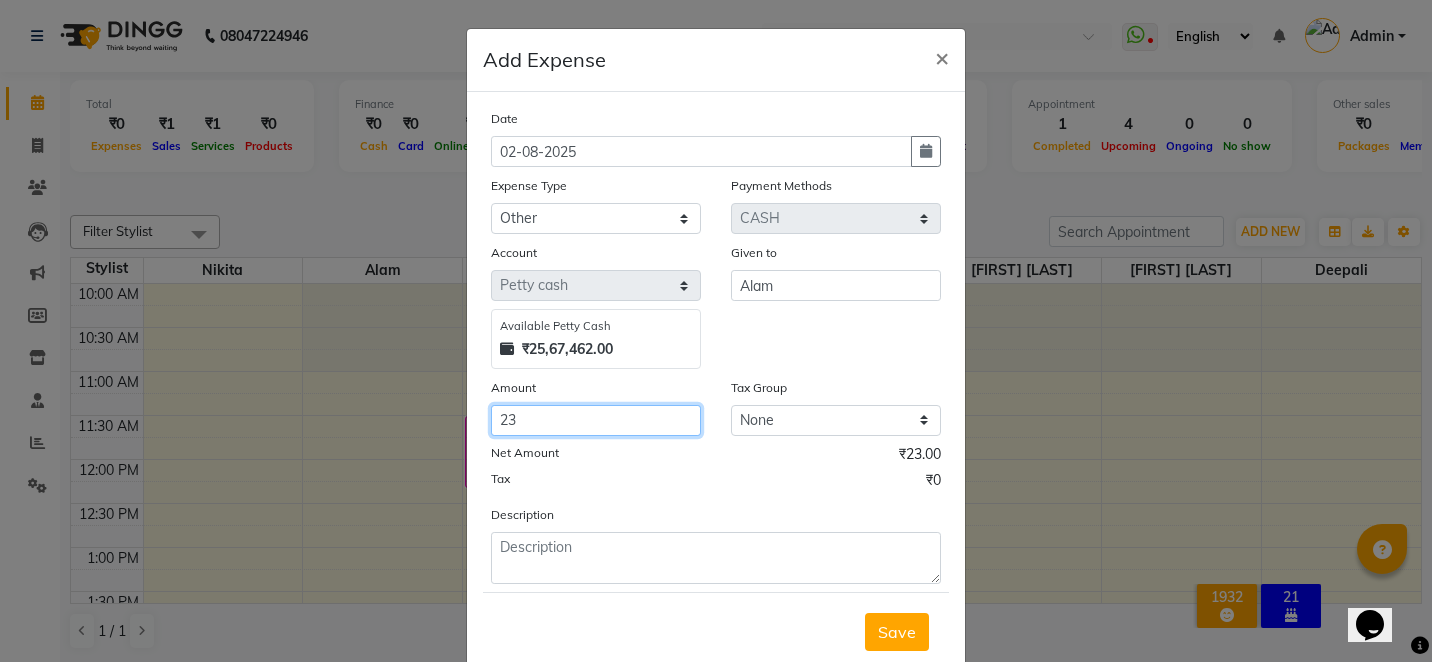 type on "23" 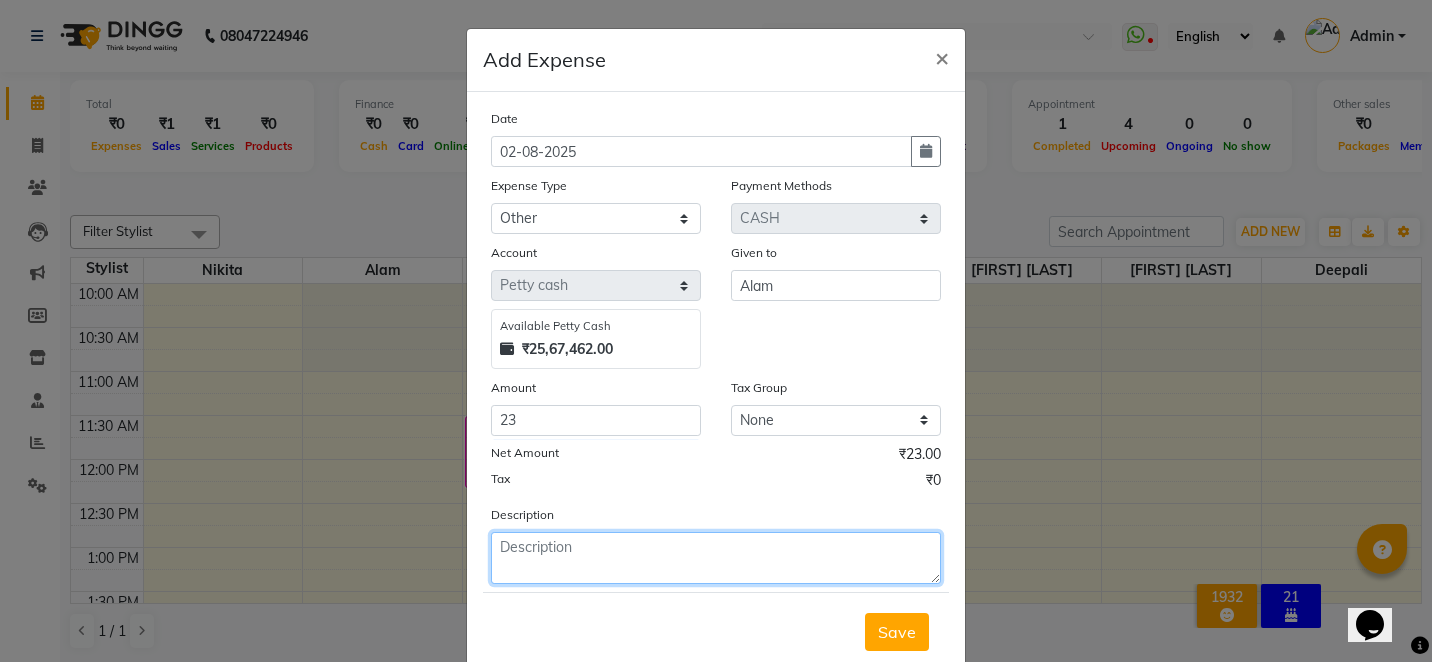click 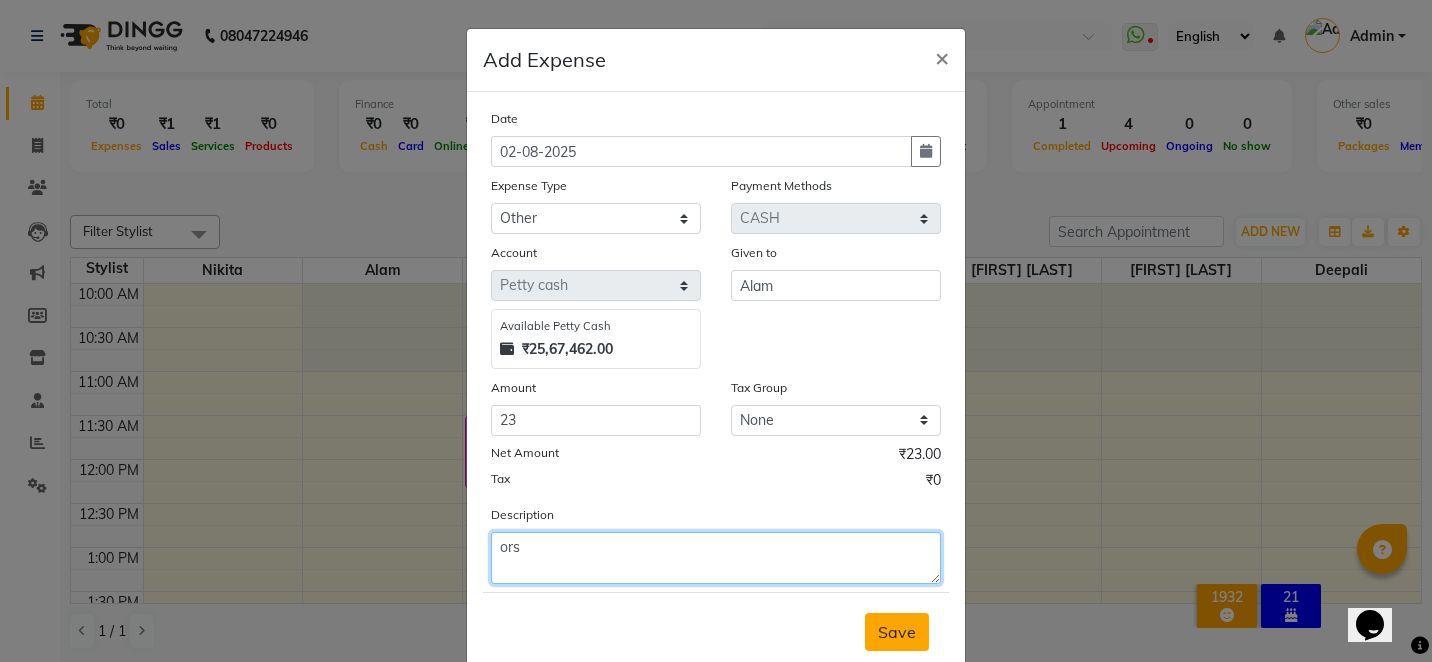 type on "ors" 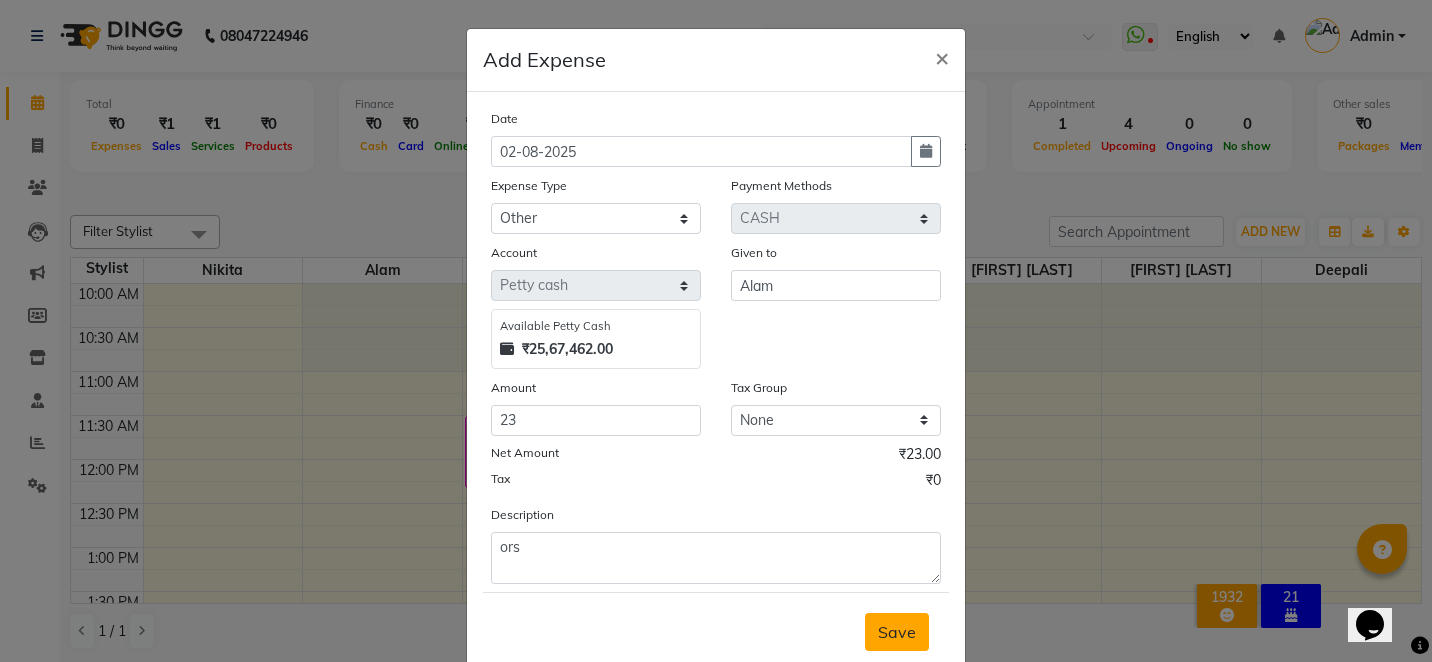 click on "Save" at bounding box center (897, 632) 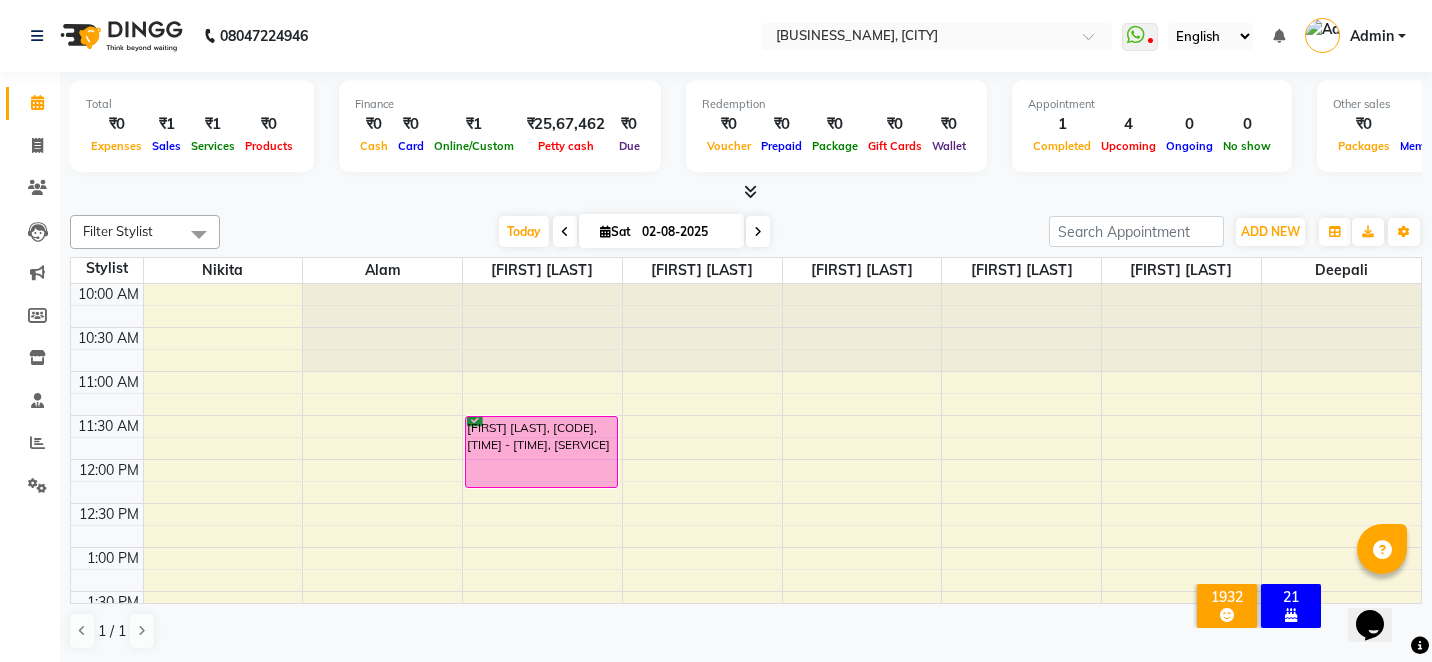 click on "Today  Sat 02-08-2025" at bounding box center (634, 232) 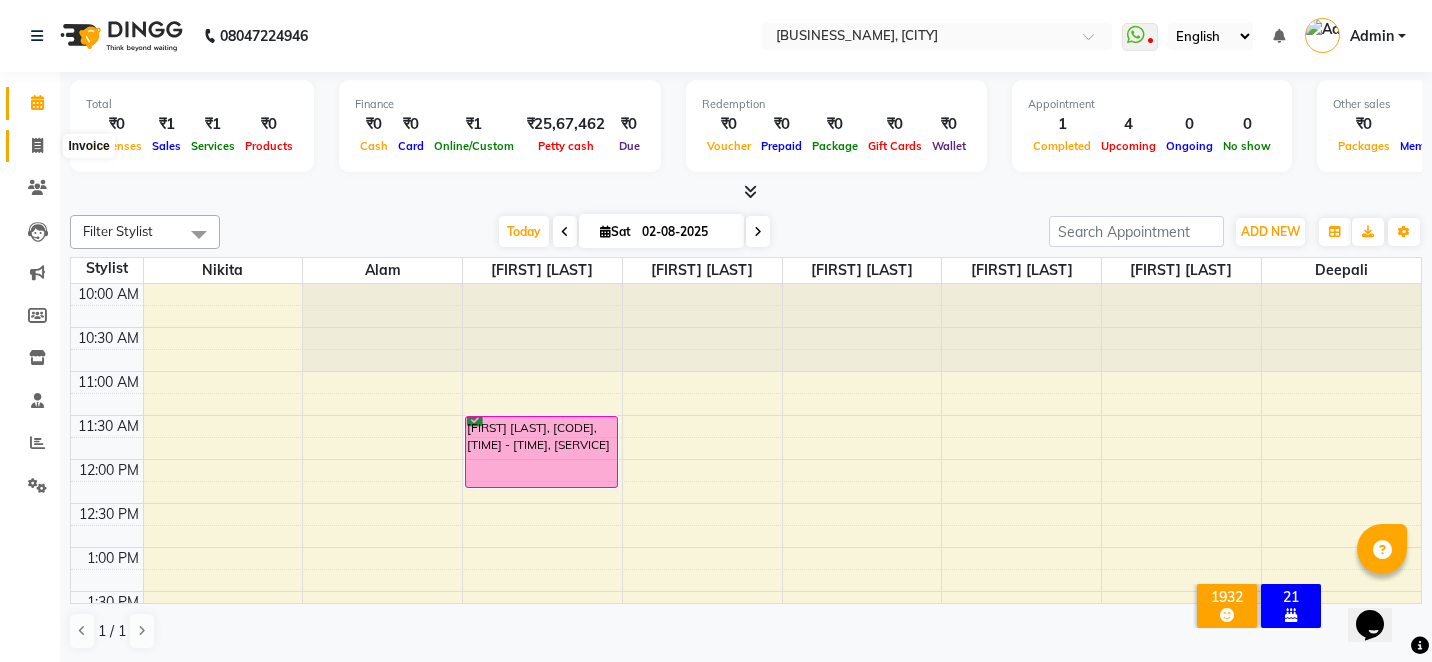 click 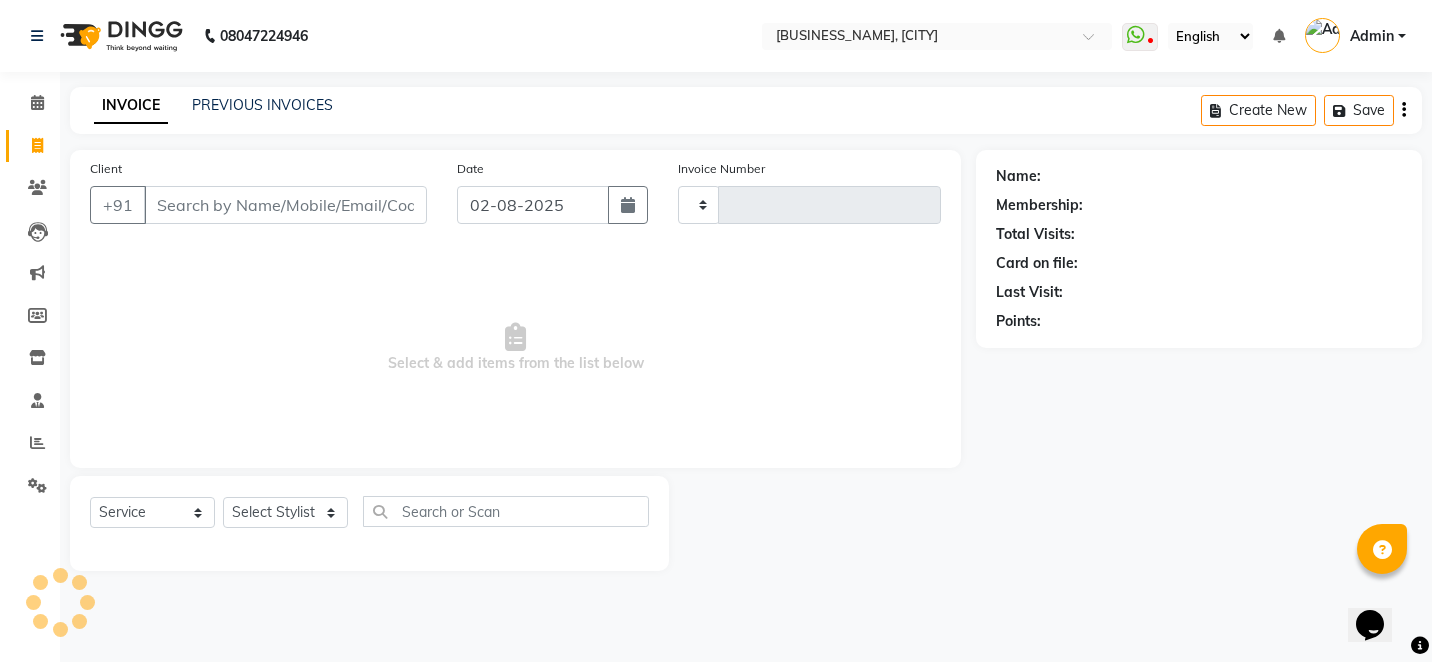 type on "1702" 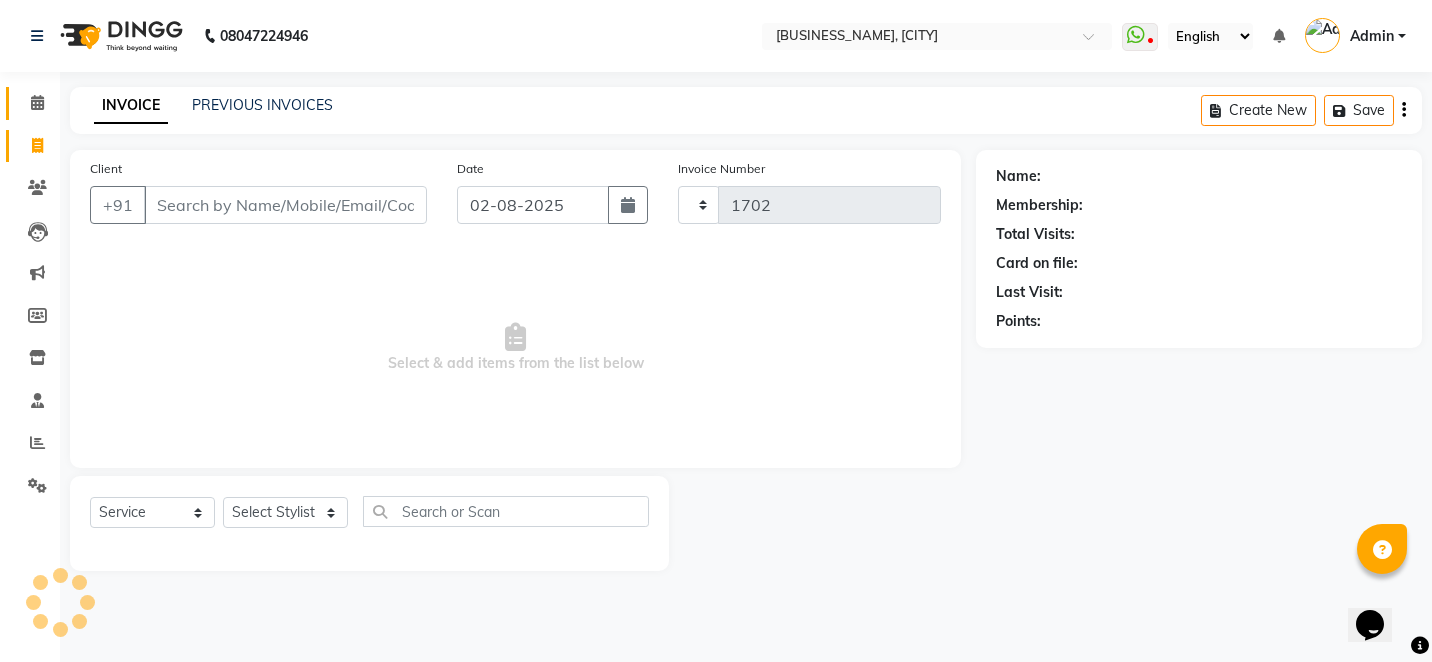 select on "6081" 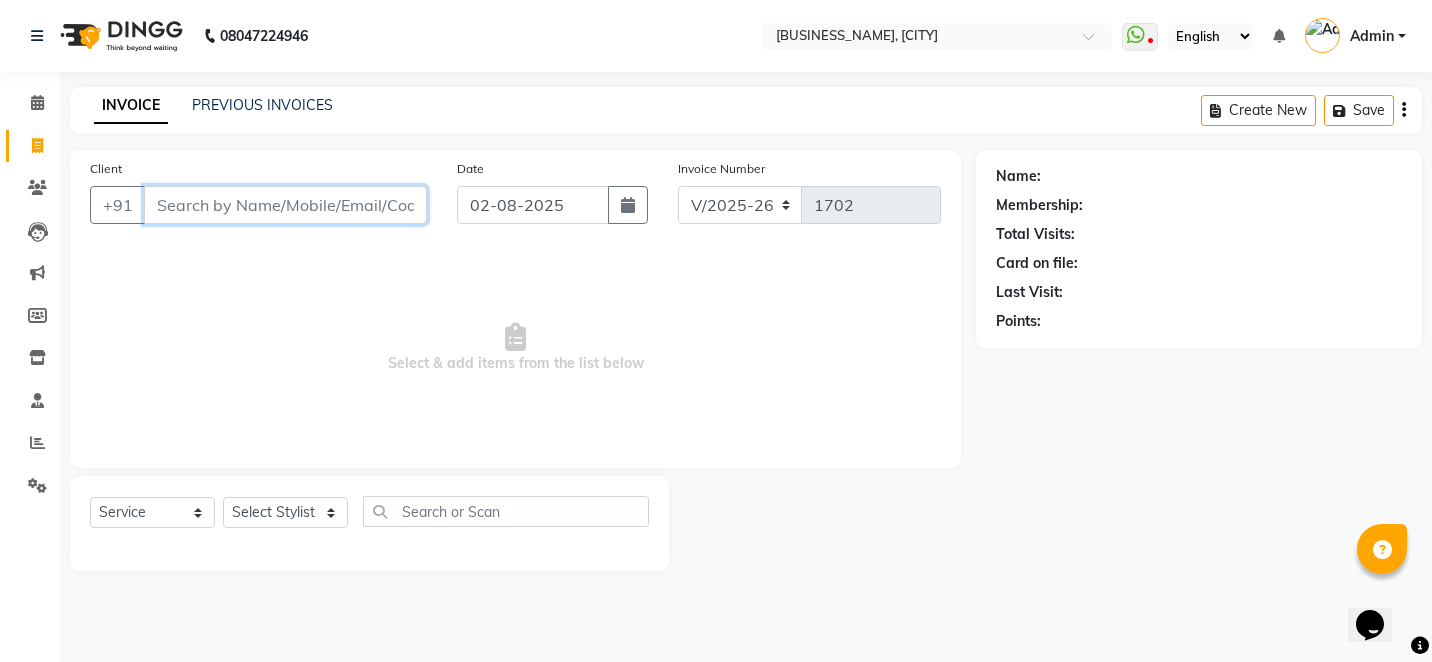 click on "Client" at bounding box center (285, 205) 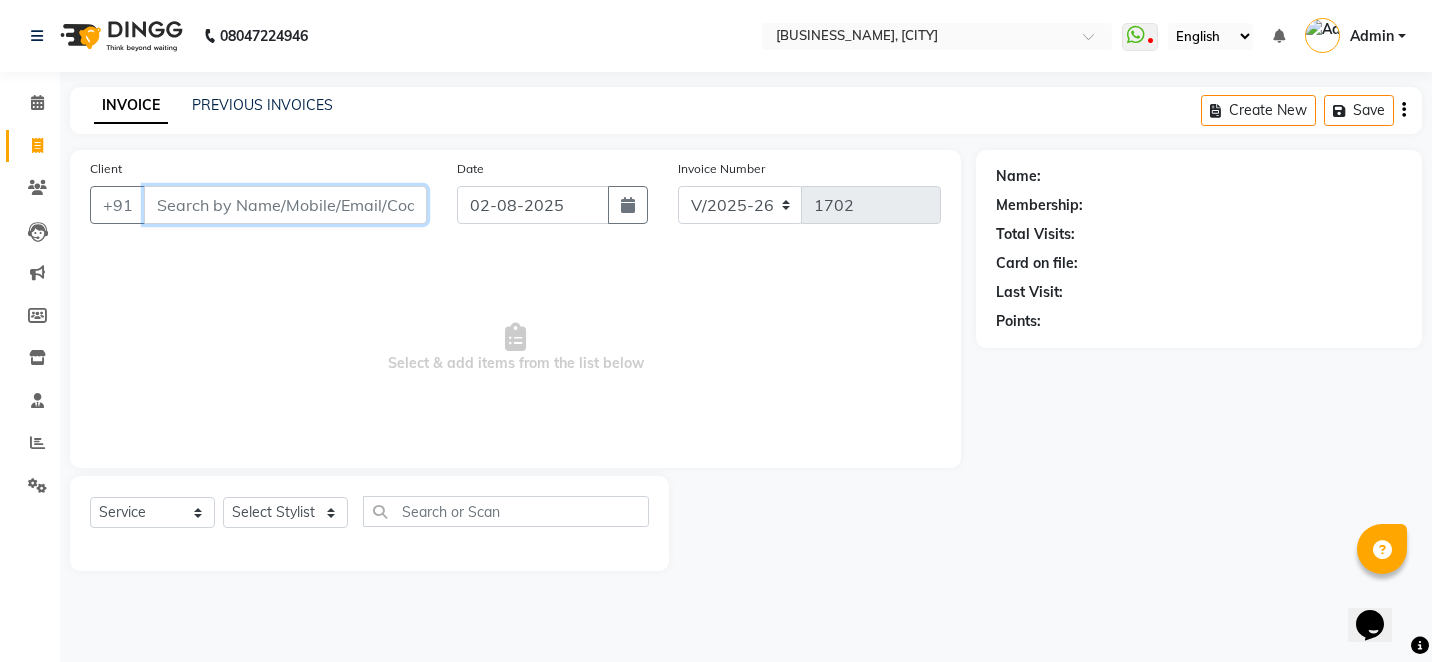click on "Client" at bounding box center (285, 205) 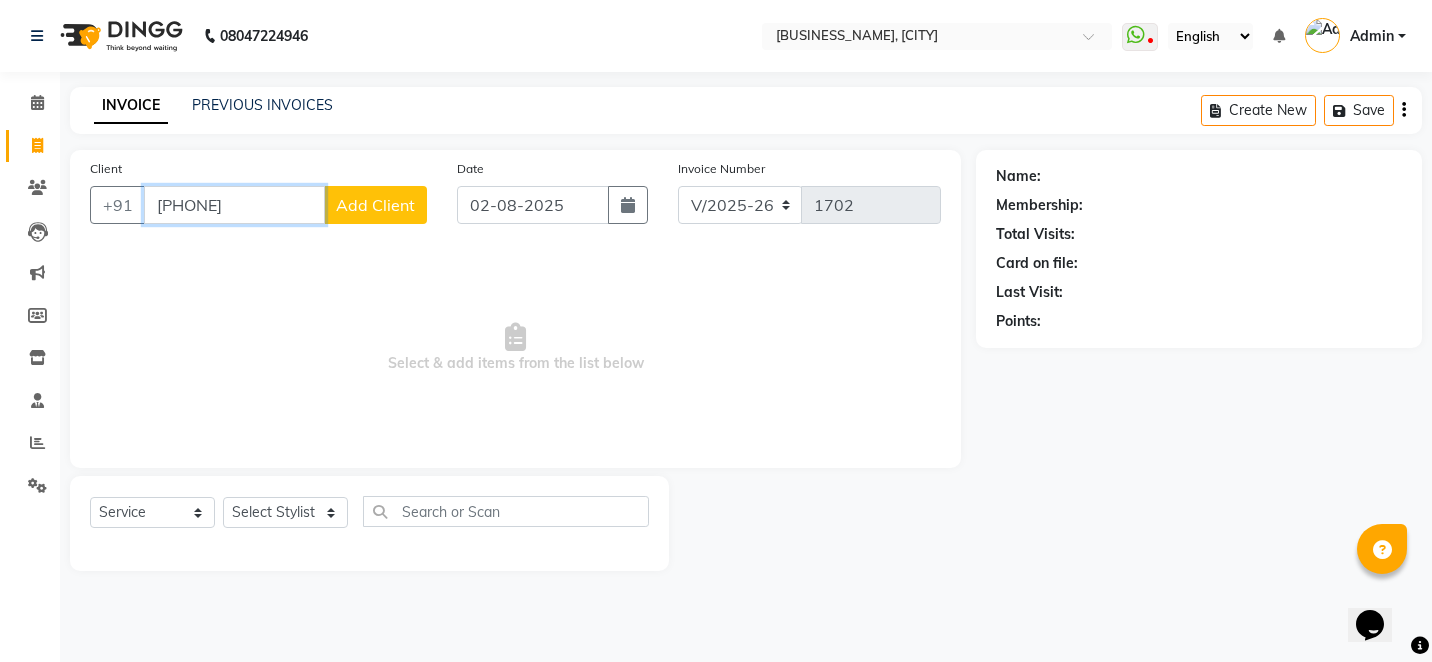 type on "7560240096" 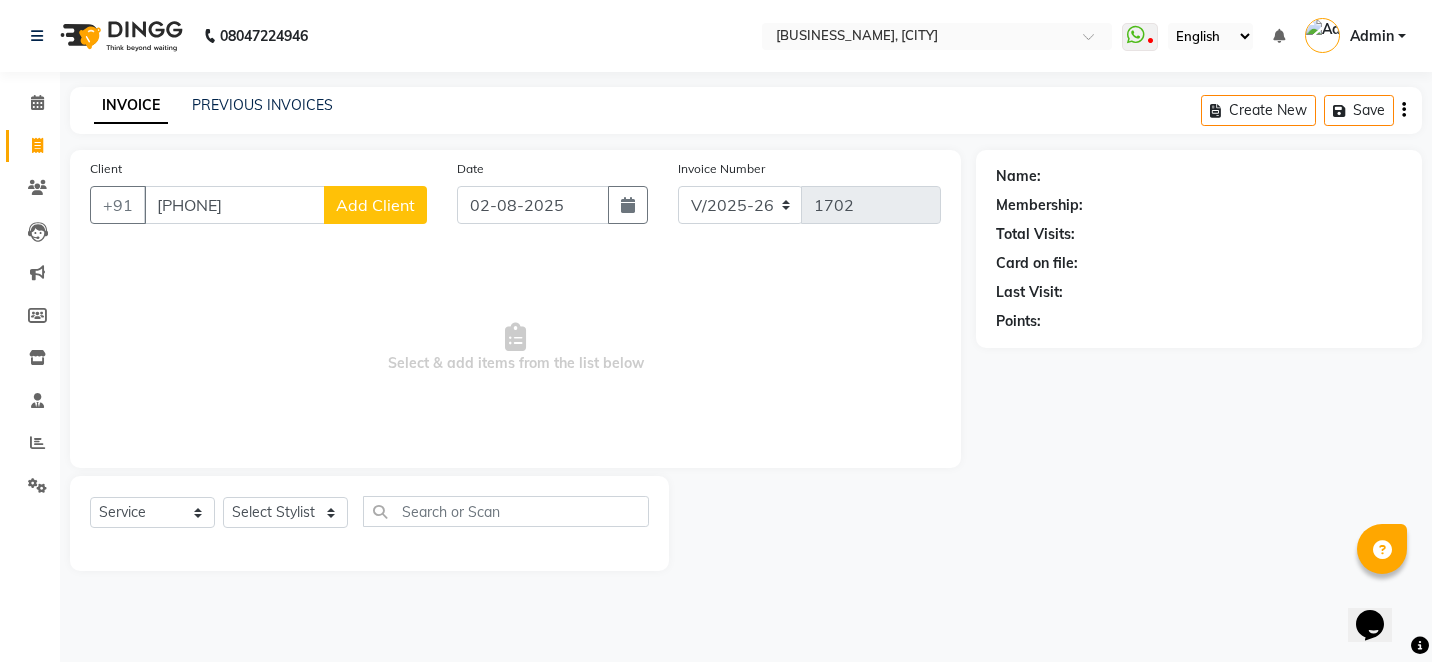 click on "Add Client" 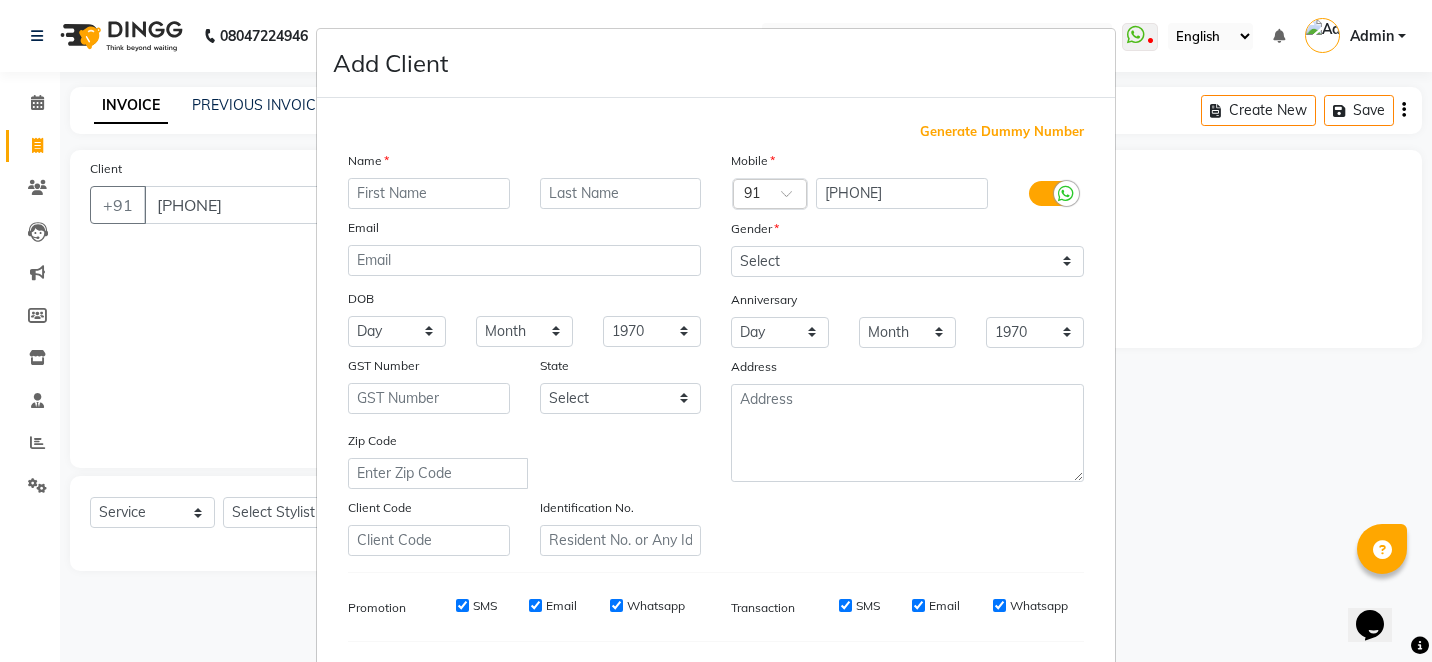 click at bounding box center (429, 193) 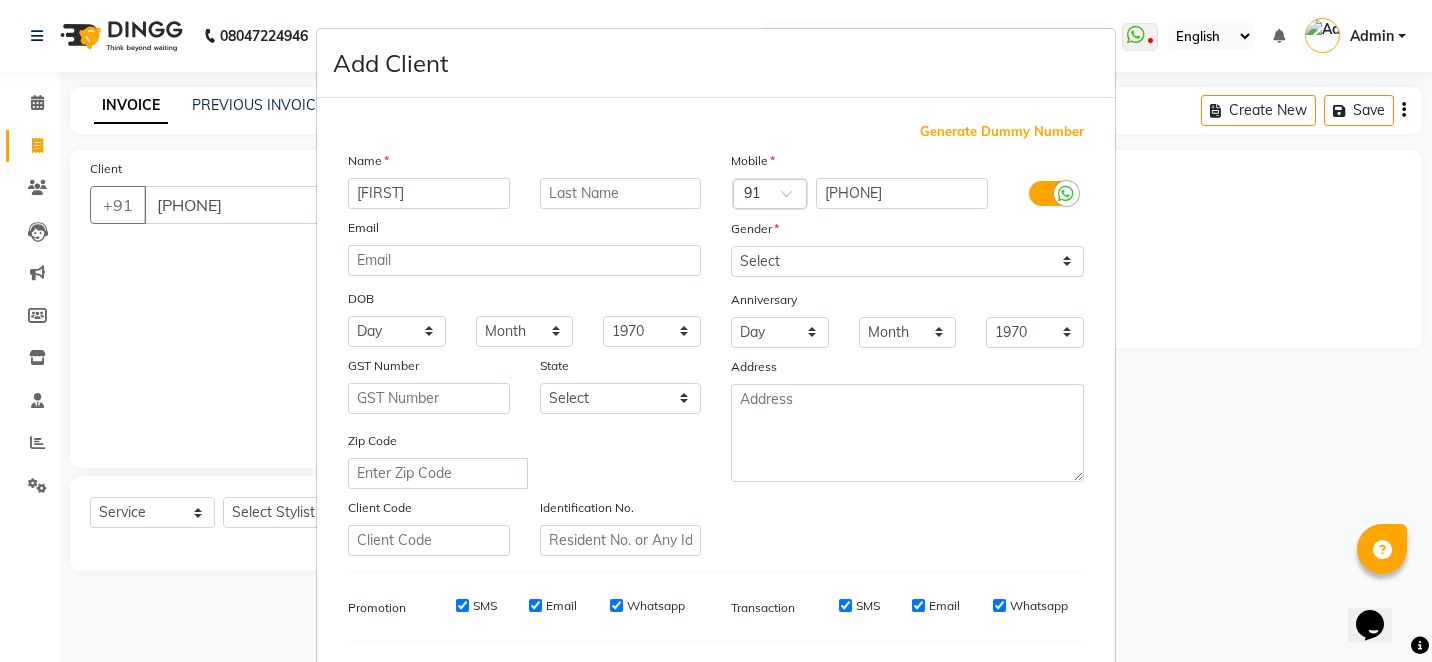 type on "Sanjileya" 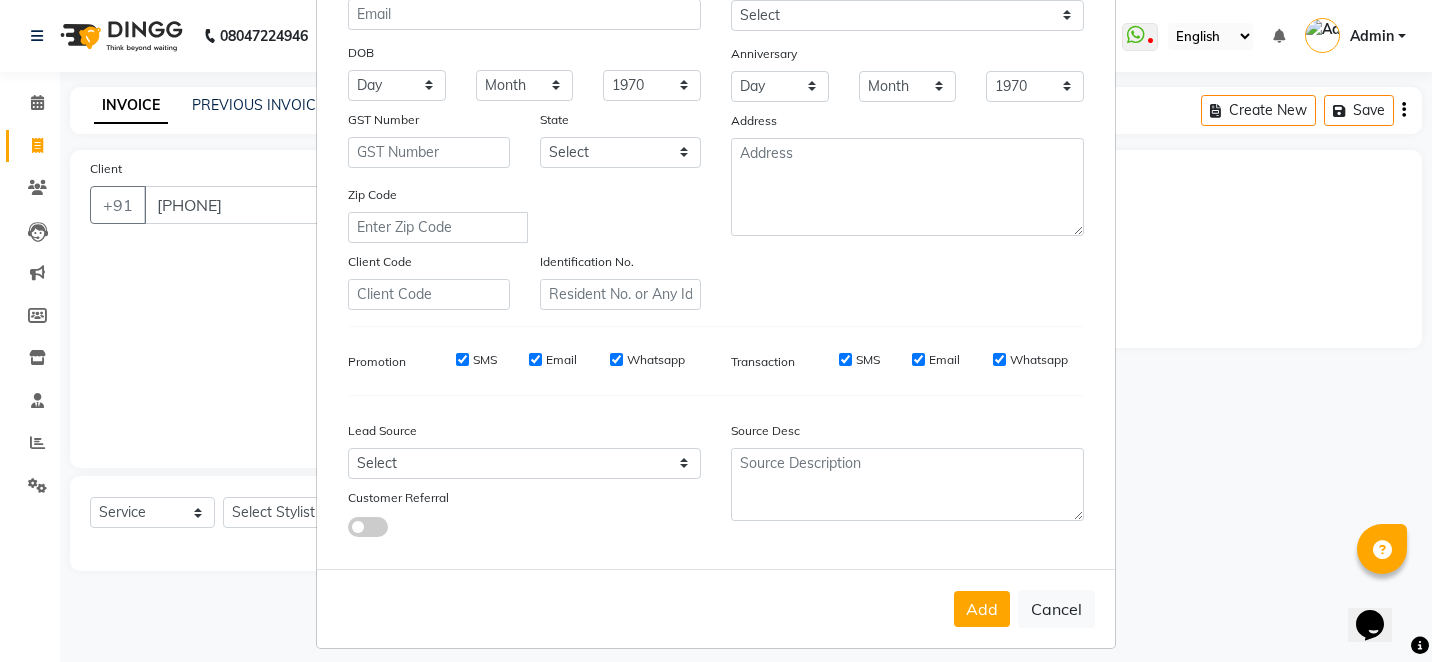 scroll, scrollTop: 260, scrollLeft: 0, axis: vertical 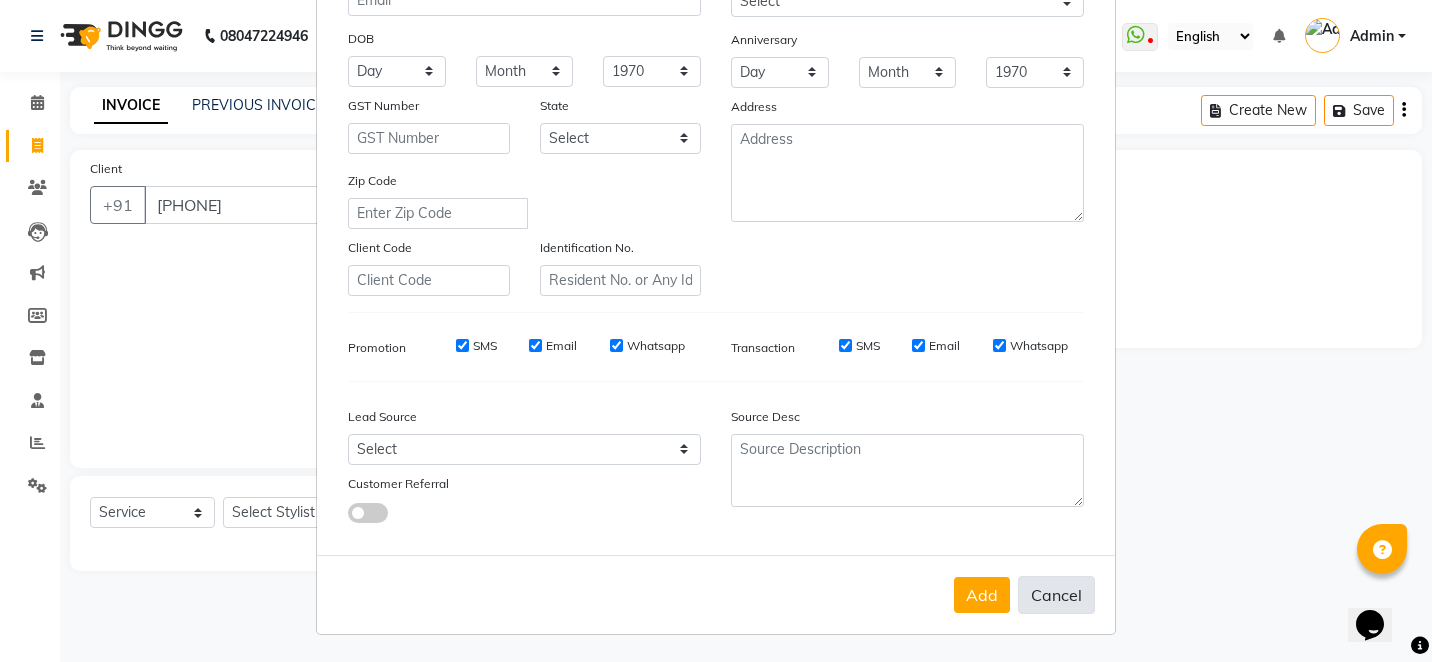 click on "Cancel" at bounding box center [1056, 595] 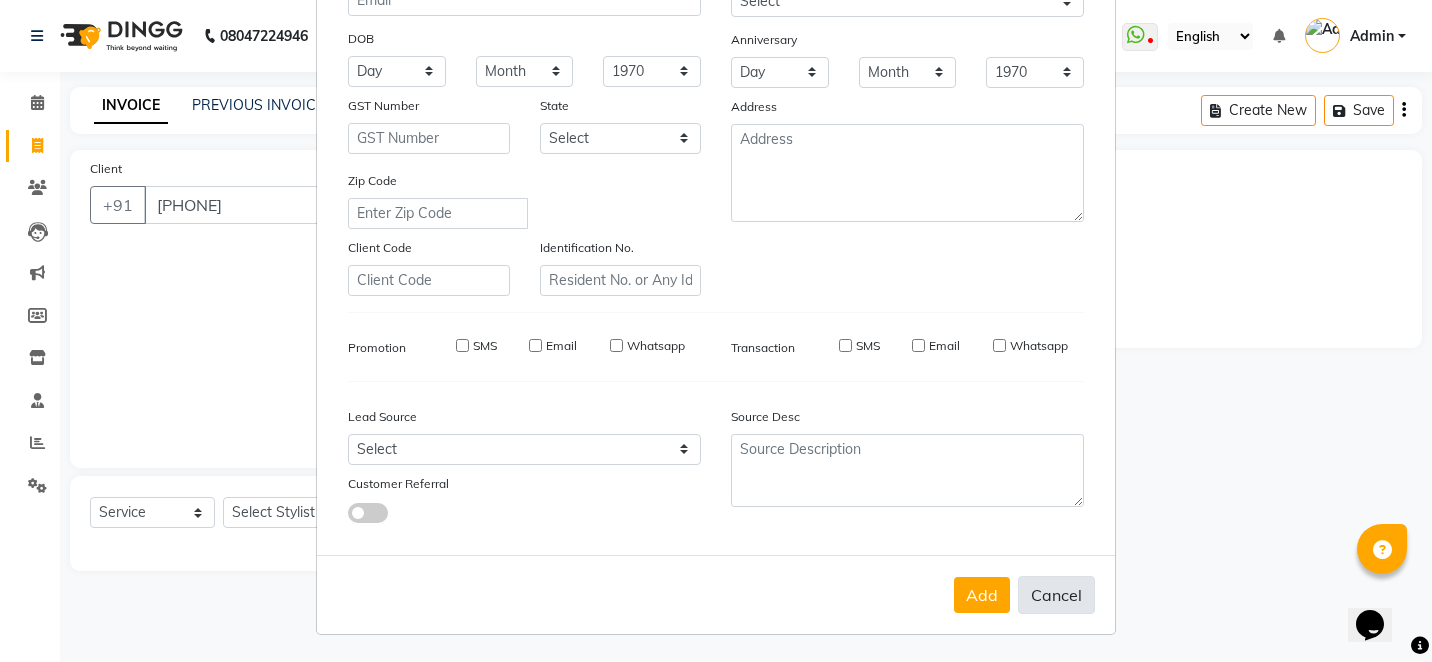 type 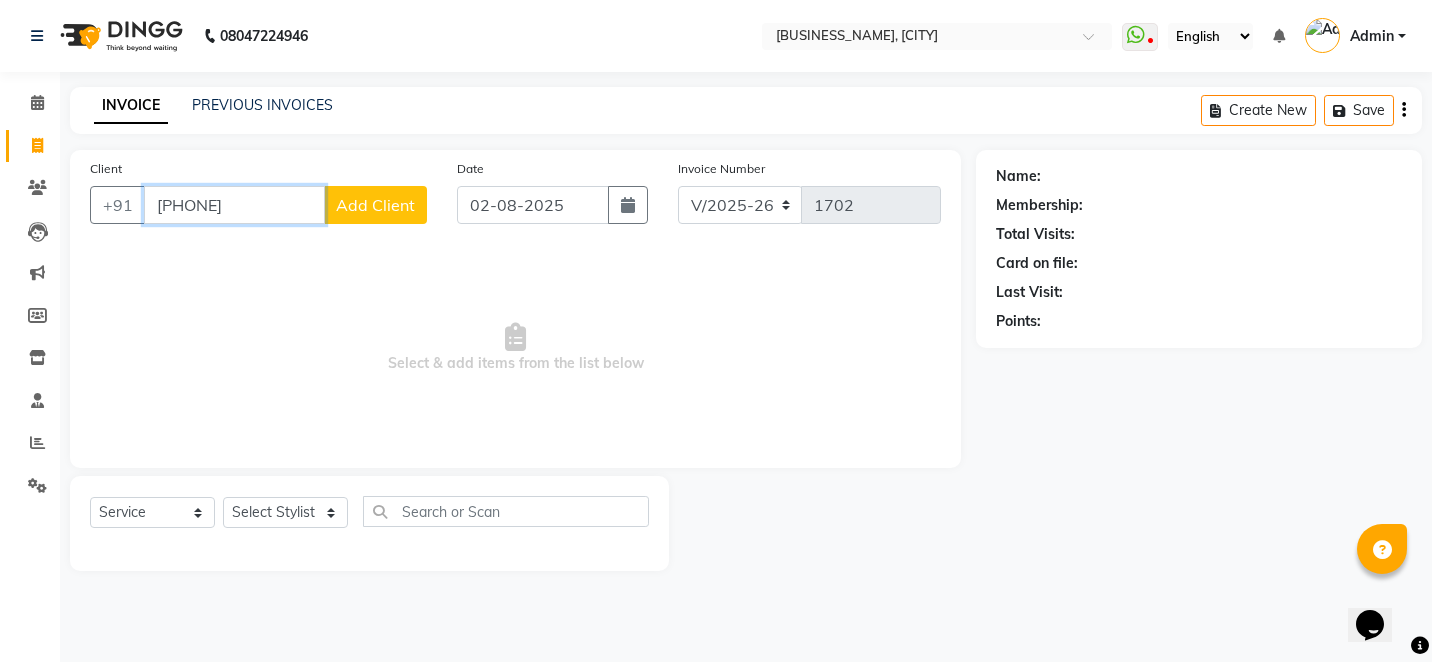 click on "7560240096" at bounding box center (234, 205) 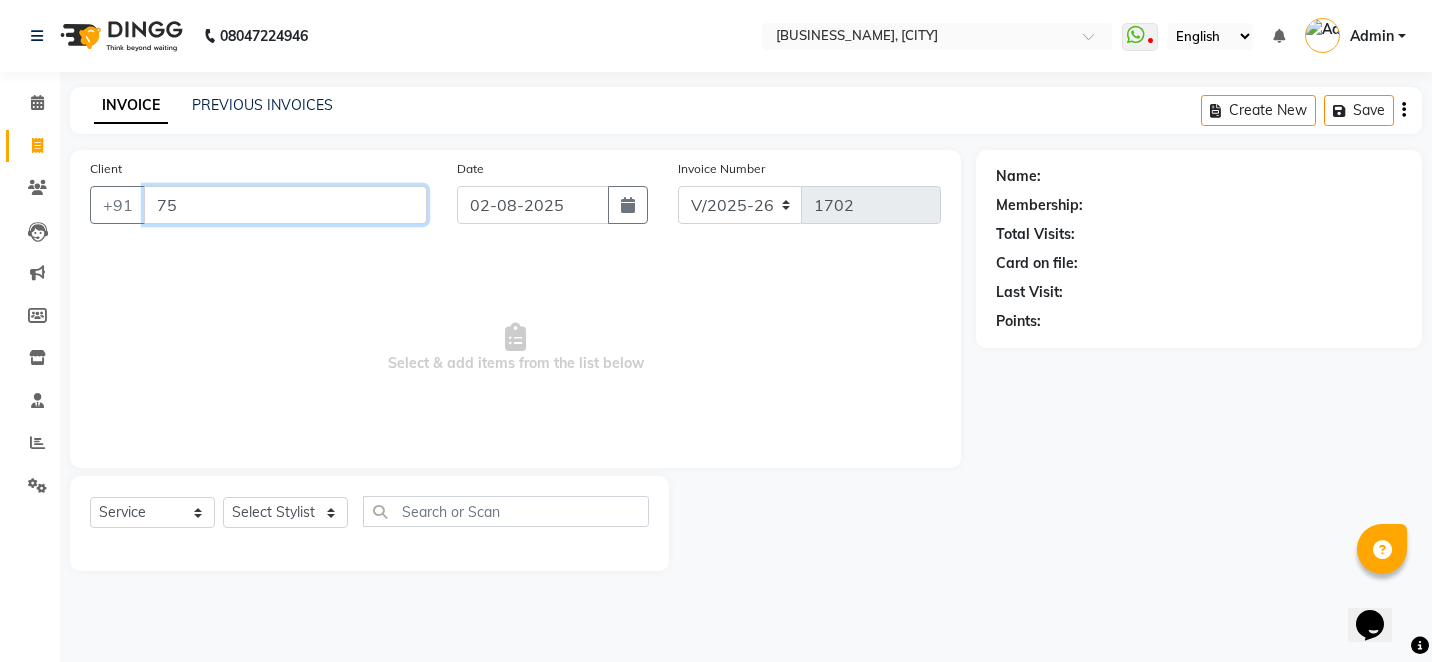 type on "7" 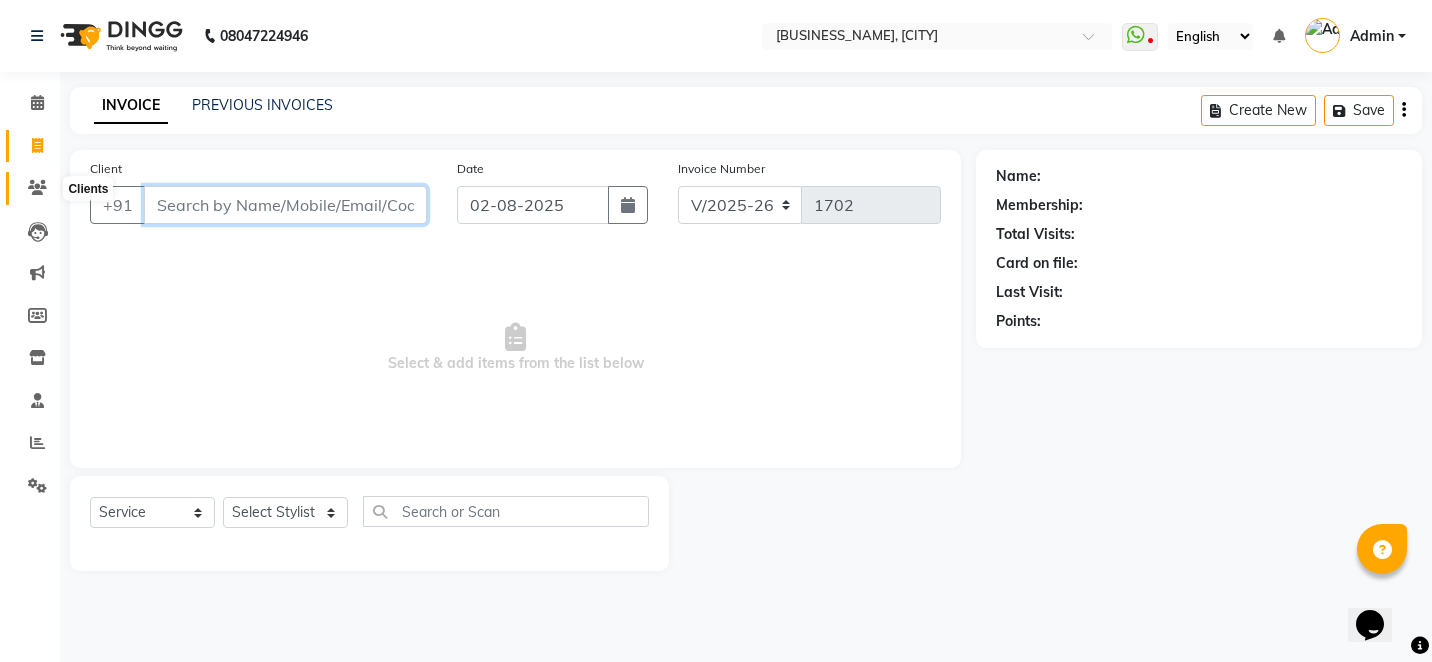 type 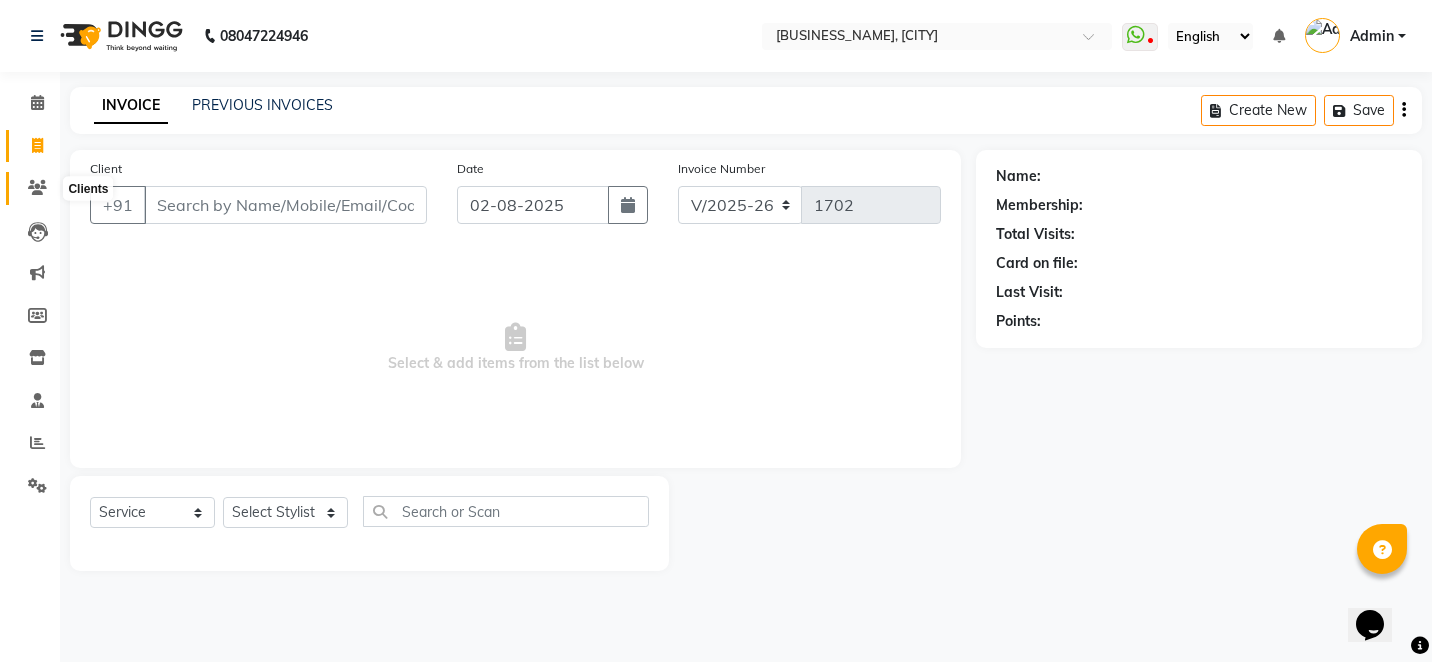 click 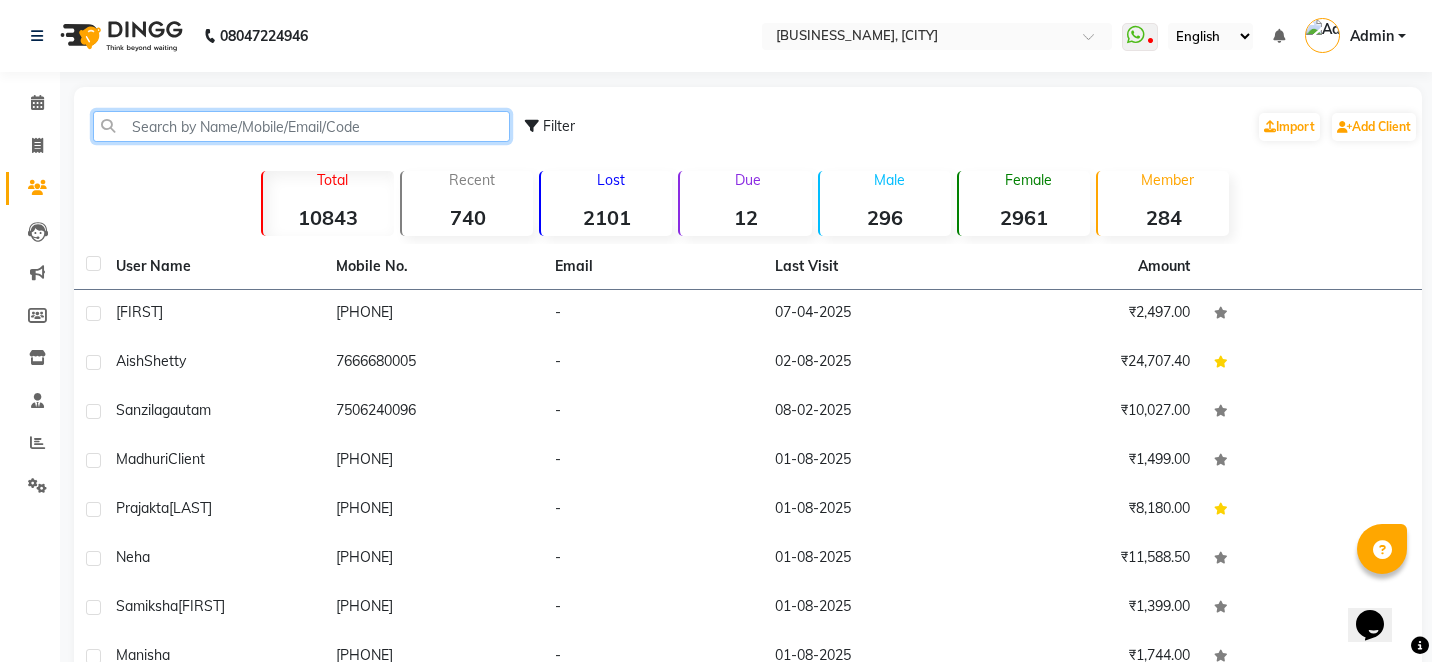 click 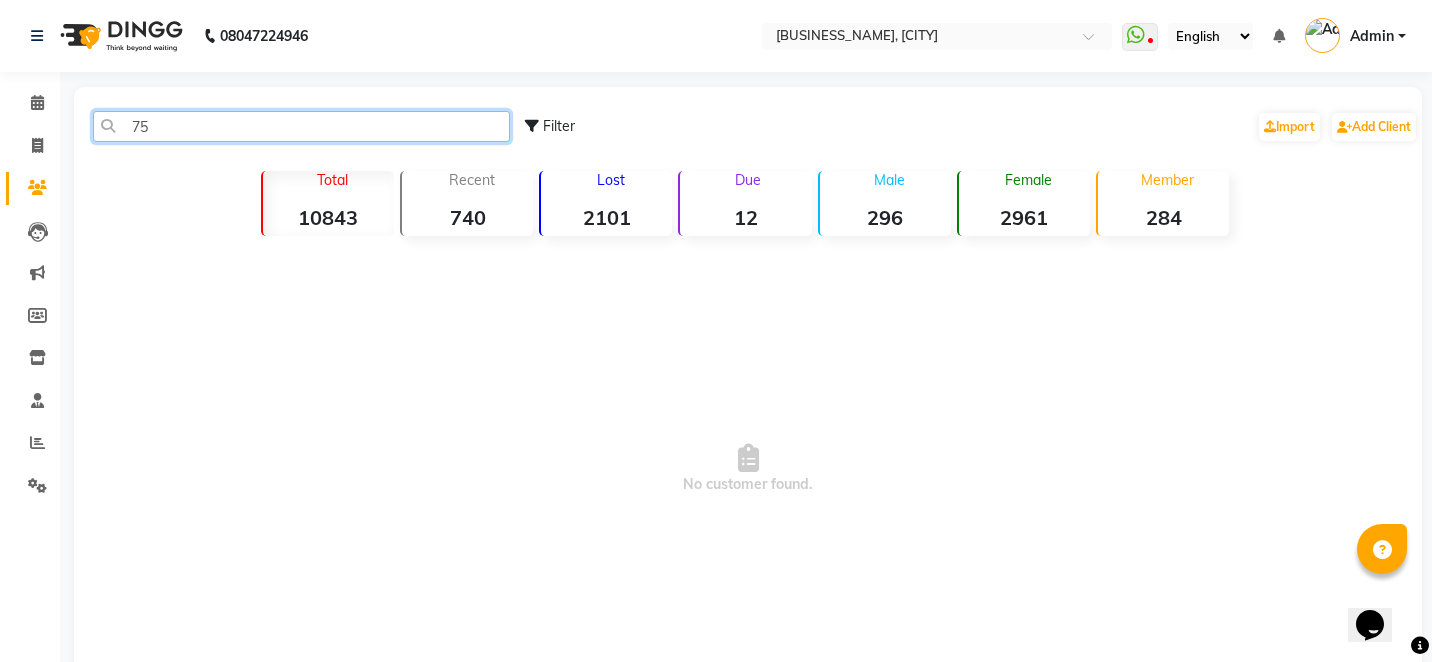 type on "7" 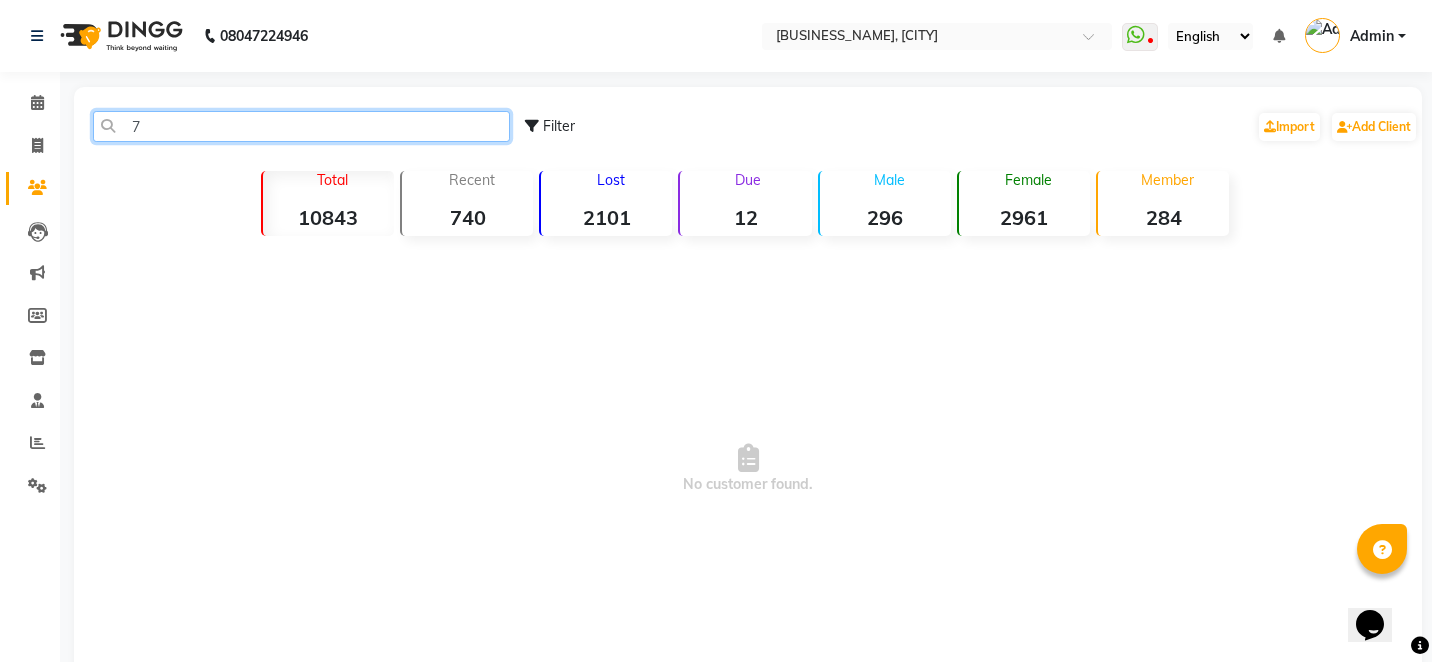 type 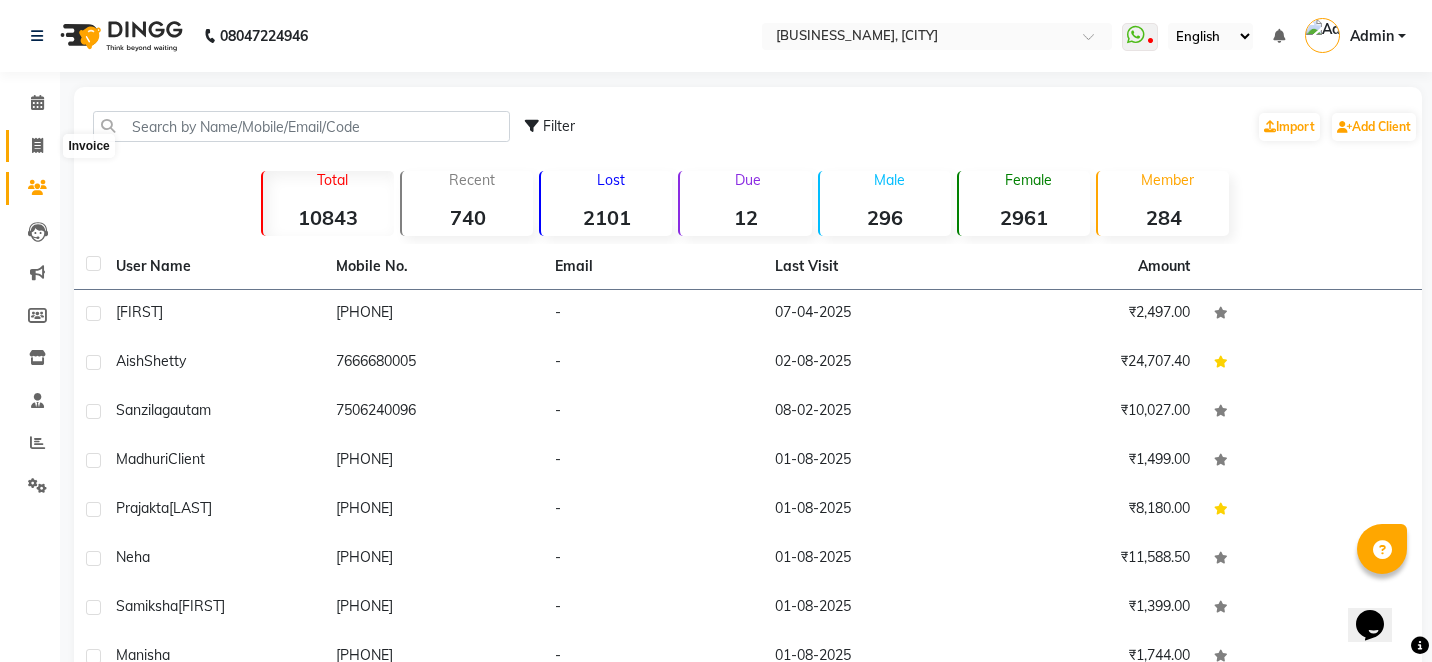 click 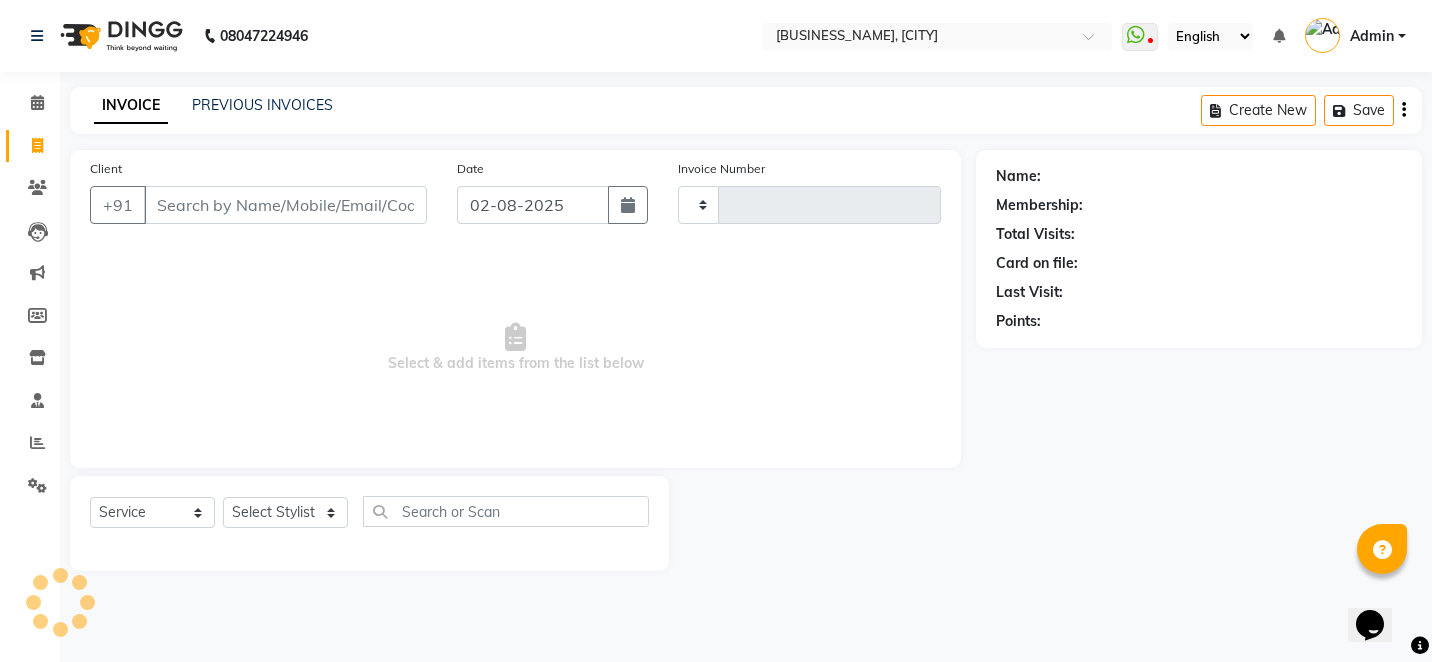 type on "1702" 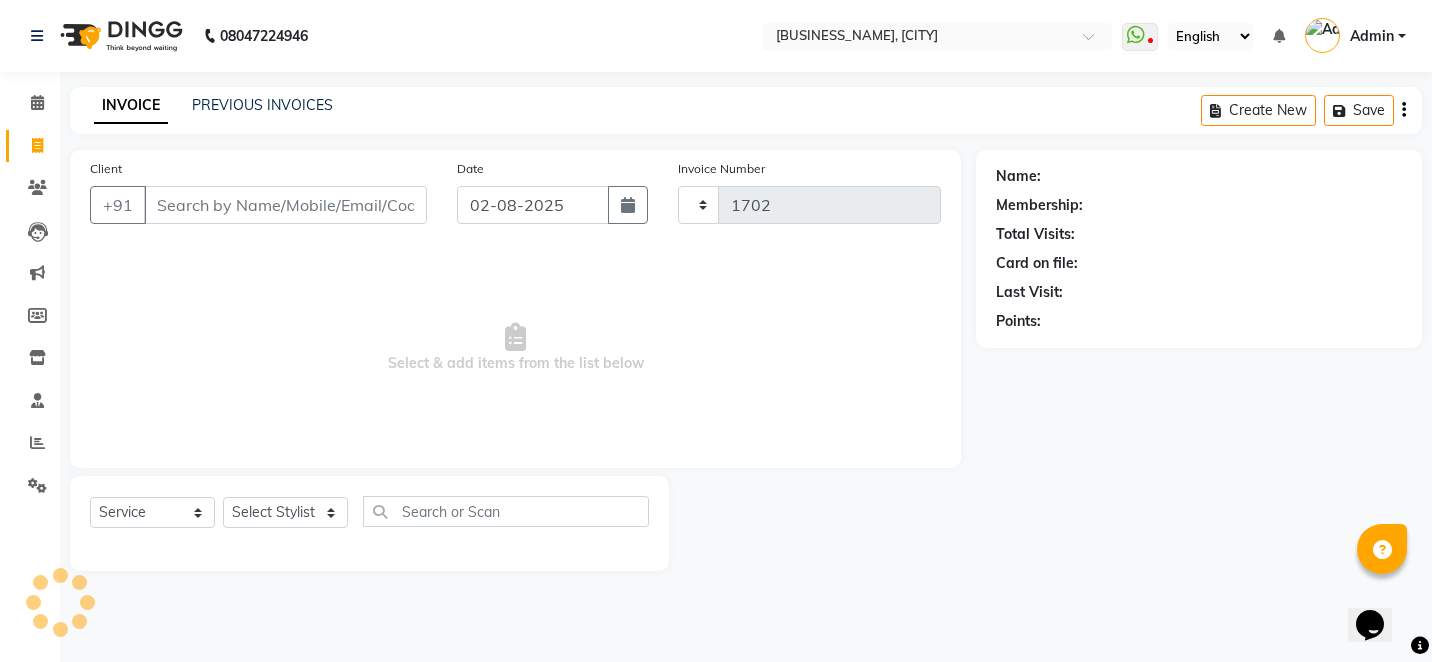 select on "6081" 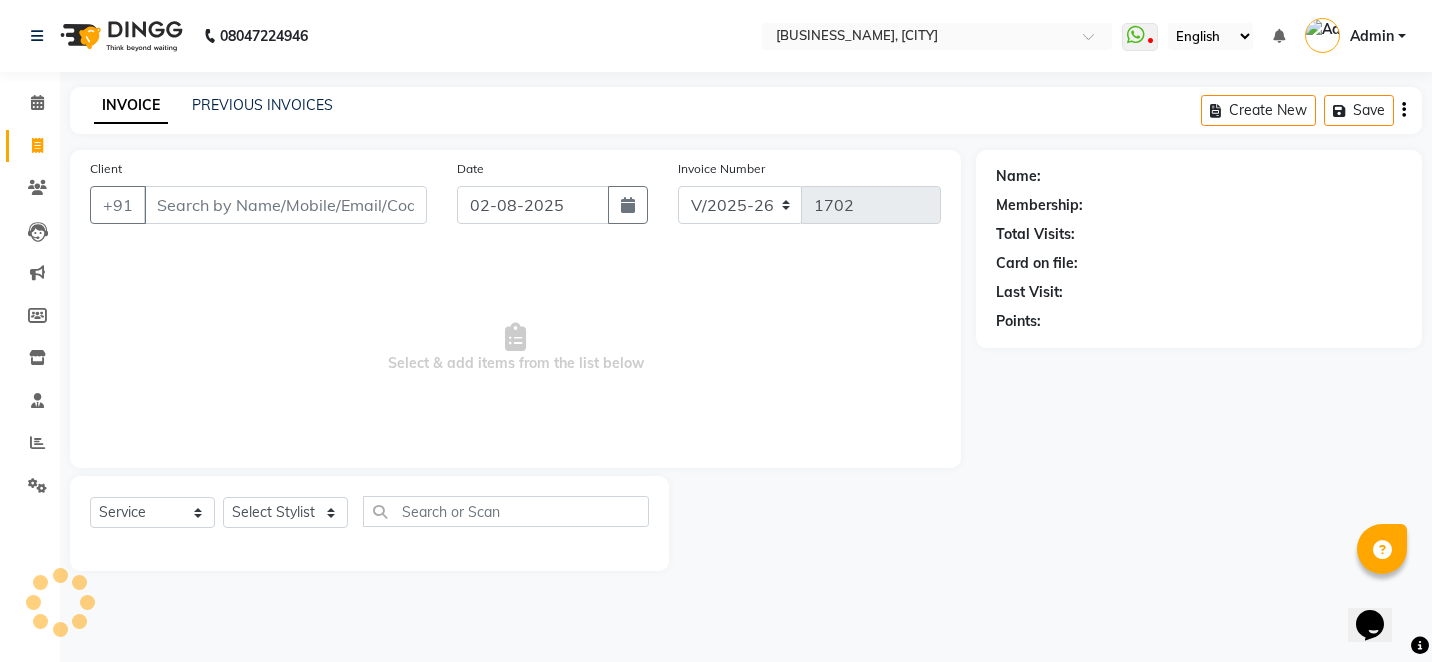 click on "Client" at bounding box center (285, 205) 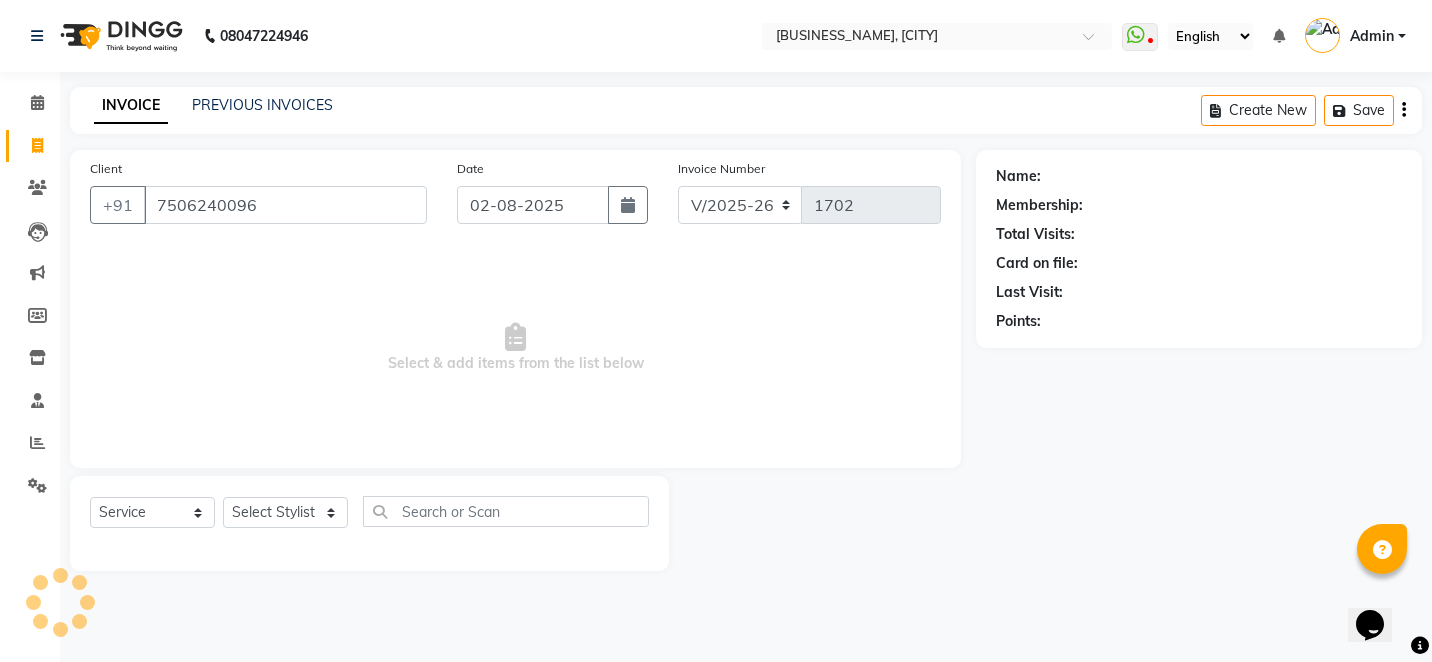 type on "7506240096" 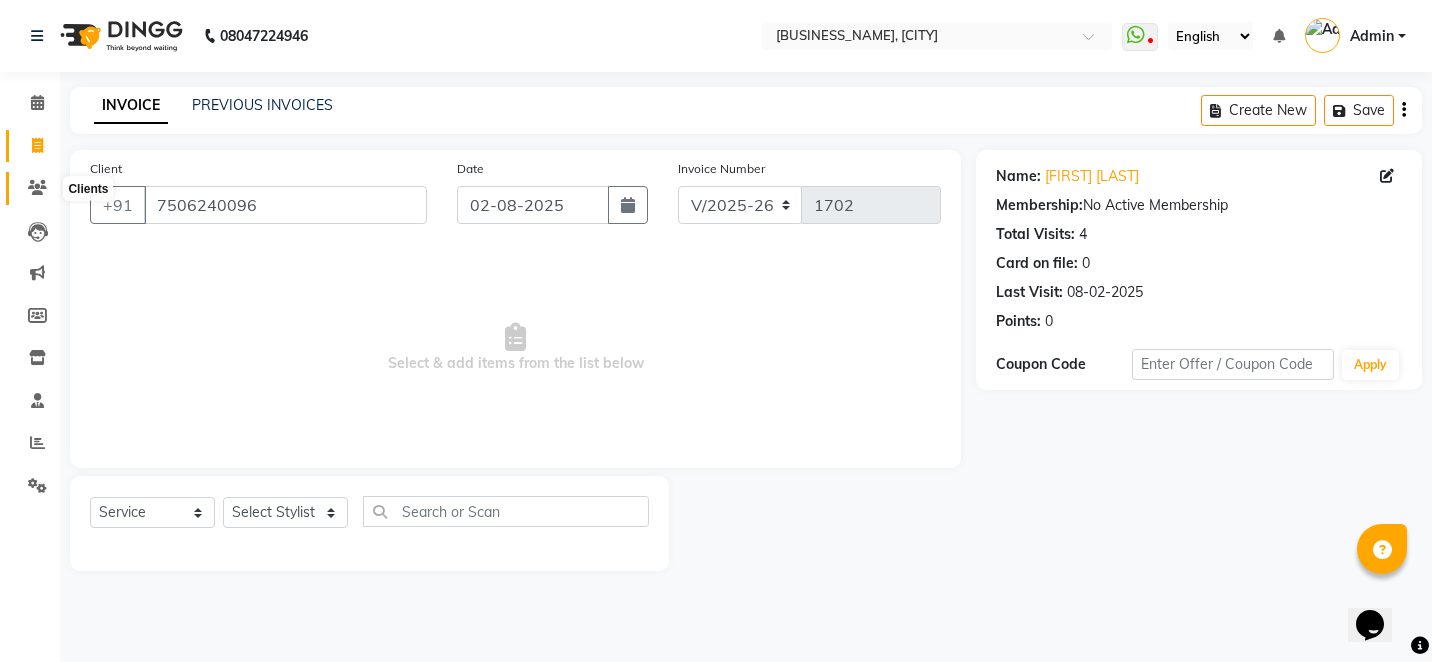 click 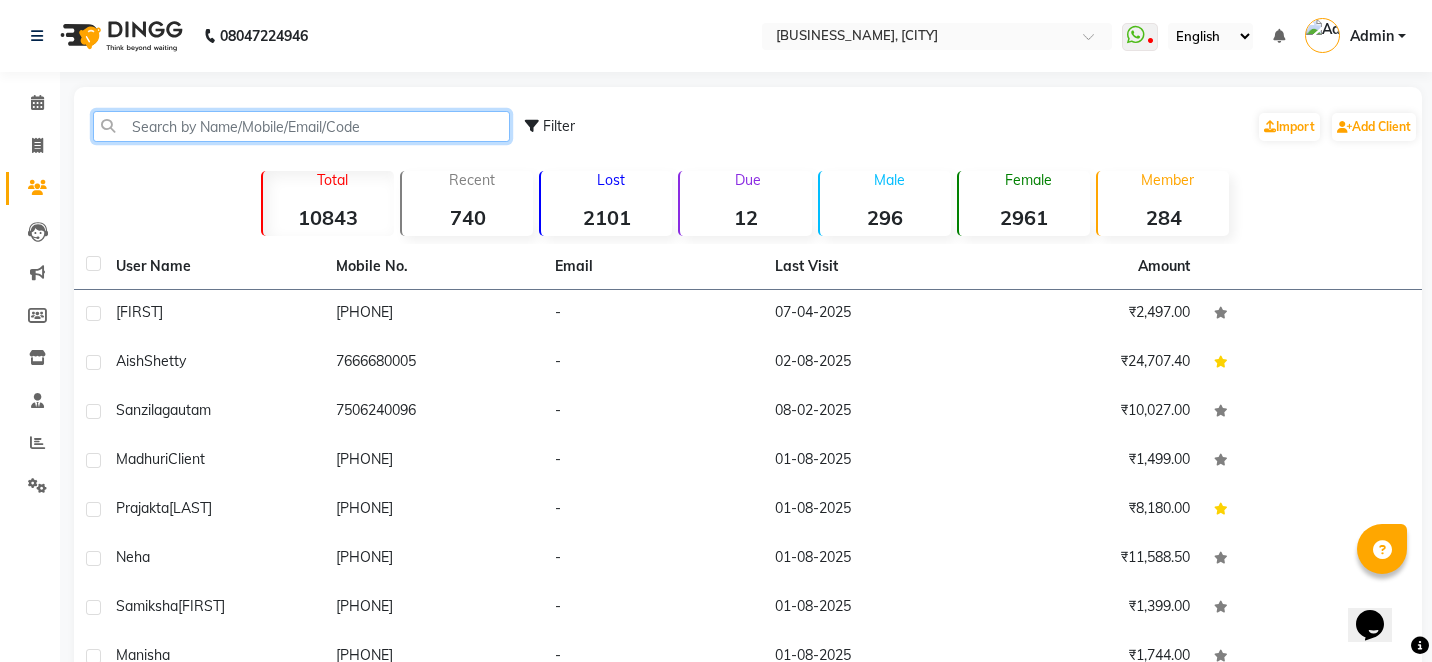 click 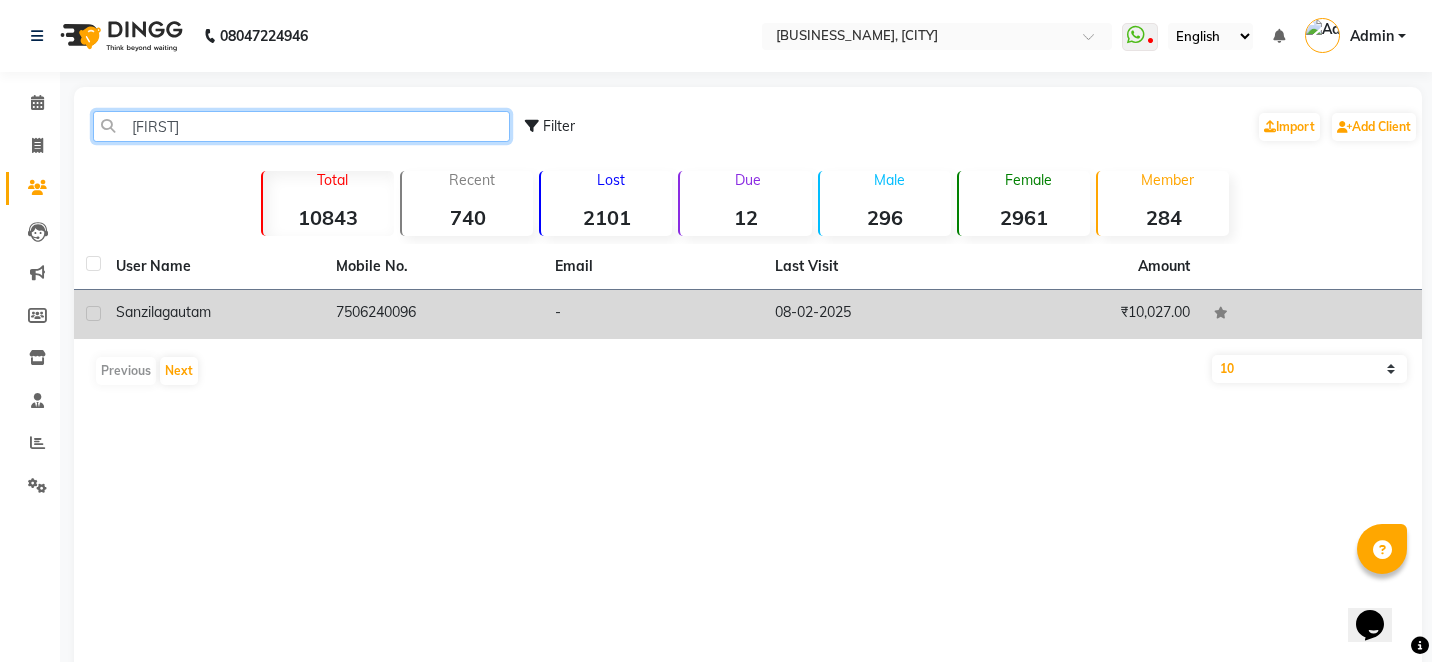 type on "sanzi" 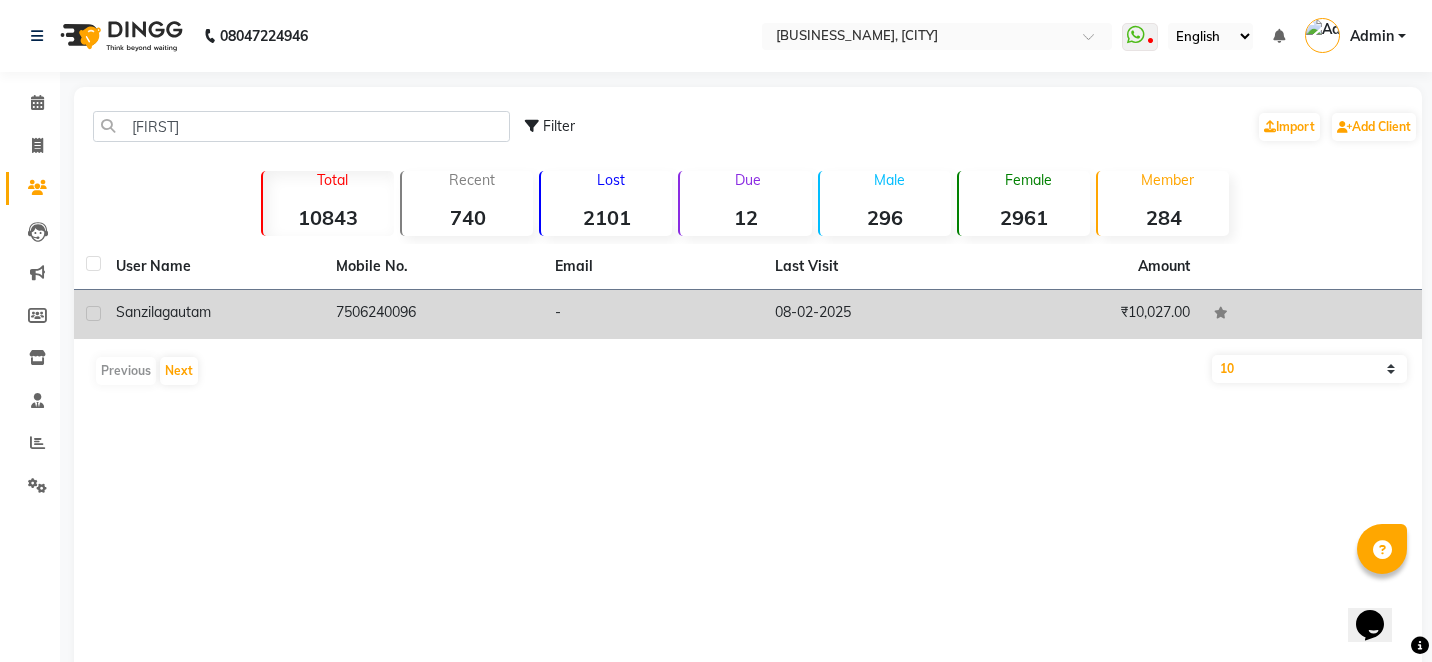 click on "sanzila  gautam" 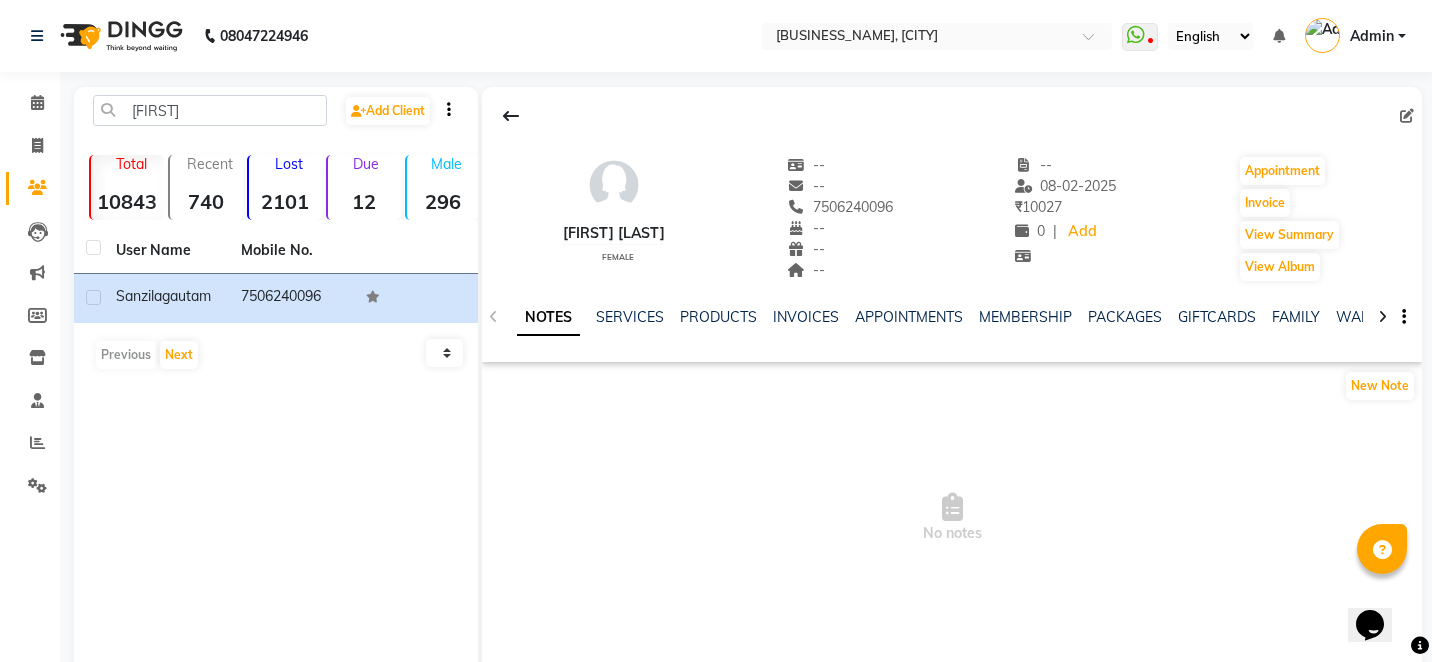 click on "NOTES SERVICES PRODUCTS INVOICES APPOINTMENTS MEMBERSHIP PACKAGES GIFTCARDS FAMILY WALLET" 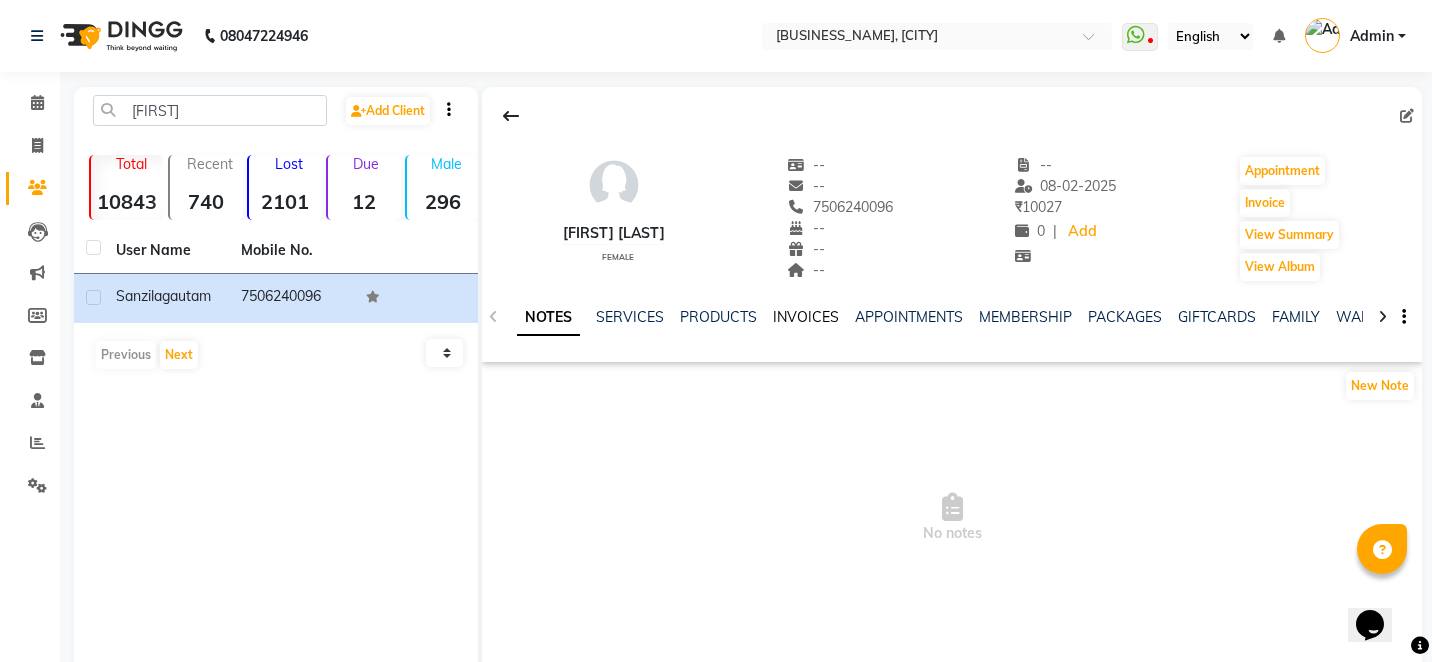 click on "INVOICES" 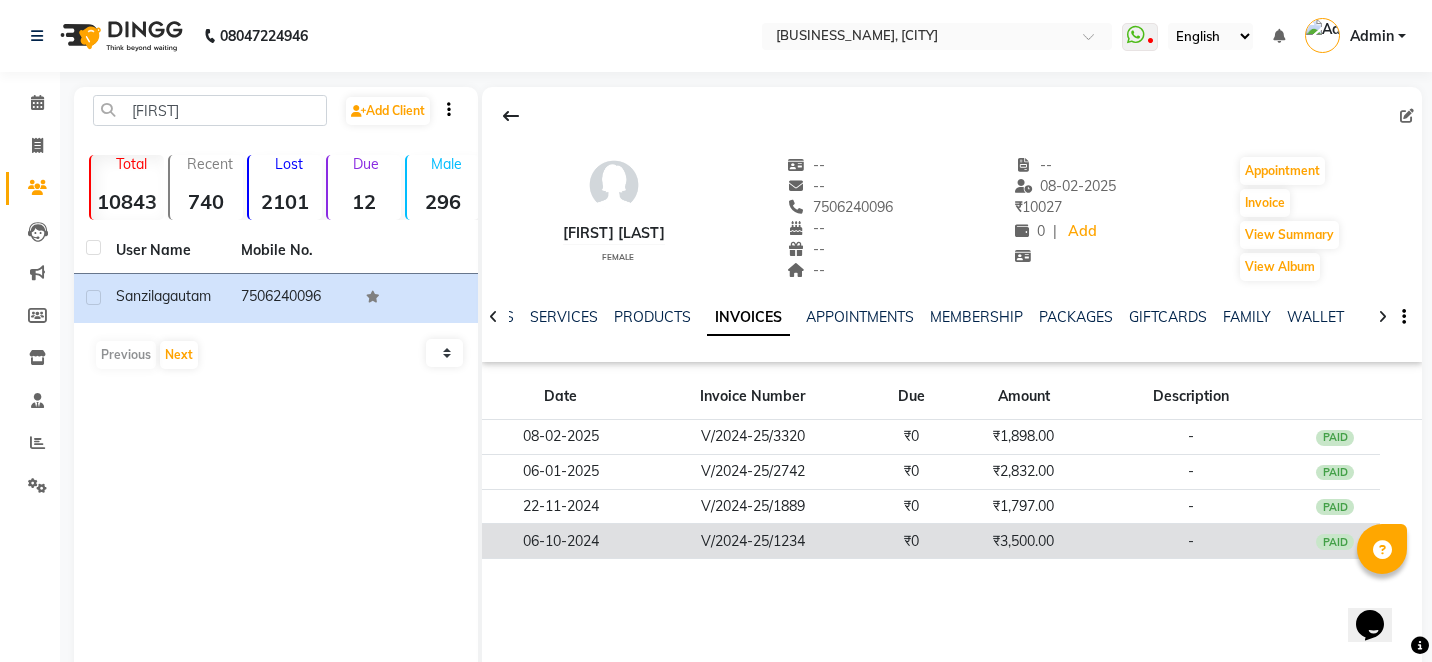 click on "V/2024-25/1234" 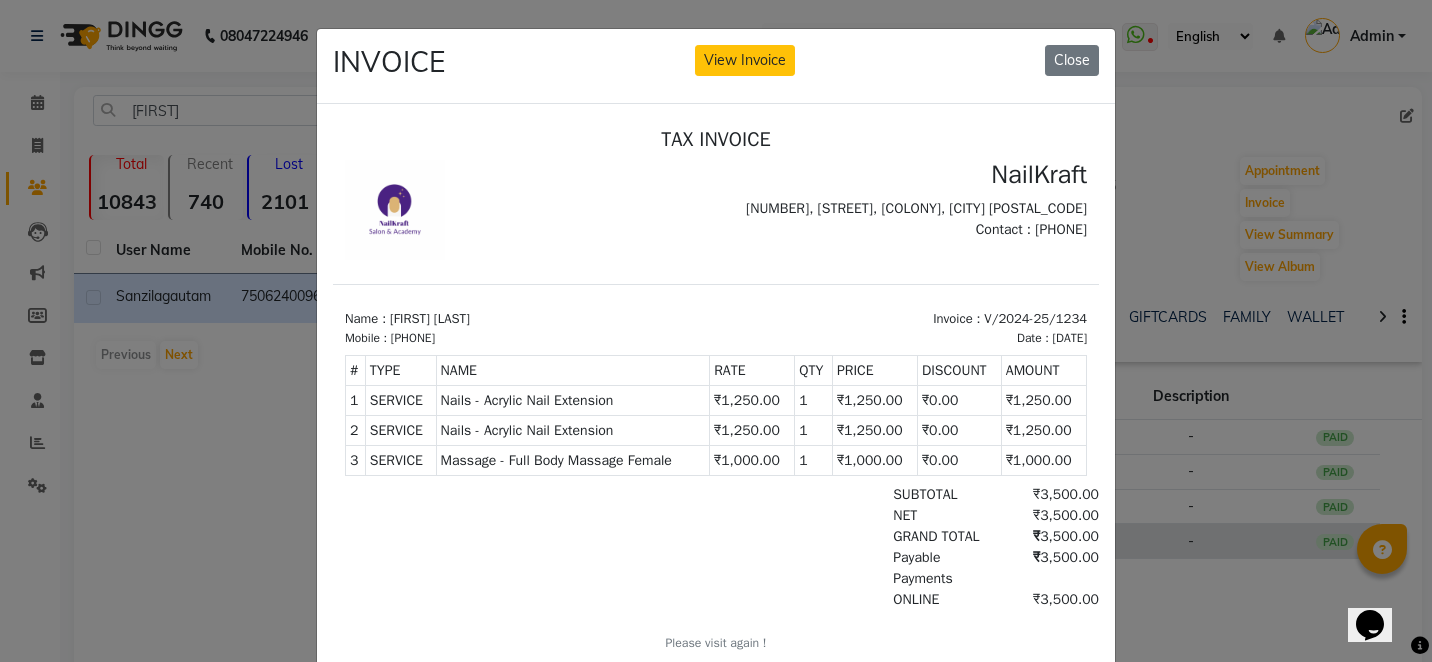 scroll, scrollTop: 0, scrollLeft: 0, axis: both 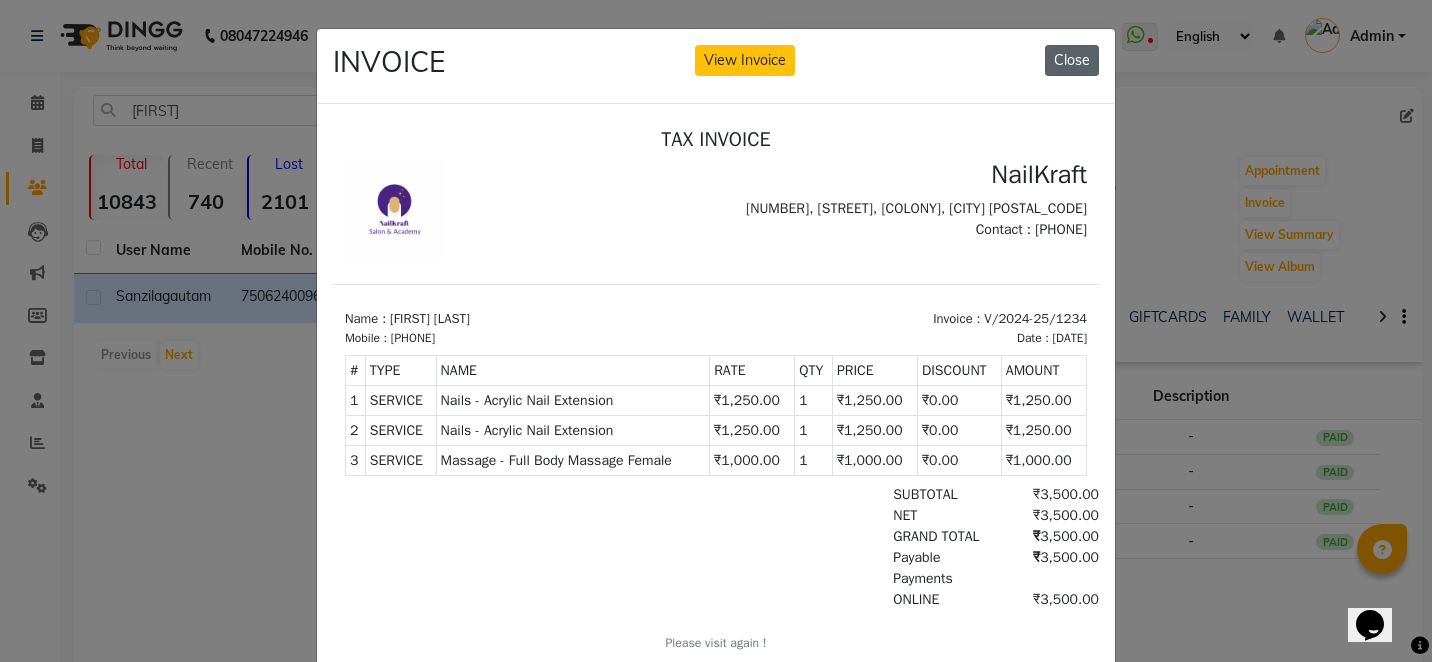 click on "Close" 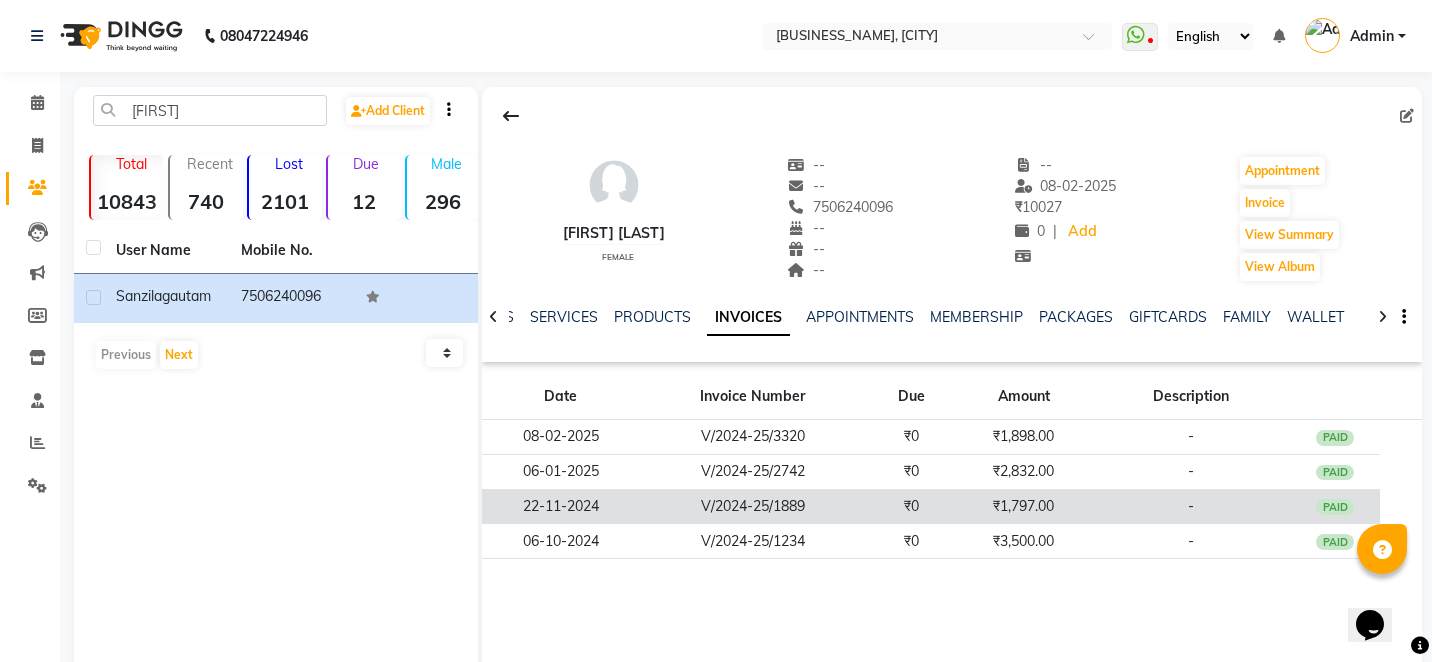click on "V/2024-25/1889" 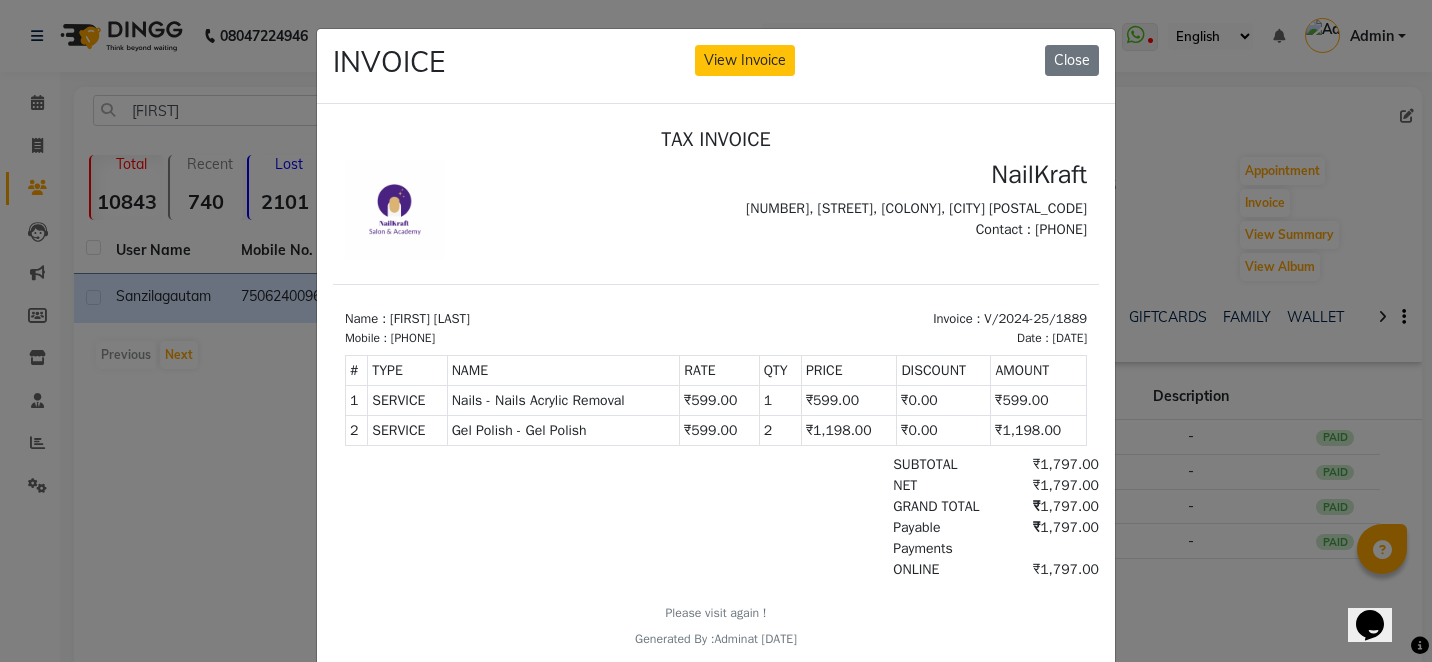 scroll, scrollTop: 0, scrollLeft: 0, axis: both 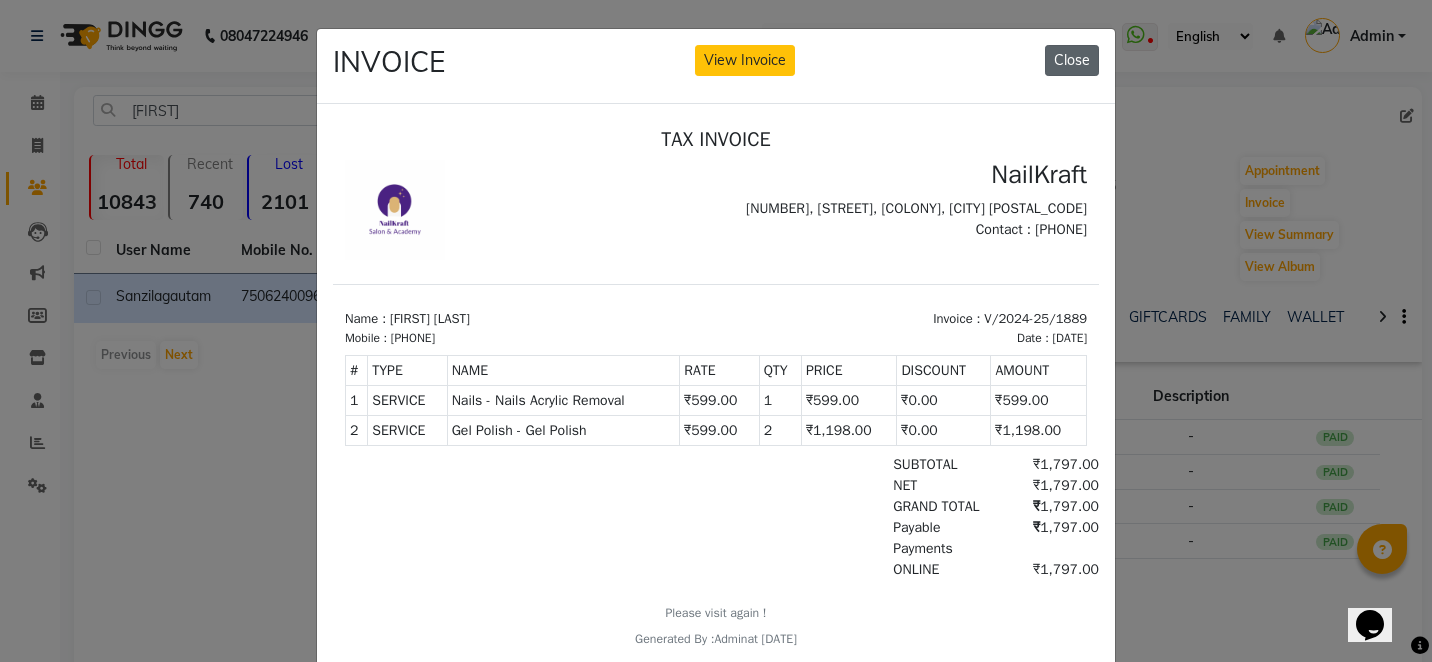 click on "Close" 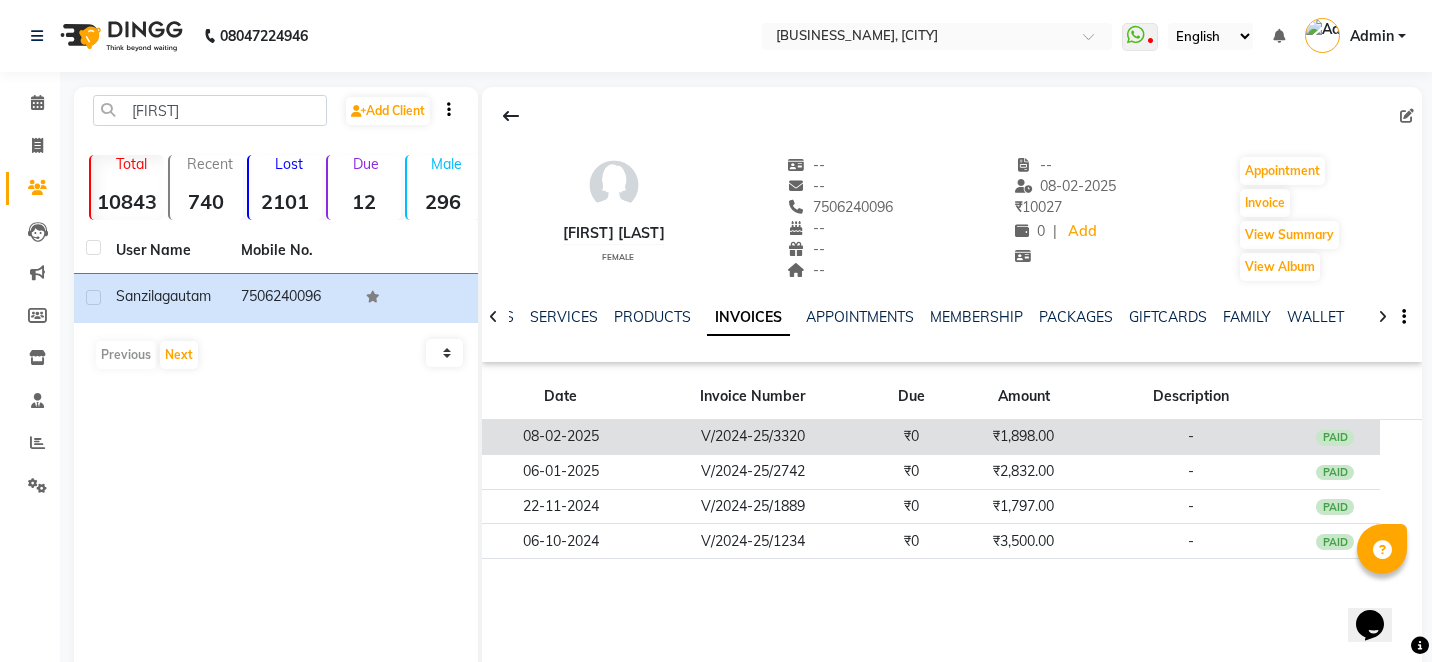 click on "V/2024-25/3320" 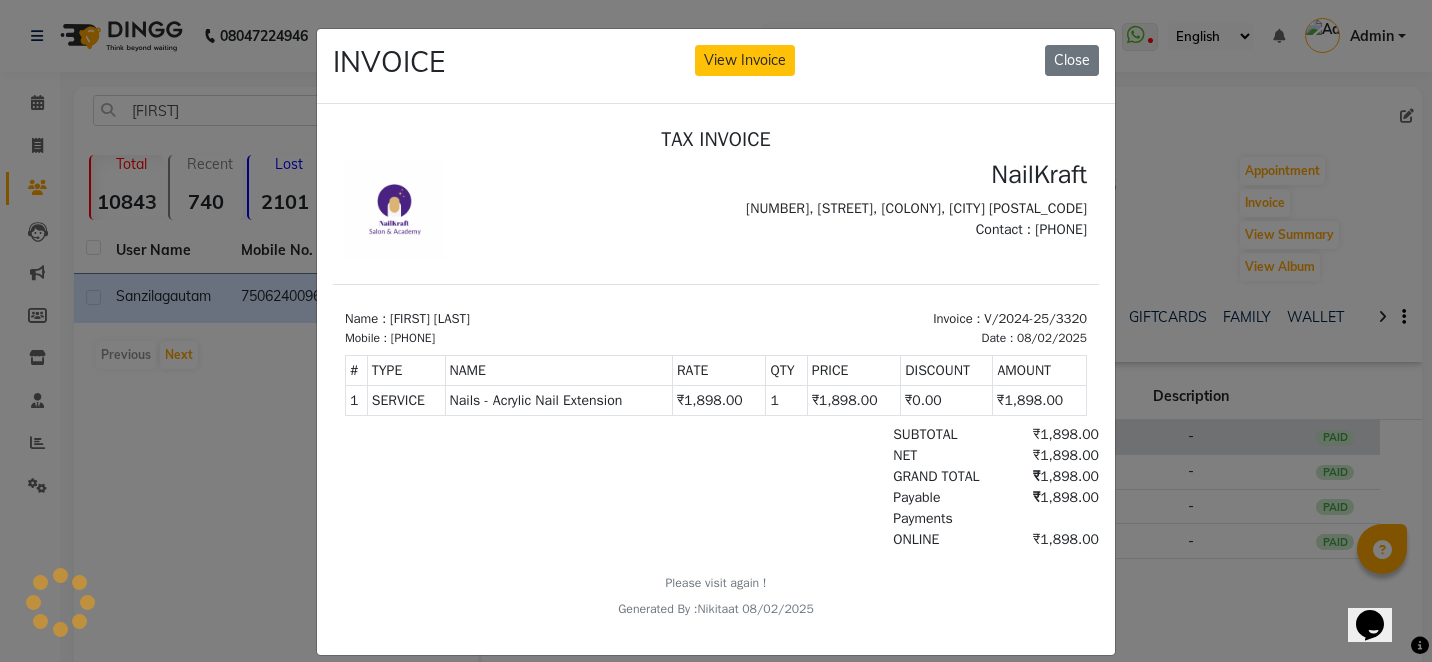 scroll, scrollTop: 0, scrollLeft: 0, axis: both 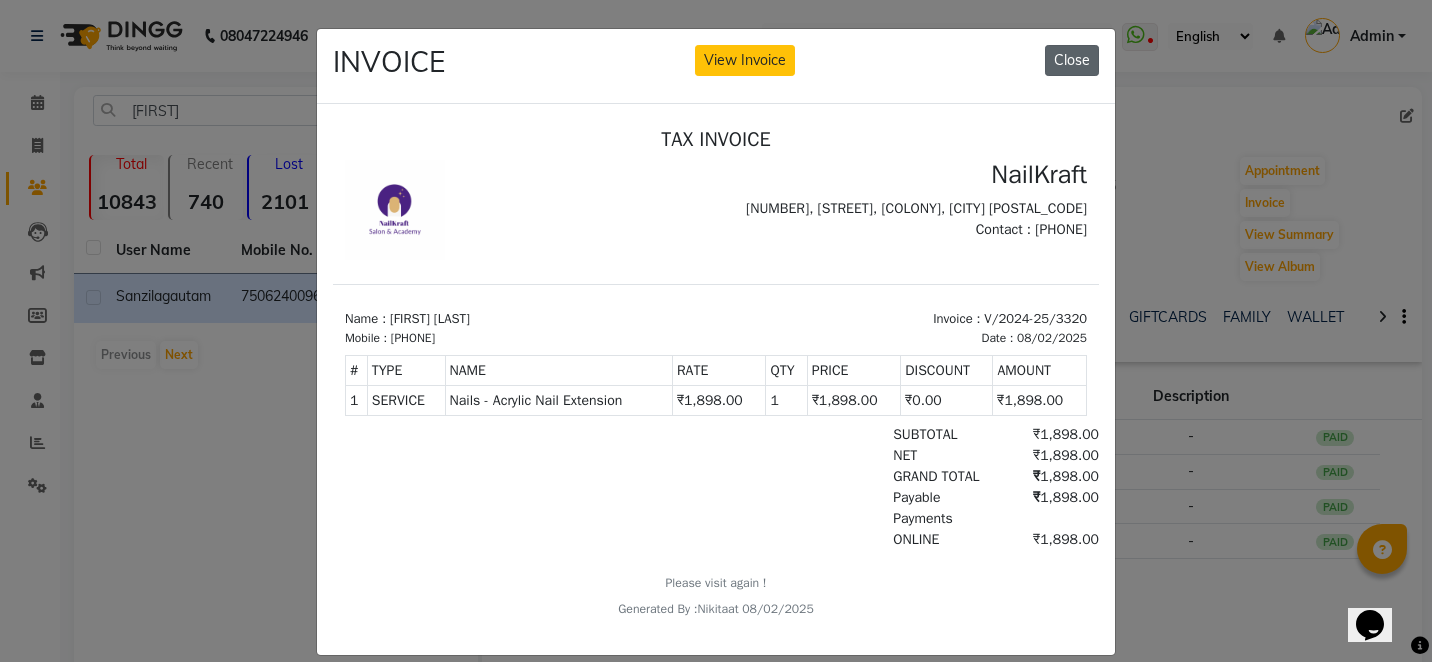 click on "Close" 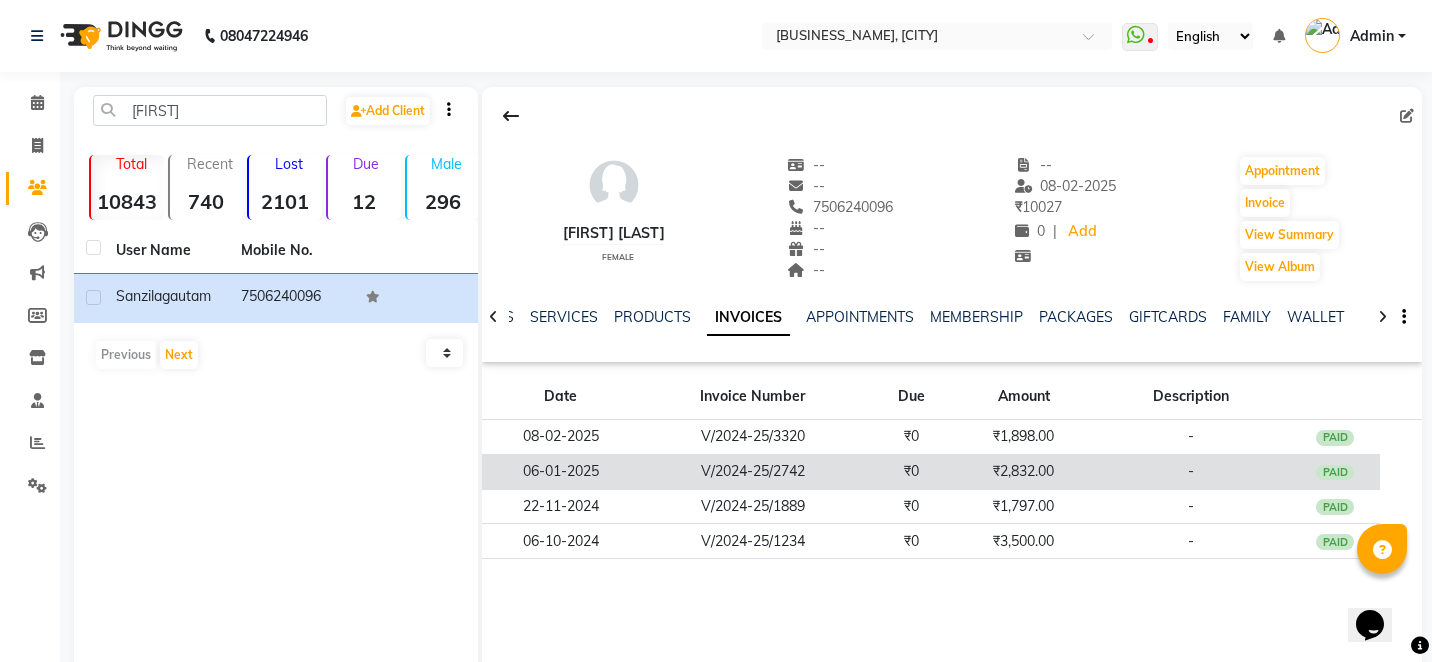 click on "V/2024-25/2742" 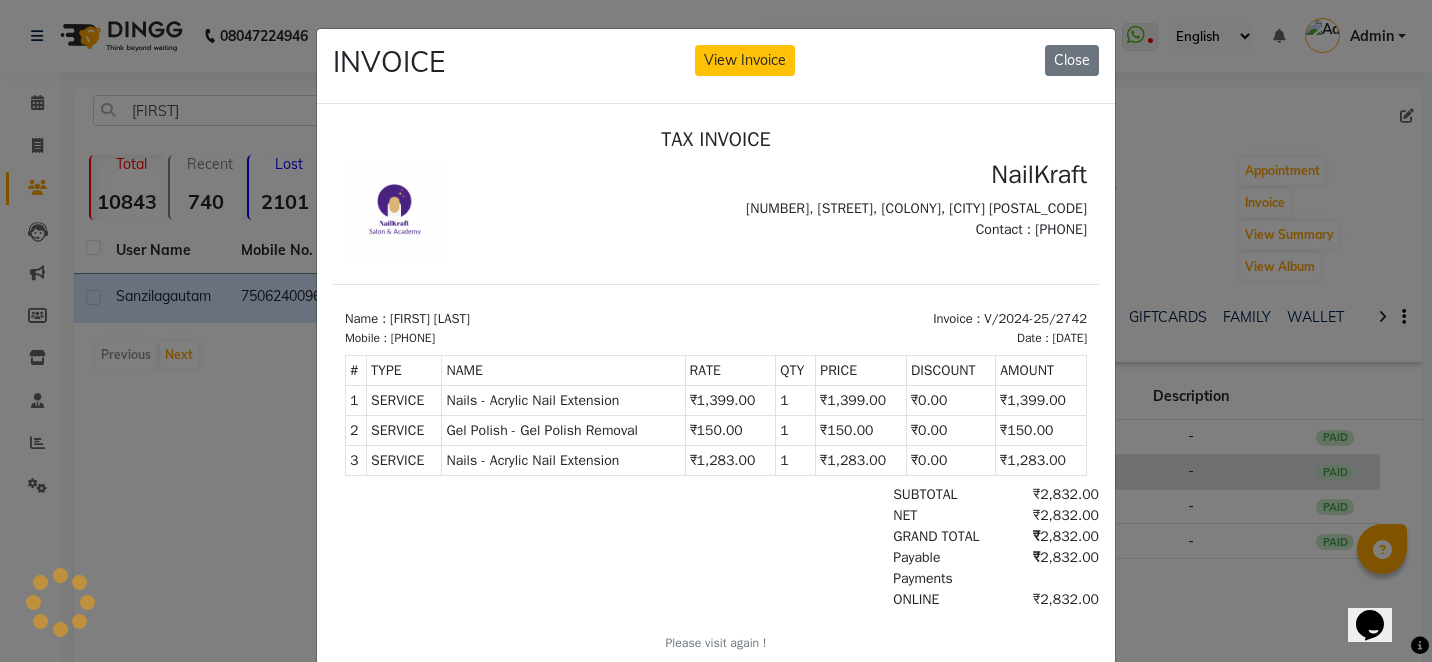scroll, scrollTop: 0, scrollLeft: 0, axis: both 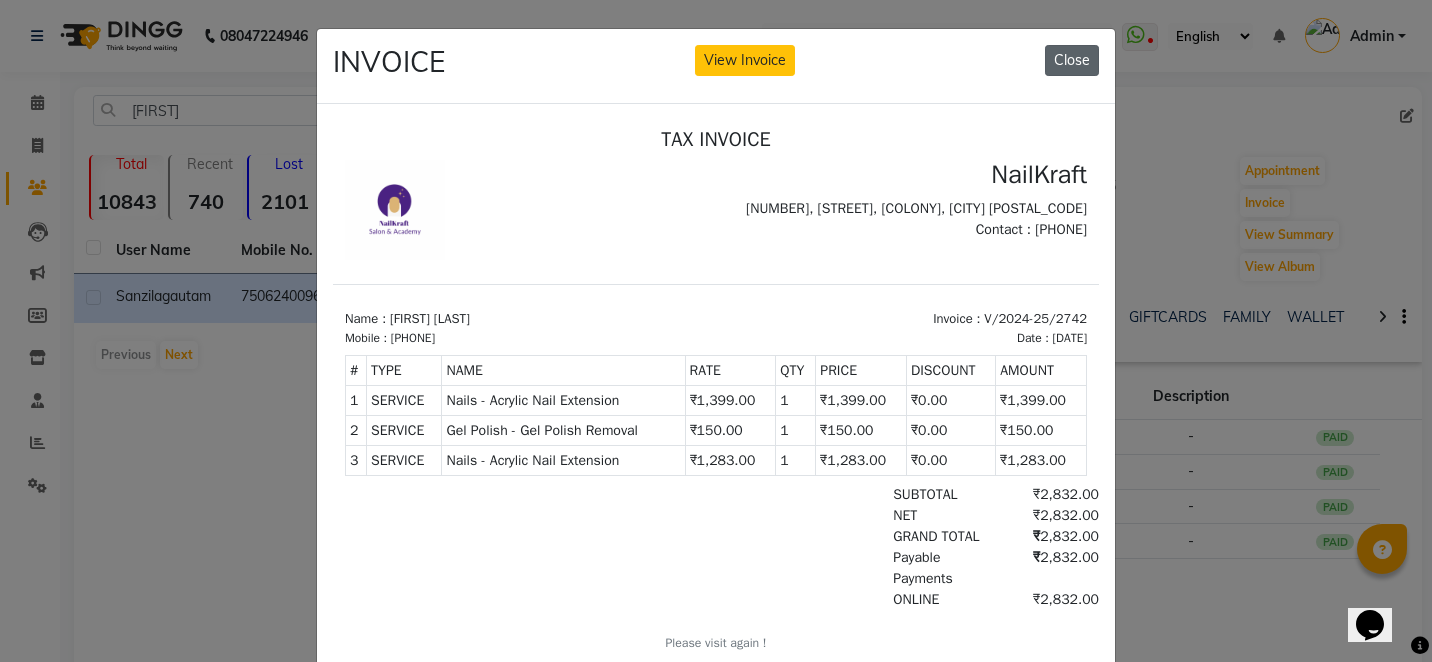click on "Close" 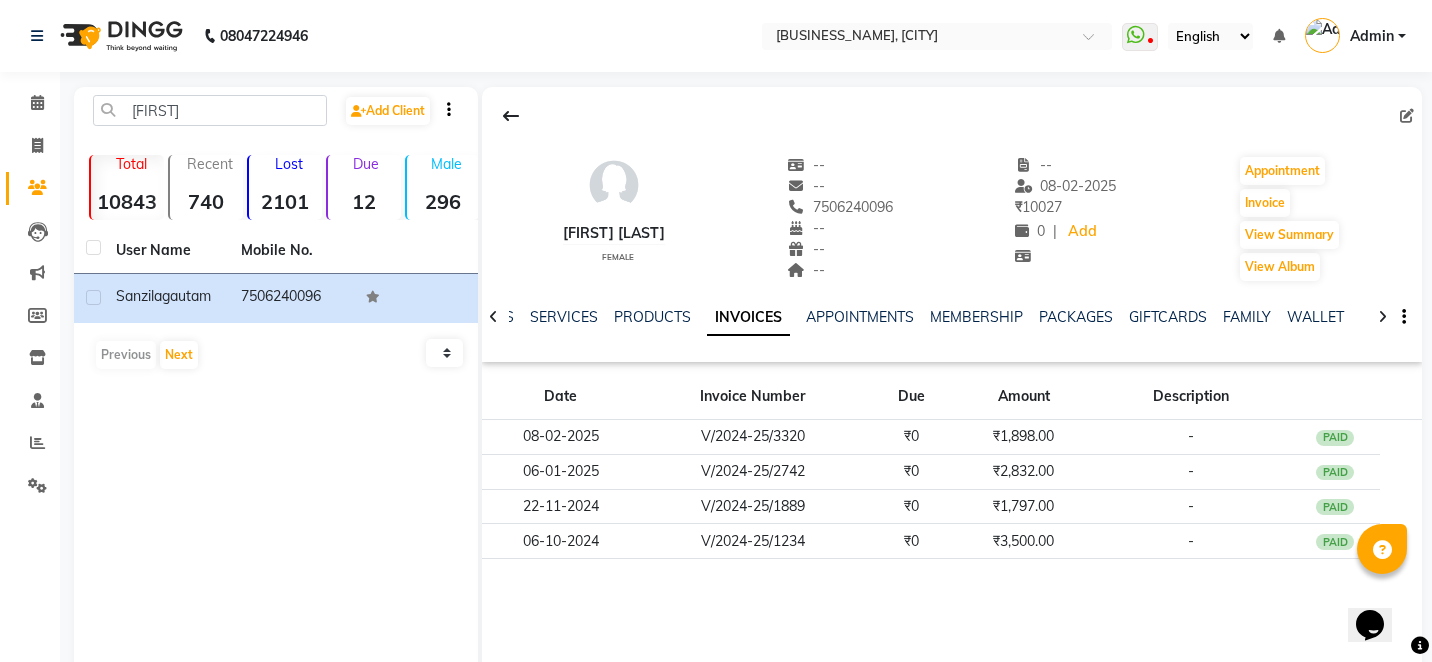 click on "INVOICE View Invoice Close" at bounding box center [716, 322] 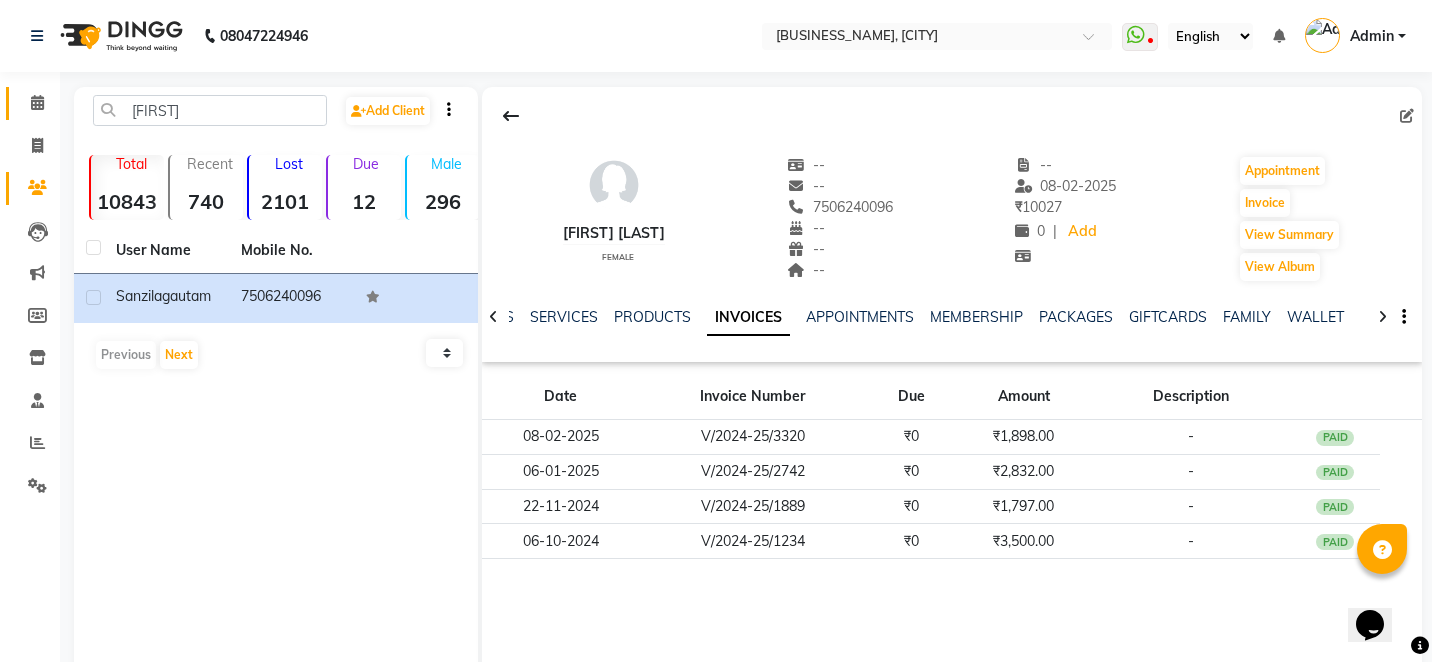 click 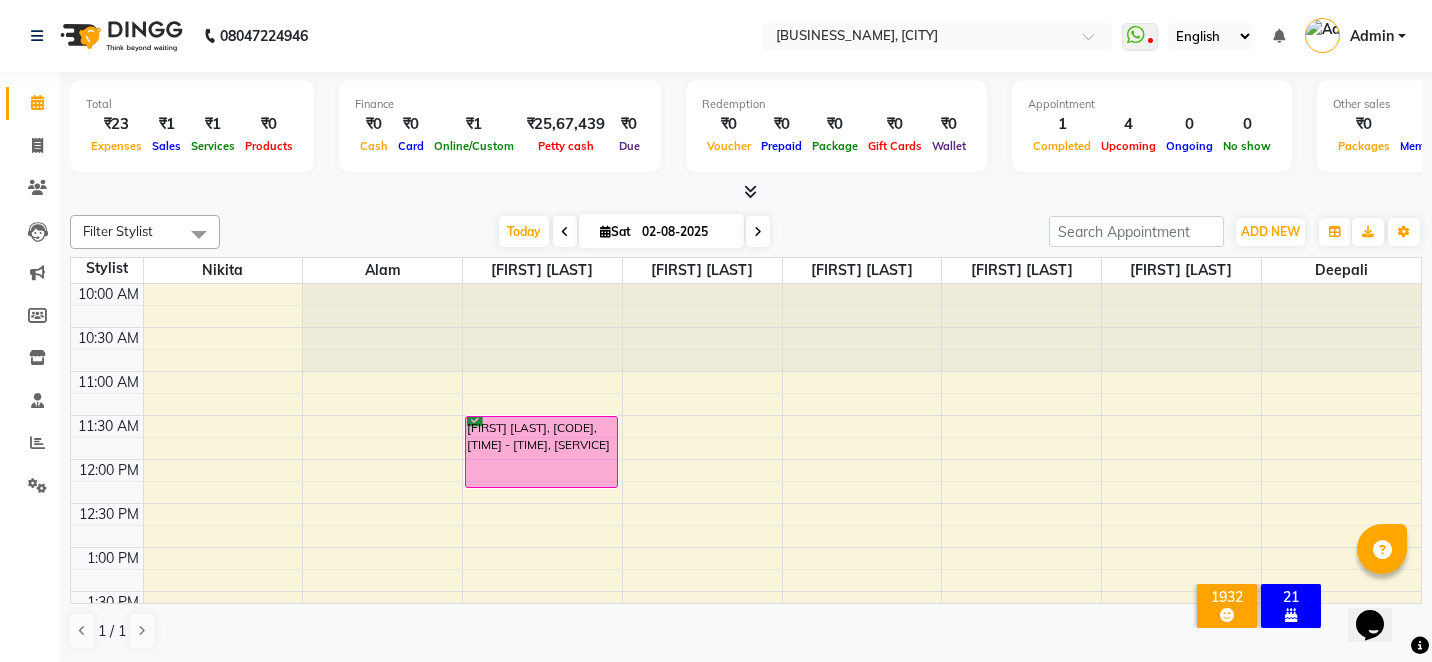 click on "Total  ₹23  Expenses ₹1  Sales ₹1  Services ₹0  Products" at bounding box center (192, 126) 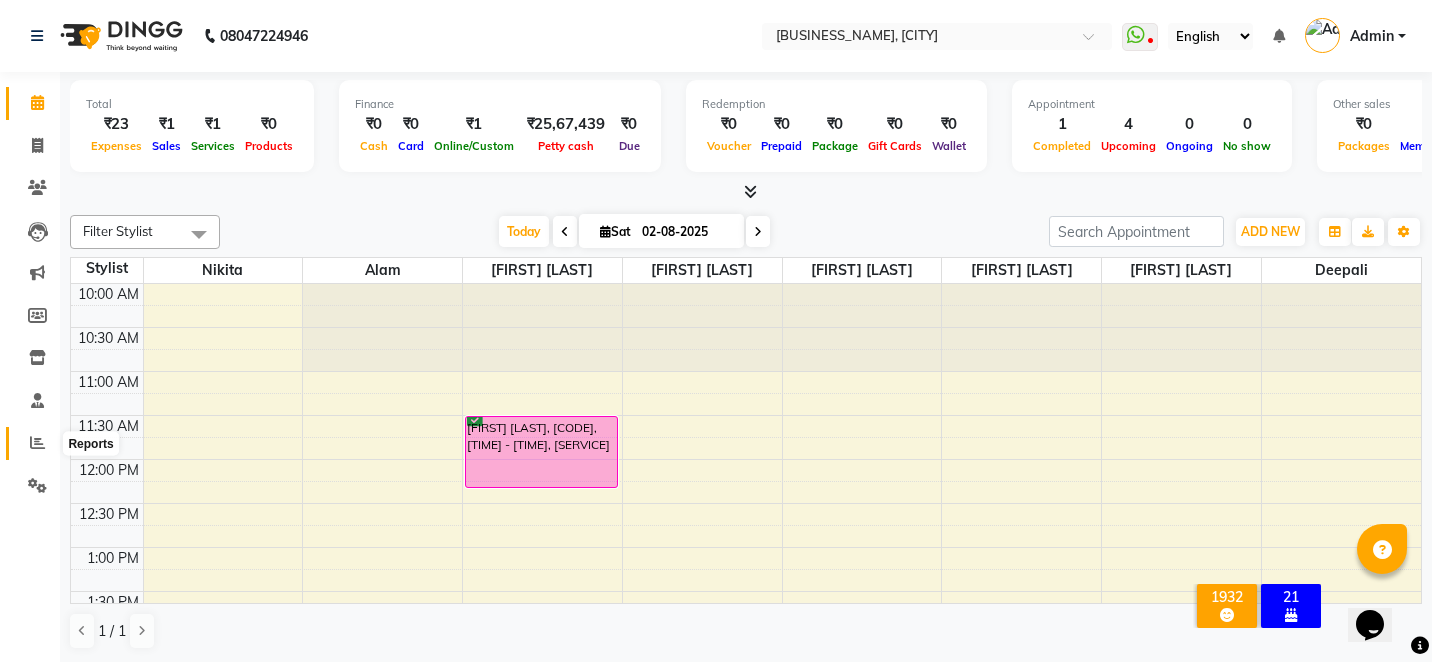 click 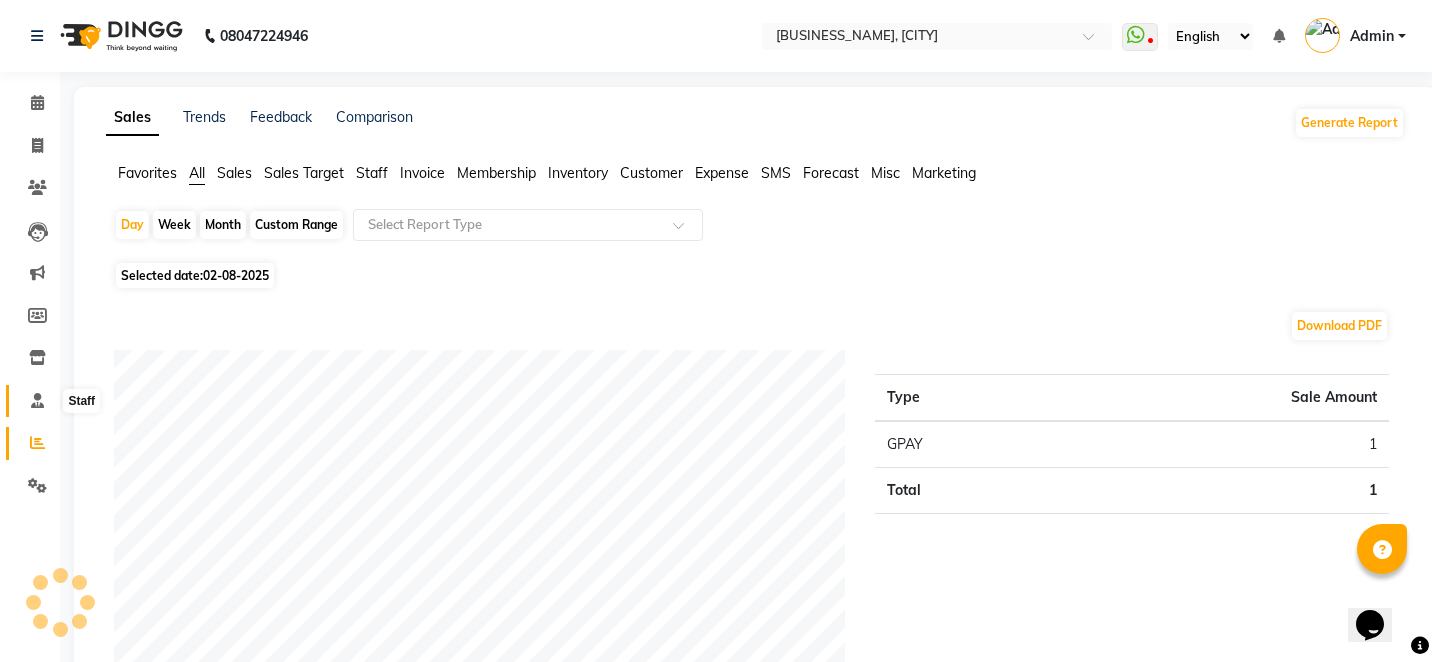 click 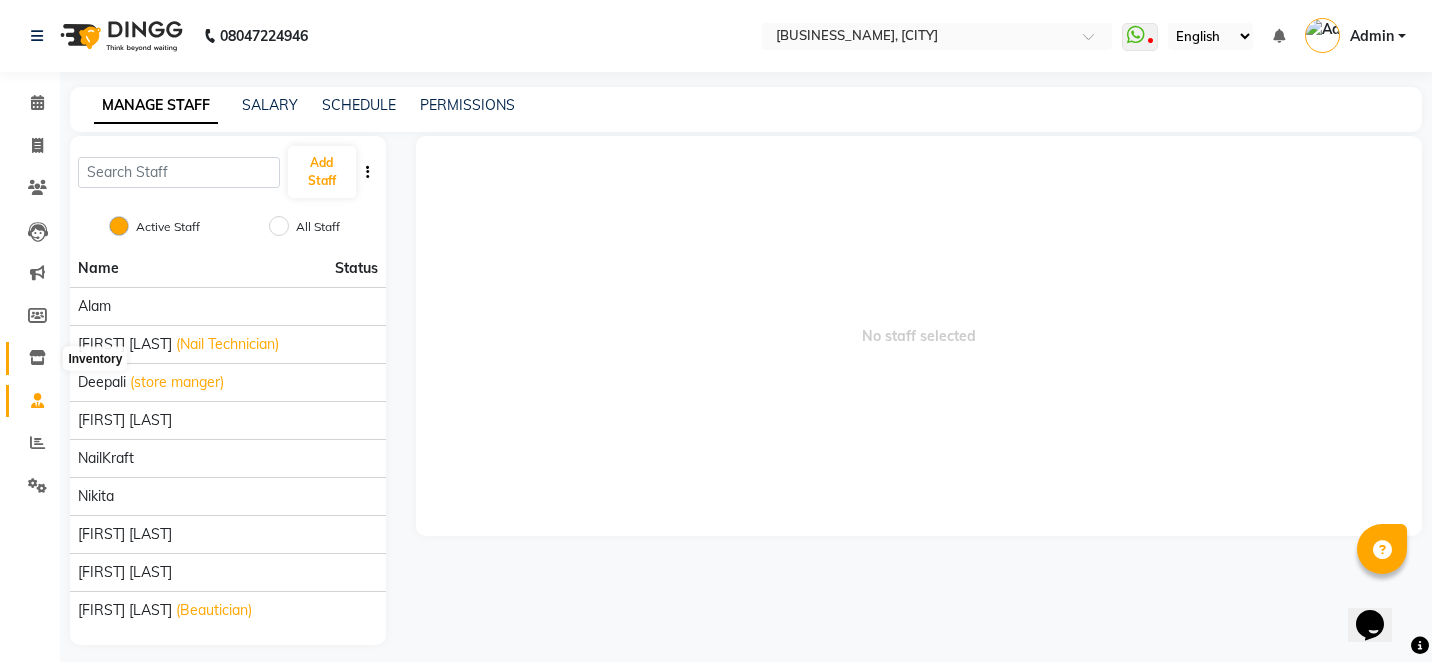 click 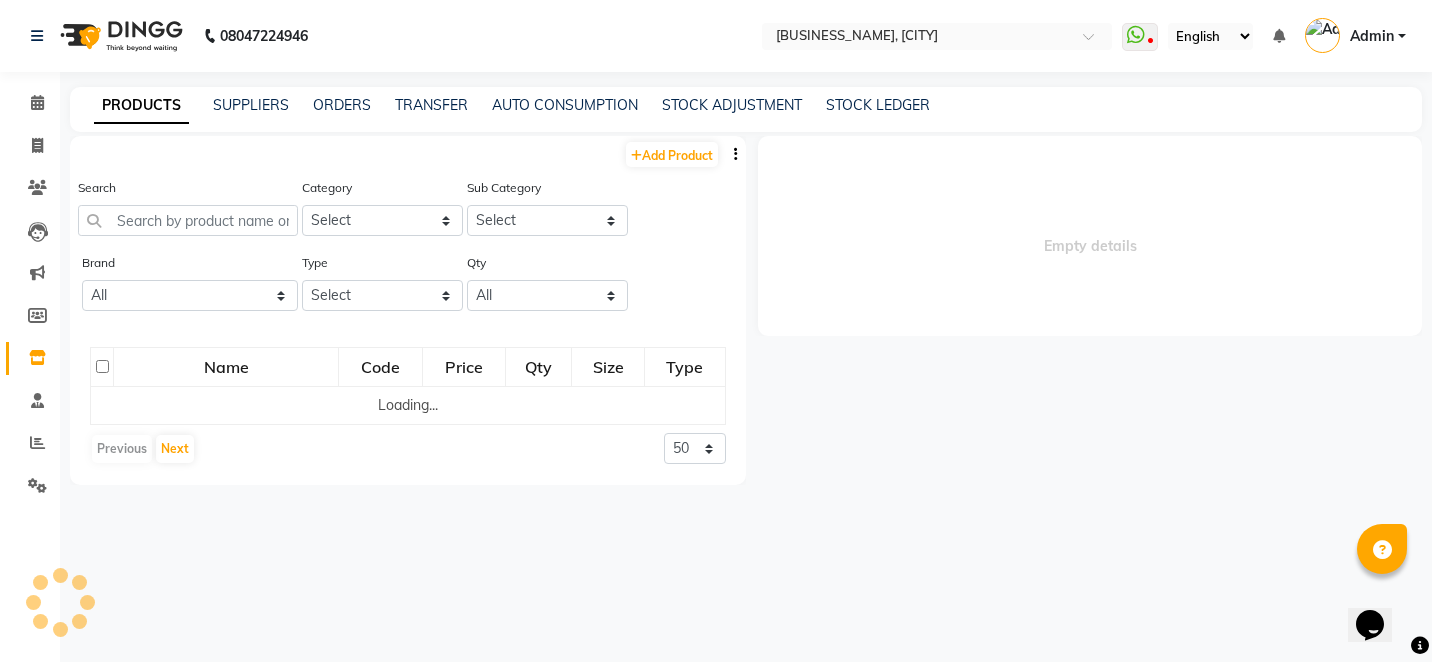 select 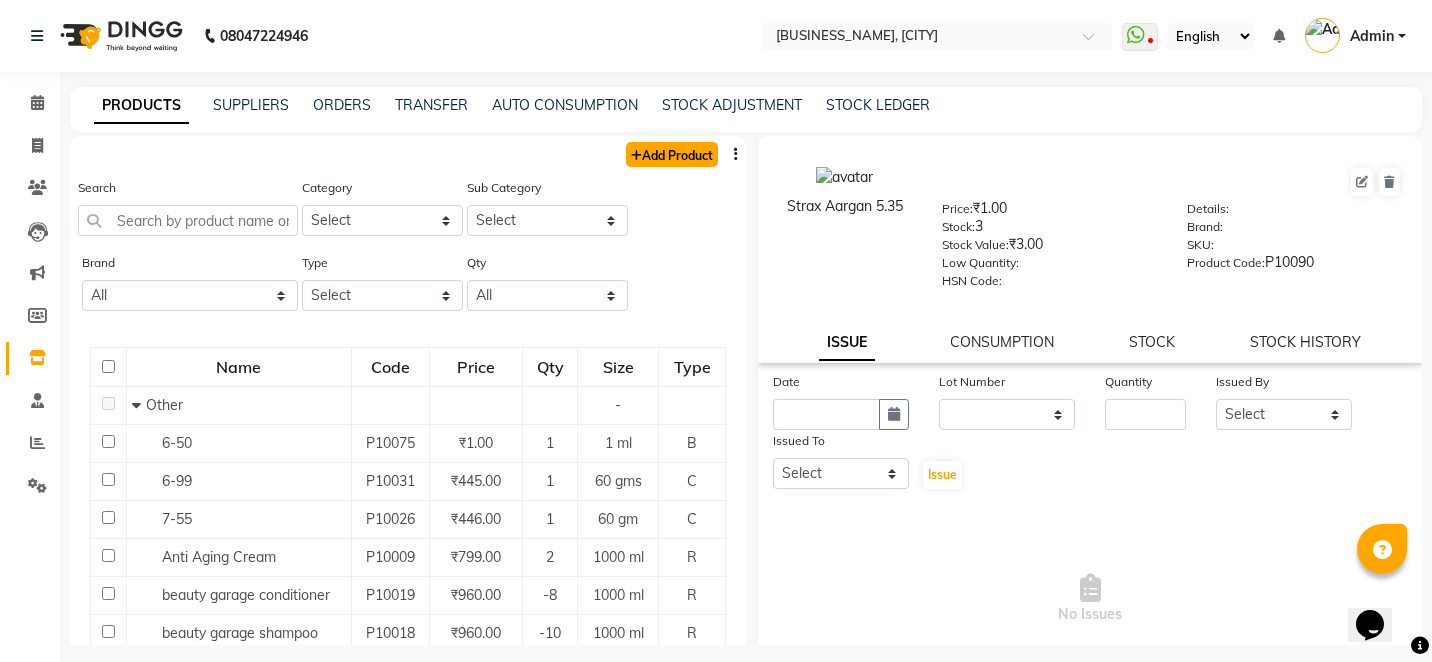 click on "Add Product" 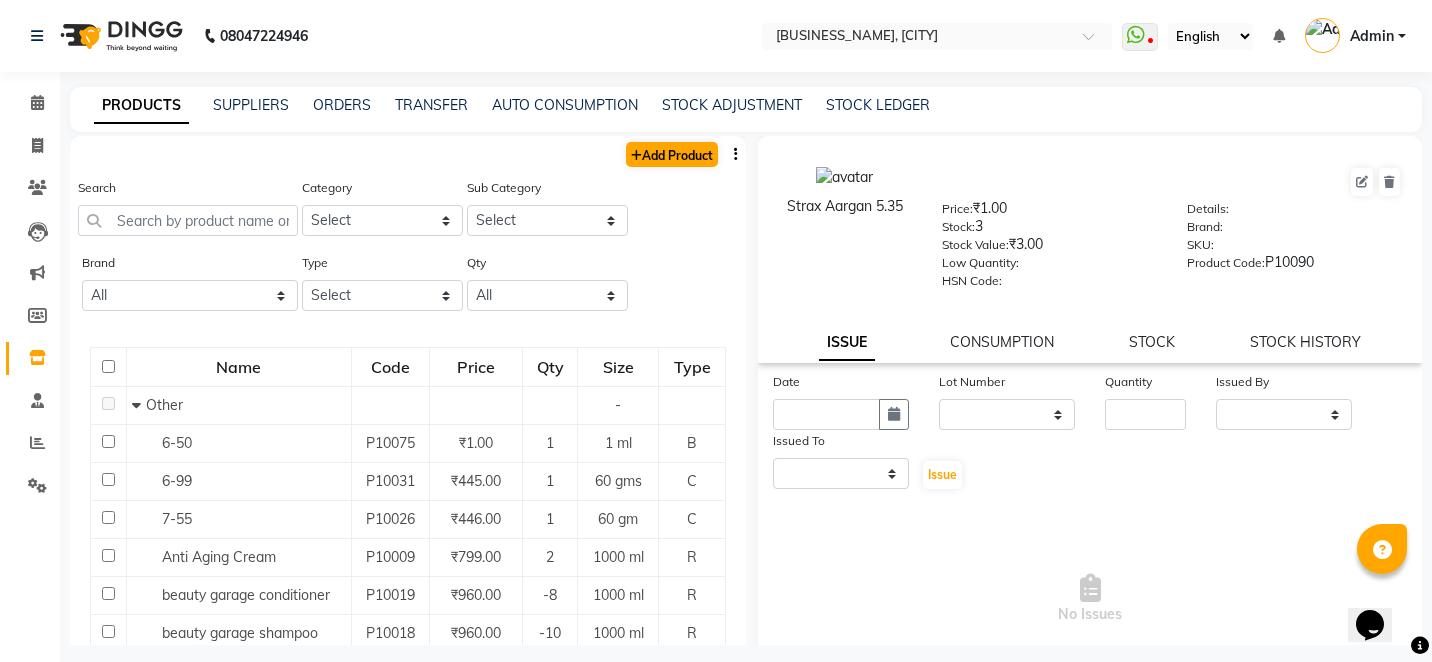 select on "true" 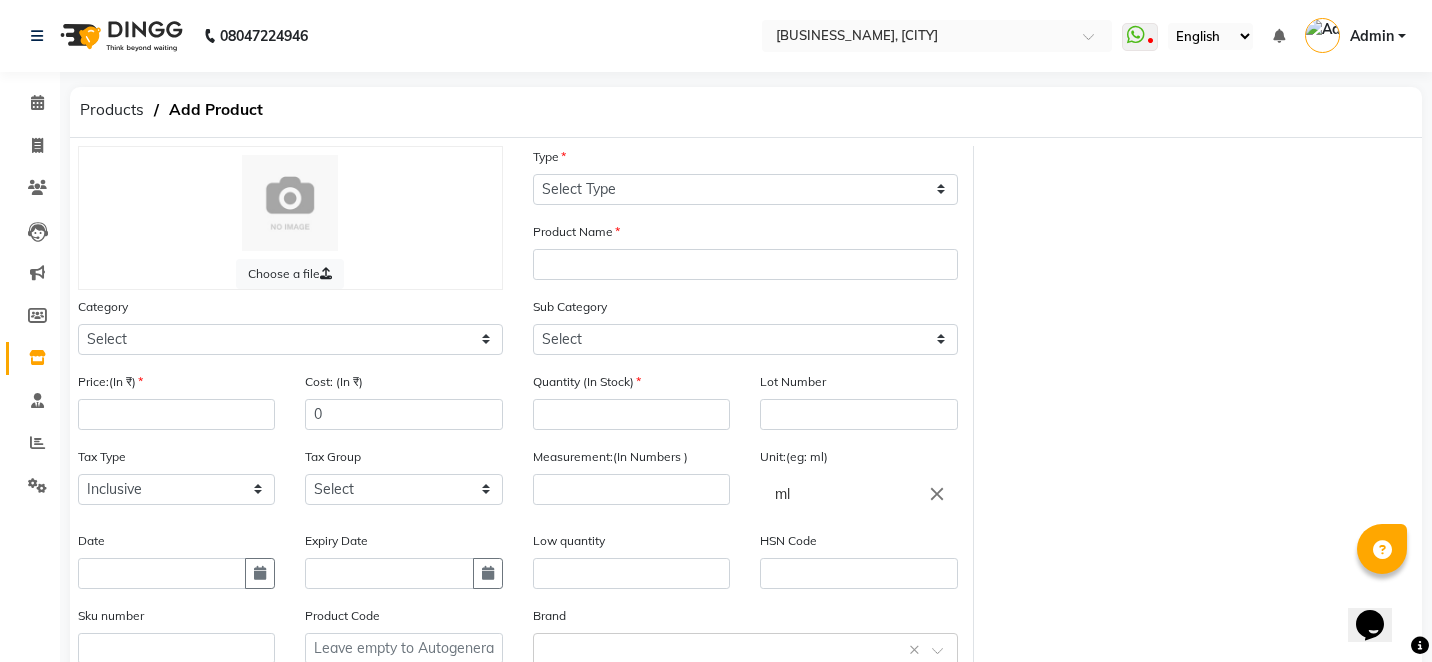 click on "Type Select Type Both Retail Consumable" 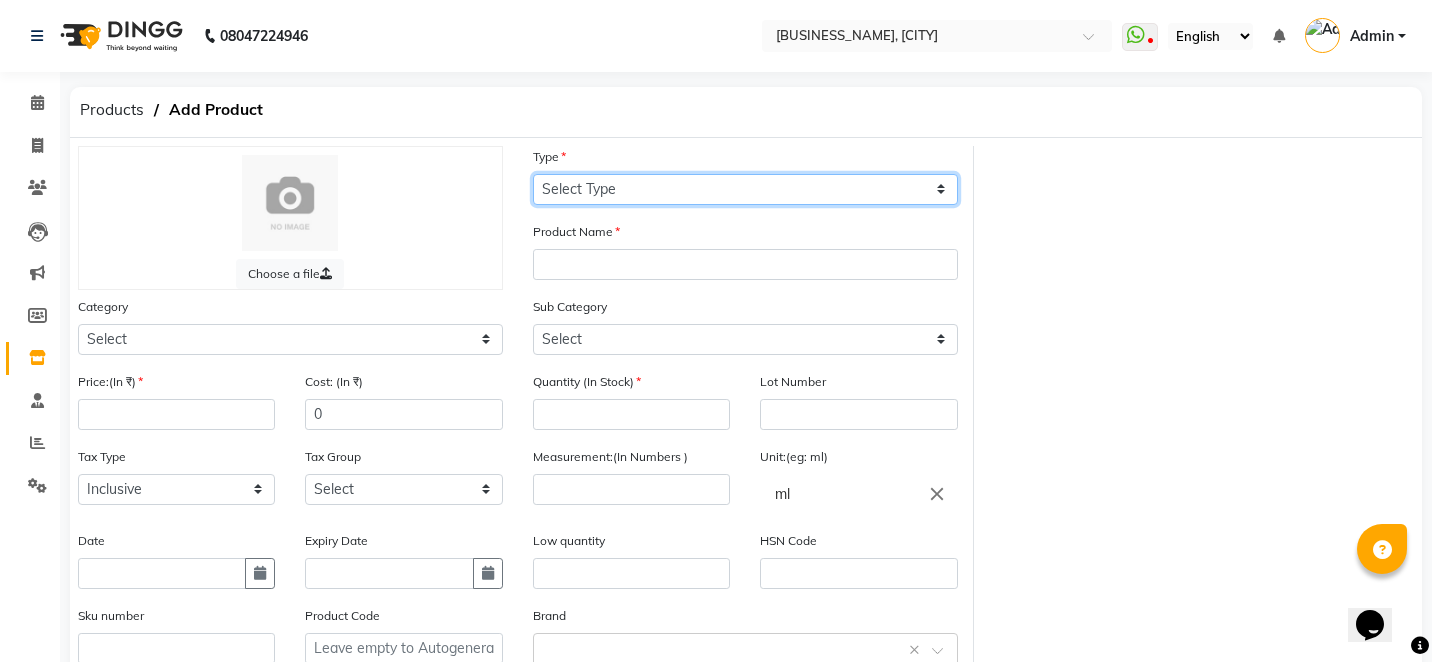 click on "Select Type Both Retail Consumable" 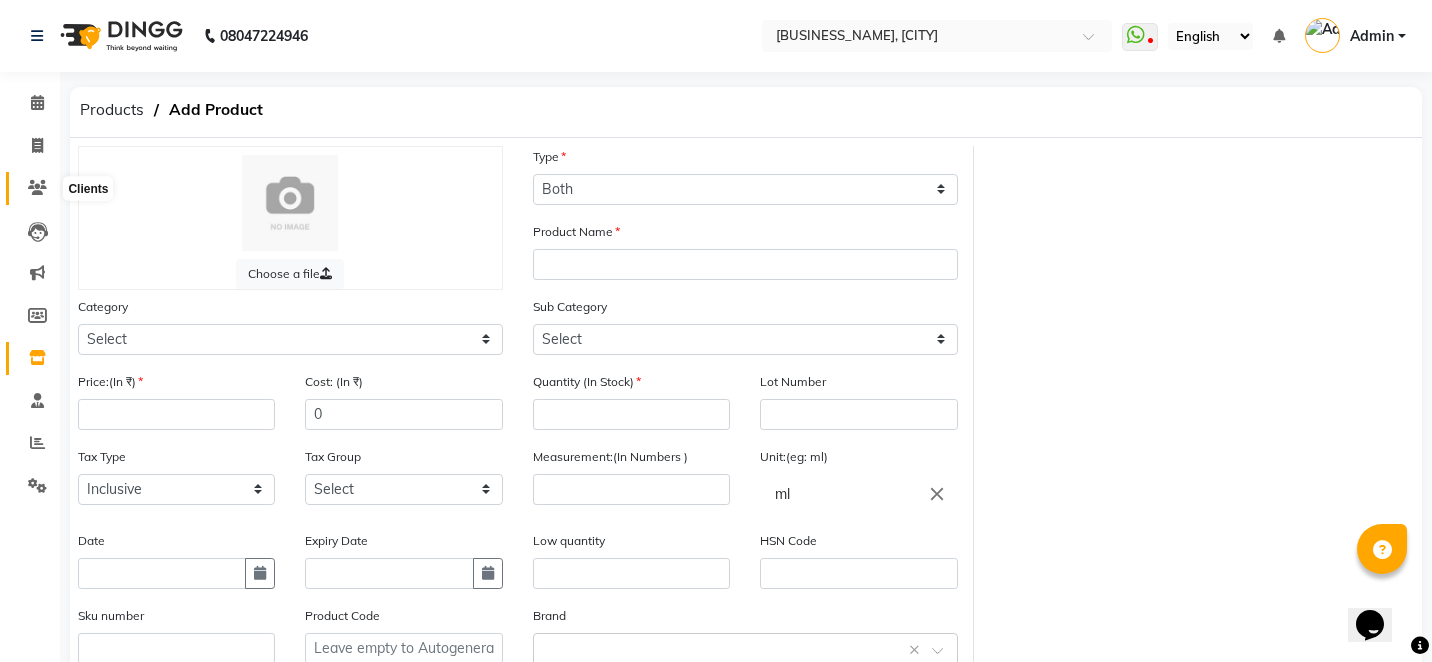 click 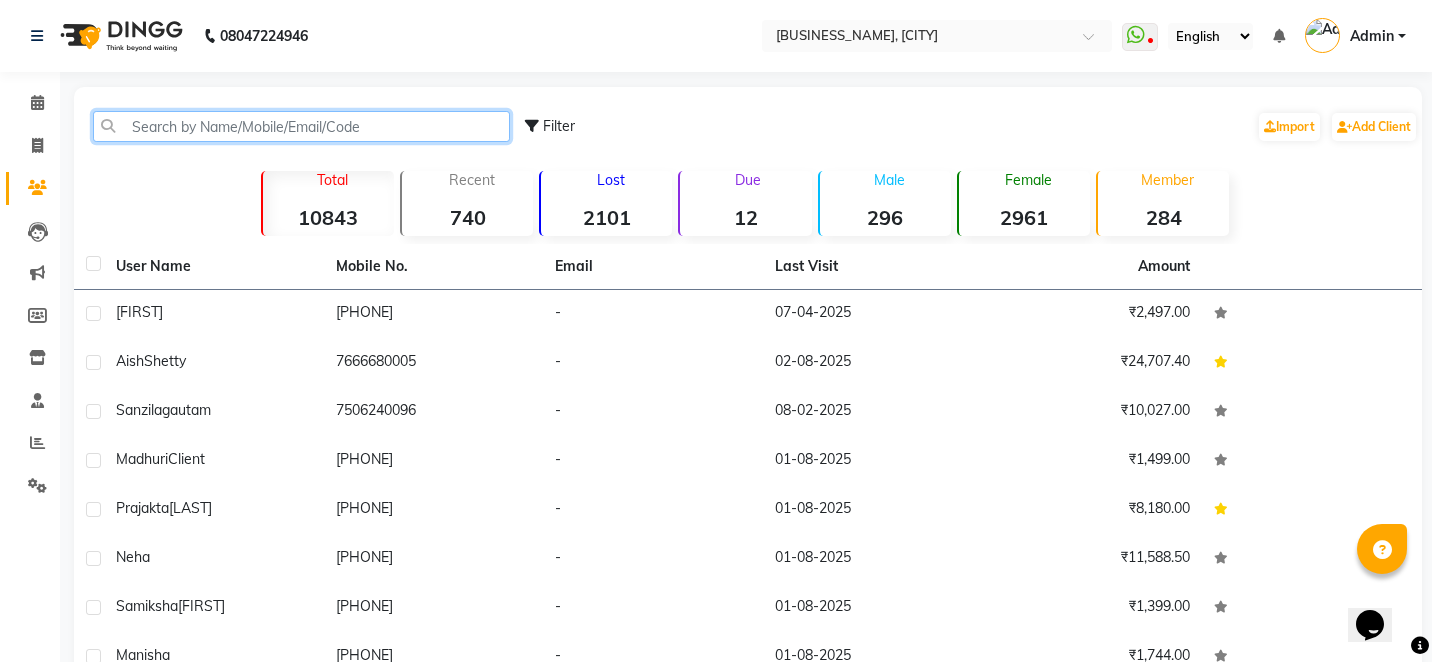 click 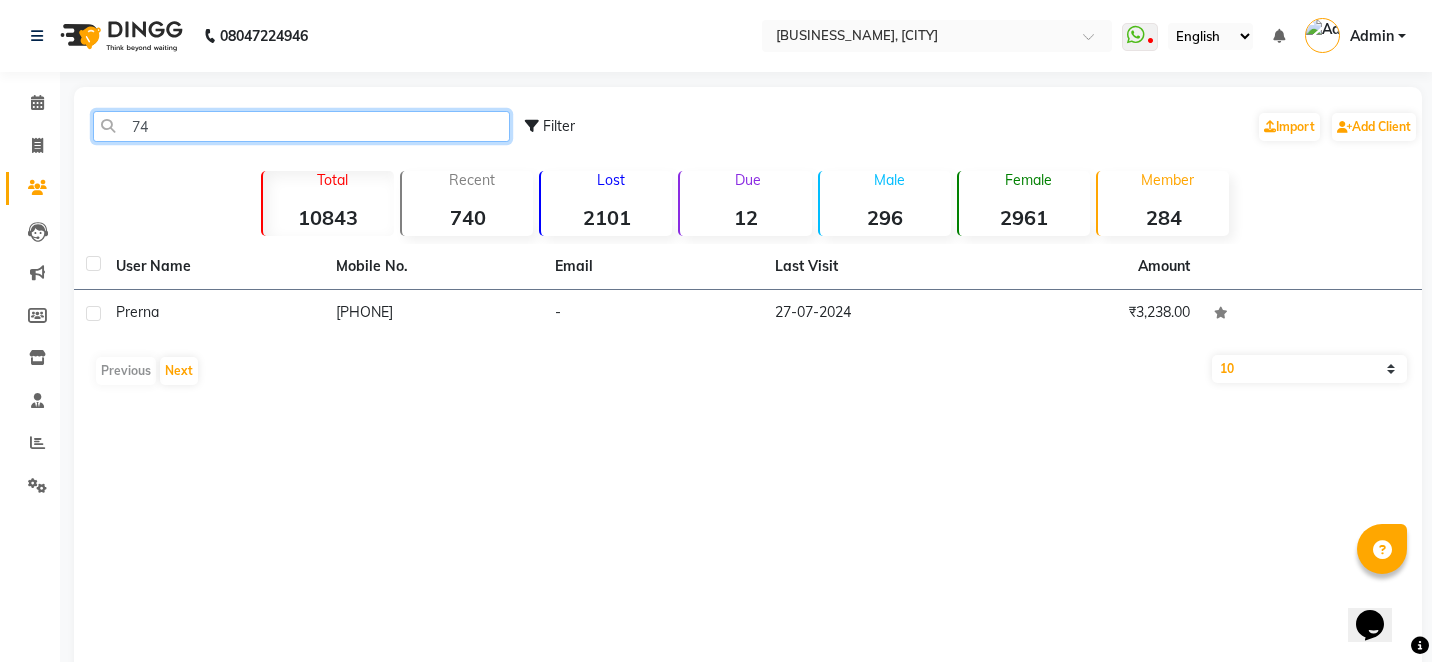 type on "7" 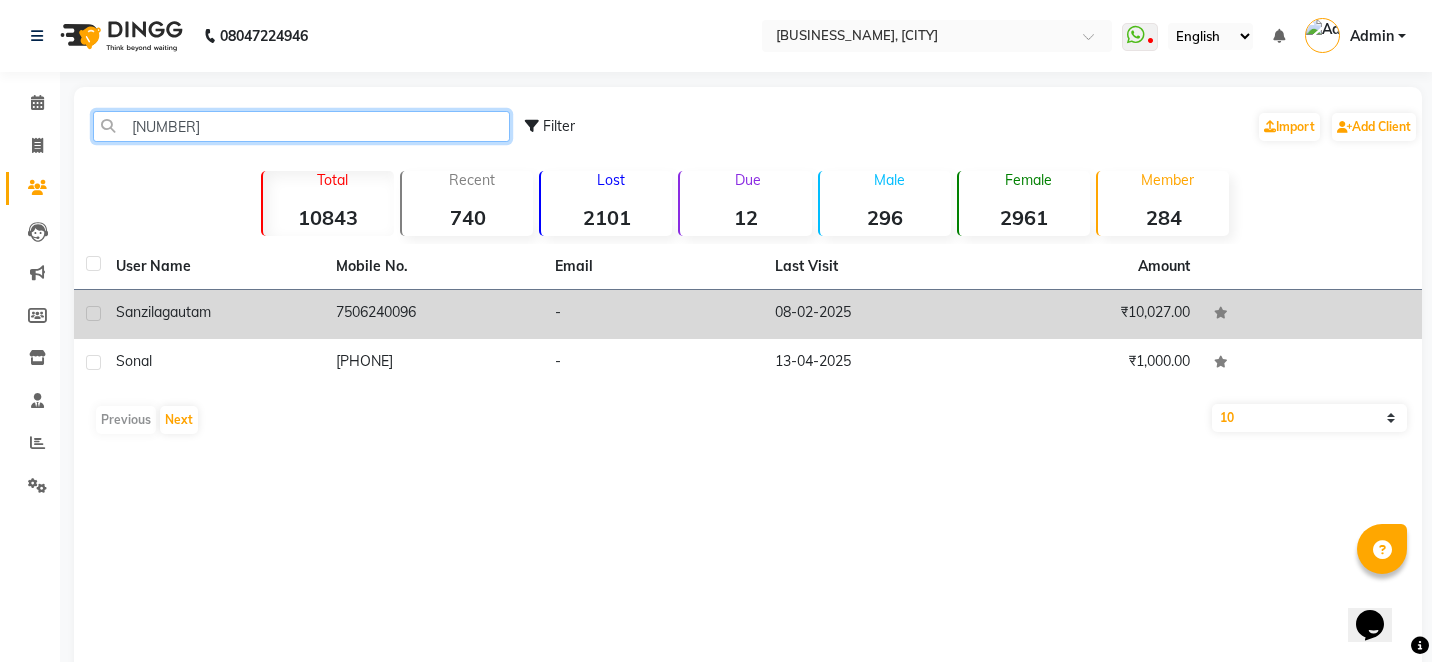 type on "[NUMBER]" 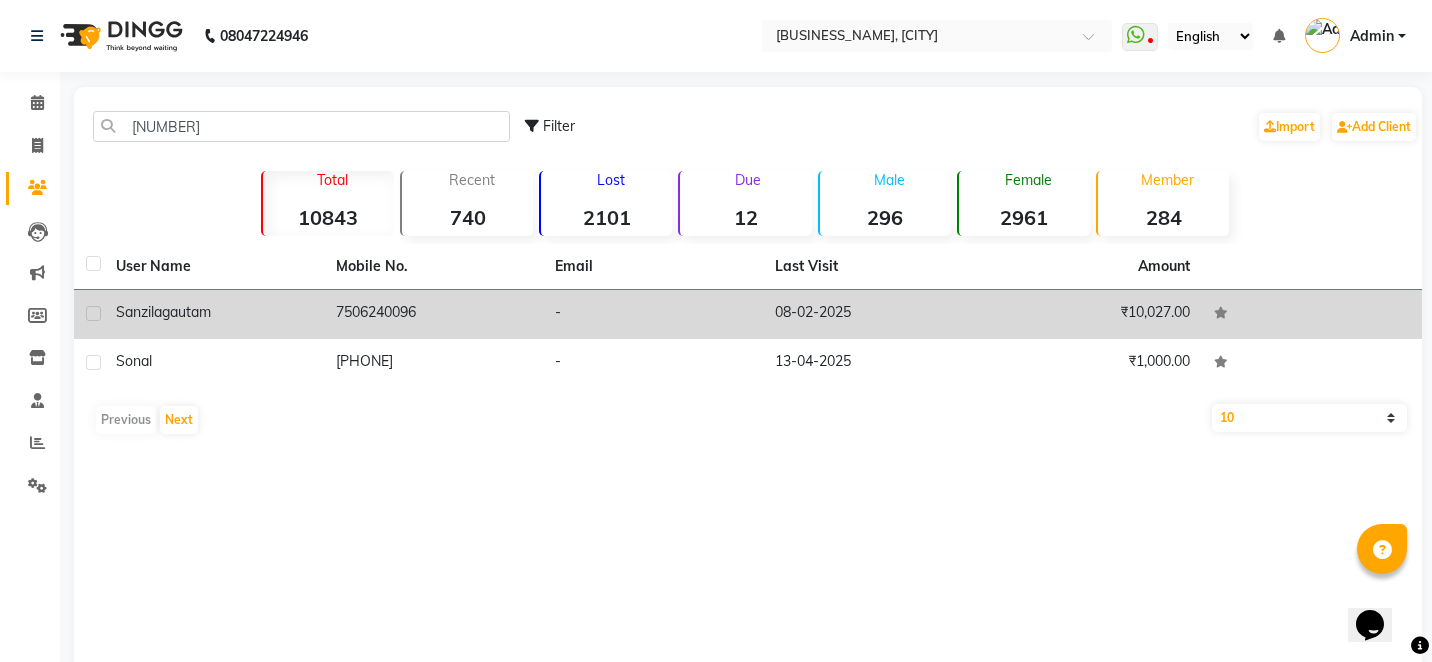 click on "7506240096" 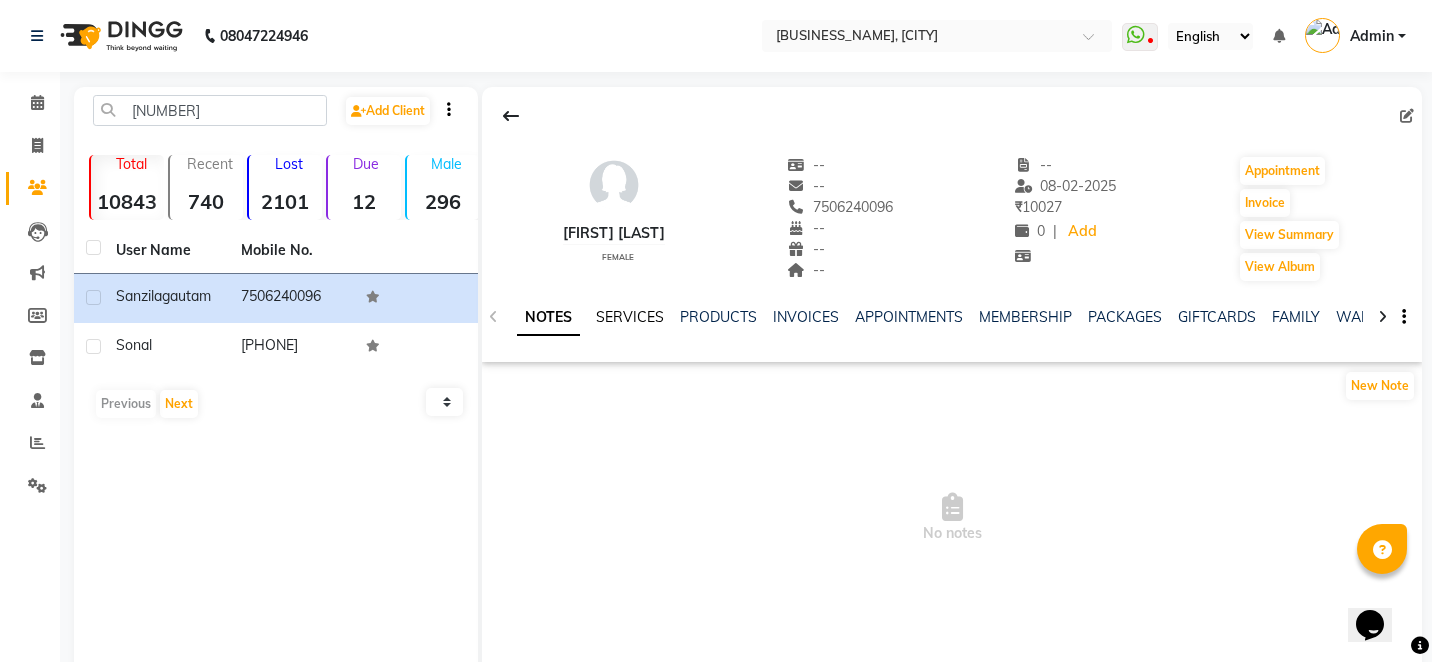click on "SERVICES" 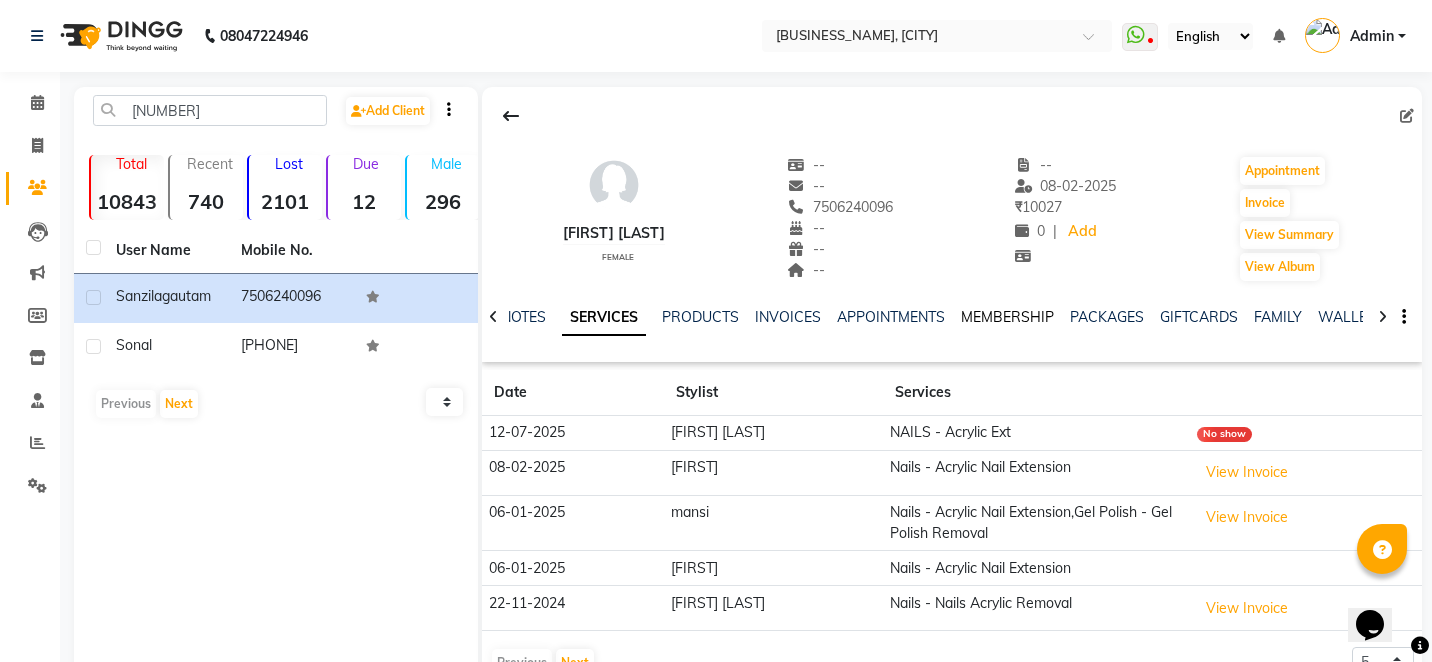 click on "MEMBERSHIP" 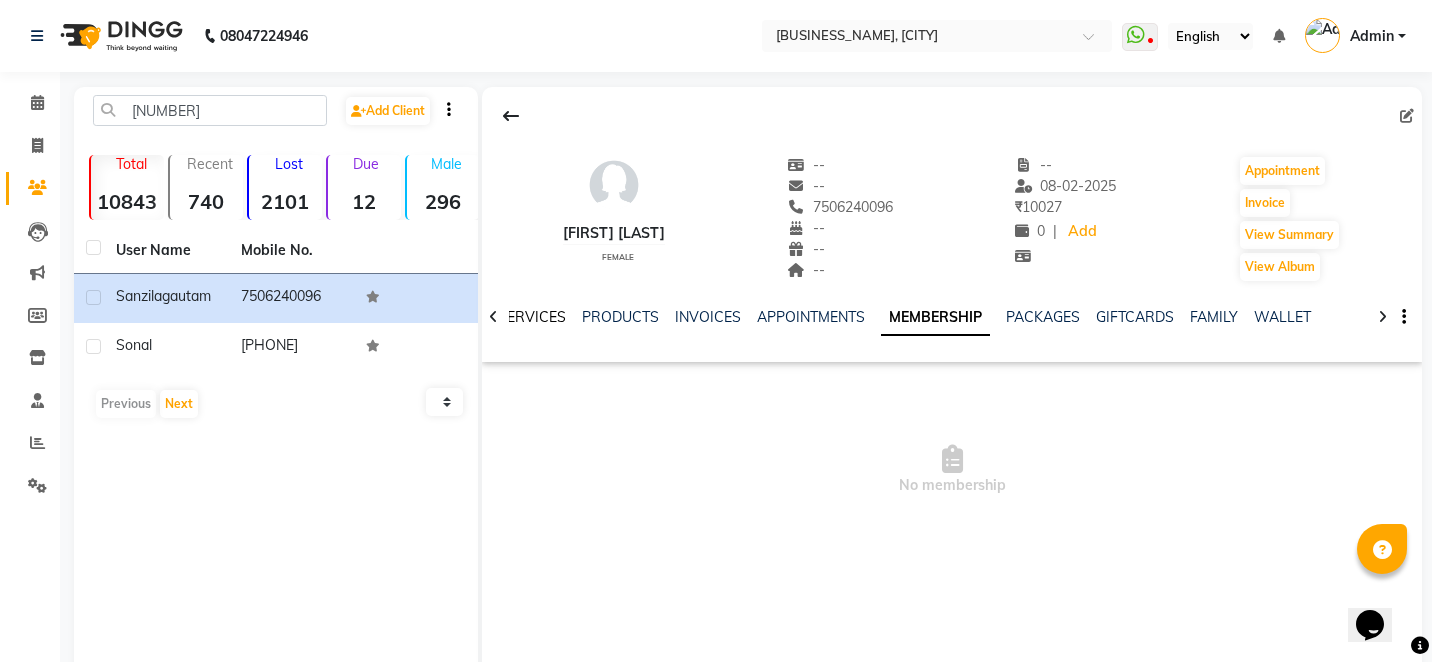 click on "SERVICES" 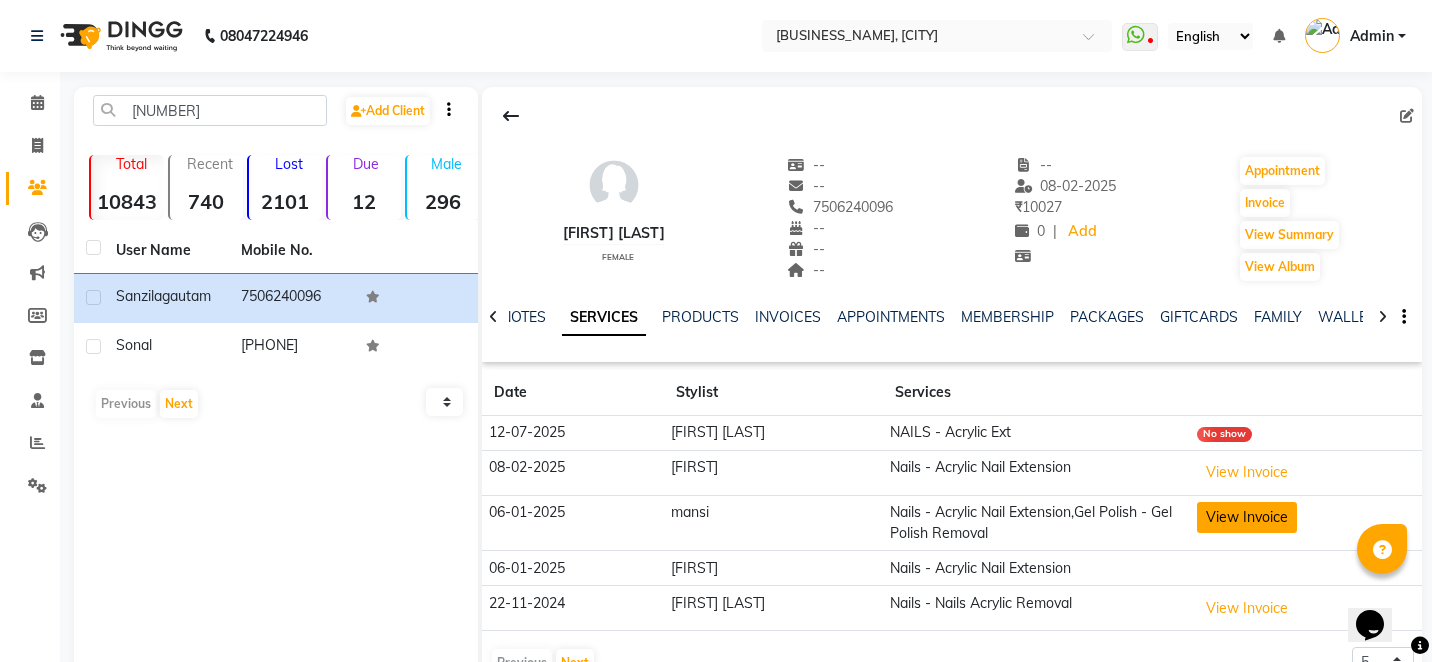 click on "View Invoice" 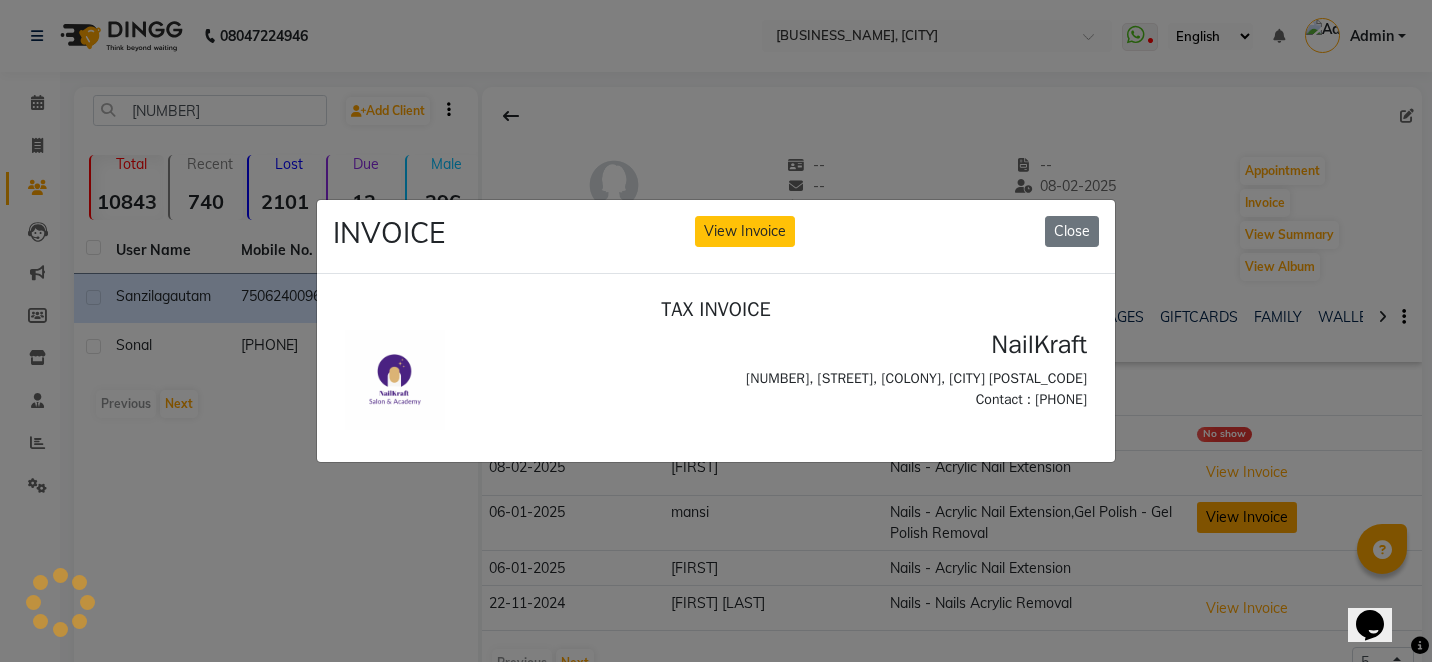 scroll, scrollTop: 0, scrollLeft: 0, axis: both 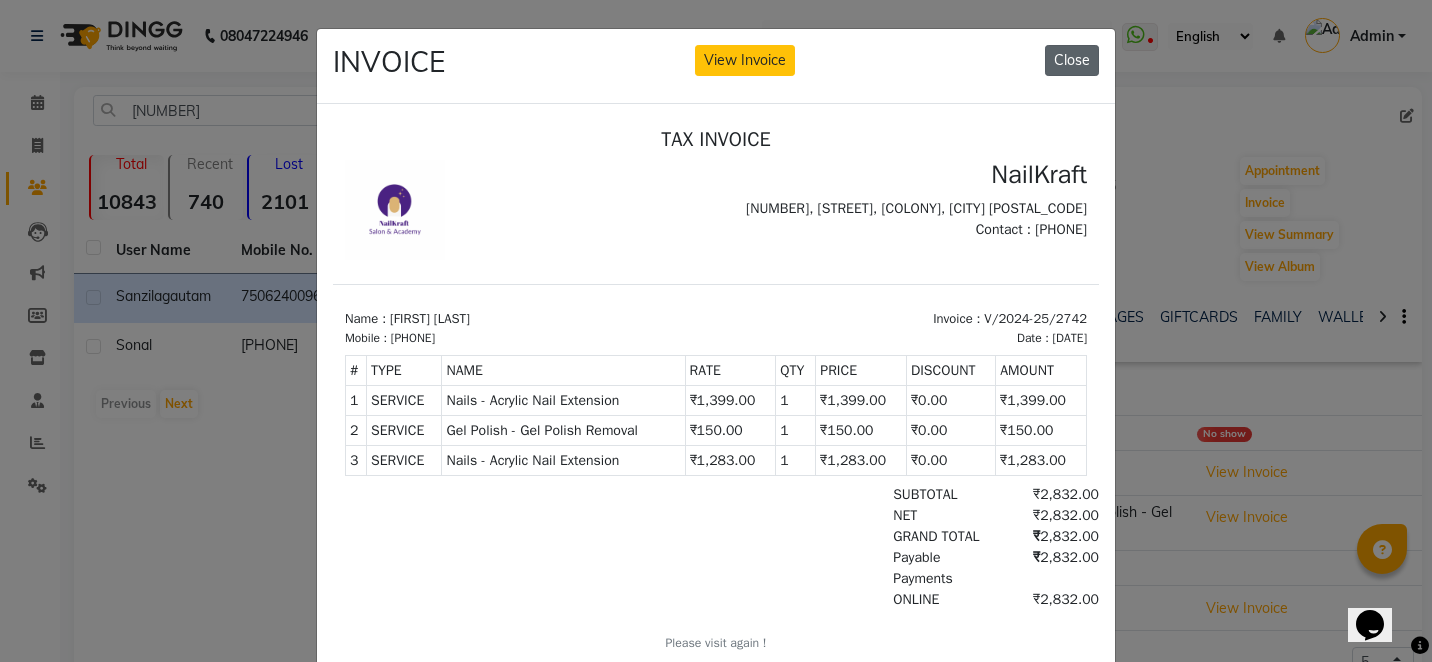 click on "Close" 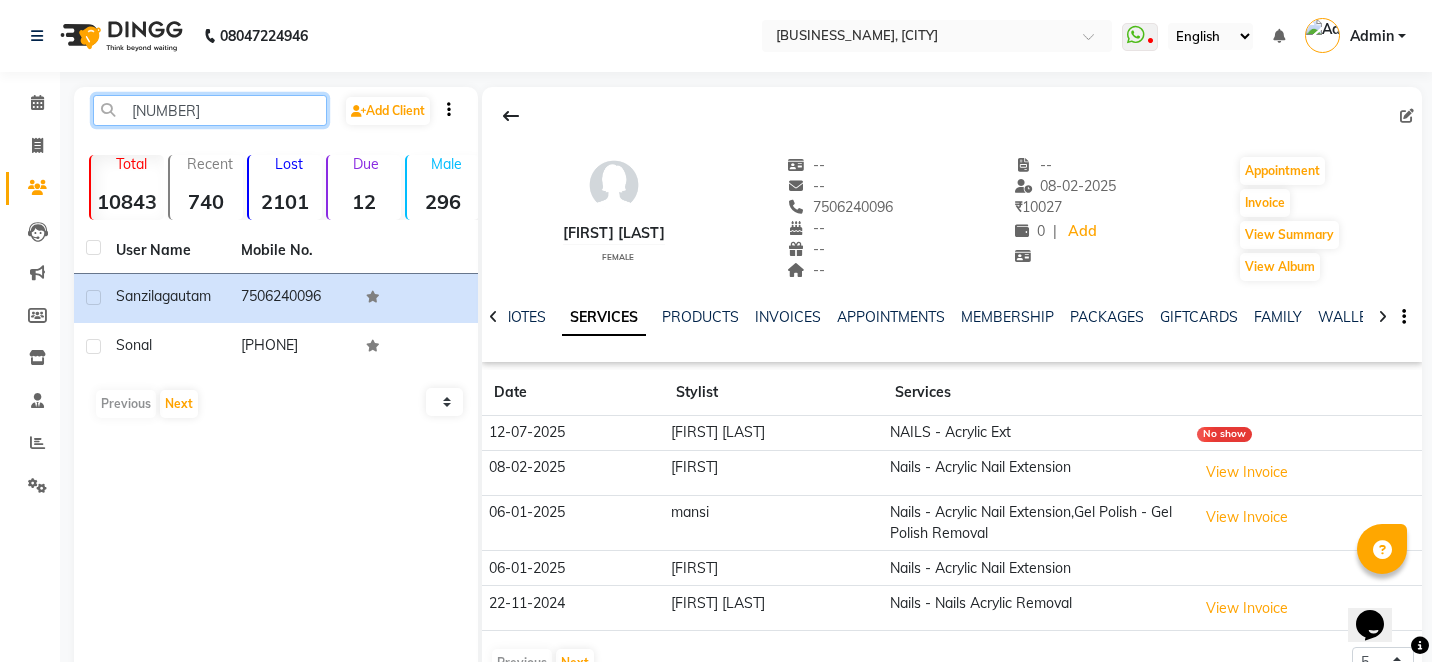 click on "[NUMBER]" 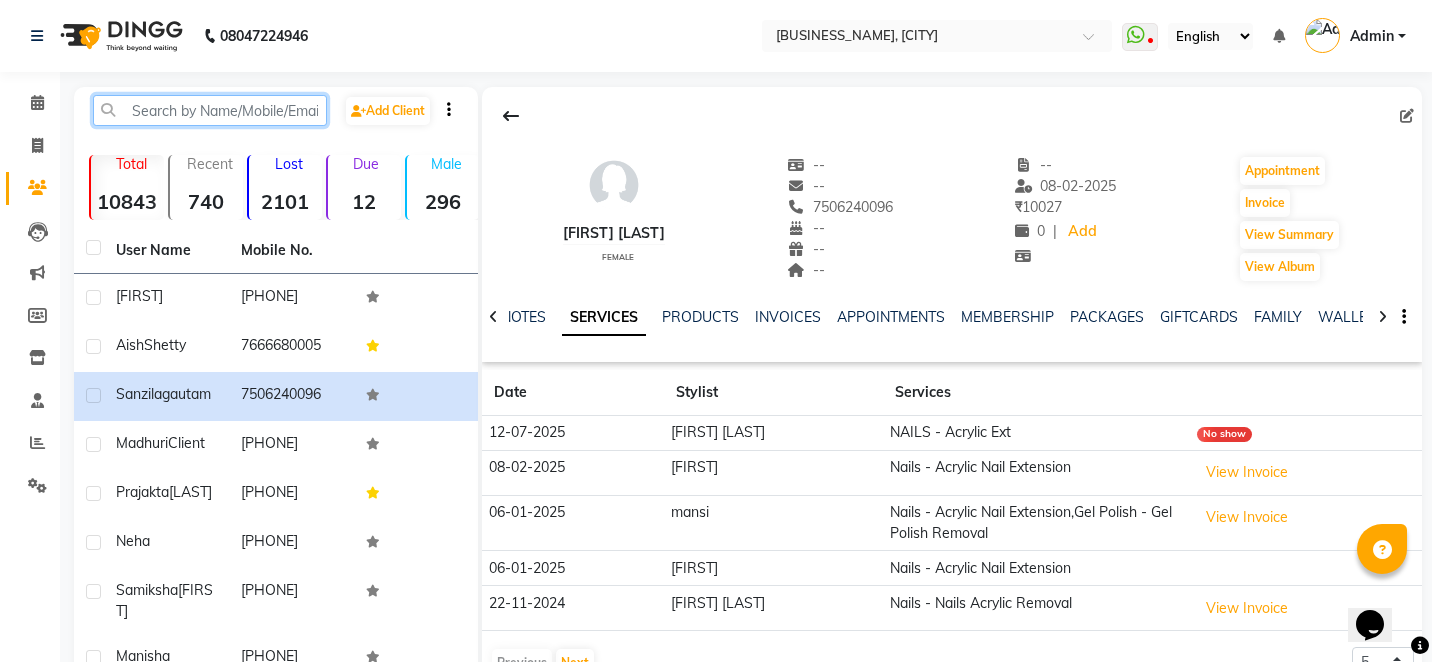 click on "Add Client  Total  10843  Recent  740  Lost  2101  Due  12  Male  296  Female  2961  Member  284 User Name Mobile No. pooJA     7046941886  Aish  Shetty   7666680005  sanzila  gautam   7506240096  Madhuri  Client   7755996784  Prajakta  Mhaskar   8237973052  Neha     9930713331  Samiksha  Raina   8373990799  Manisha     9139045675  Priyal  Priyal   8240323828  Nehu  💜✨   8591153203   Previous   Next   10   50   100" 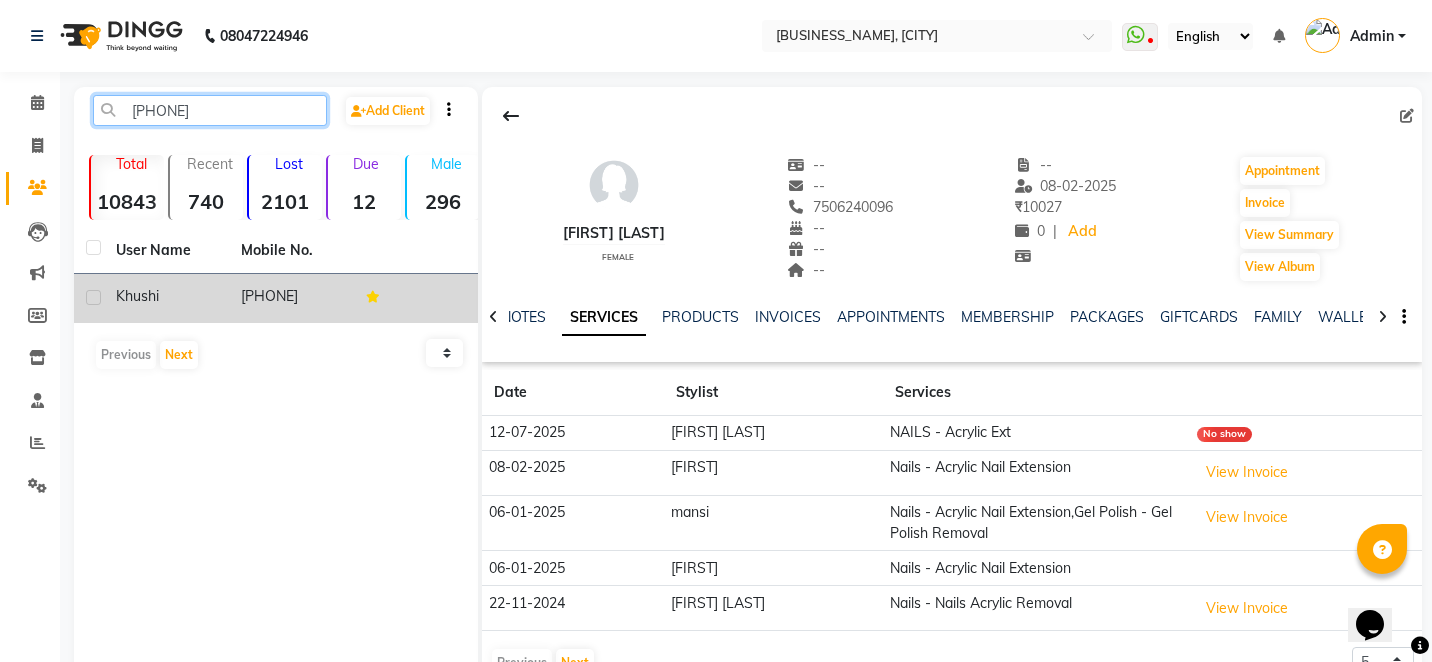 type on "810867727" 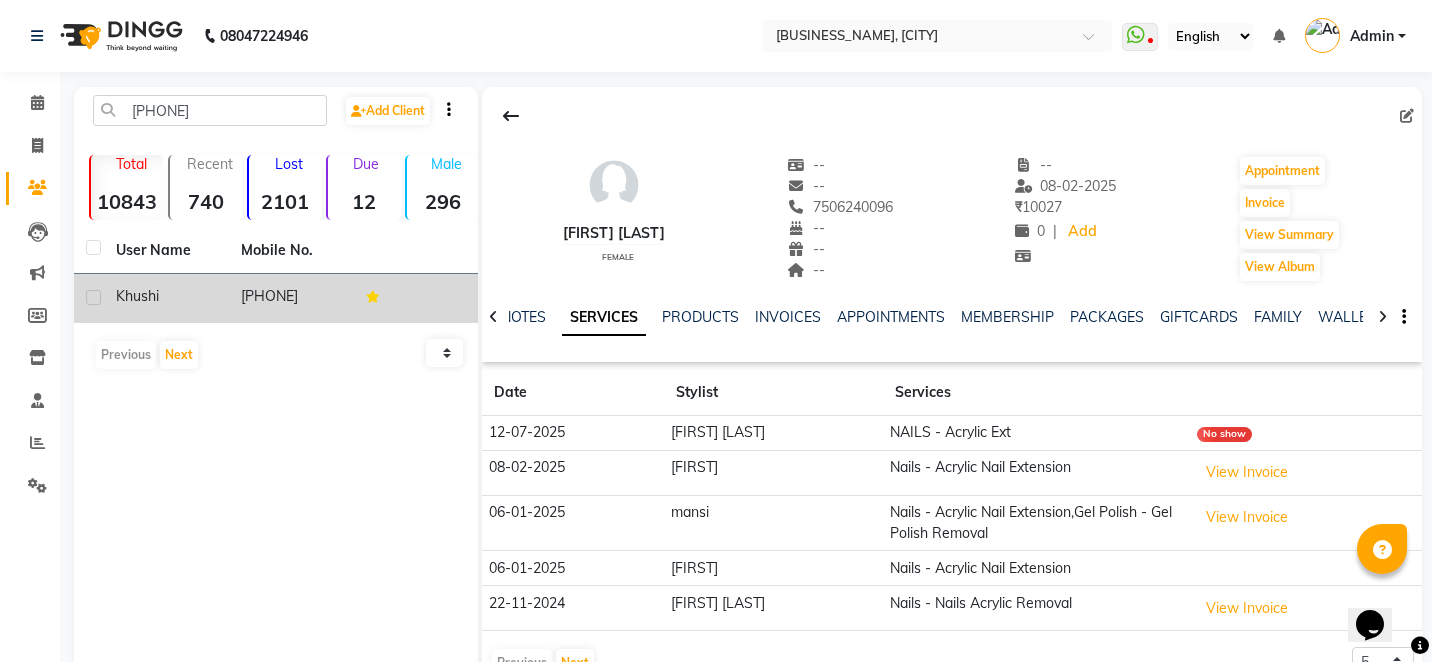 click on "8108677273" 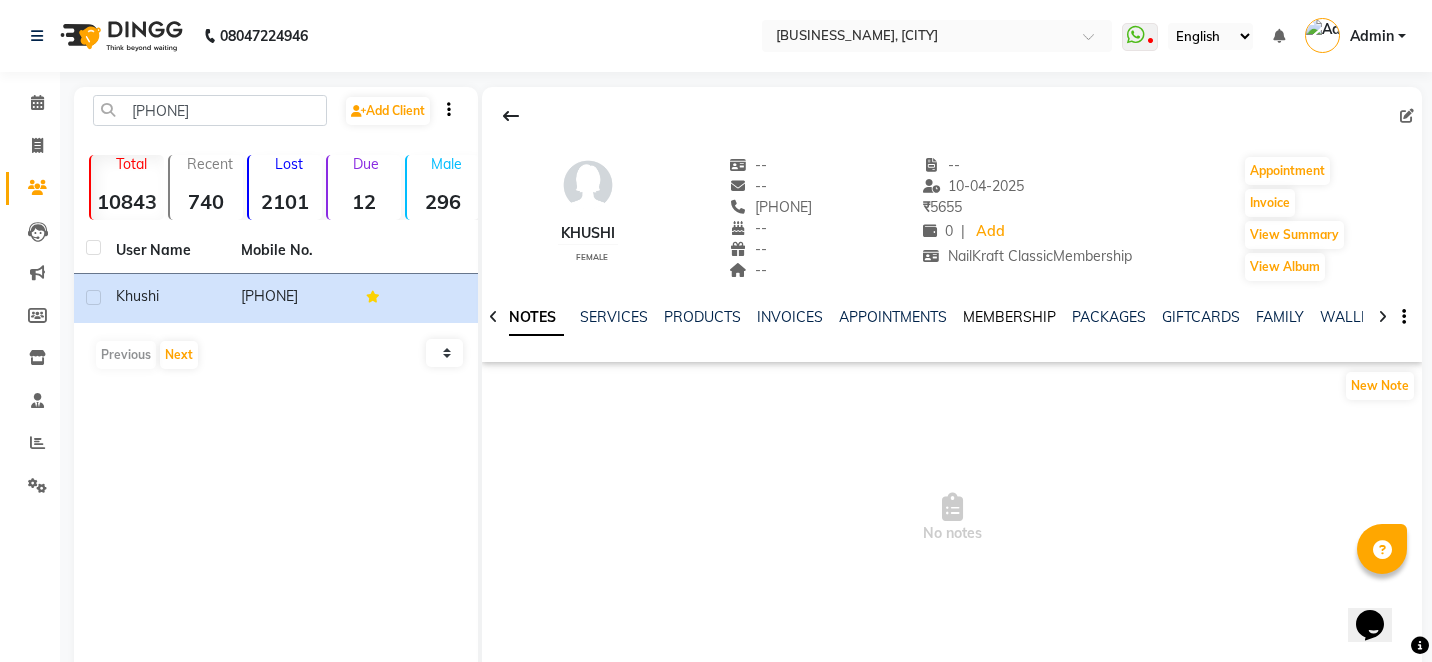 click on "MEMBERSHIP" 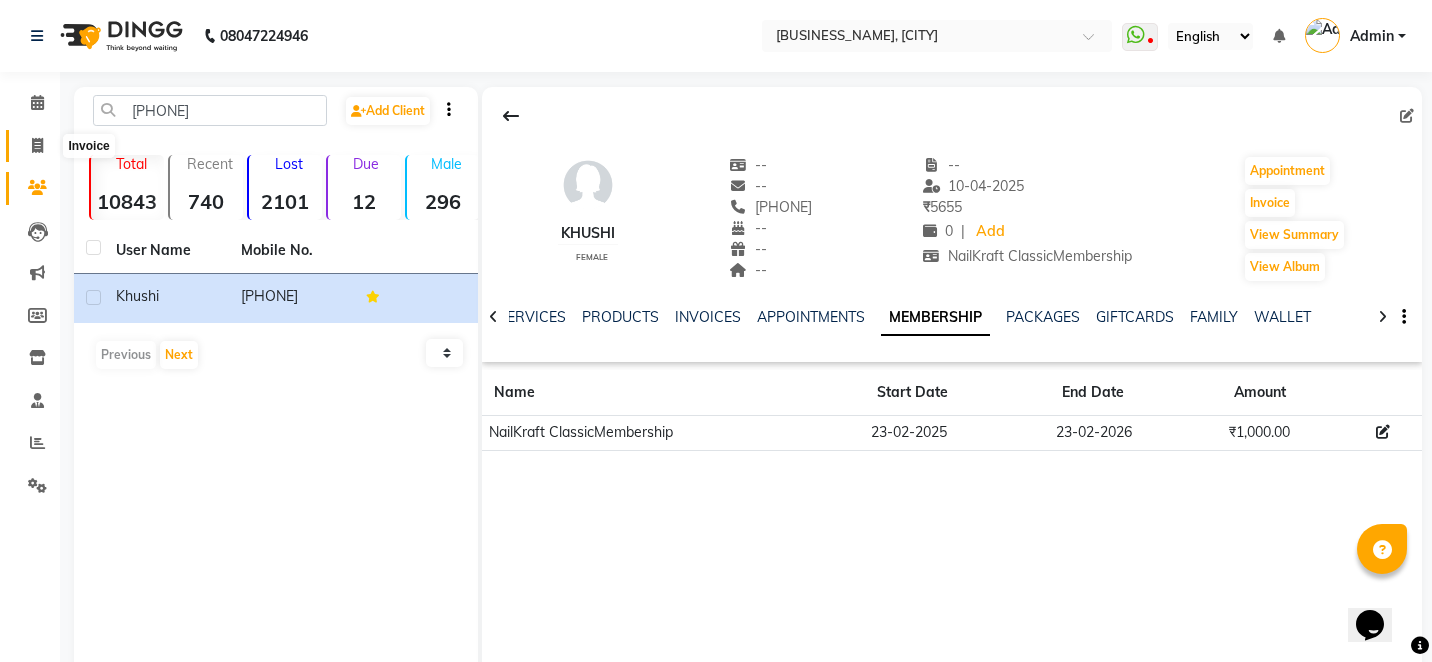 click 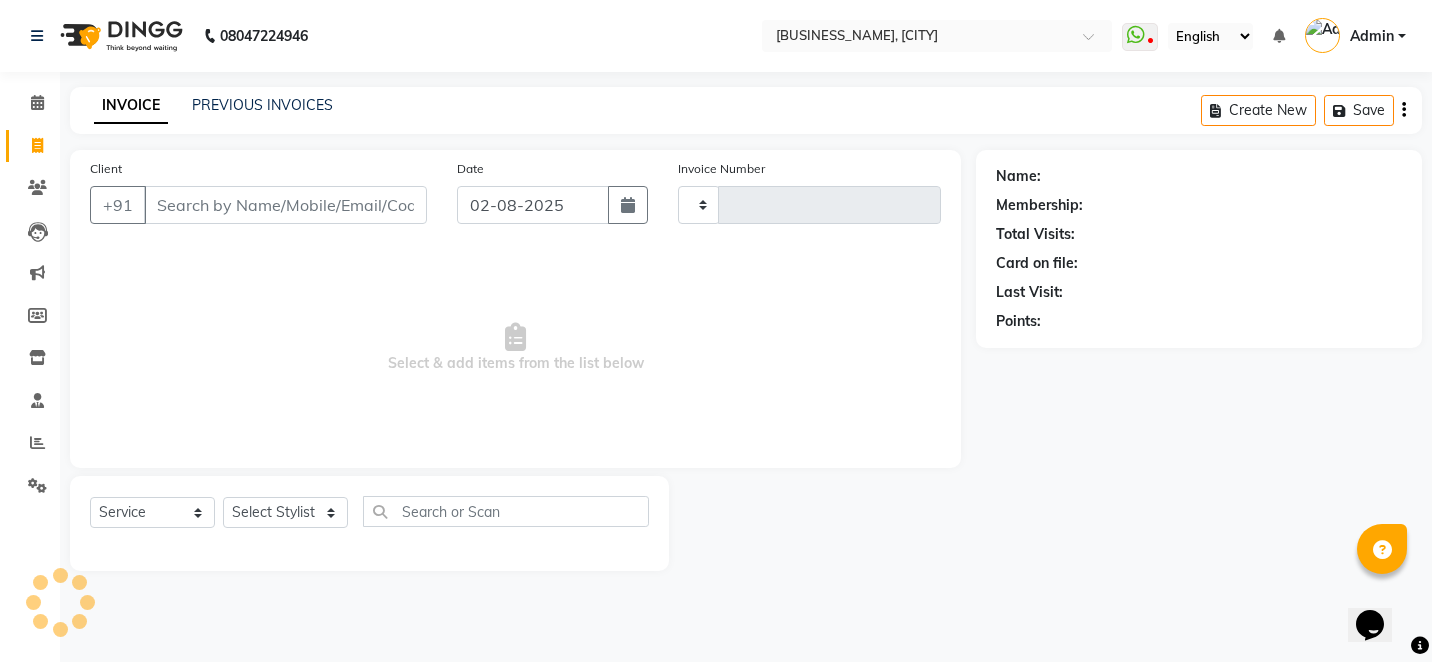 type on "1702" 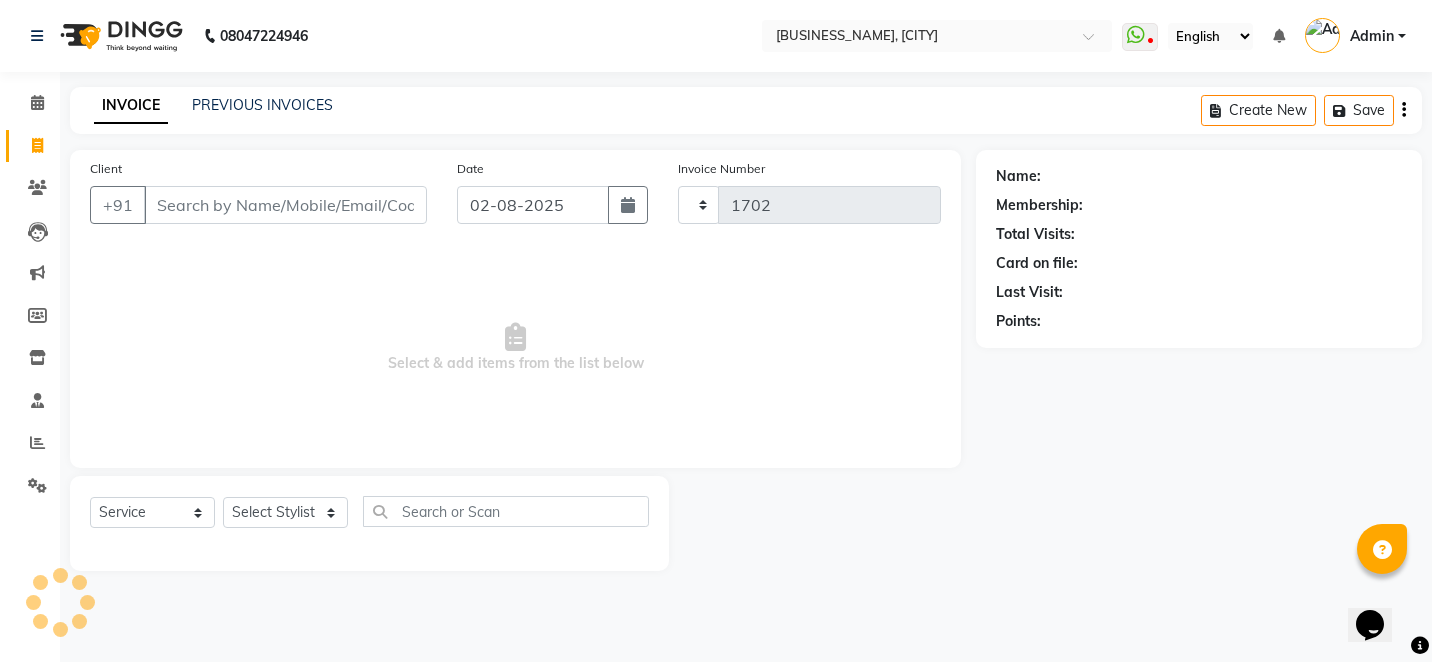 select on "6081" 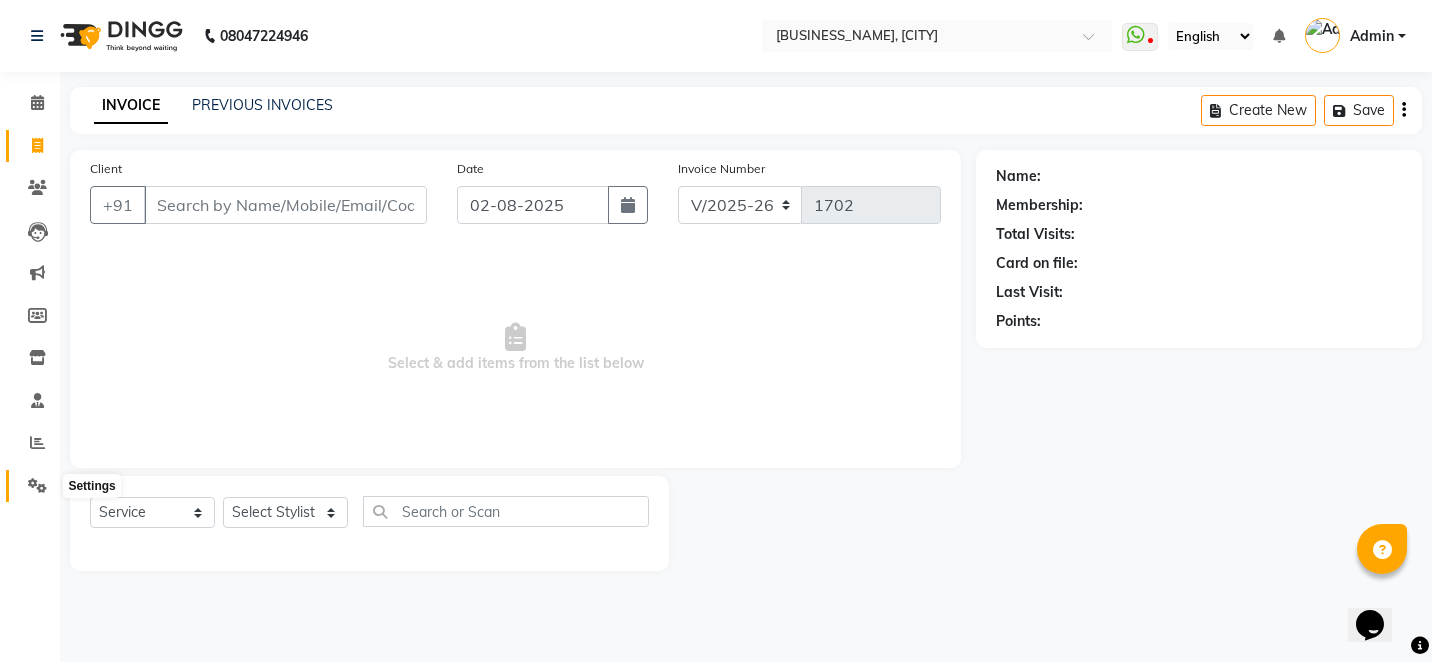 click 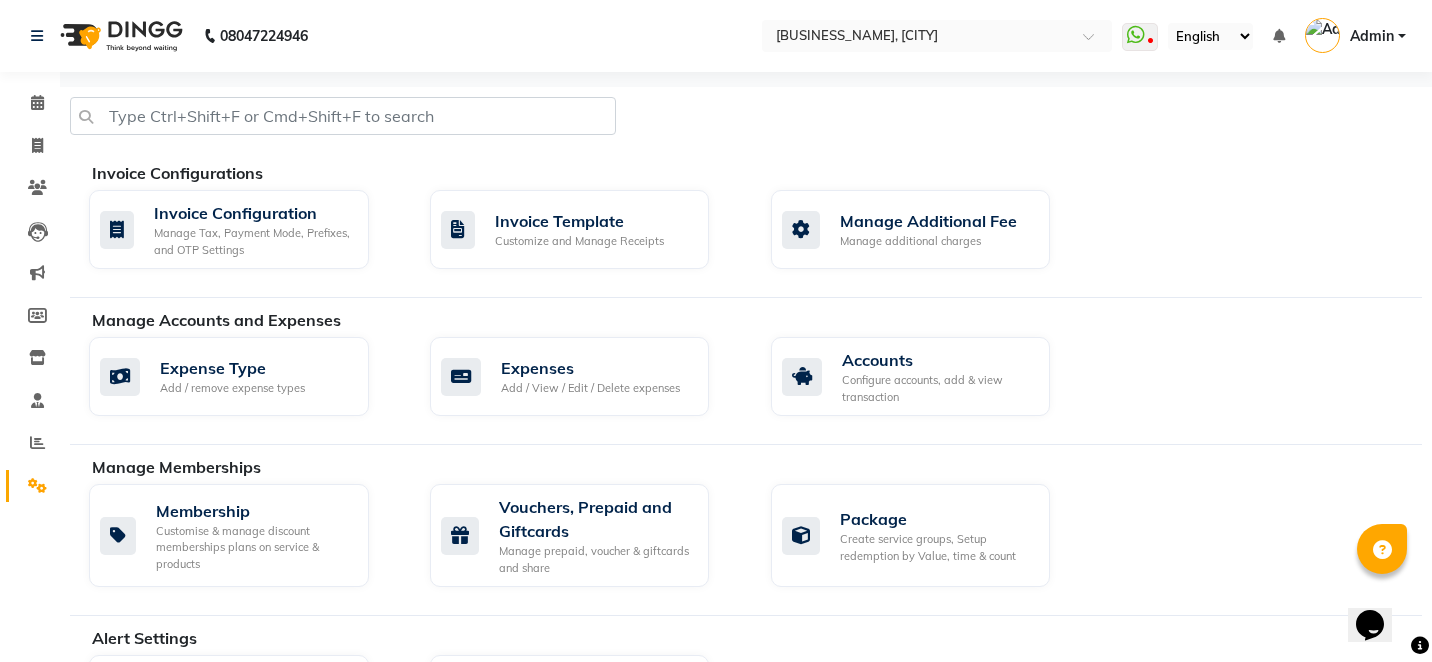 click on "Manage Memberships" 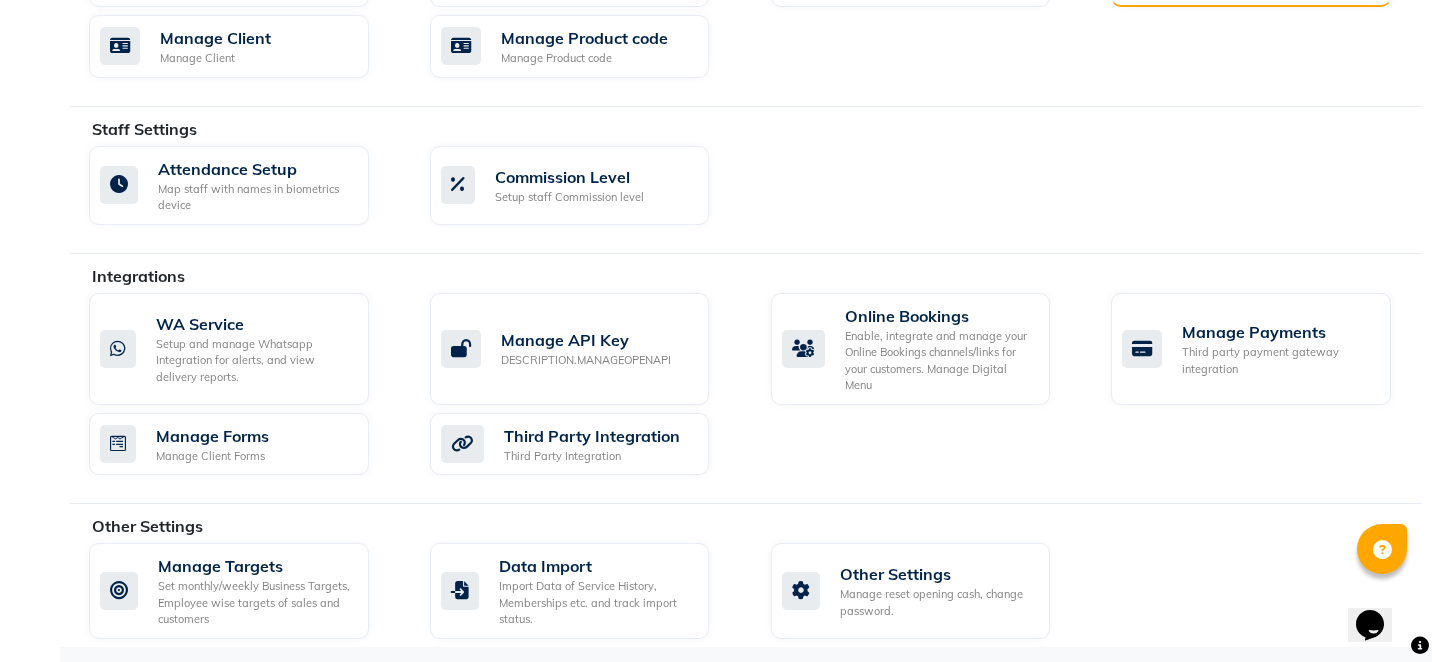 scroll, scrollTop: 998, scrollLeft: 0, axis: vertical 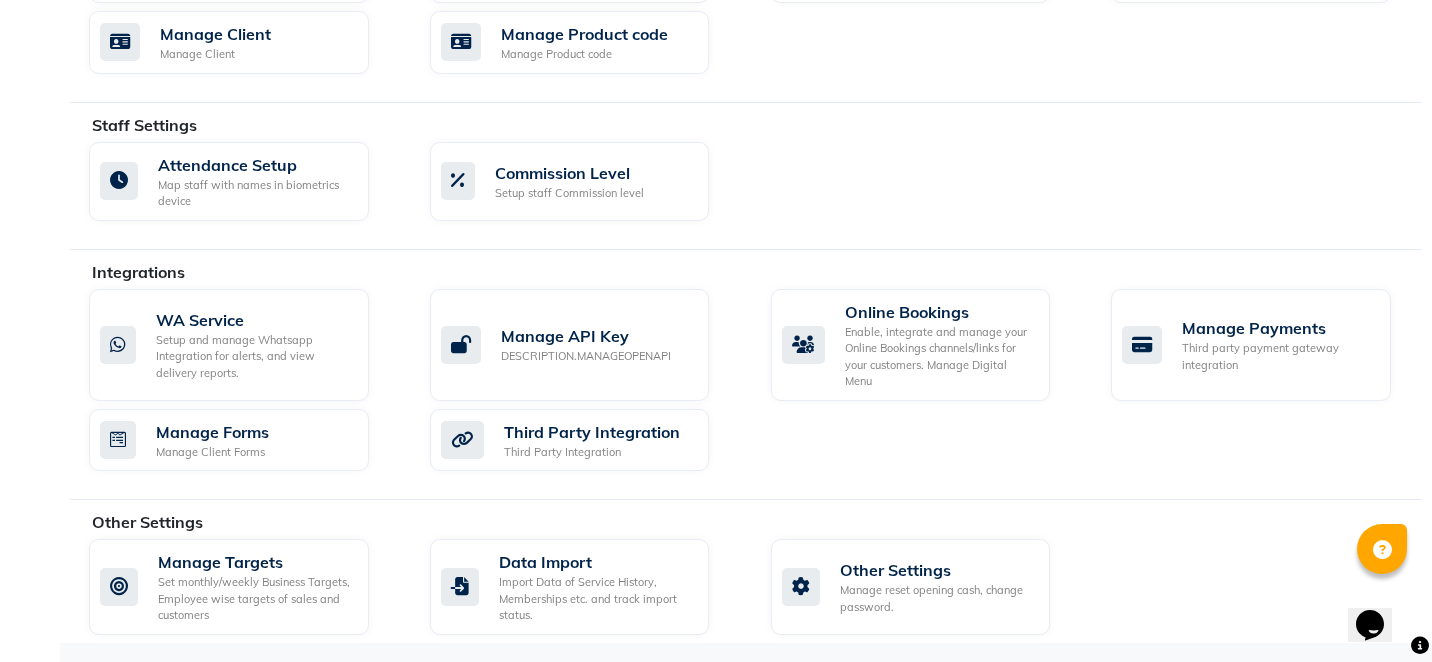 click on "Manage Targets Set monthly/weekly Business Targets, Employee wise targets of sales and customers  Data Import Import Data of Service History, Memberships etc. and track import status.   Other Settings Manage reset opening cash, change password." 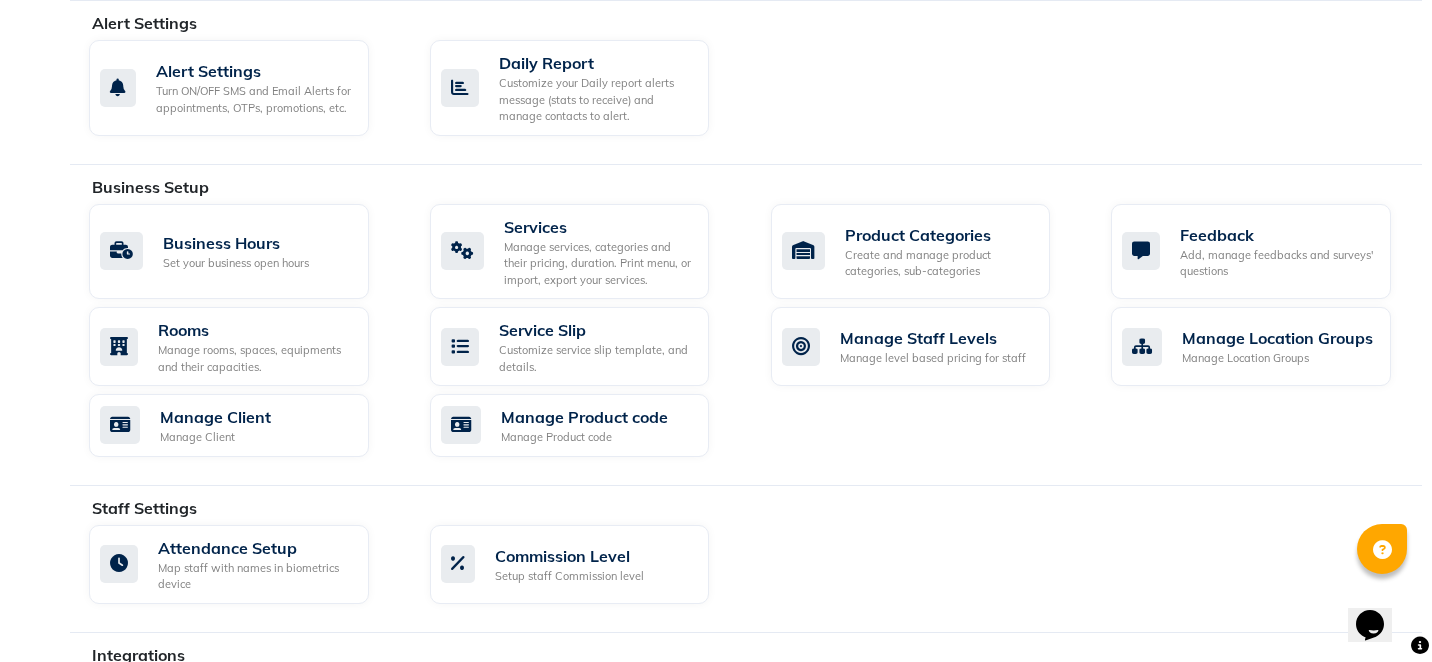 scroll, scrollTop: 518, scrollLeft: 0, axis: vertical 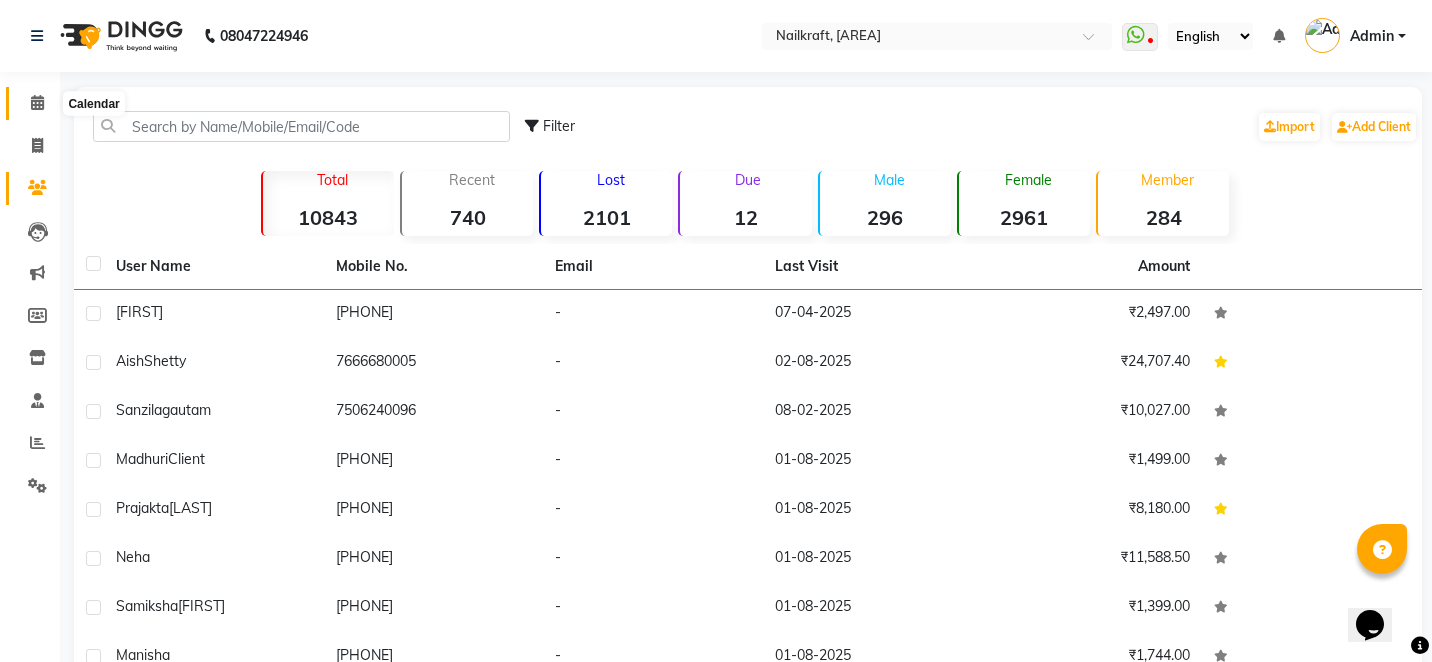 click 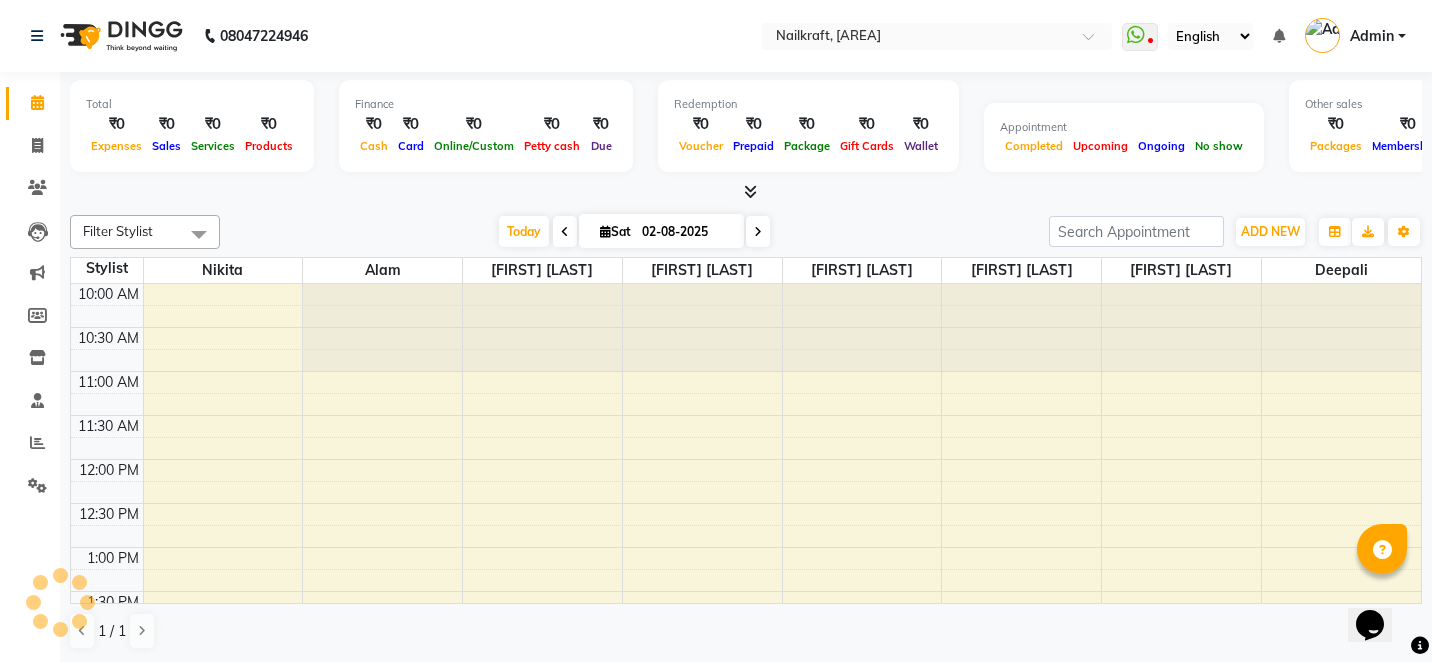 scroll, scrollTop: 617, scrollLeft: 0, axis: vertical 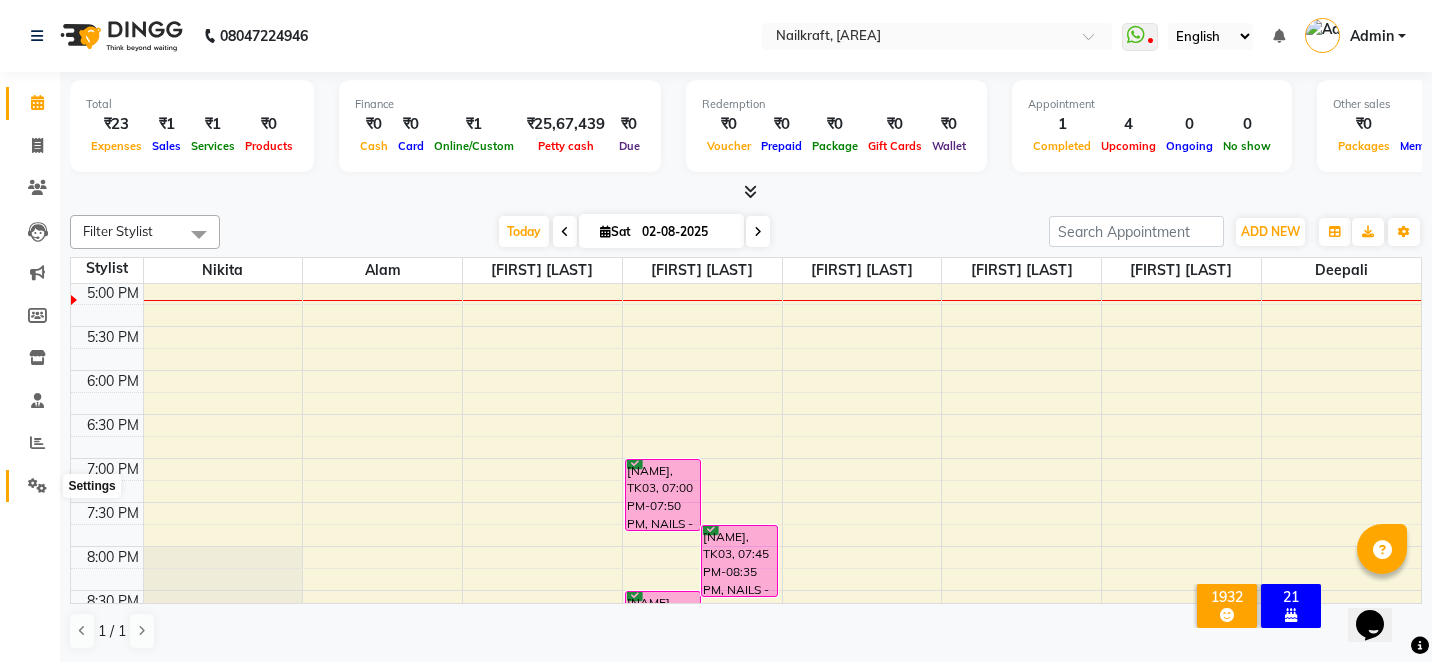 click 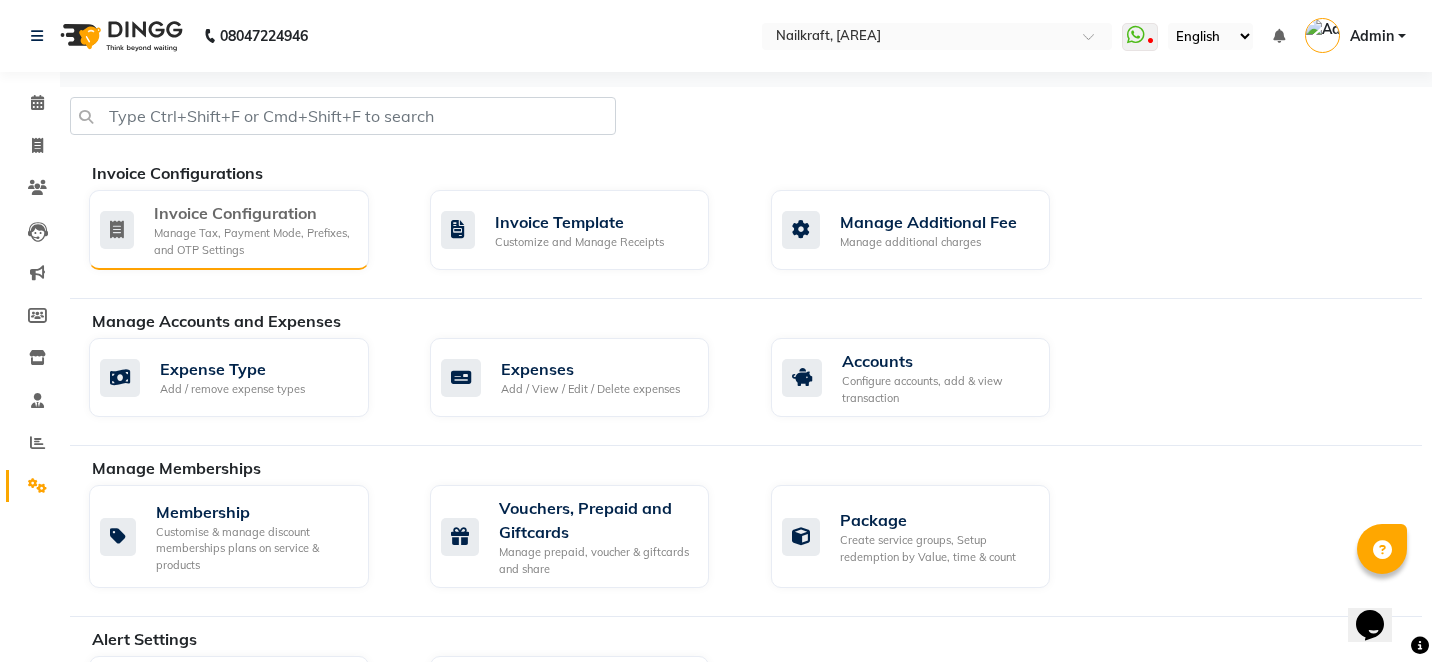 click on "Invoice Configuration Manage Tax, Payment Mode, Prefixes, and OTP Settings" 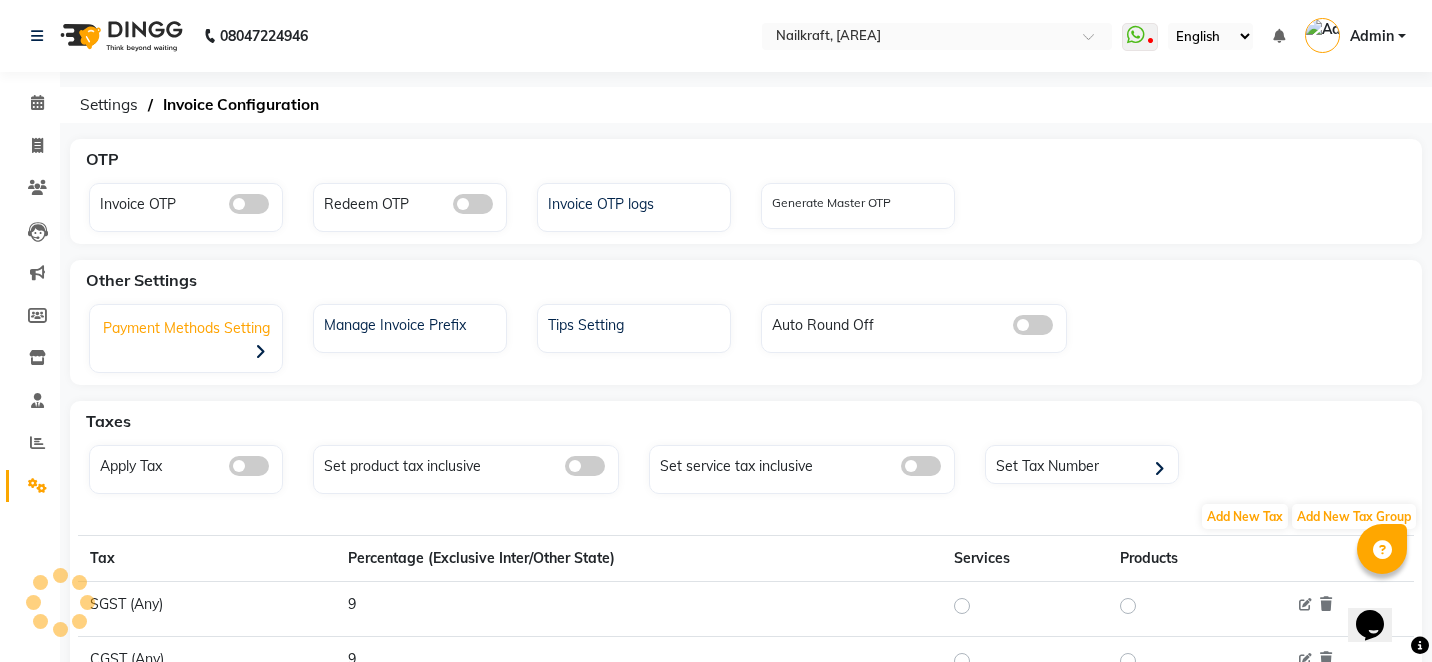 click on "Payment Methods Setting" 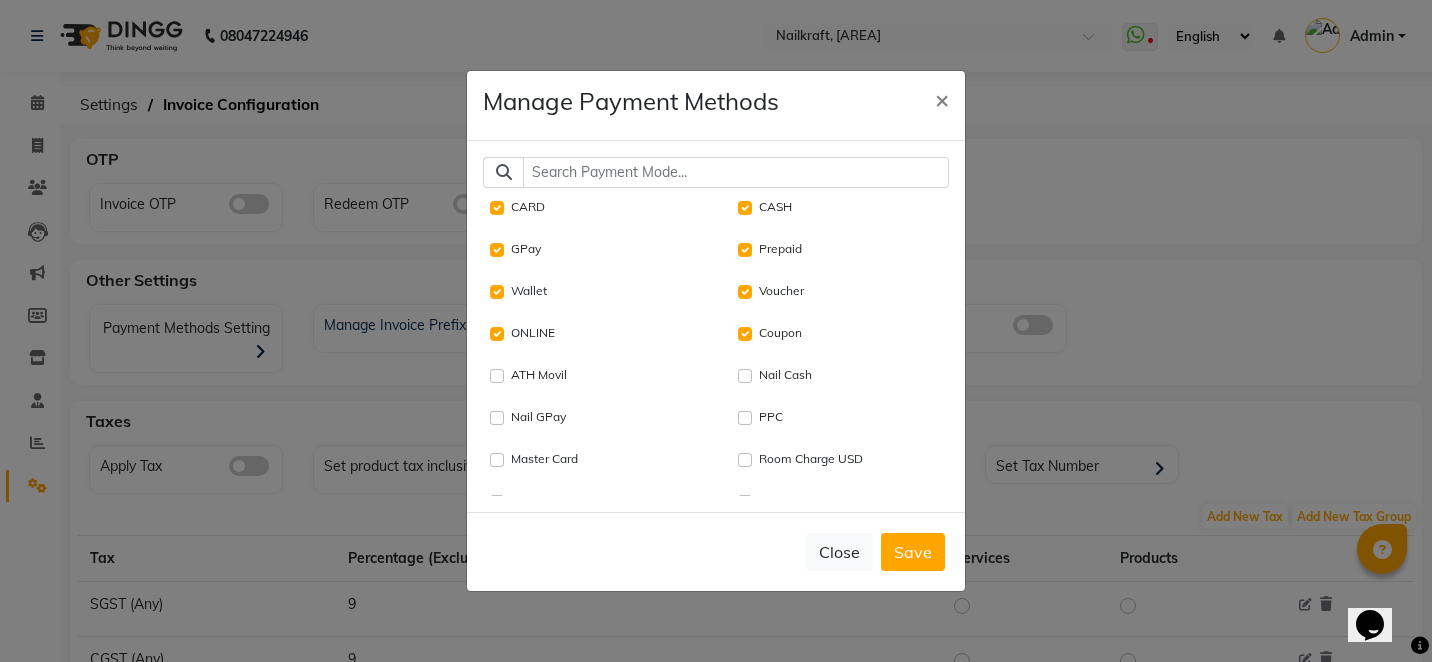 click 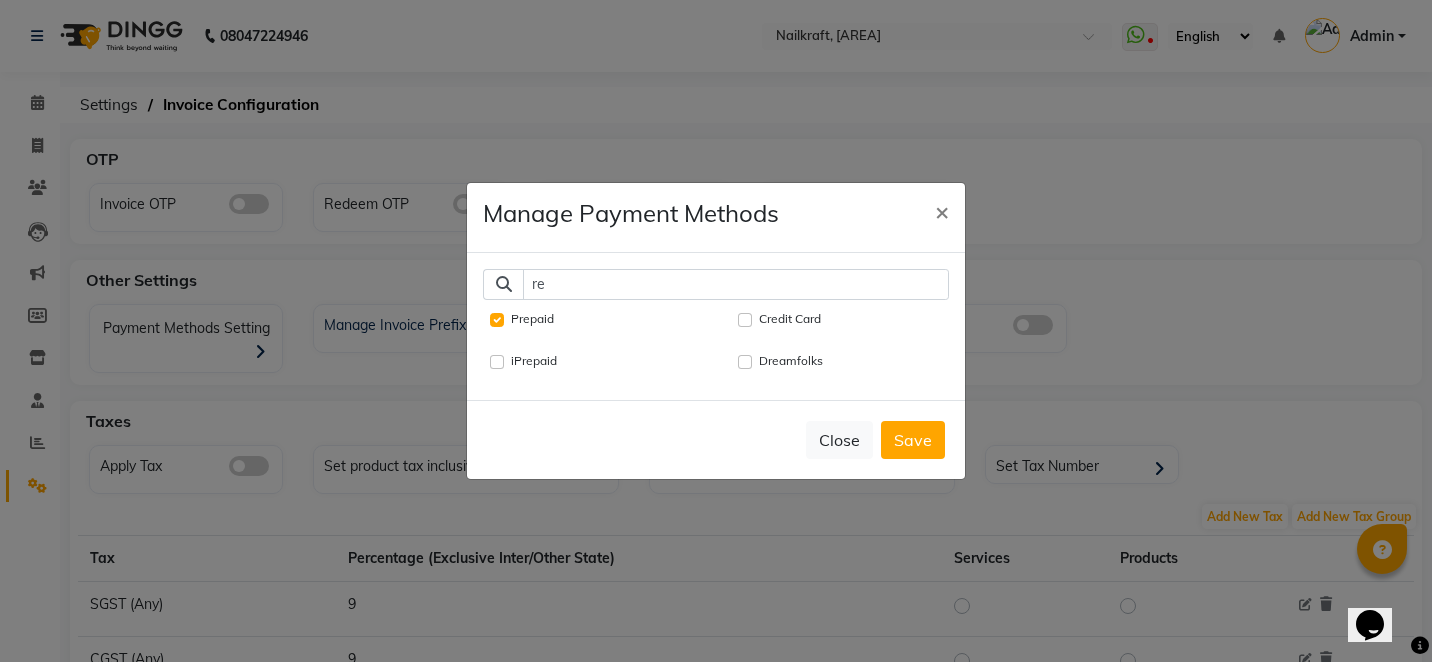 type on "r" 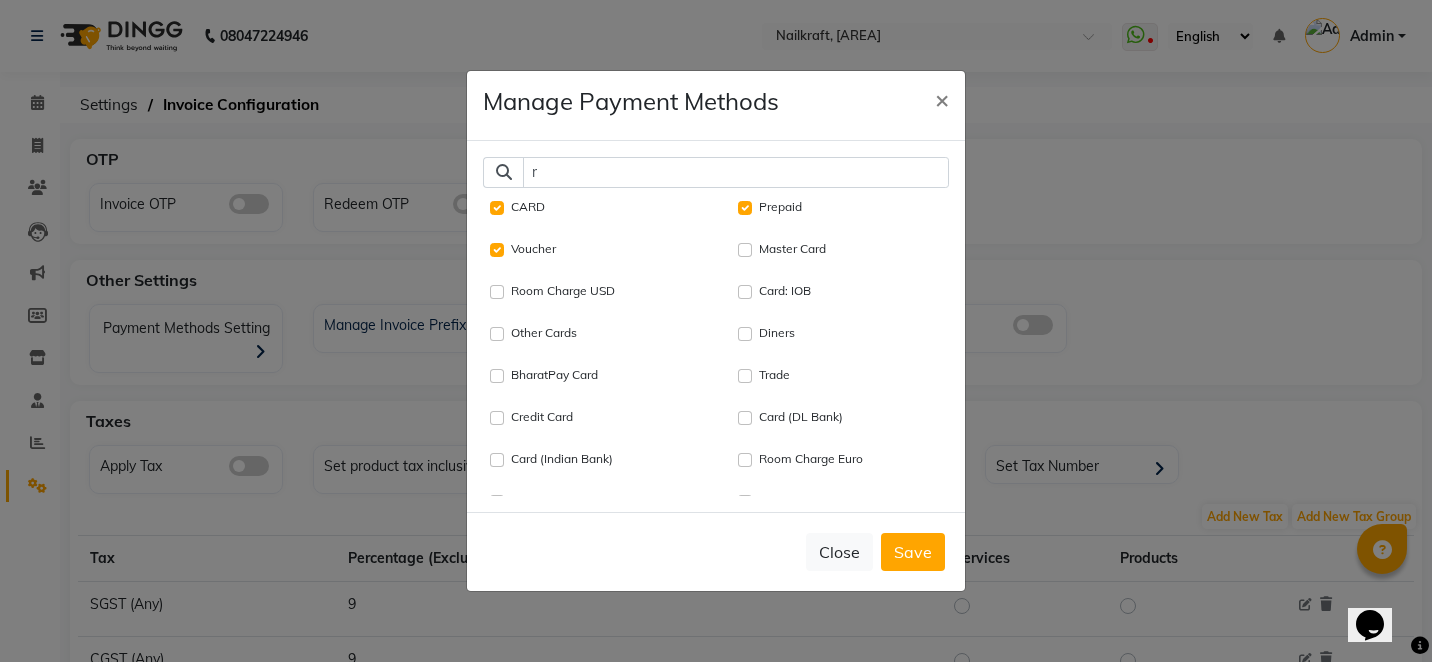 type 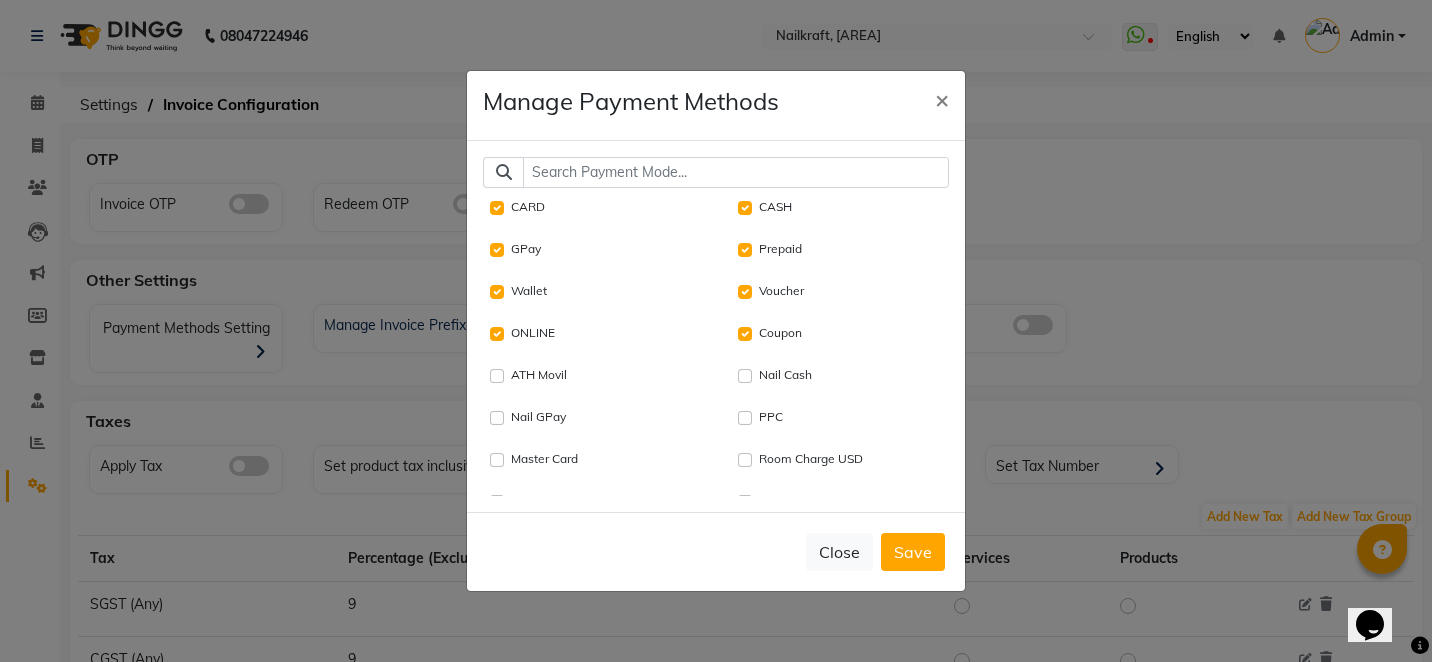 click on "Nail Cash" 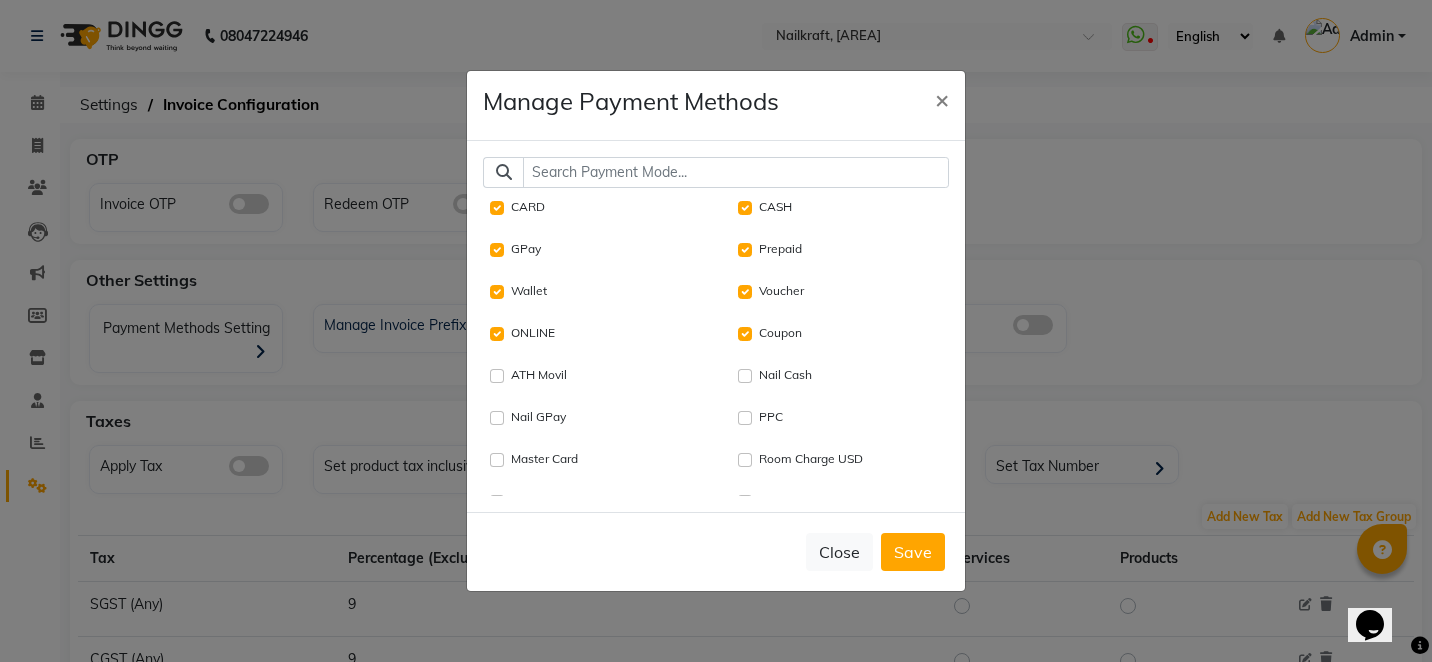 click on "PPC" 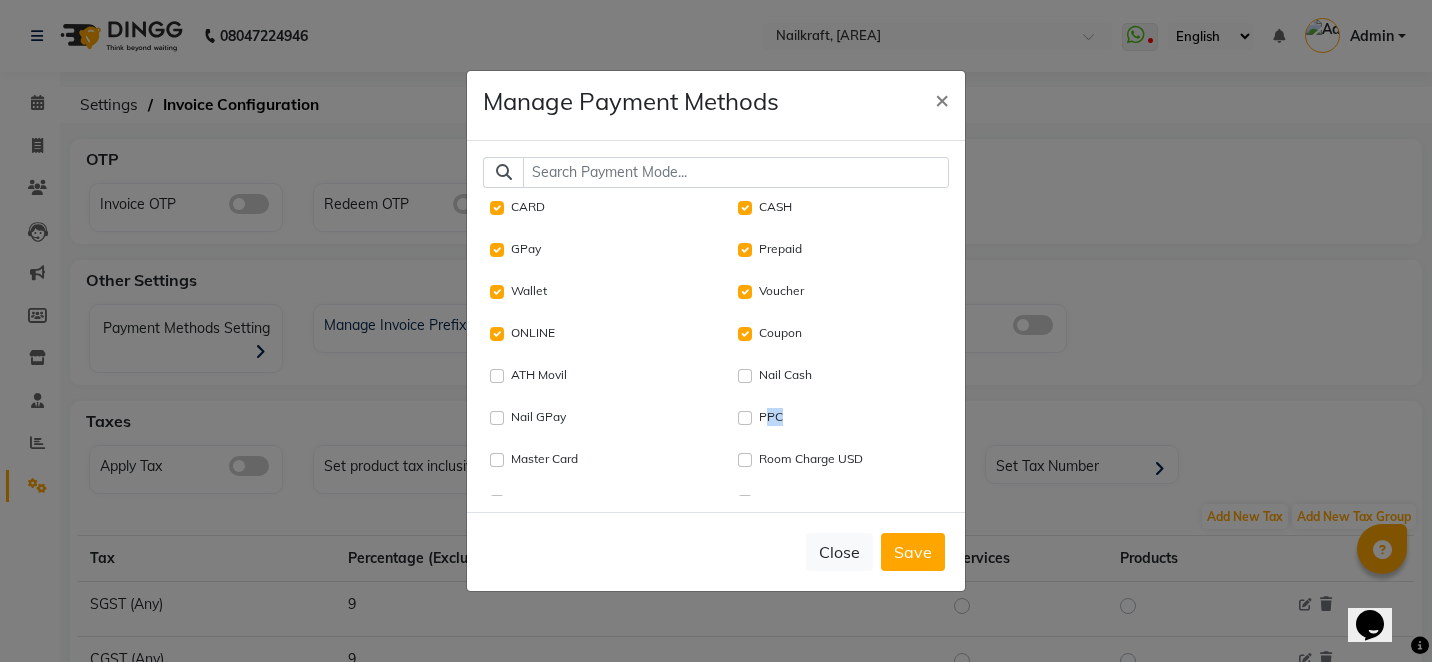click on "PPC" 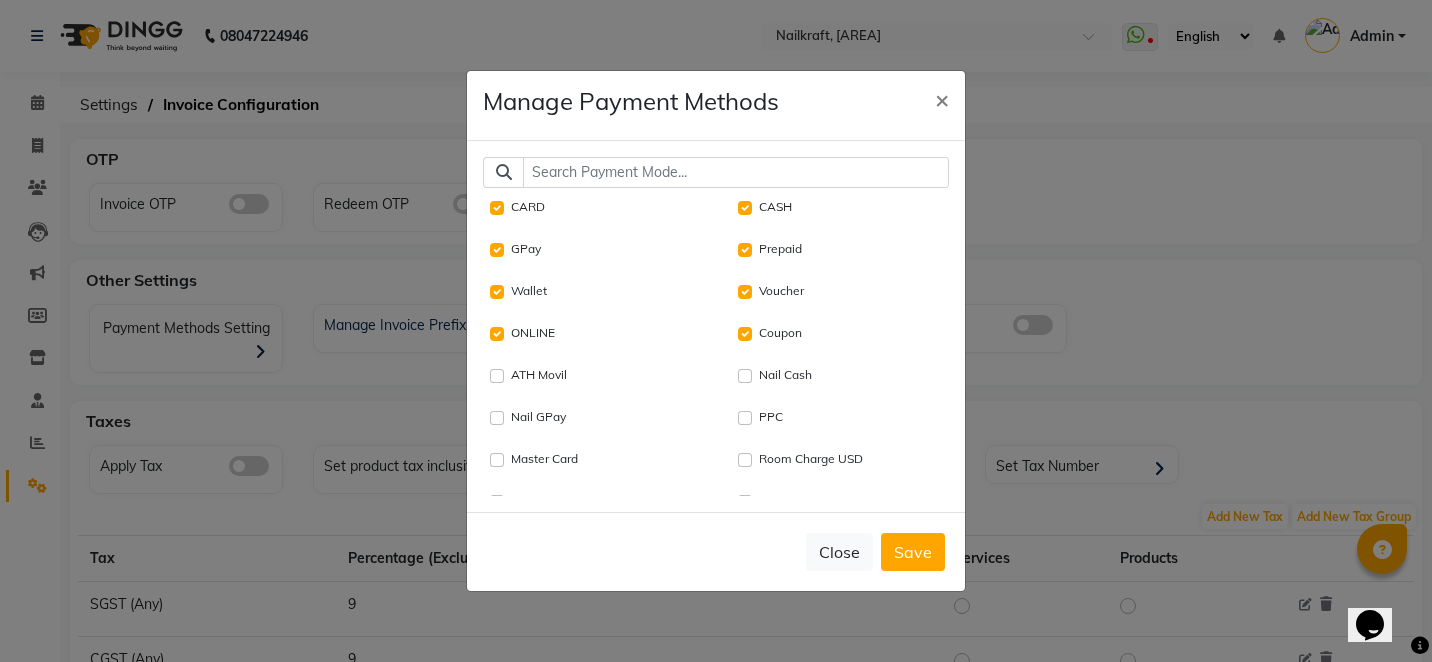 click on "Room Charge USD" 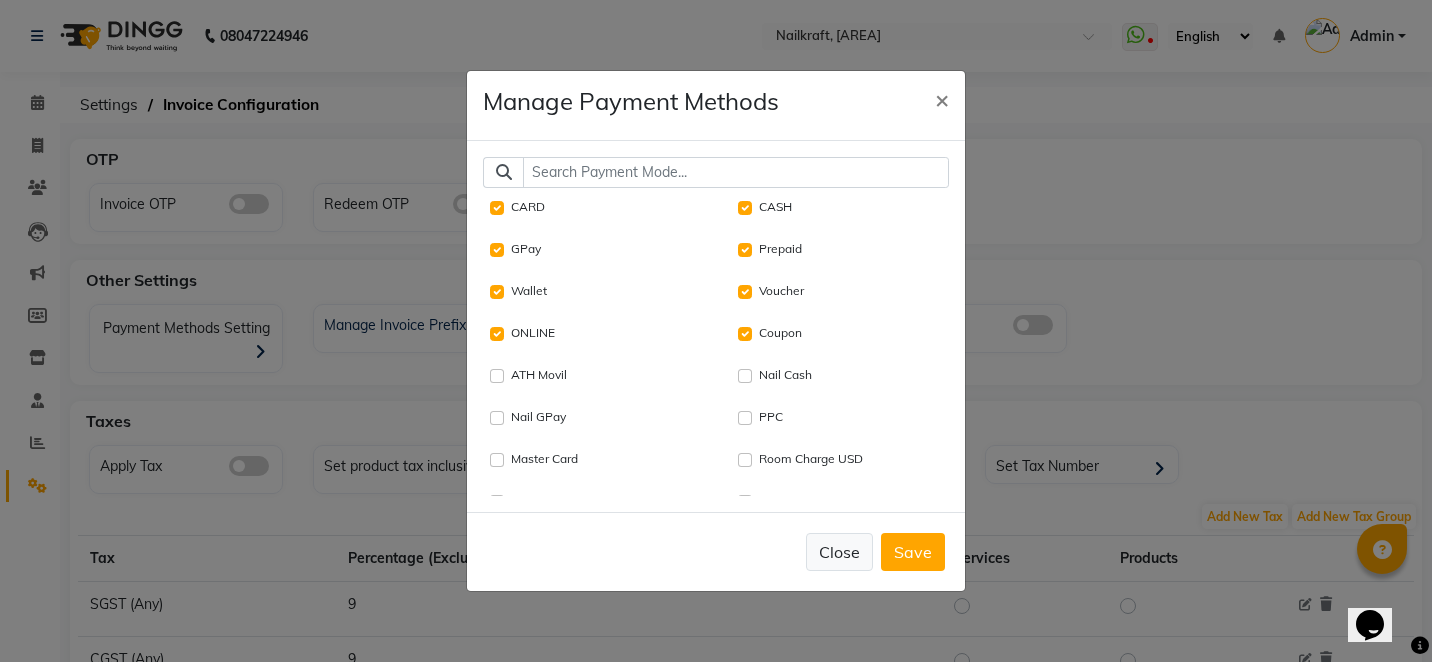 click on "Close" 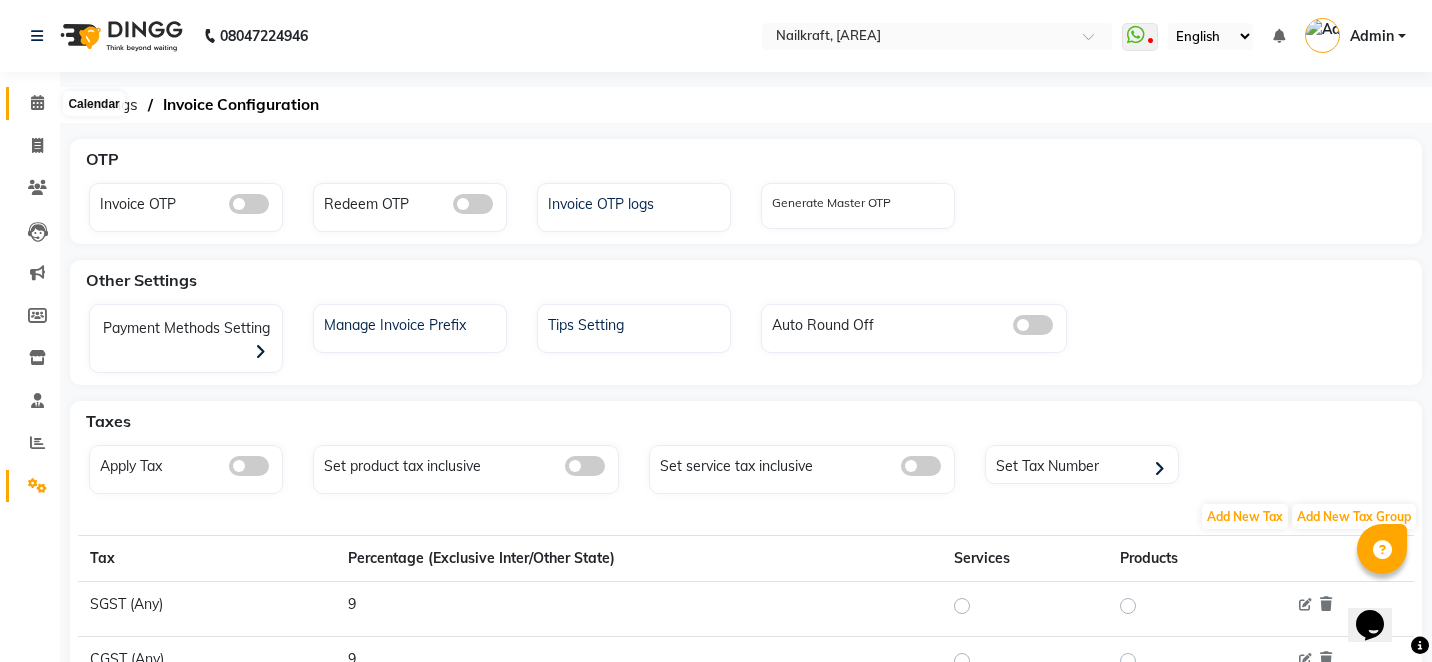 click 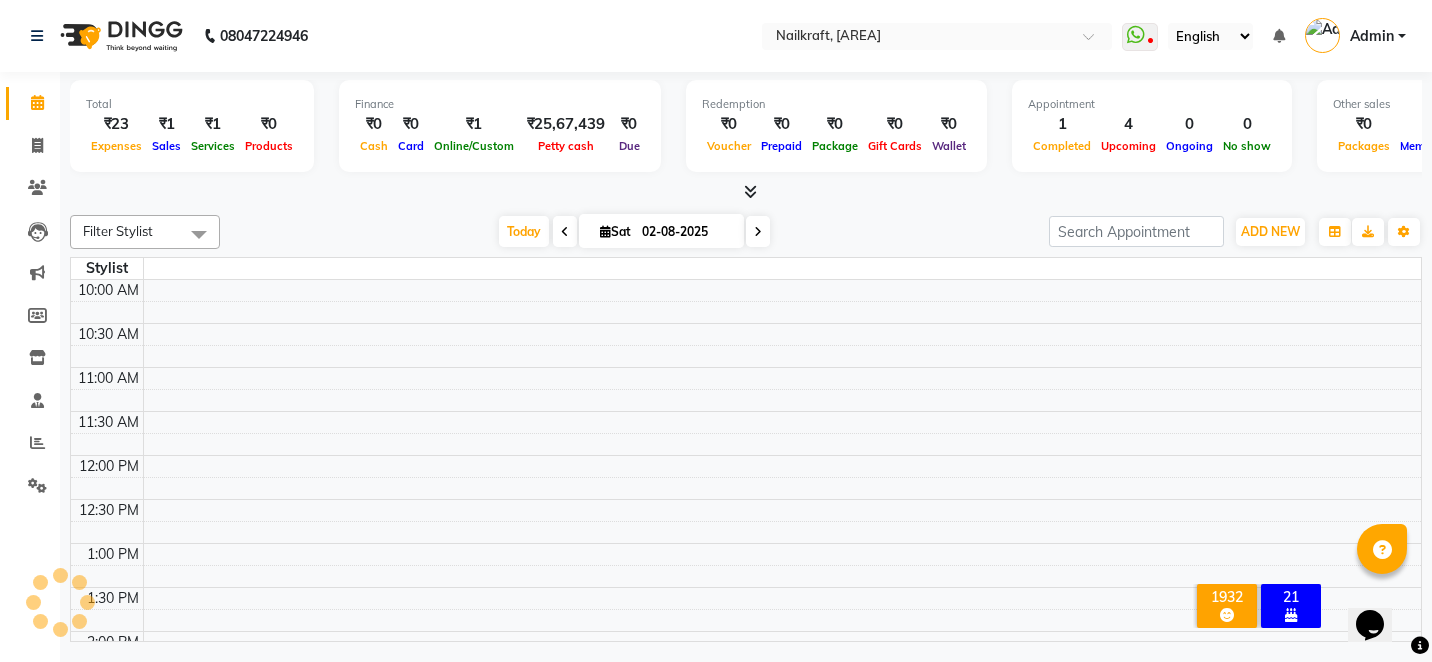 scroll, scrollTop: 617, scrollLeft: 0, axis: vertical 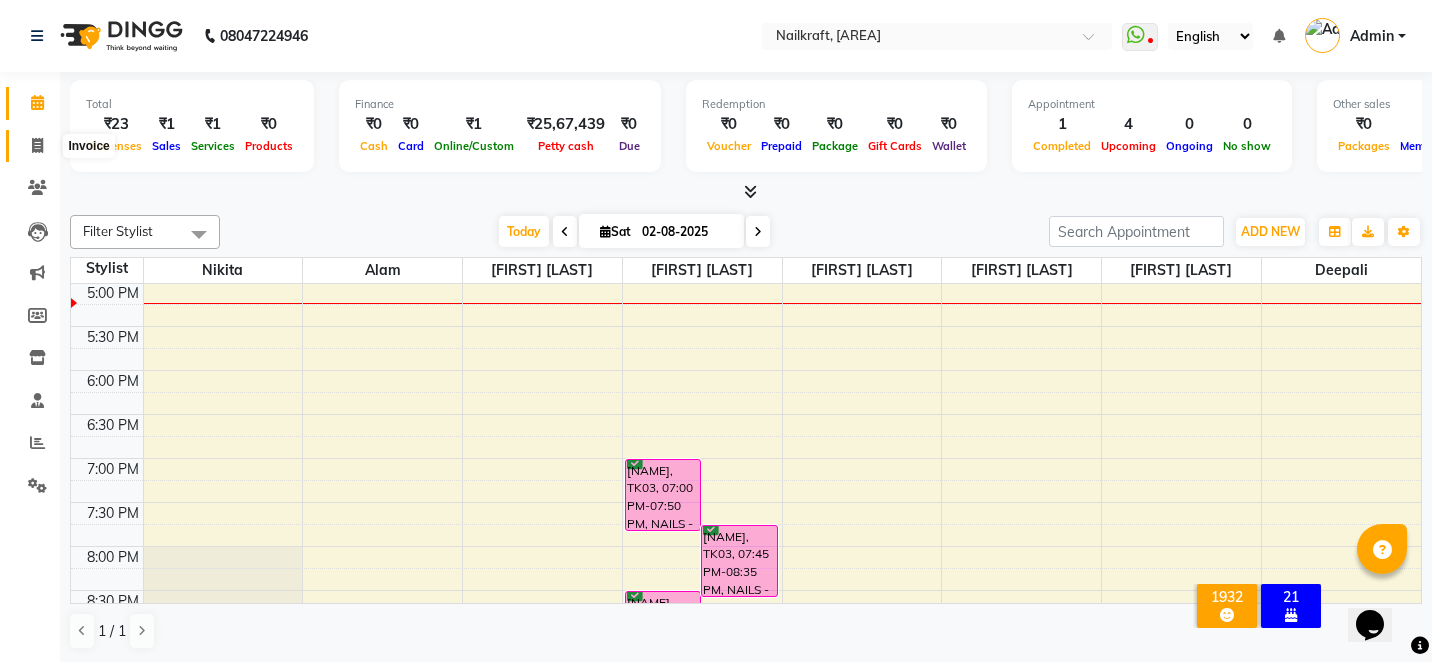 click 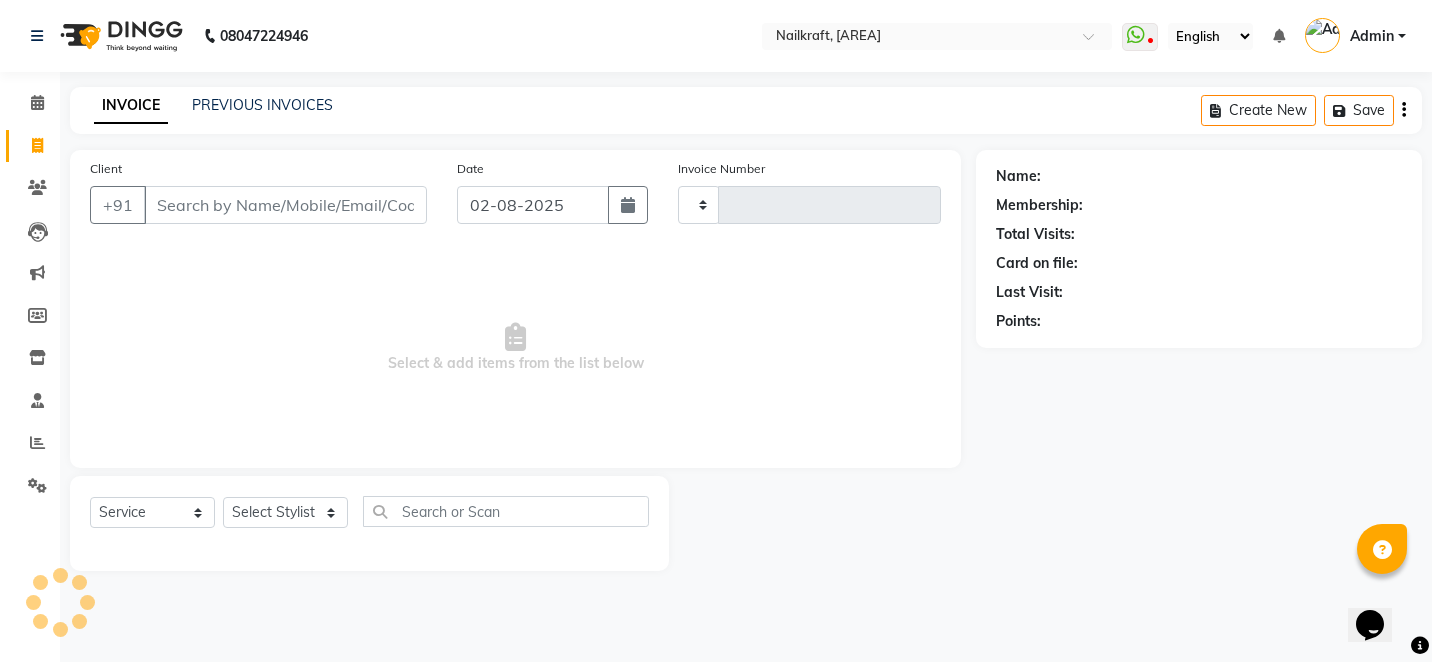 type on "1702" 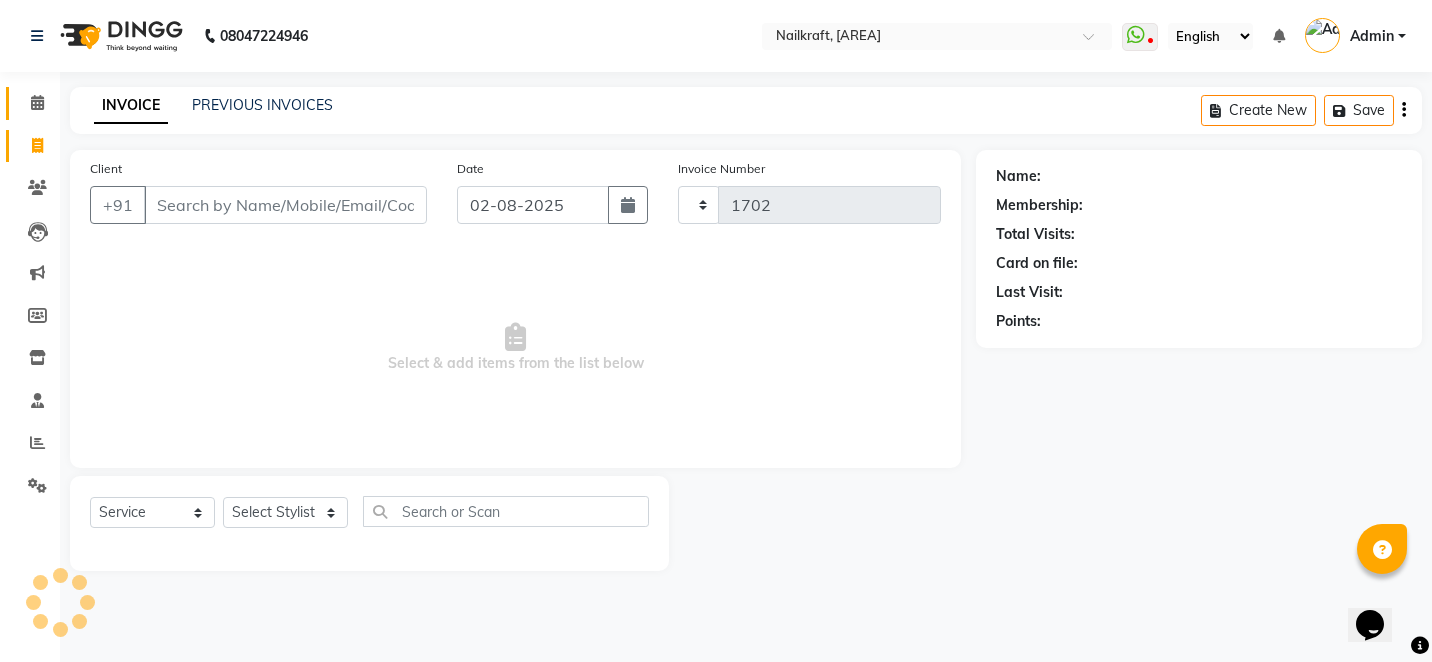 select on "6081" 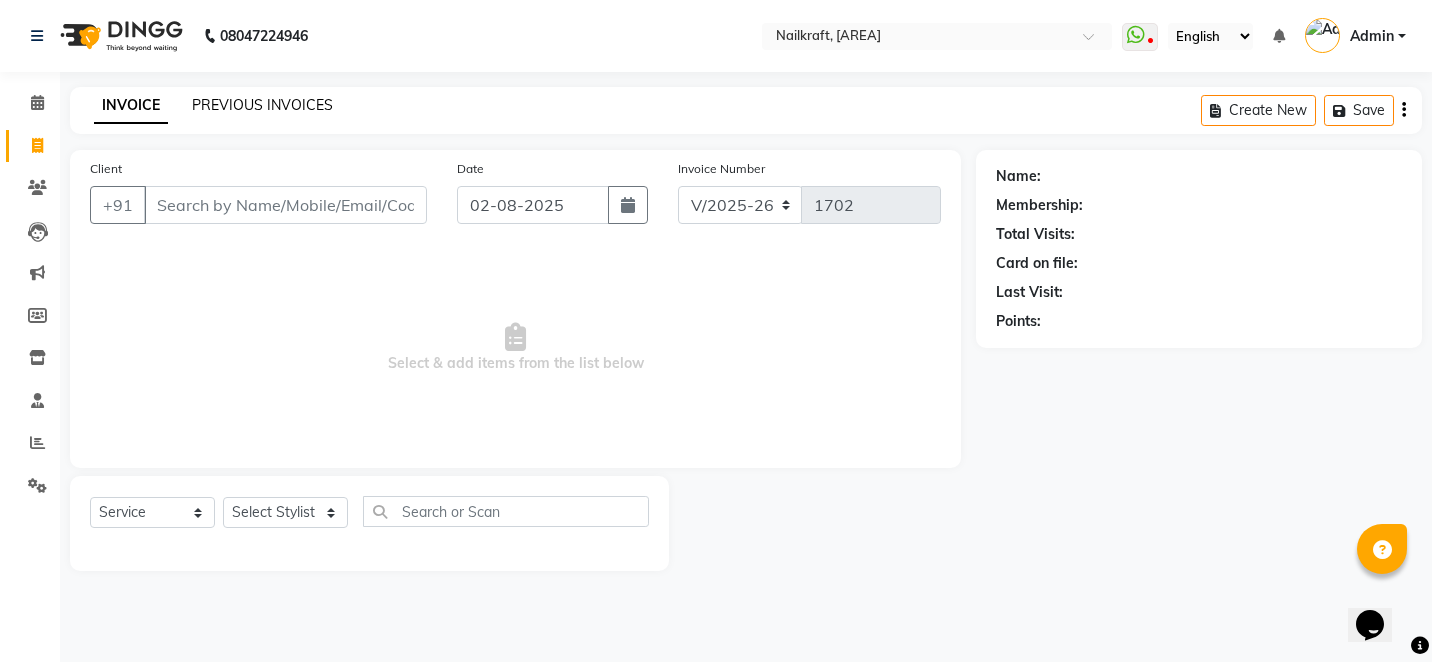 click on "PREVIOUS INVOICES" 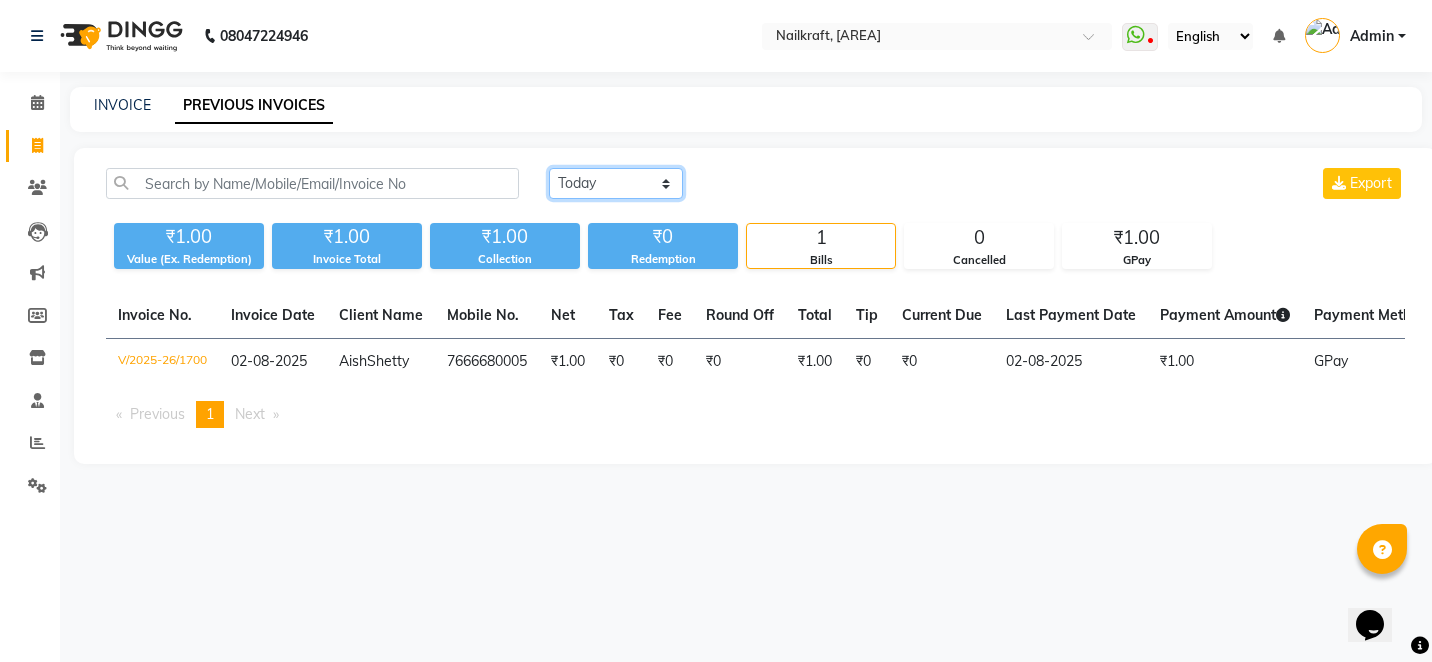 click on "Today Yesterday Custom Range" 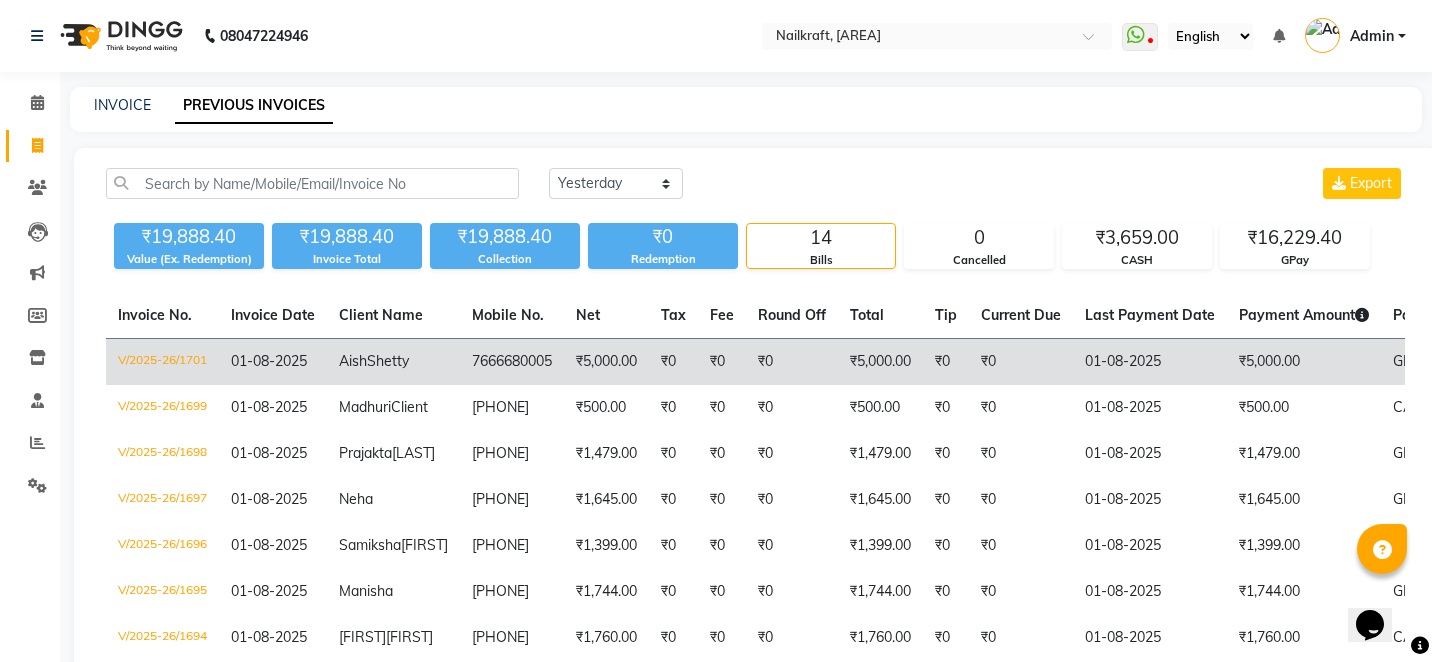 click on "₹5,000.00" 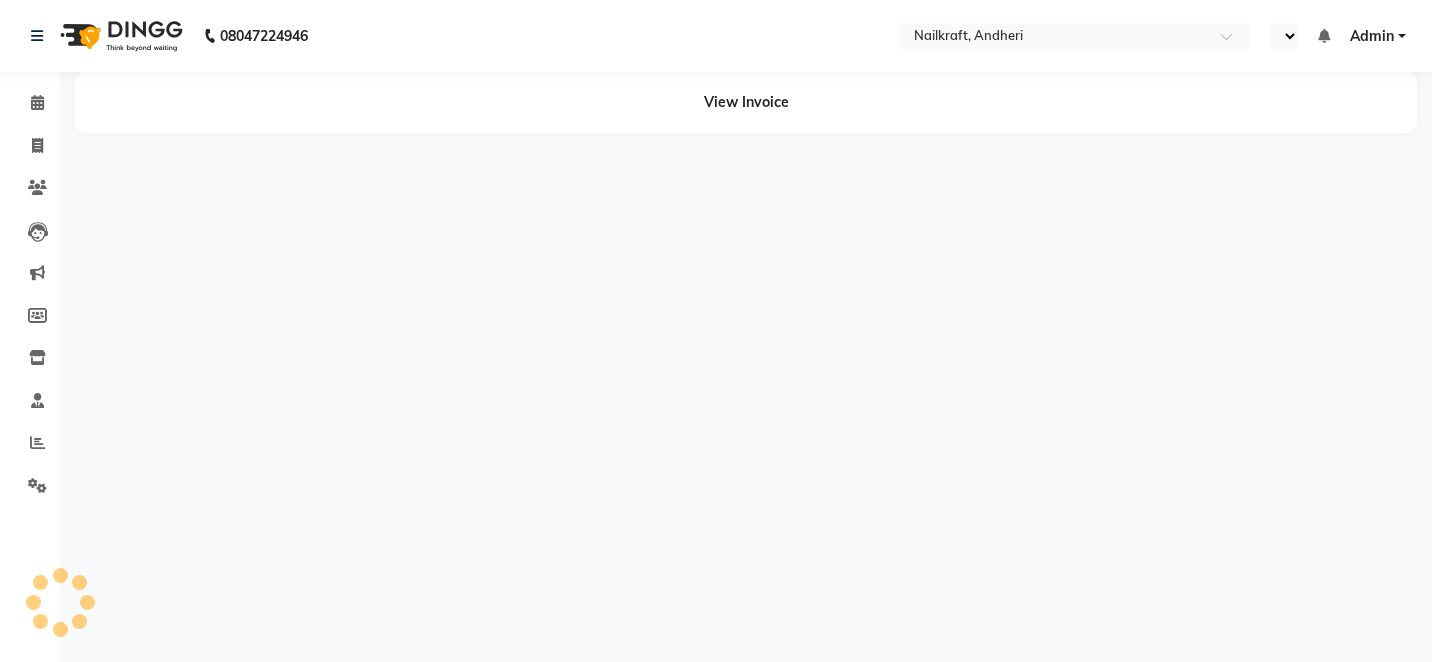 scroll, scrollTop: 0, scrollLeft: 0, axis: both 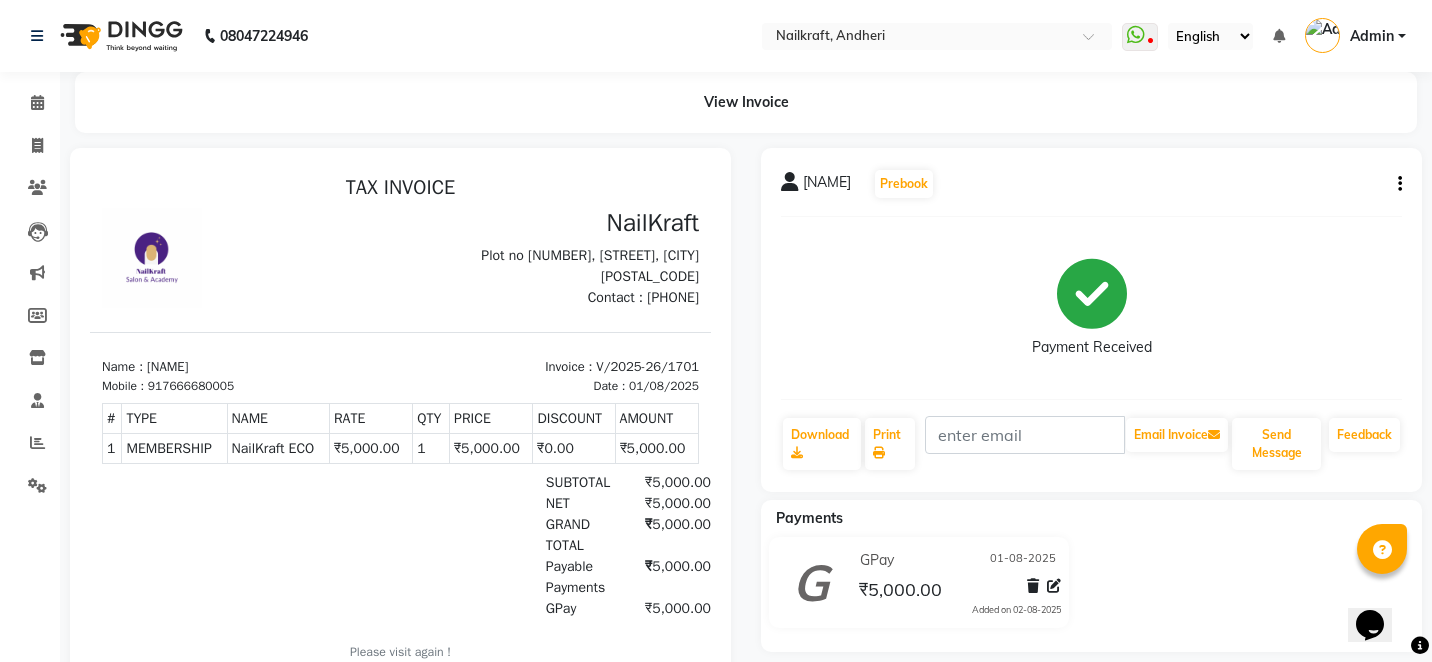 click on "[NAME] Prebook Payment Received Download Print Email Invoice Send Message Feedback" 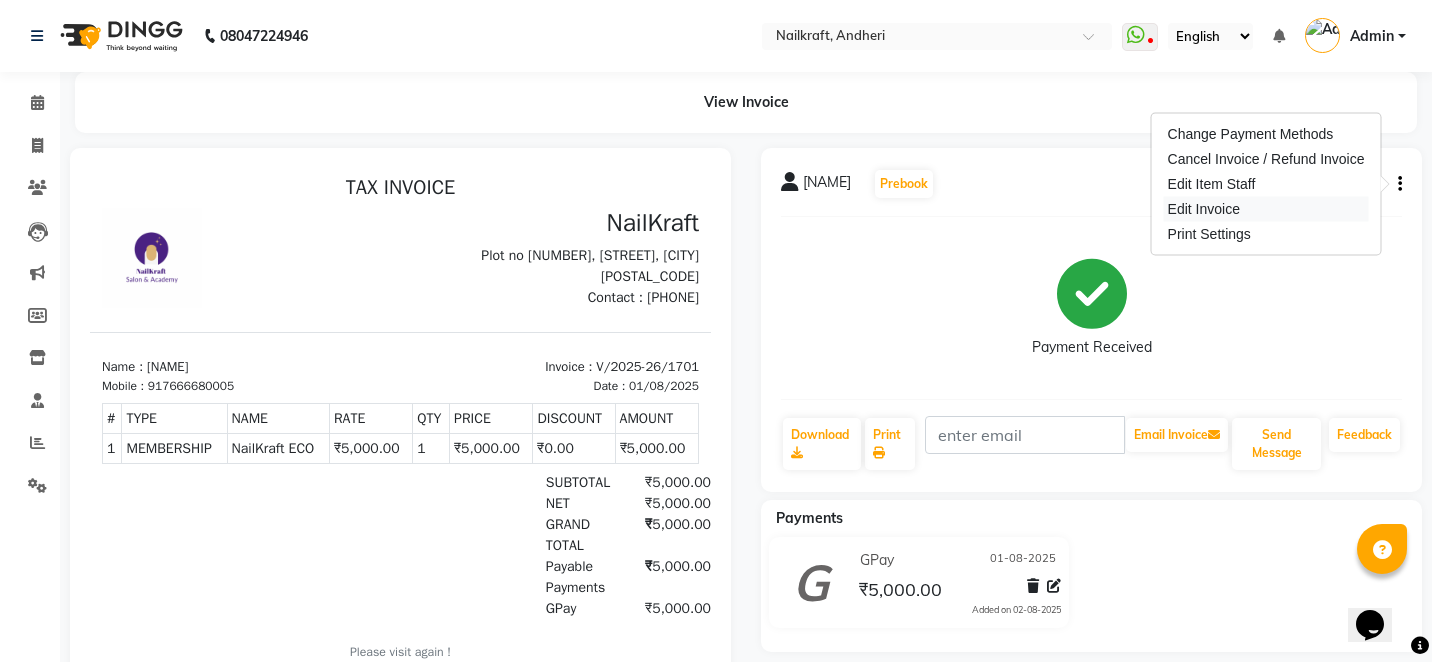 click on "Edit Invoice" at bounding box center [1266, 209] 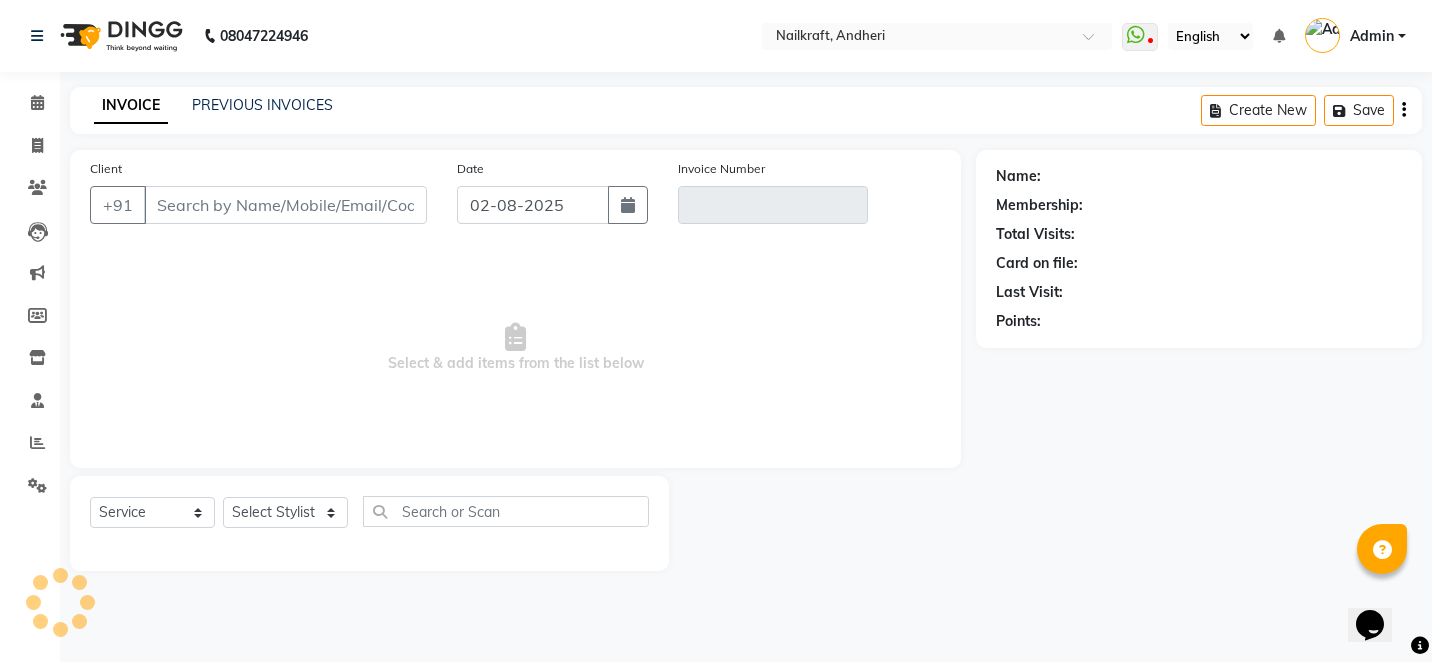 type on "7666680005" 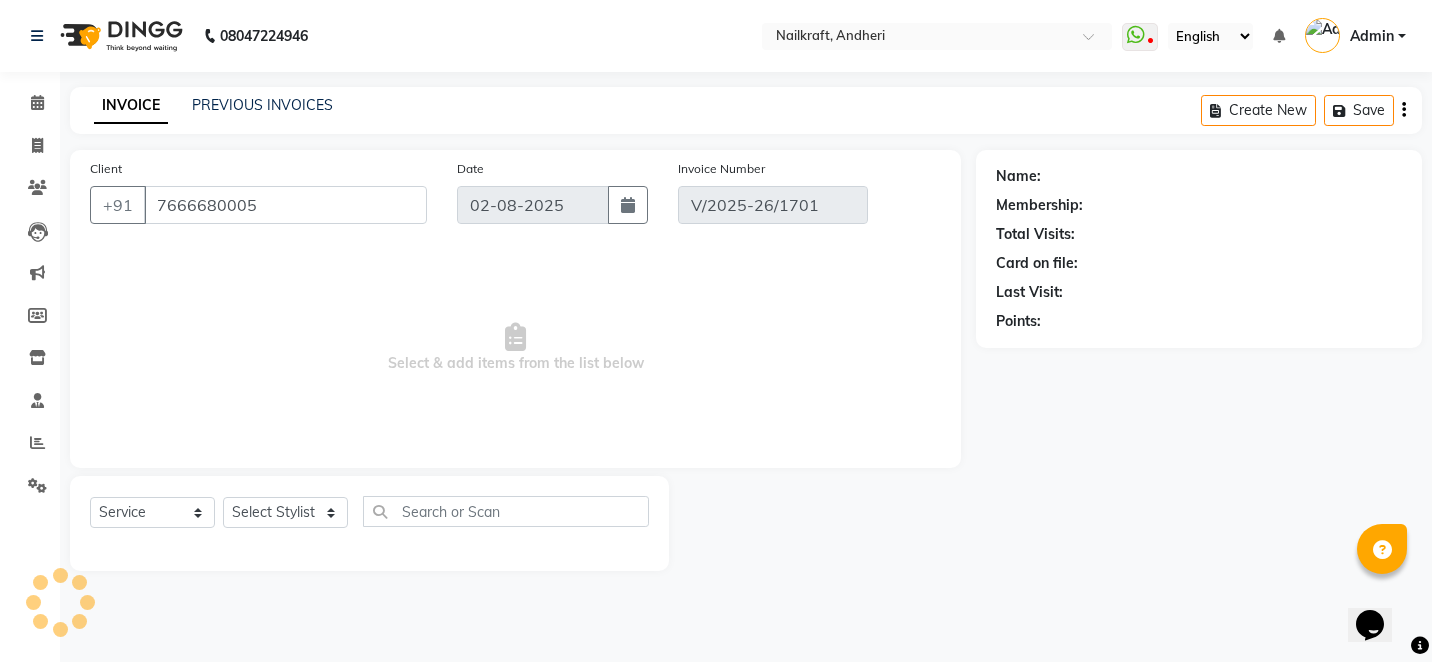 select on "1: Object" 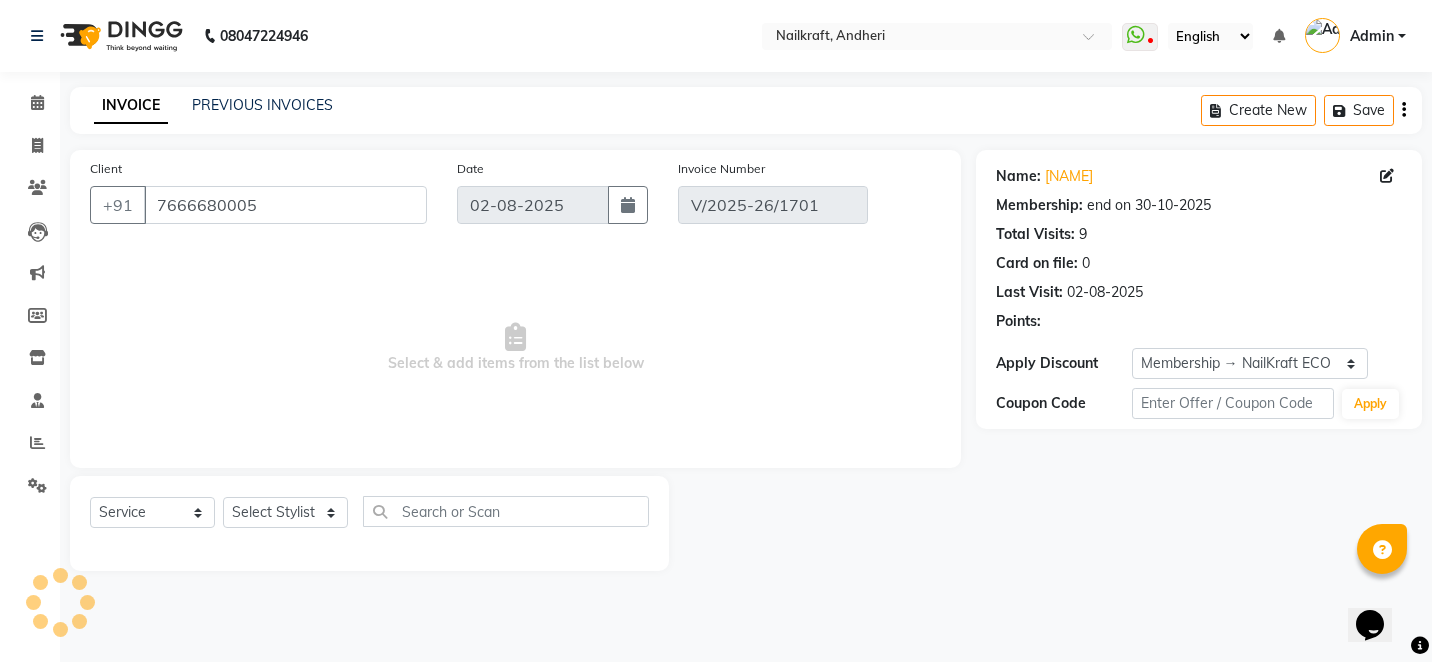 type on "01-08-2025" 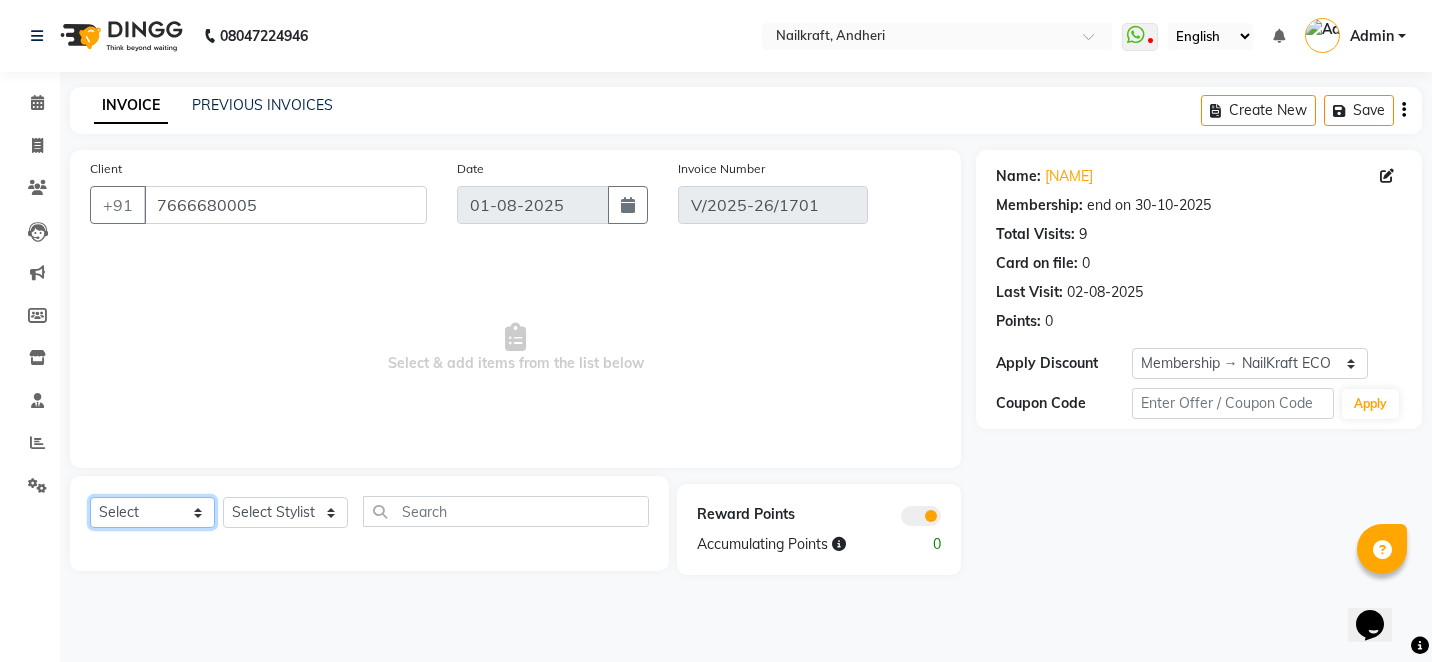 click on "Select  Service  Product  Membership  Package Voucher Prepaid Gift Card" 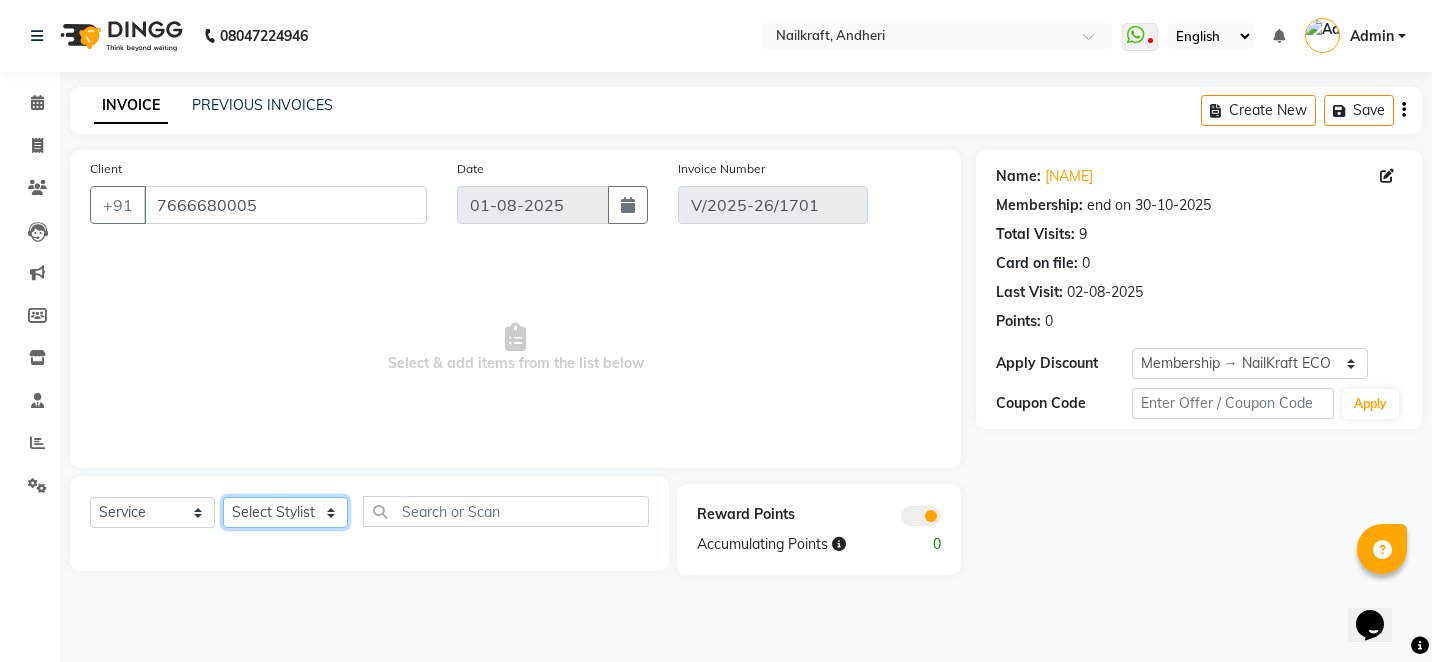 click on "Select Stylist [NAME] [LAST] Deepali Deepu Chatry NailKraft Nikita NITA CHAHAL Sneha Balu Ichake Vaishali Vinod Yadav" 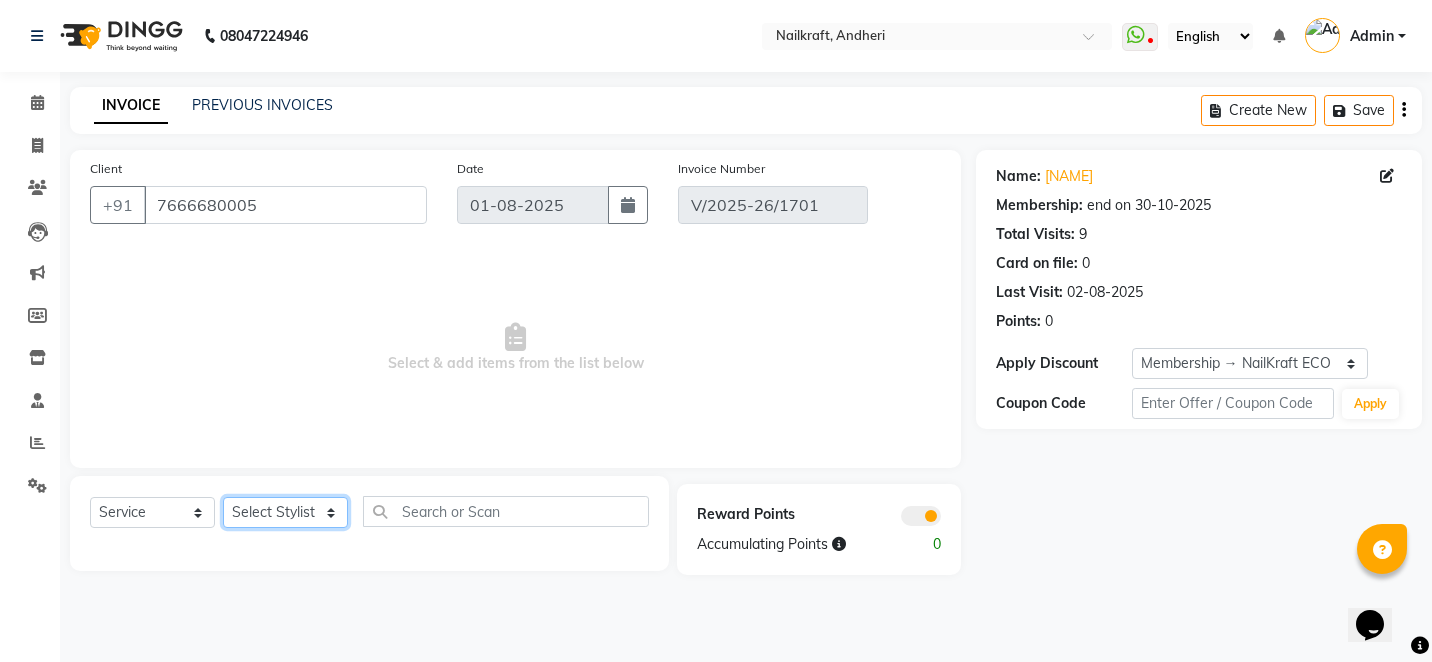 select on "67704" 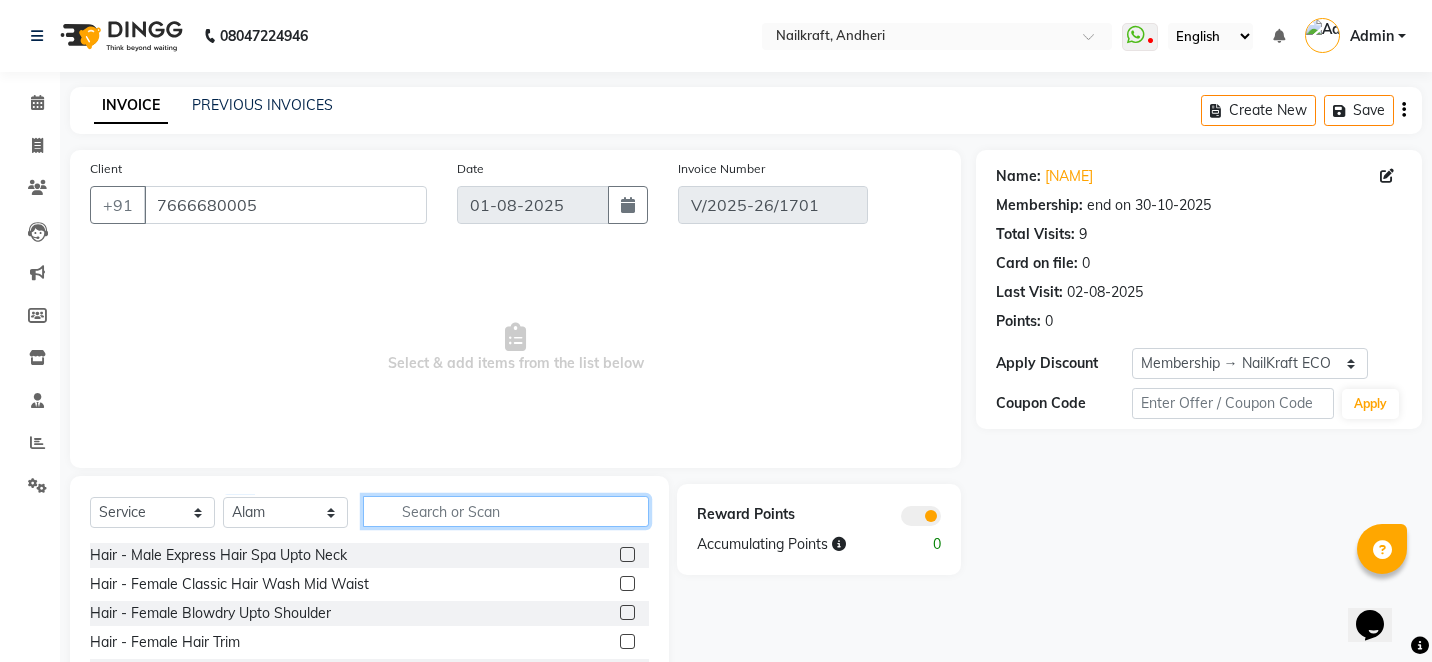 drag, startPoint x: 489, startPoint y: 508, endPoint x: 489, endPoint y: 481, distance: 27 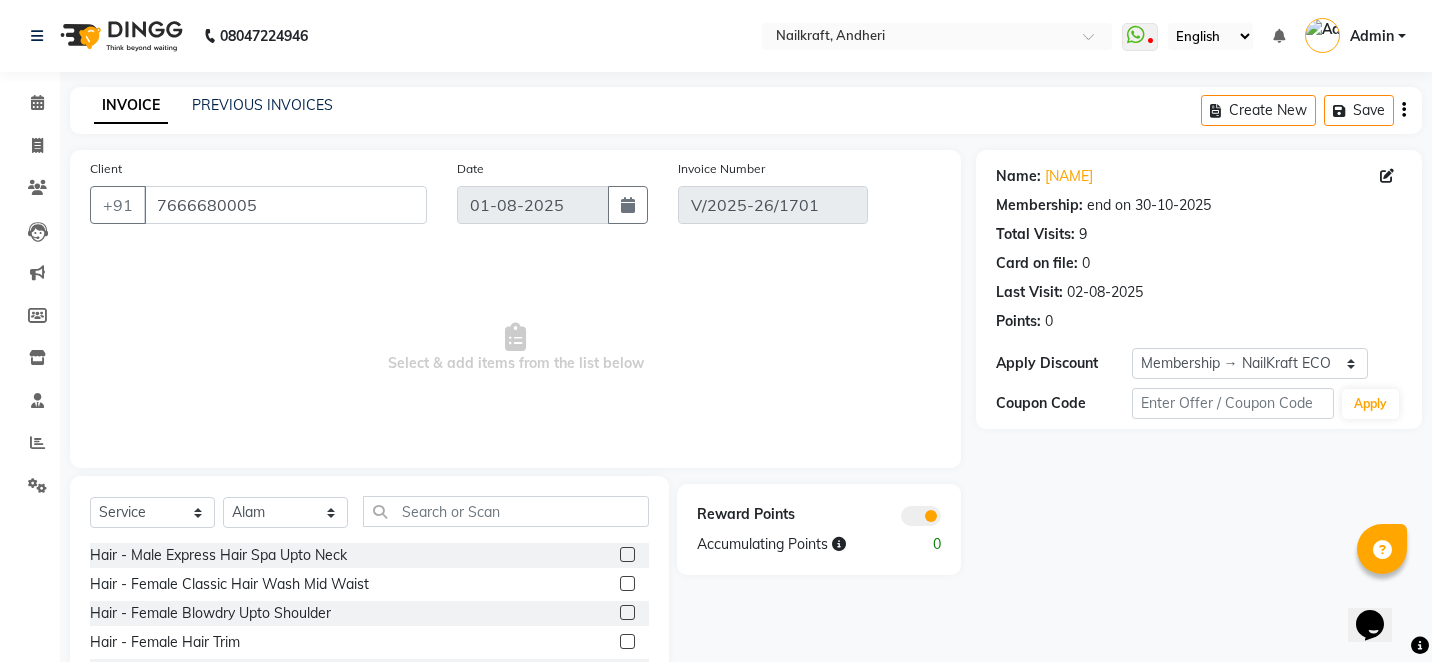 click 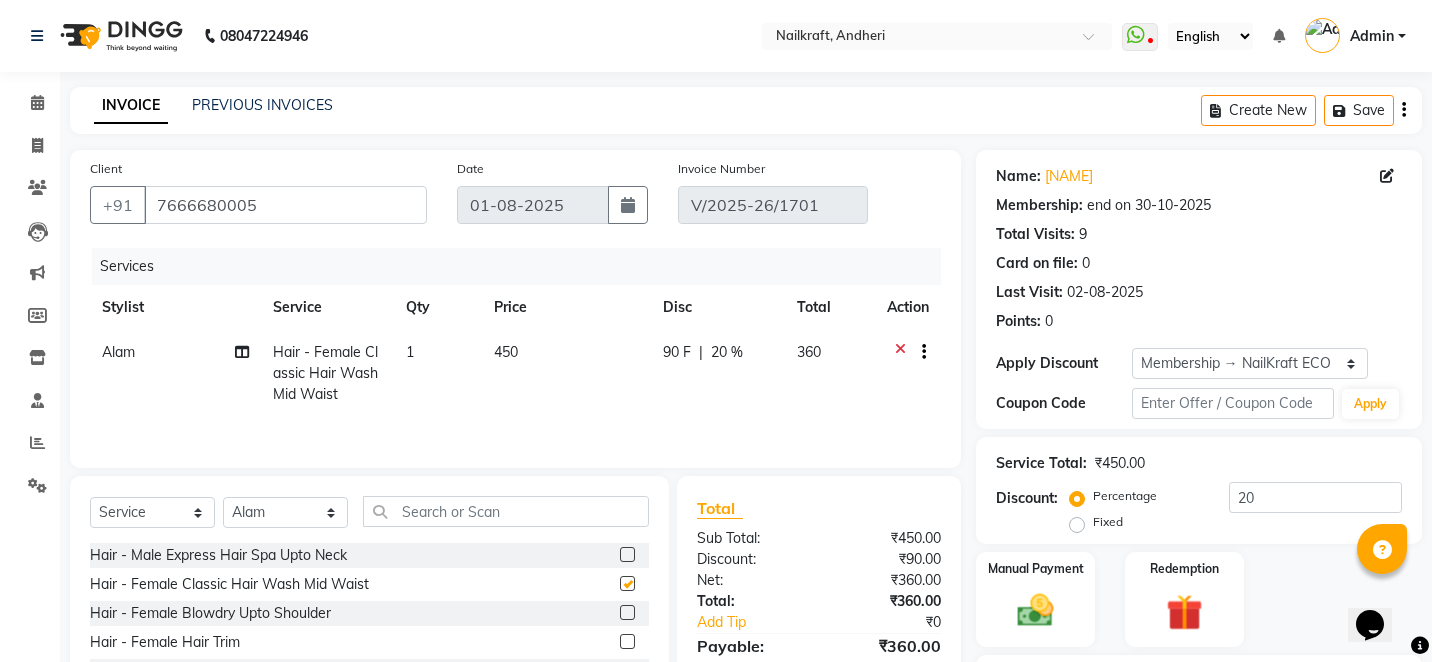 checkbox on "false" 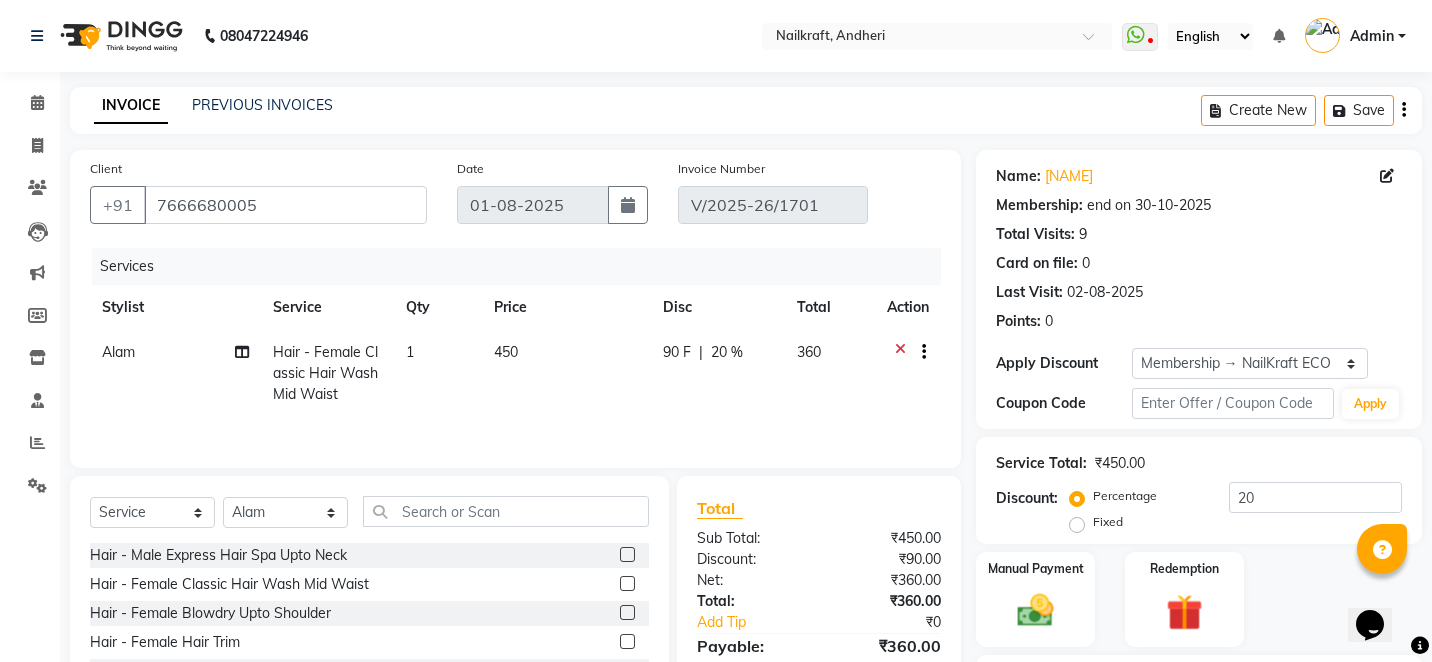 click on "Manual Payment Redemption" 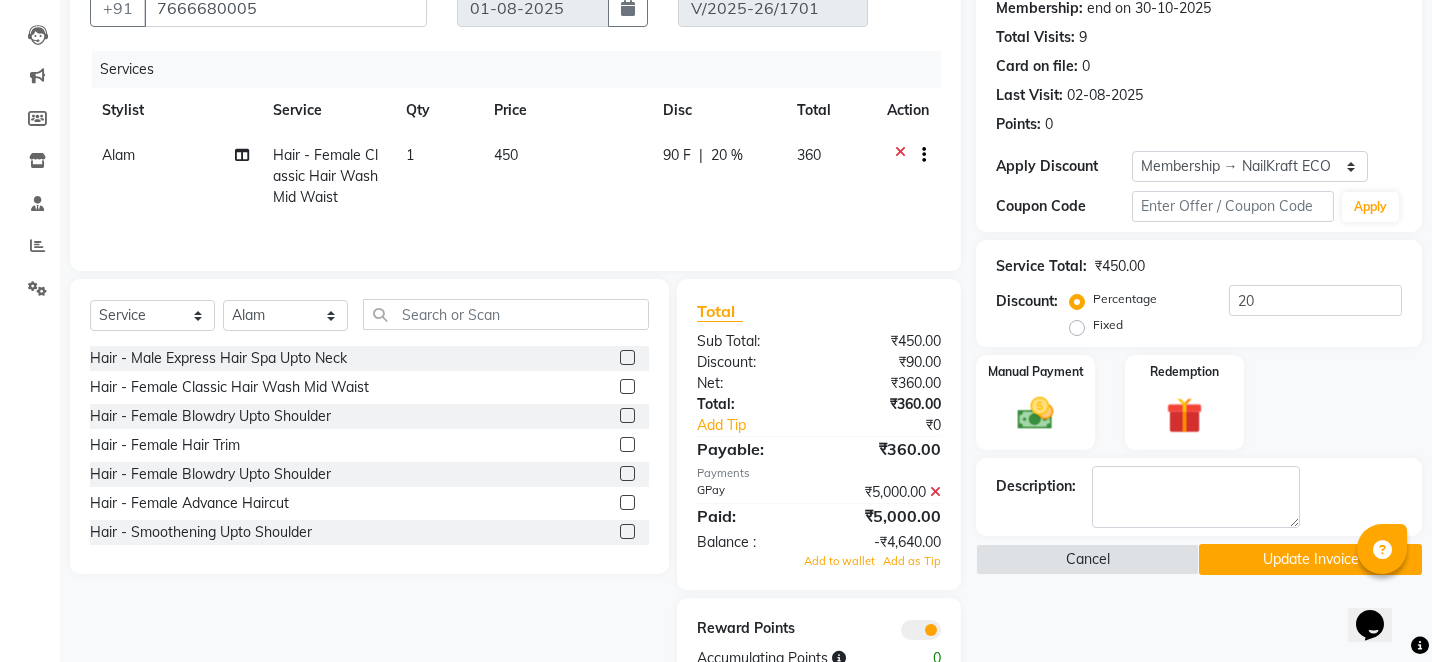 scroll, scrollTop: 200, scrollLeft: 0, axis: vertical 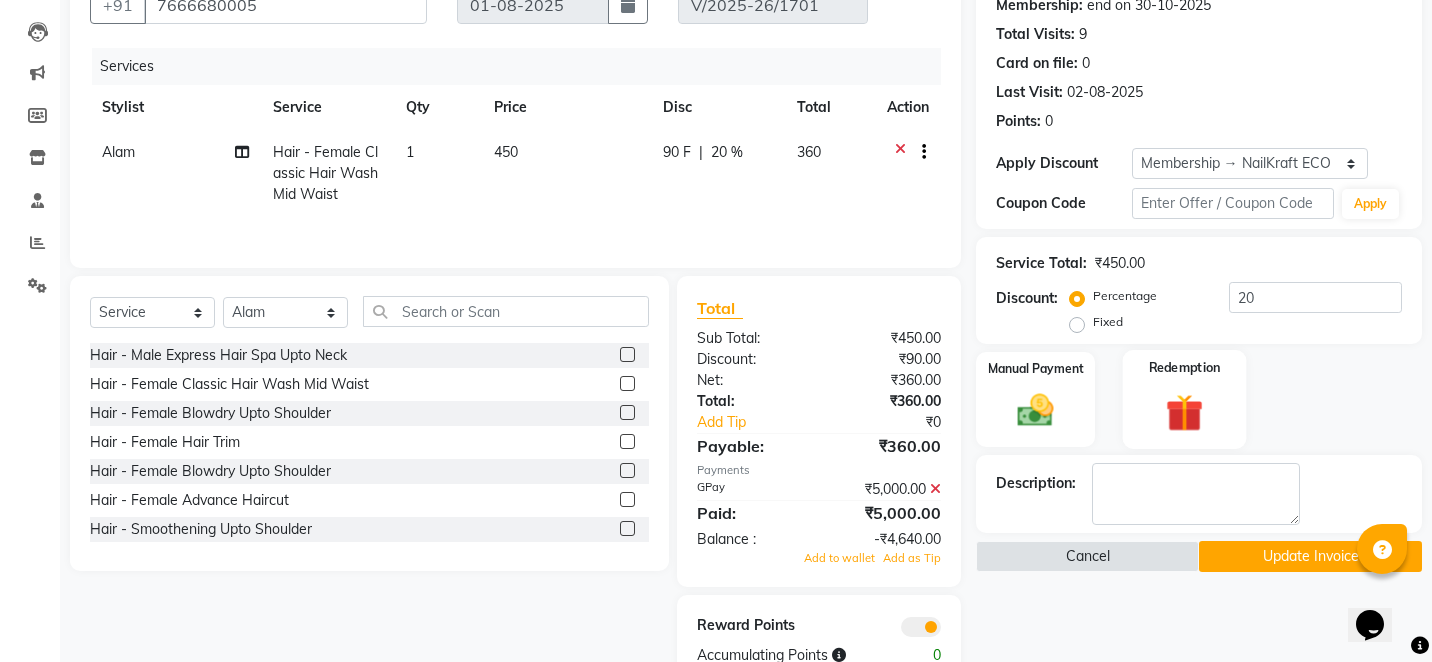 click 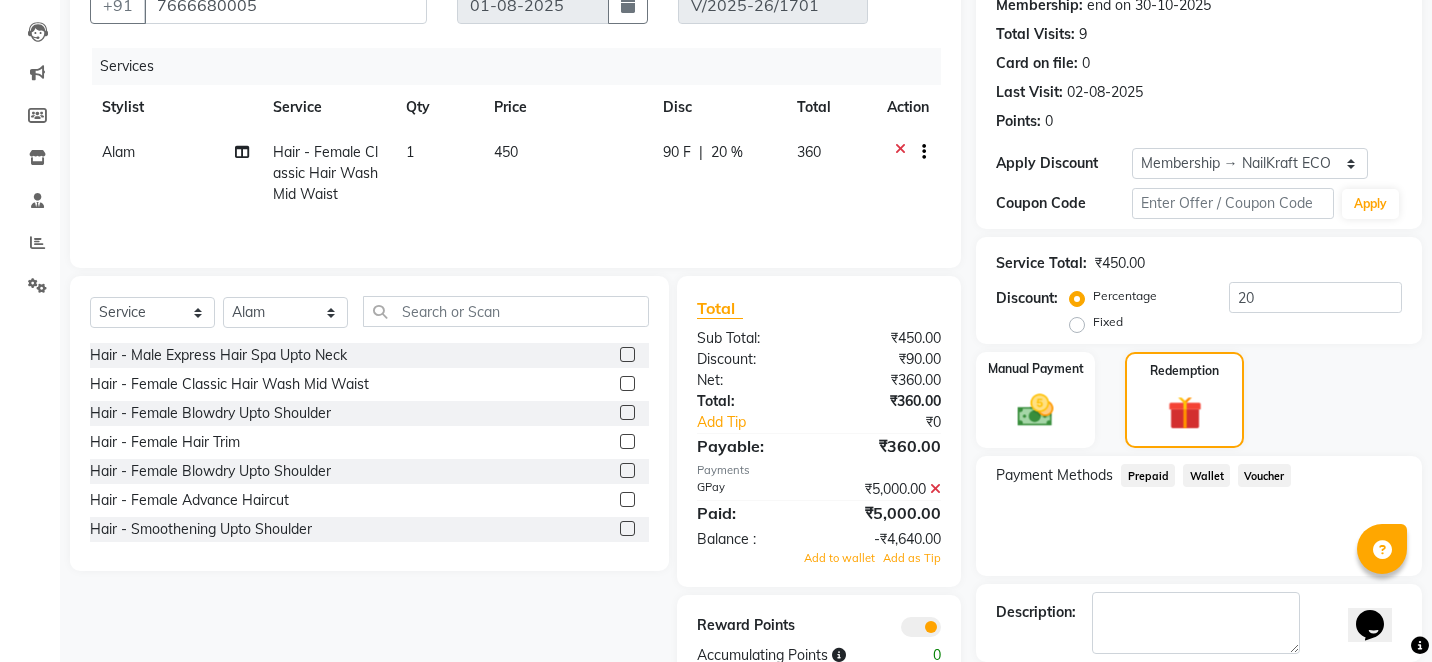 click 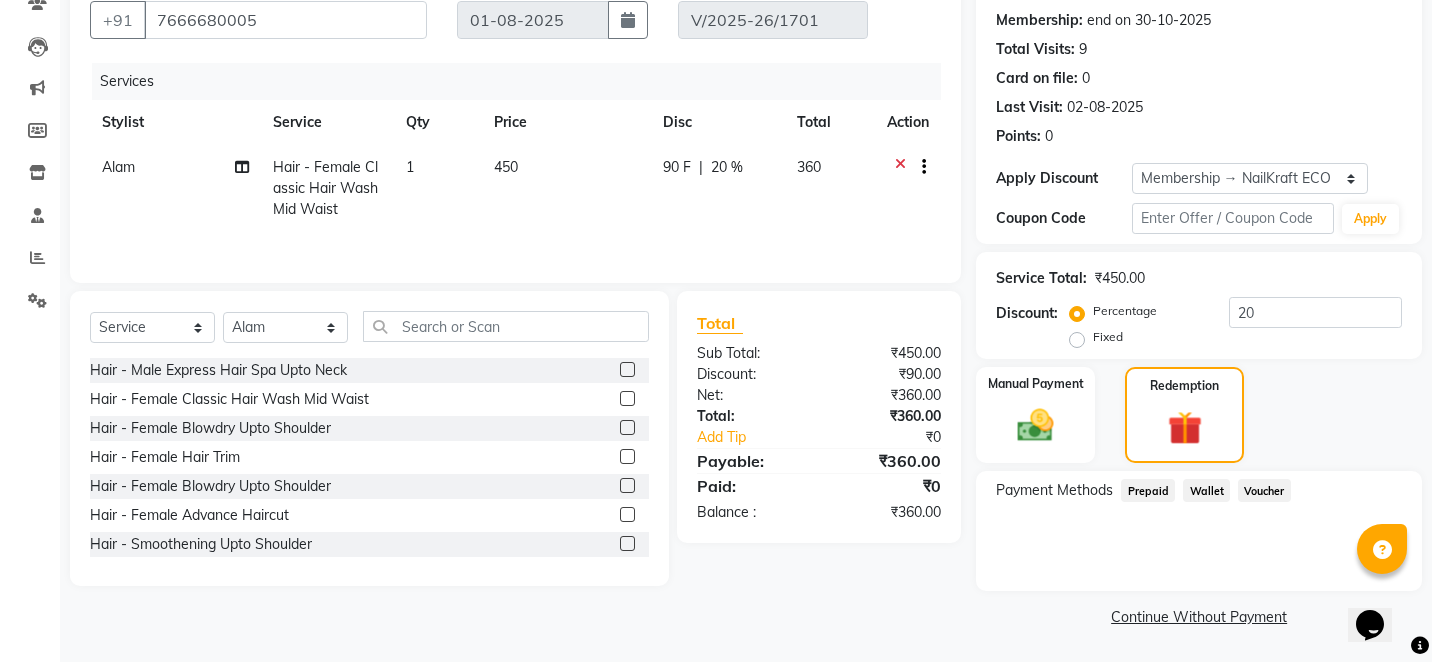 scroll, scrollTop: 185, scrollLeft: 0, axis: vertical 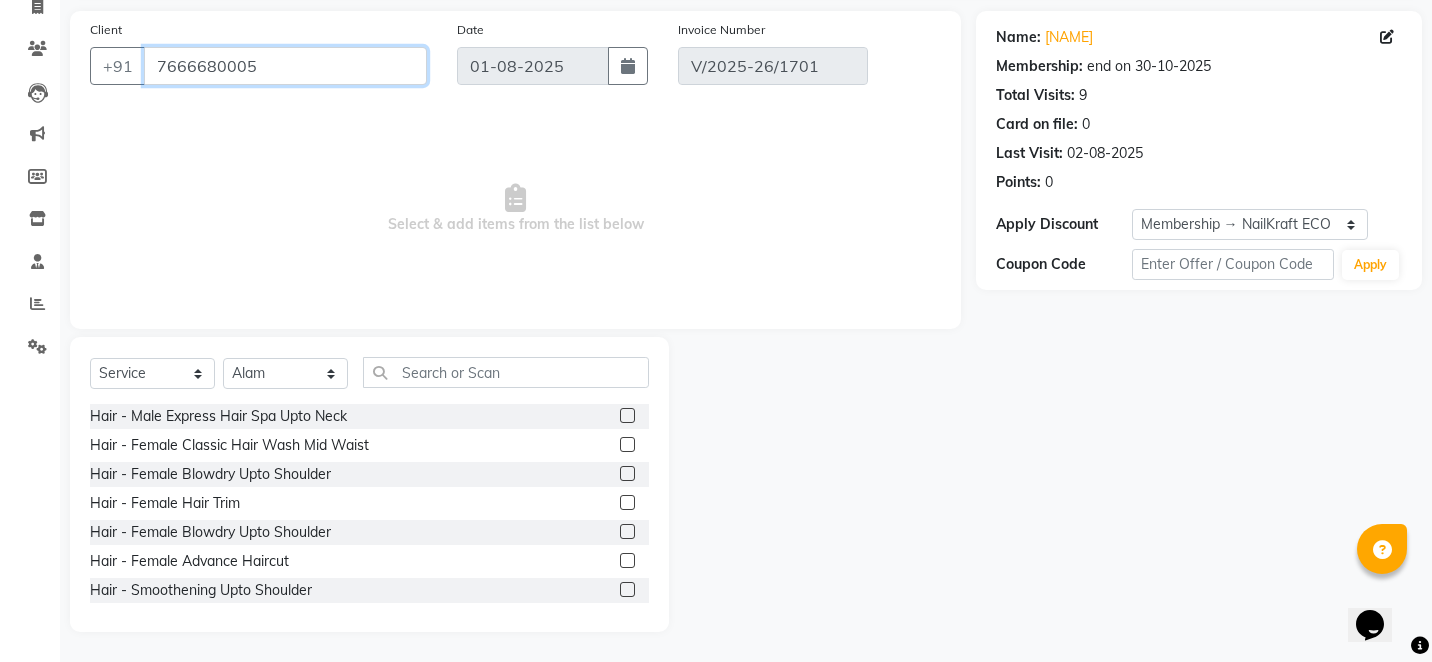 click on "7666680005" at bounding box center (285, 66) 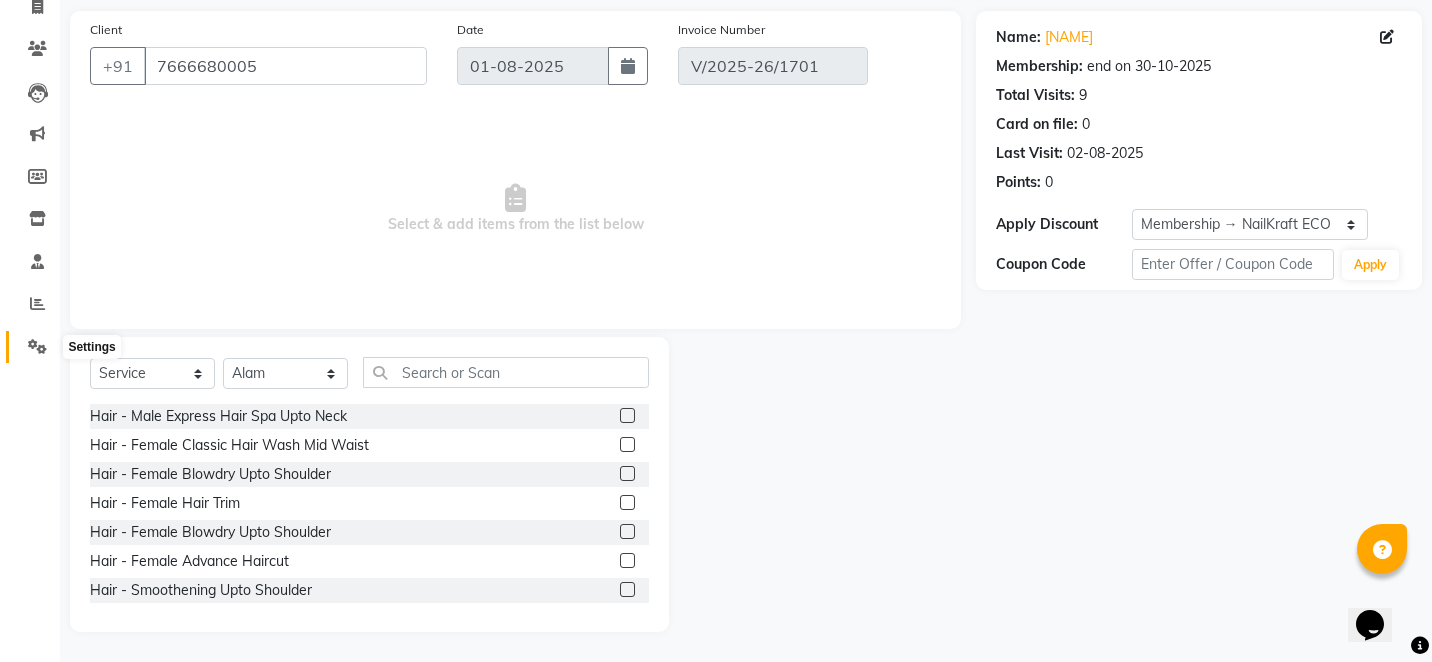 click 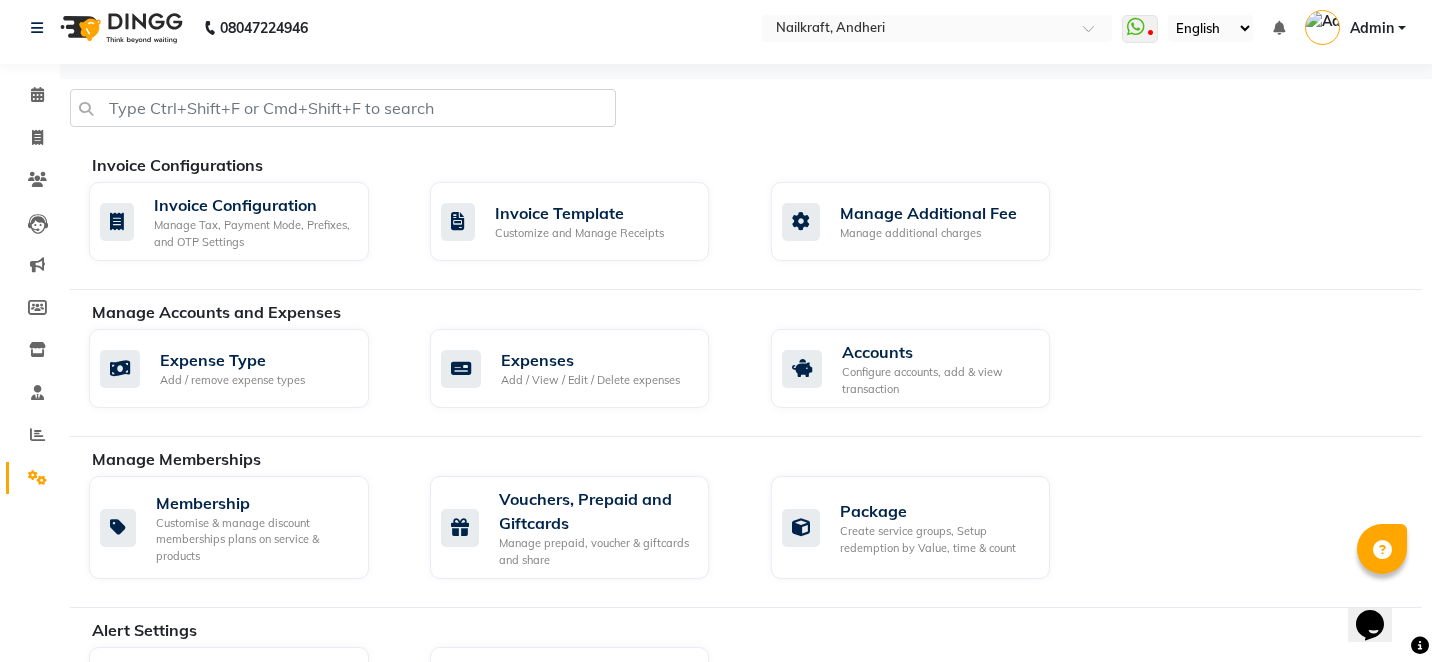scroll, scrollTop: 0, scrollLeft: 0, axis: both 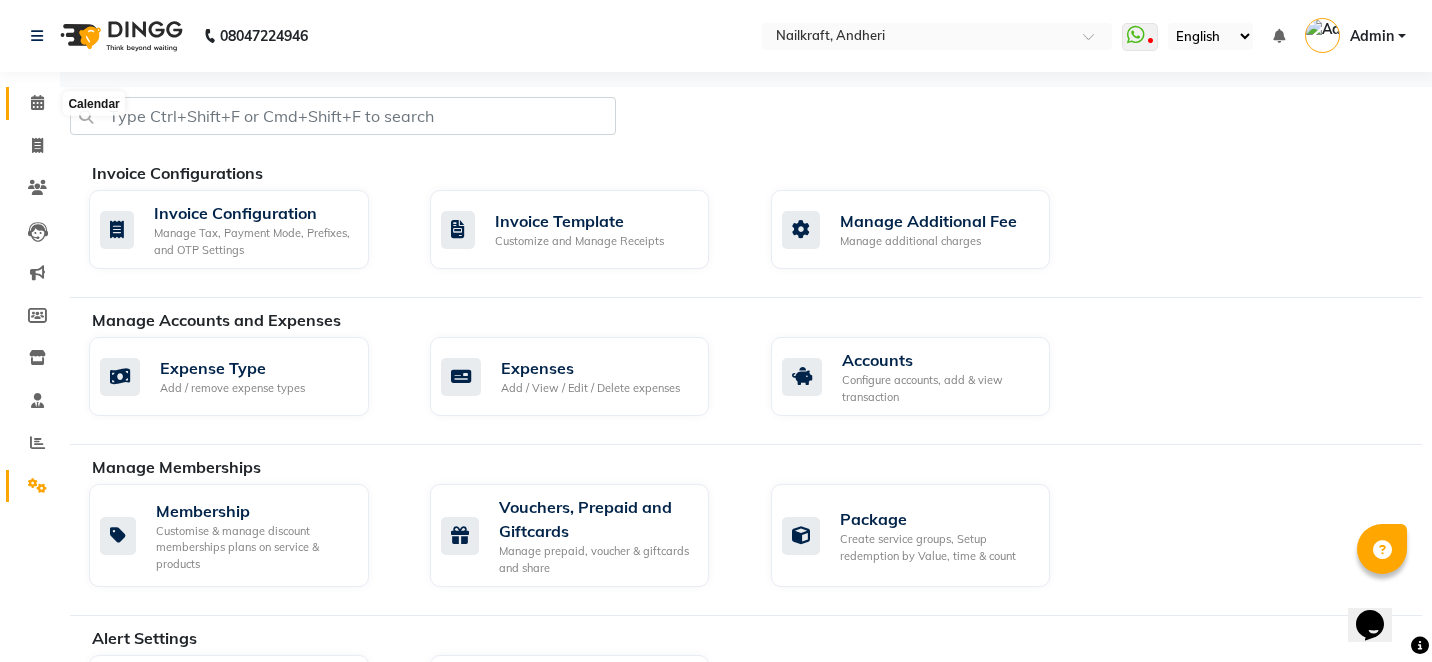 click 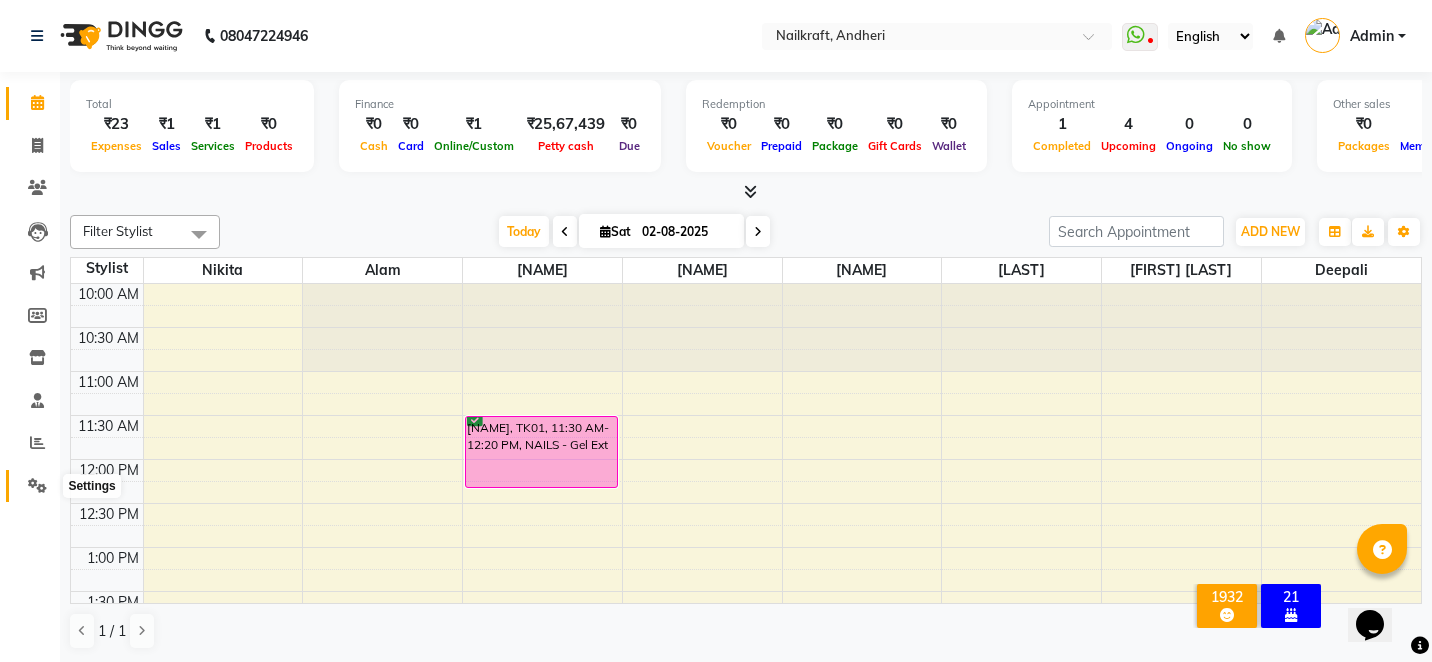 click 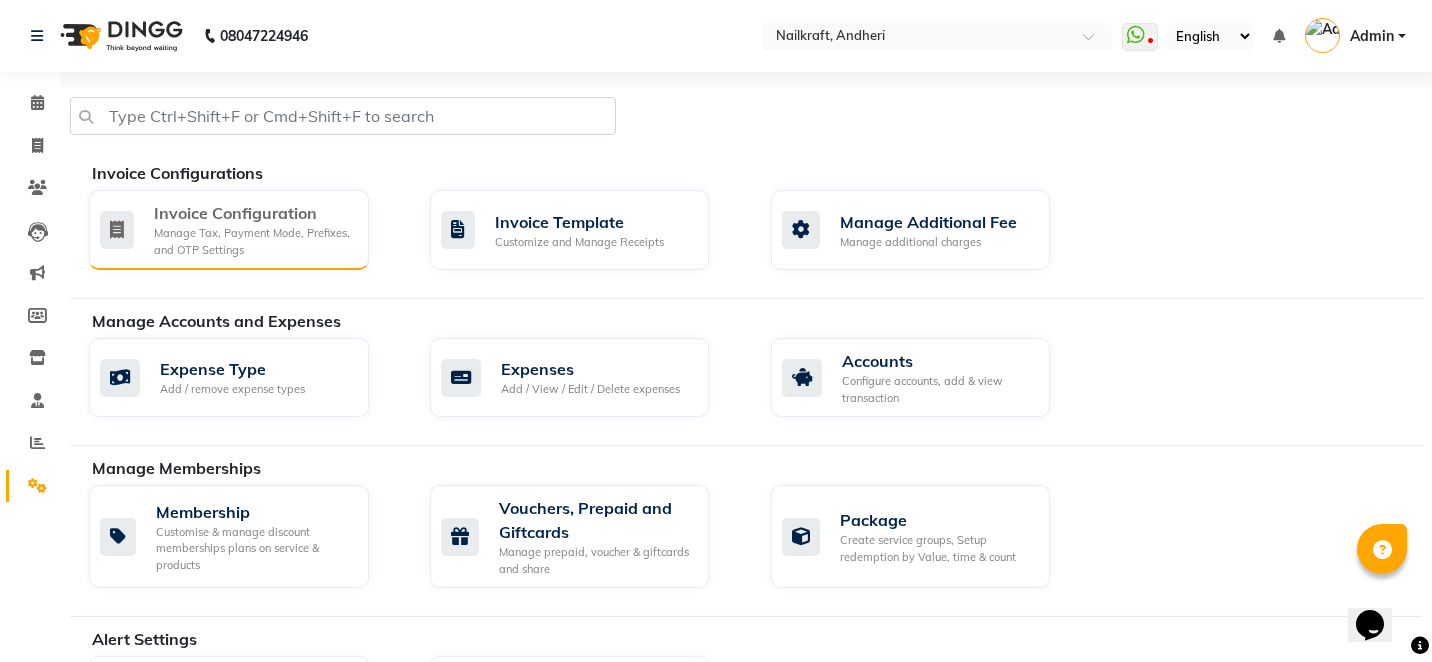 click on "Invoice Configuration" 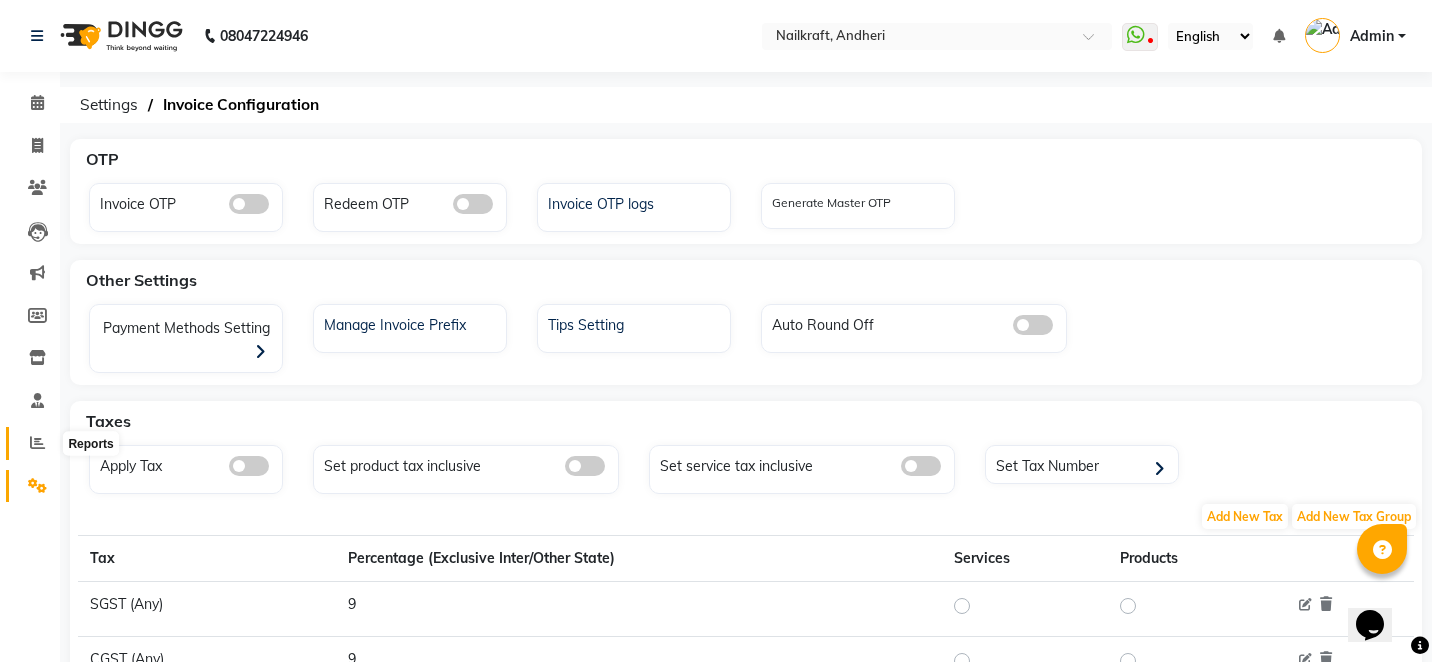 click 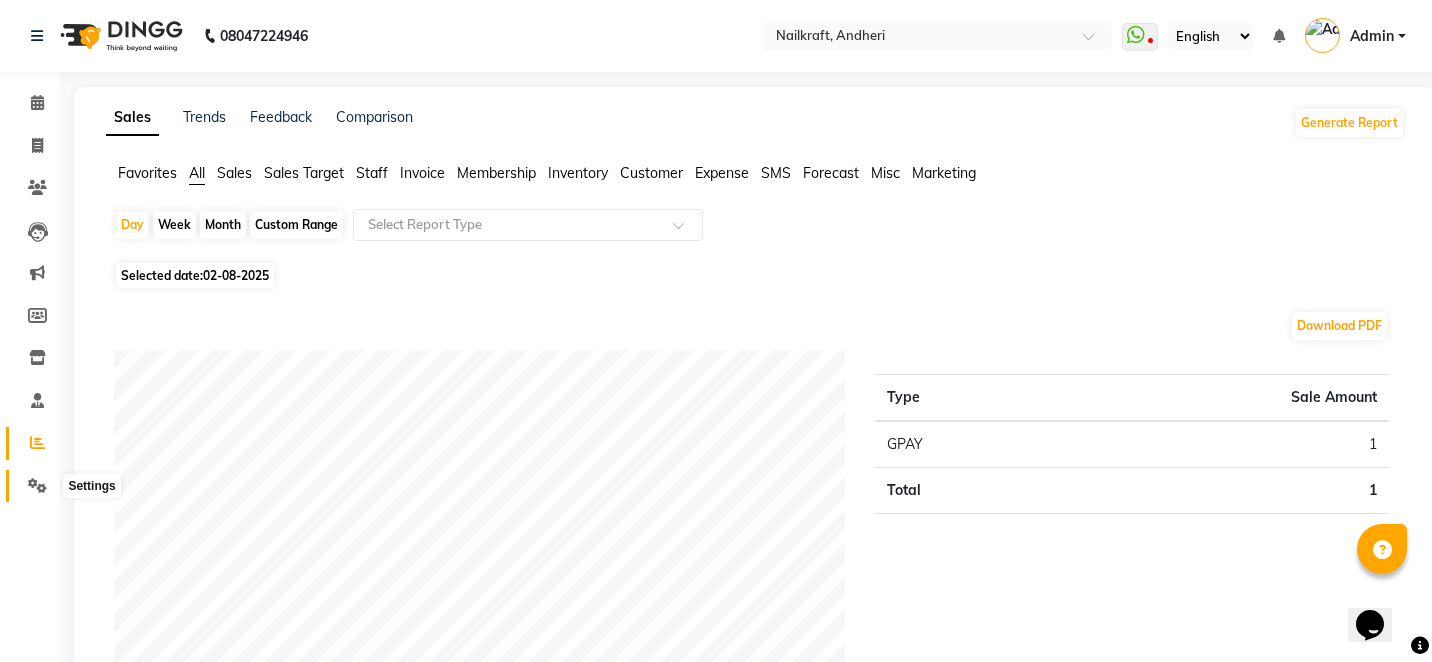 click 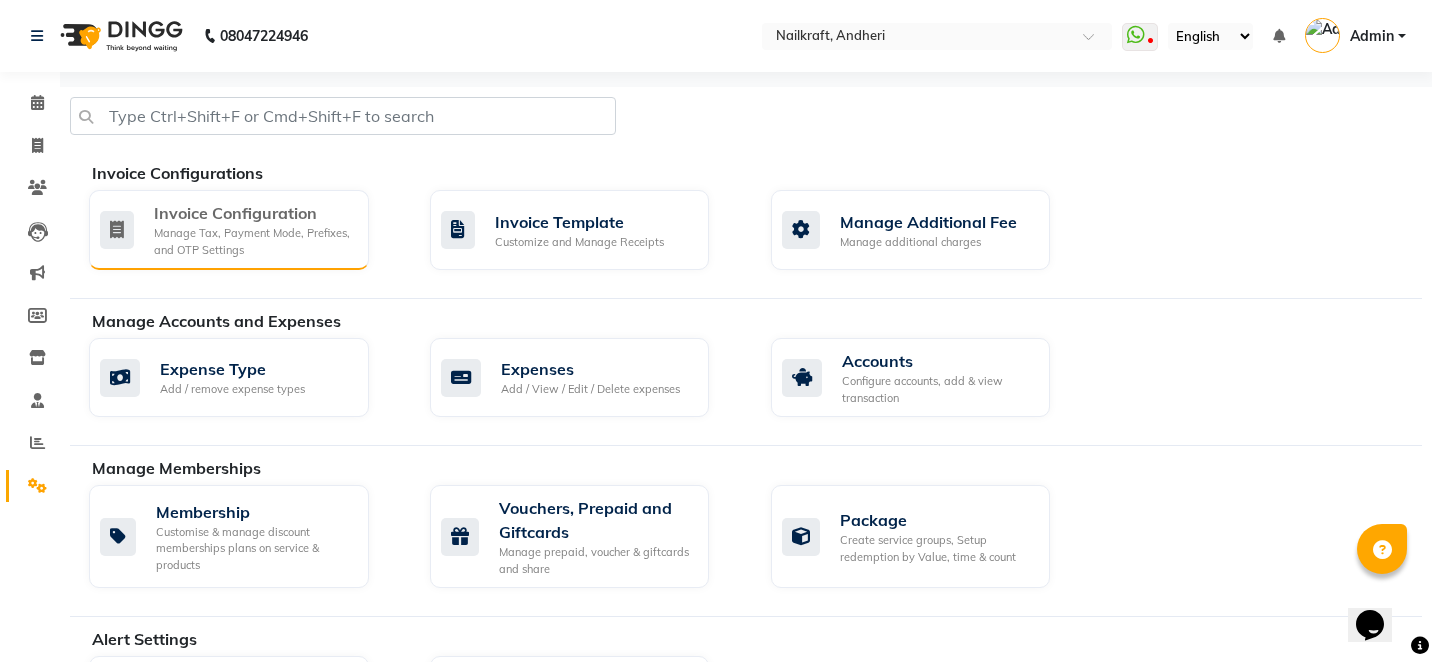 click on "Manage Tax, Payment Mode, Prefixes, and OTP Settings" 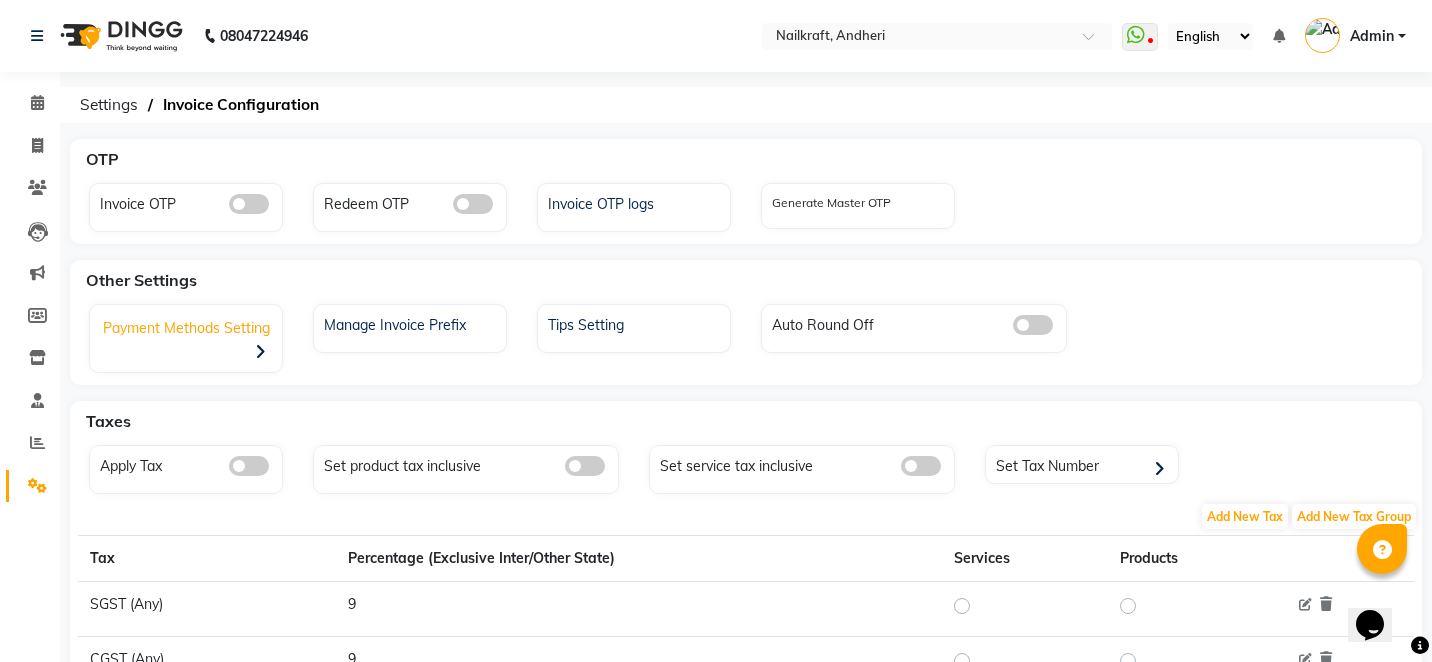 click 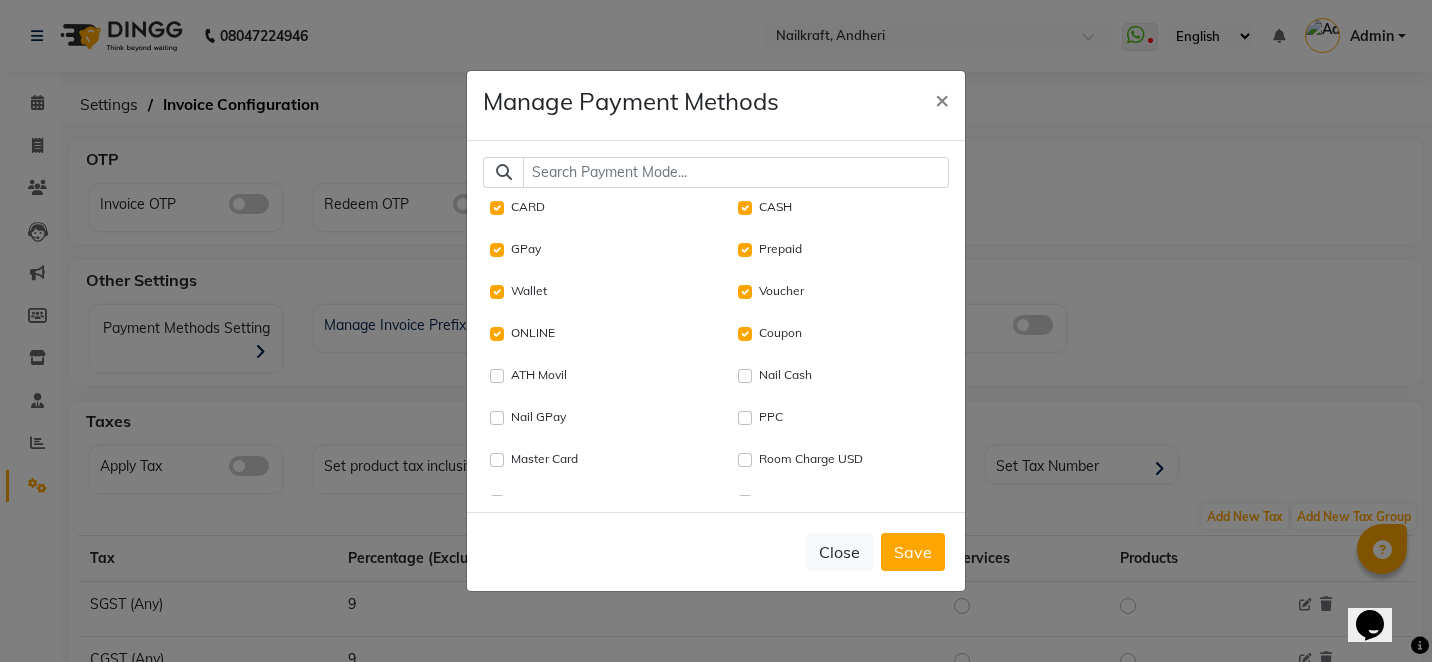 click on "ATH Movil" 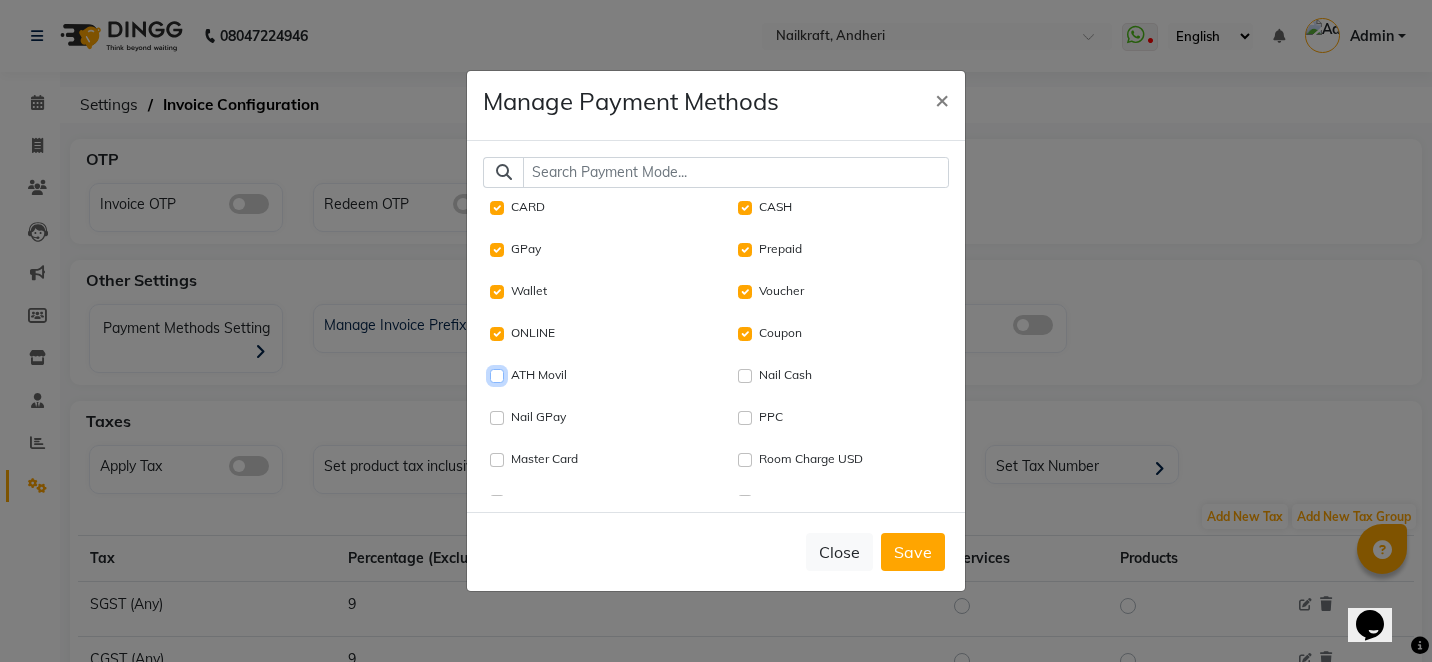 click on "ATH Movil" at bounding box center (497, 376) 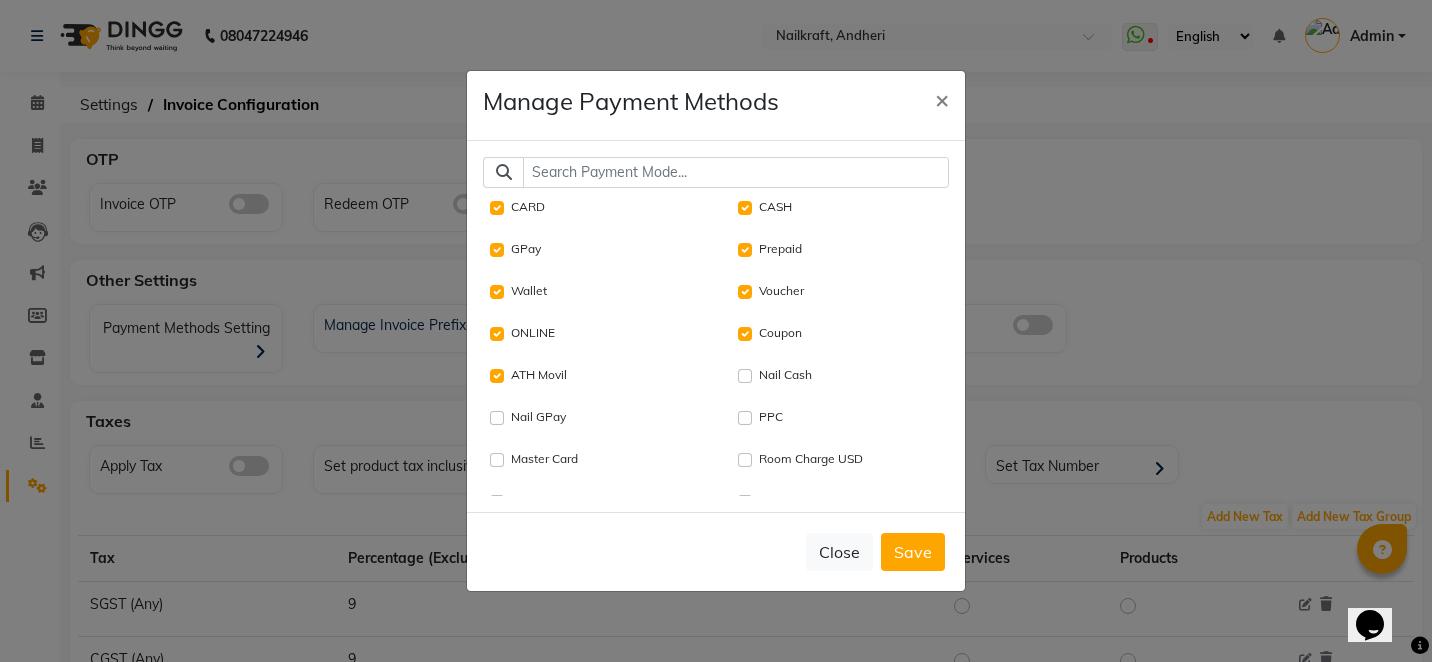 click on "Nail GPay" 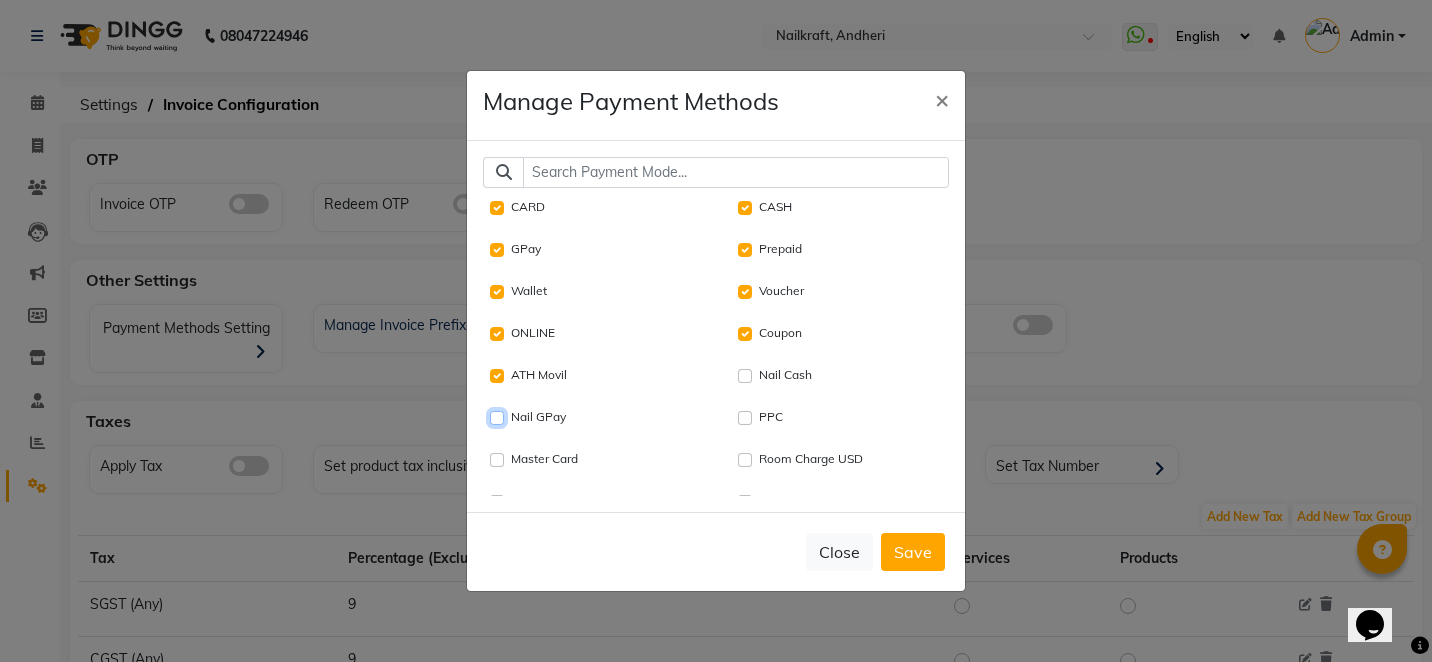 click on "Nail GPay" at bounding box center [497, 418] 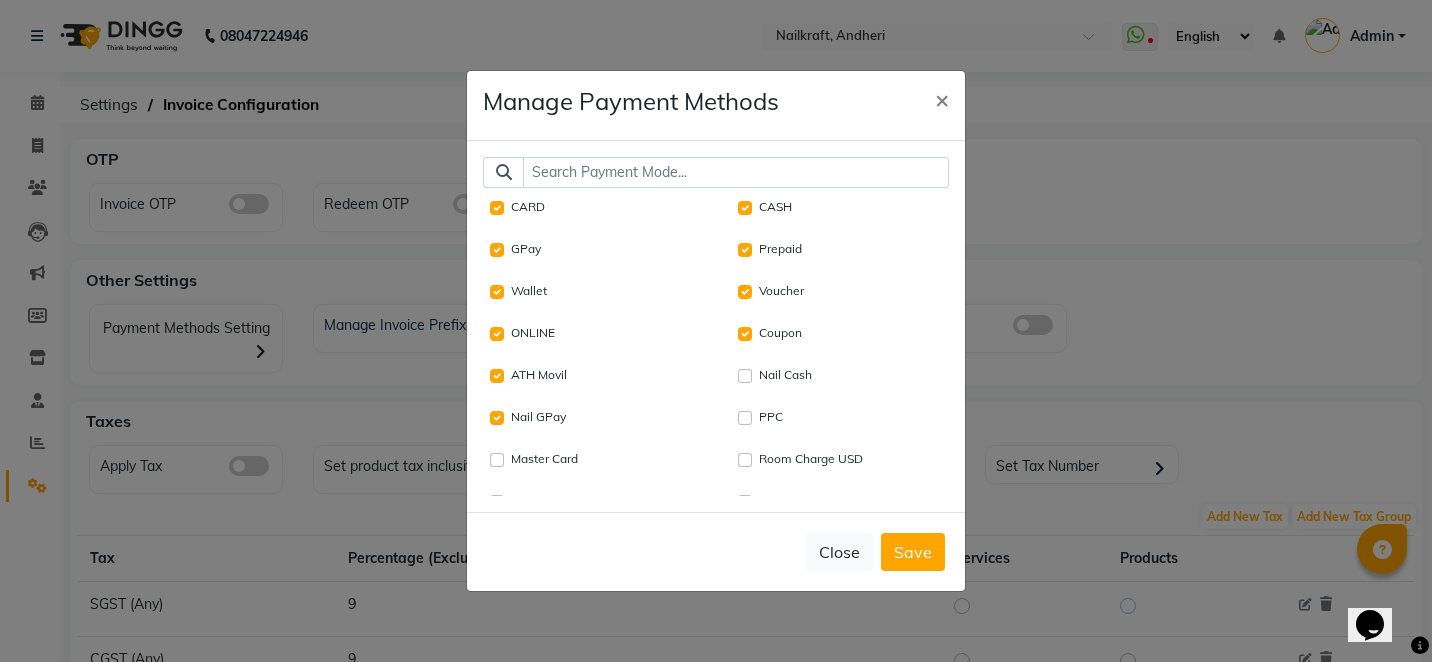 click on "Master Card" 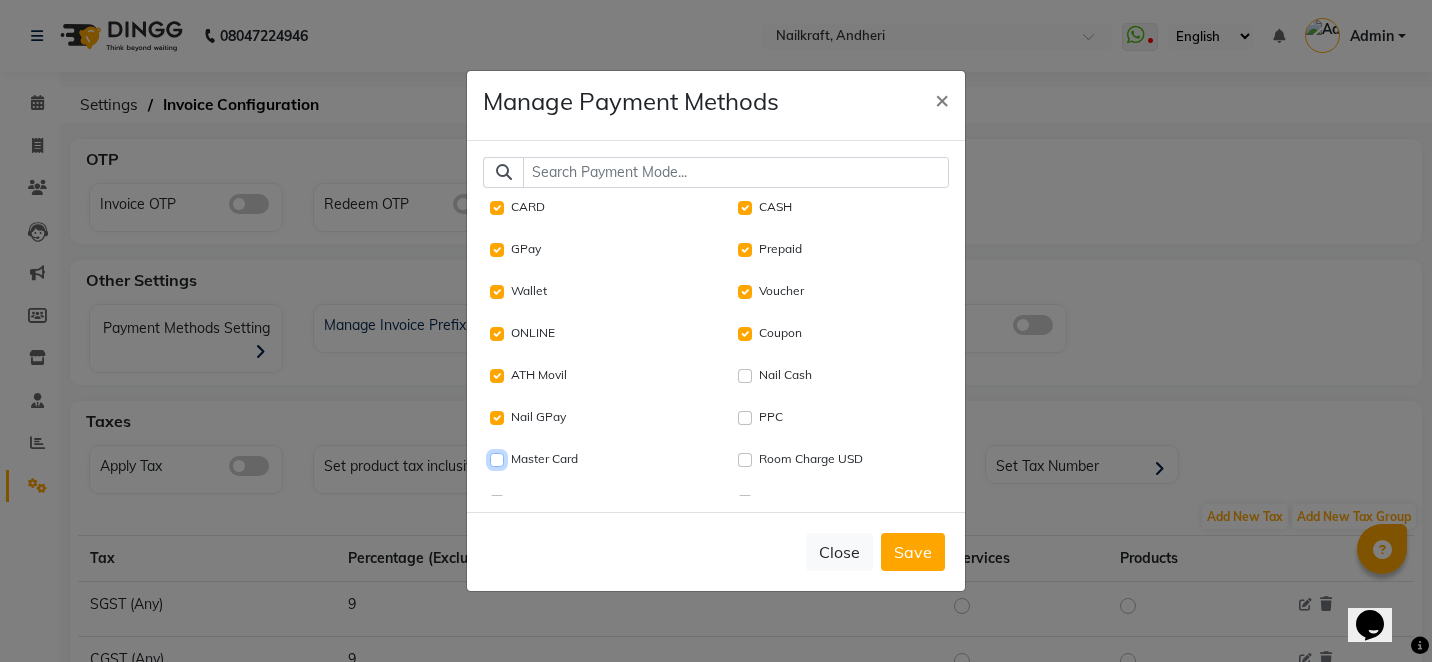 click on "Master Card" at bounding box center [497, 460] 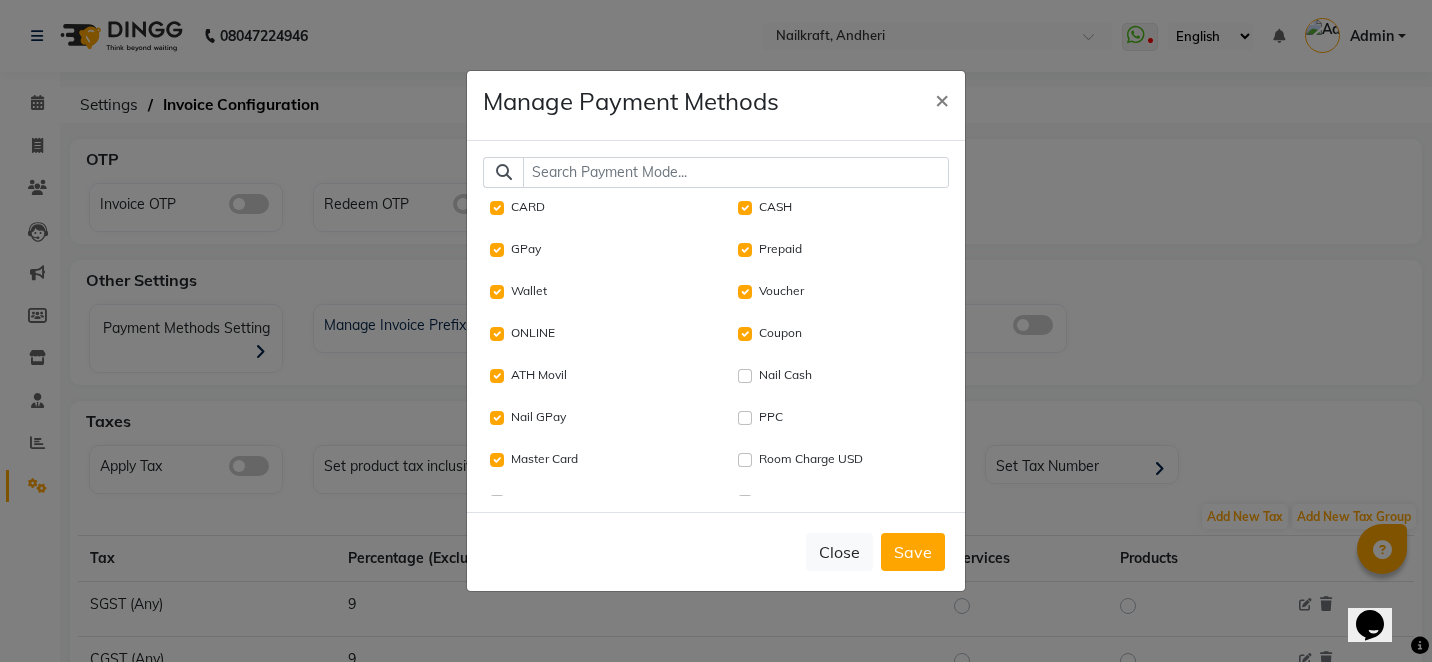click on "Nail Cash" 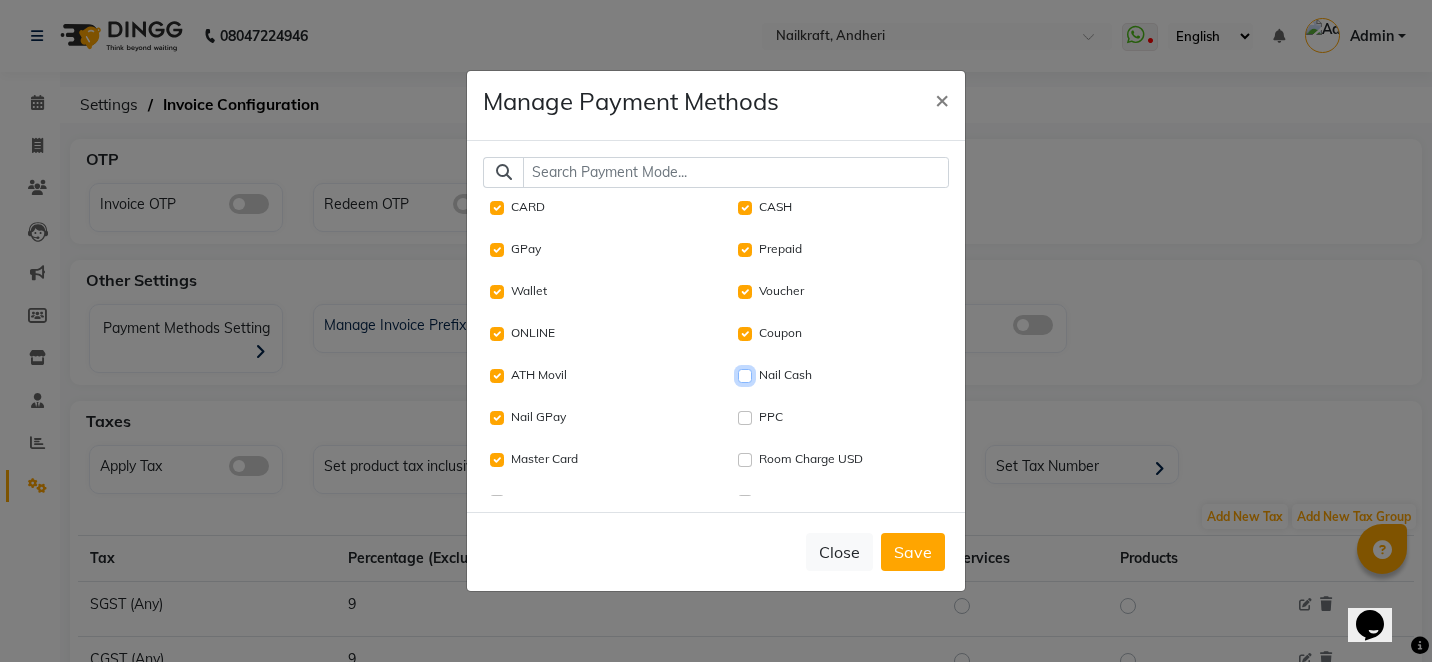 click on "Nail Cash" at bounding box center [745, 376] 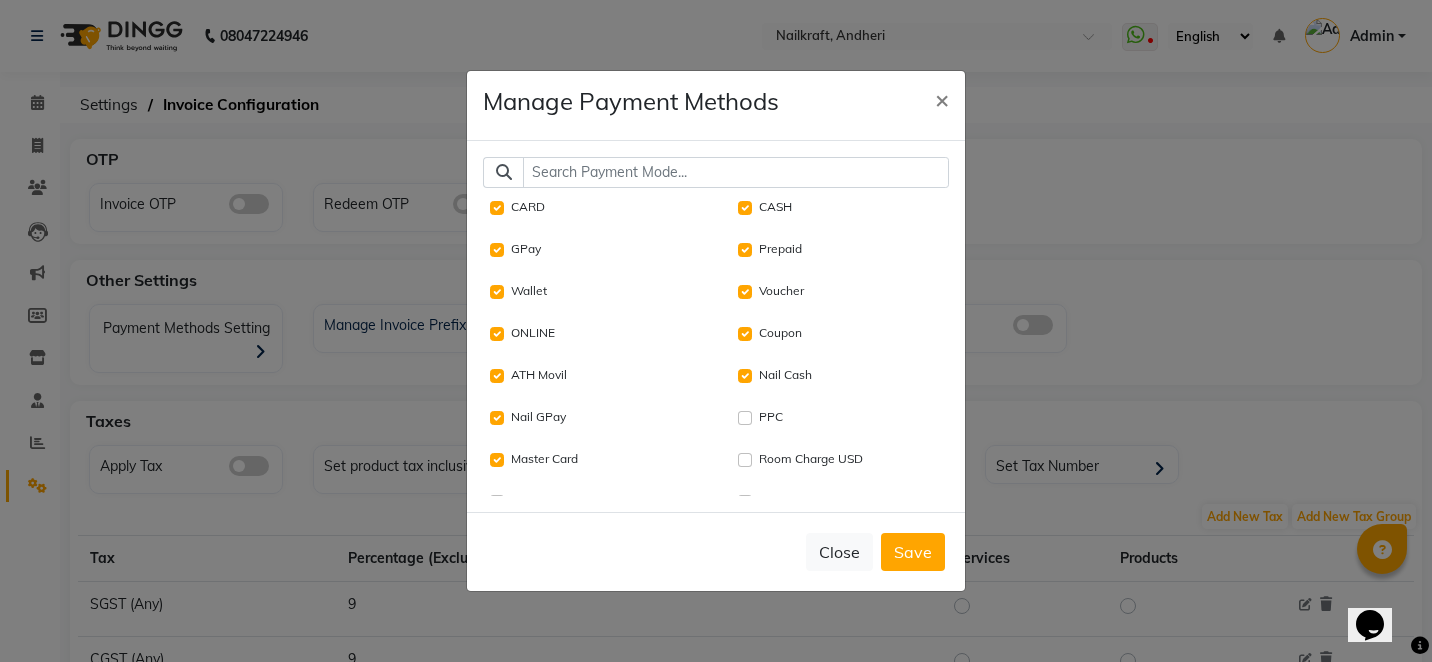 click on "PPC" 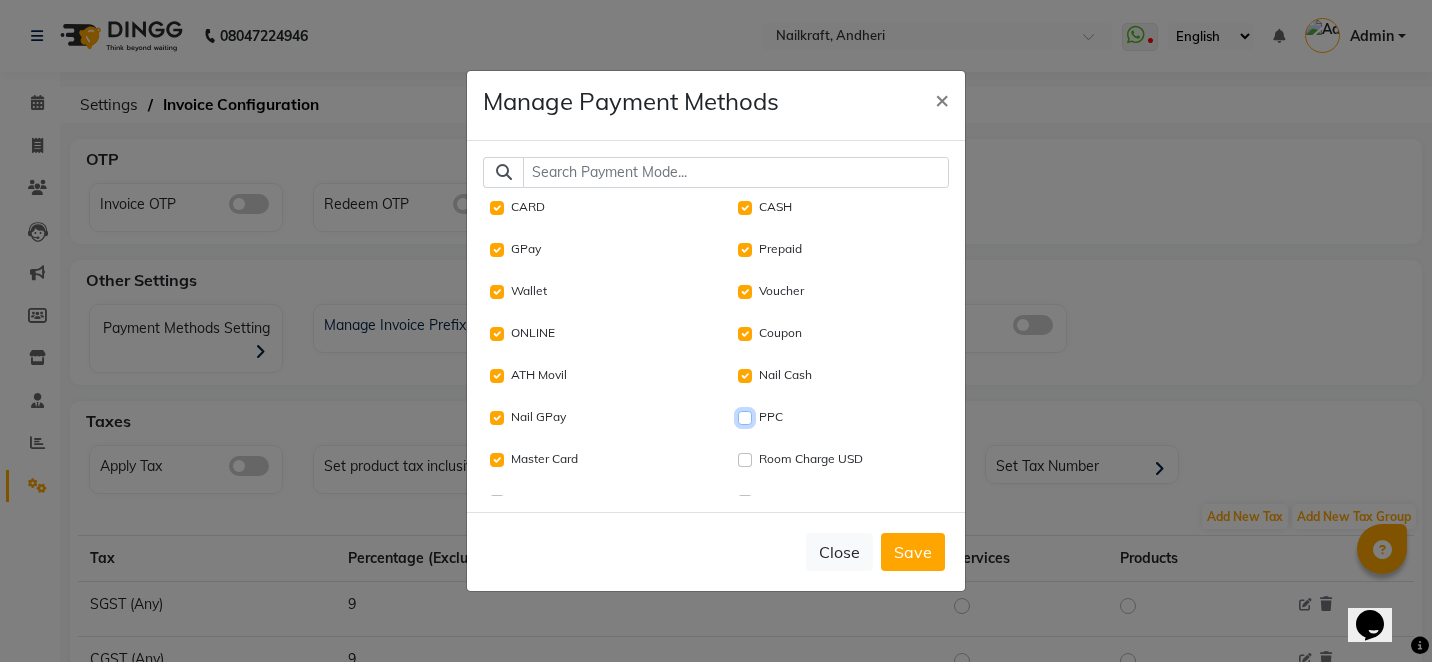 click on "PPC" at bounding box center [745, 418] 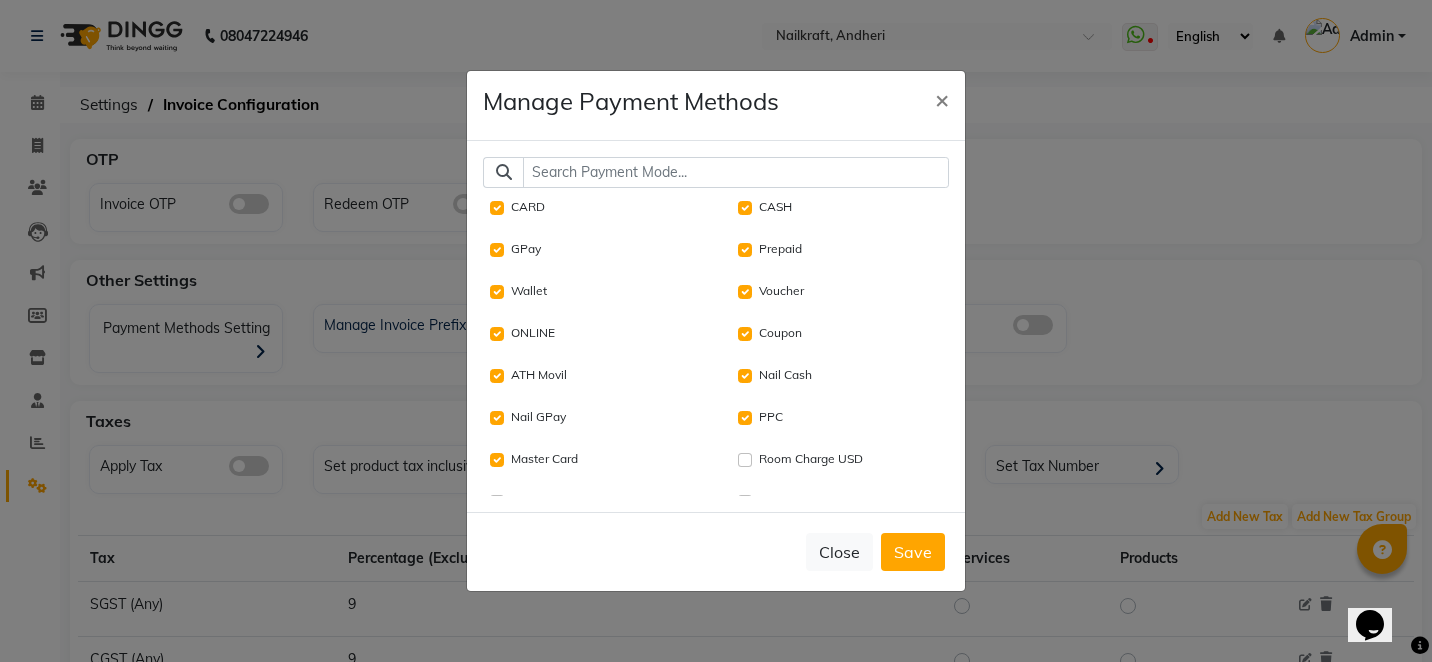 click on "Room Charge USD" 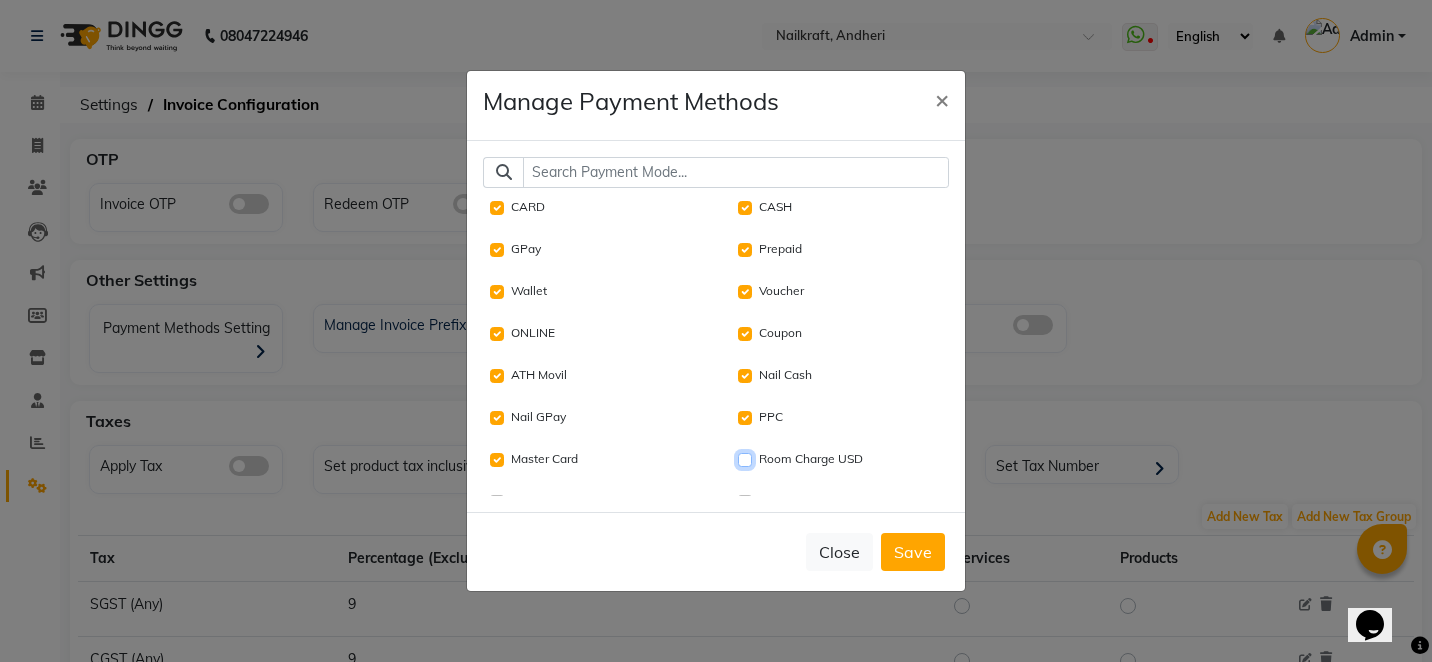 click on "Room Charge USD" at bounding box center (745, 460) 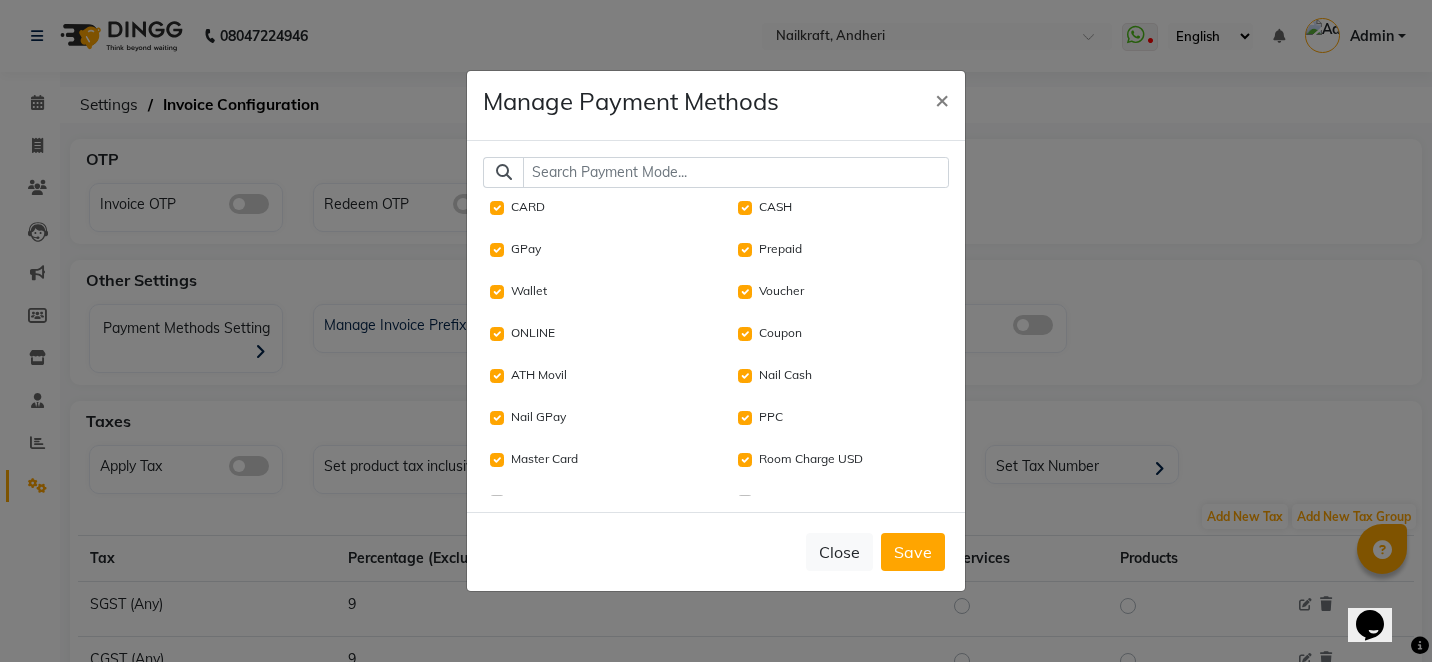 click on "CARD   CASH   GPay   Prepaid   Wallet   Voucher   ONLINE   Coupon   ATH Movil   Nail Cash   Nail GPay   PPC   Master Card   Room Charge USD   Instamojo   THD   Bank   Donation   Card: IOB   Other Cards   Diners   BFL   BharatPay Card   Juice by MCB   Loan   Points   Family   Paypal   Trade   PPE   PPN   bKash   Credit Card   Card (DL Bank)   Card (Indian Bank)   Room Charge Euro   MosamBee   Save-In   AmEx   Debit Card   Venmo   TCL   BOB   BharatPay   Gcash   District App   SOnline   Dittor App   Rupay   Visa Card   Comp   Complimentary   DefiDeal   Room Charge GBP   UPI BharatPay   Discover   PPV   Pine Labs   Gift Card   Spa Week   Envision   Deal.mu   UPI   Online W   iPrepaid   PPR   RS   COnline   UOnline   Dreamfolks   On Account   Lash Card   Lash GPay   SCard   Cash Payment   Nail Card   Card on File   Wellnessta   Razorpay   Jazz Cash   BRAC Card   Room Charge   Tabby   Card M   Innovative TELR   SaveIN   NT Cash   Room Charge EGP   Shoutlo   PayTM   CEdge   MI Voucher   Spa Finder   PPG   CUSTOM" 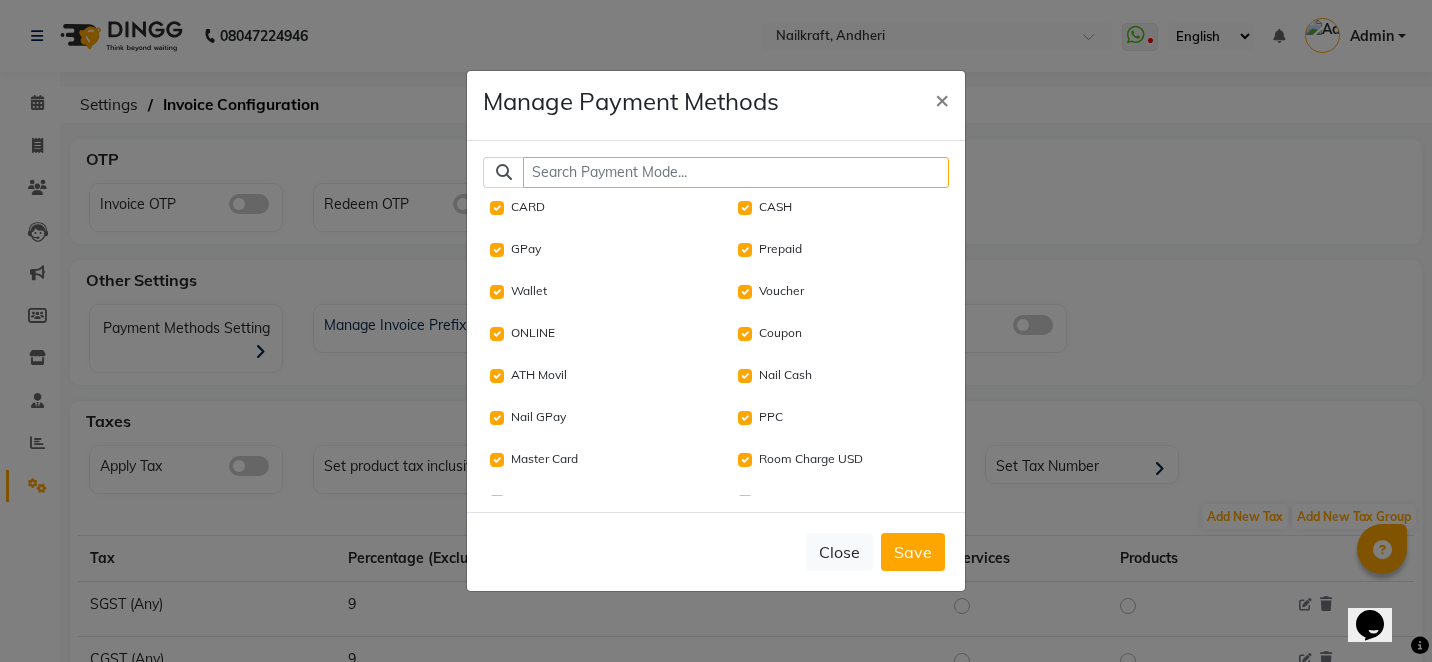 click 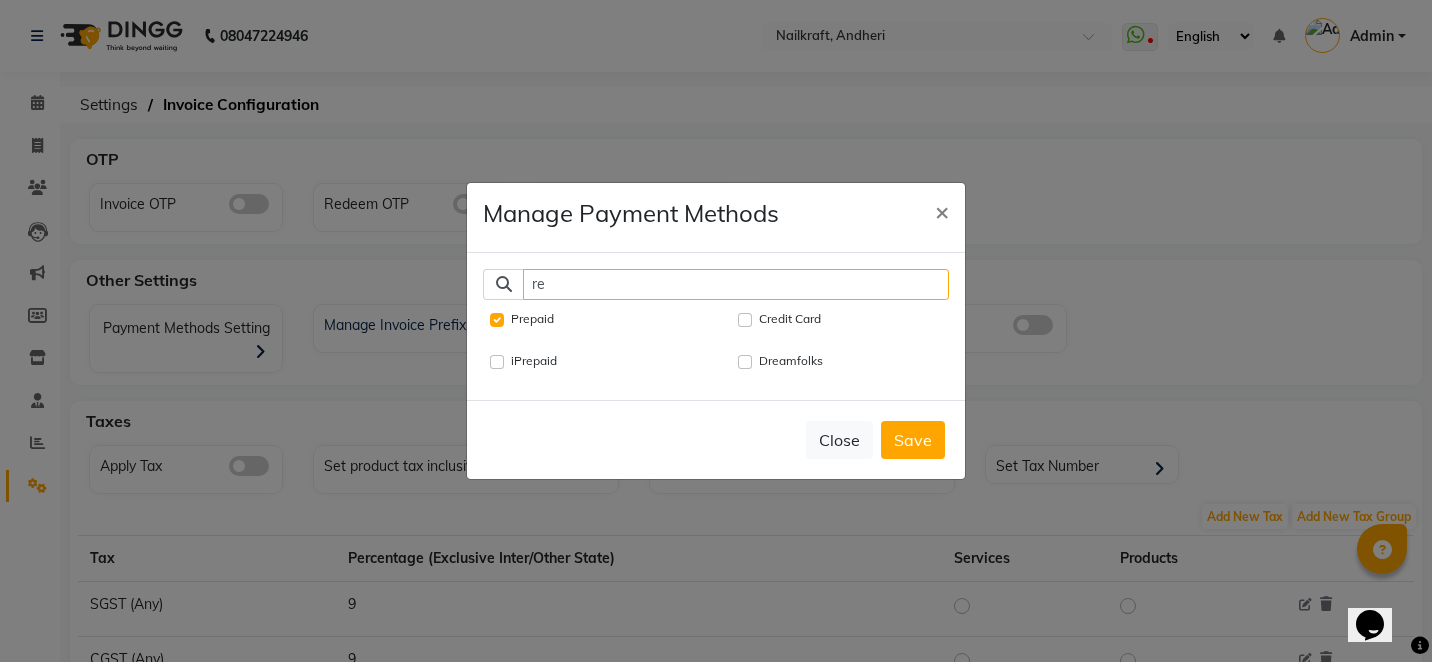 type on "re" 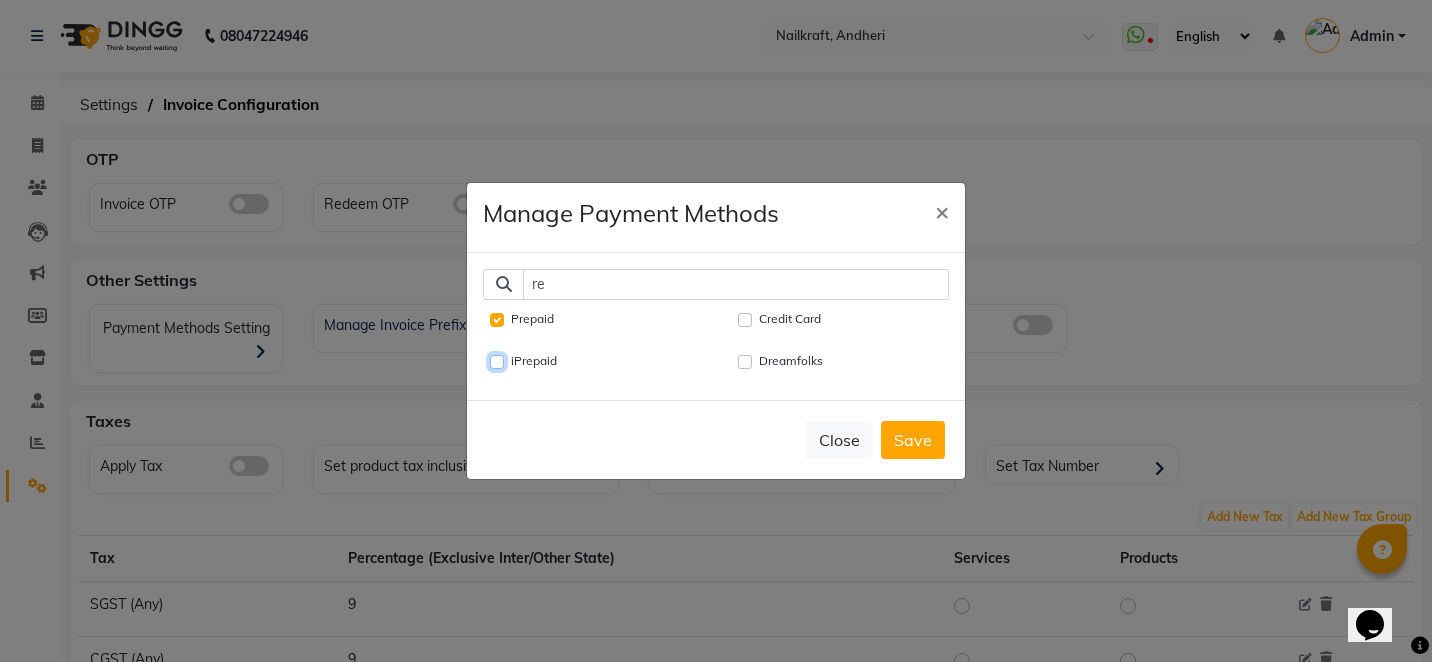 click on "iPrepaid" at bounding box center [497, 362] 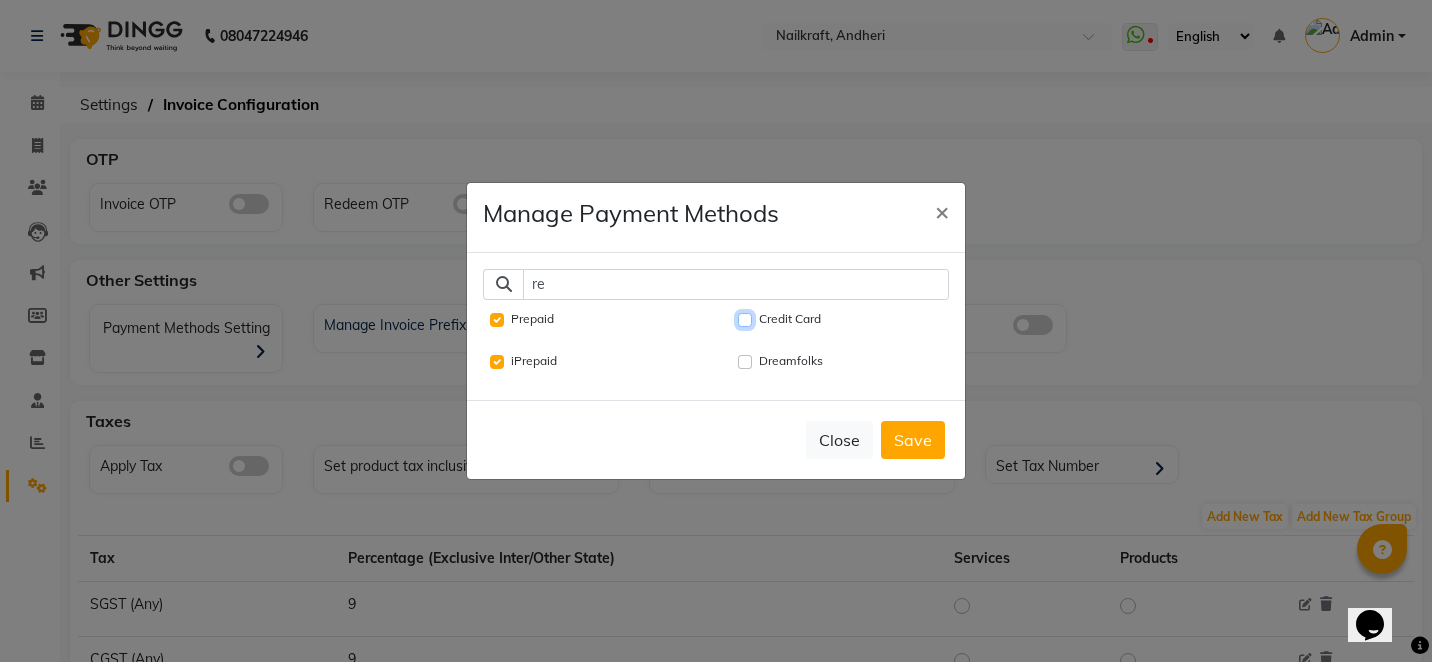 click on "Credit Card" at bounding box center [745, 320] 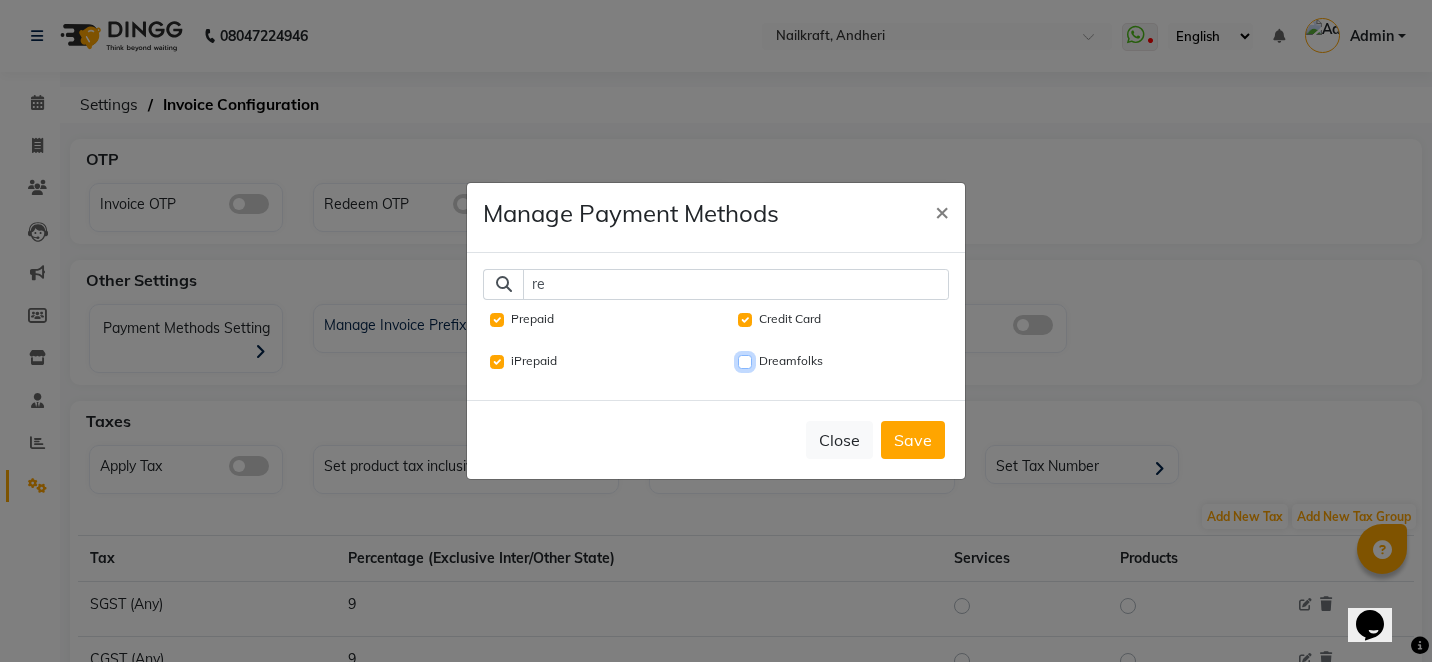 click on "Dreamfolks" at bounding box center [745, 362] 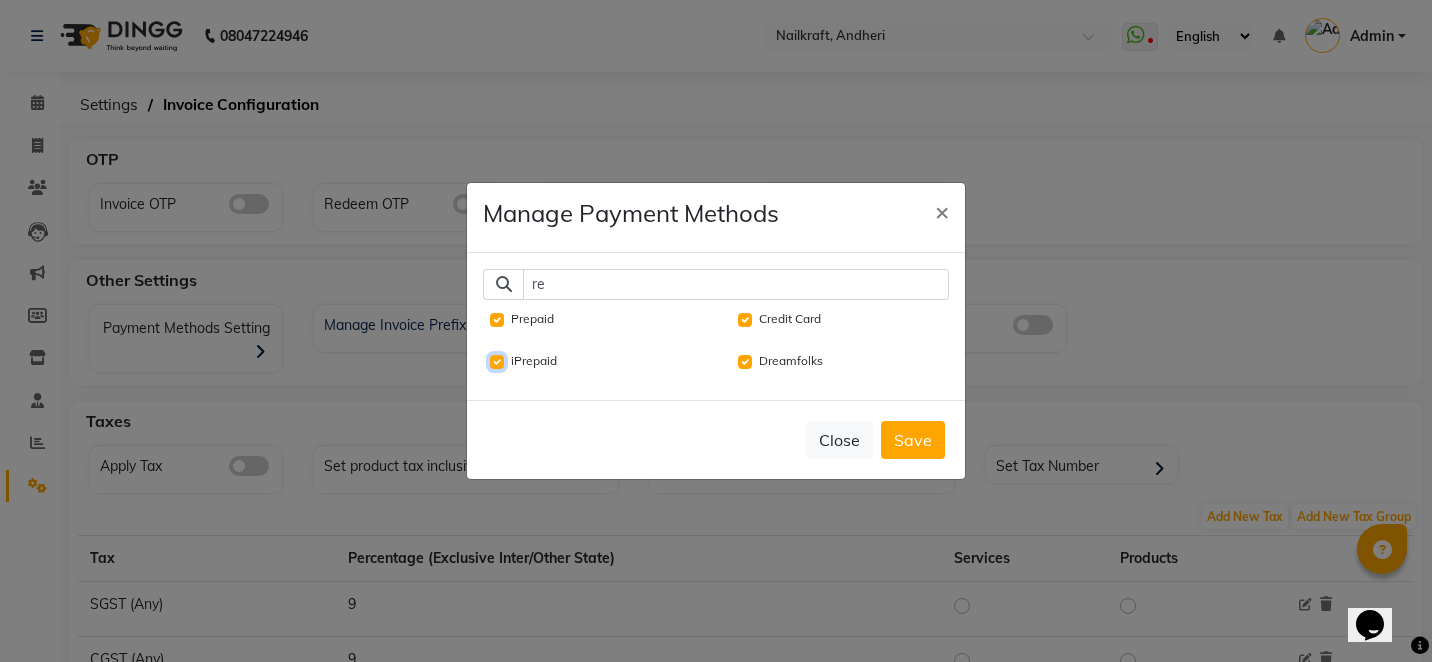 click on "iPrepaid" at bounding box center [497, 362] 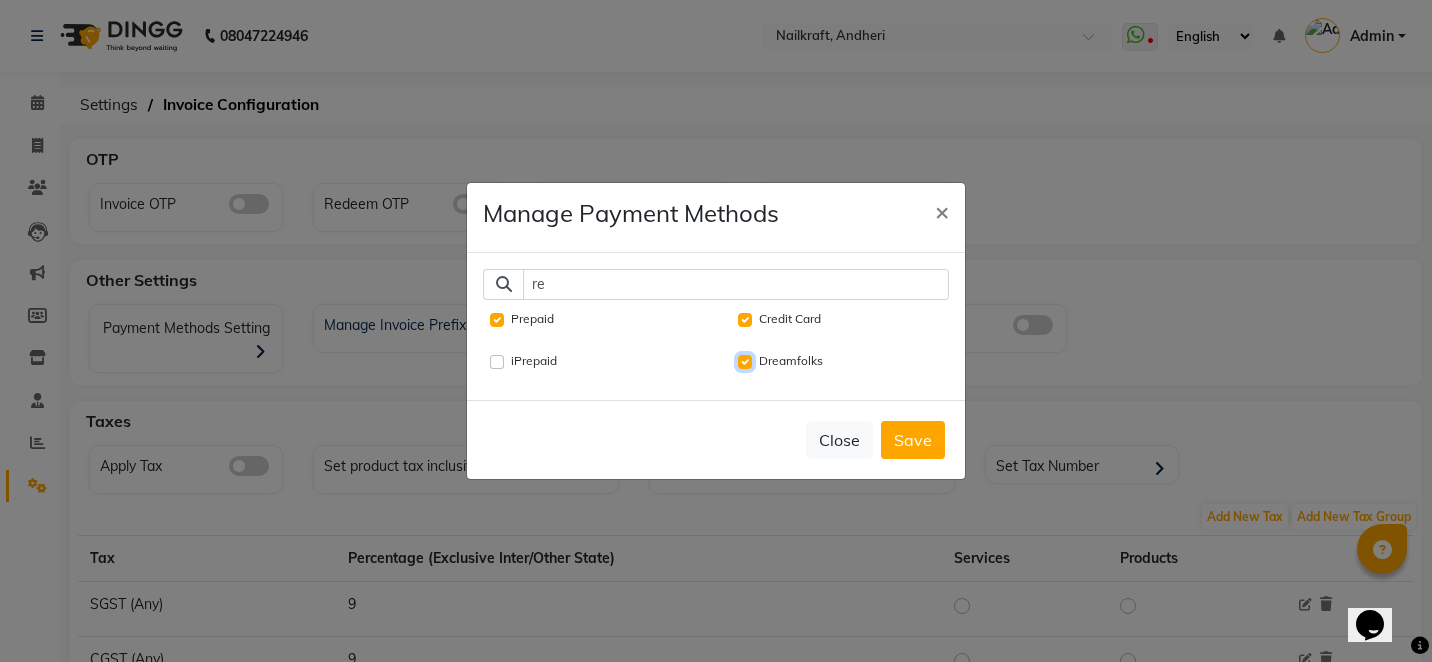 click on "Dreamfolks" at bounding box center [745, 362] 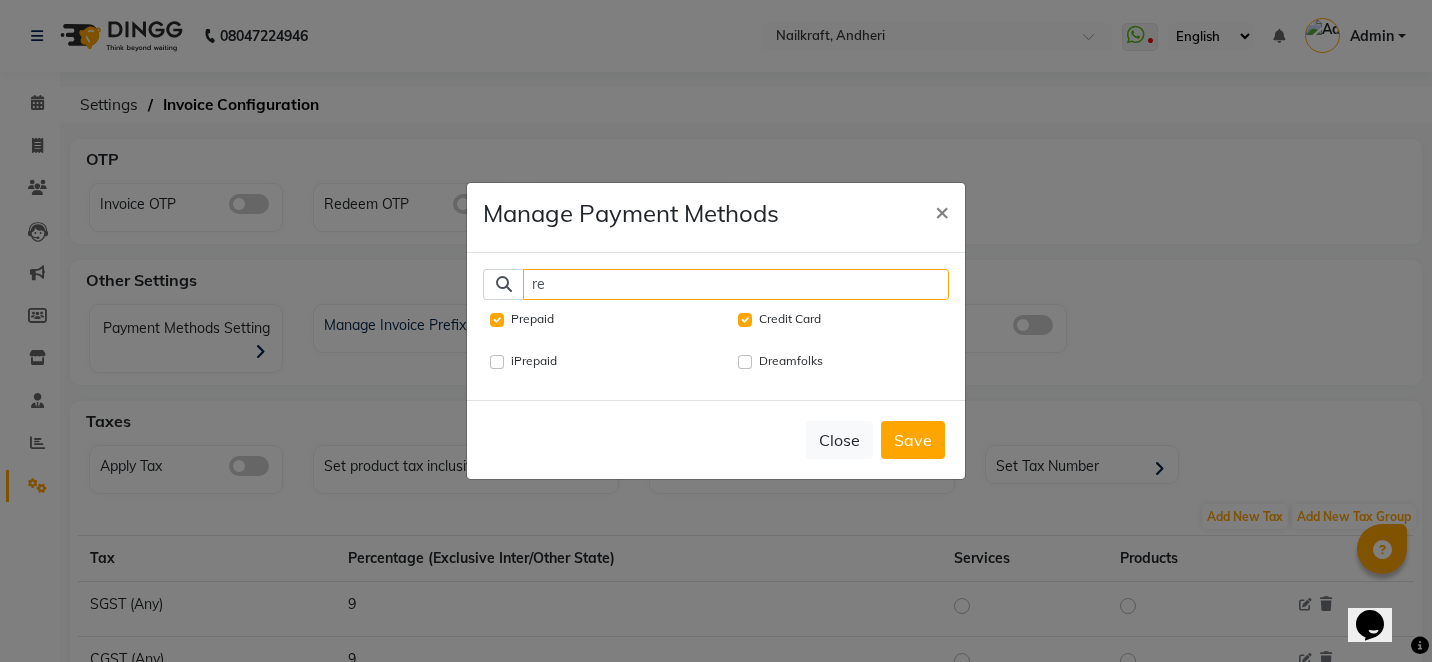 click on "re" 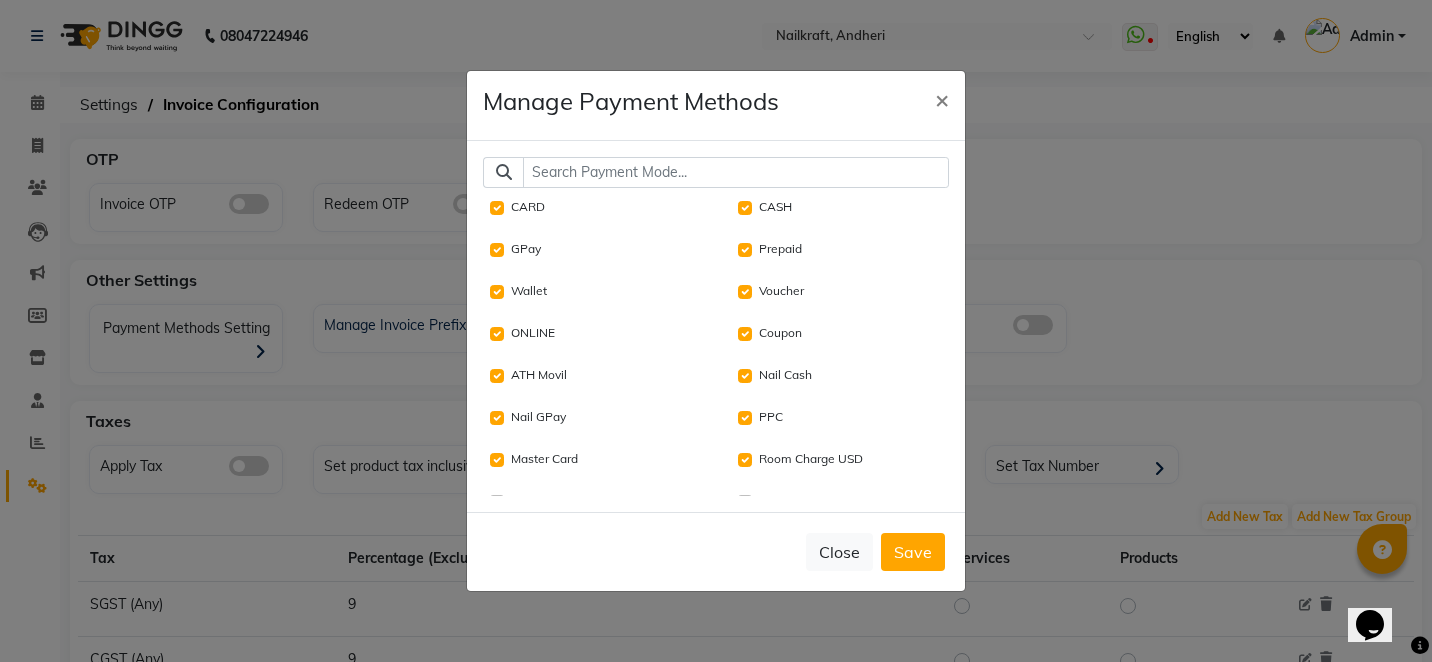 click on "PPC" 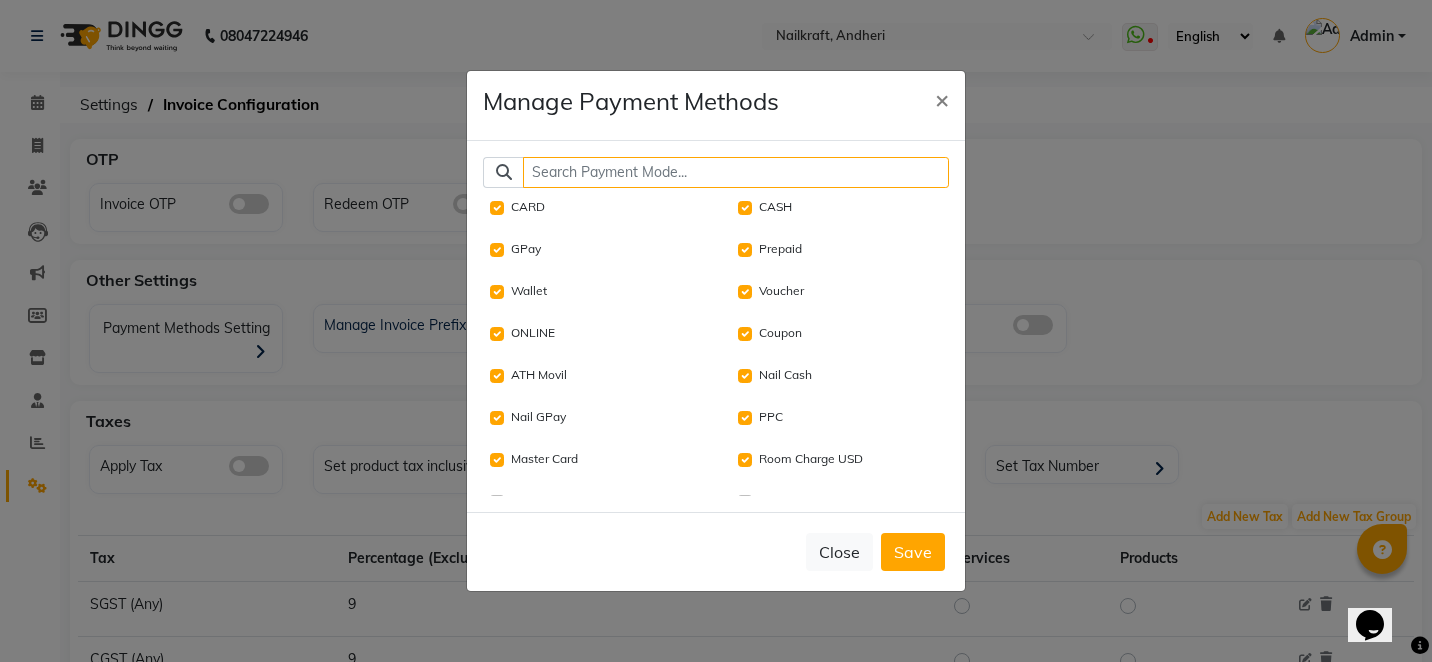 click 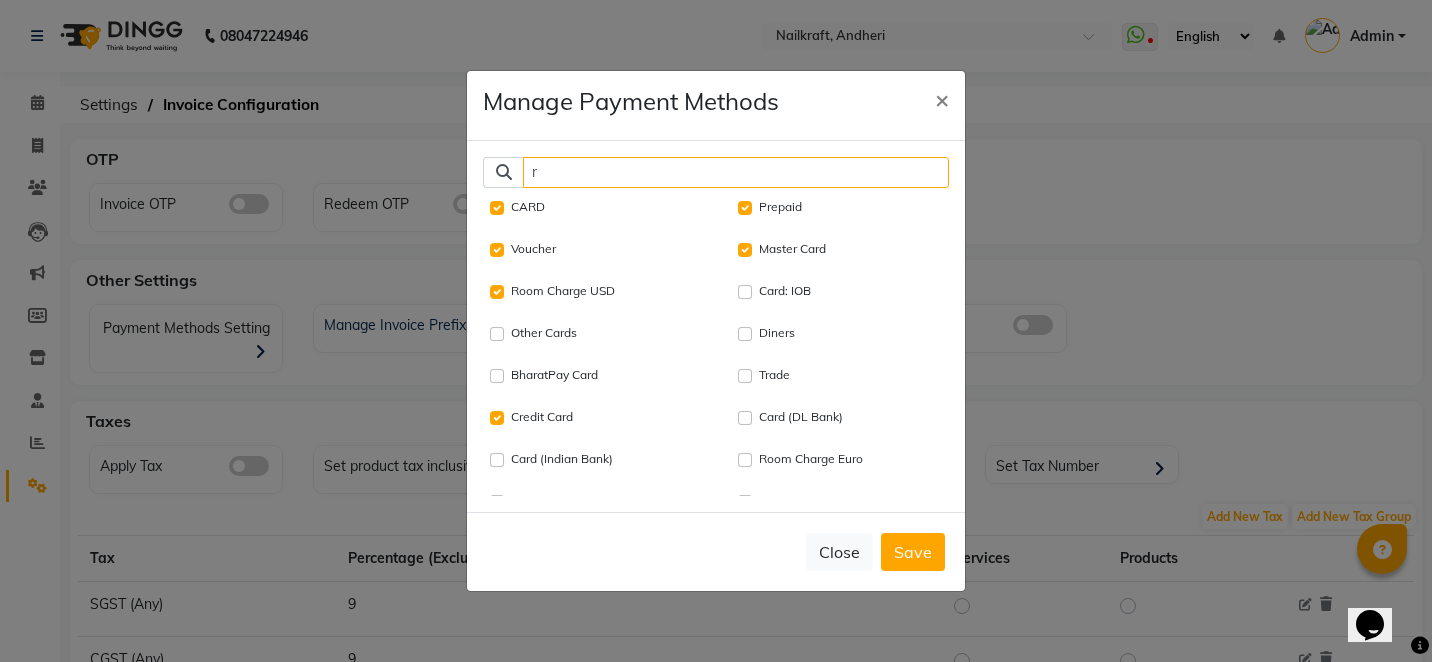 type on "r" 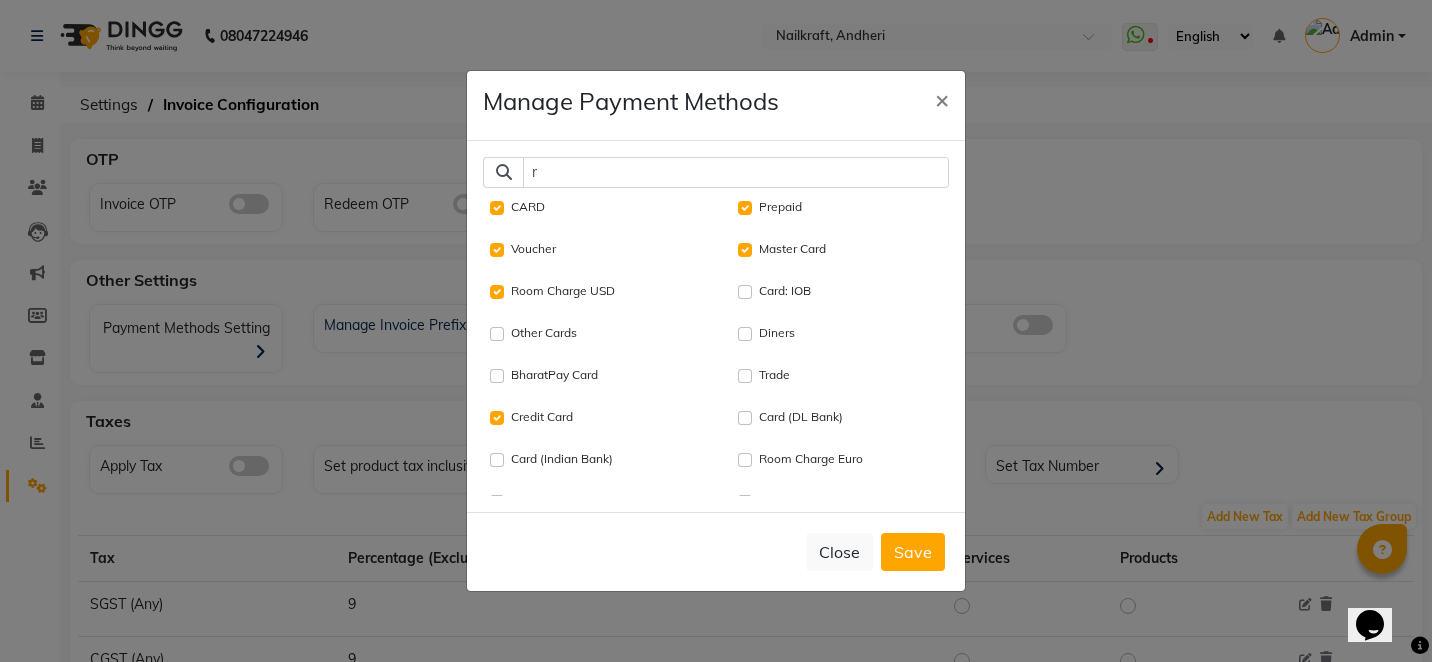 click on "BharatPay" 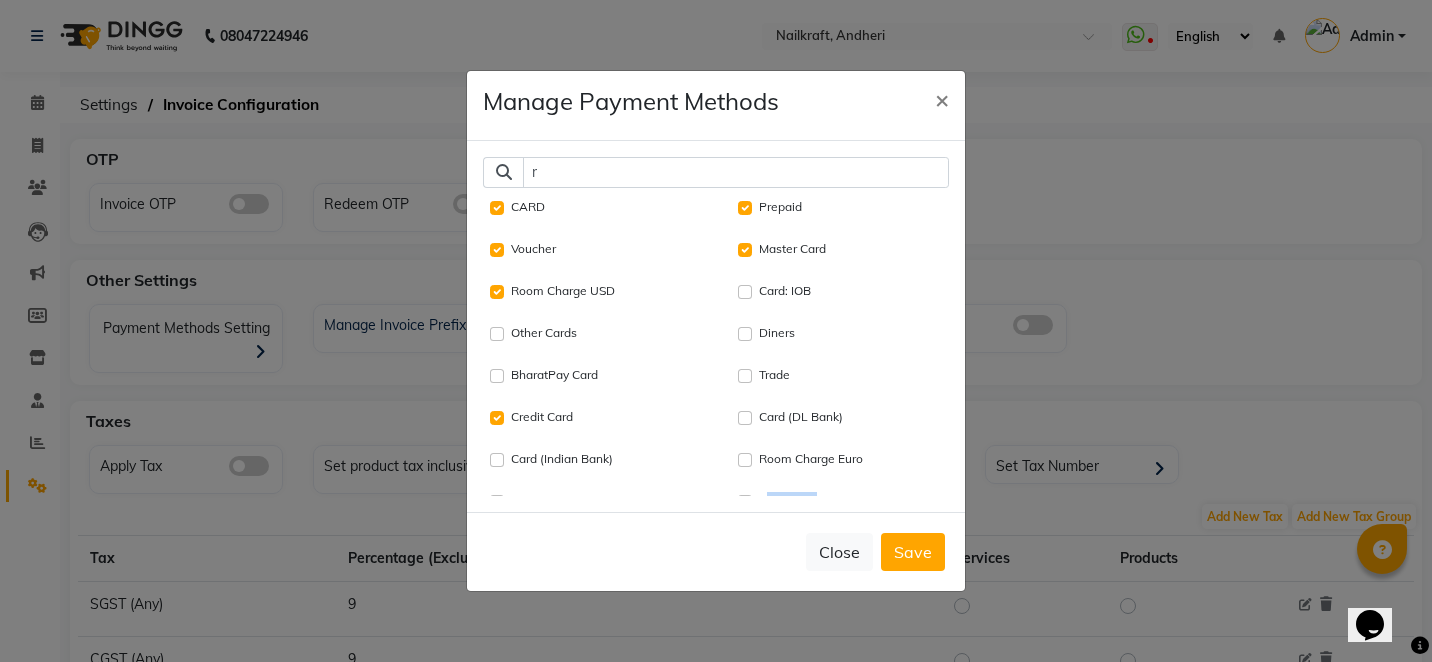 click on "BharatPay" 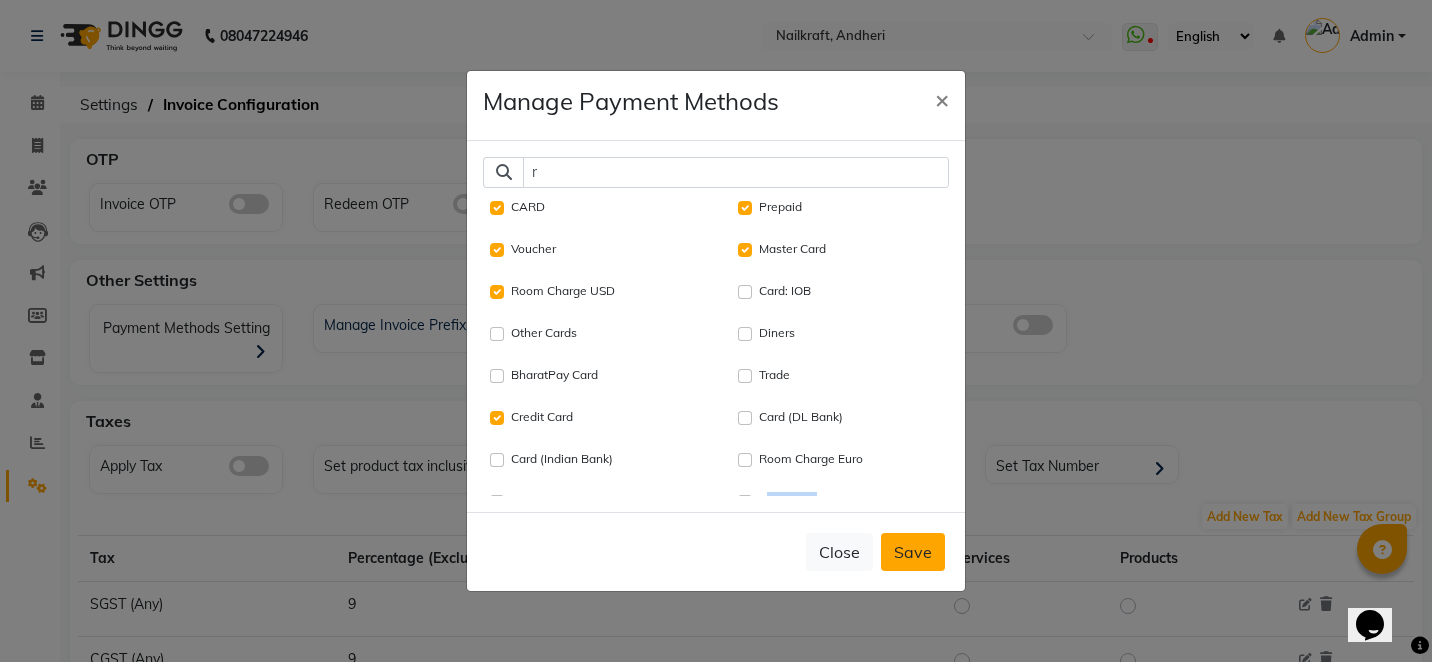 click on "Save" 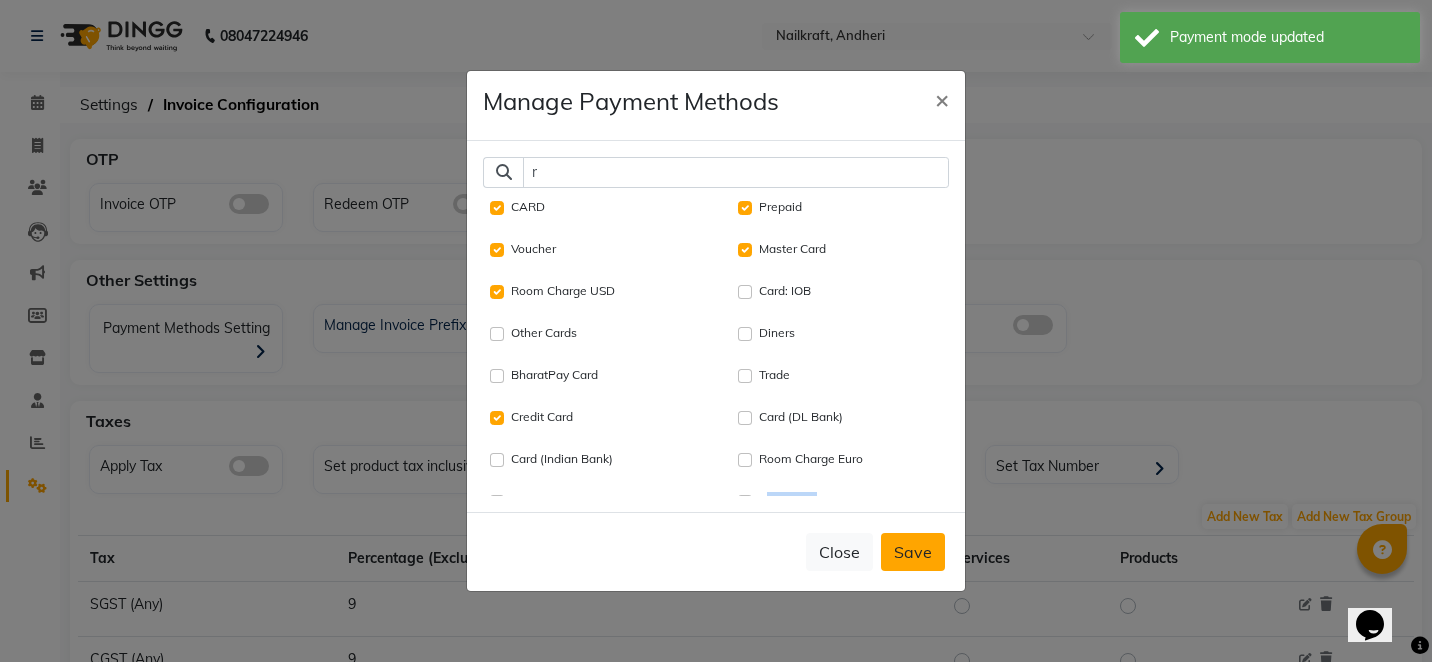 click on "Save" 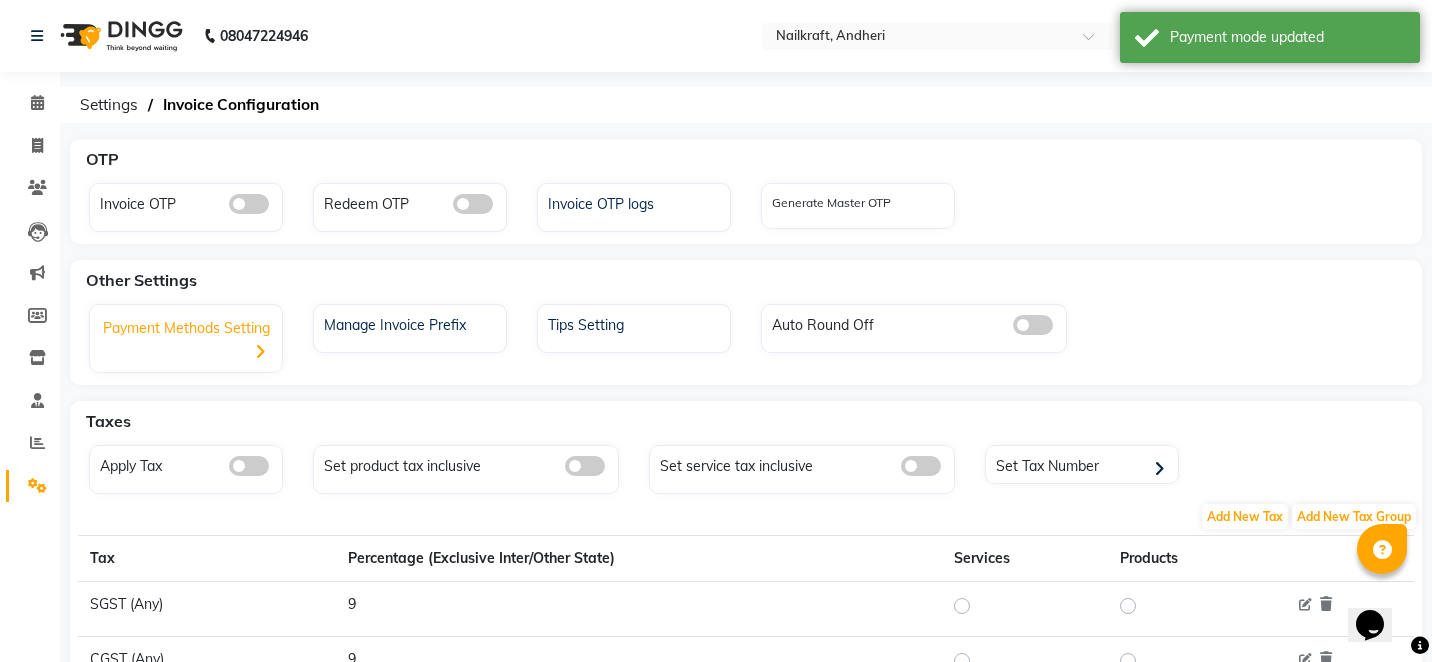 click 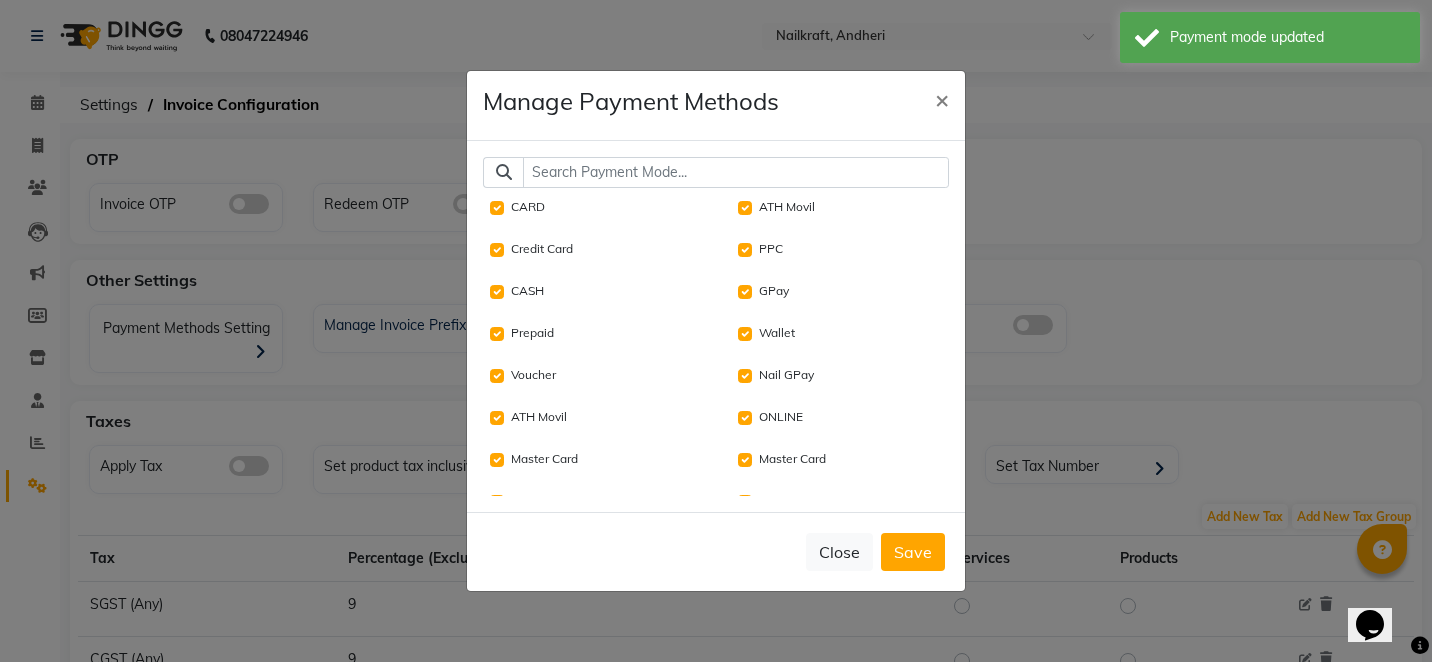 click on "Master Card" 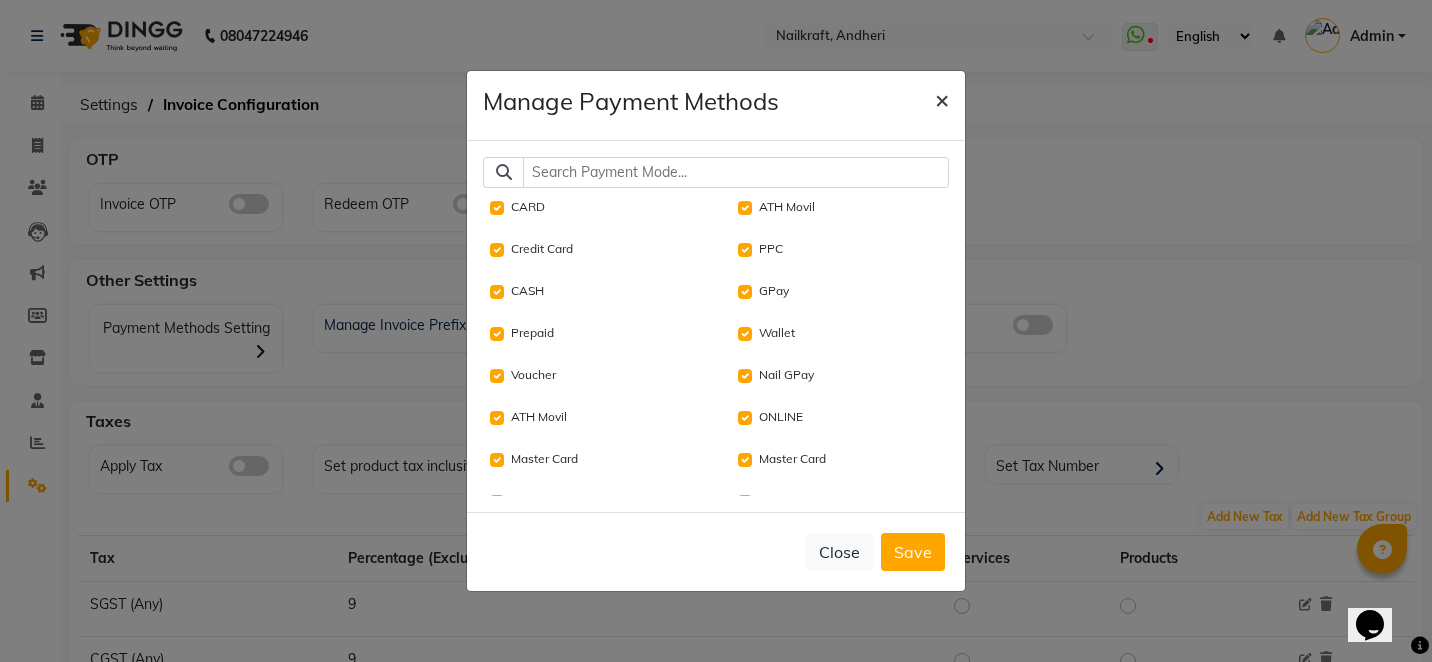 click on "×" 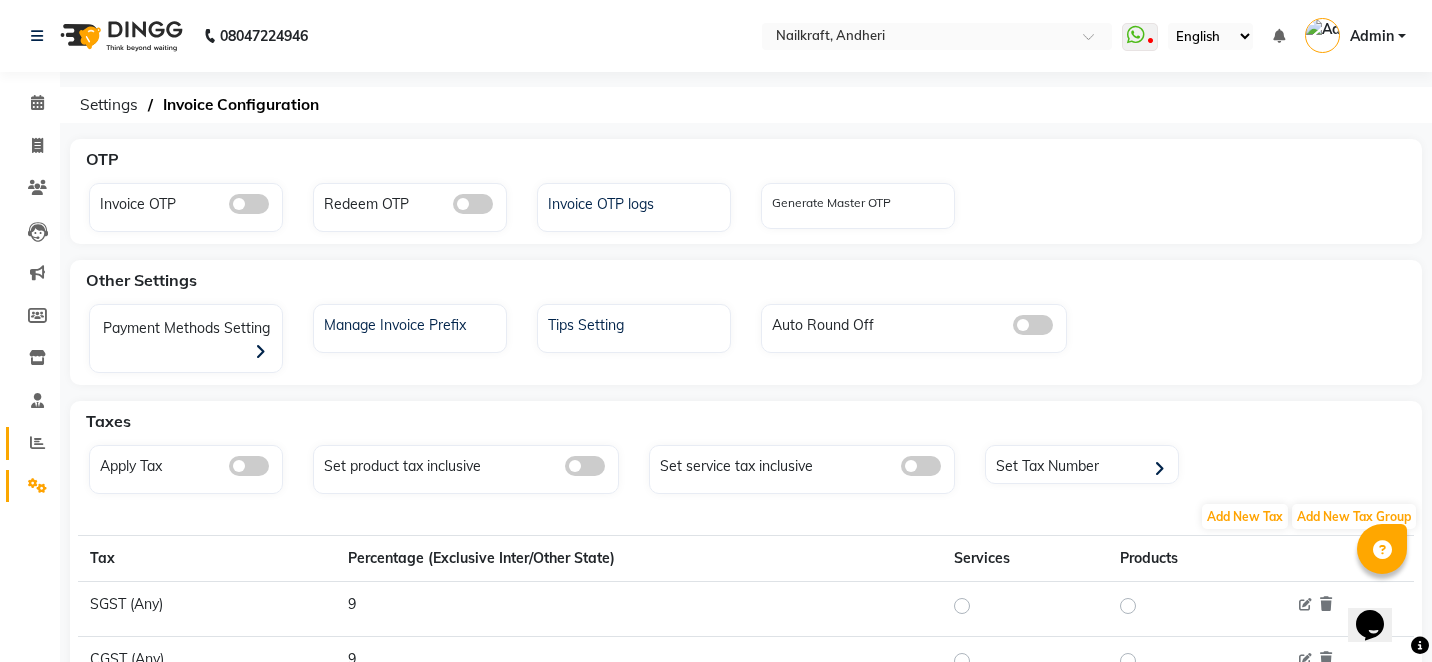 click 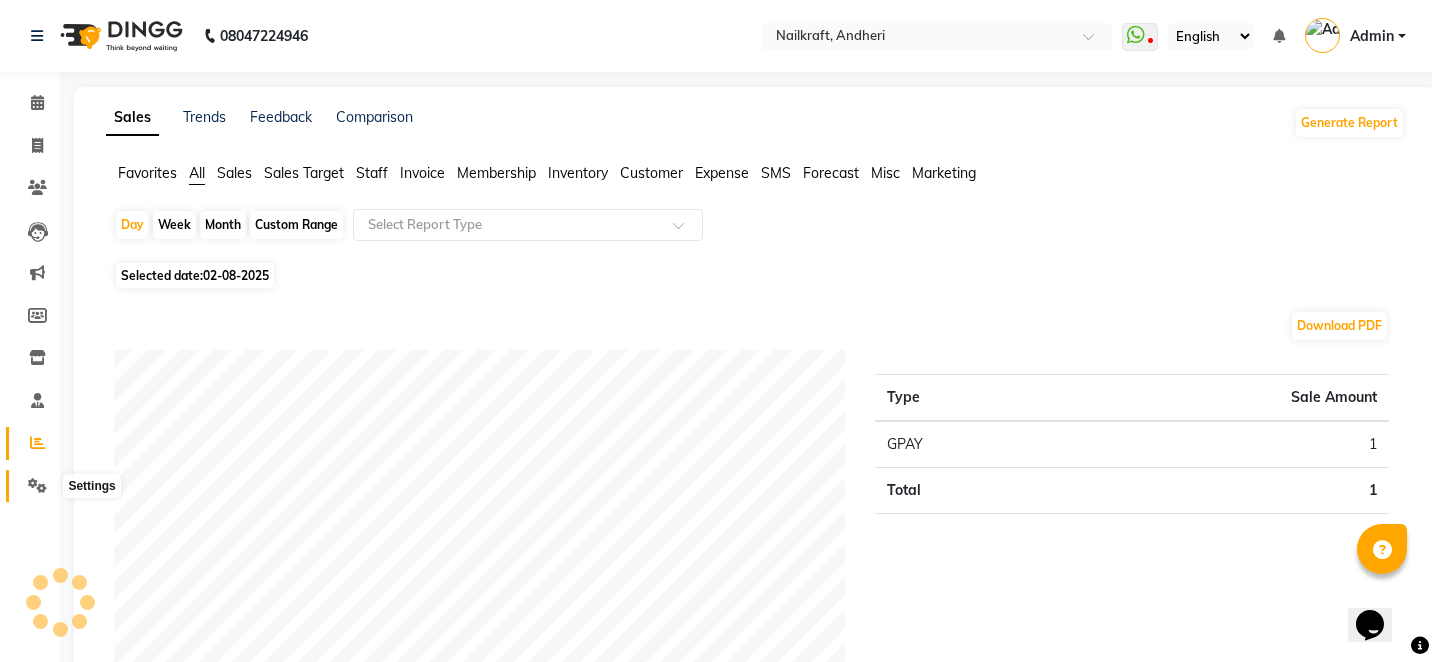 click 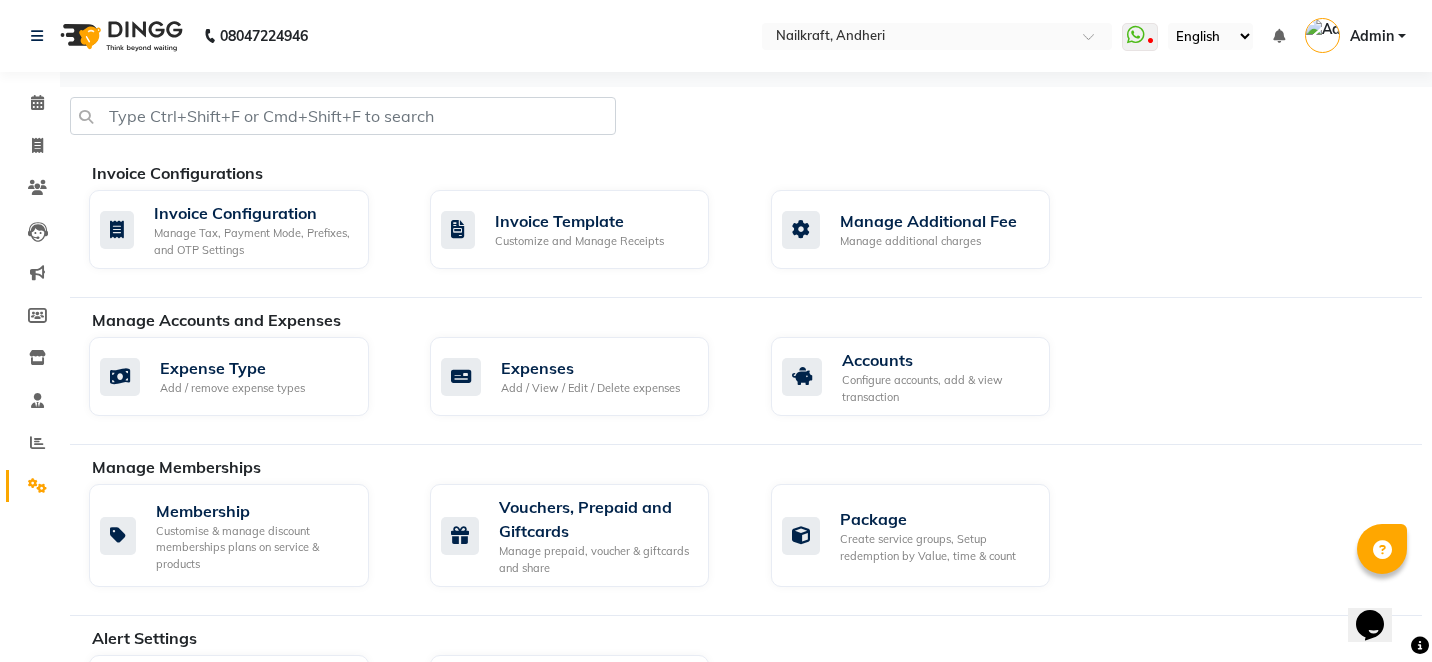 click on "Membership Customise & manage discount memberships plans on service & products  Vouchers, Prepaid and Giftcards Manage prepaid, voucher & giftcards and share  Package Create service groups, Setup redemption by Value, time & count" 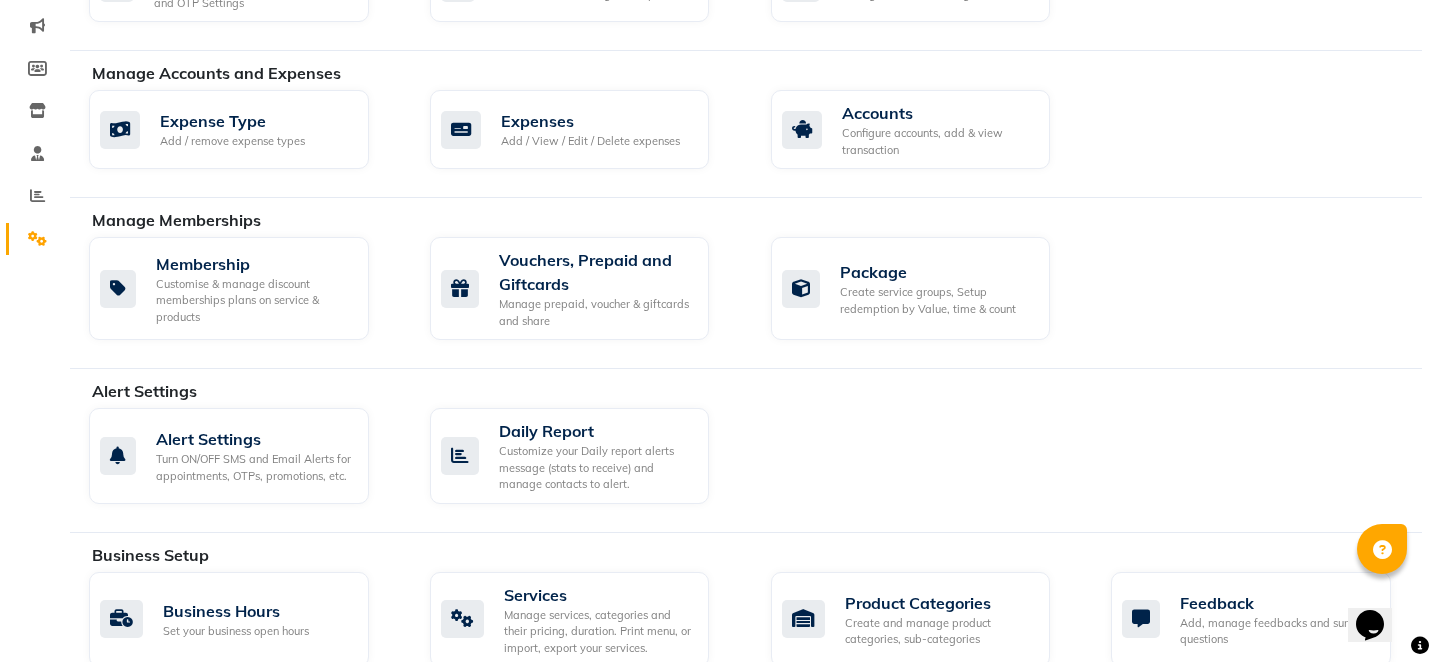 scroll, scrollTop: 238, scrollLeft: 0, axis: vertical 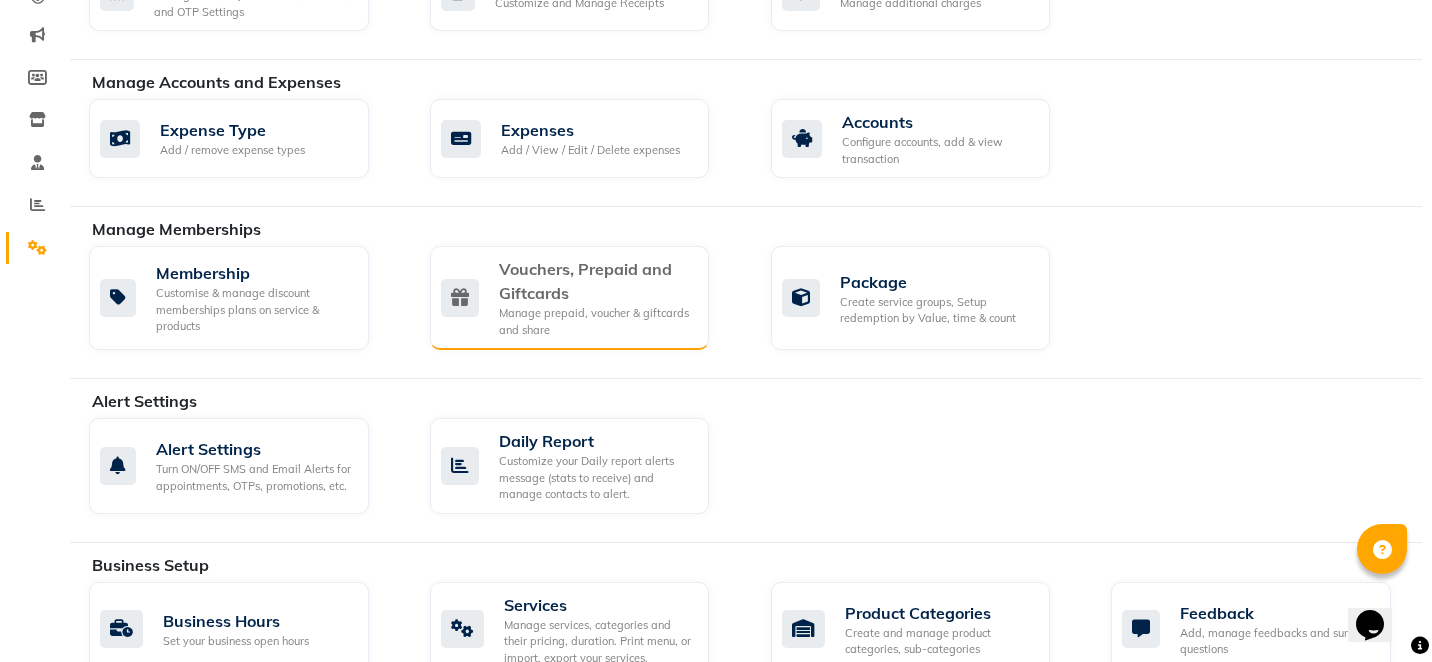 click on "Manage prepaid, voucher & giftcards and share" 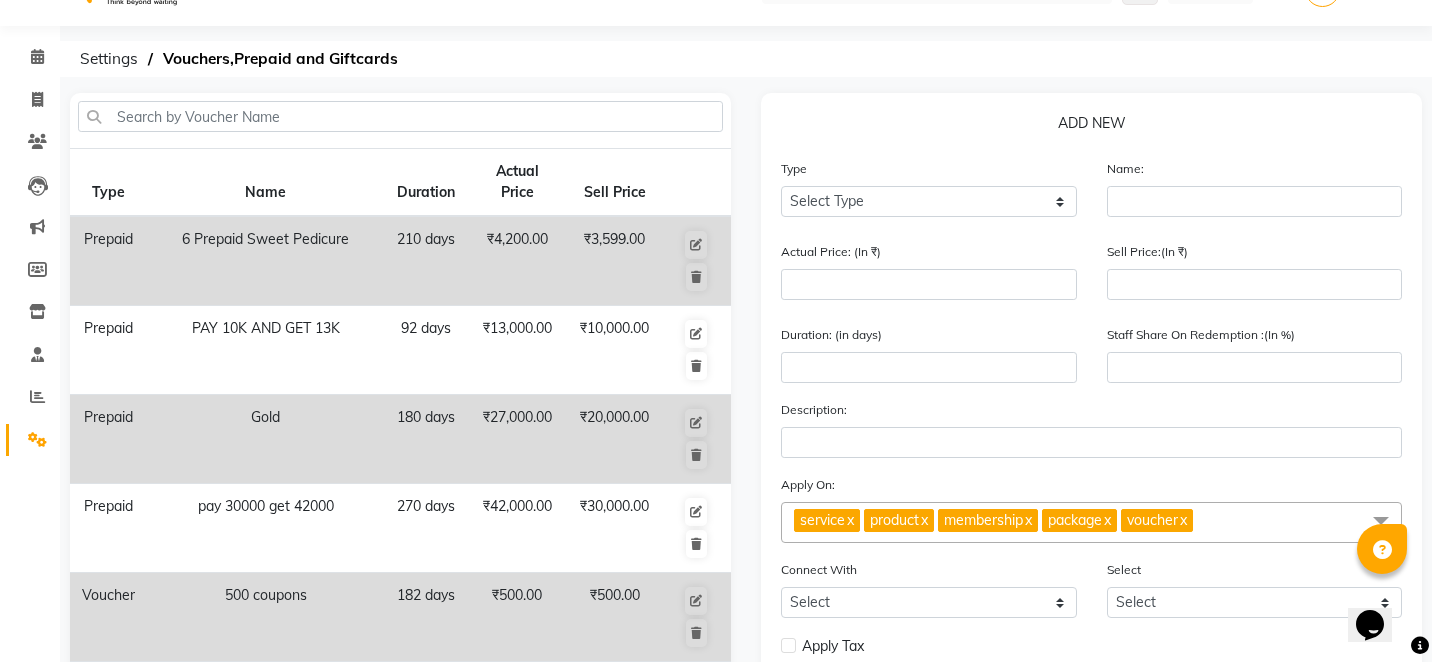 scroll, scrollTop: 38, scrollLeft: 0, axis: vertical 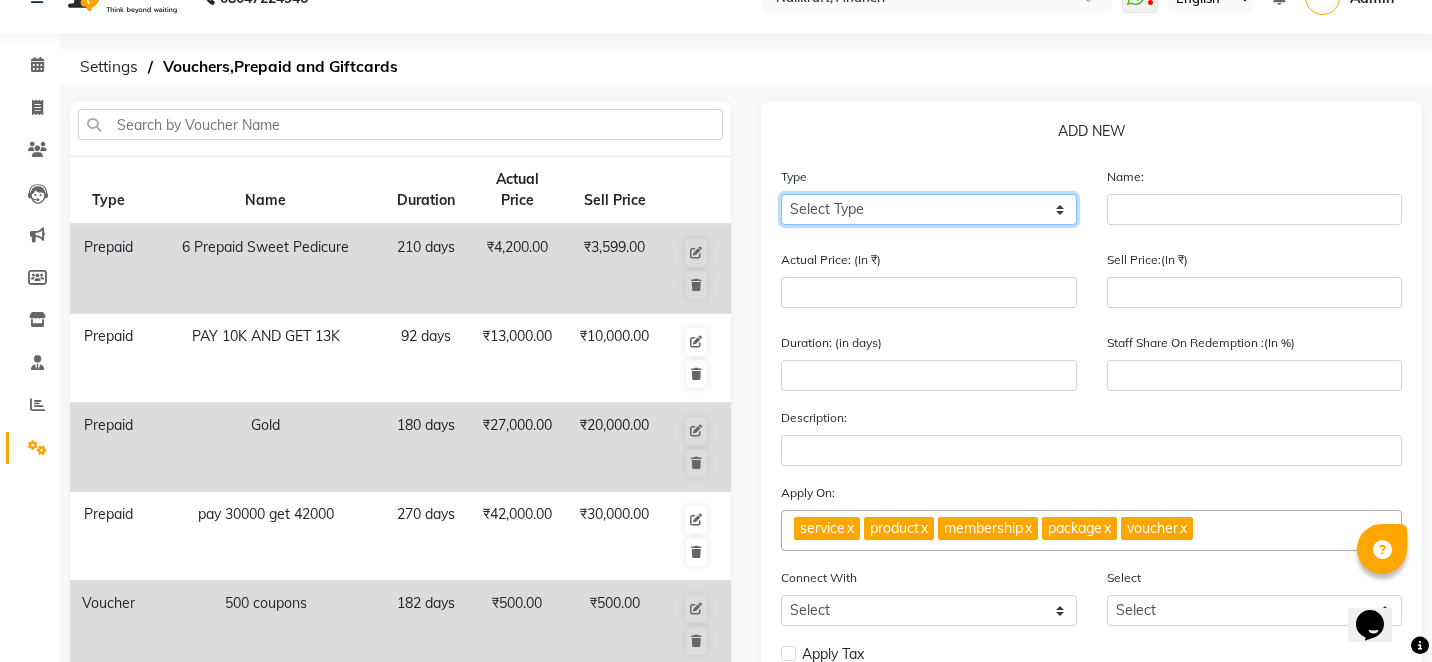 click on "Select Type Voucher Prepaid Gift Card" 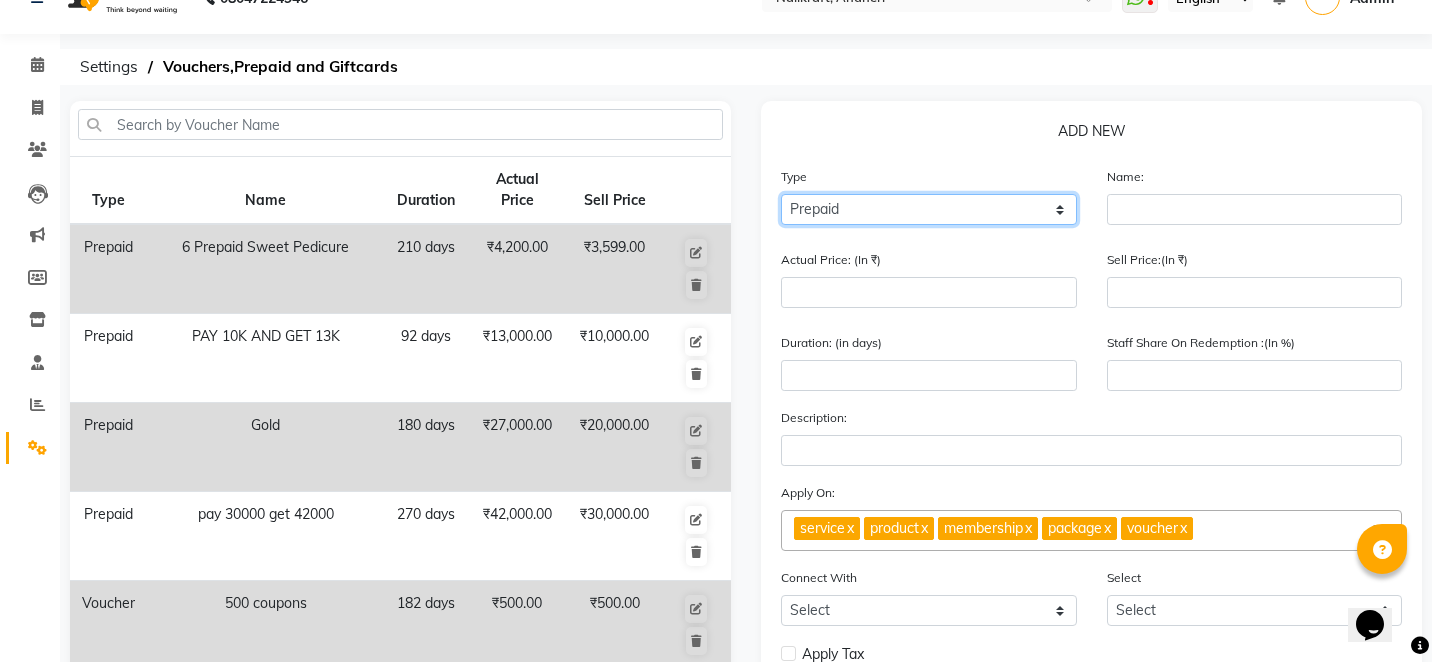 click on "Select Type Voucher Prepaid Gift Card" 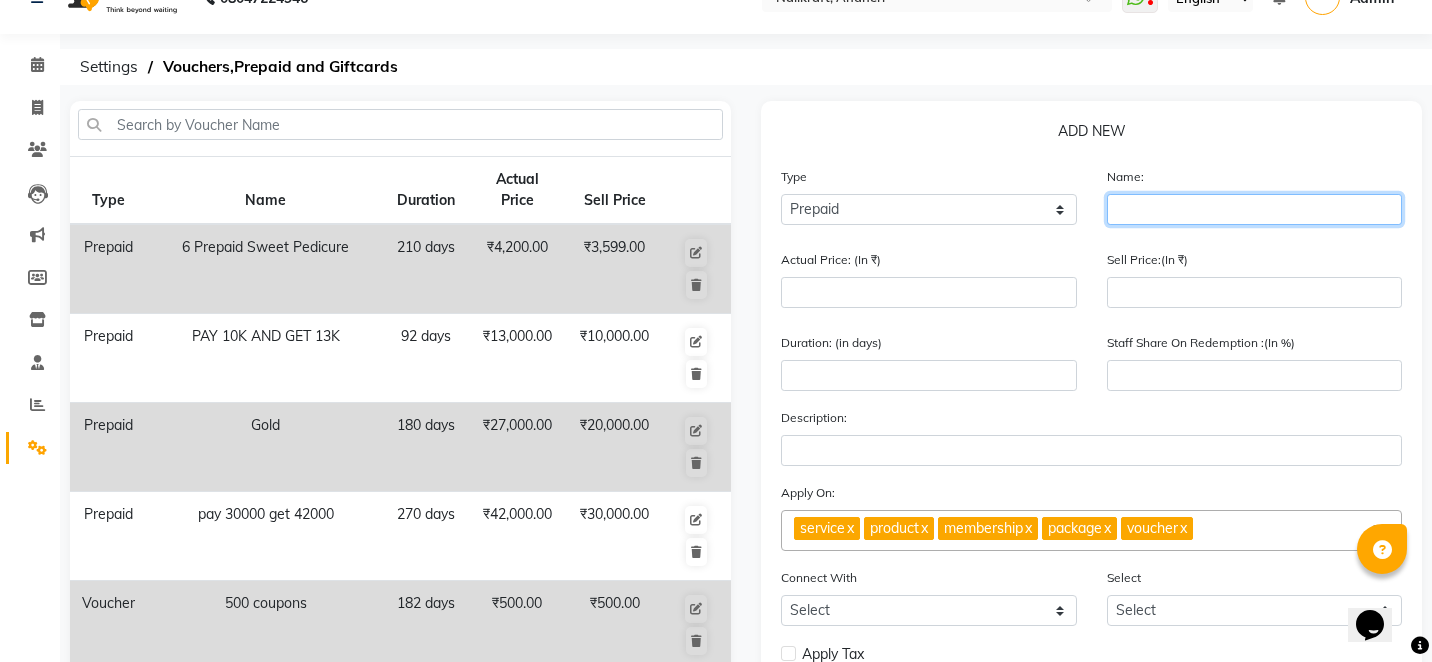 click 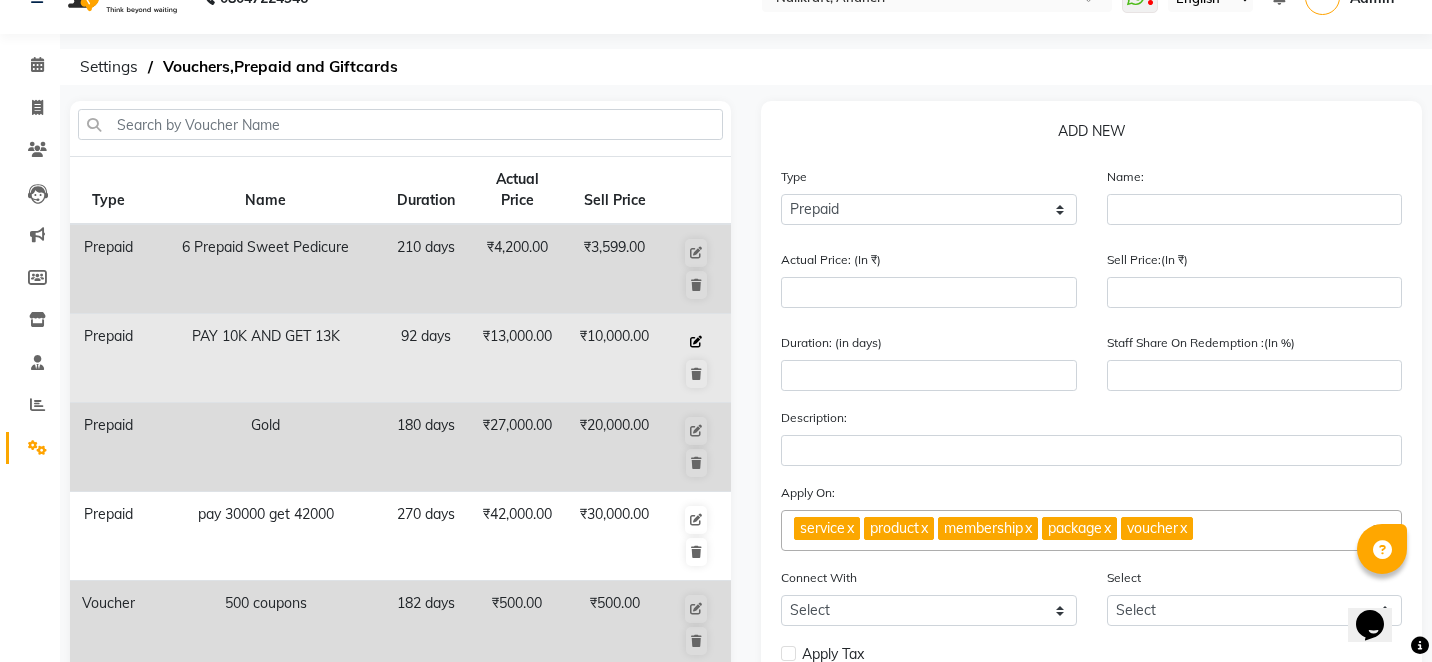 click 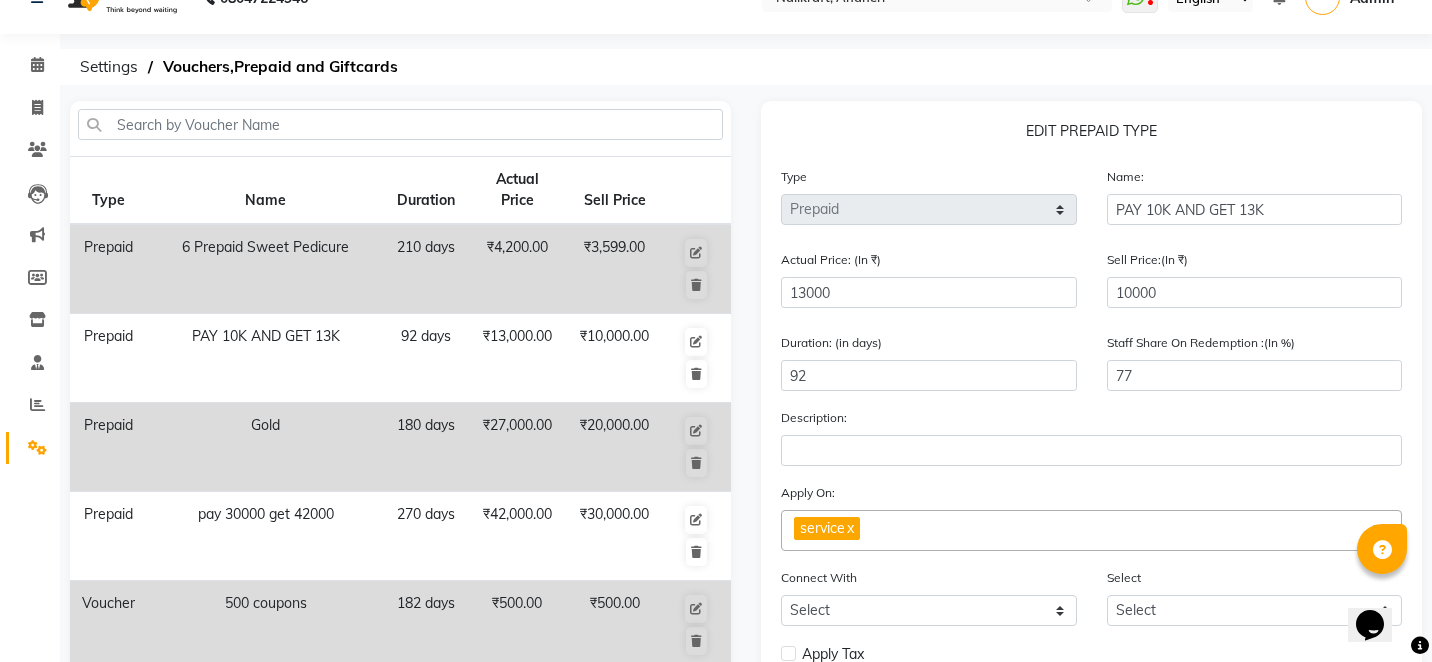 click on "EDIT PREPAID TYPE  Type Select Type Voucher Prepaid Gift Card Name: PAY 10K AND GET 13K Actual Price: (In ₹) 13000 Sell Price:(In ₹) 10000 Duration: (in days) 92 Staff Share On Redemption :(In %) 77 Description: Apply On: service  x Select All service product membership package voucher Connect With Select Membership Package Select Select Apply Tax Redeem On Total  (Default On Net Value) Expire Prepaid on end date  (Default when completely consumed ) Visible to all locations  Edit   Cancel" 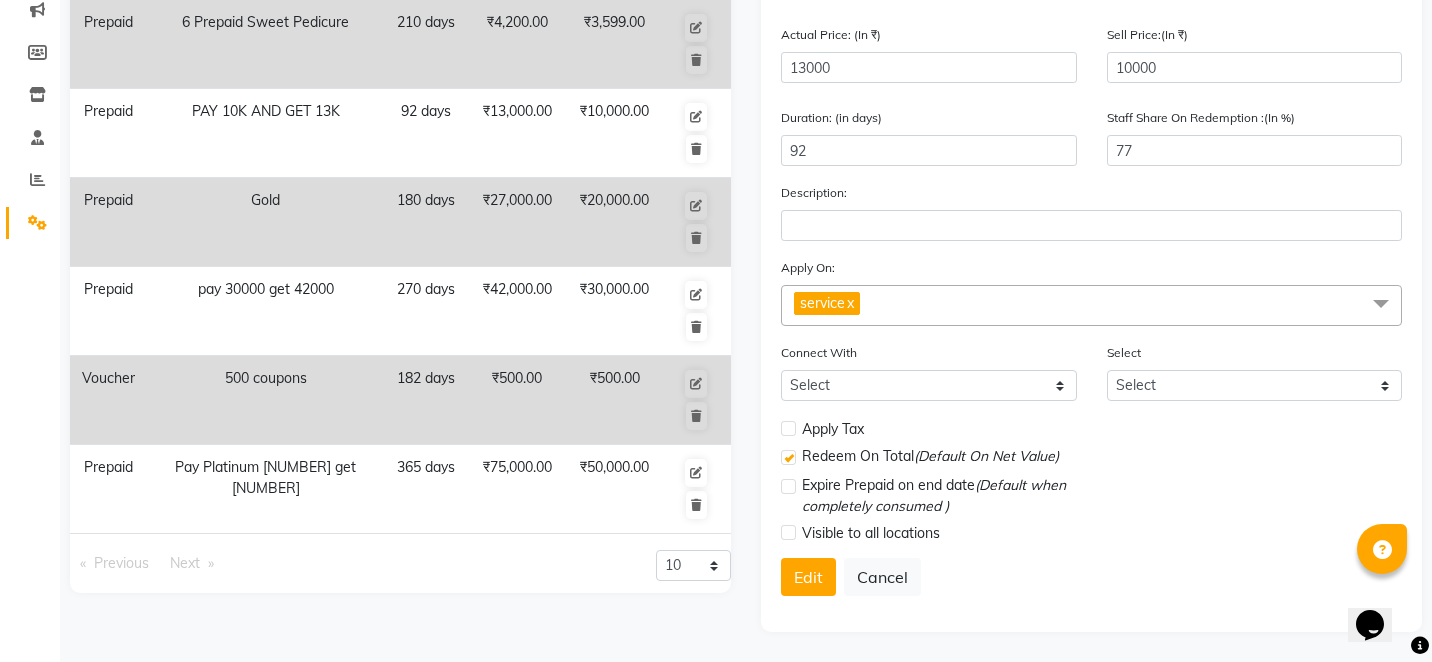 scroll, scrollTop: 263, scrollLeft: 0, axis: vertical 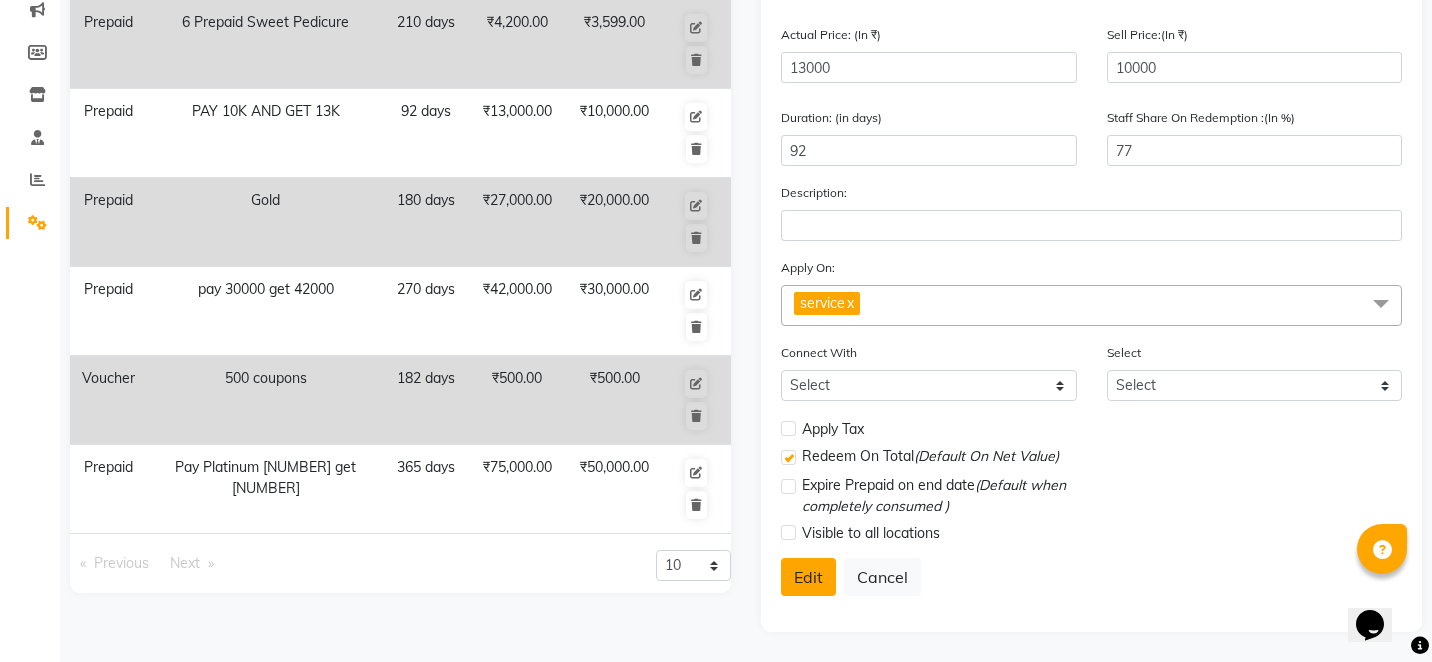 click on "Edit" 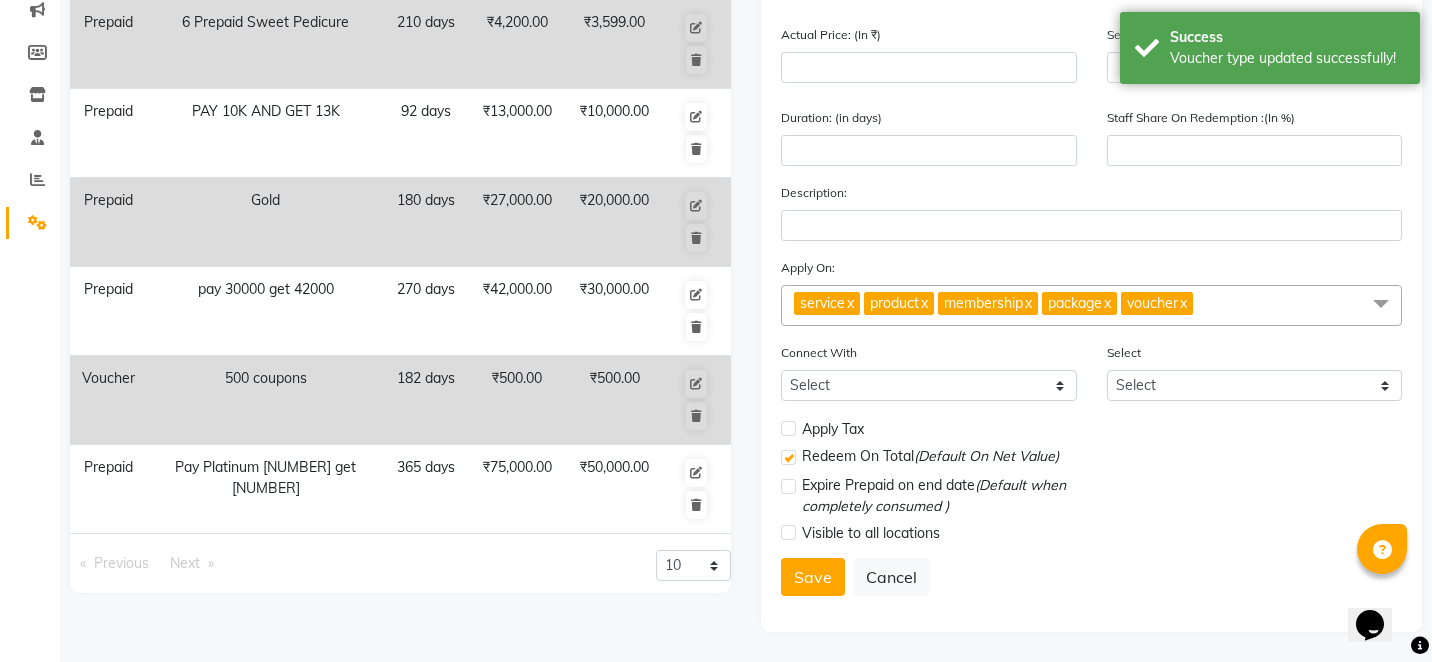 type 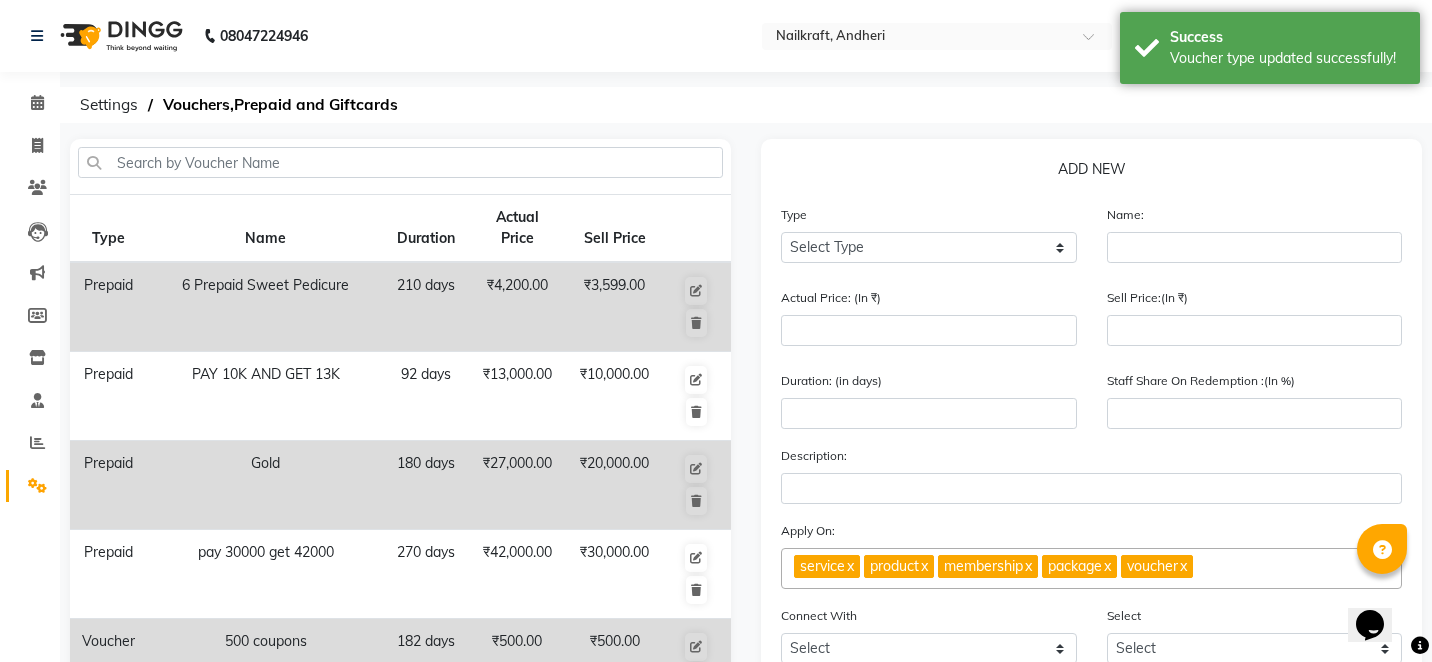 scroll, scrollTop: 0, scrollLeft: 0, axis: both 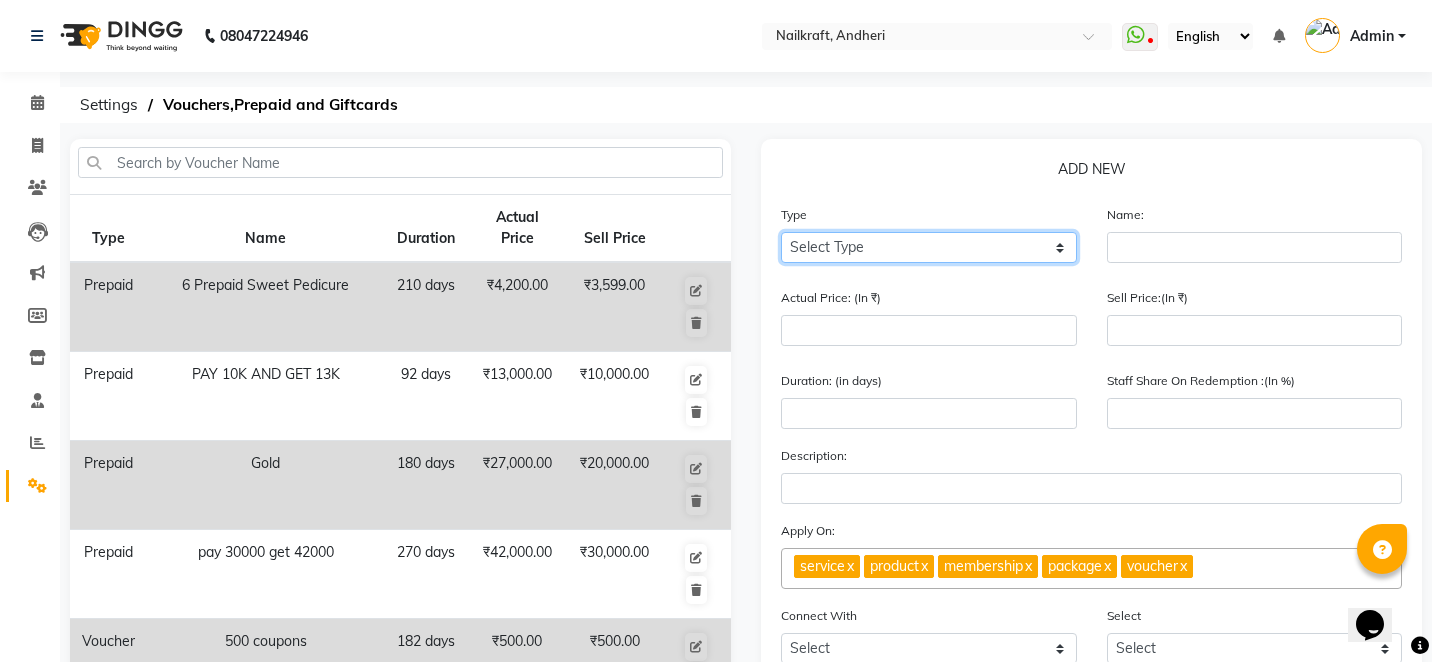 click on "Select Type Voucher Prepaid Gift Card" 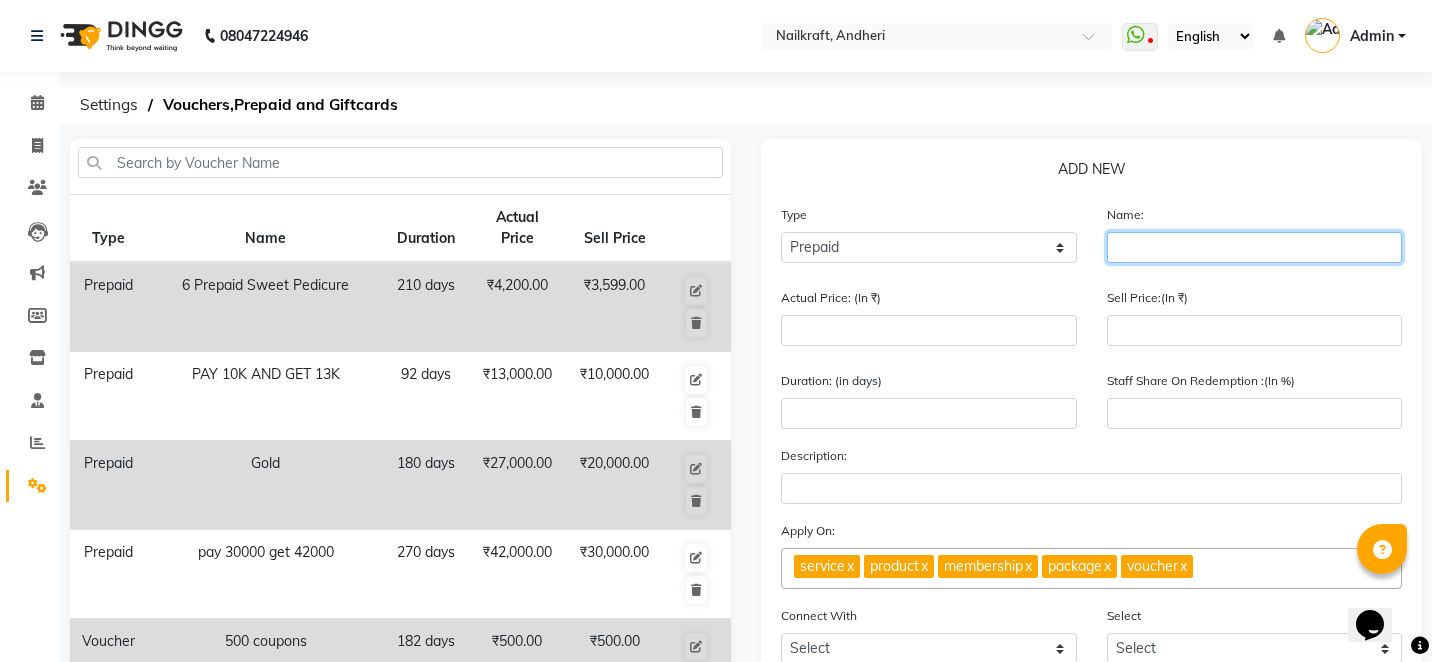 click 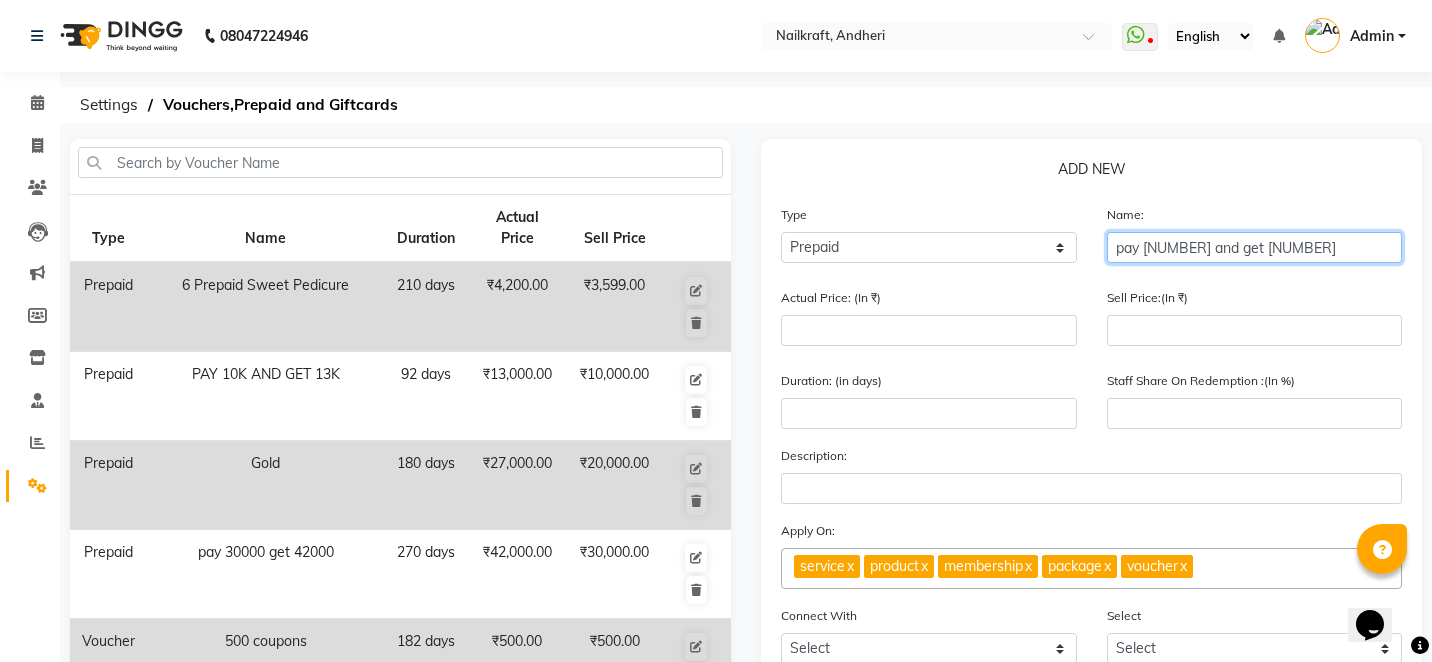 type on "pay 5000 and get 6500" 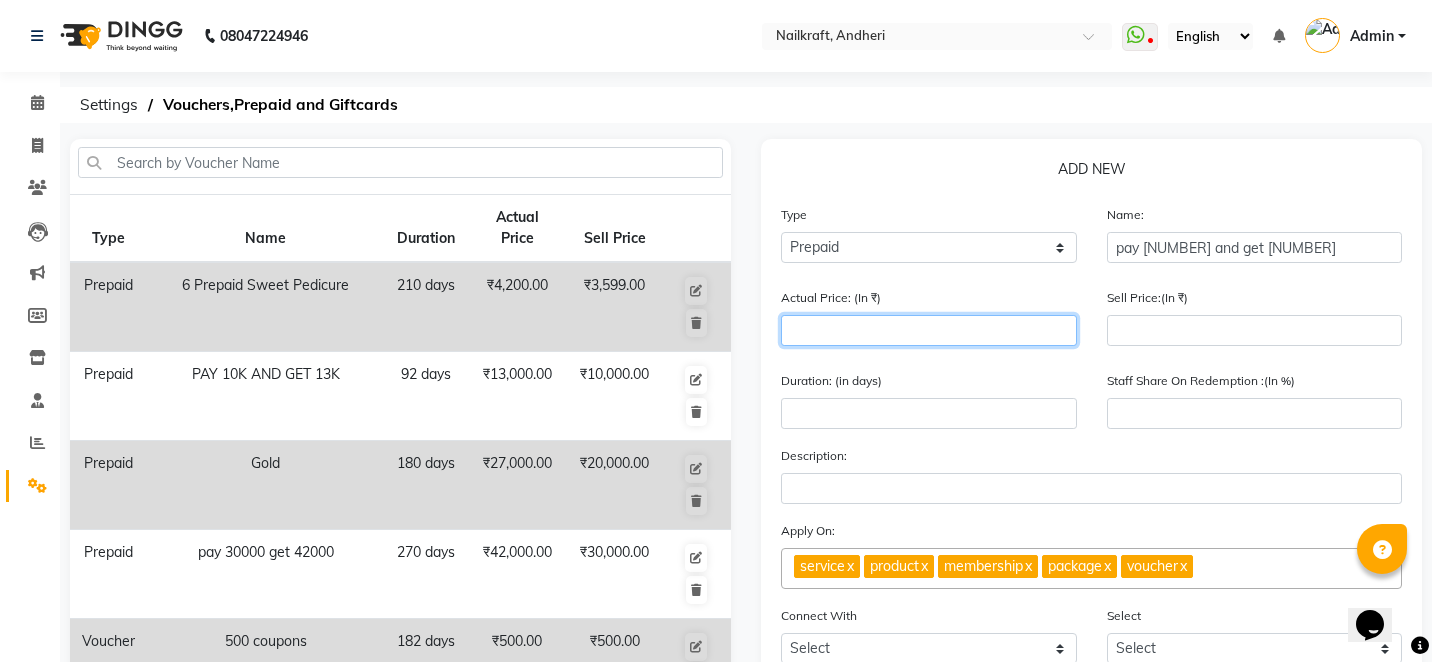 click 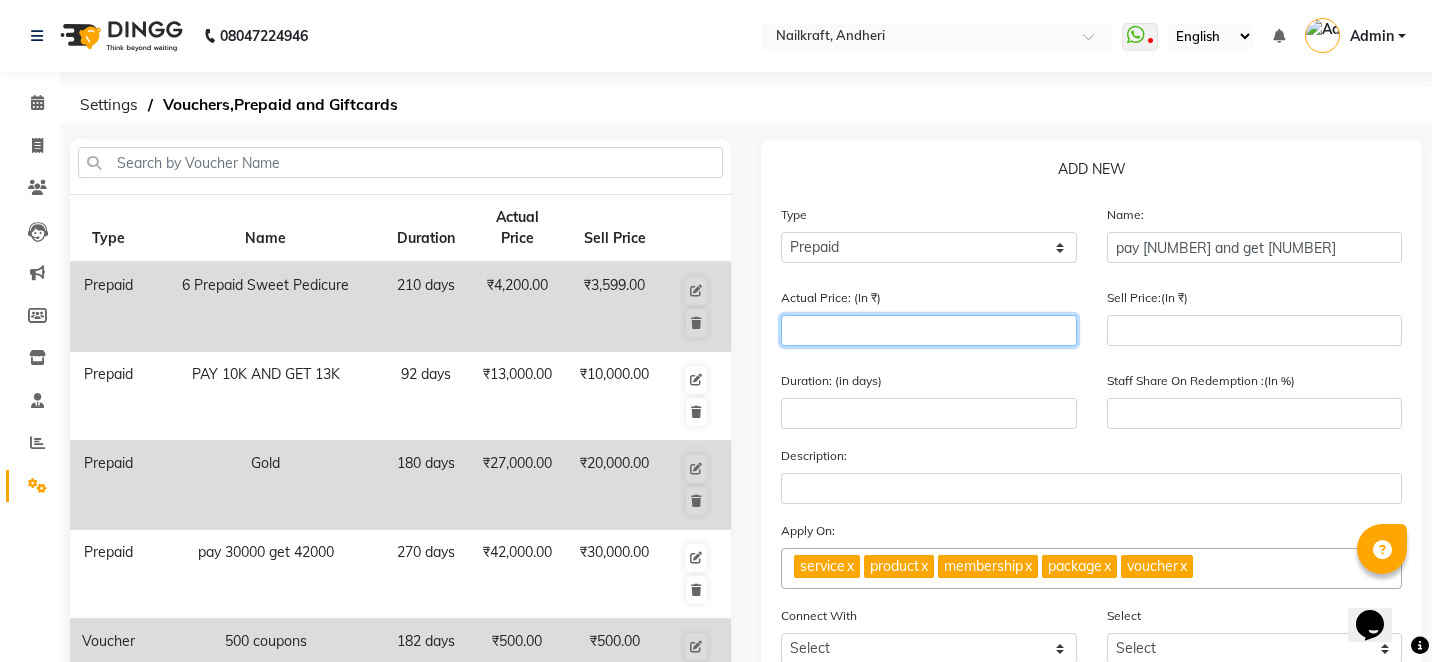 type on "6" 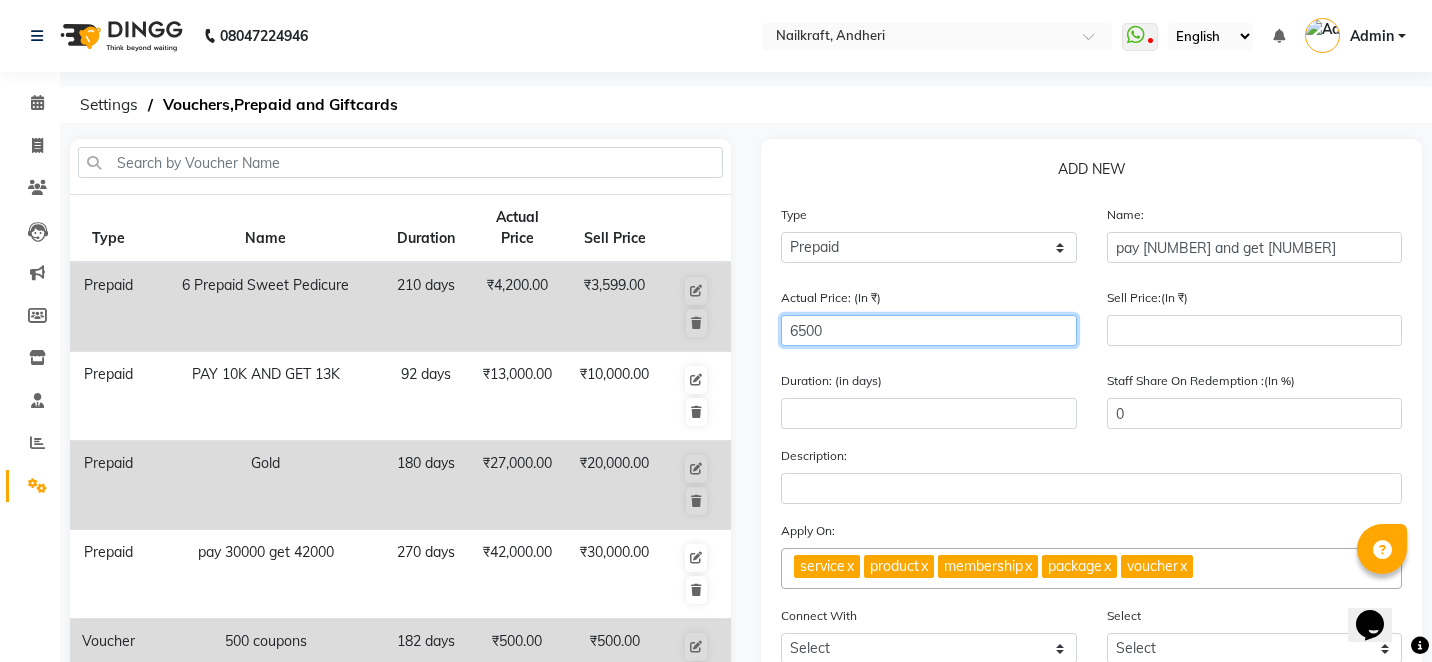 type on "6500" 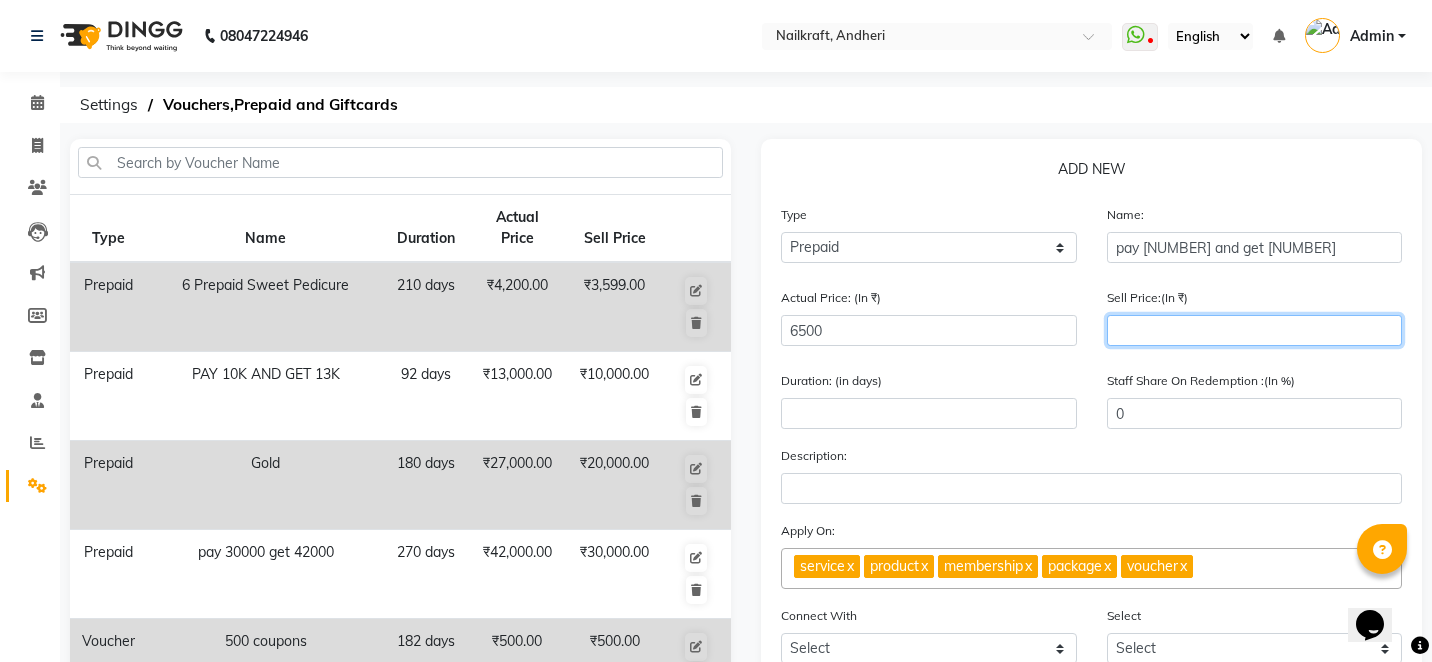 click 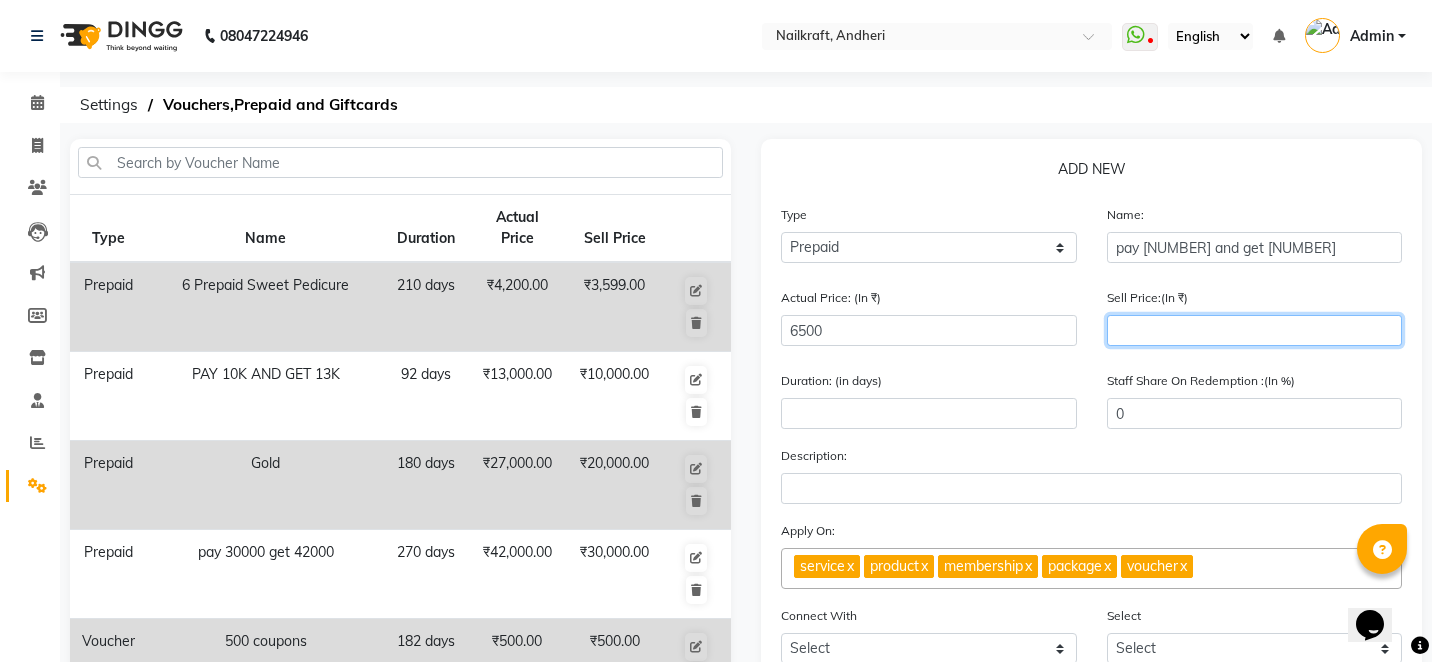 click 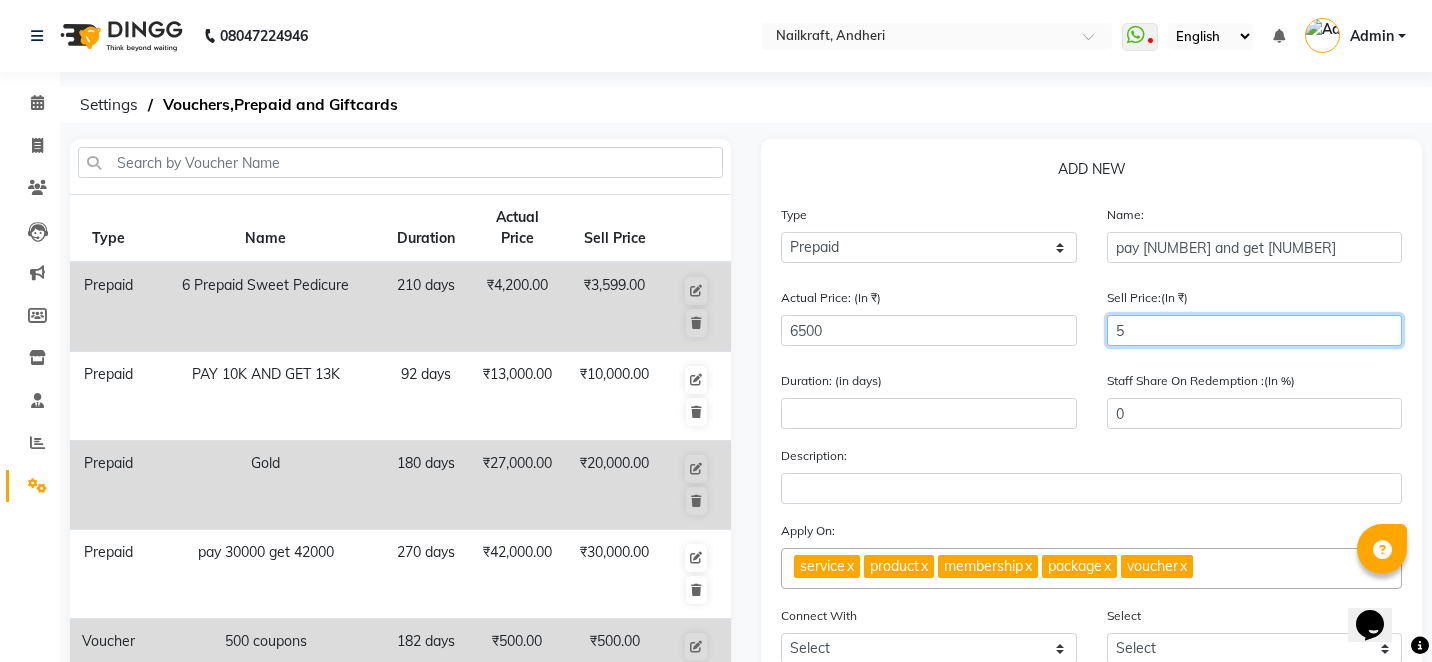 type on "50" 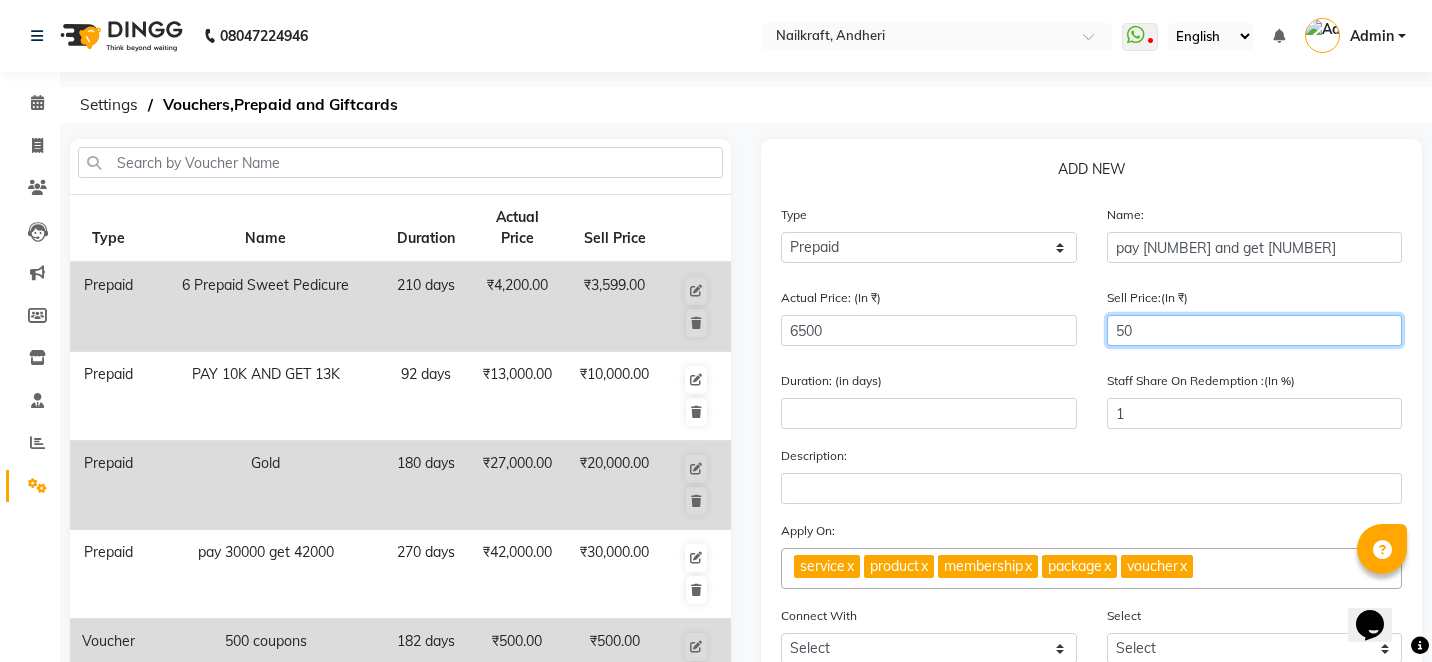 type on "500" 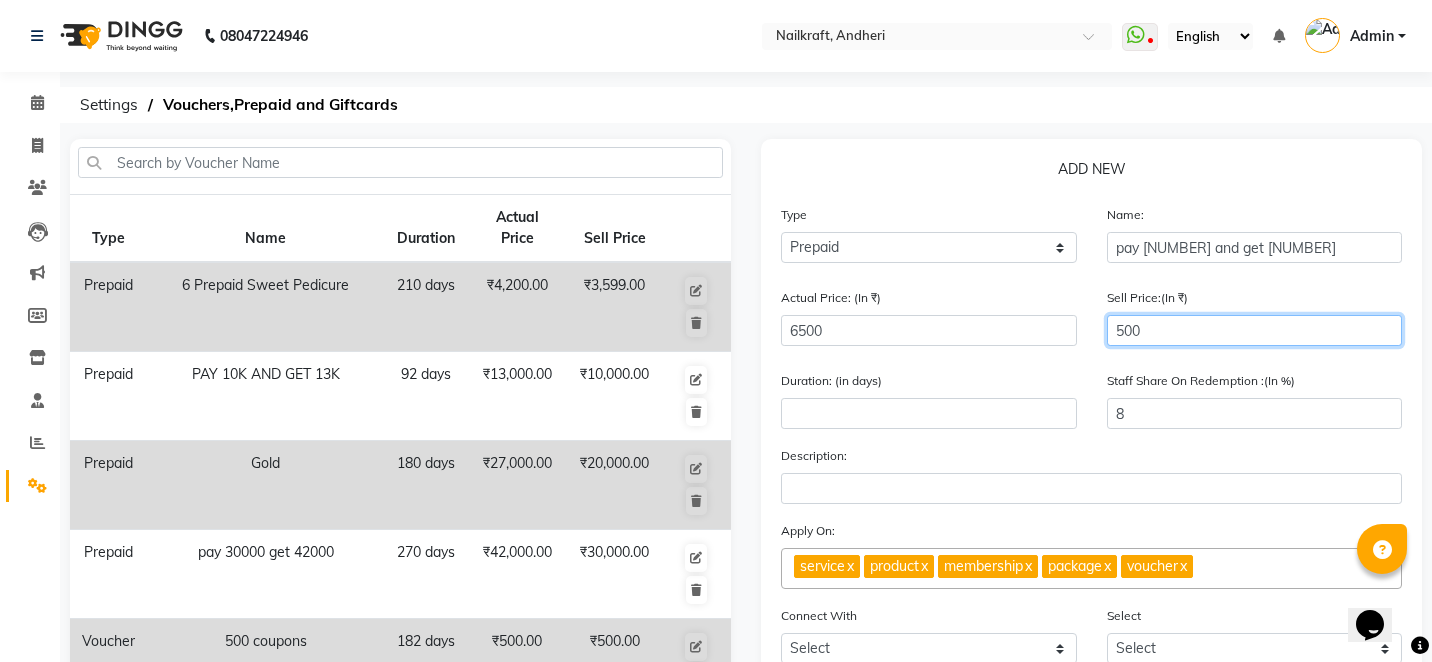 type on "5000" 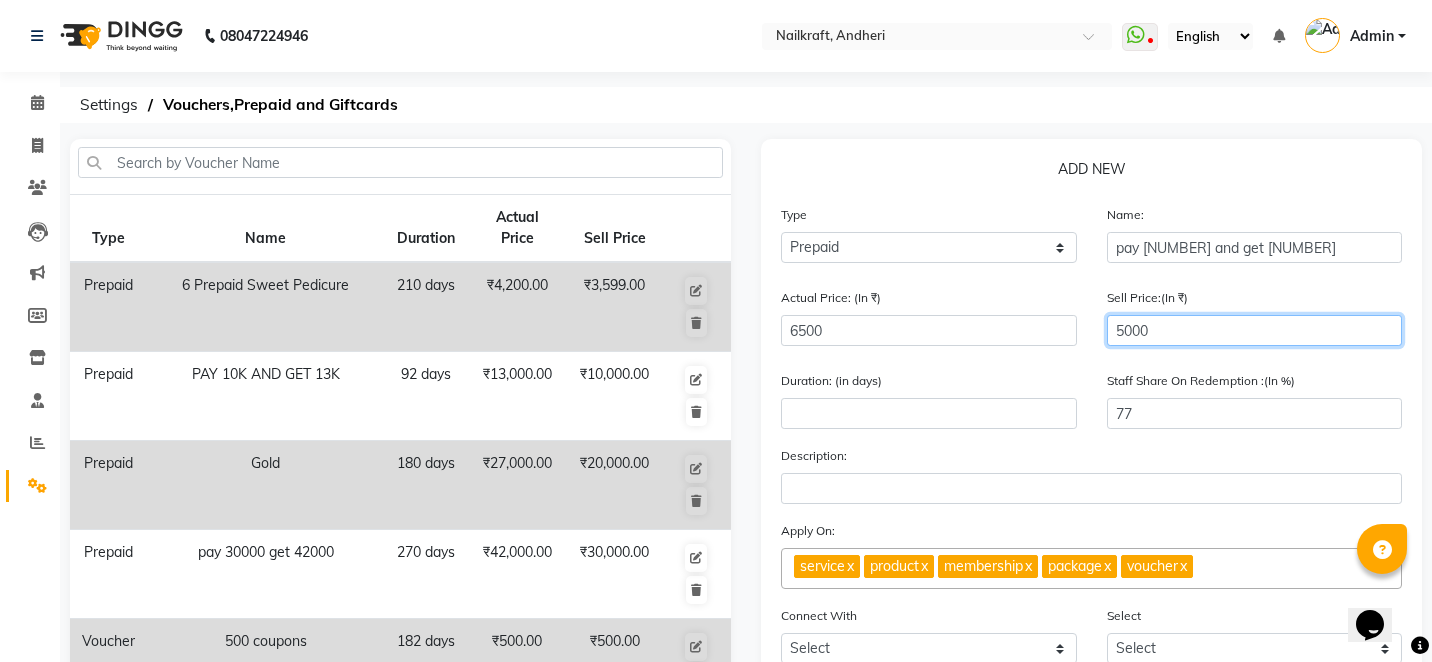 type on "5000" 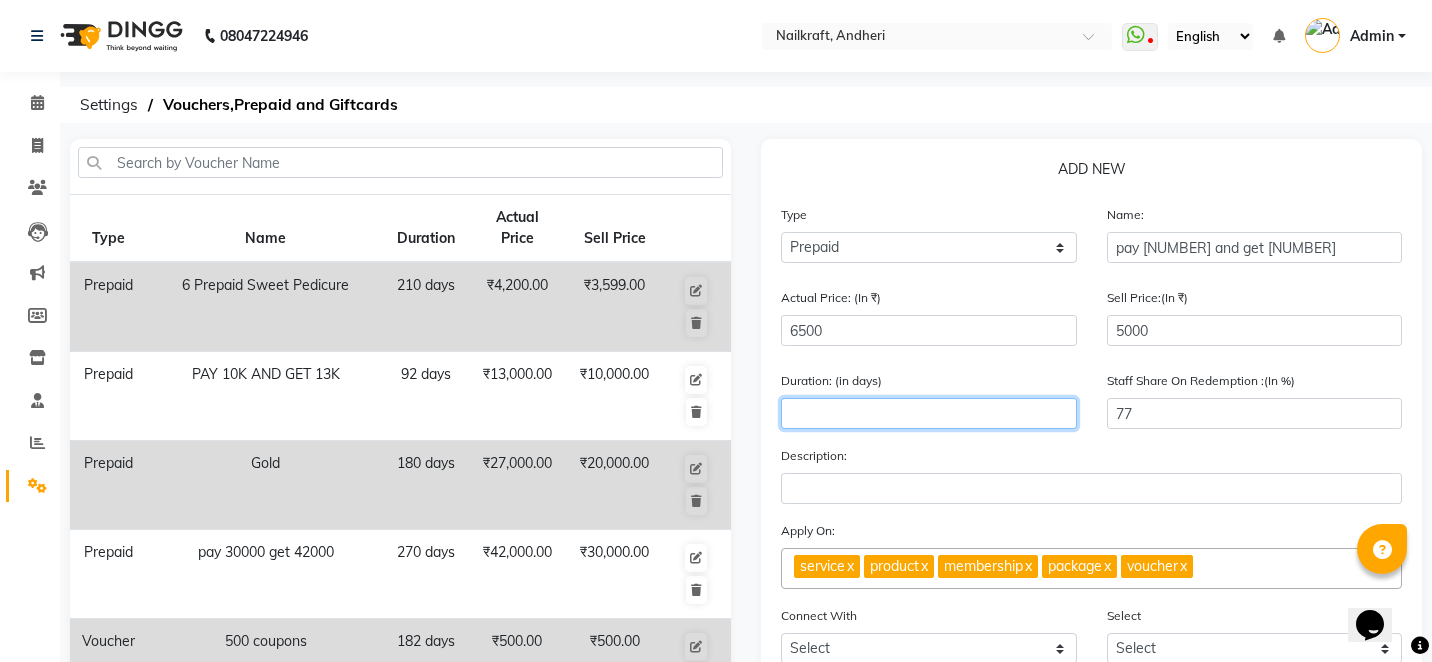 click 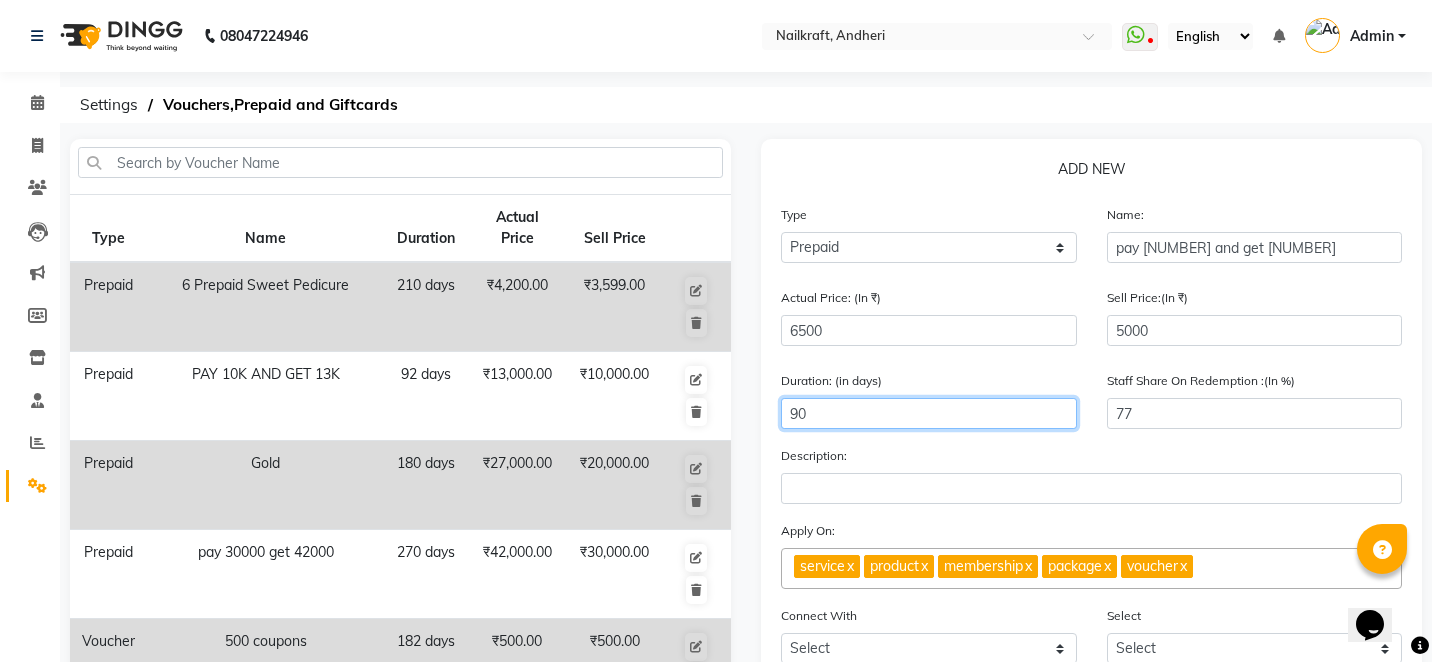 type on "90" 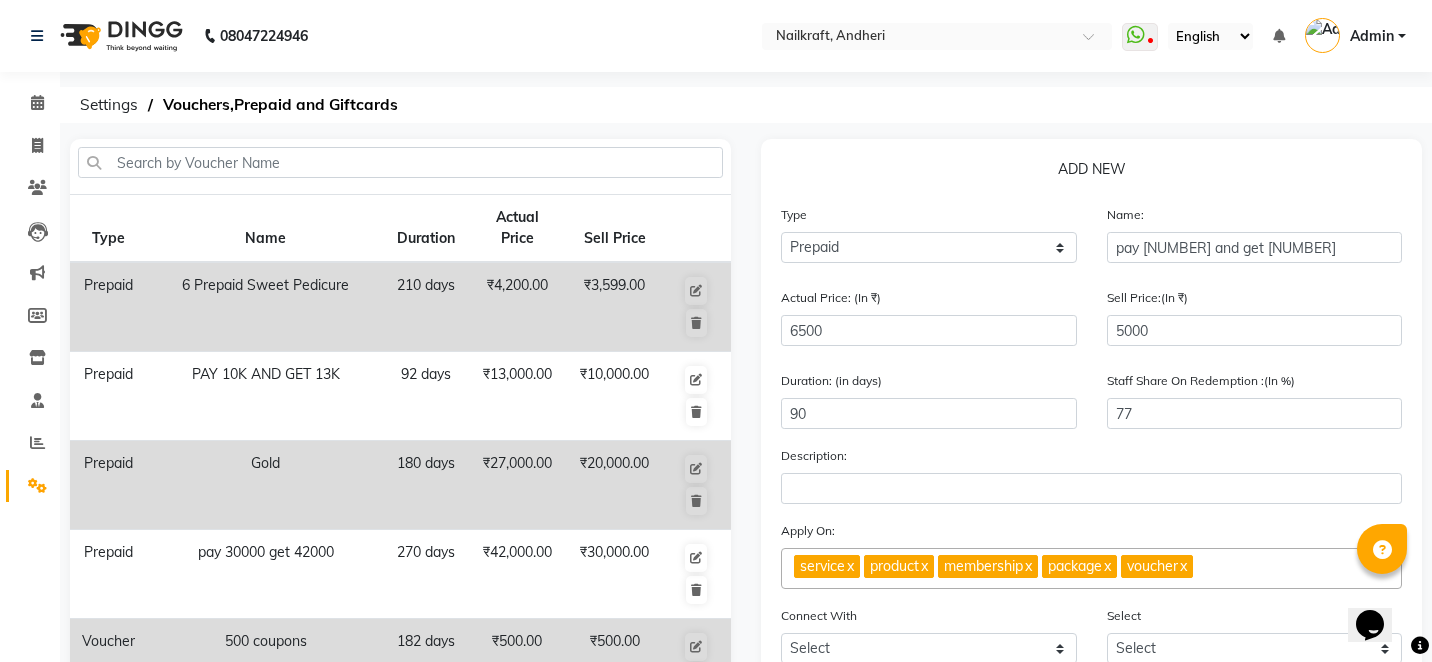 click on "Apply On: service  x product  x membership  x package  x voucher  x UnSelect All service product membership package voucher" 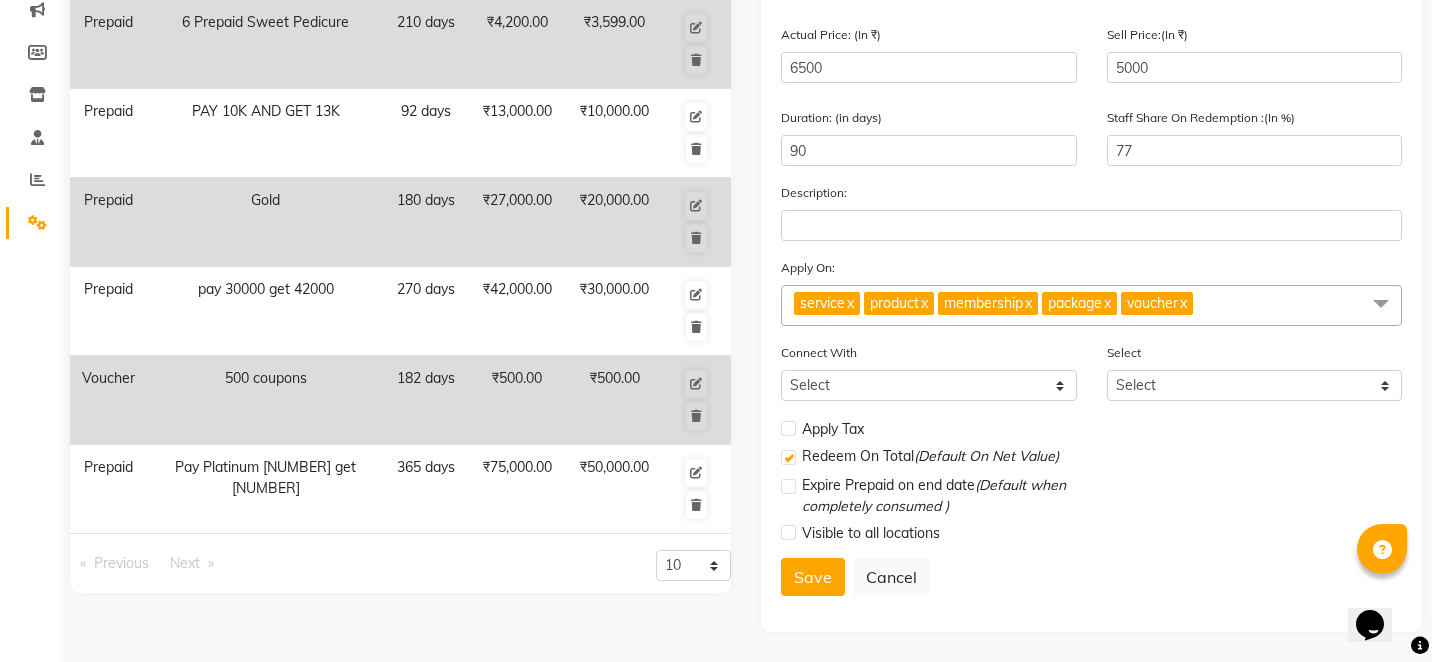 scroll, scrollTop: 263, scrollLeft: 0, axis: vertical 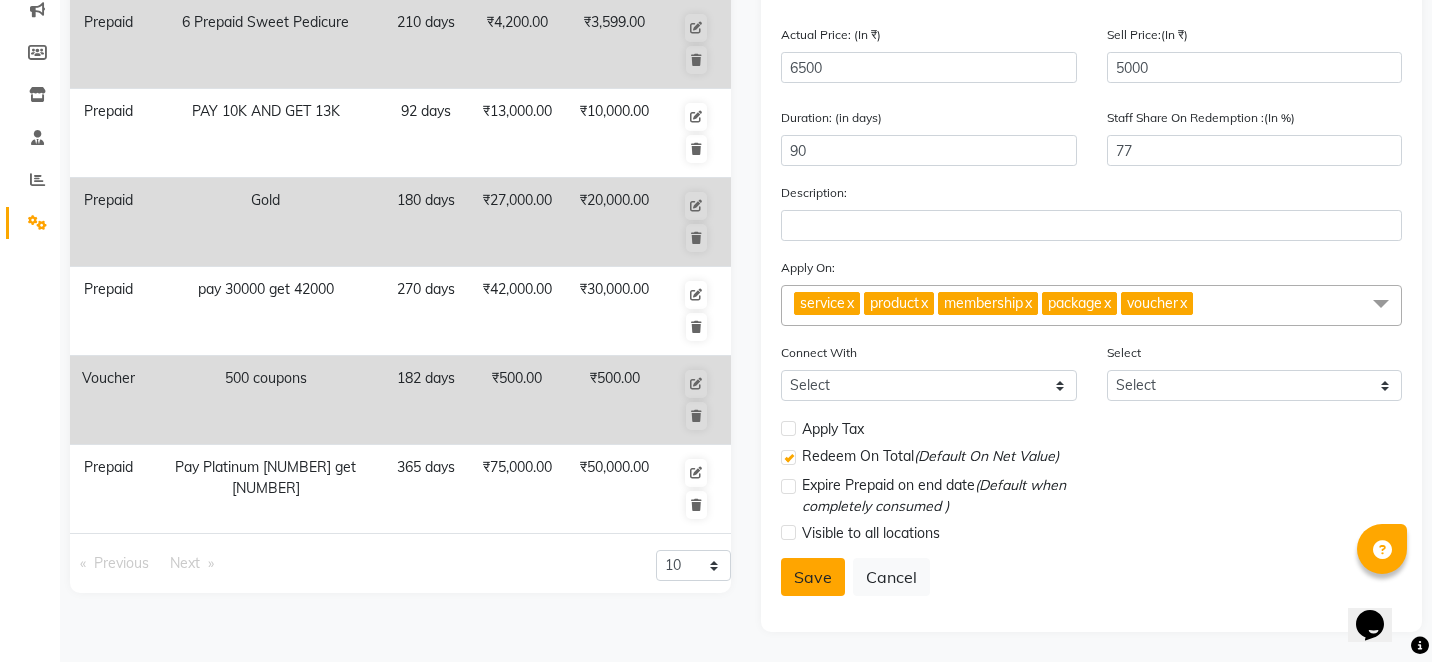 click on "Save" 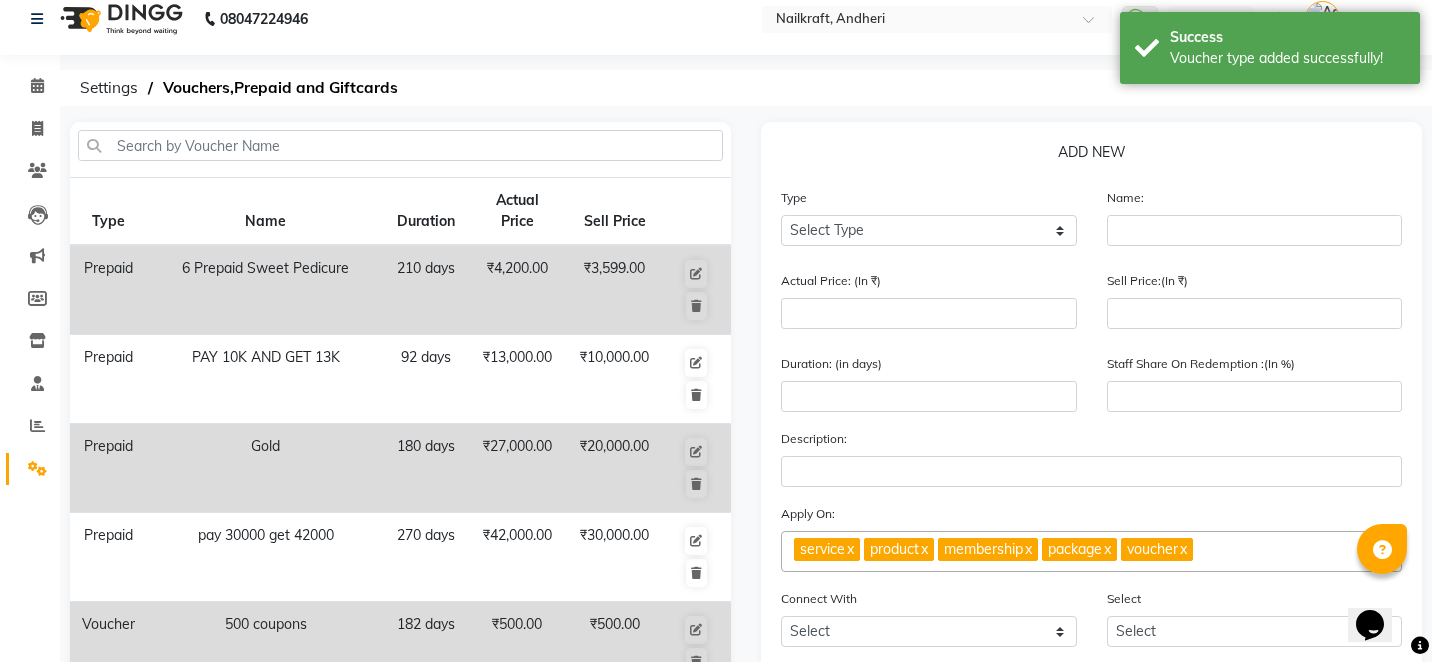 scroll, scrollTop: 0, scrollLeft: 0, axis: both 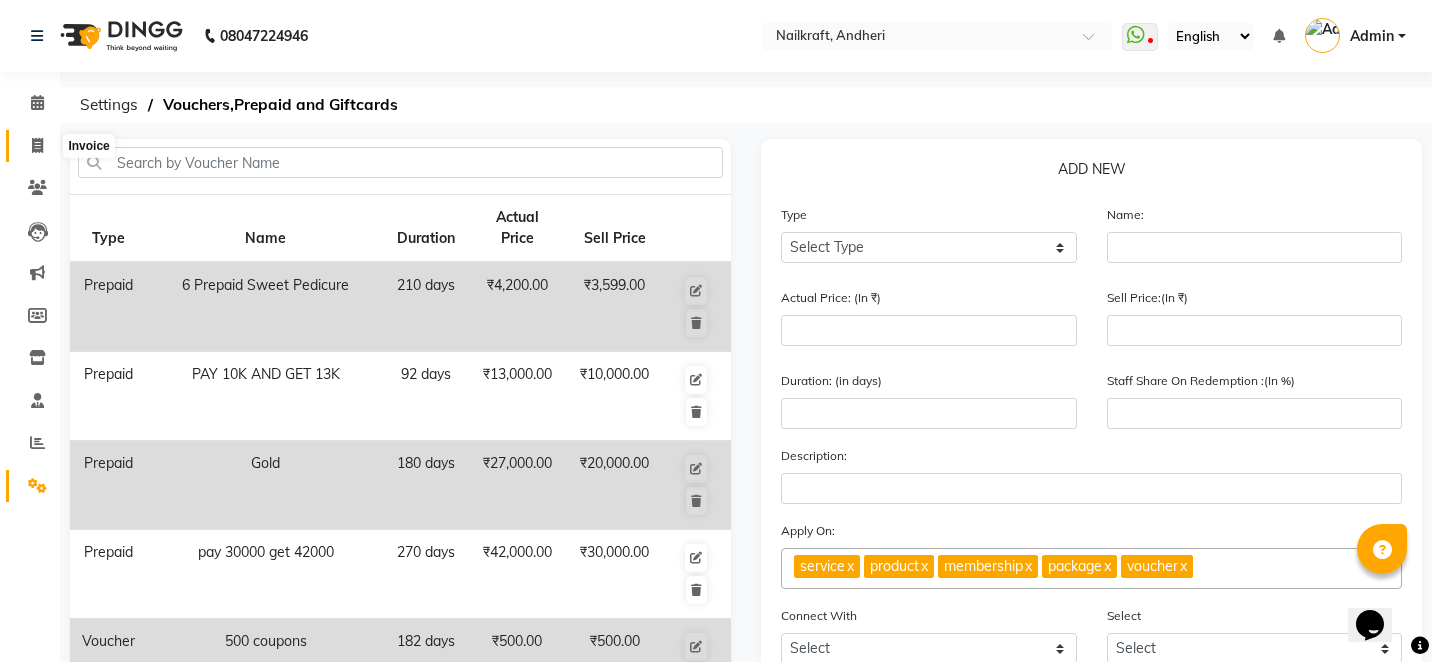click 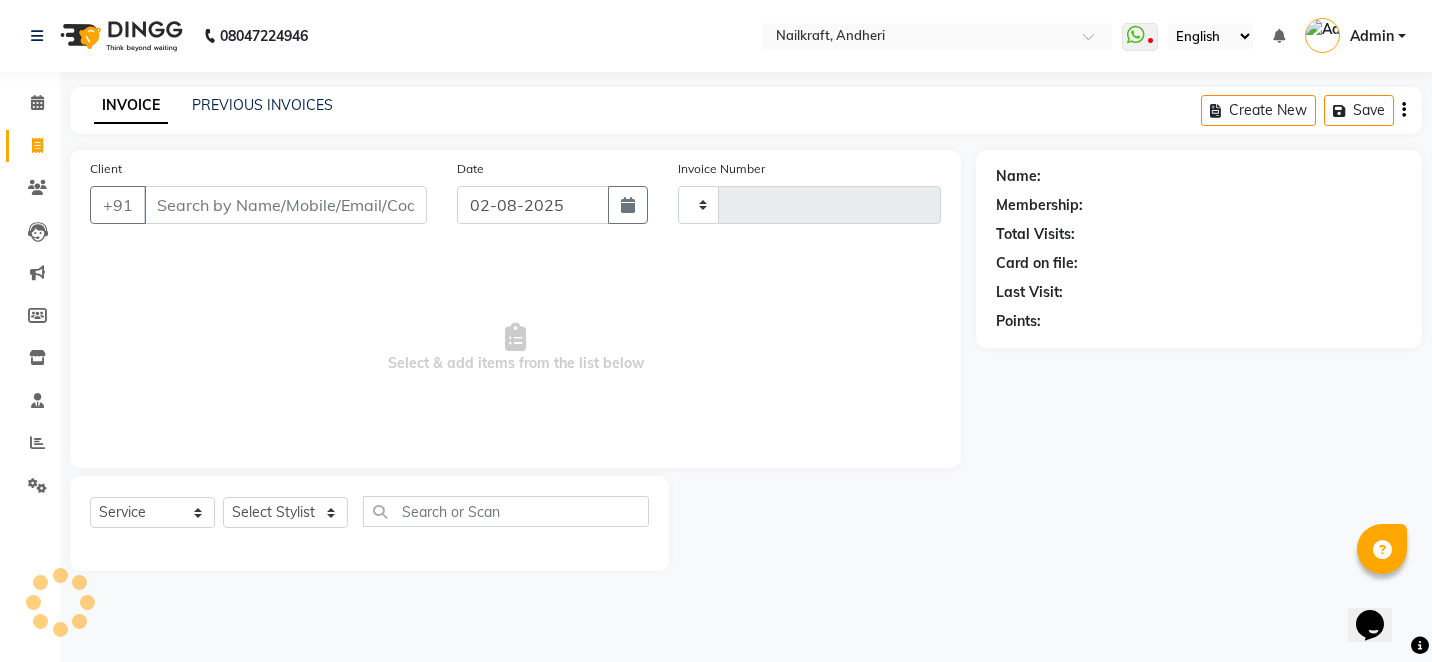 type on "1702" 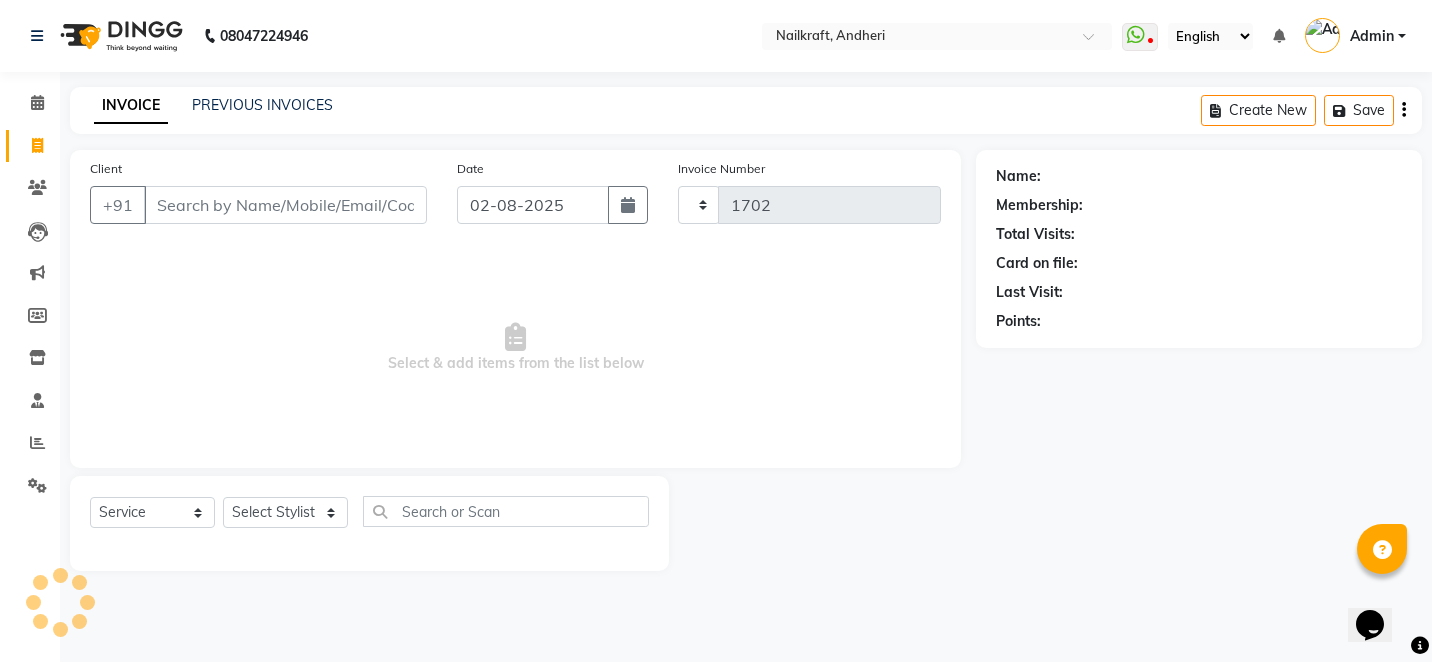 select on "6081" 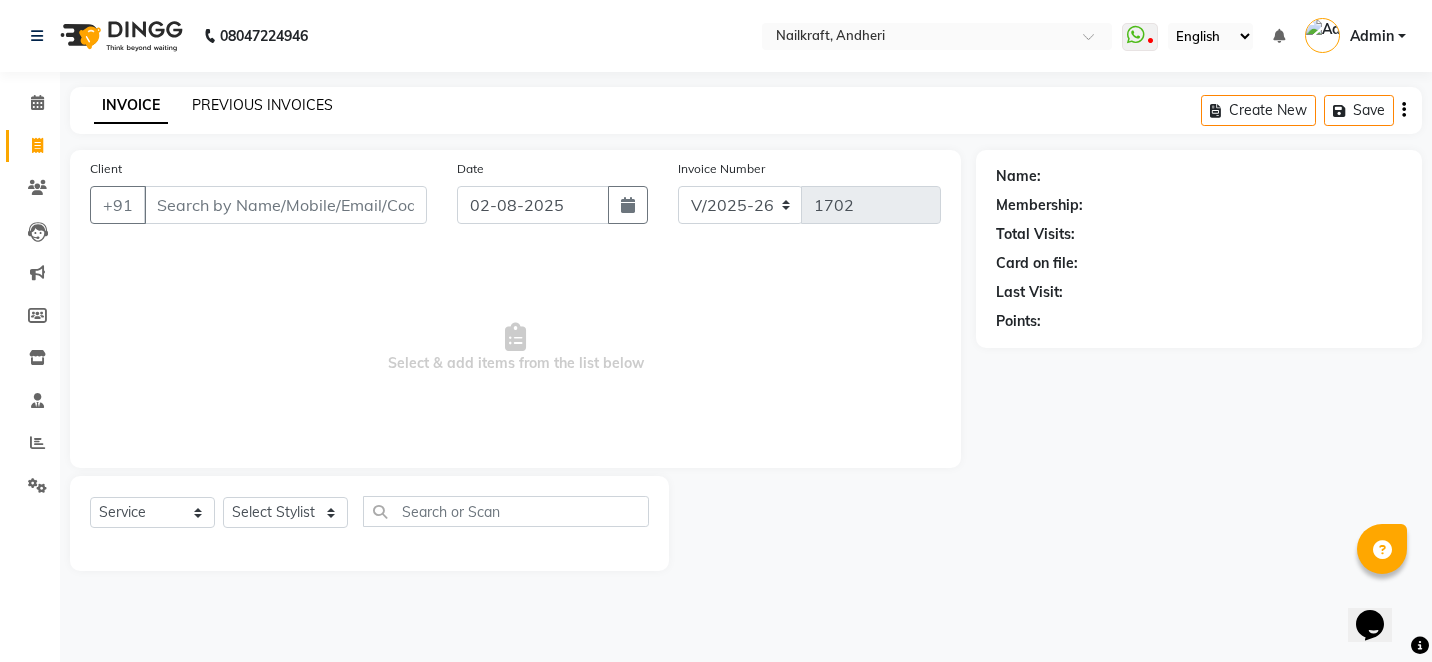 click on "PREVIOUS INVOICES" 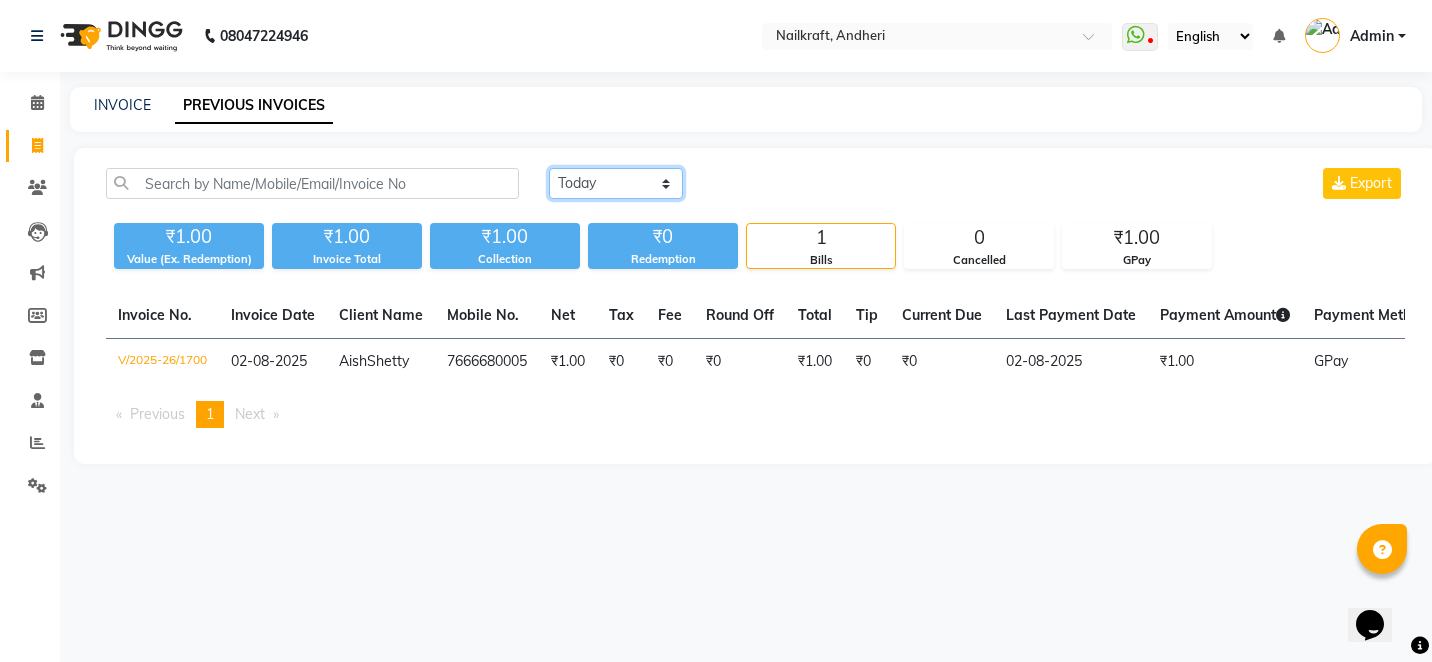 click on "Today Yesterday Custom Range" 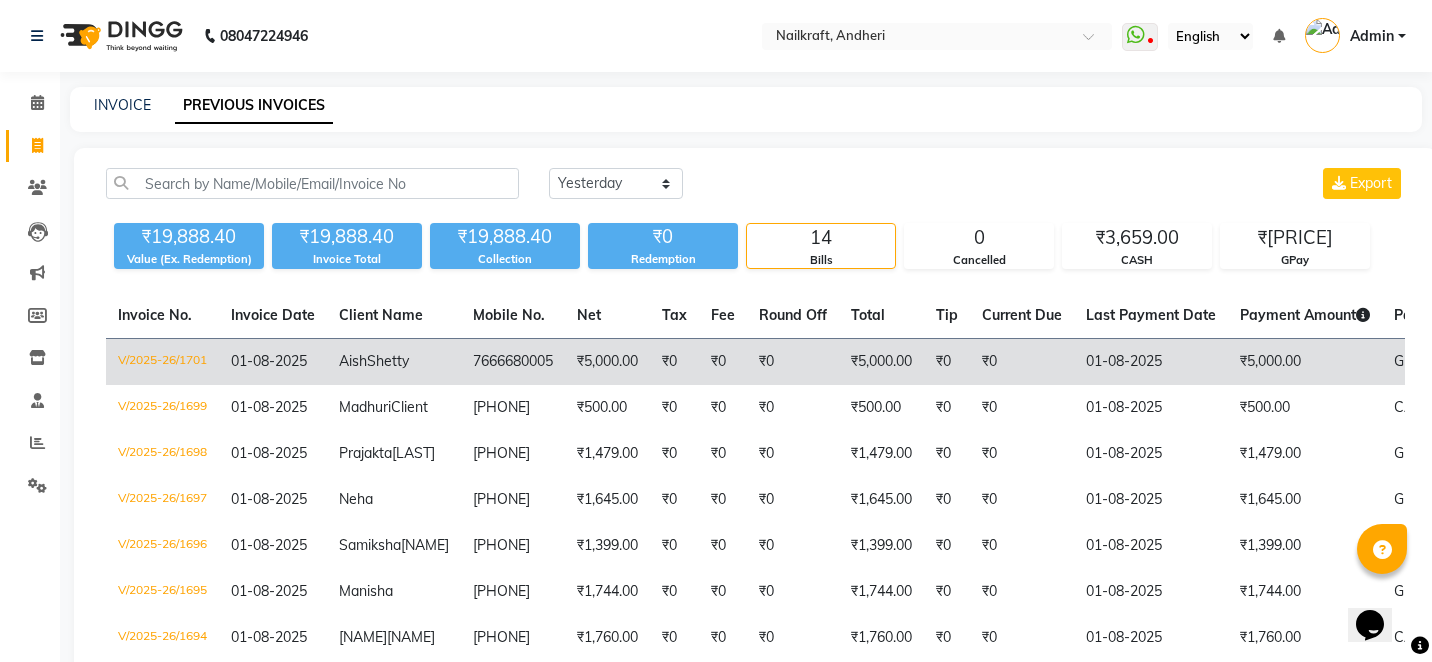 click on "₹0" 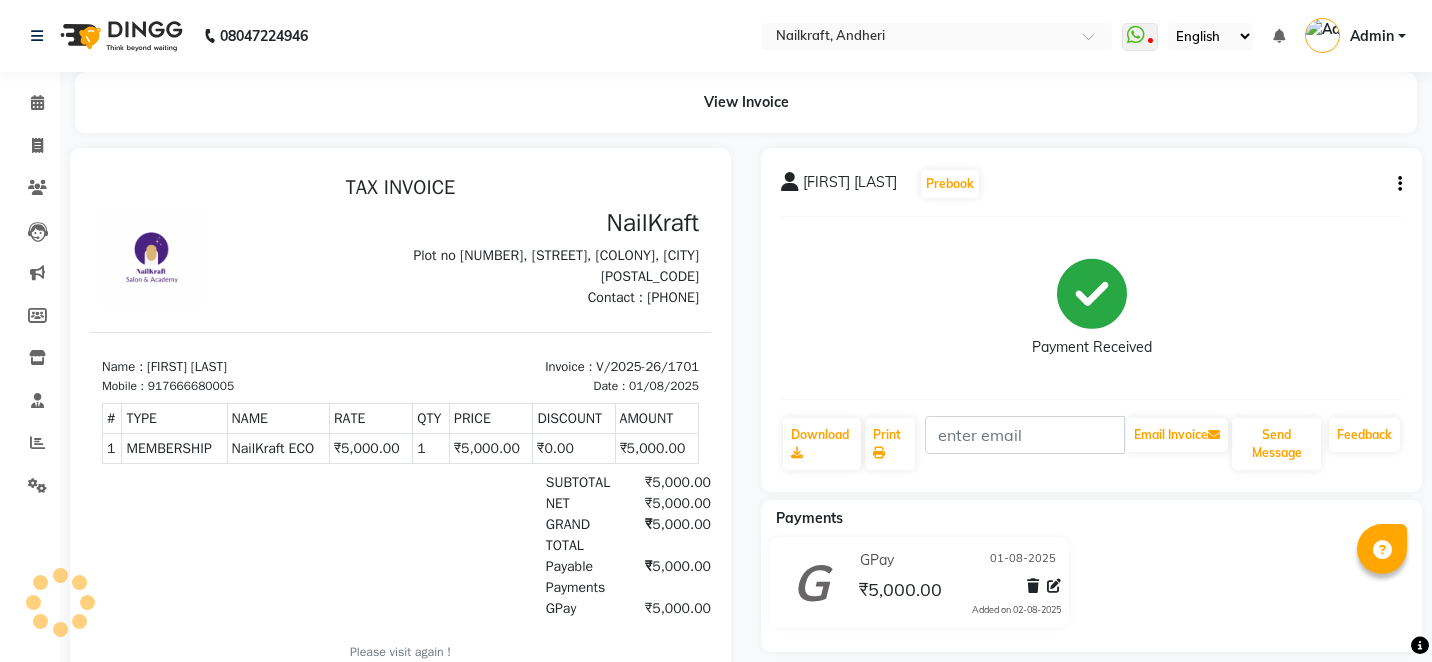 scroll, scrollTop: 0, scrollLeft: 0, axis: both 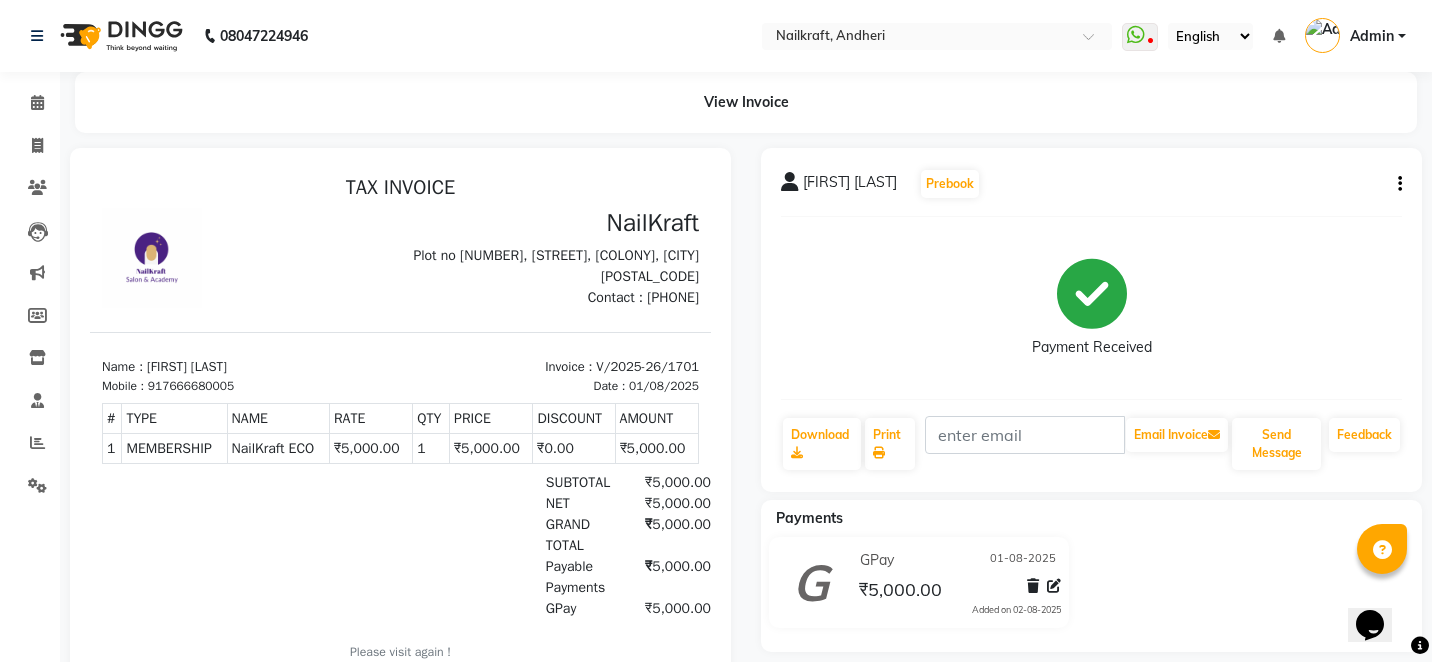 click on "Aish Shetty  Prebook   Payment Received  Download  Print   Email Invoice   Send Message Feedback" 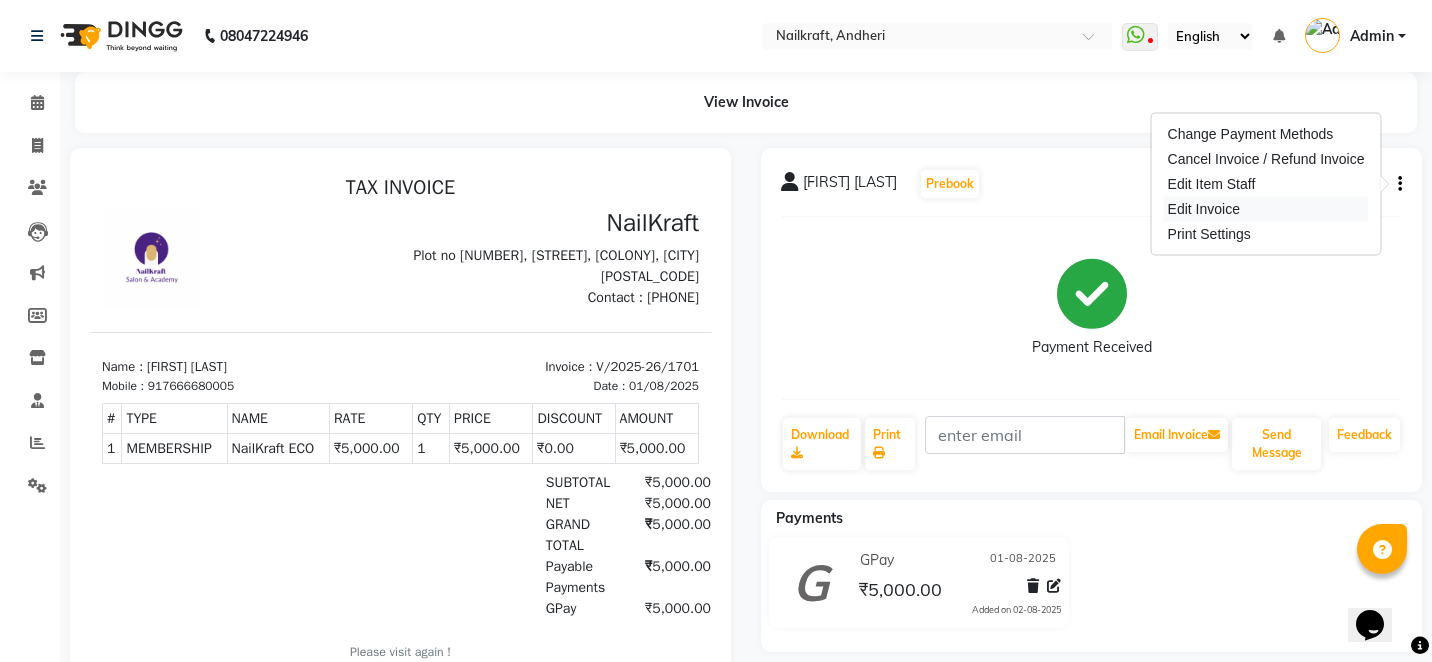 click on "Edit Invoice" at bounding box center (1266, 209) 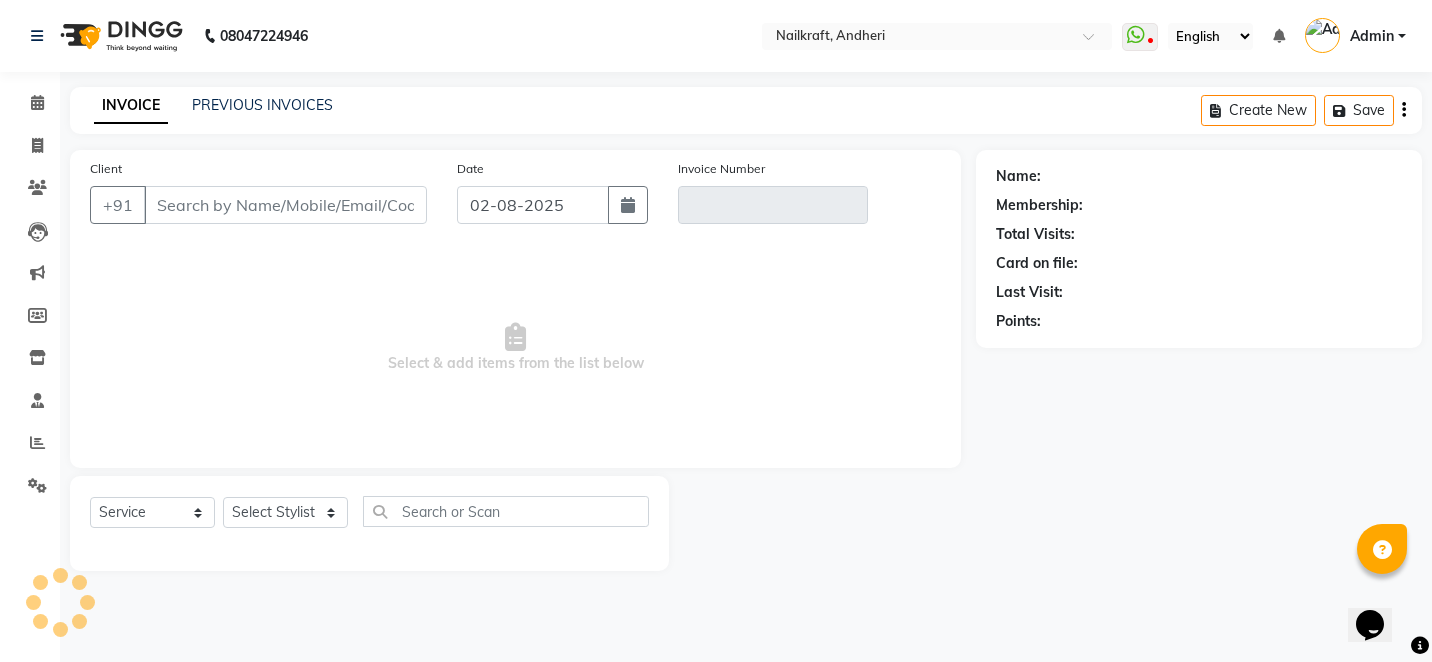 type on "7666680005" 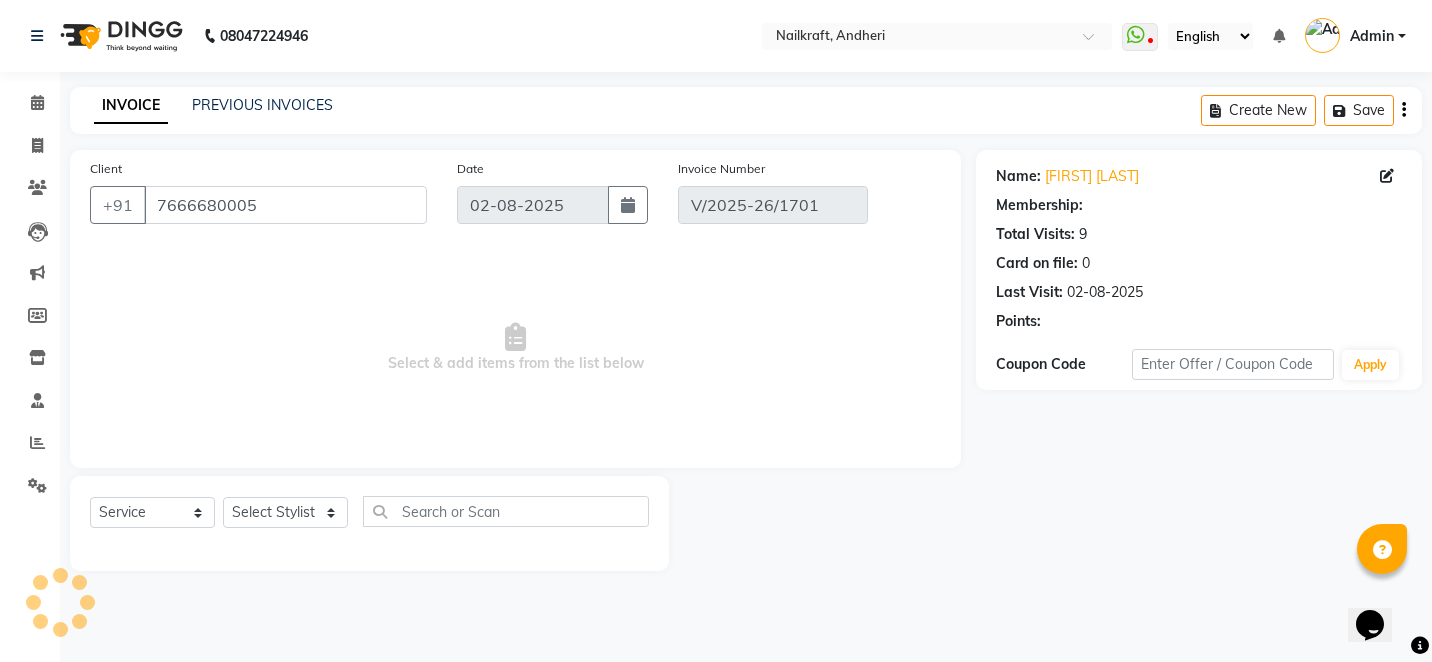 select on "1: Object" 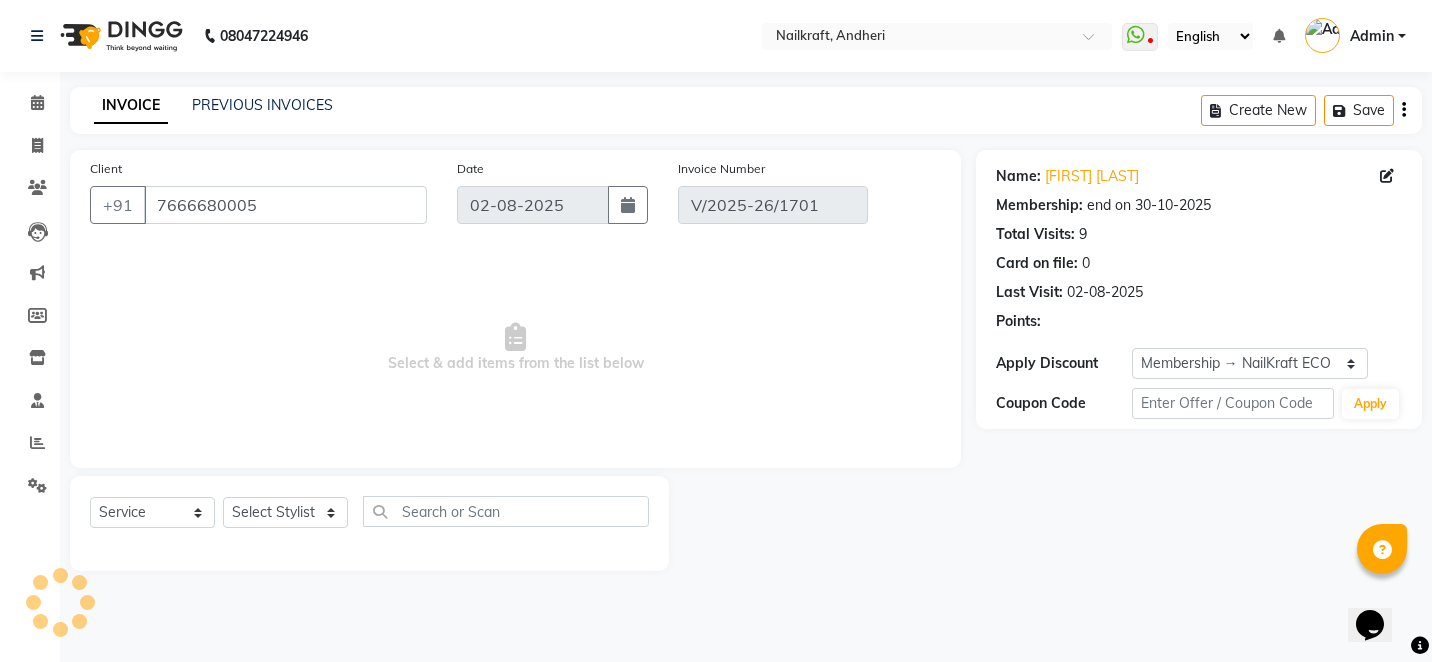 type on "01-08-2025" 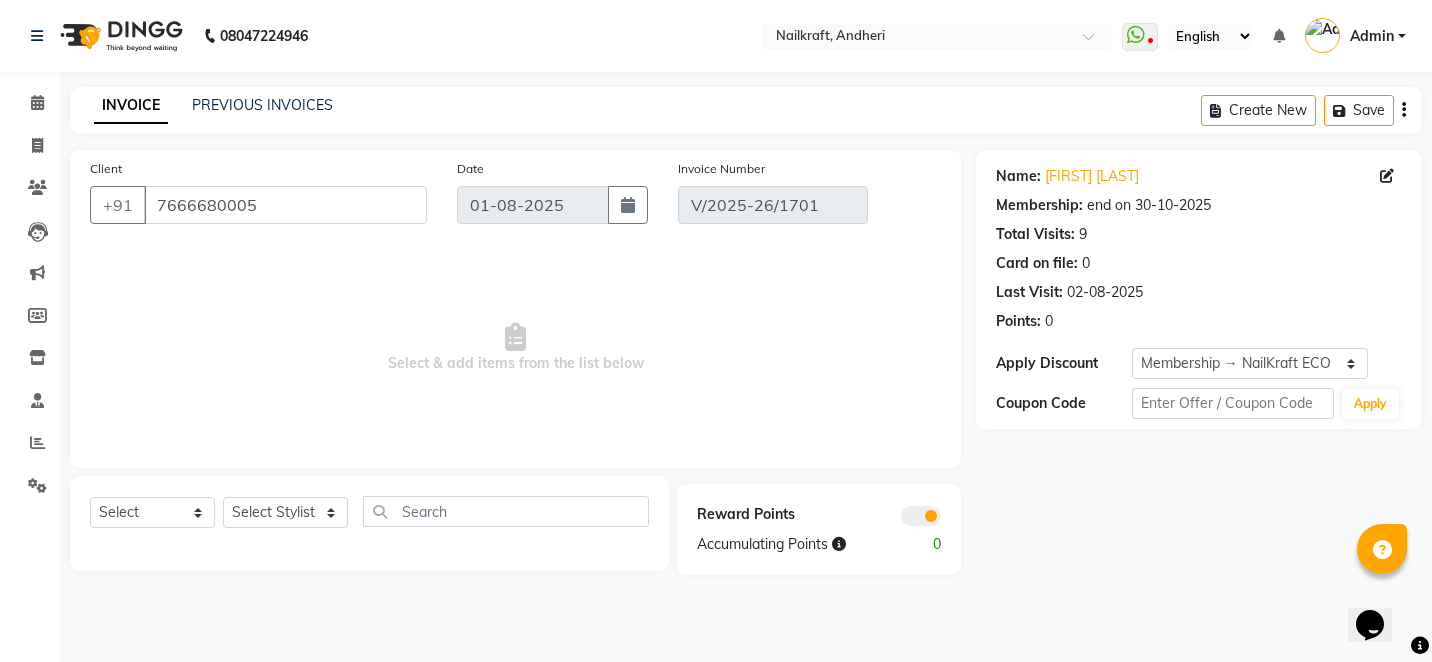 click 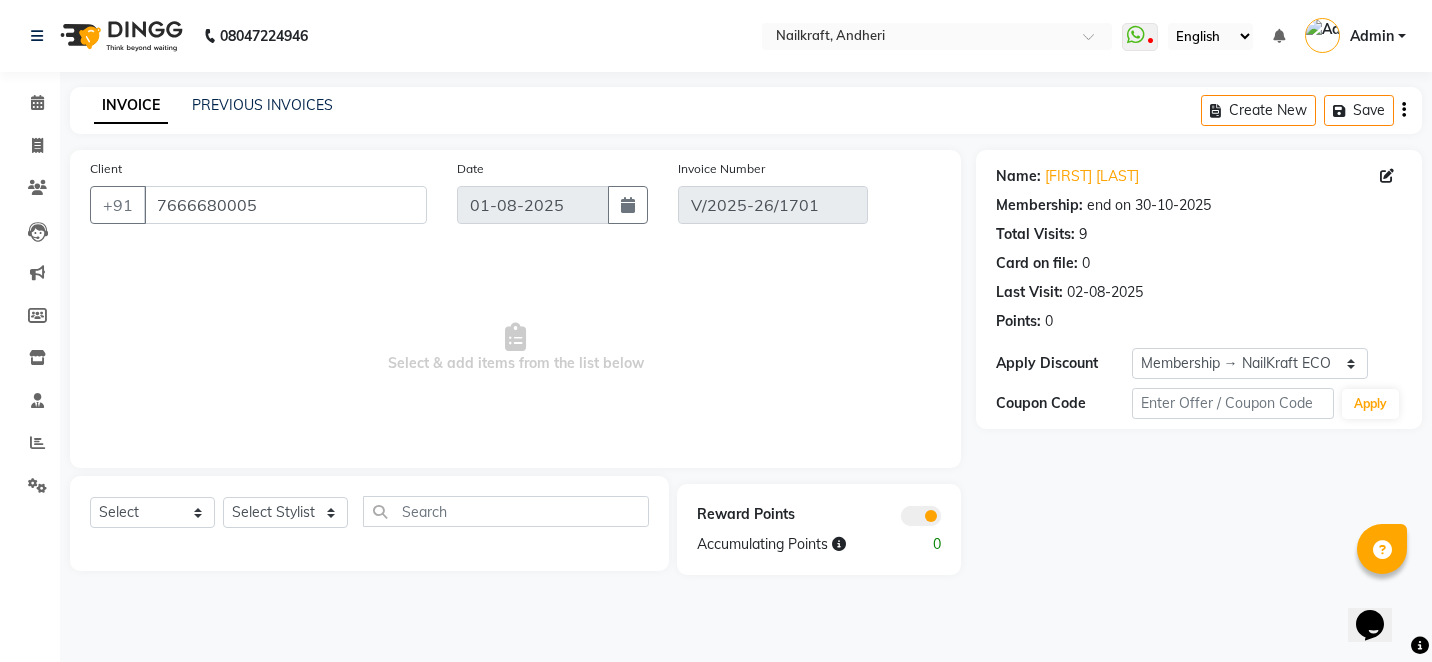 click 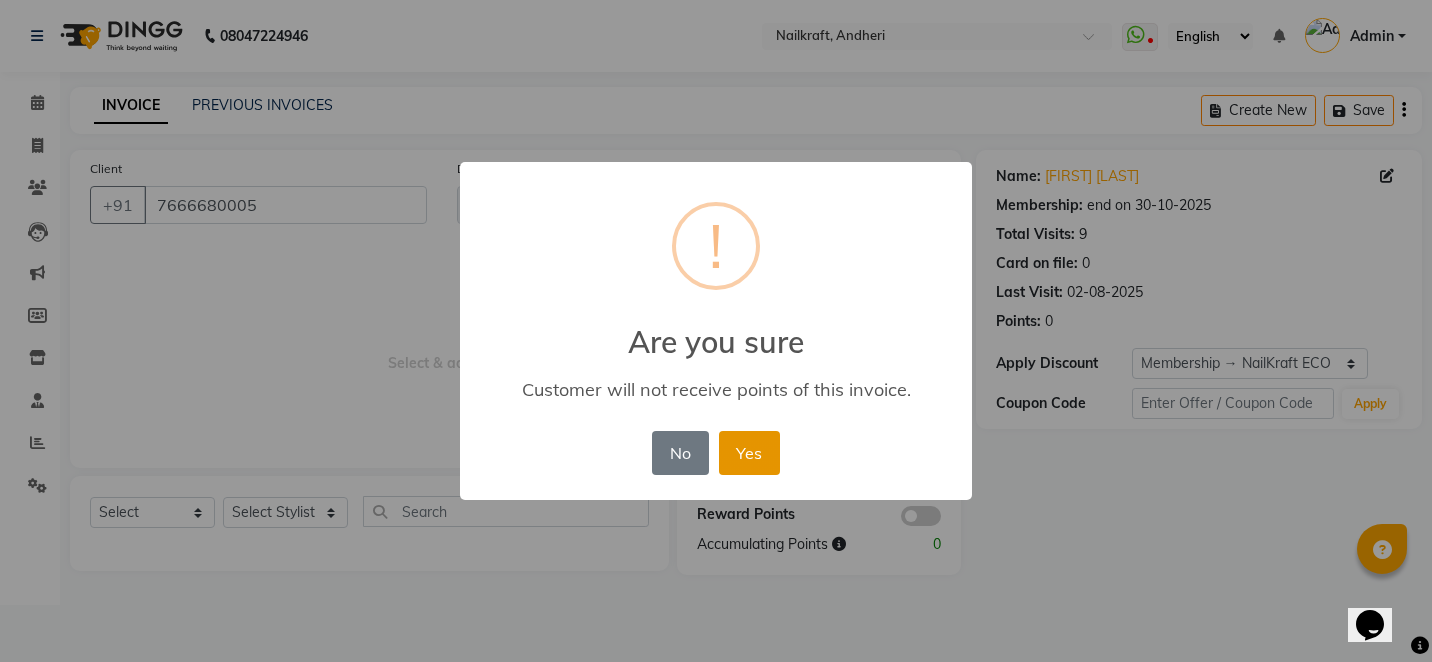 click on "Yes" at bounding box center [749, 453] 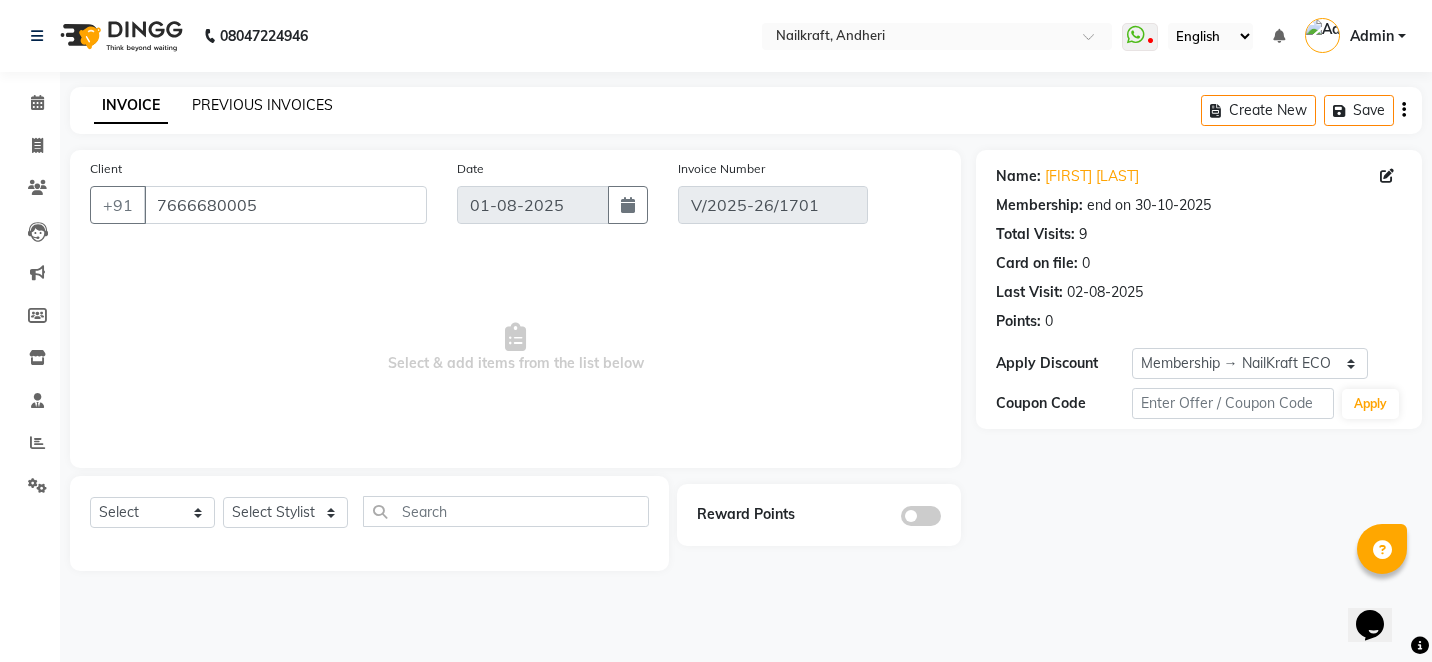 click on "PREVIOUS INVOICES" 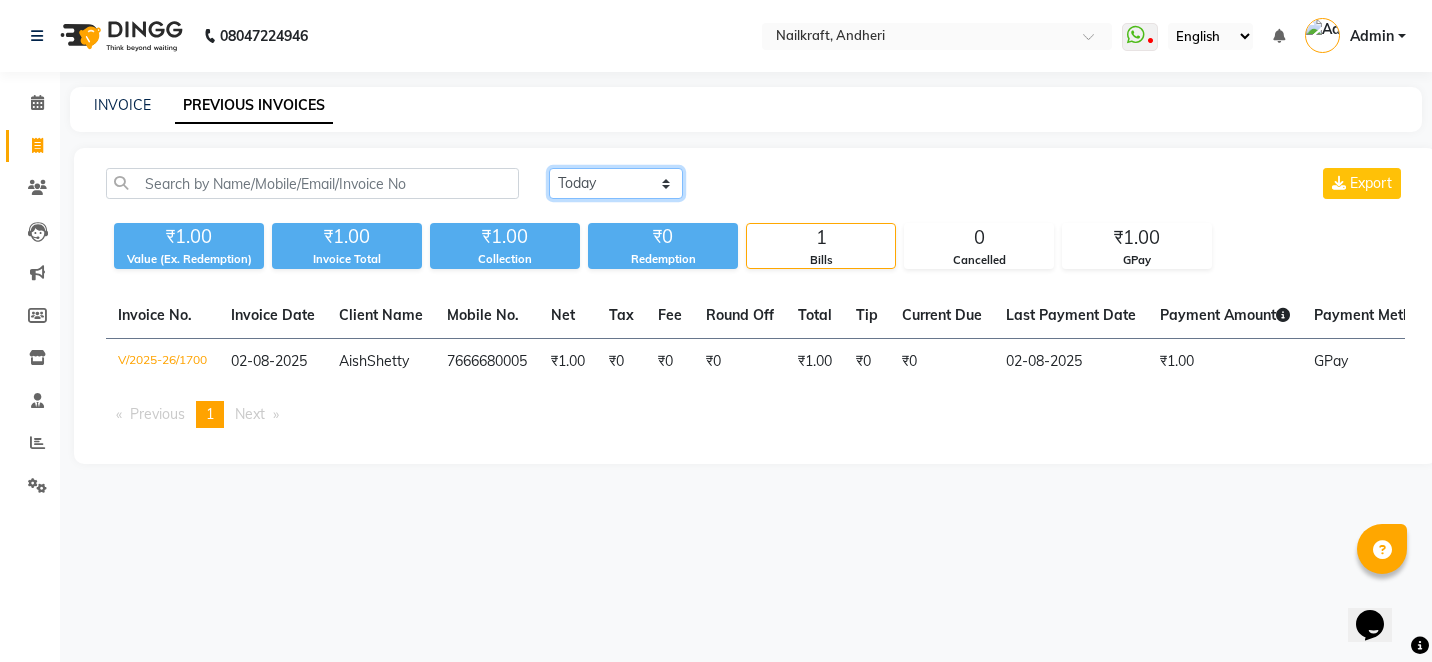 click on "Today Yesterday Custom Range" 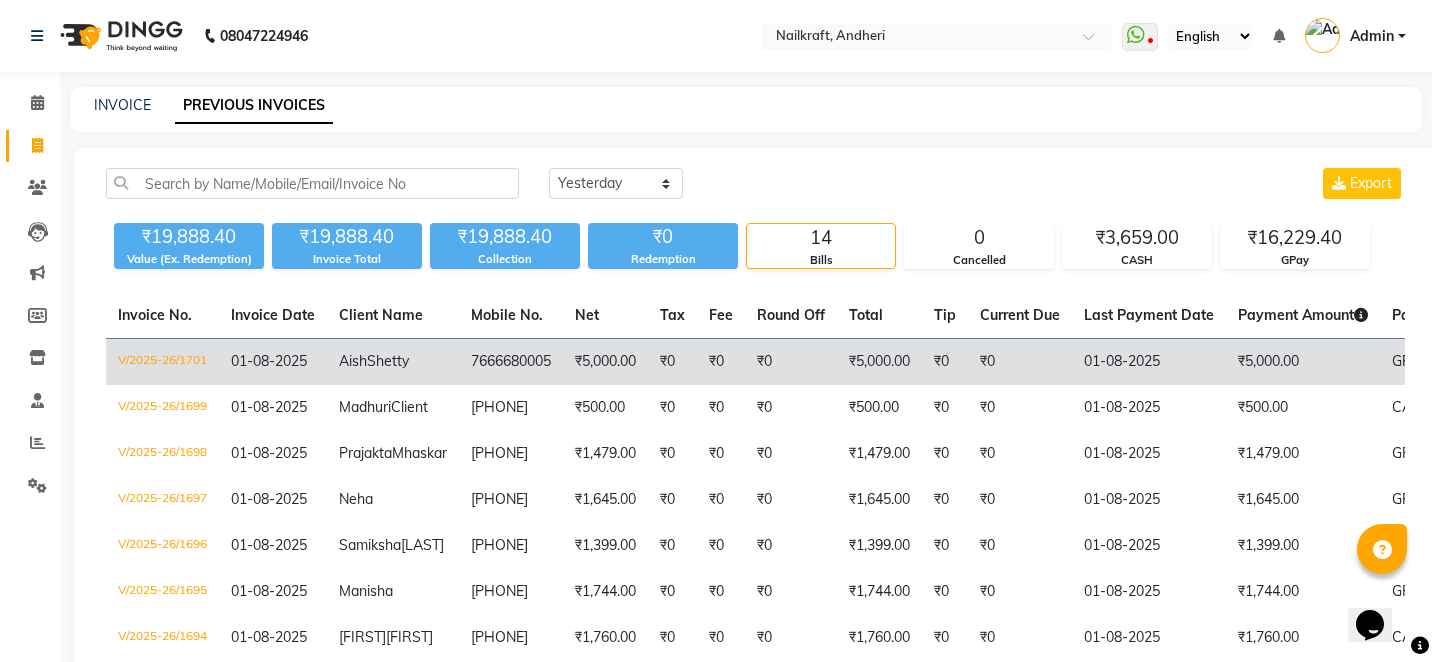 click on "01-08-2025" 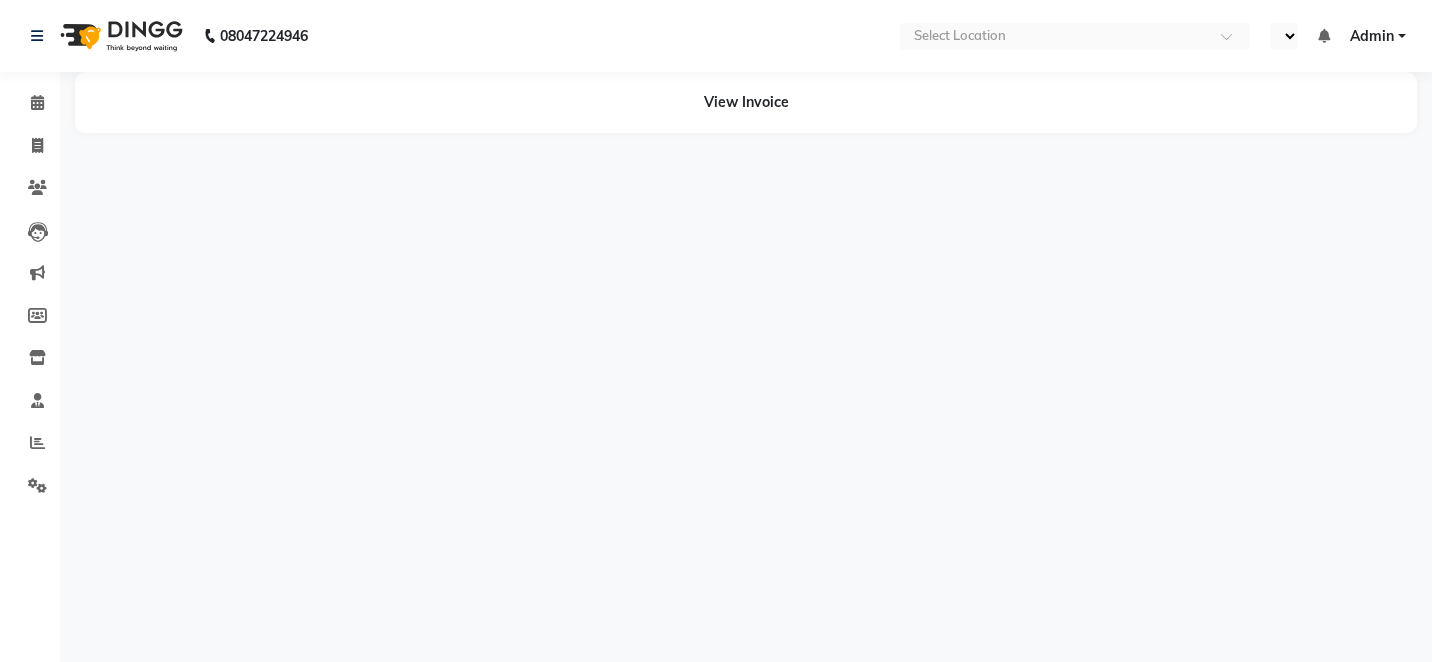 scroll, scrollTop: 0, scrollLeft: 0, axis: both 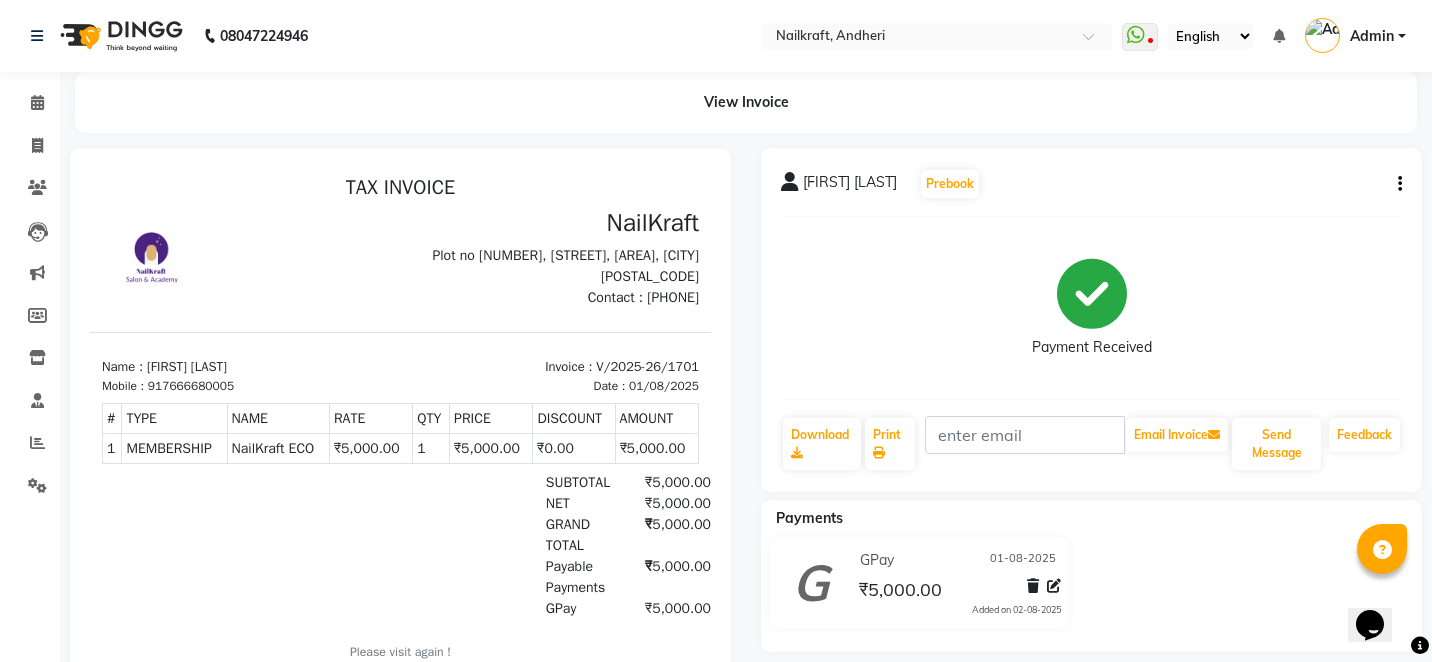 click on "[FIRST] [LAST]  Prebook   Payment Received  Download  Print   Email Invoice   Send Message Feedback" 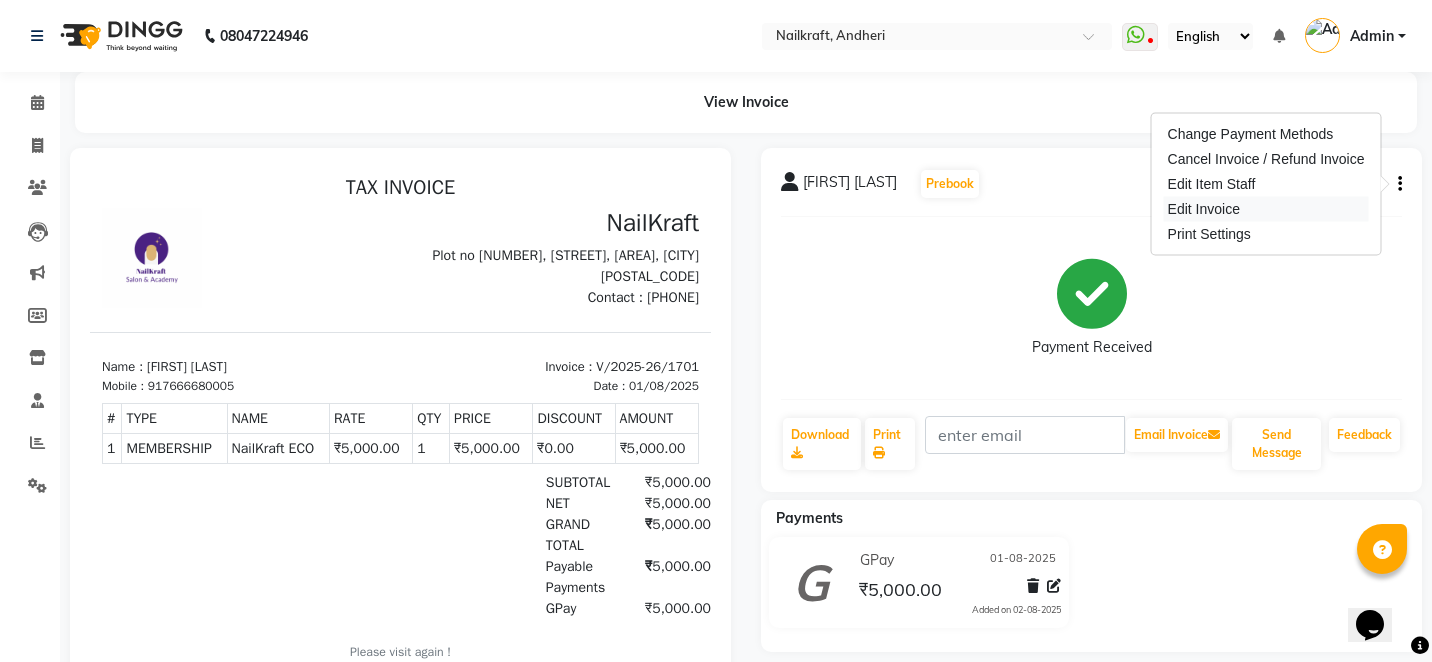 click on "Edit Invoice" at bounding box center [1266, 209] 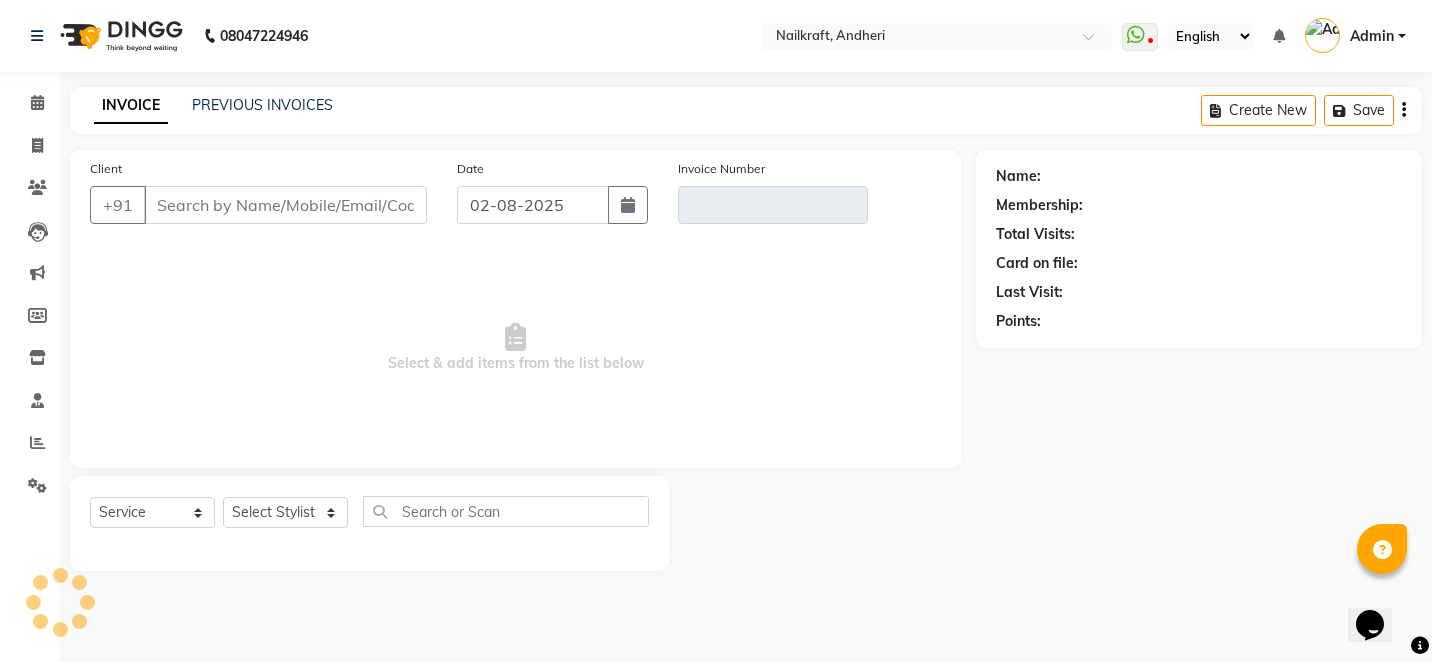 type on "7666680005" 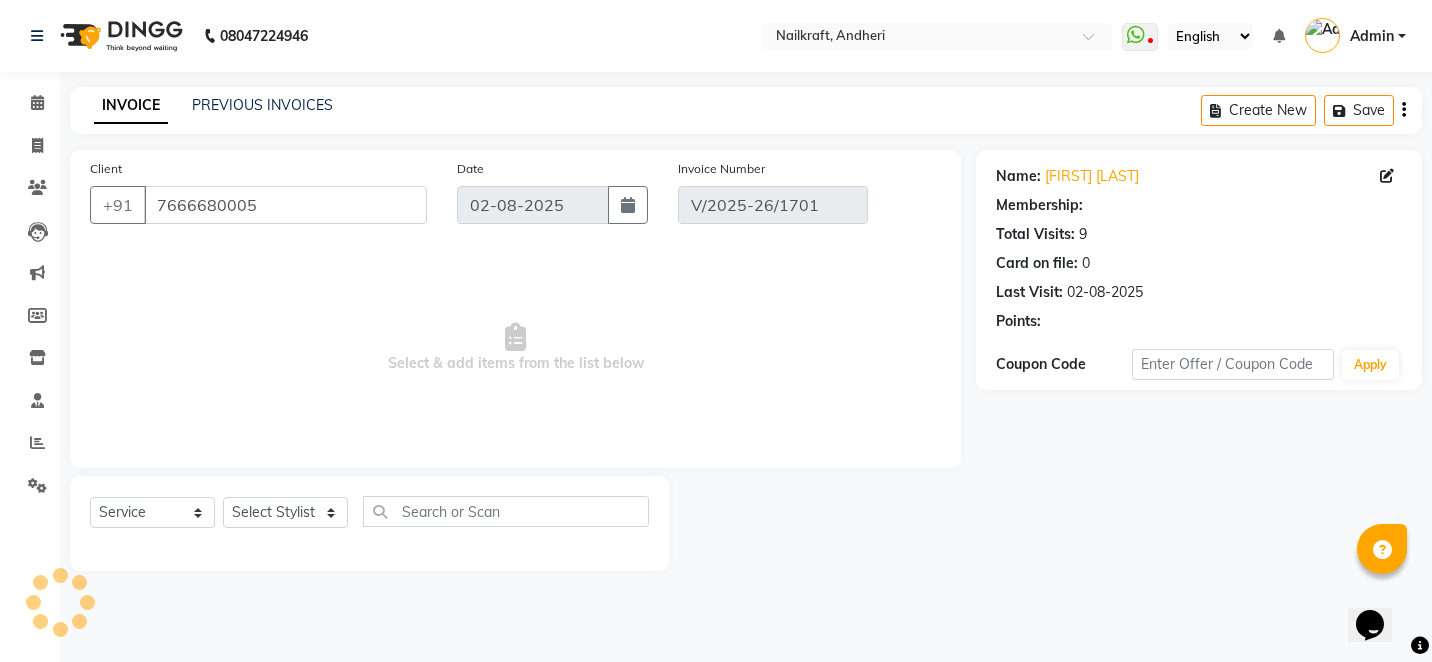 type on "01-08-2025" 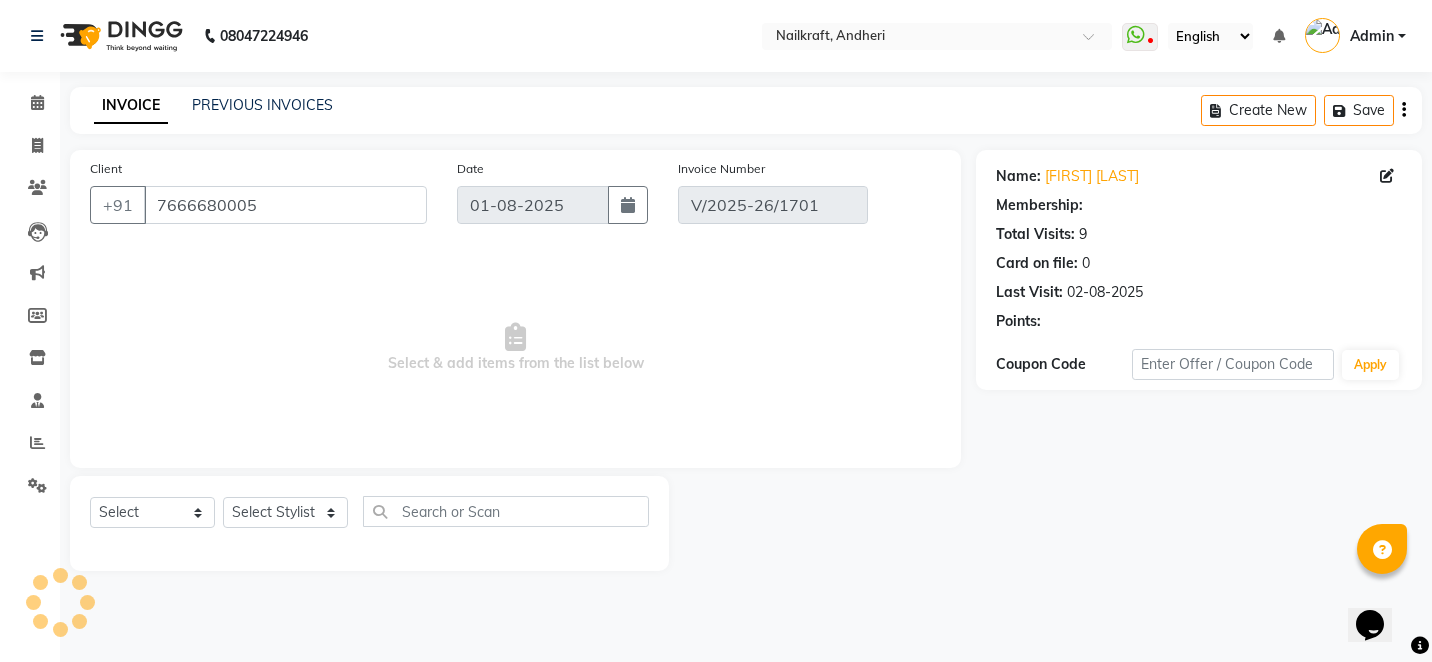 select on "1: Object" 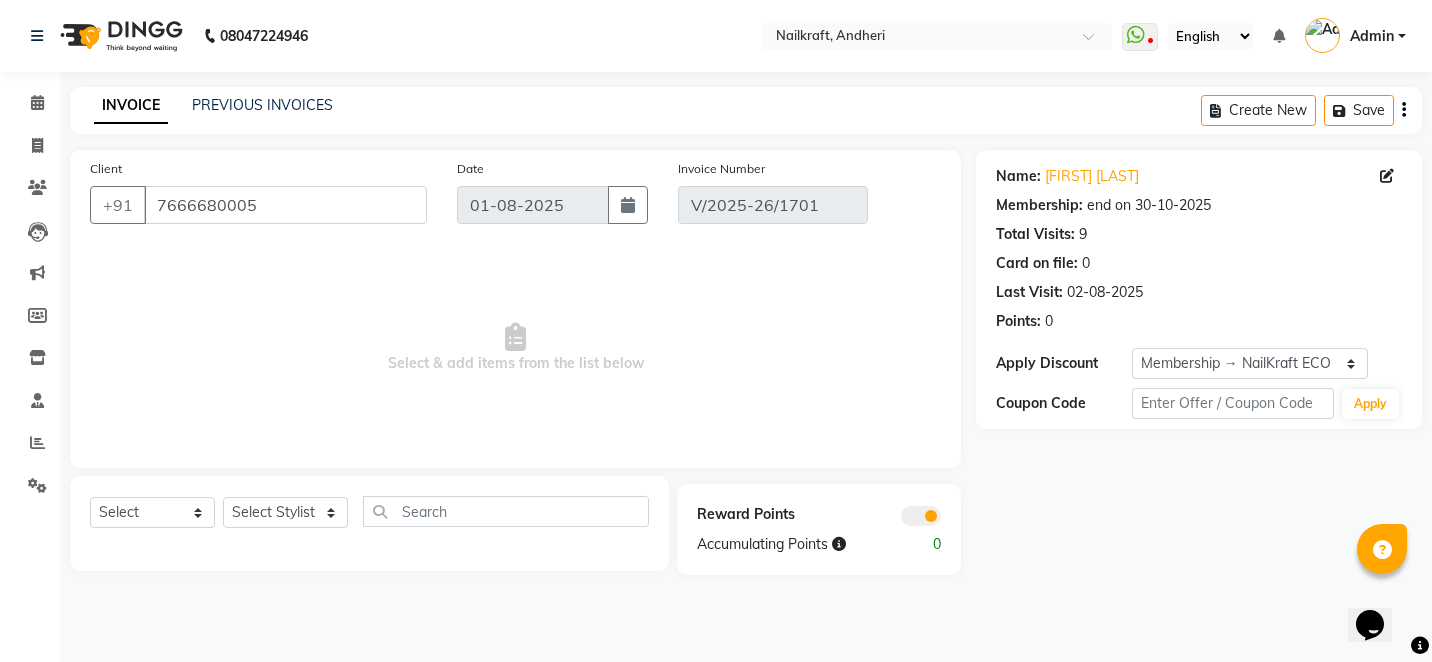 click 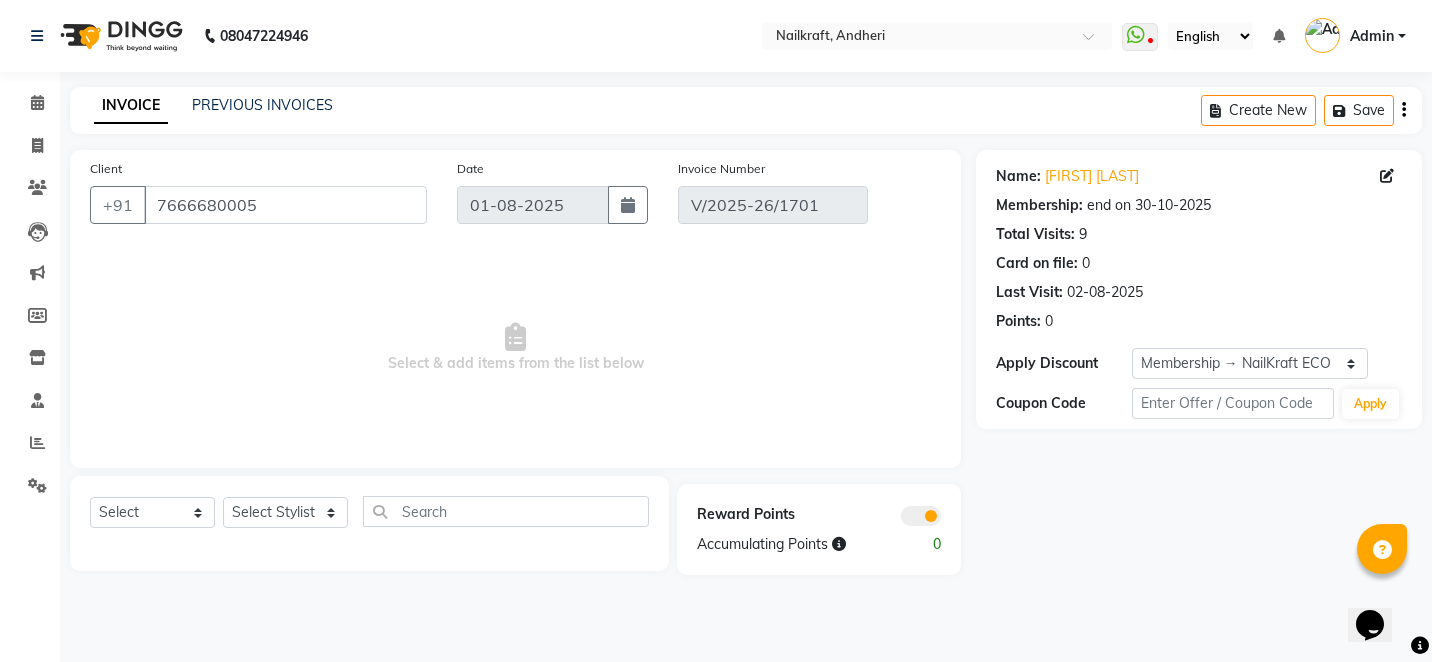 click 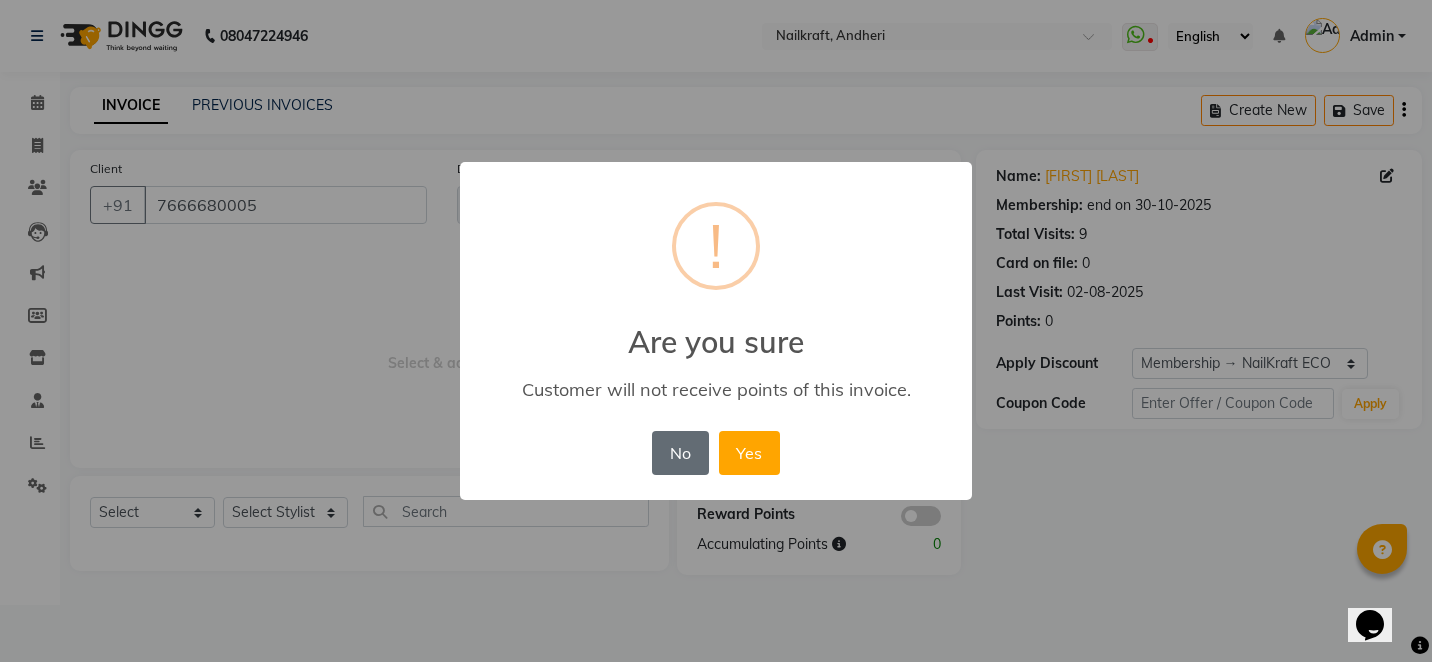 click on "No" at bounding box center (680, 453) 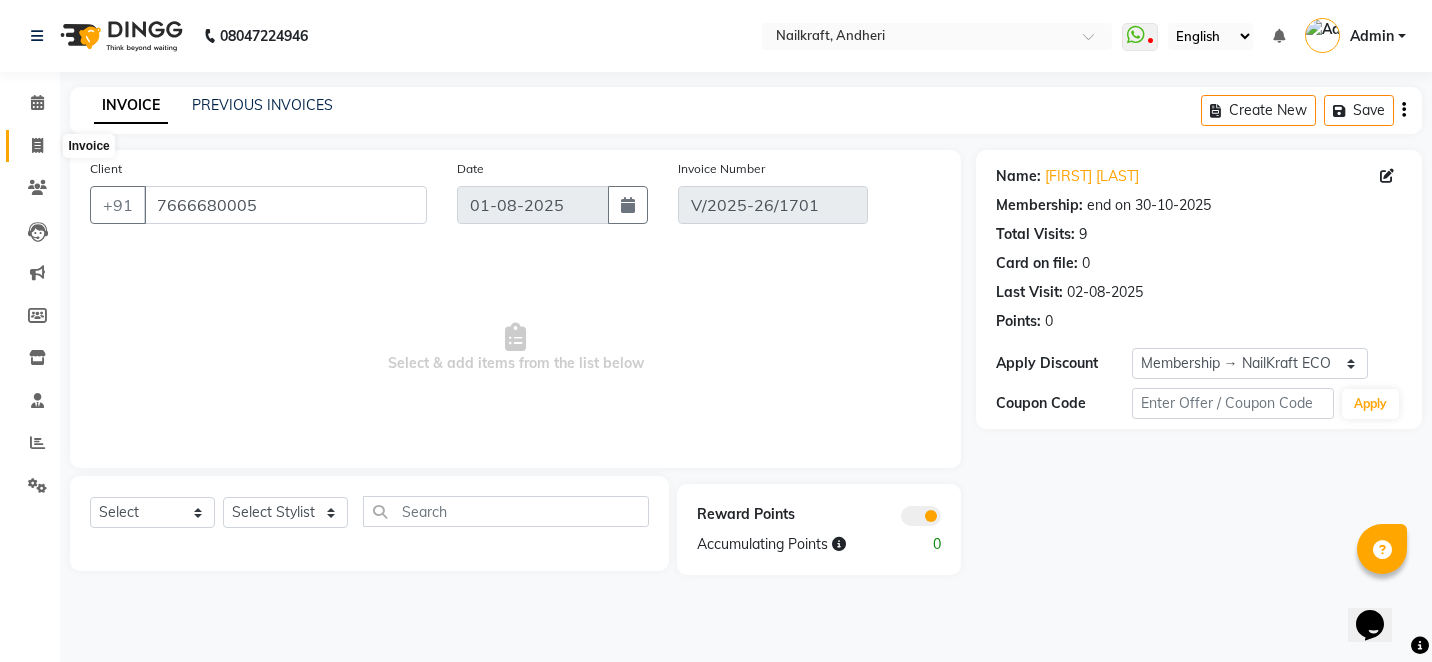 click 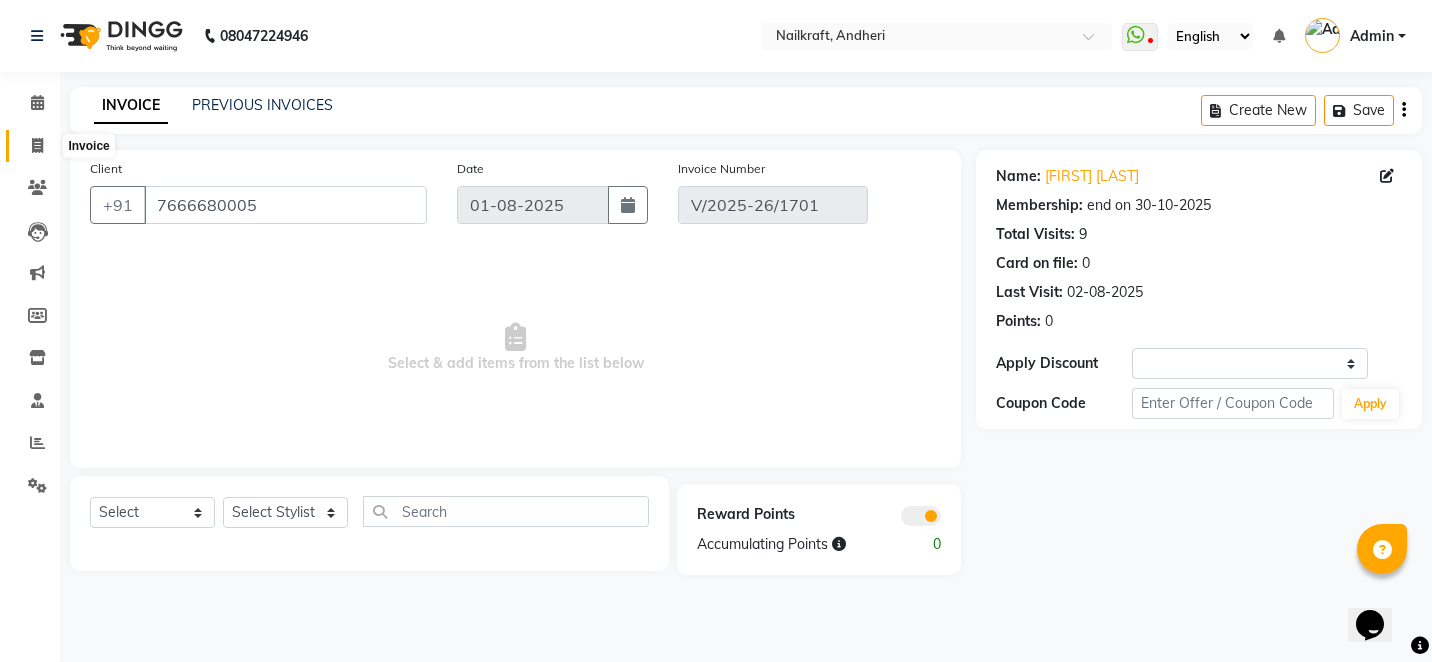 select on "service" 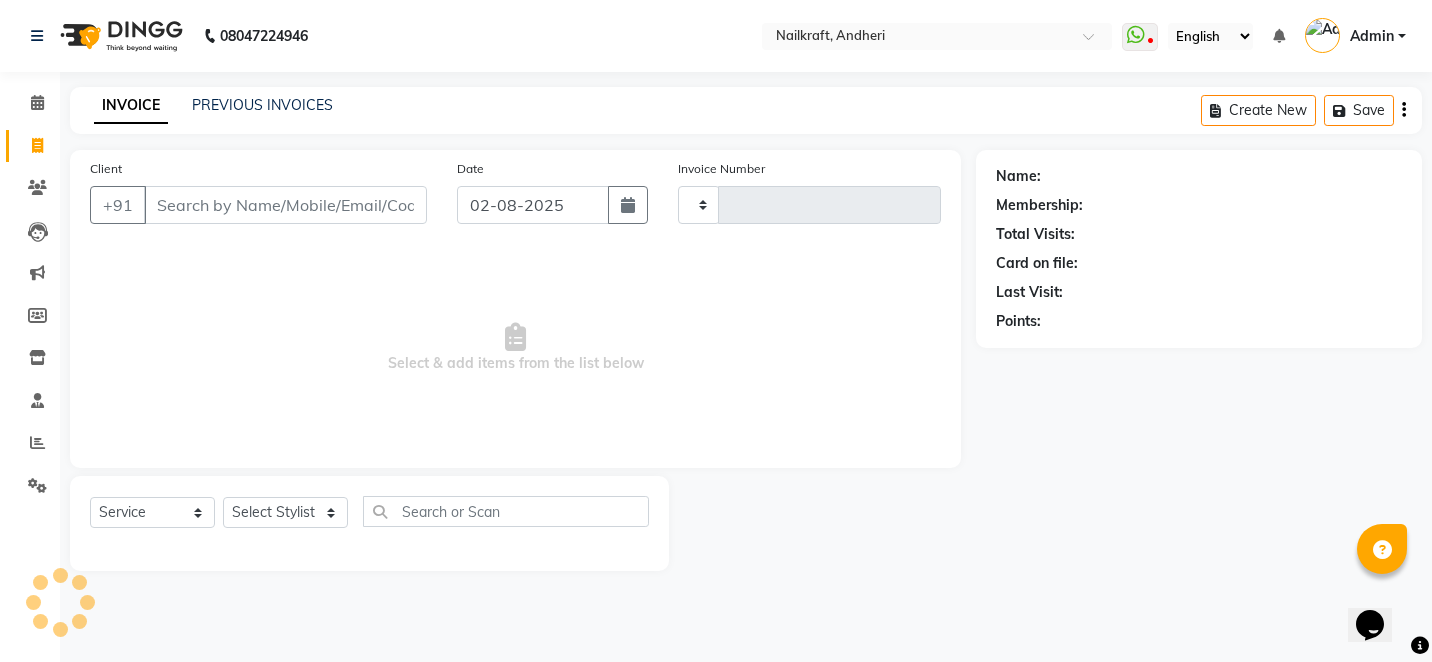 type on "1702" 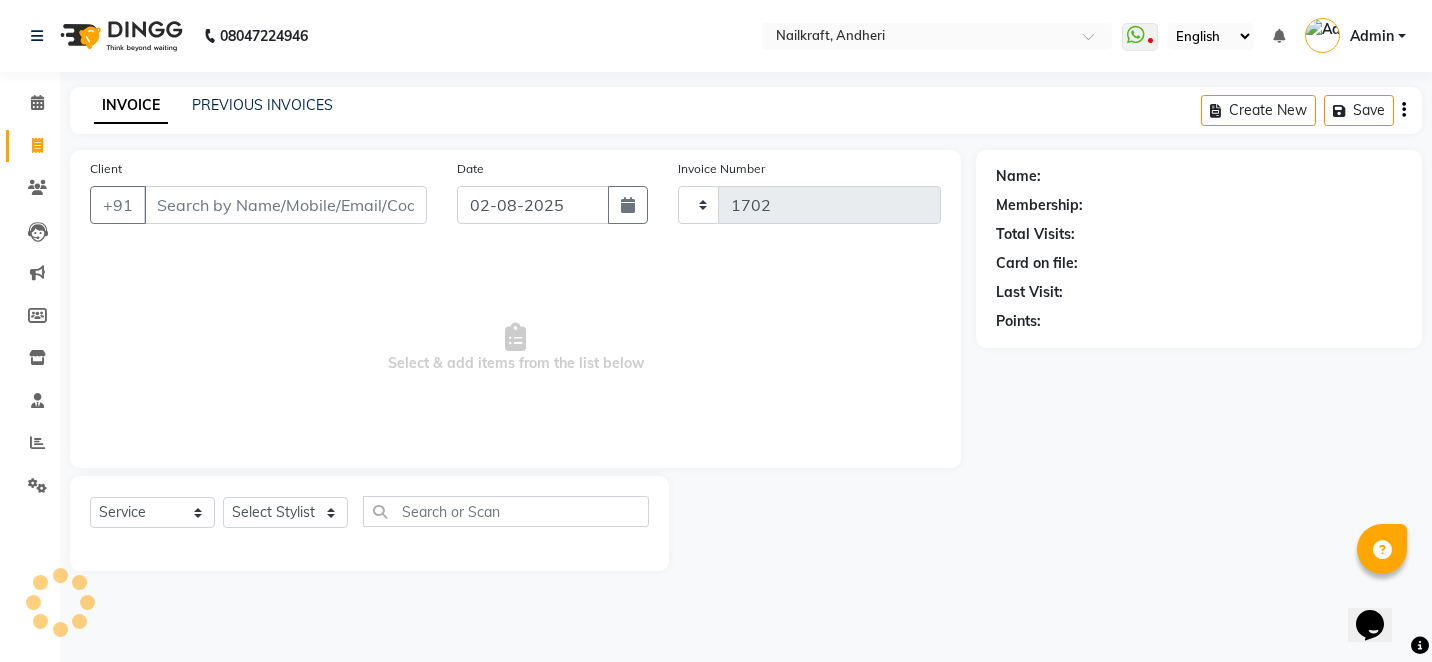 select on "6081" 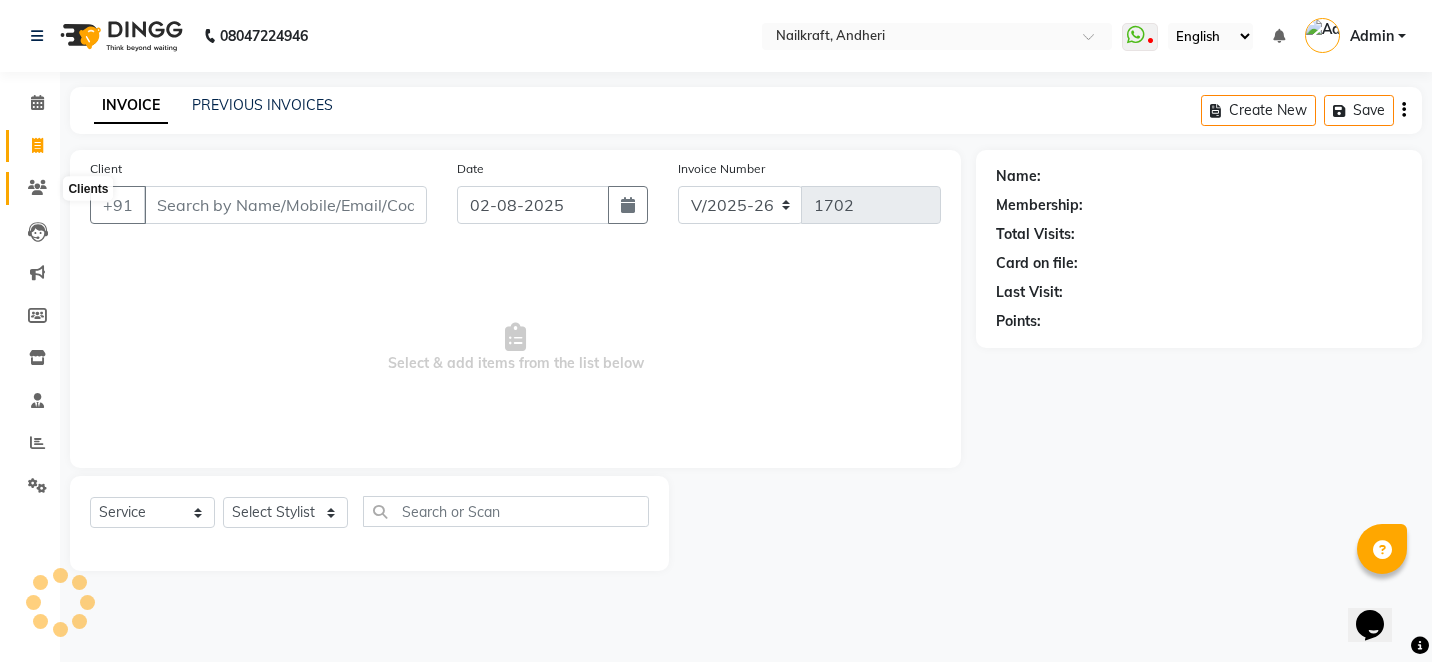 click 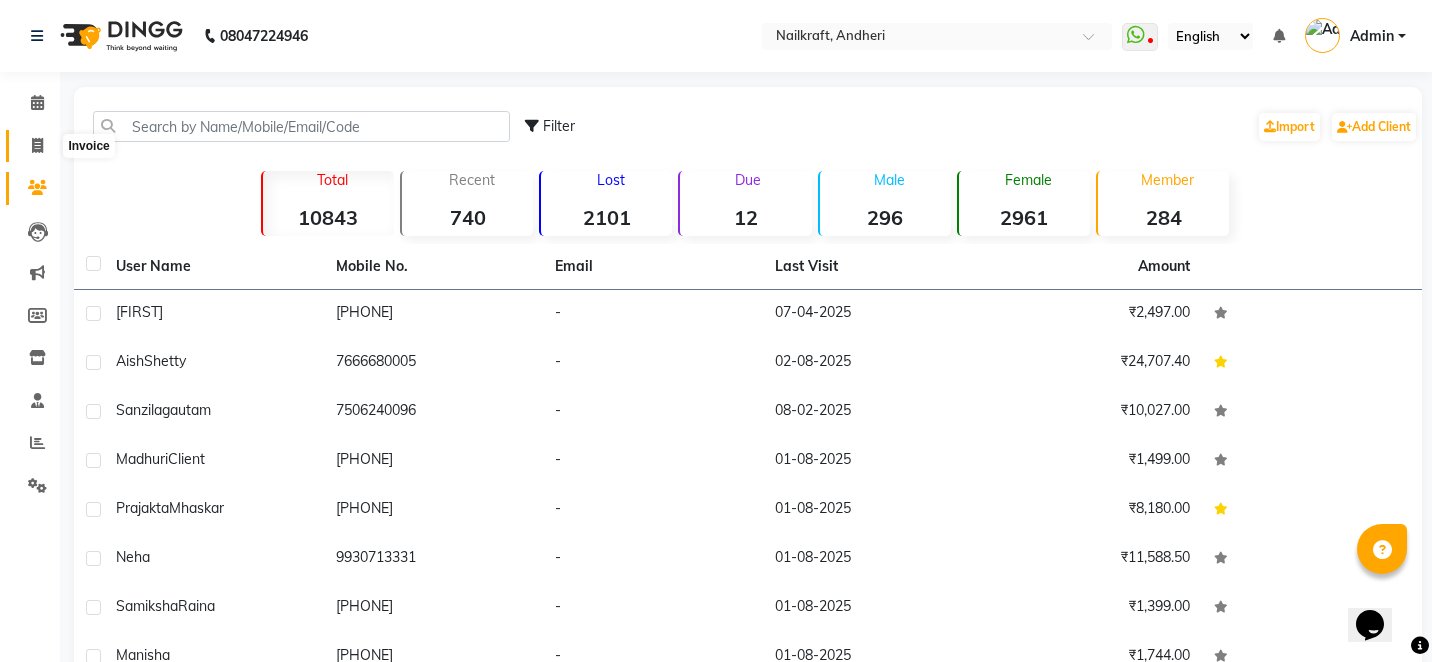 click 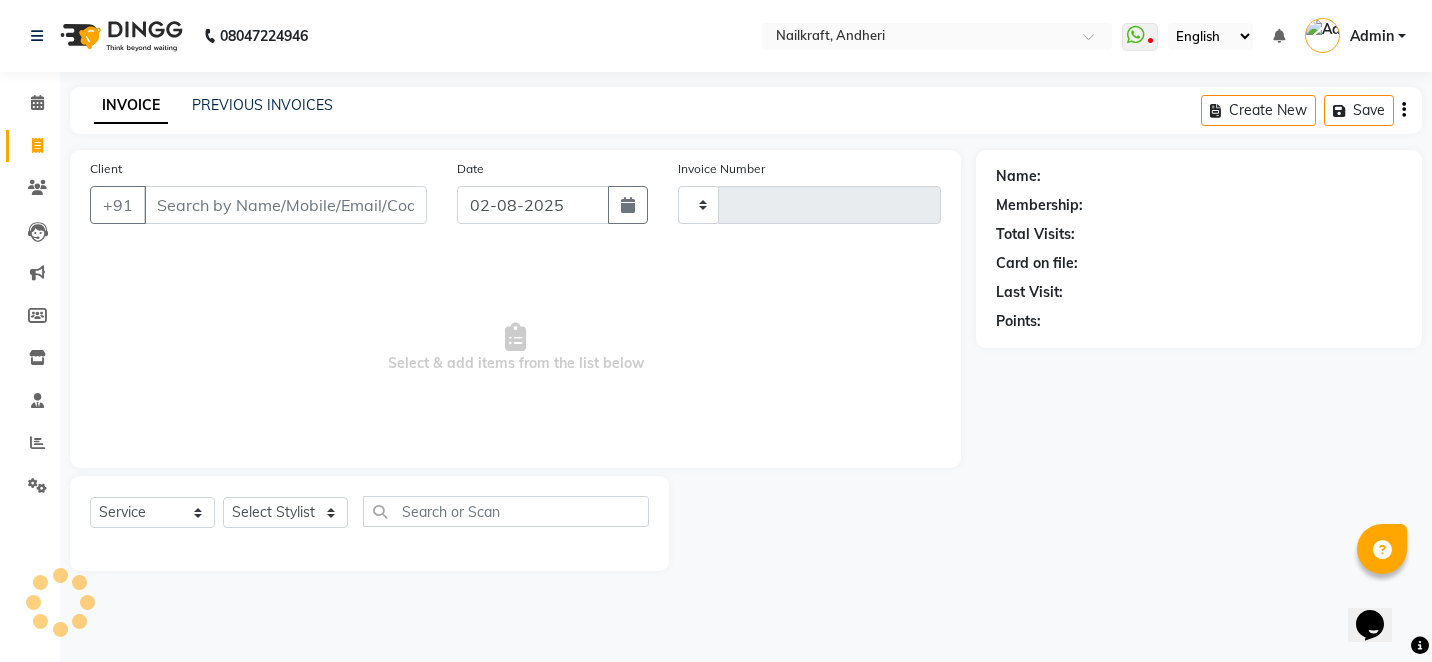 type on "1702" 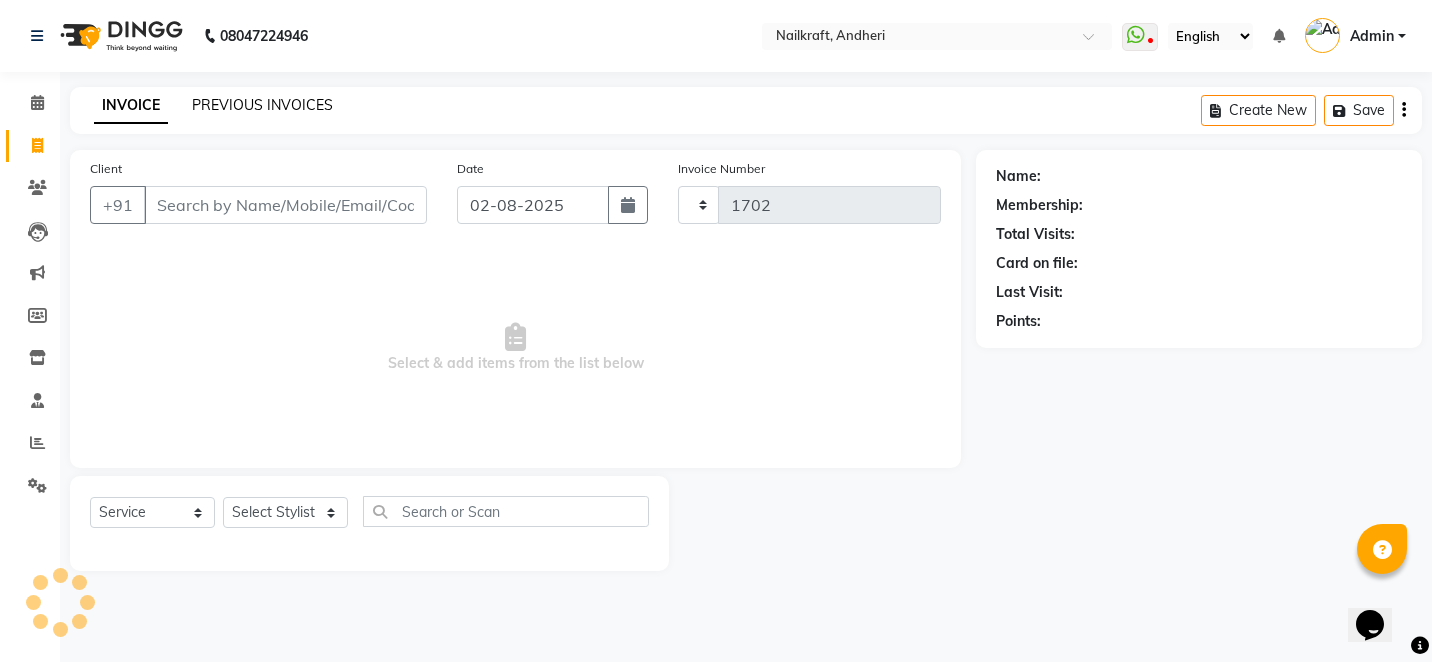 select on "6081" 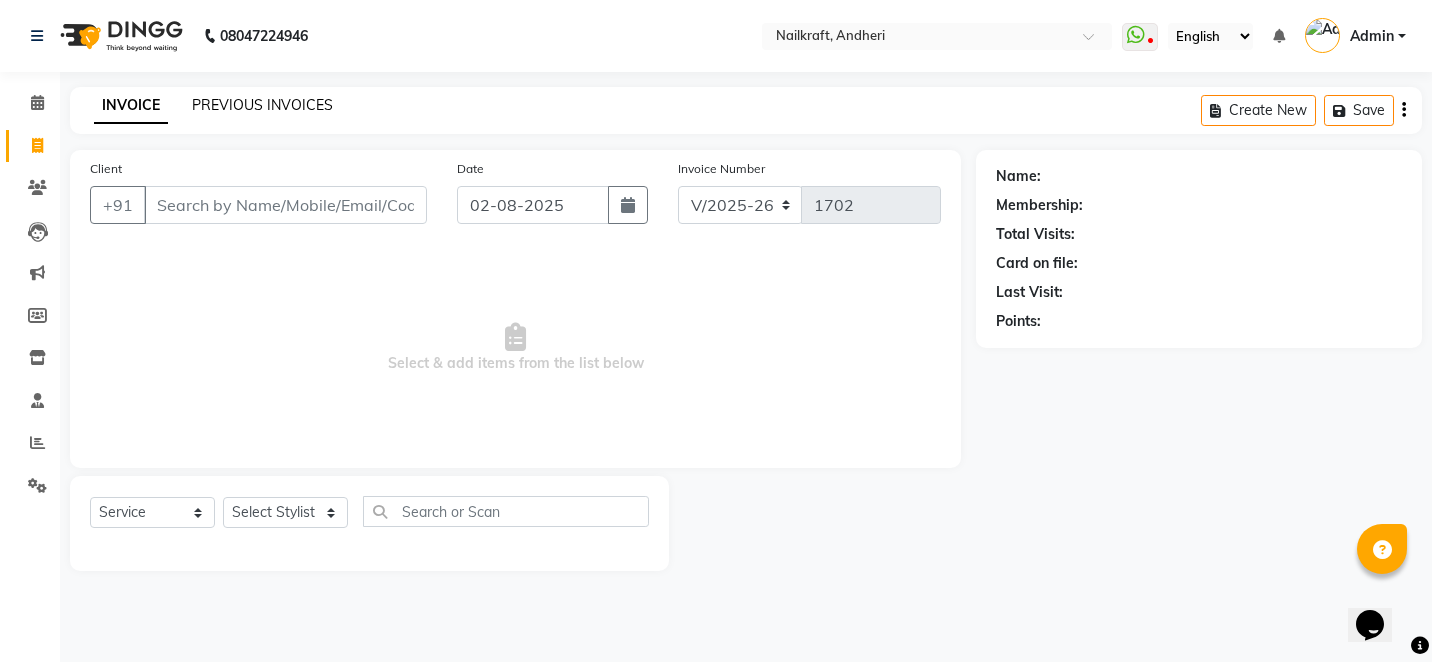 click on "PREVIOUS INVOICES" 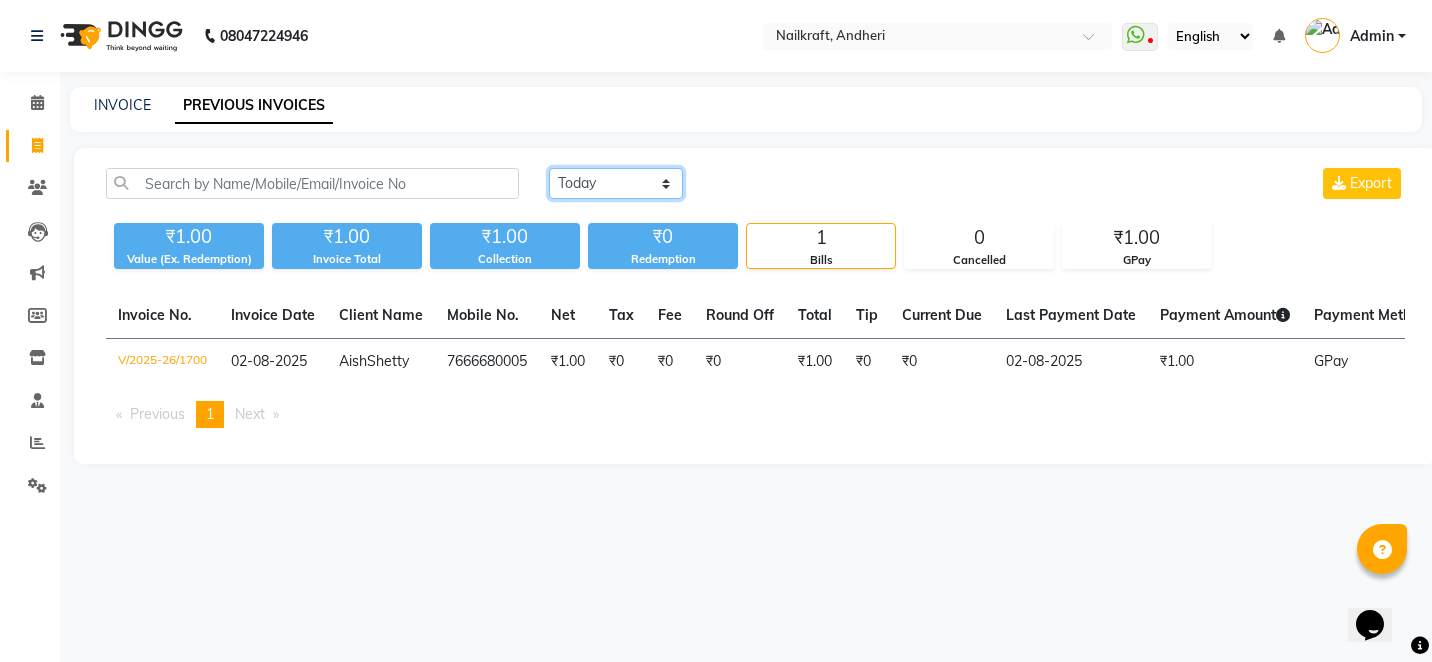 click on "Today Yesterday Custom Range" 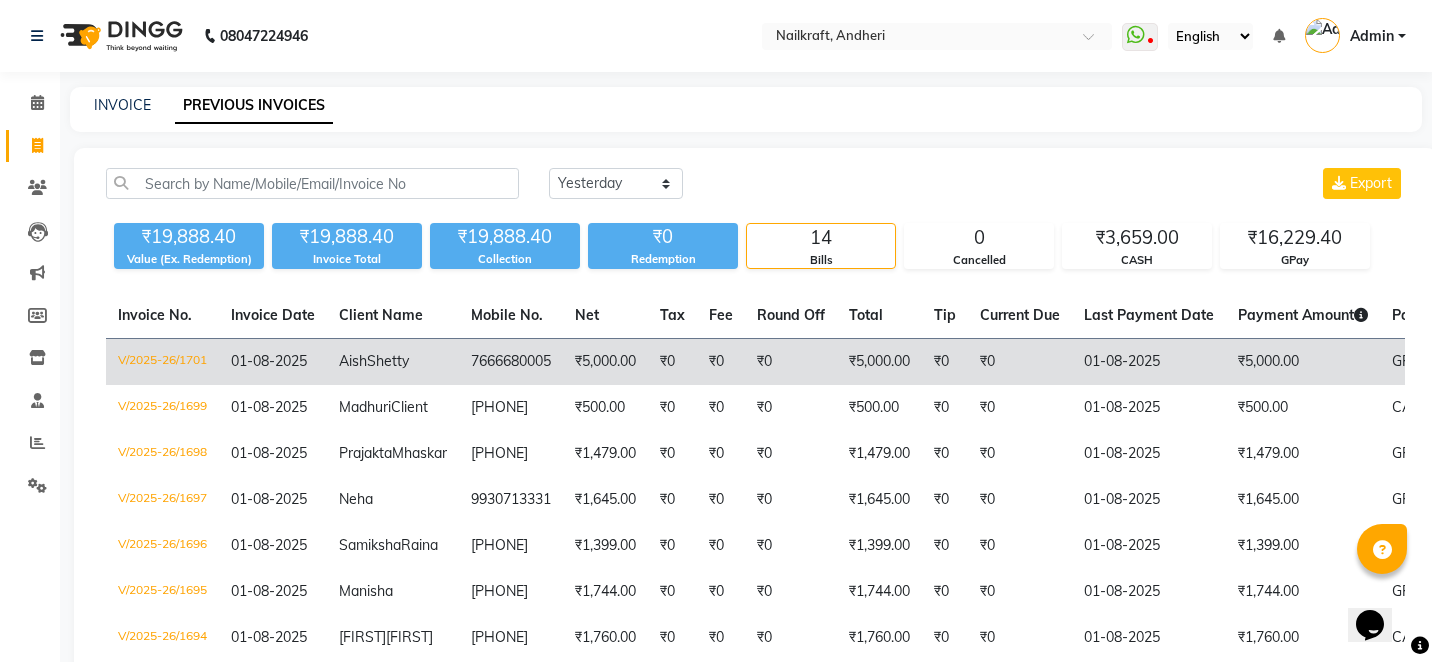 click on "₹0" 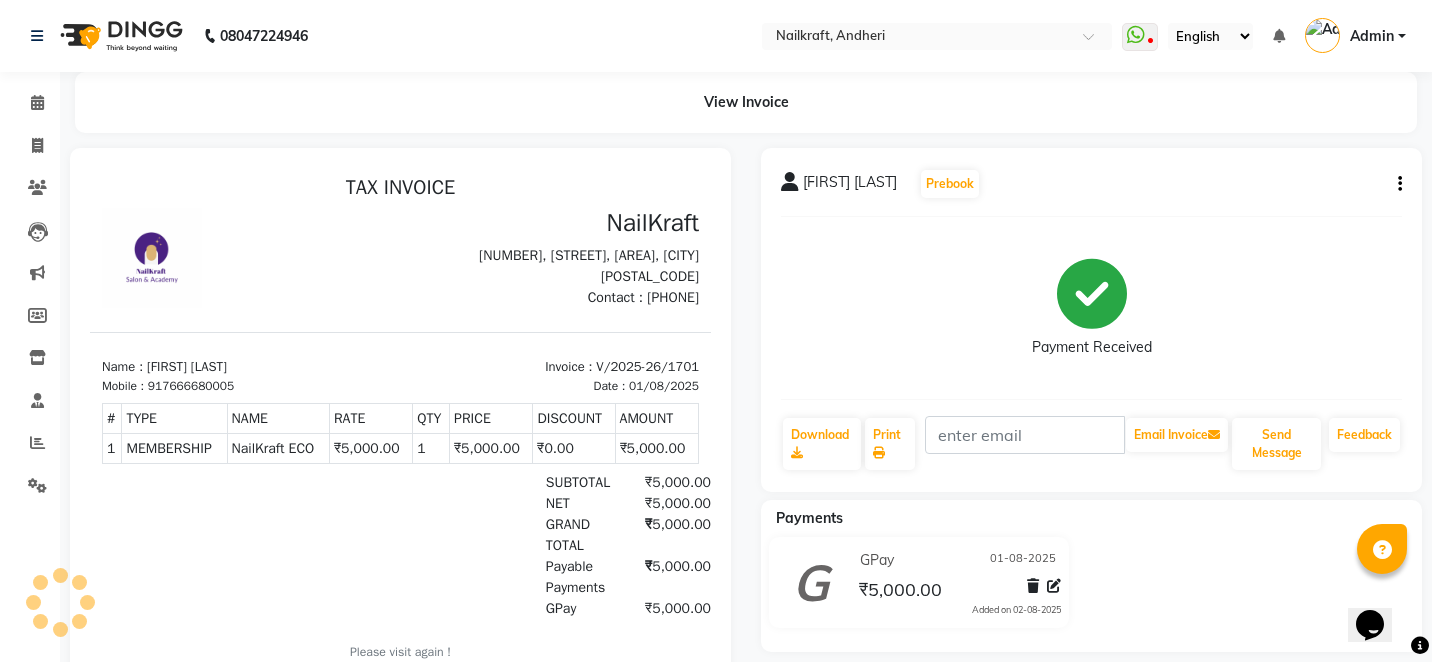 scroll, scrollTop: 0, scrollLeft: 0, axis: both 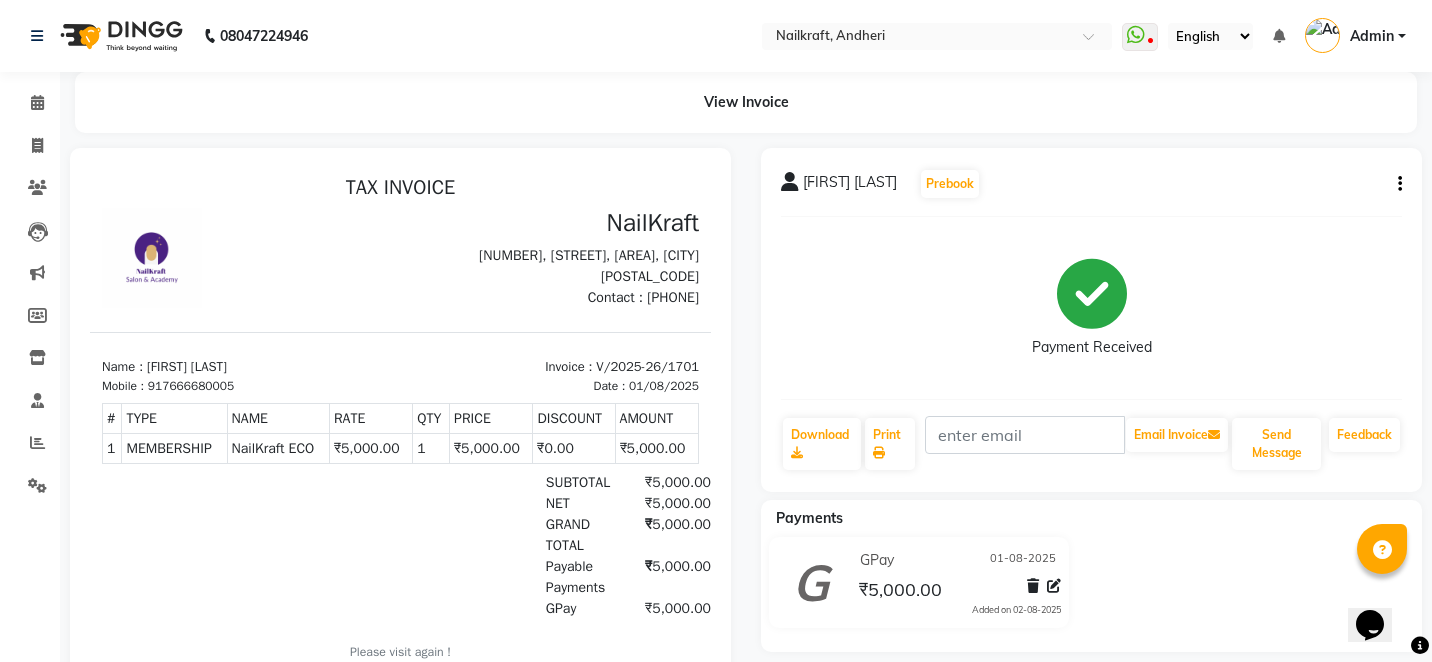 click 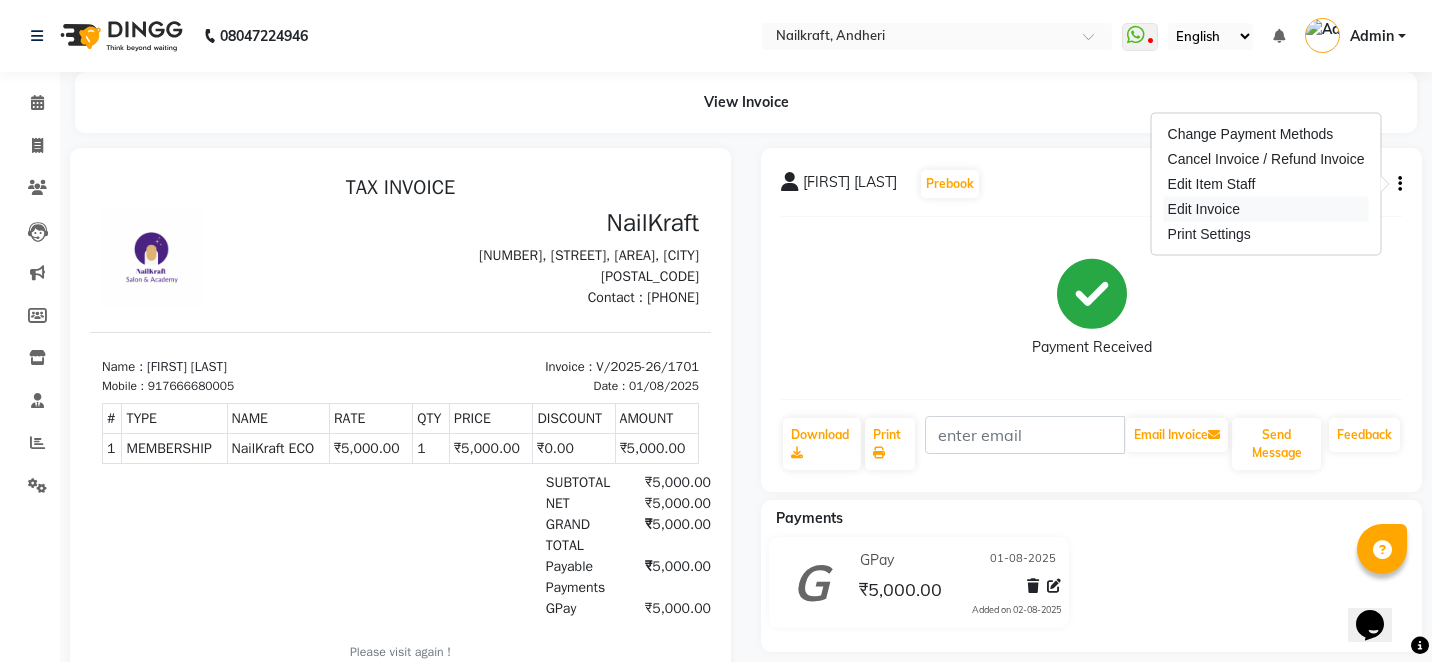 click on "Edit Invoice" at bounding box center [1266, 209] 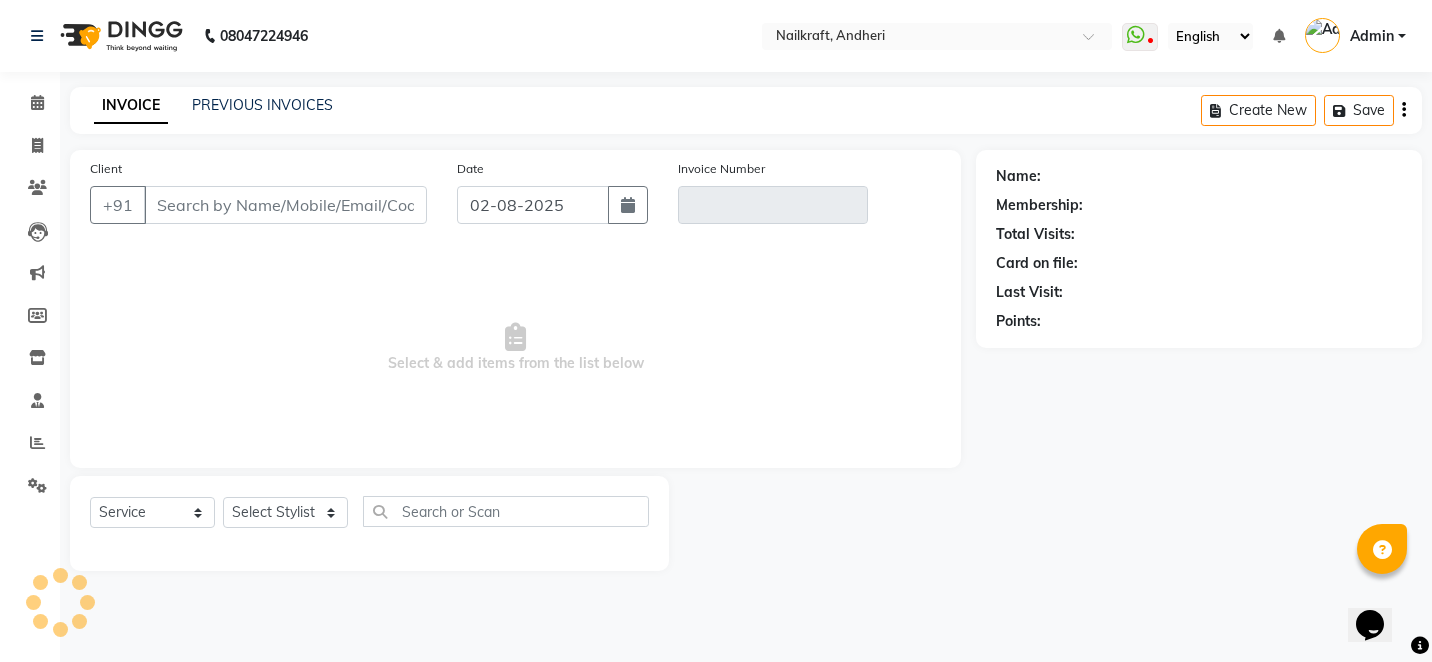 type on "7666680005" 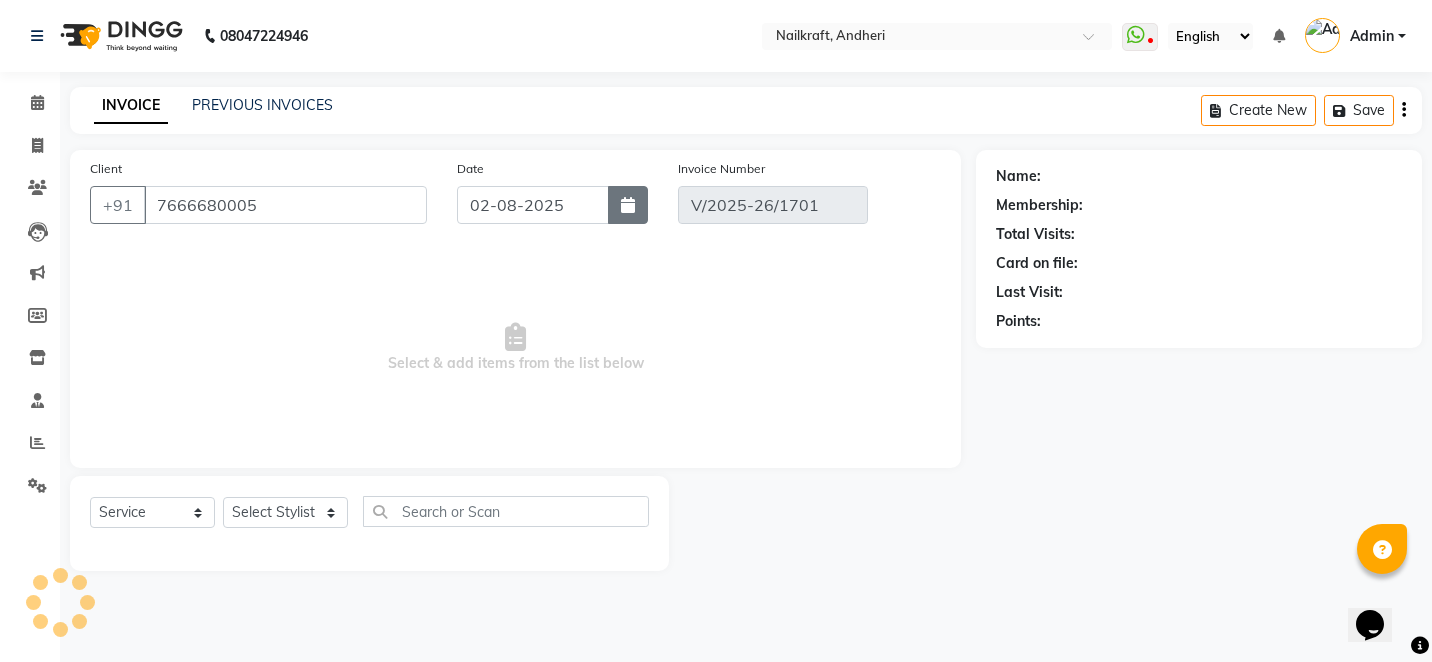 select on "1: Object" 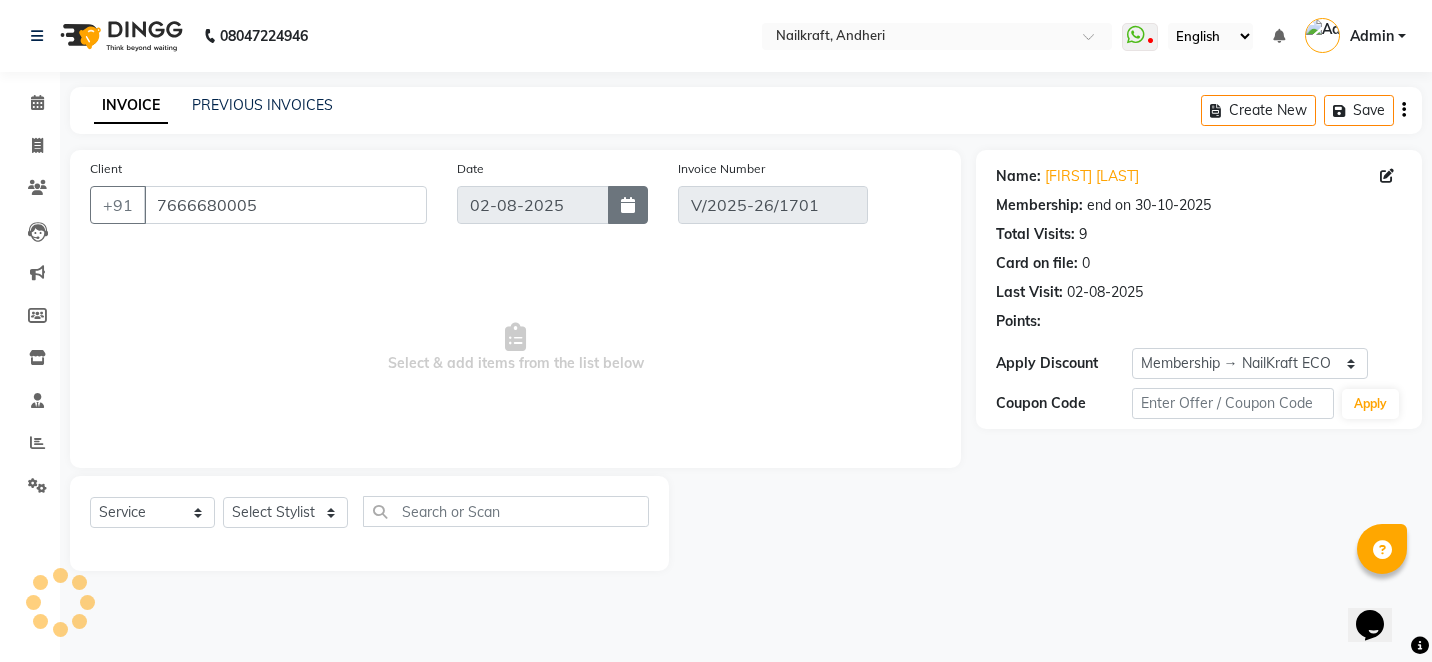 type on "01-08-2025" 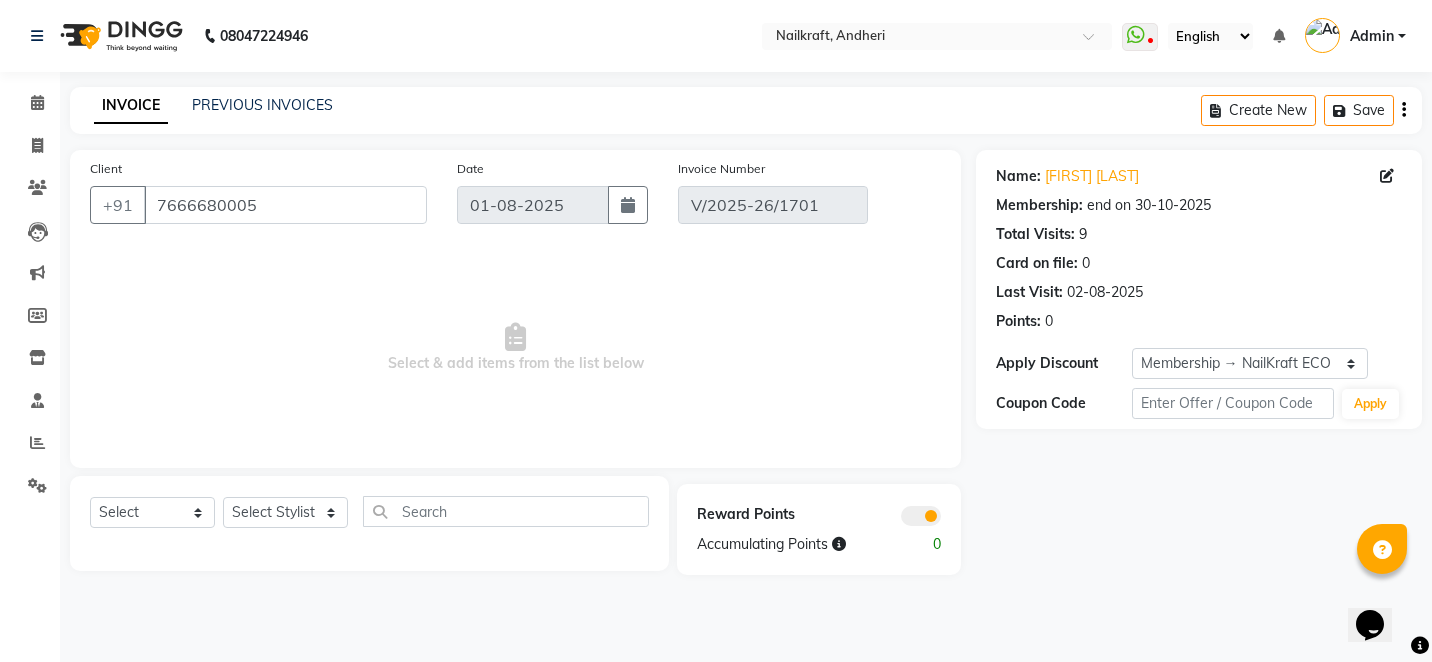 click 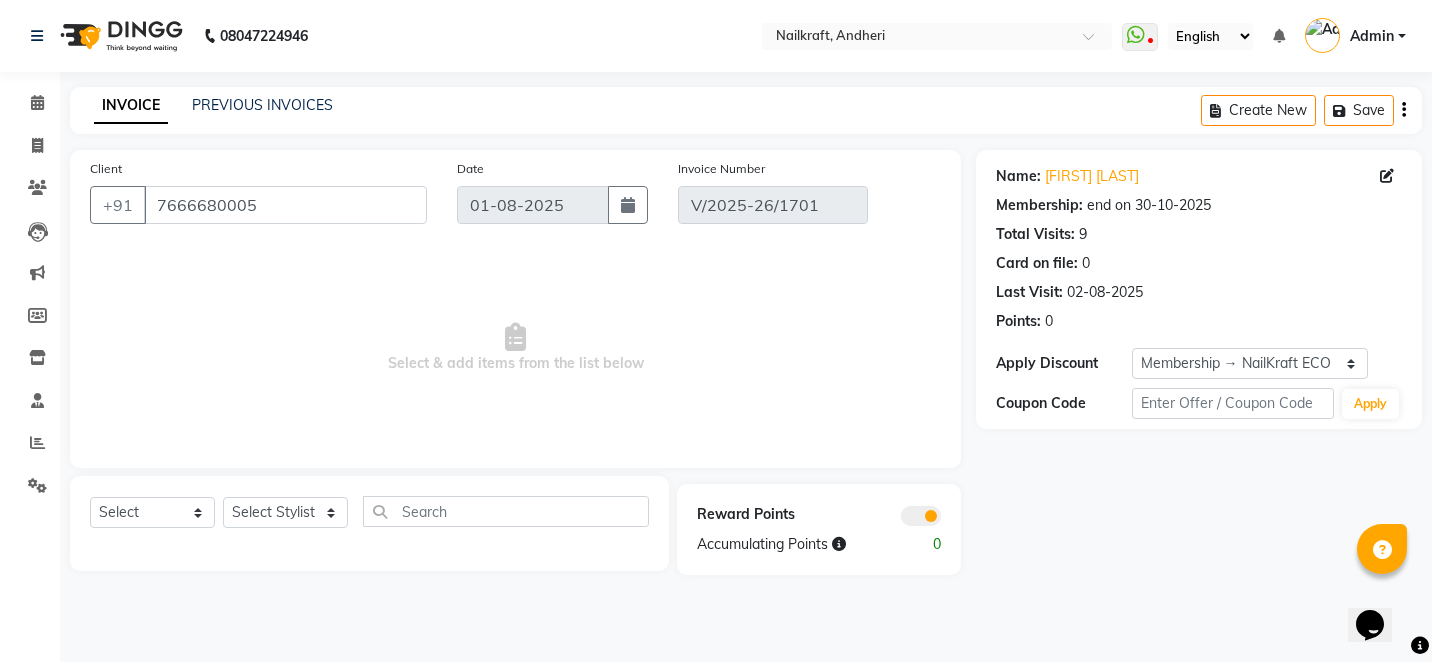 click 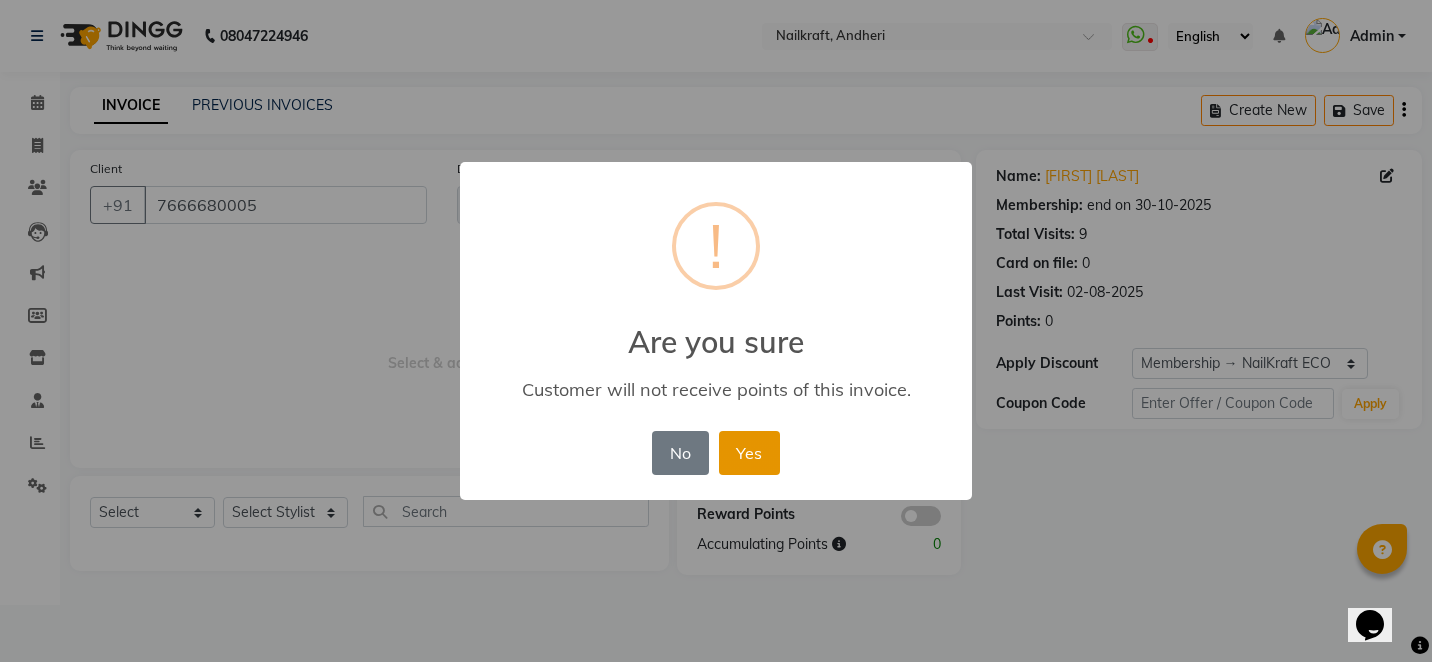 click on "Yes" at bounding box center (749, 453) 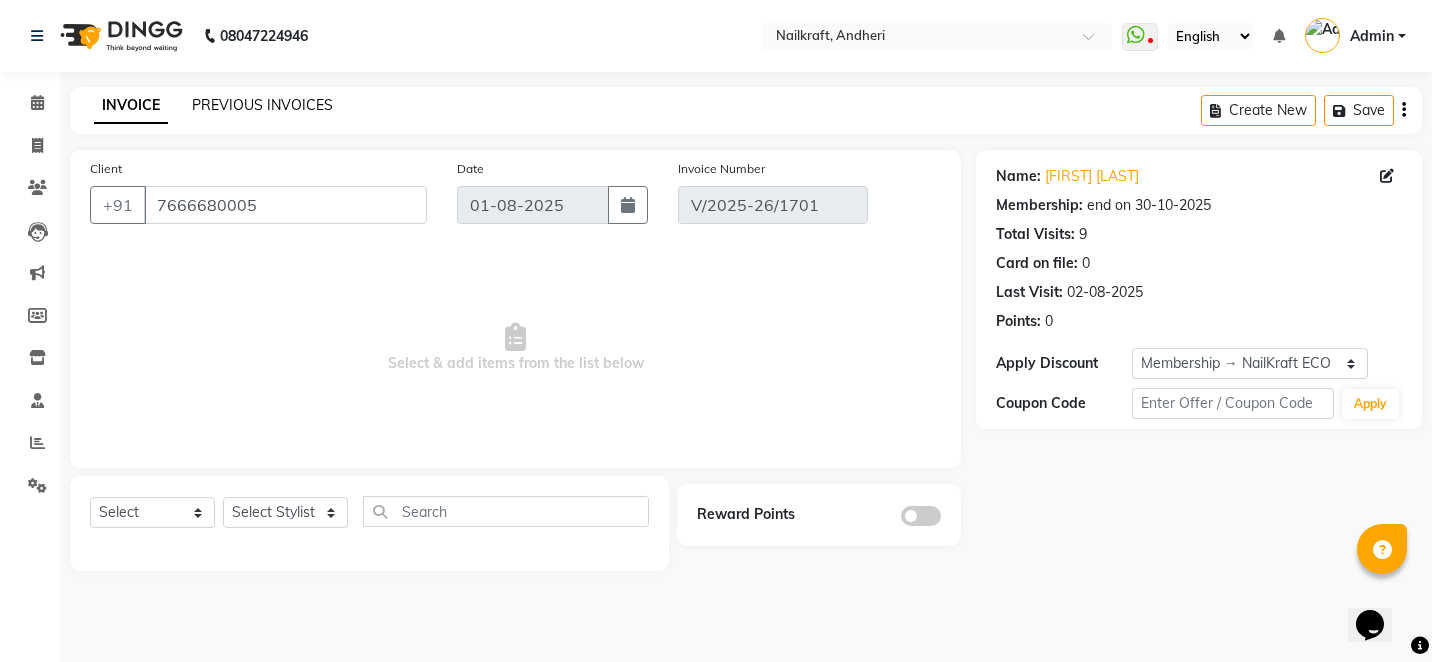 click on "PREVIOUS INVOICES" 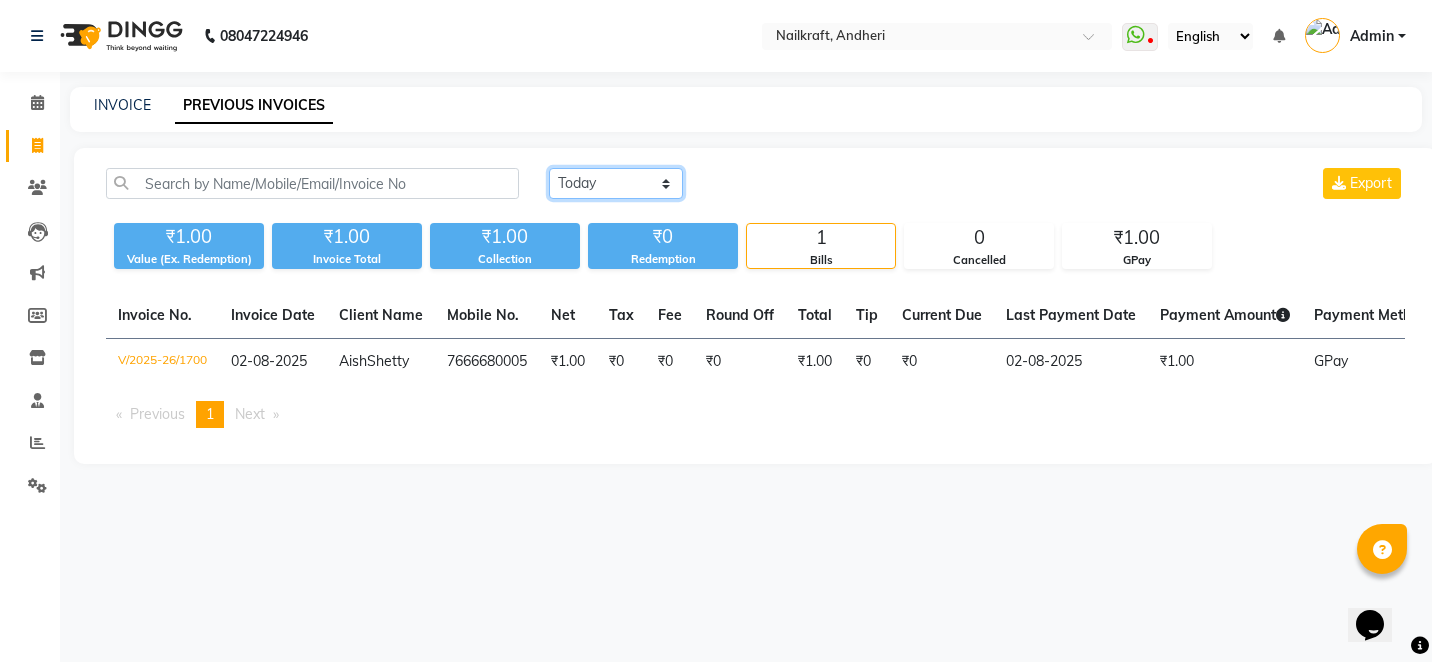 click on "Today Yesterday Custom Range" 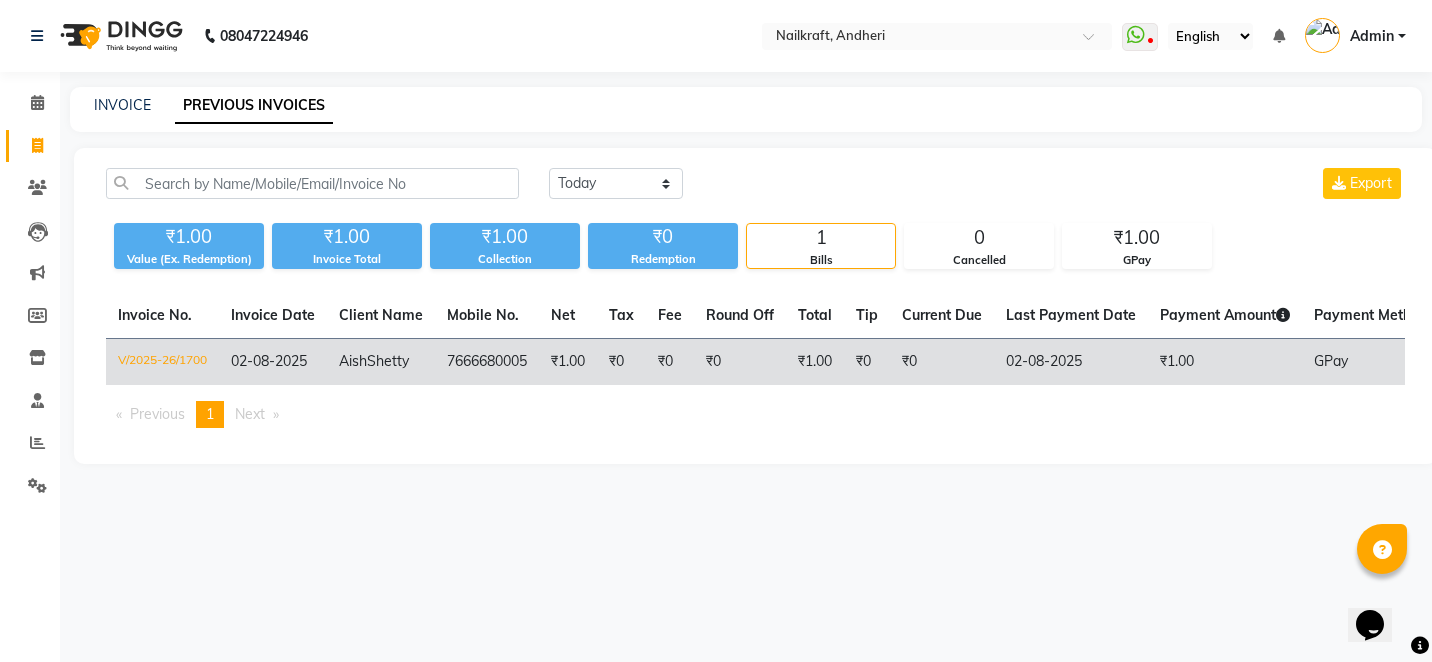 click on "GPay" 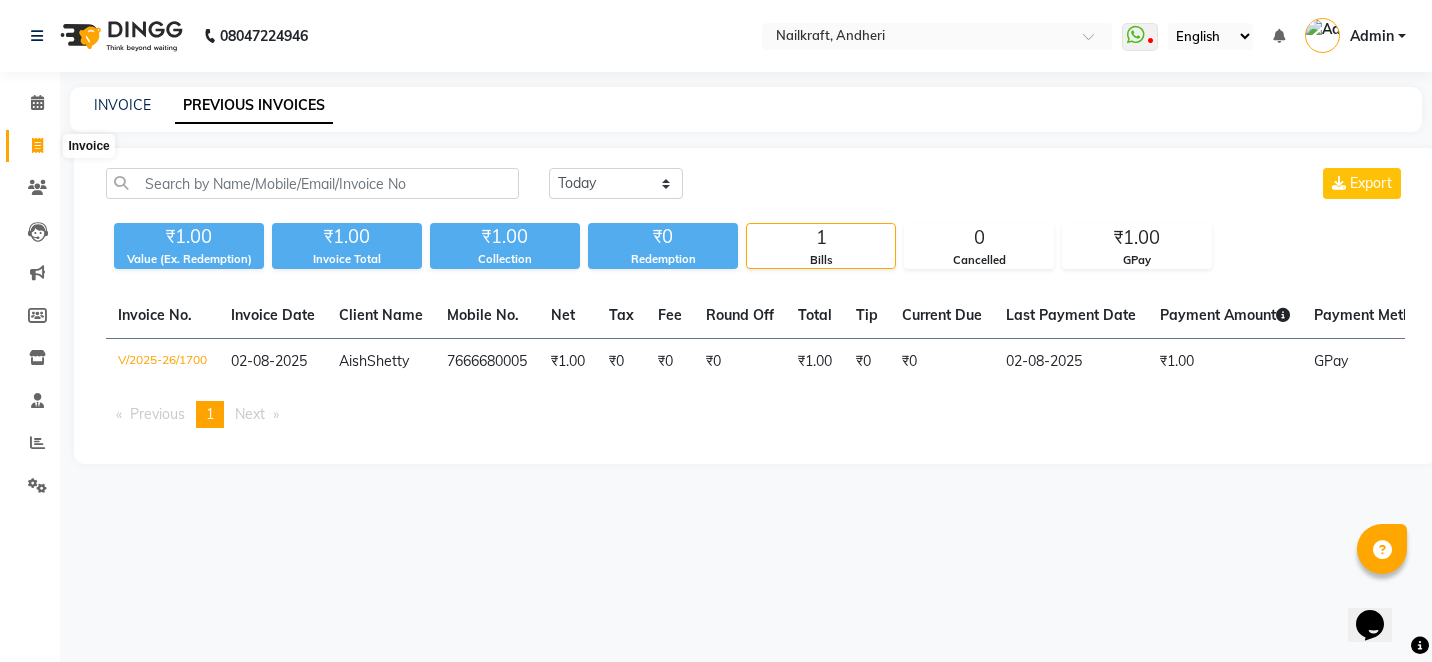 click 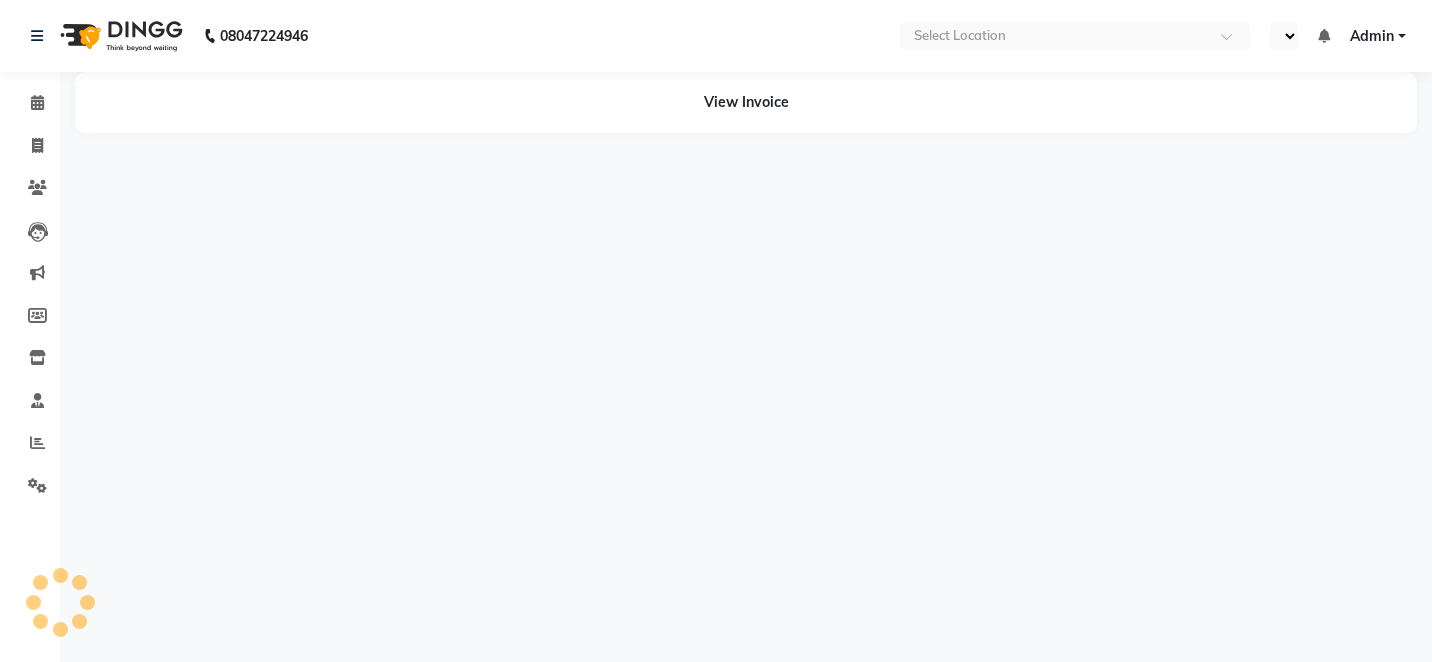 scroll, scrollTop: 0, scrollLeft: 0, axis: both 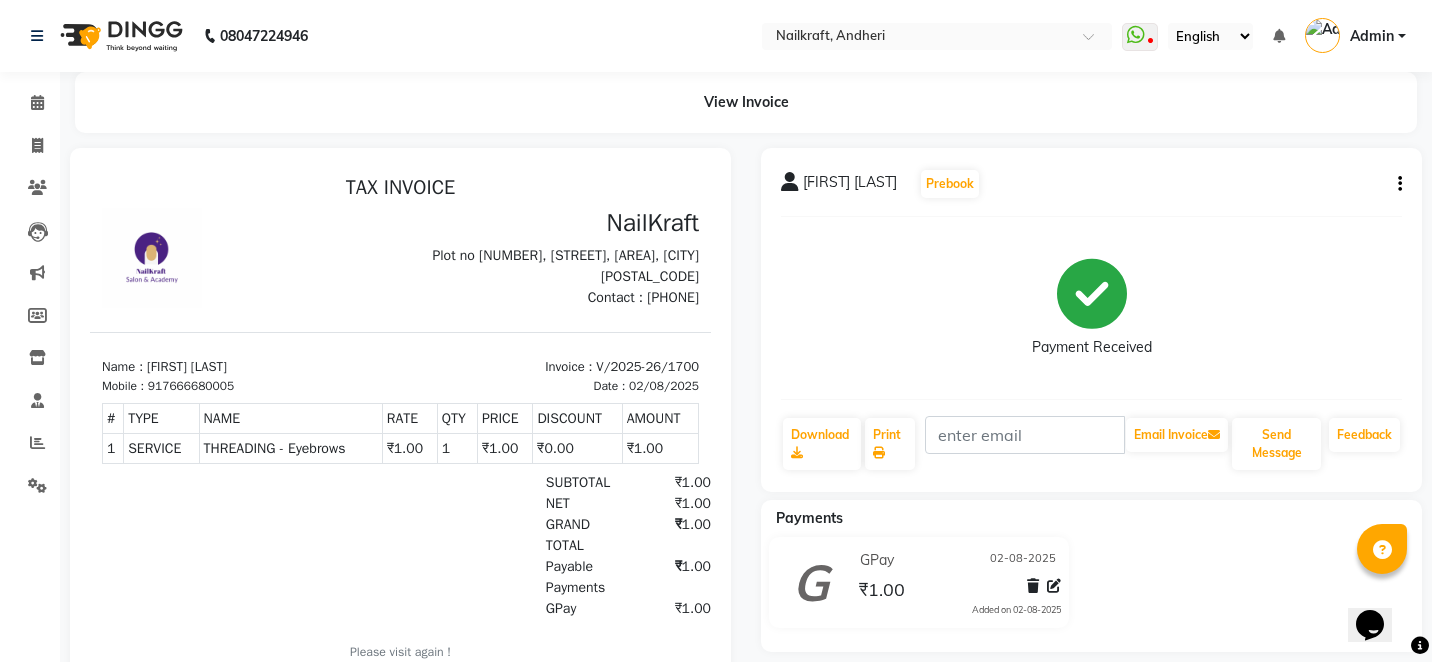 click 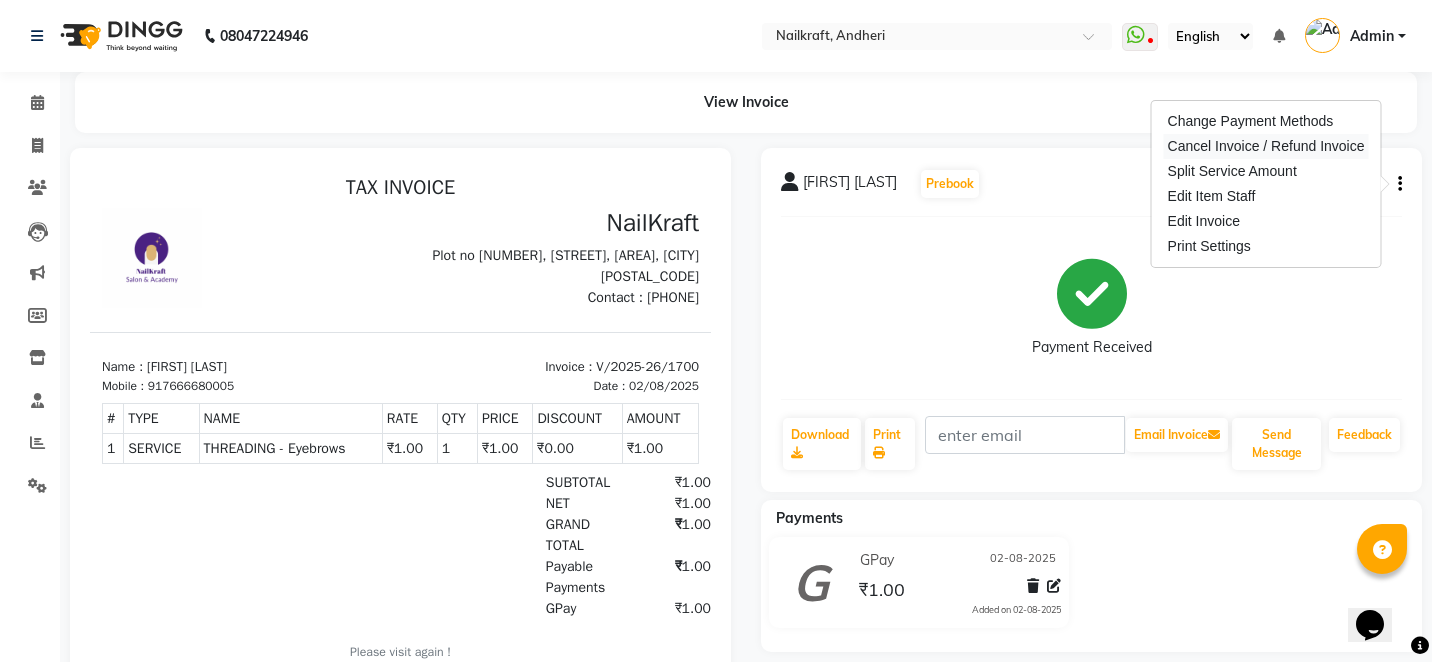 click on "Cancel Invoice / Refund Invoice" at bounding box center [1266, 146] 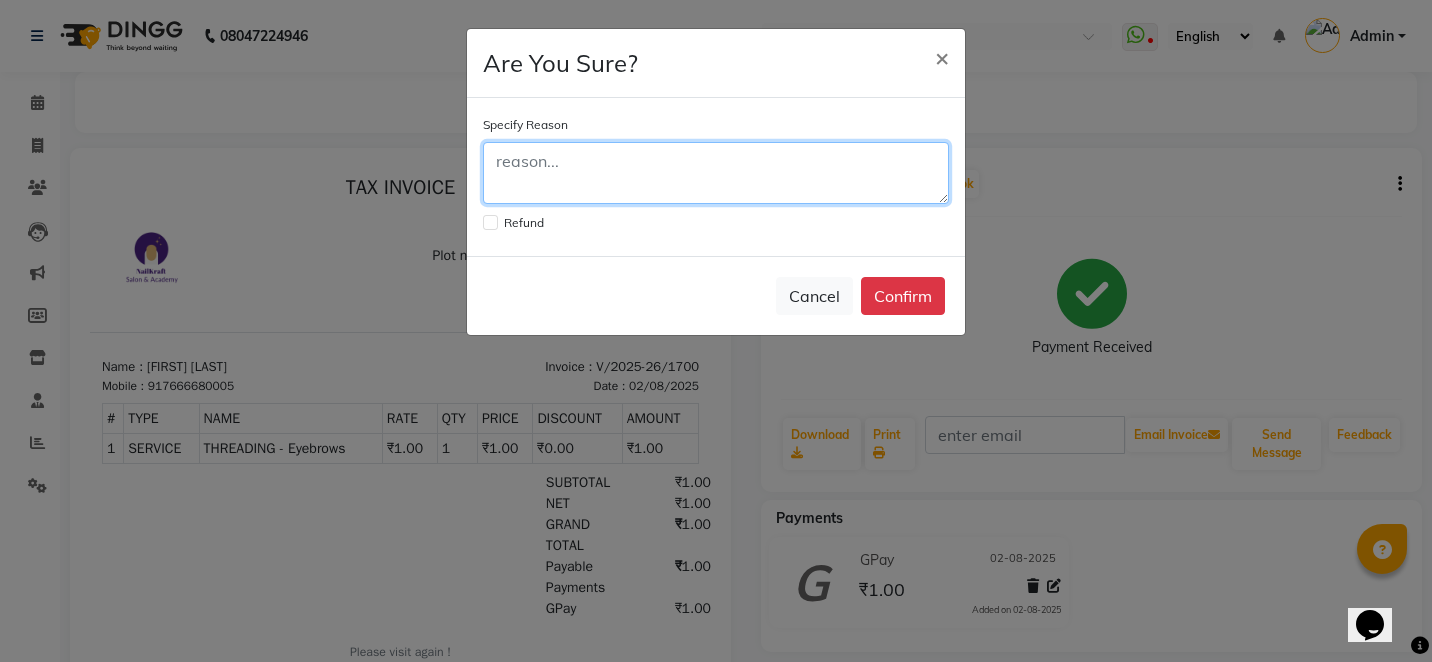 click 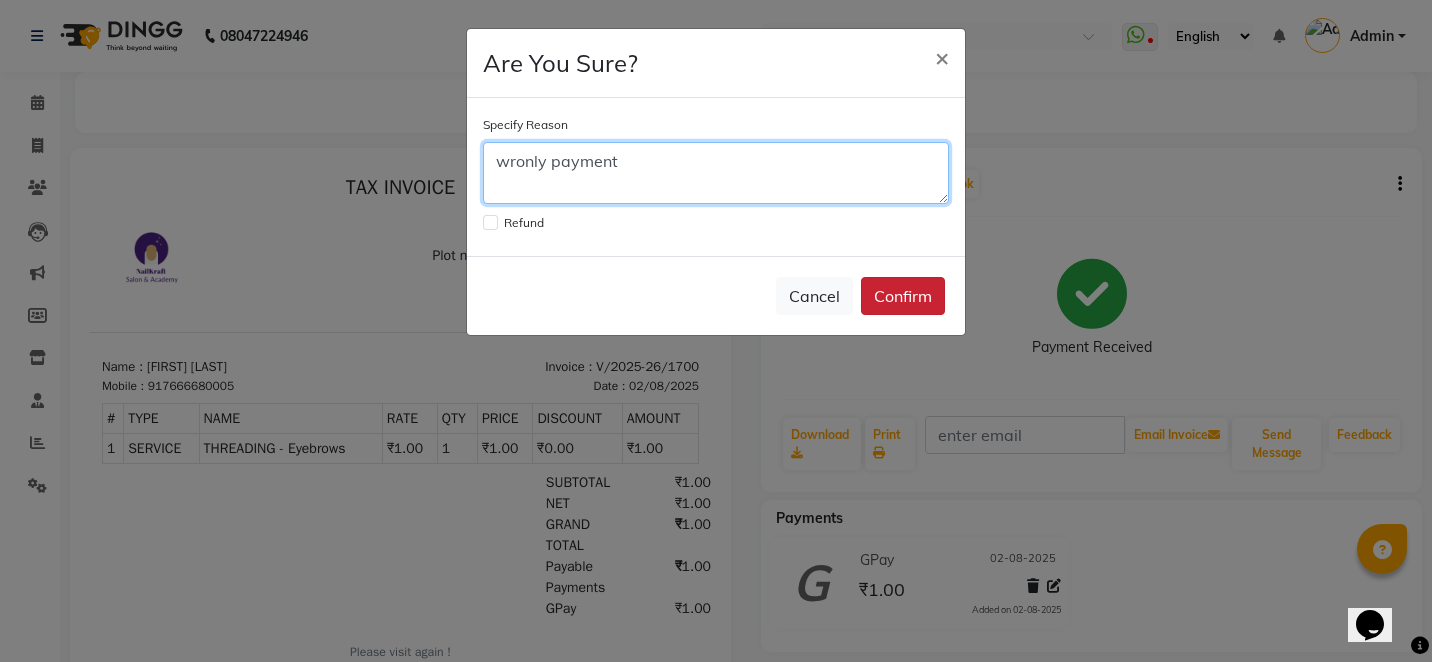 type on "wronly payment" 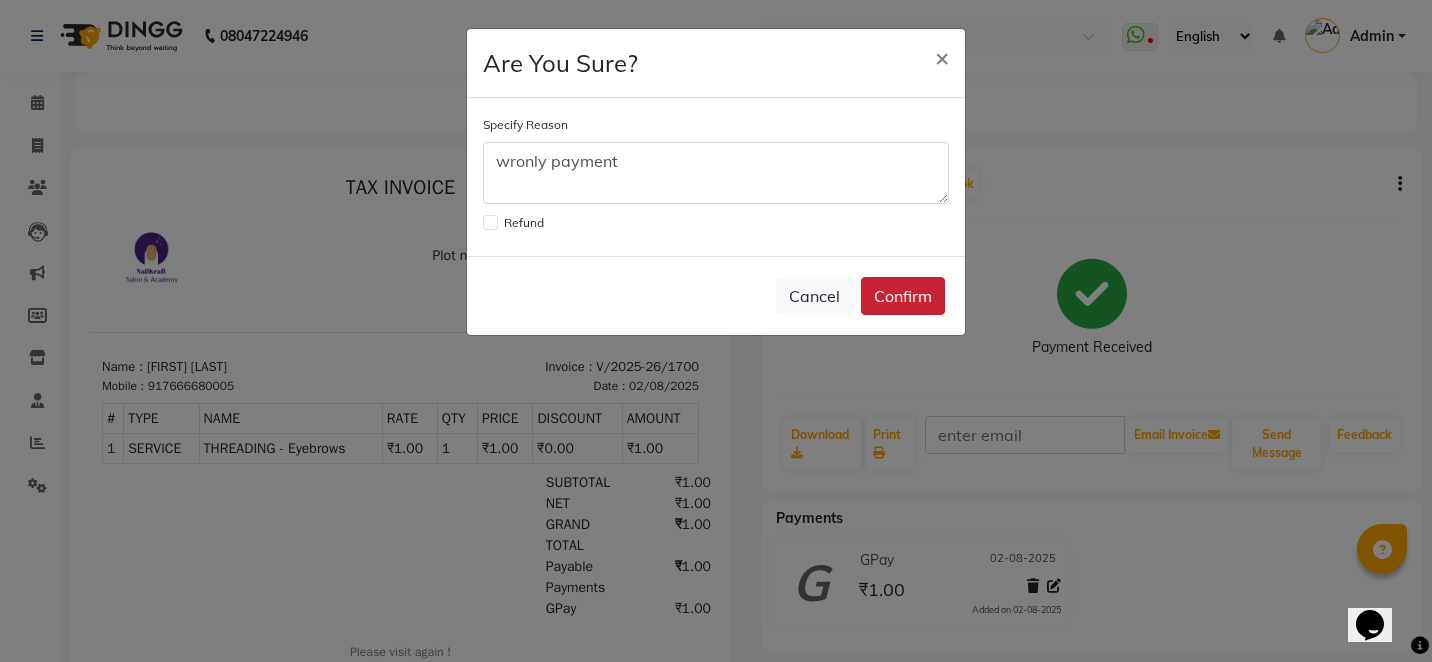 click on "Confirm" 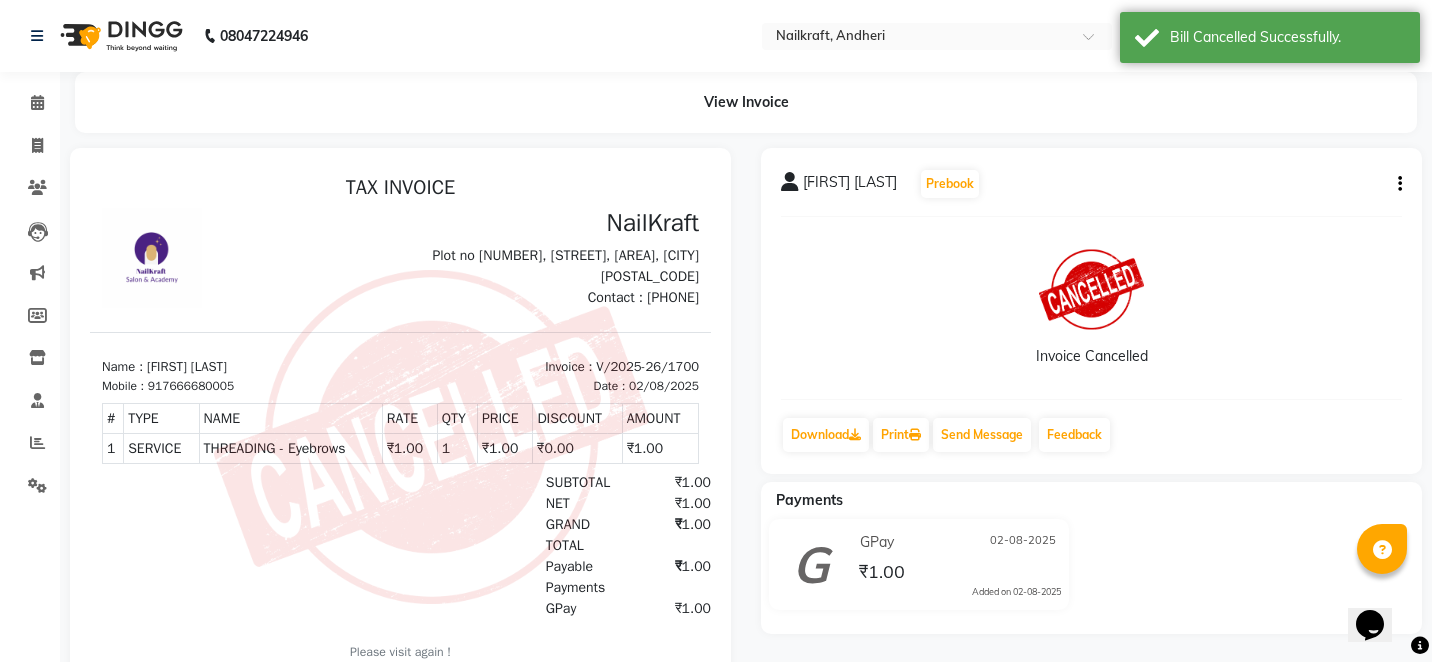 click on "Aish Shetty  Prebook   Invoice Cancelled  Download  Print   Send Message Feedback" 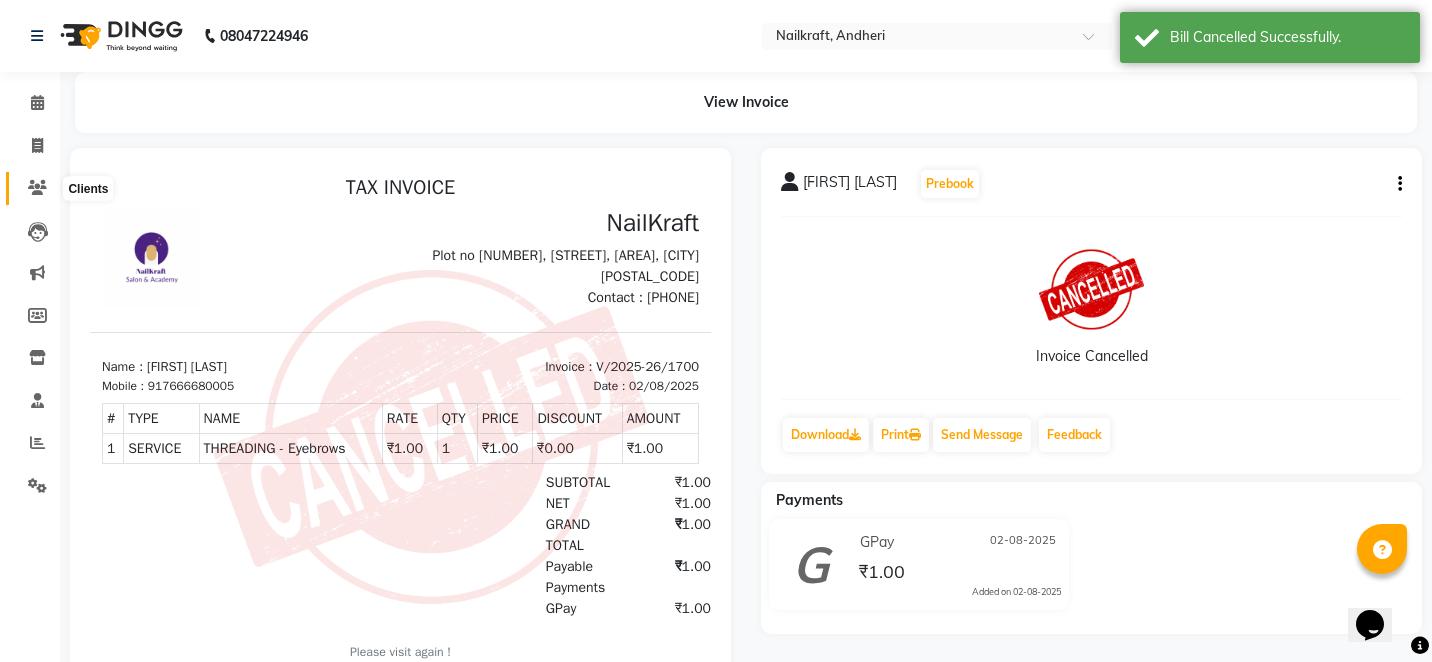 click 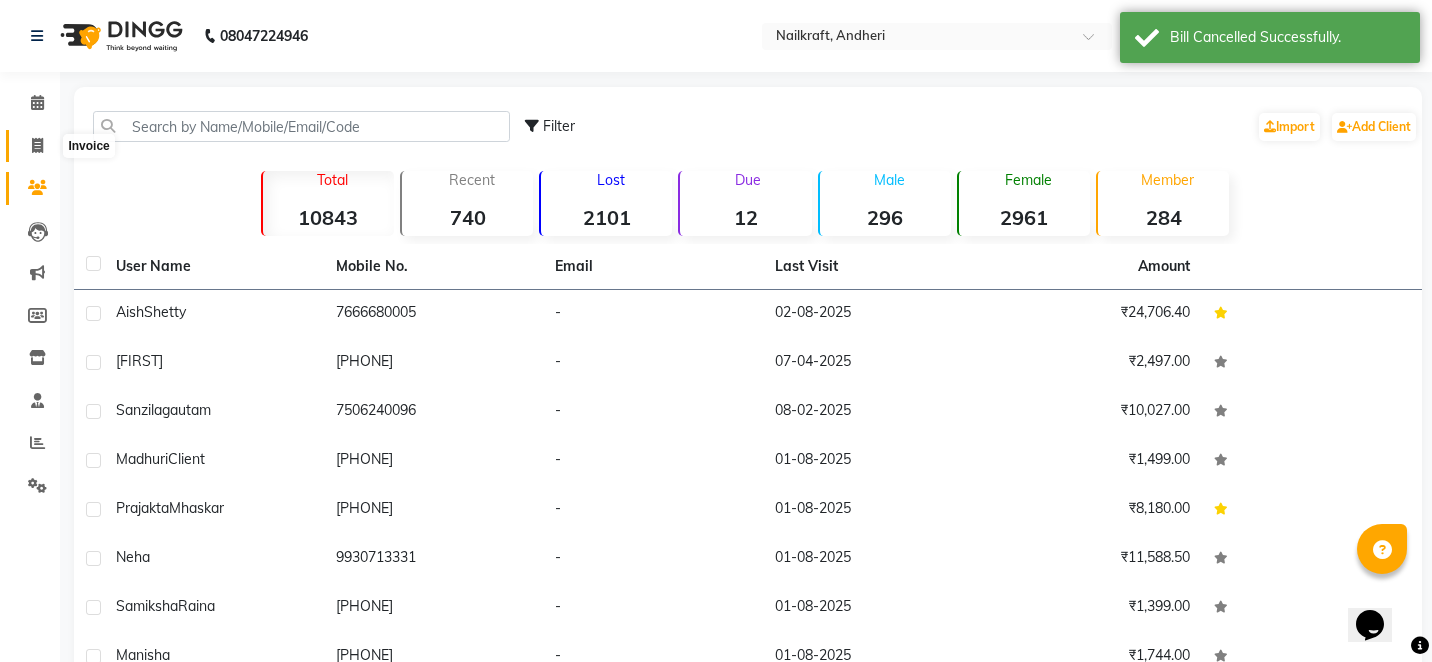 click 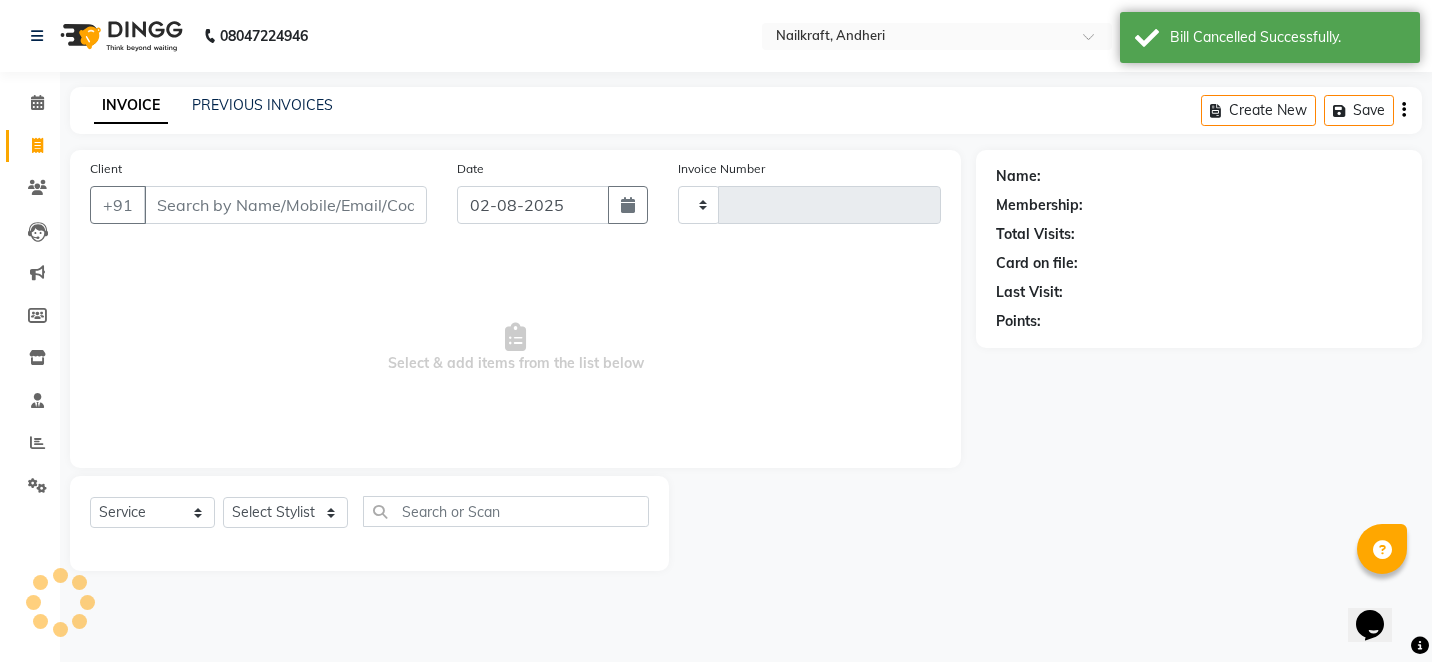 type on "1702" 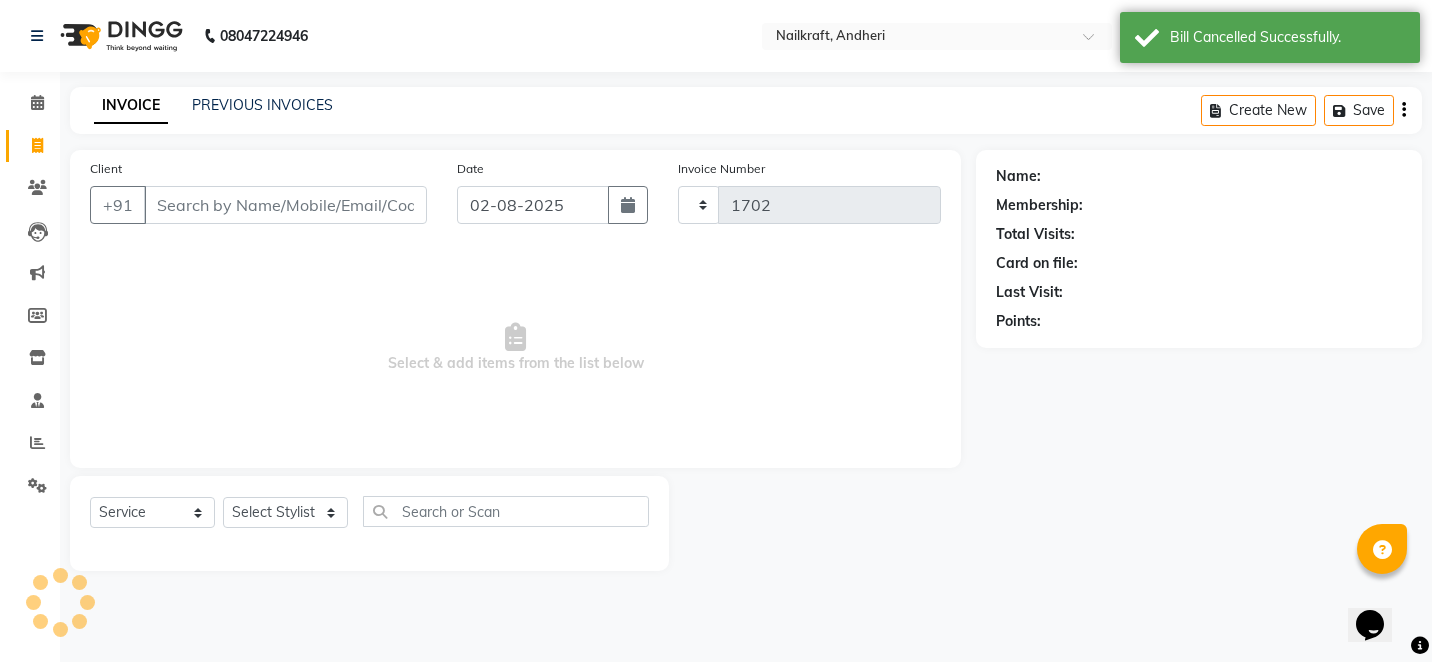 select on "6081" 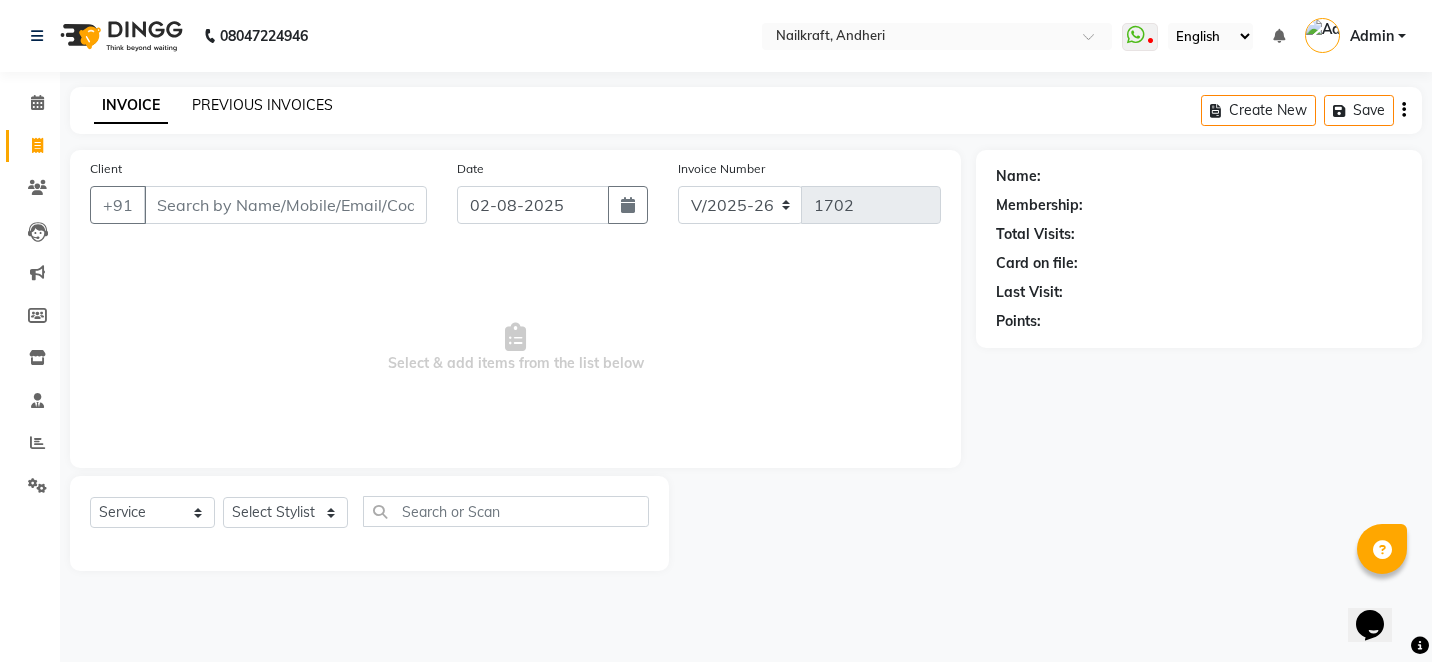 click on "PREVIOUS INVOICES" 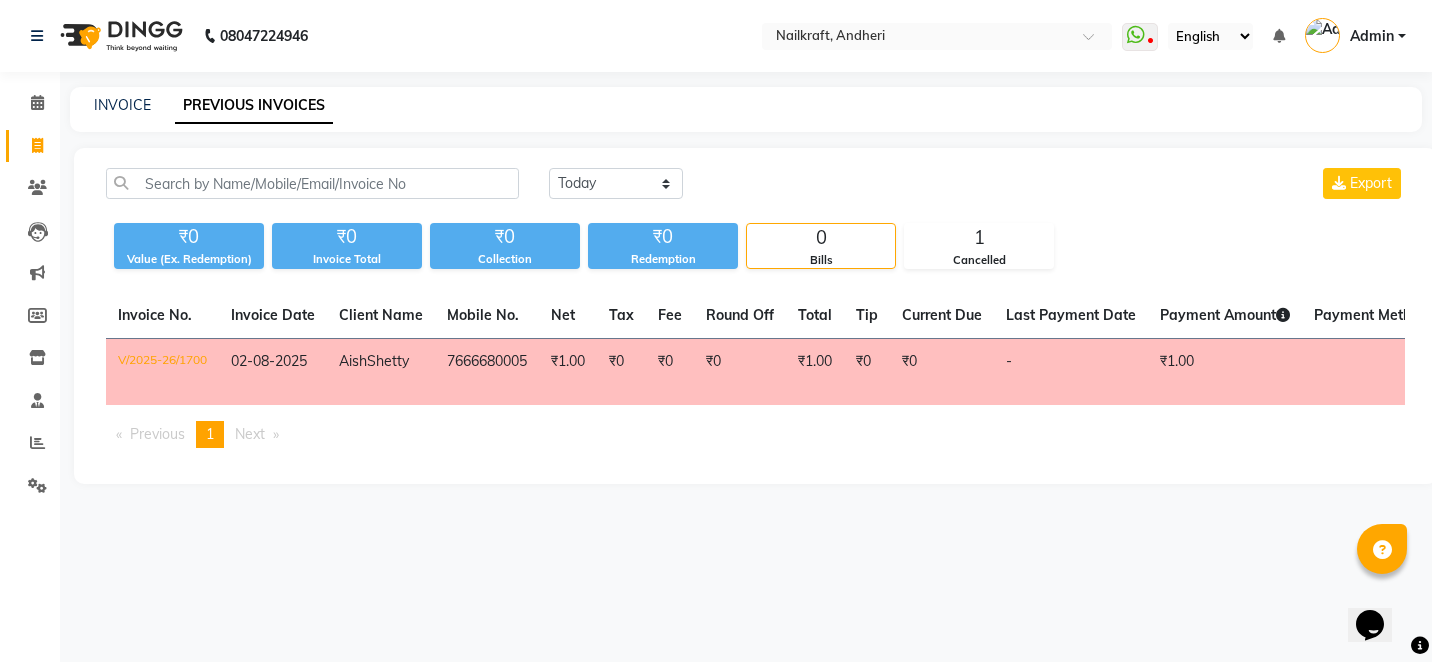 click on "-" 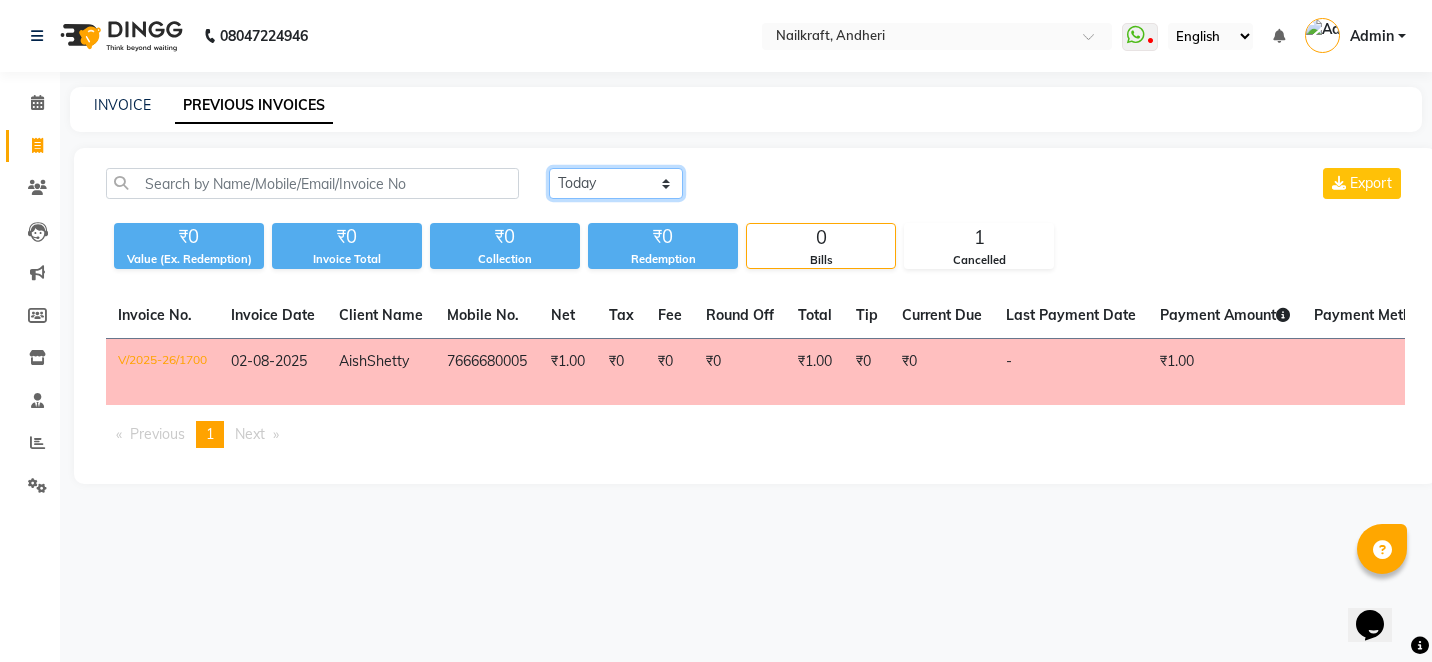 click on "Today Yesterday Custom Range" 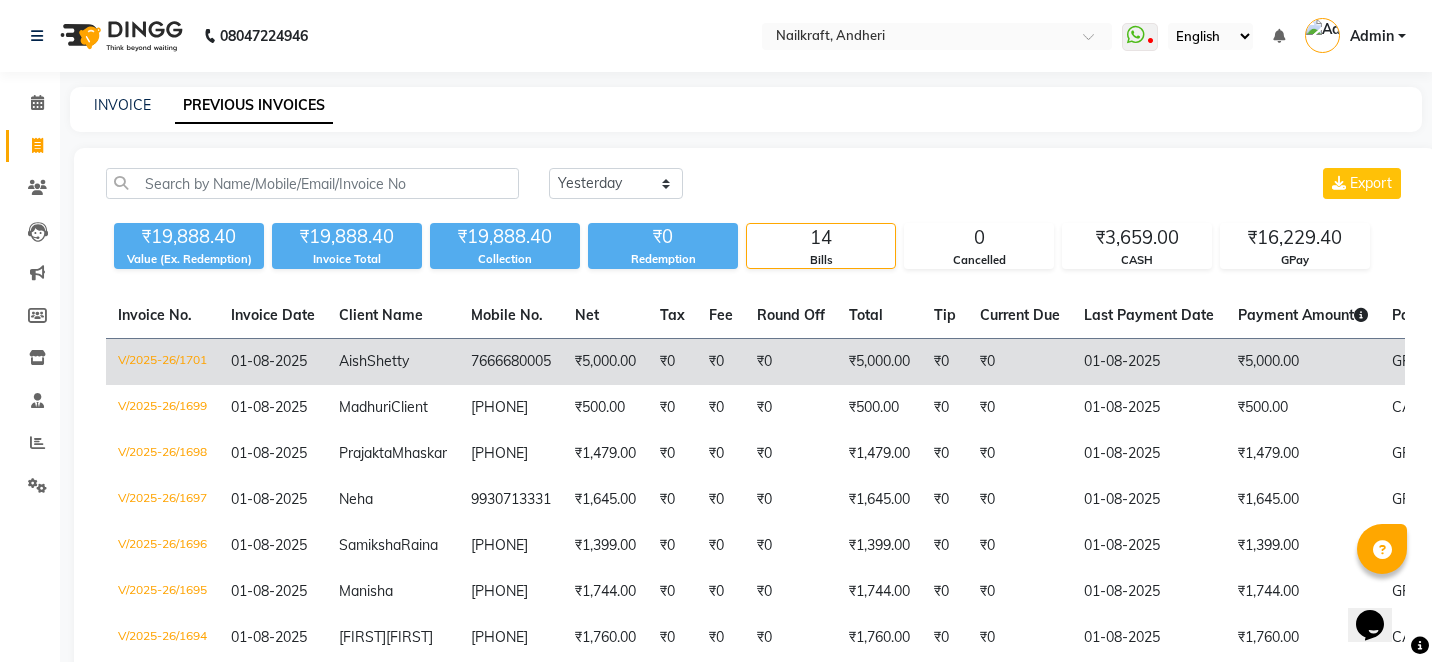 click on "01-08-2025" 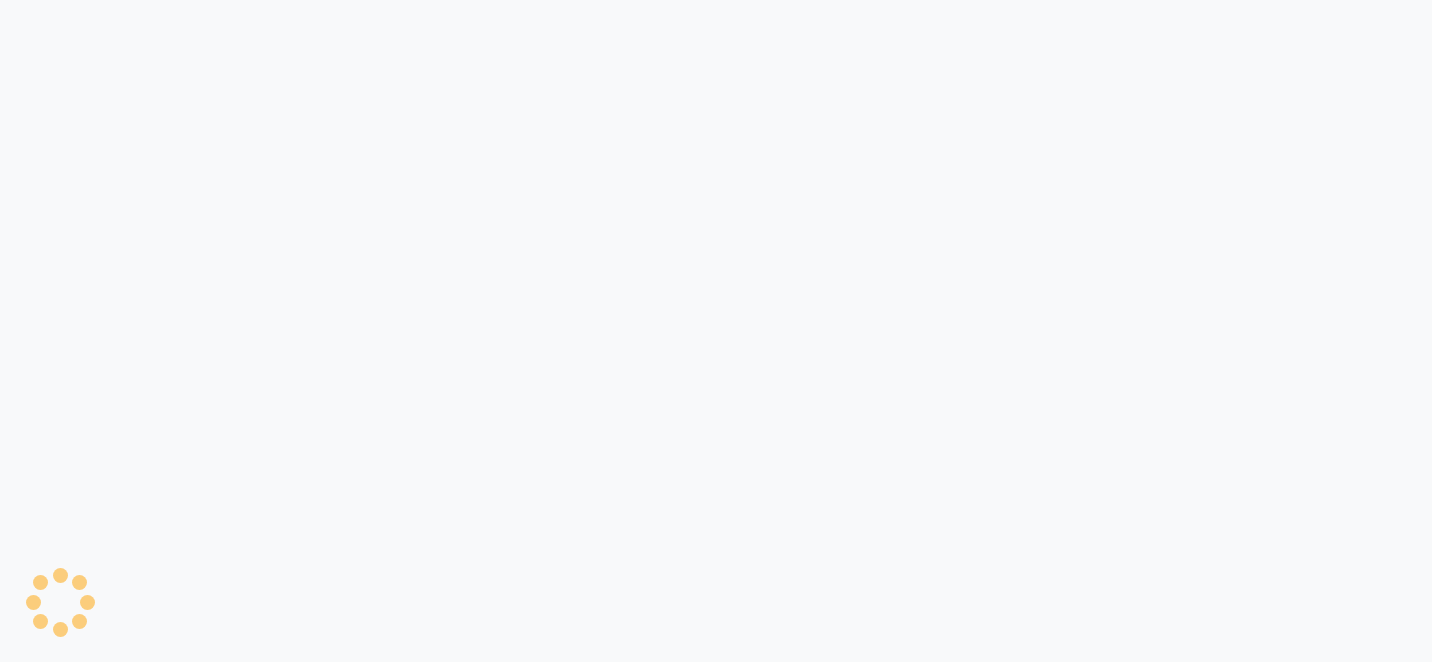 scroll, scrollTop: 0, scrollLeft: 0, axis: both 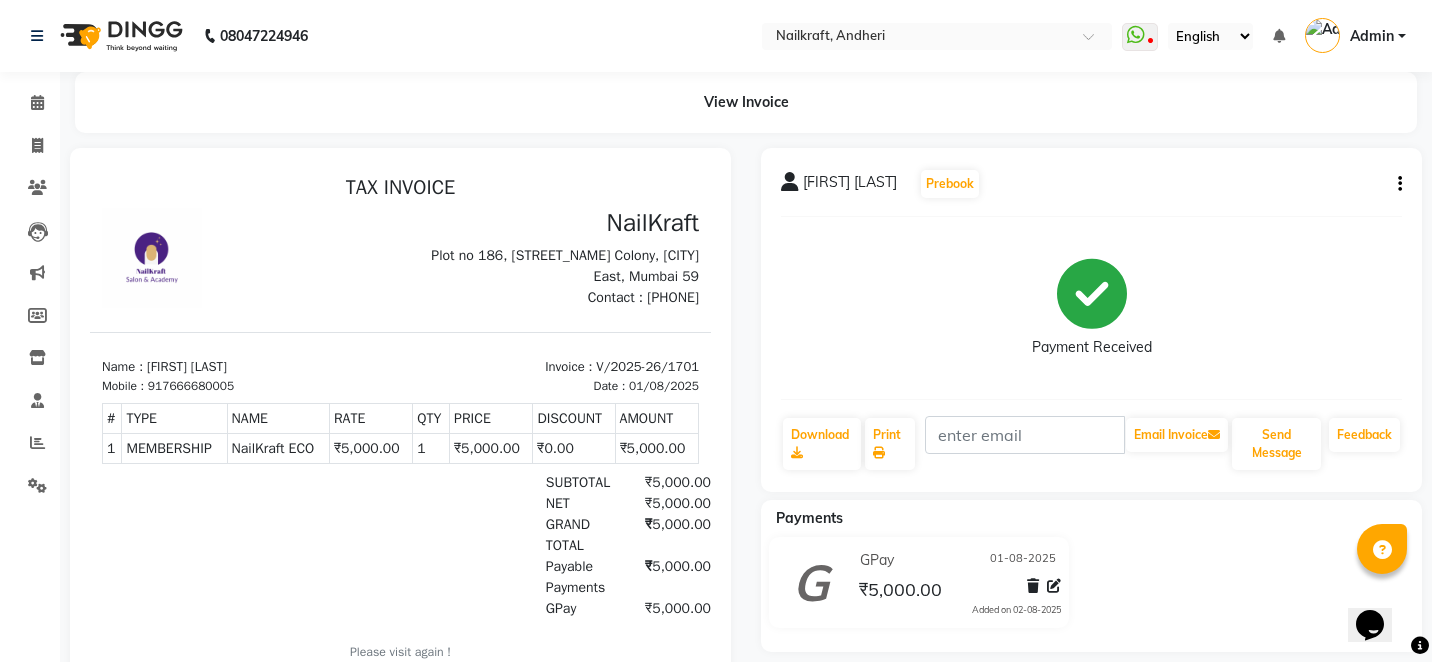 click 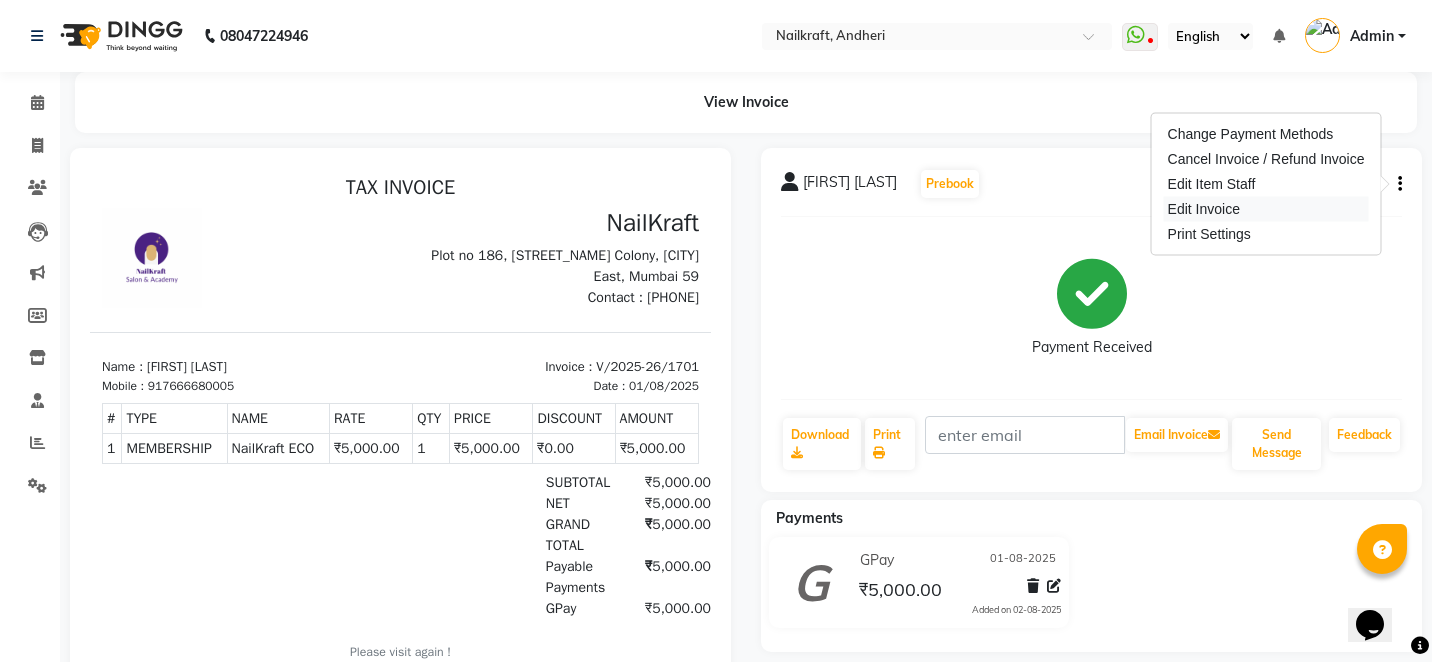 click on "Edit Invoice" at bounding box center [1266, 209] 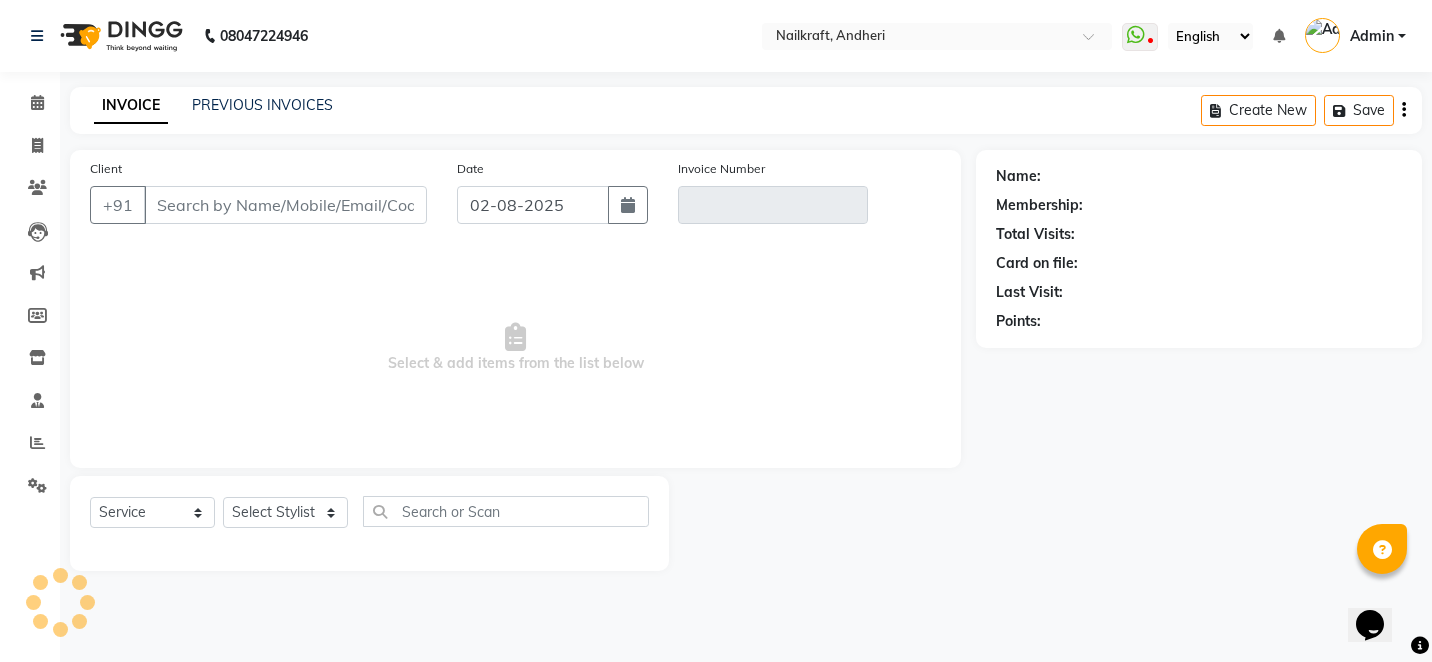 type on "7666680005" 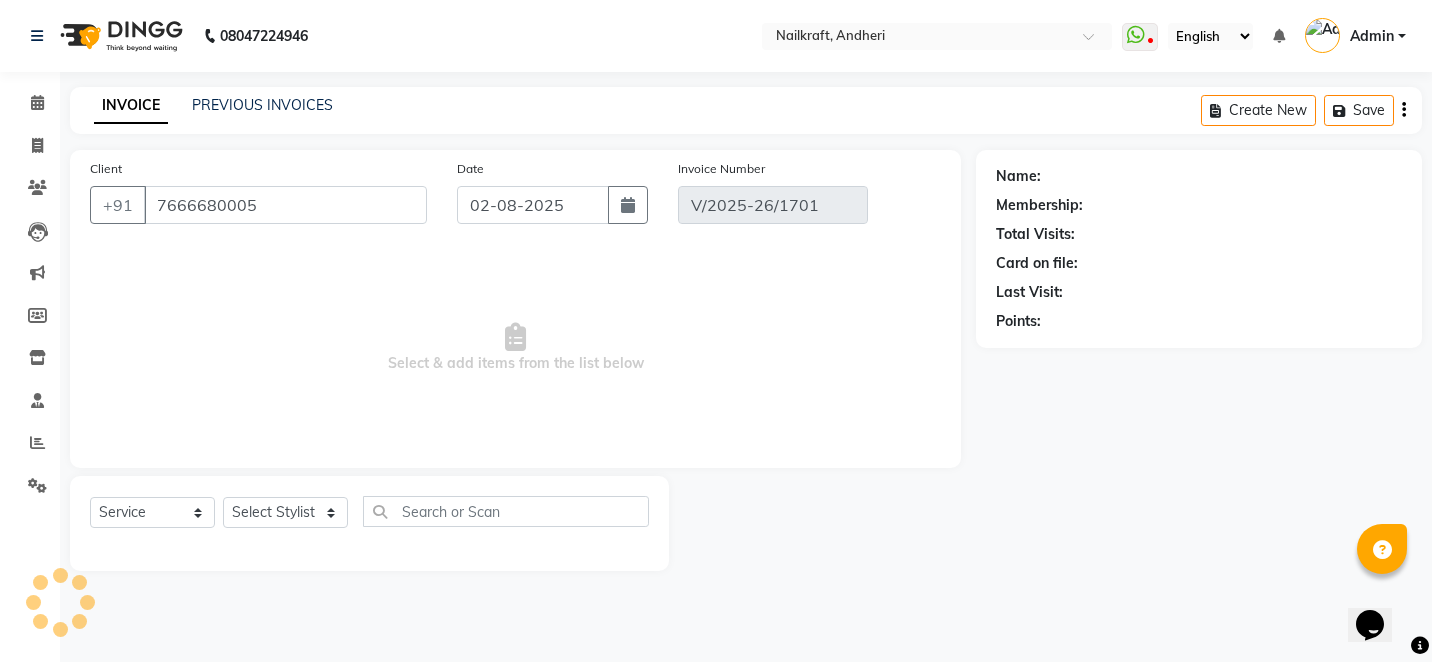 select on "1: Object" 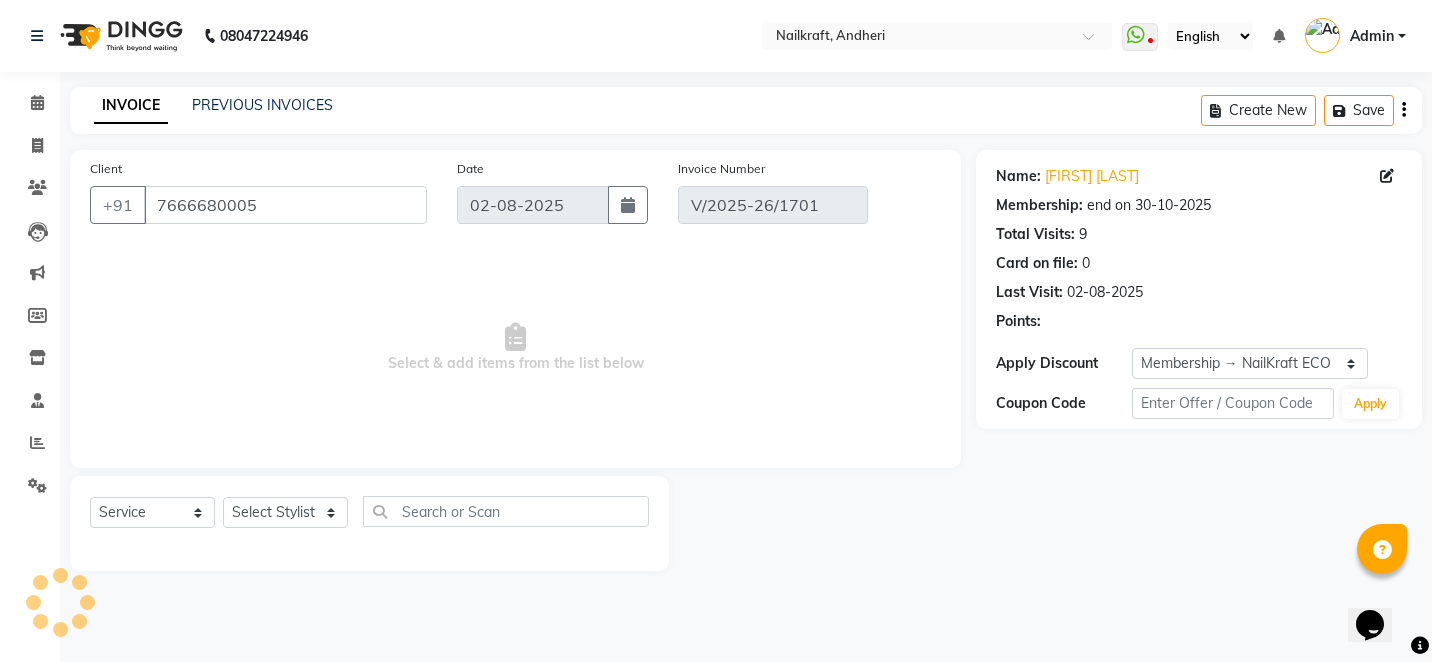 type on "01-08-2025" 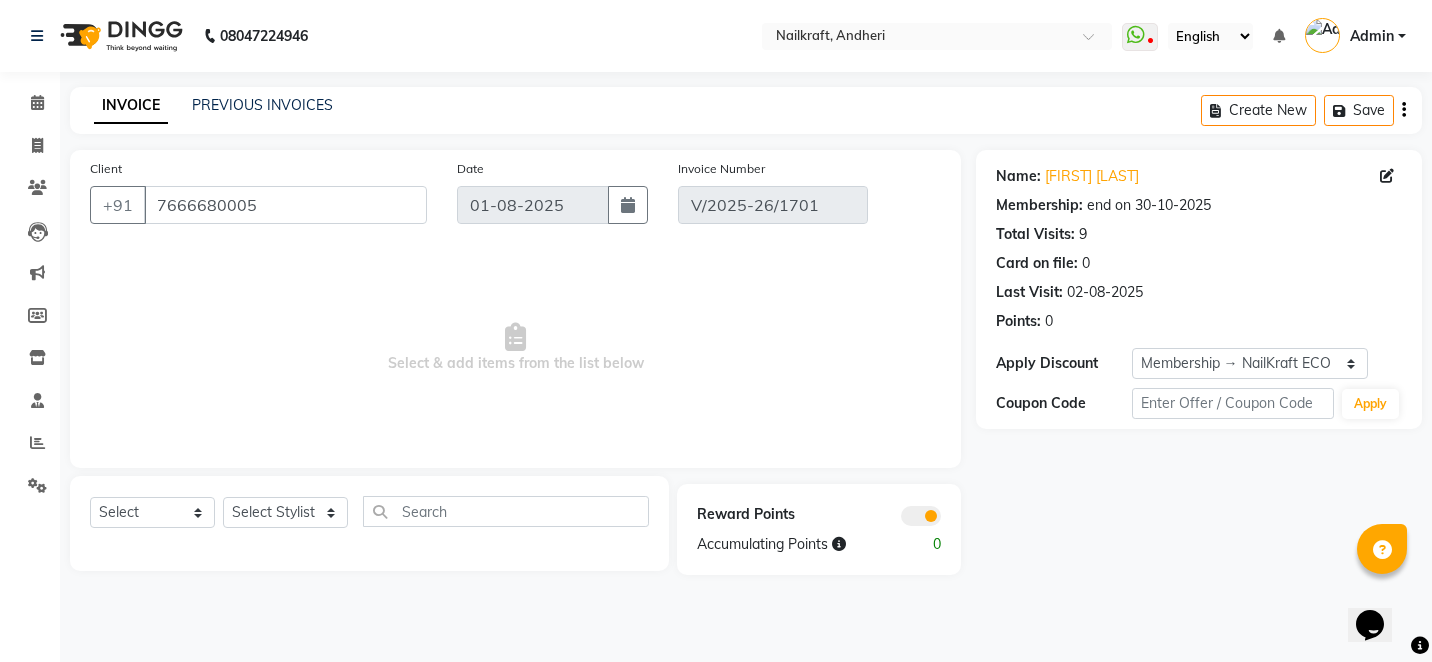 click 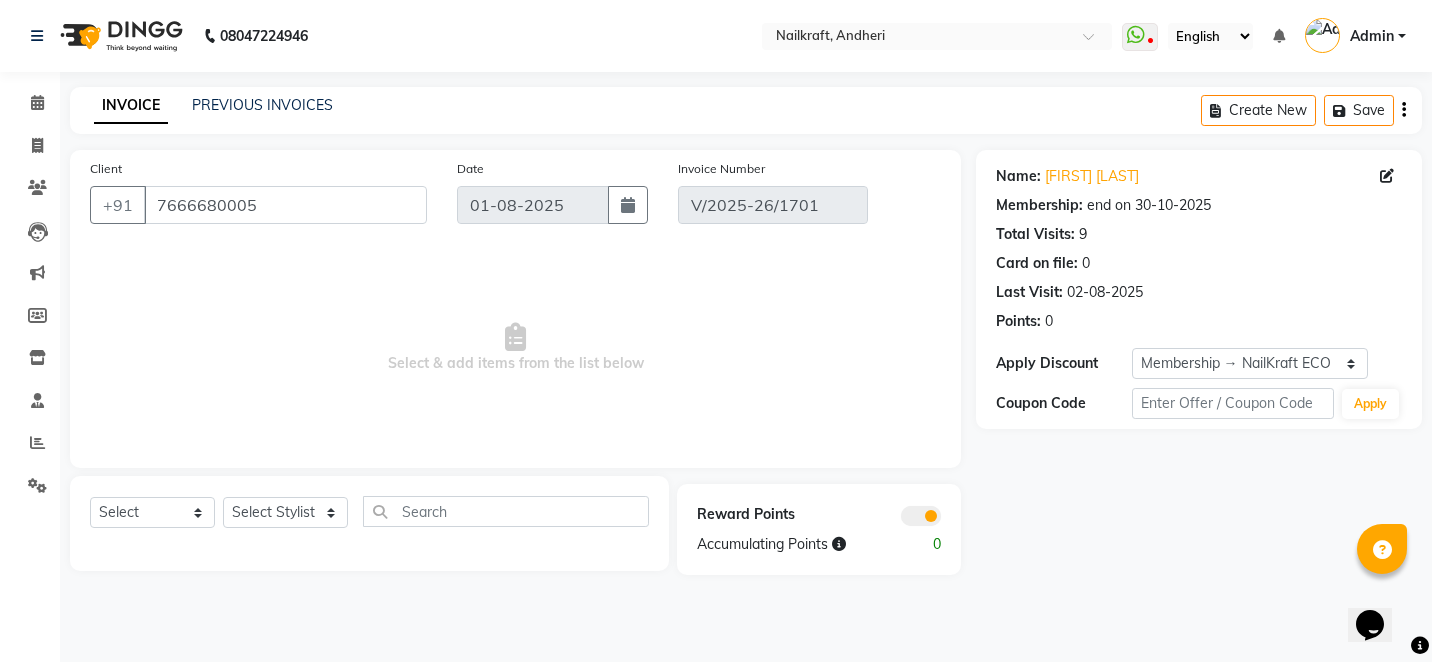 click 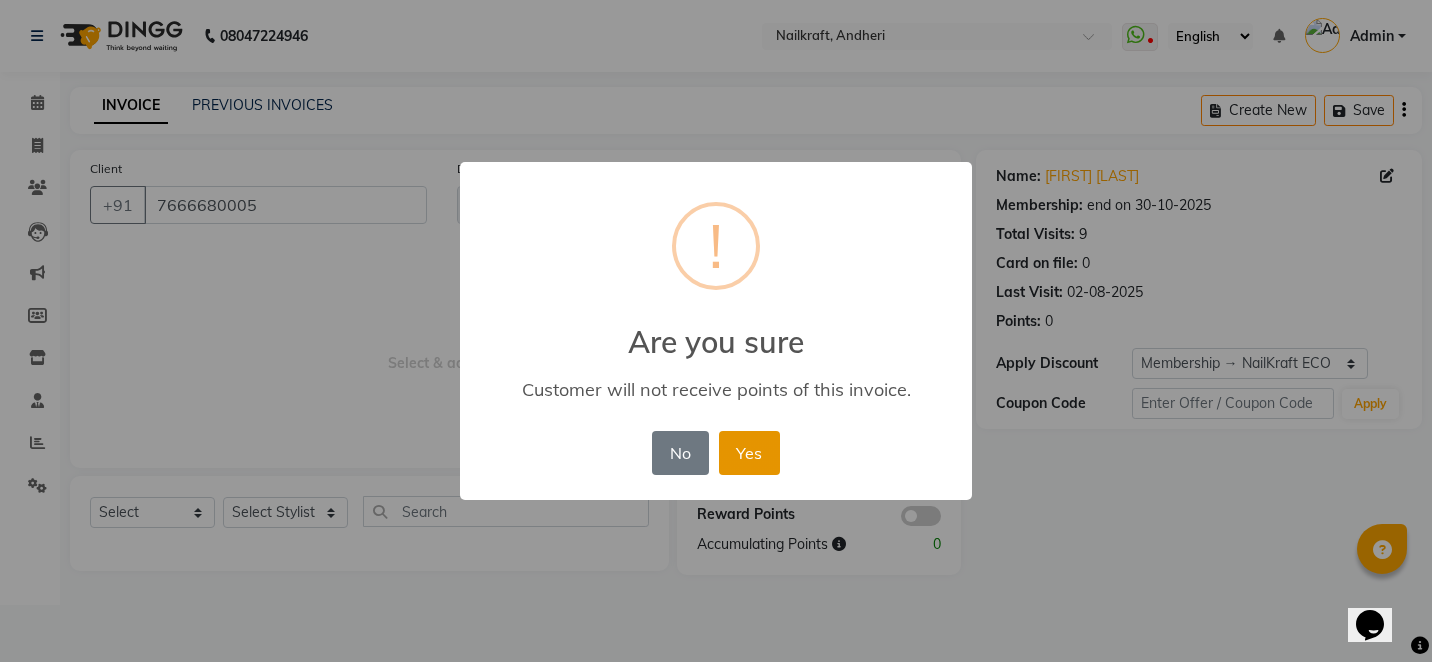 click on "Yes" at bounding box center [749, 453] 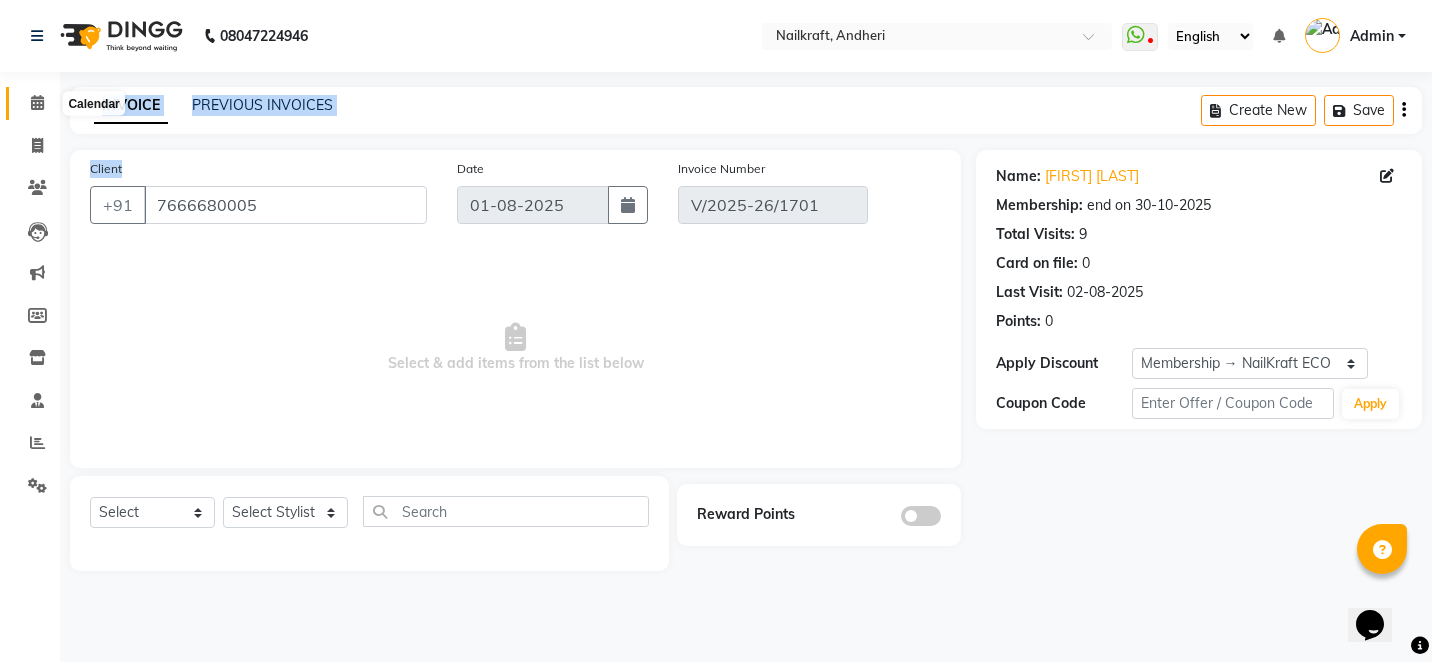 drag, startPoint x: 184, startPoint y: 165, endPoint x: 36, endPoint y: 107, distance: 158.95912 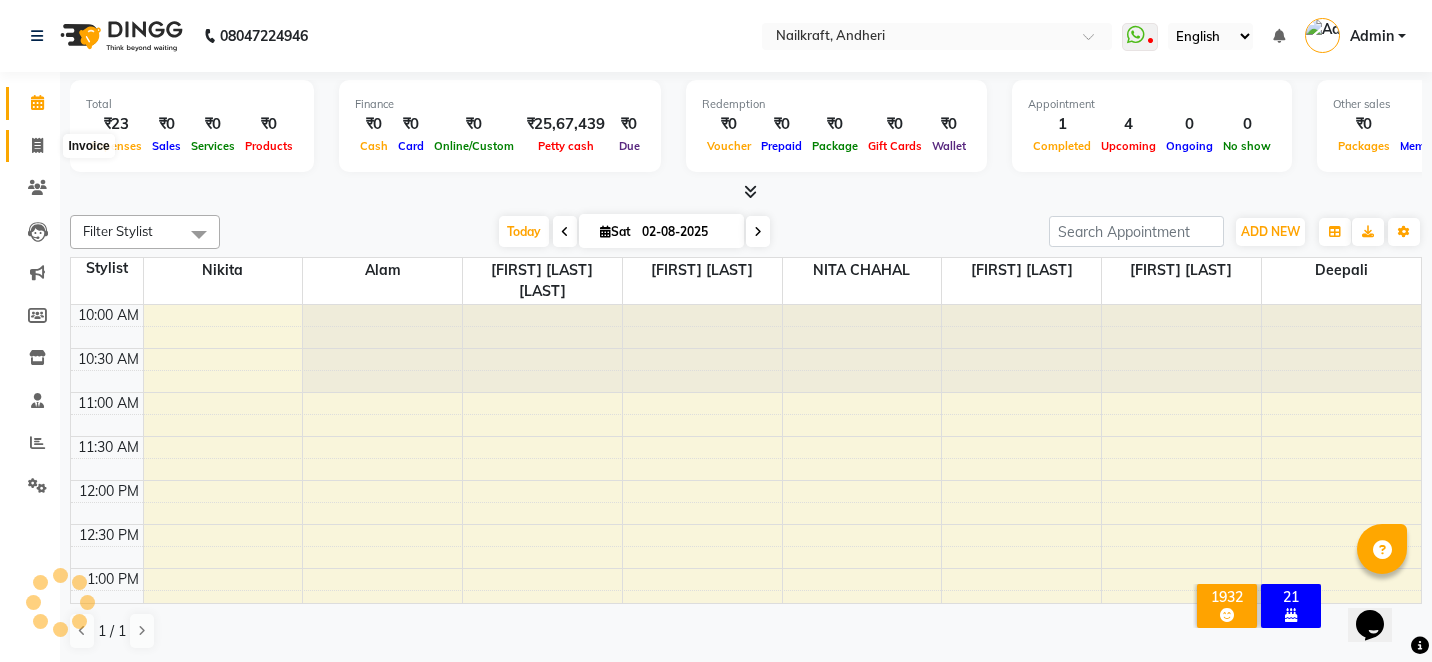 scroll, scrollTop: 0, scrollLeft: 0, axis: both 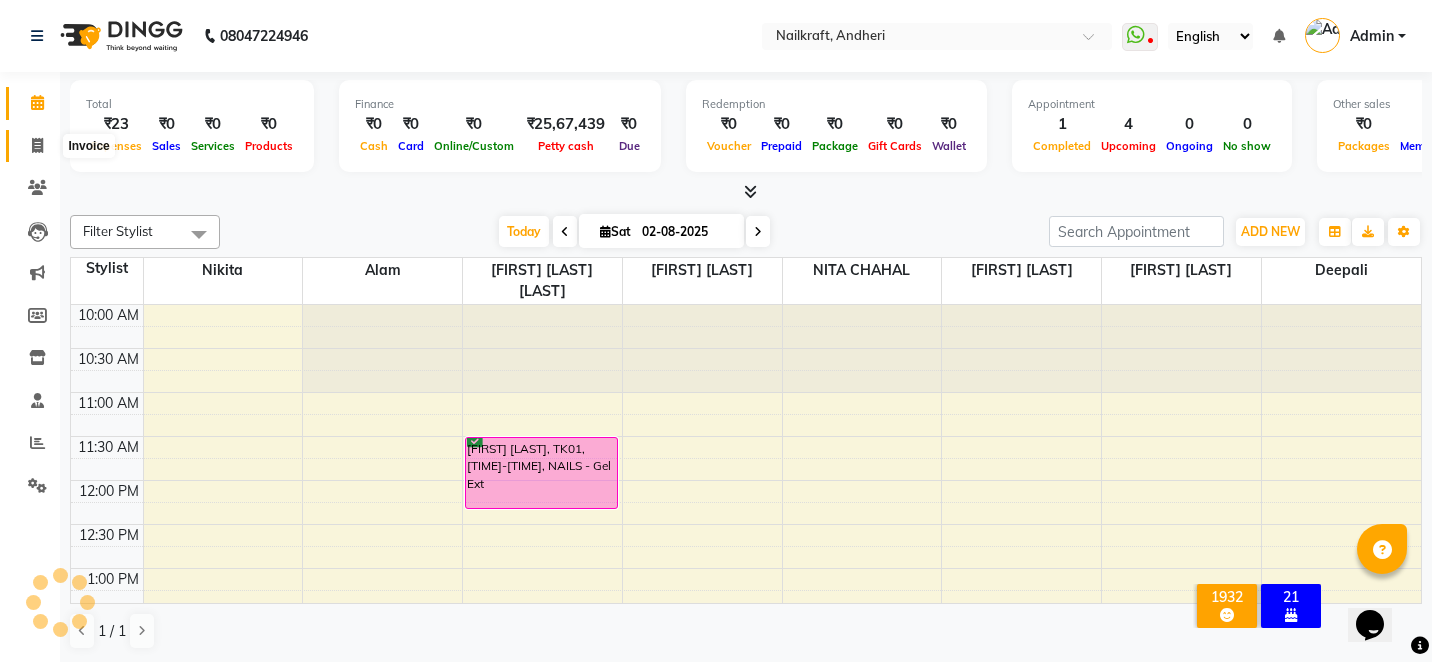 click 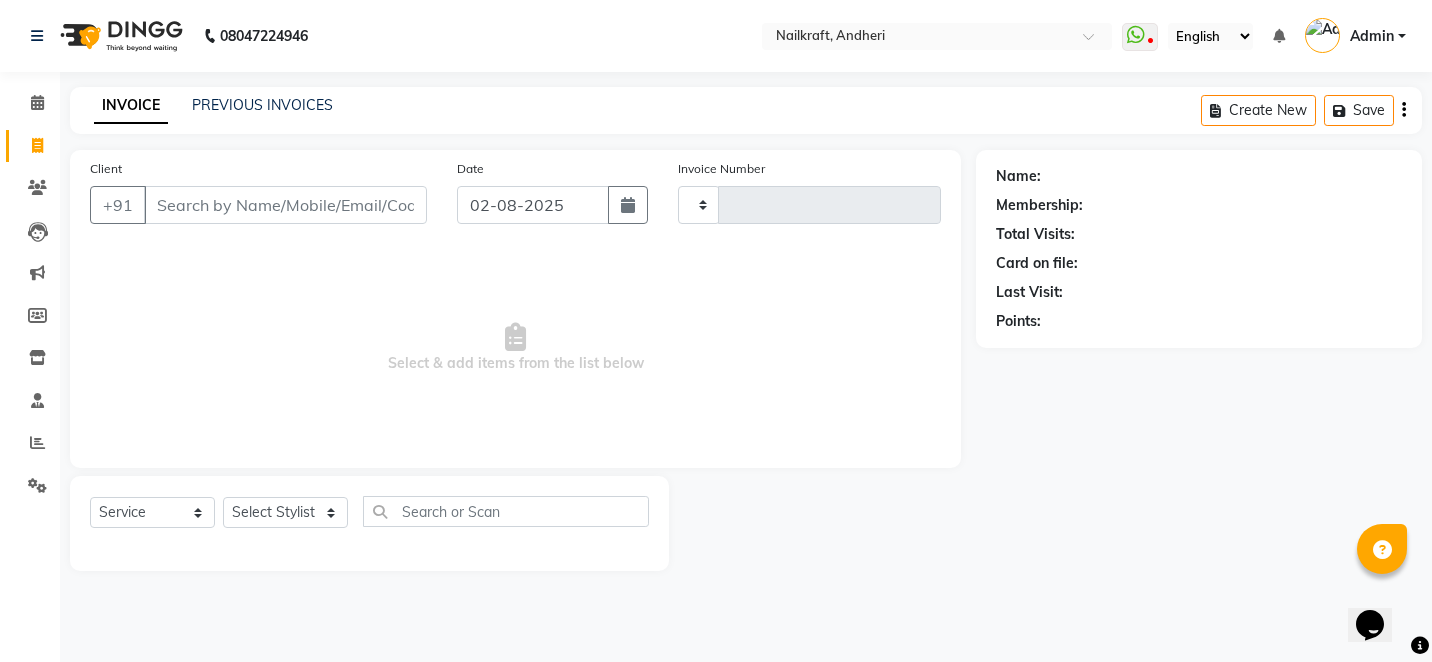 type on "1702" 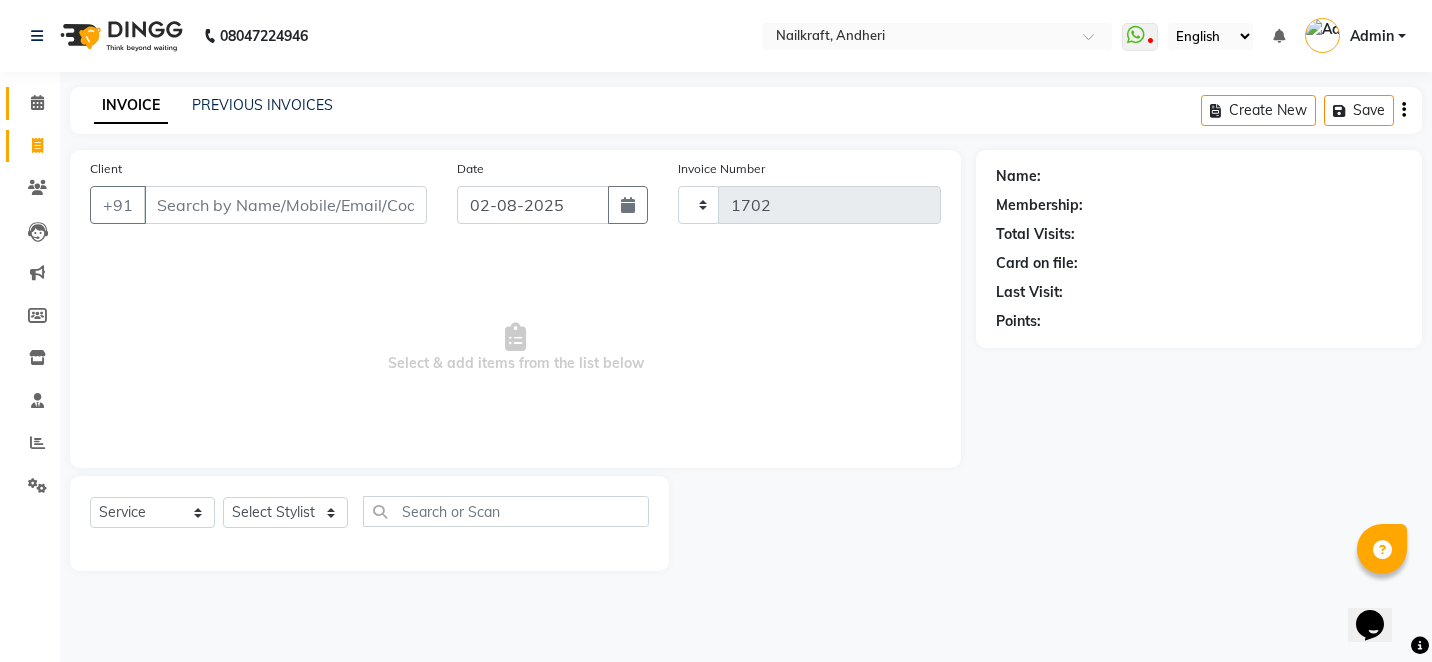 select on "6081" 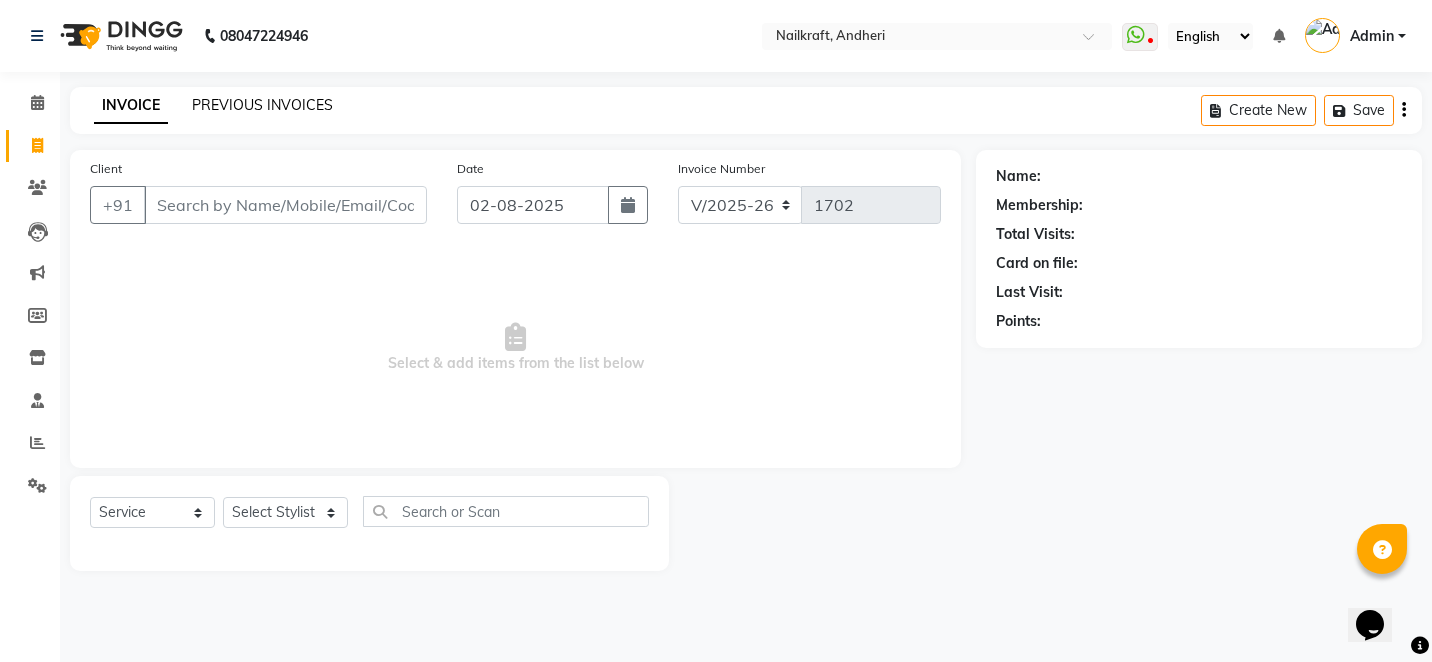 click on "PREVIOUS INVOICES" 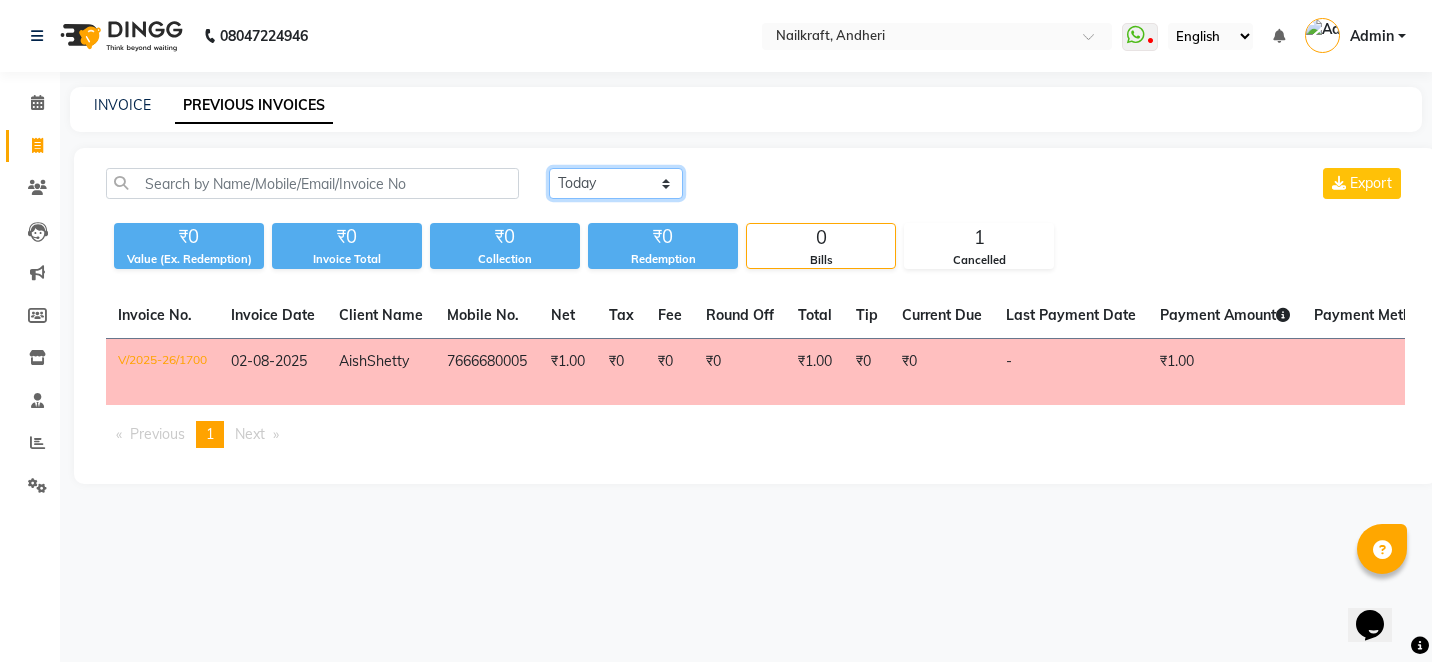 click on "Today Yesterday Custom Range" 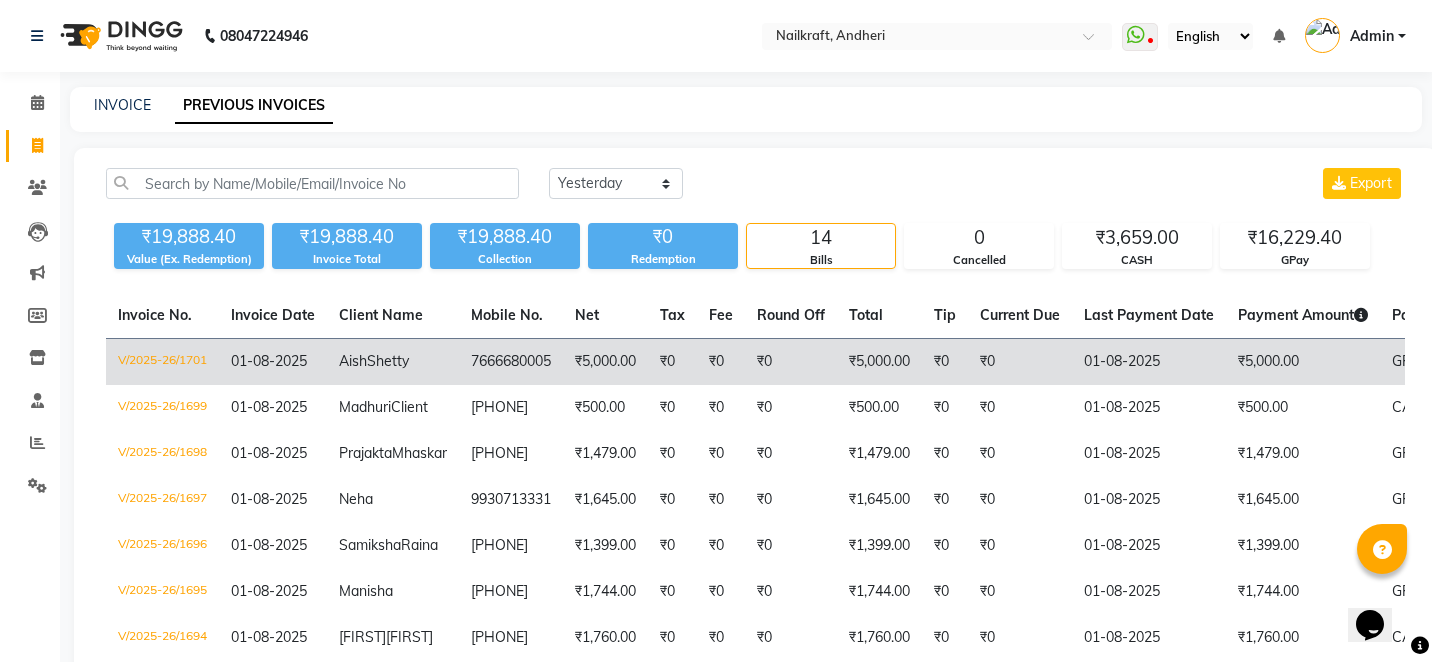 click on "₹5,000.00" 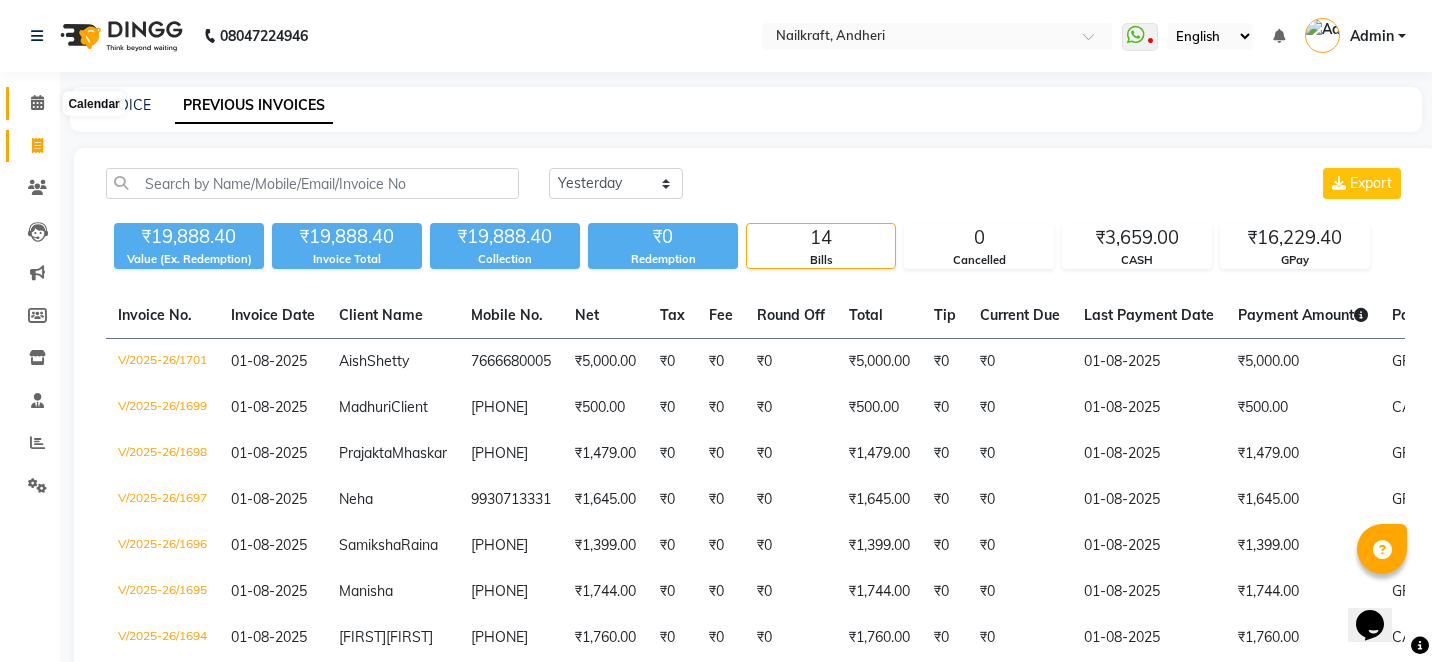 click 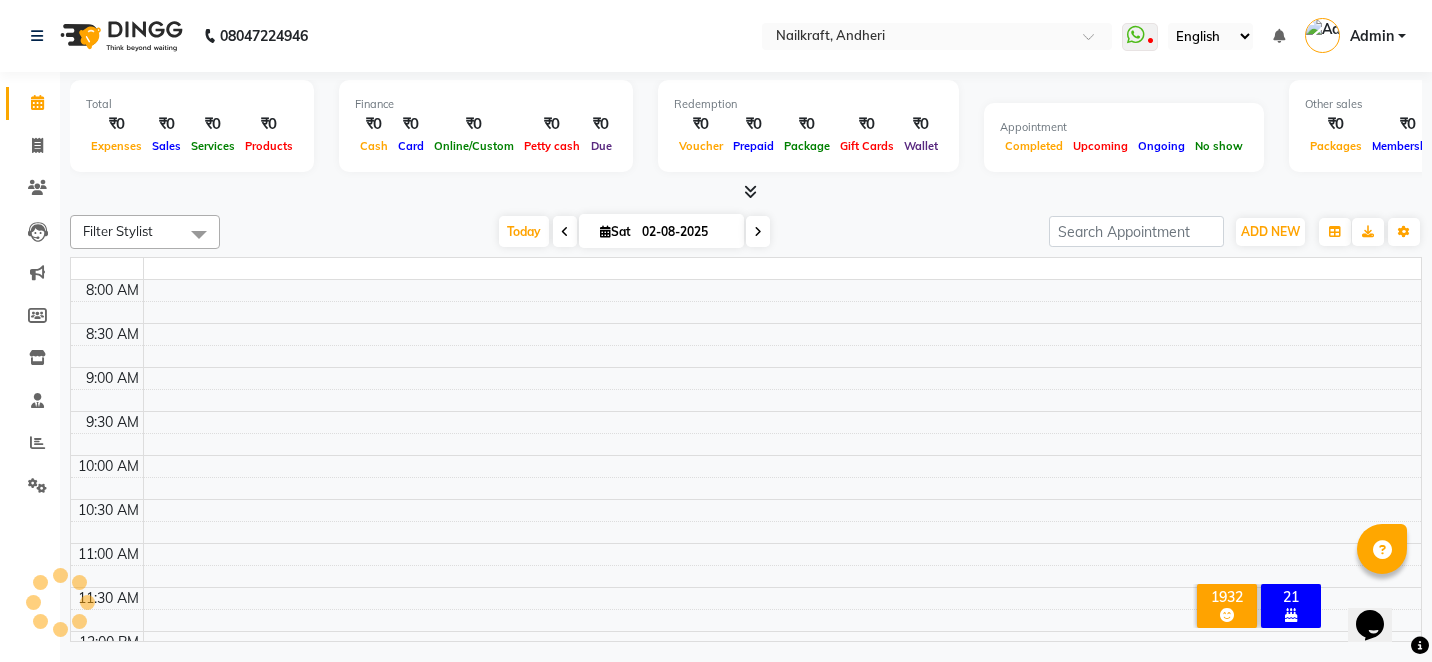scroll, scrollTop: 0, scrollLeft: 0, axis: both 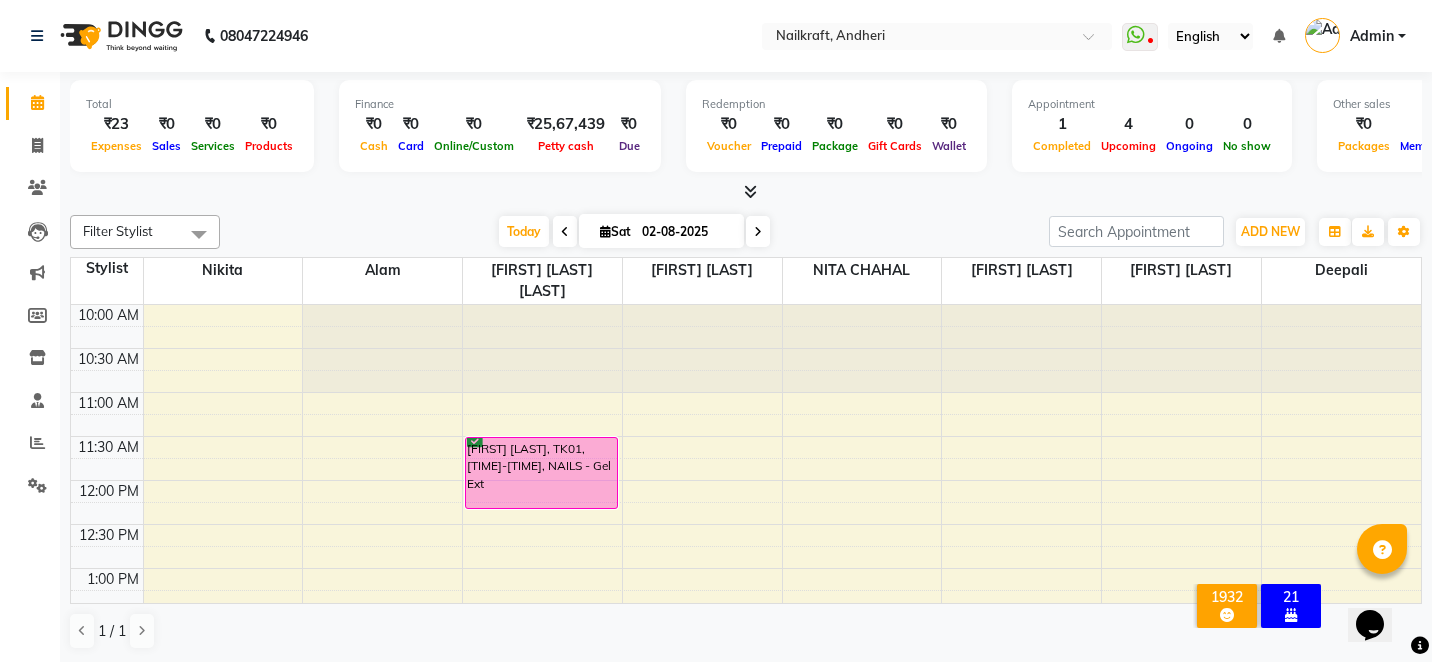 click at bounding box center [758, 231] 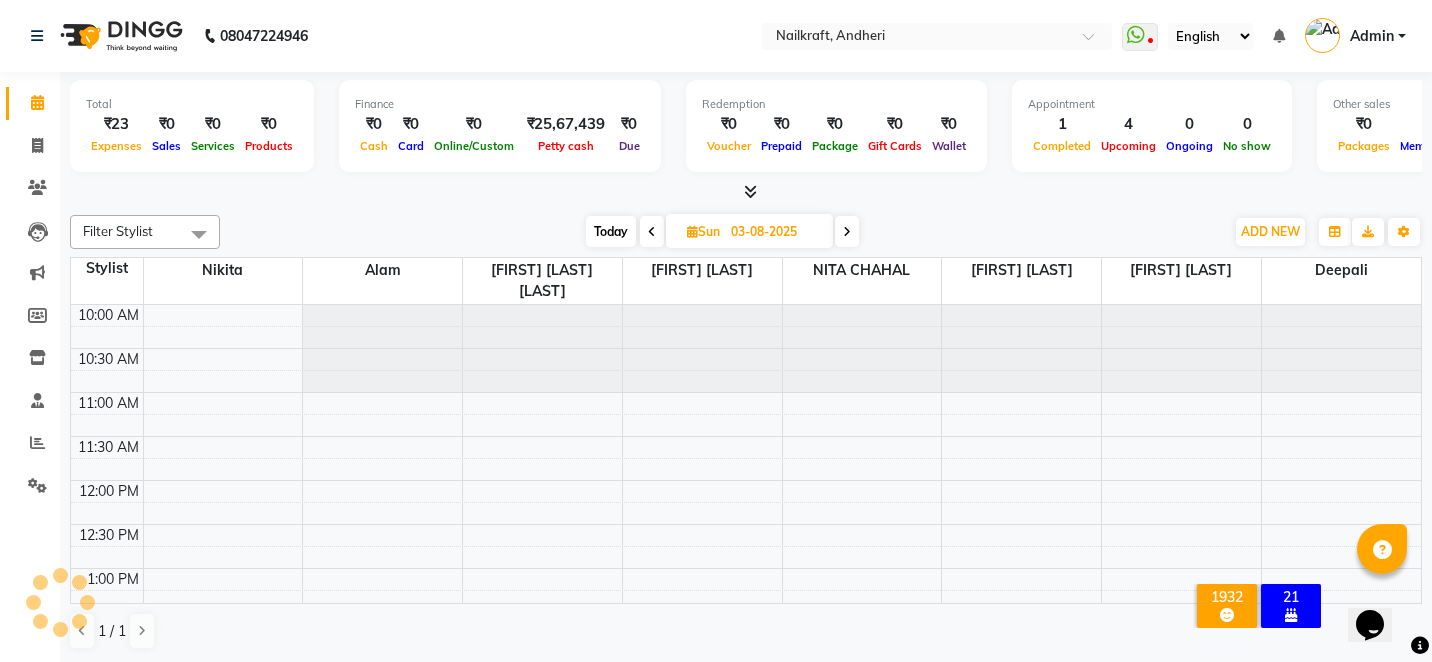 scroll, scrollTop: 617, scrollLeft: 0, axis: vertical 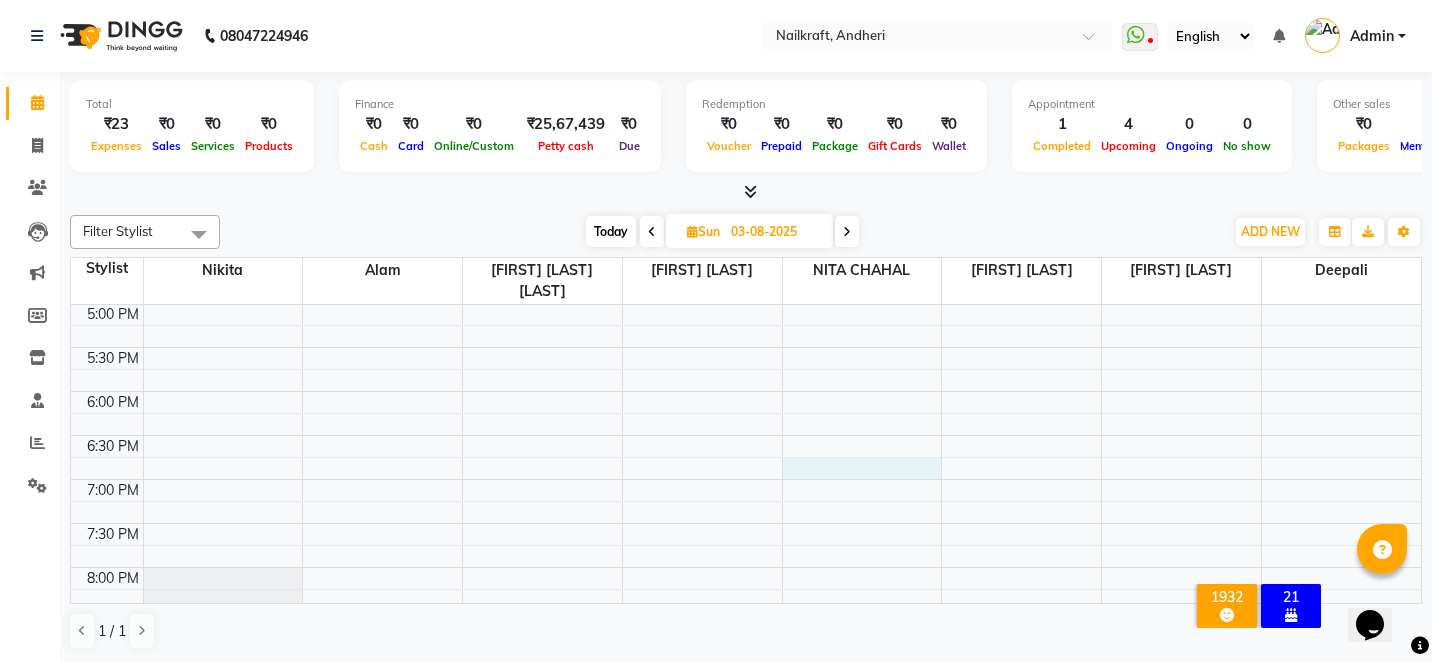 click on "10:00 AM 10:30 AM 11:00 AM 11:30 AM 12:00 PM 12:30 PM 1:00 PM 1:30 PM 2:00 PM 2:30 PM 3:00 PM 3:30 PM 4:00 PM 4:30 PM 5:00 PM 5:30 PM 6:00 PM 6:30 PM 7:00 PM 7:30 PM 8:00 PM 8:30 PM 9:00 PM 9:30 PM" at bounding box center (746, 215) 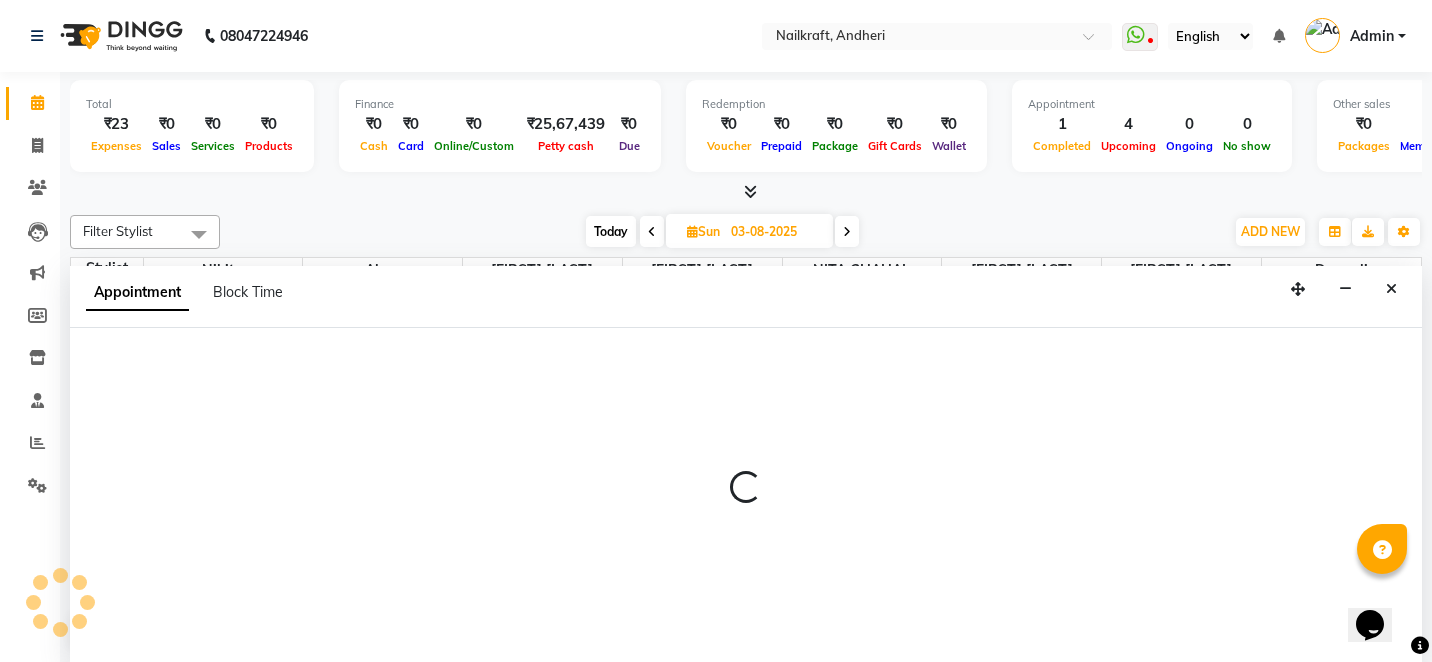 scroll, scrollTop: 1, scrollLeft: 0, axis: vertical 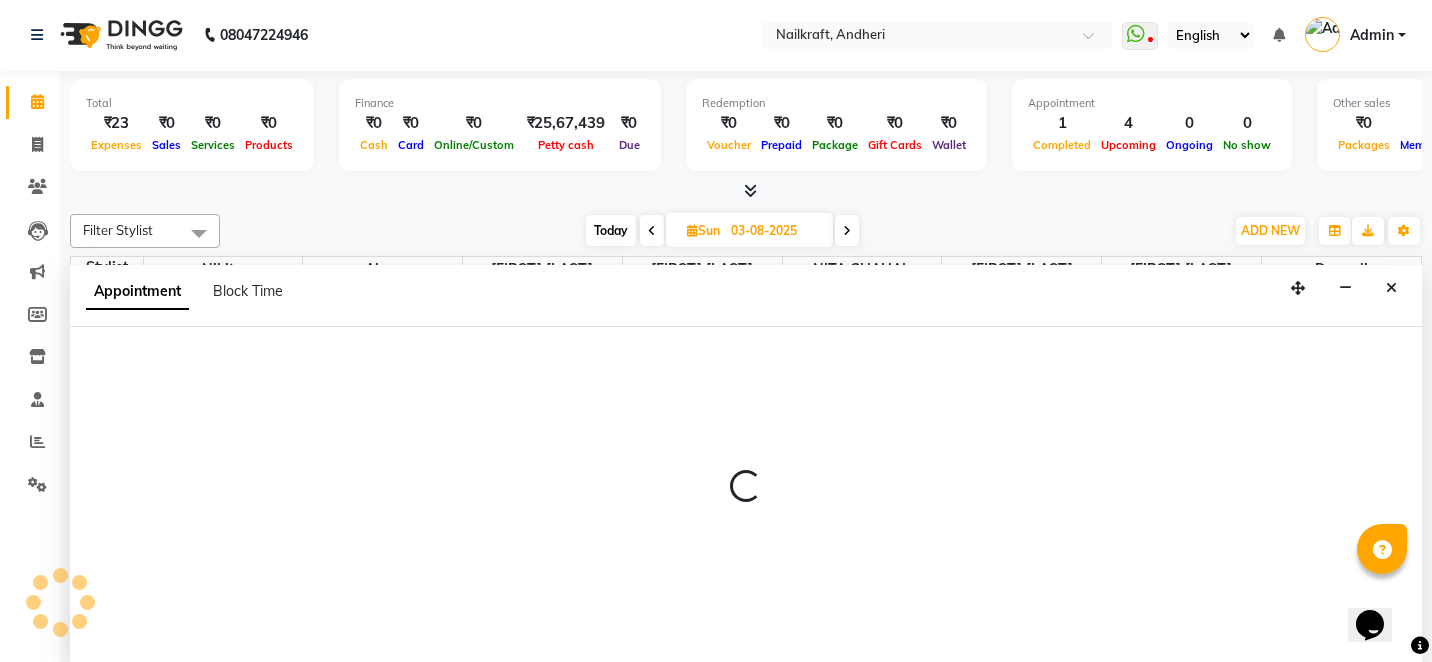 select on "77067" 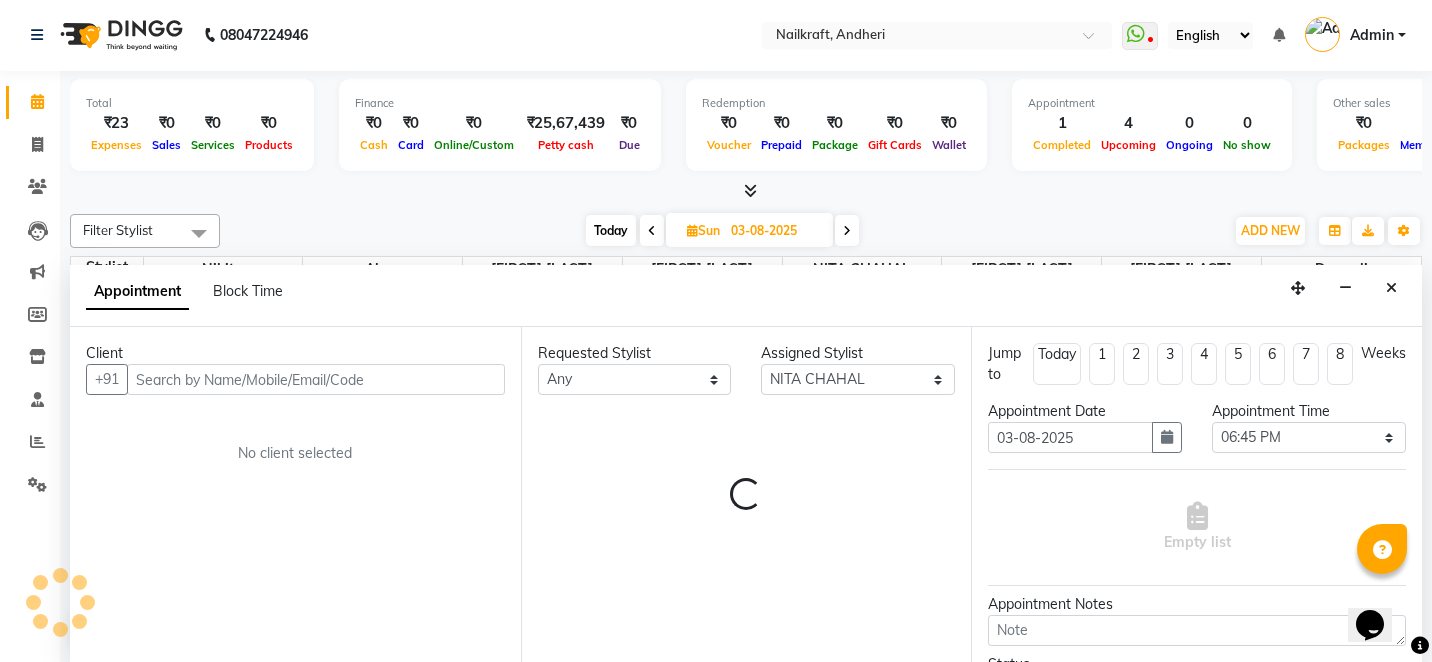 click at bounding box center [316, 379] 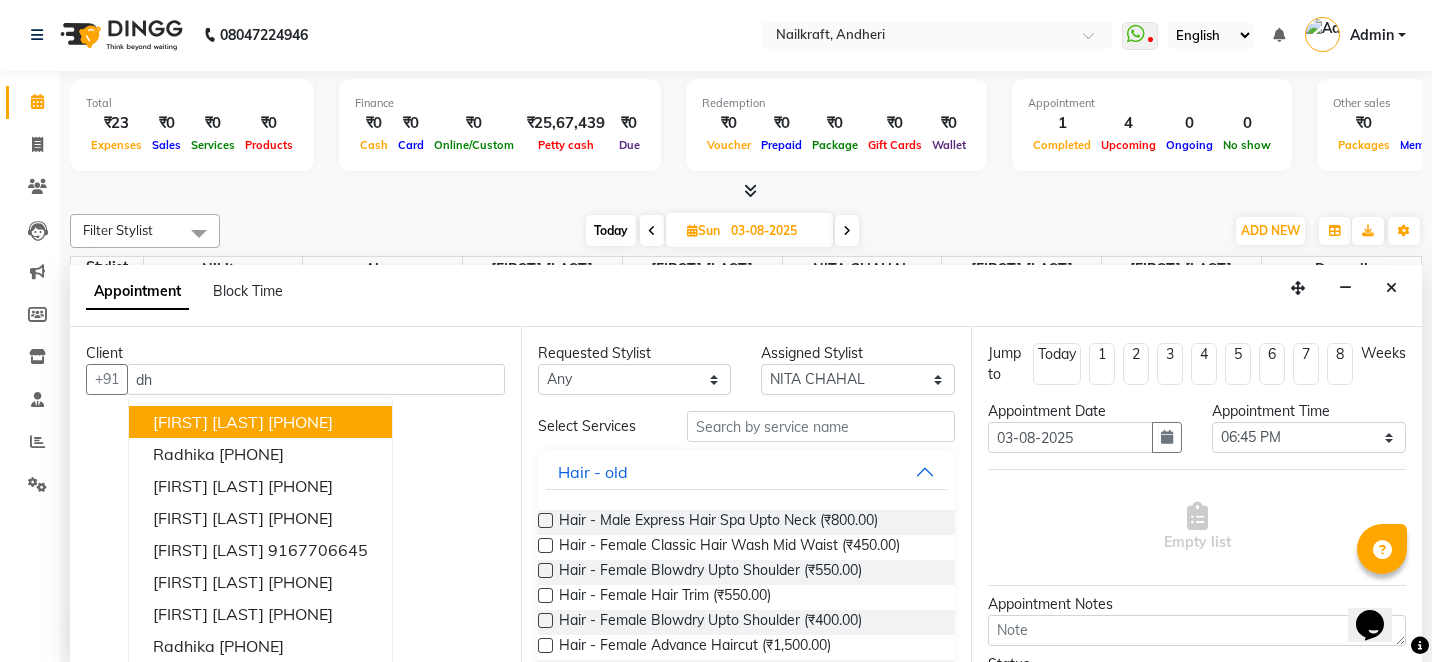 type on "d" 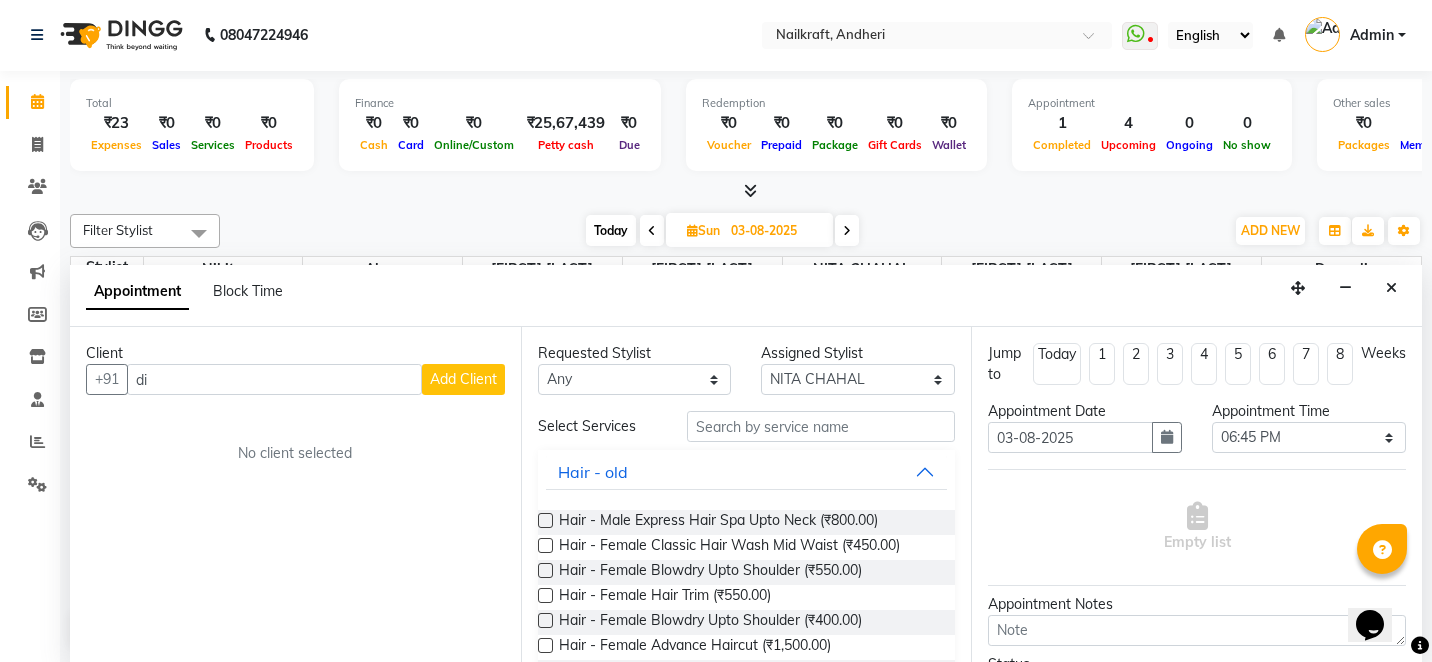 type on "d" 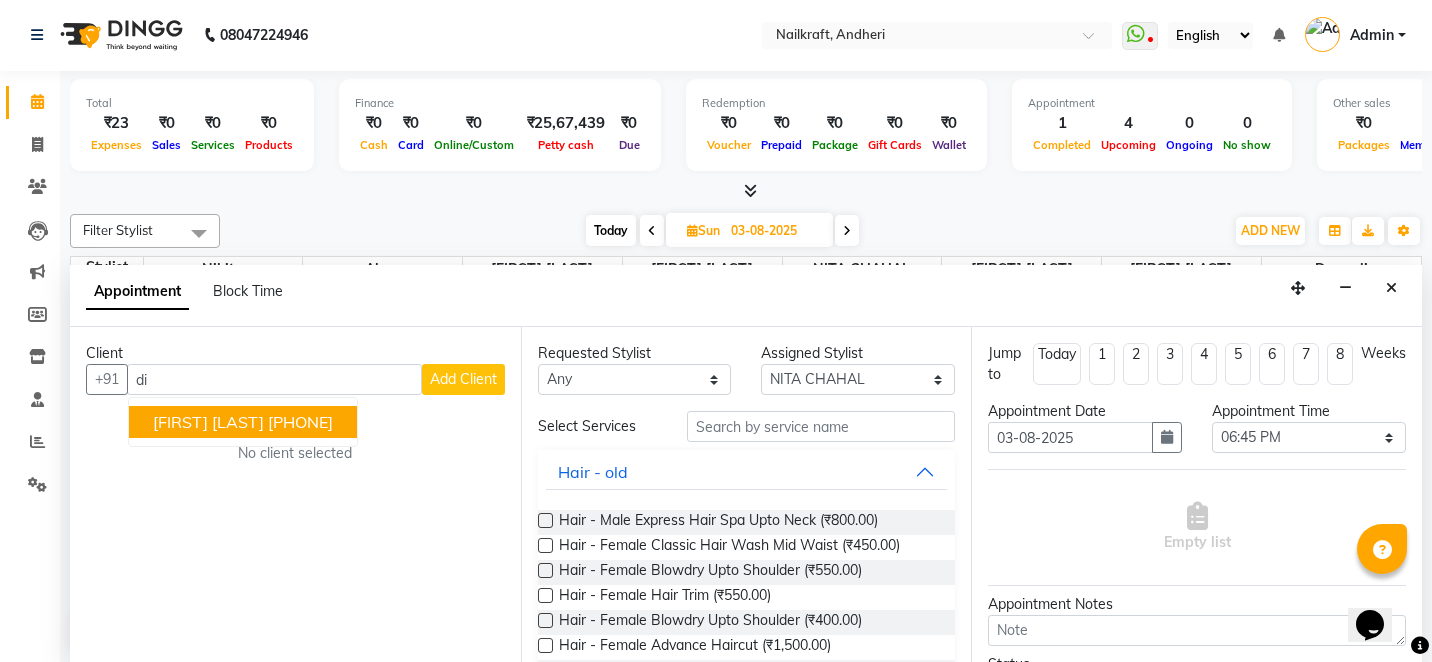 type on "d" 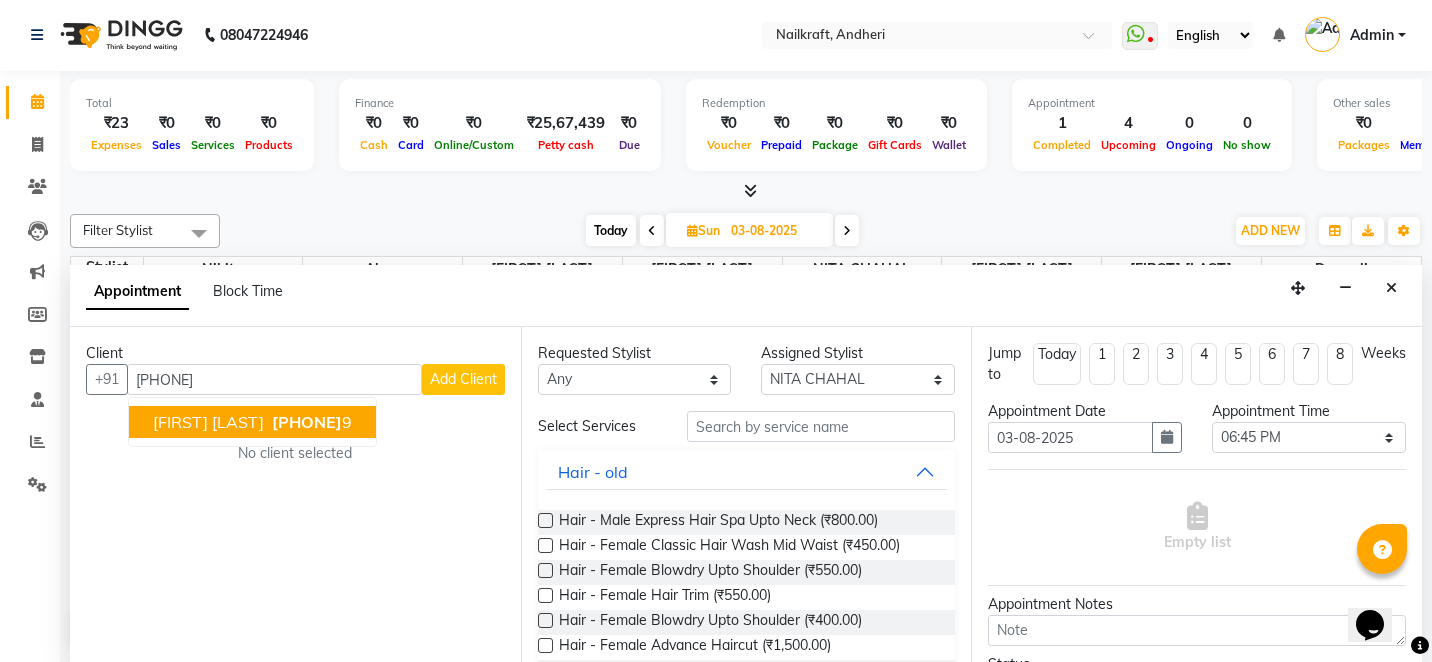 click on "Deeksha Malik   976975707 9" at bounding box center (252, 422) 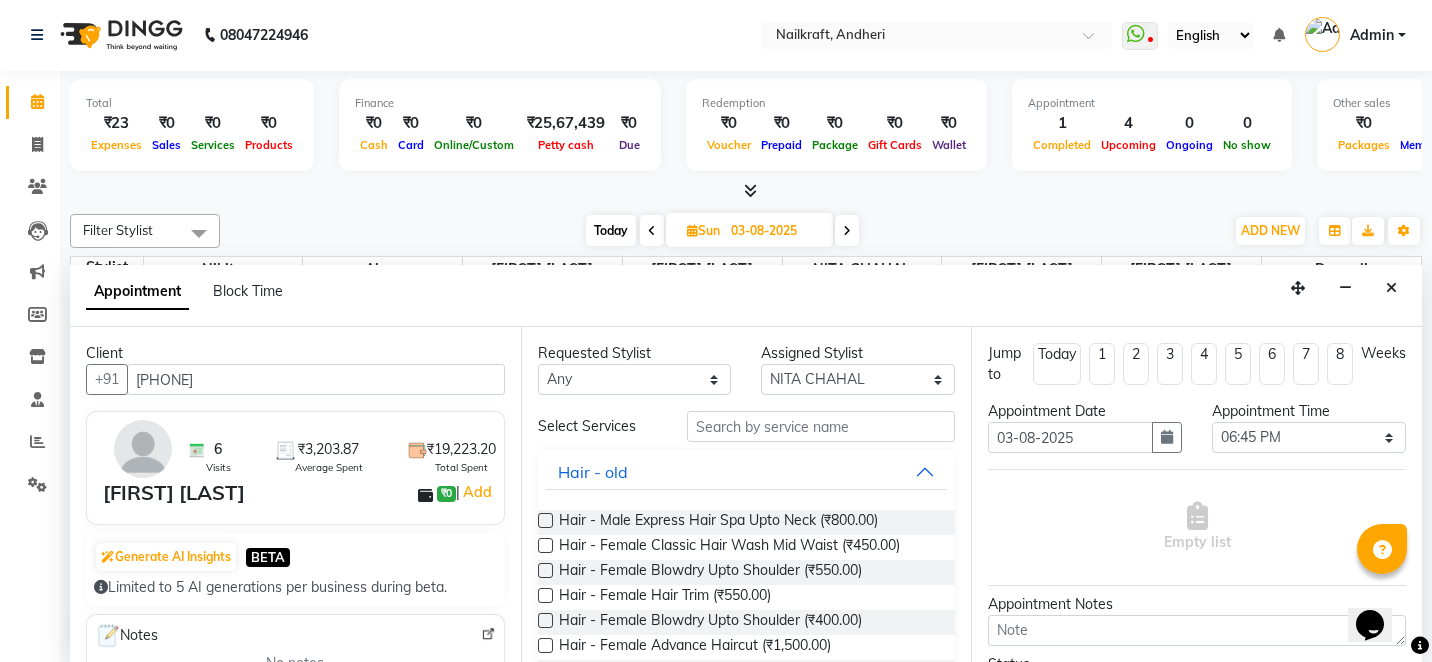 type on "9769757079" 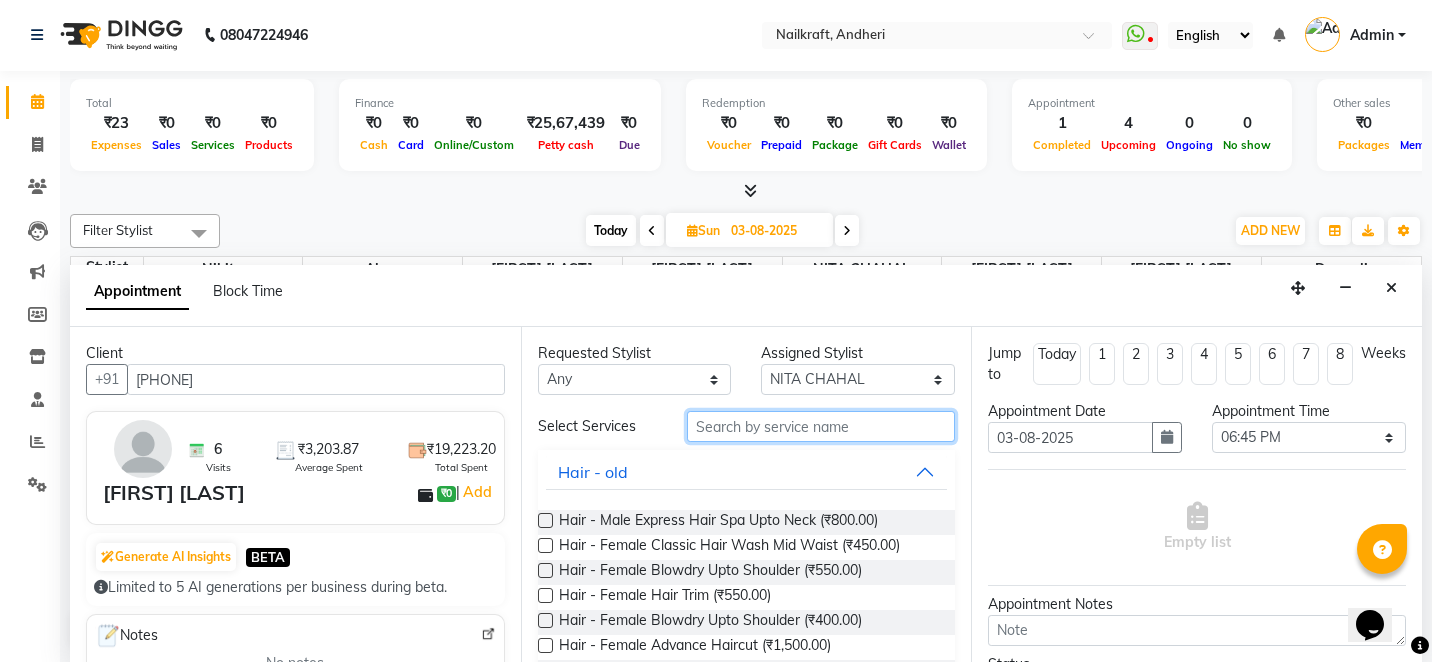 click at bounding box center [821, 426] 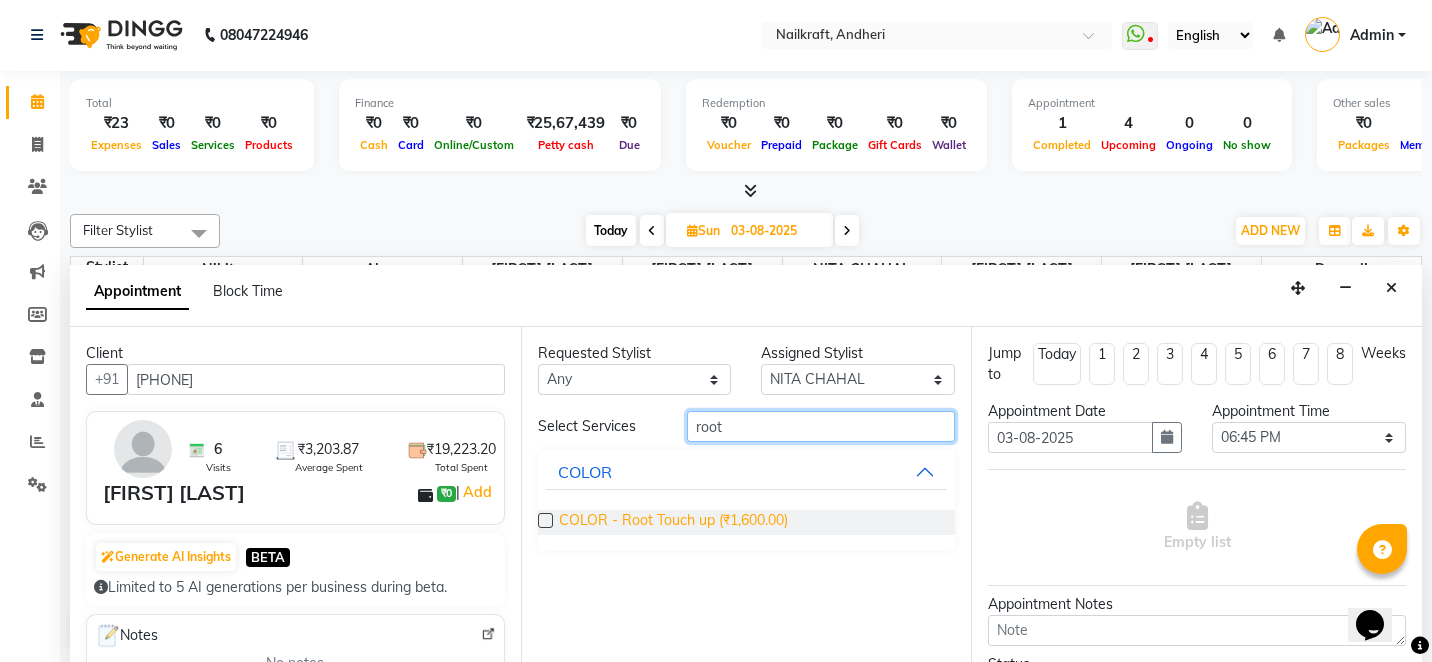type on "root" 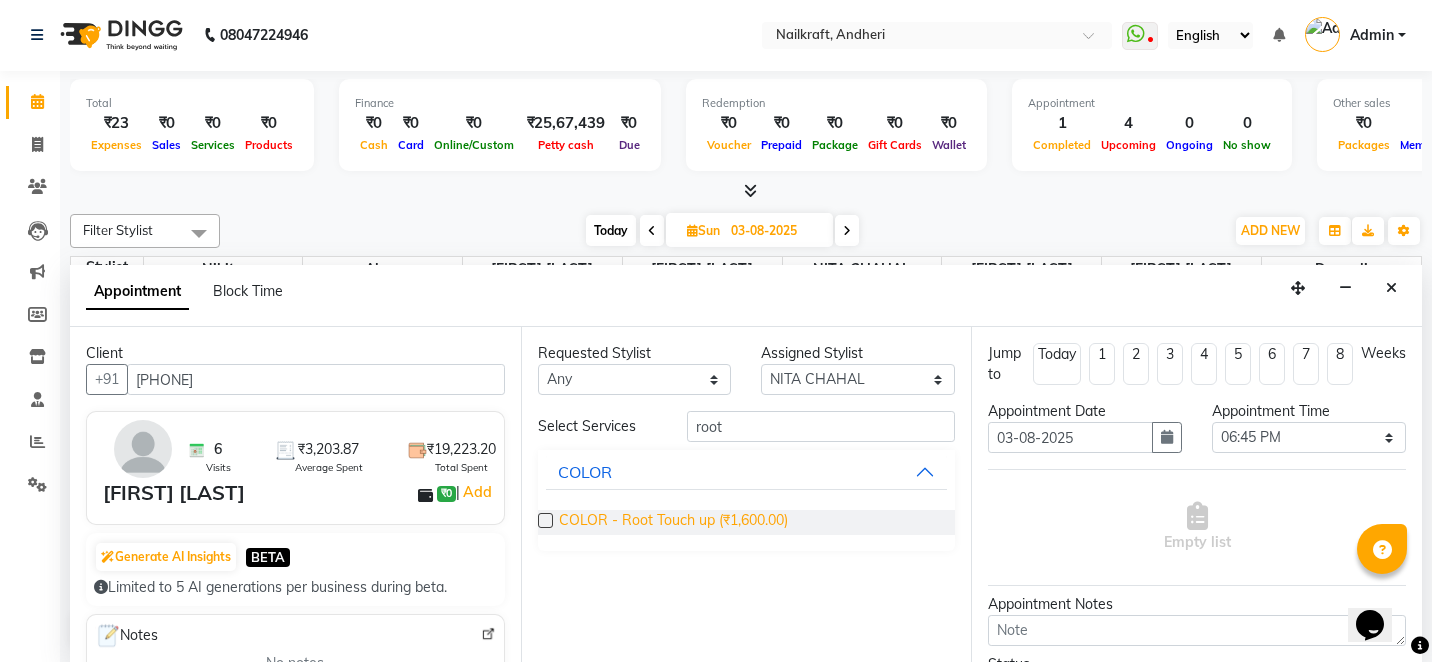 click on "COLOR - Root Touch up (₹1,600.00)" at bounding box center (673, 522) 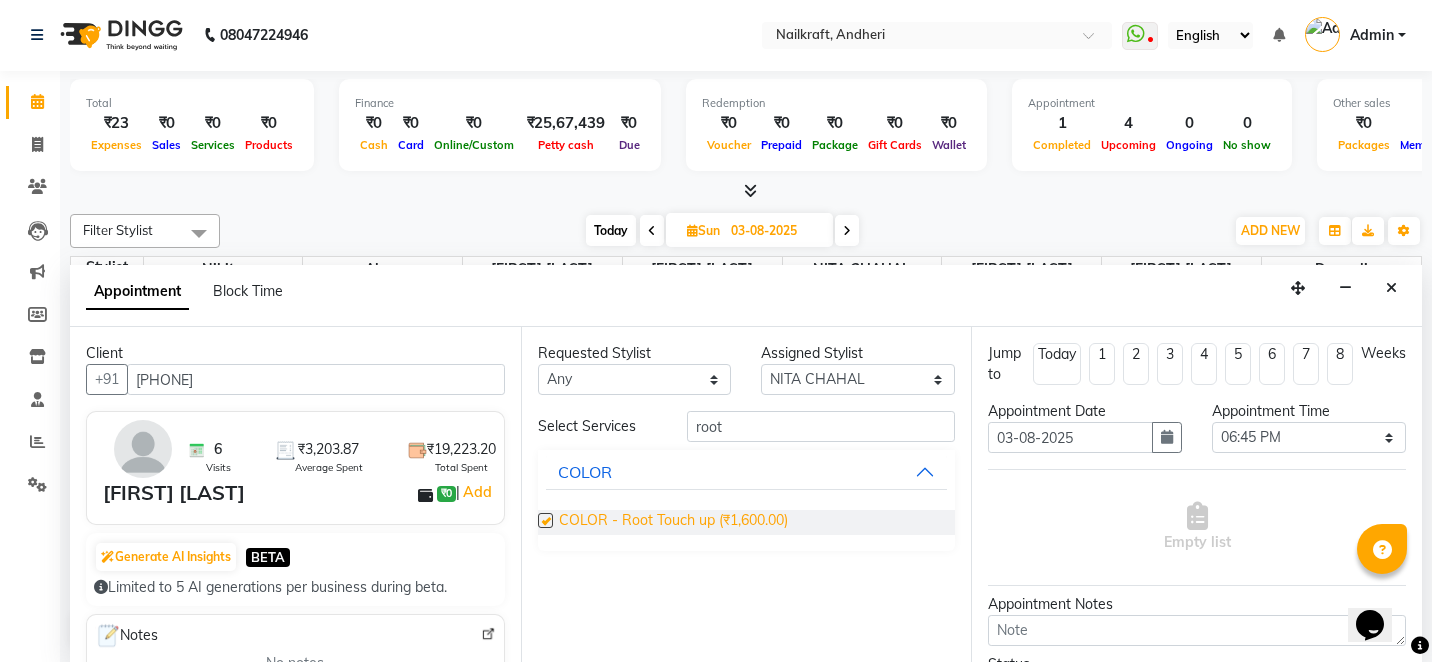 checkbox on "false" 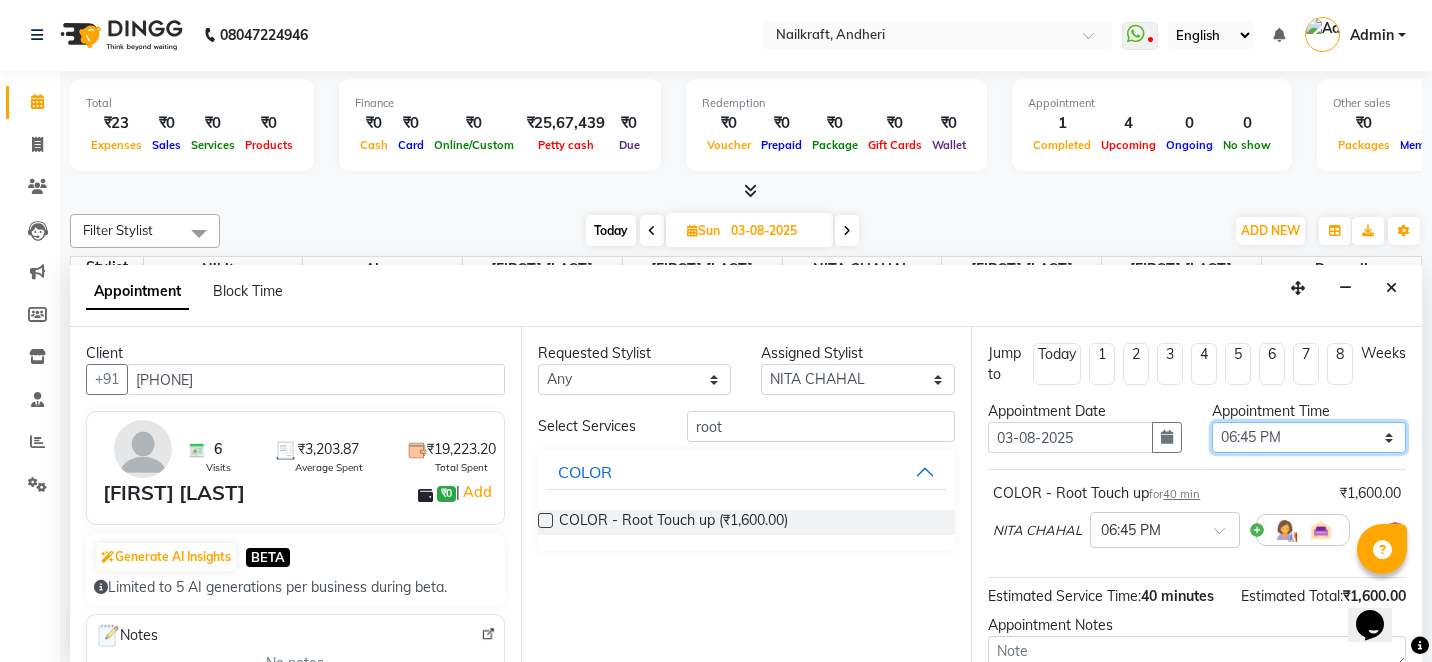 click on "Select 11:00 AM 11:15 AM 11:30 AM 11:45 AM 12:00 PM 12:15 PM 12:30 PM 12:45 PM 01:00 PM 01:15 PM 01:30 PM 01:45 PM 02:00 PM 02:15 PM 02:30 PM 02:45 PM 03:00 PM 03:15 PM 03:30 PM 03:45 PM 04:00 PM 04:15 PM 04:30 PM 04:45 PM 05:00 PM 05:15 PM 05:30 PM 05:45 PM 06:00 PM 06:15 PM 06:30 PM 06:45 PM 07:00 PM 07:15 PM 07:30 PM 07:45 PM 08:00 PM 08:15 PM 08:30 PM 08:45 PM 09:00 PM" at bounding box center [1309, 437] 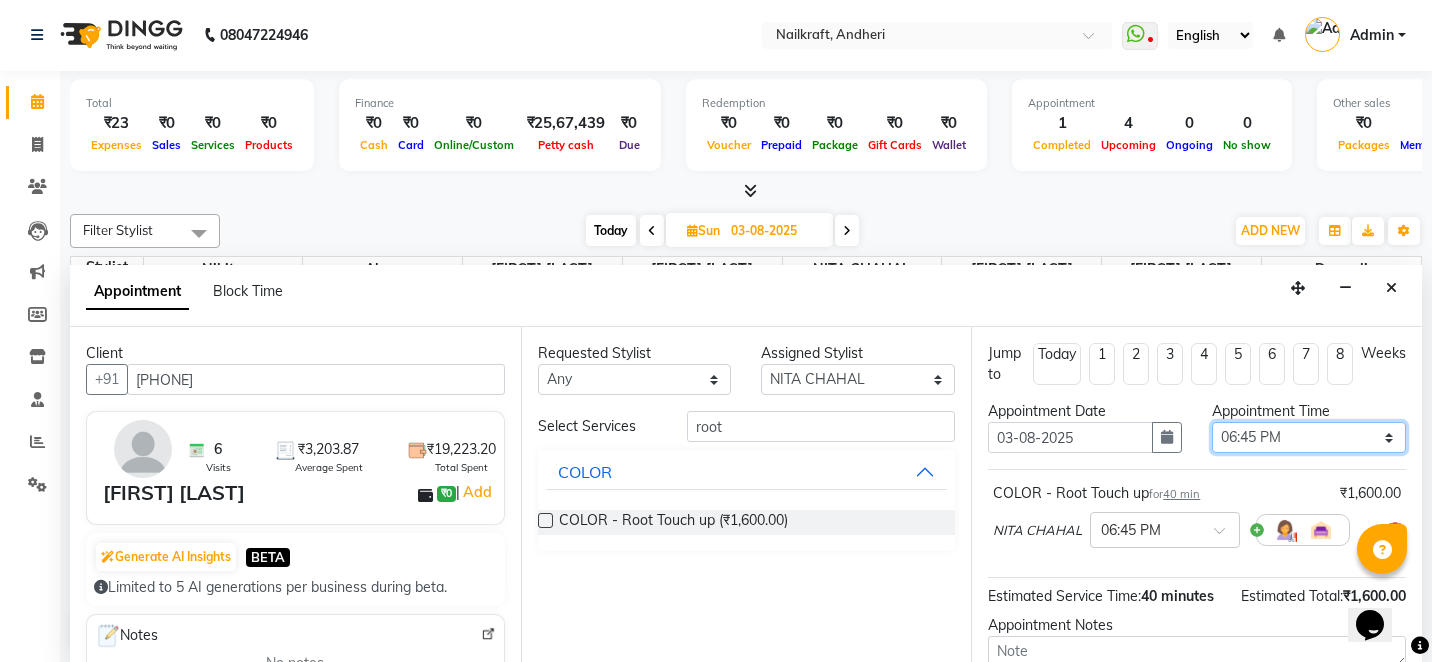 select on "690" 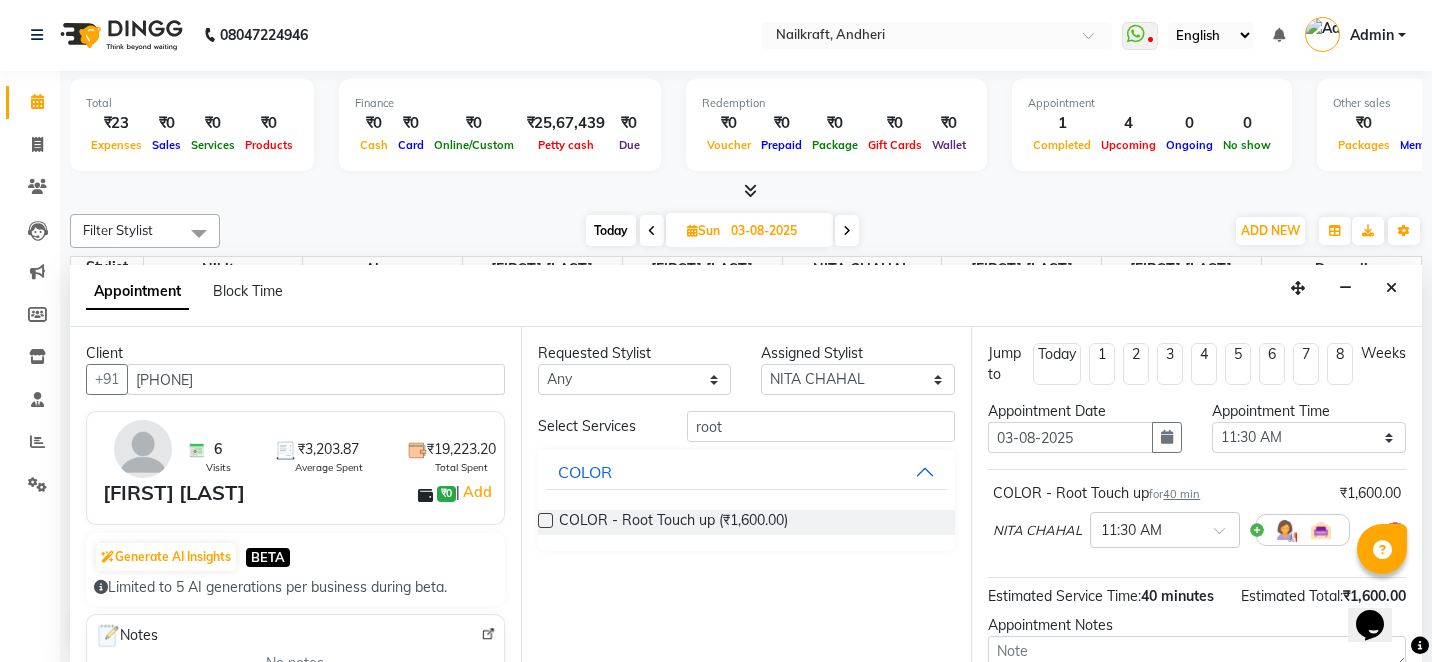 click on "COLOR - Root Touch up   for  40 min ₹1,600.00 NITA  CHAHAL  × 11:30 AM" at bounding box center (1197, 519) 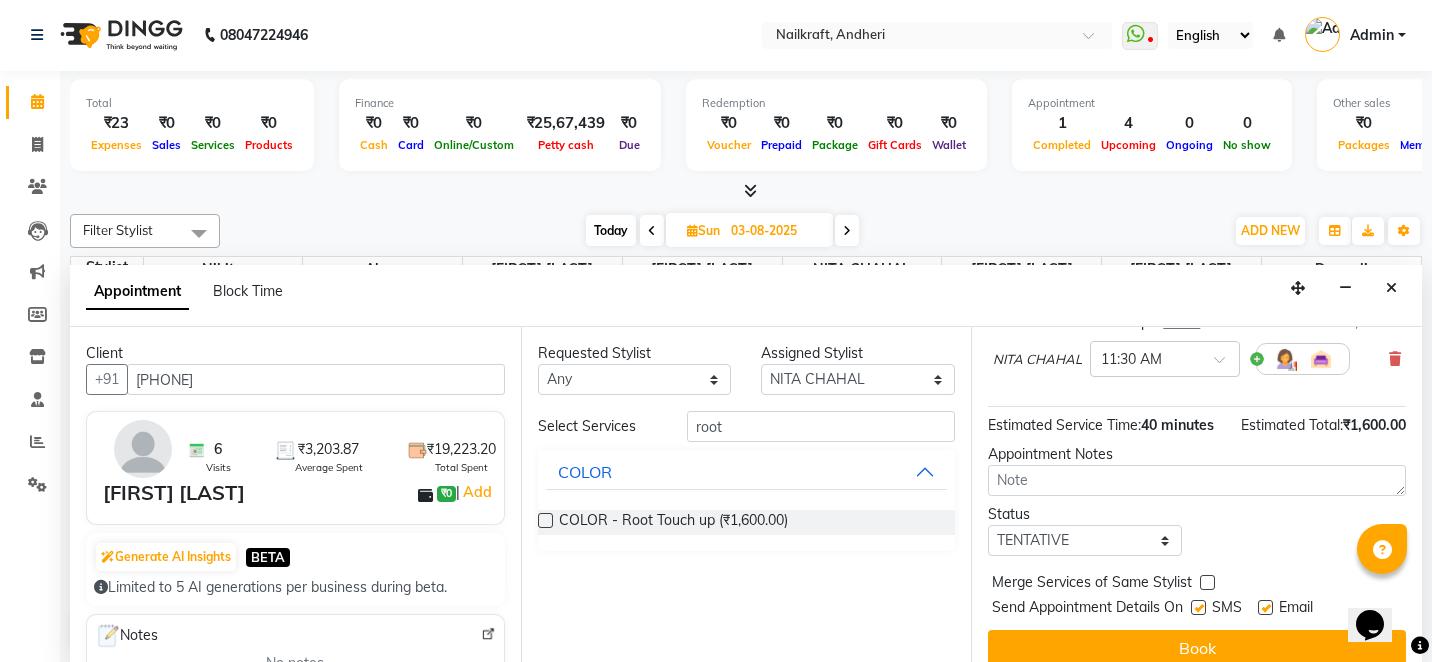 scroll, scrollTop: 191, scrollLeft: 0, axis: vertical 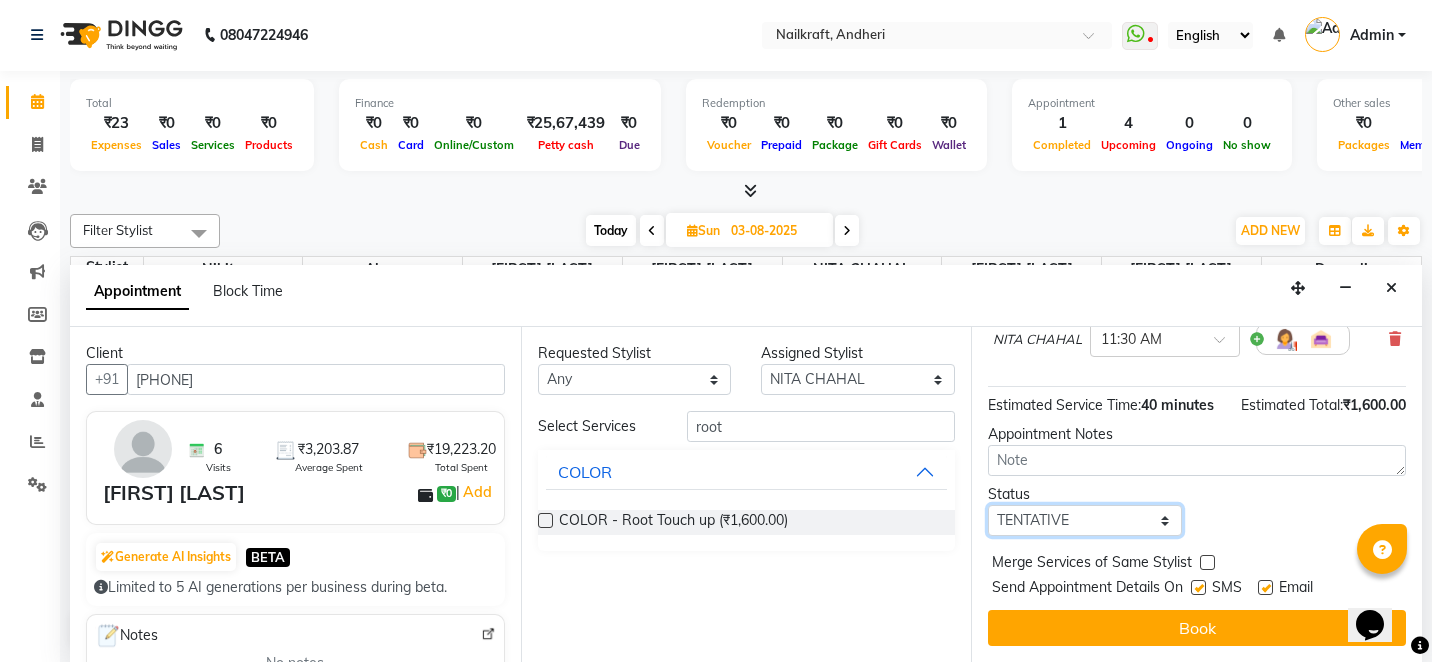 click on "Select TENTATIVE CONFIRM UPCOMING" at bounding box center (1085, 520) 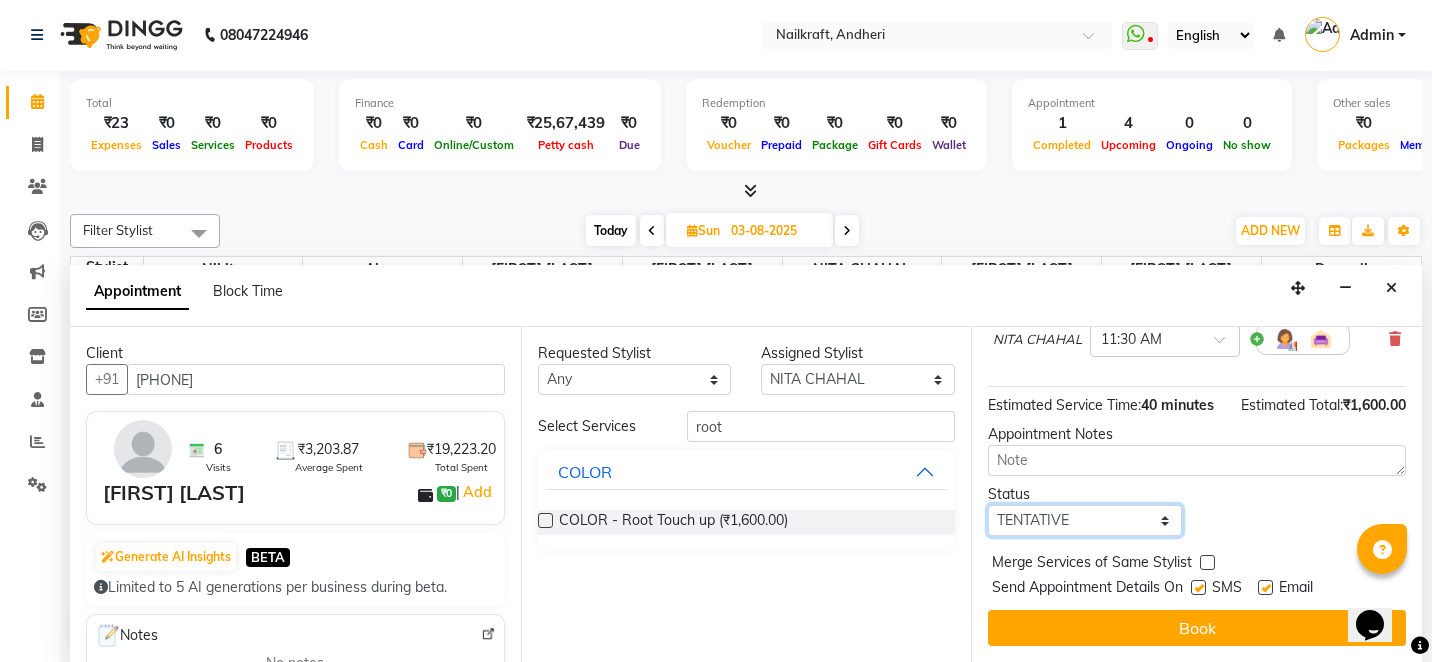 select on "confirm booking" 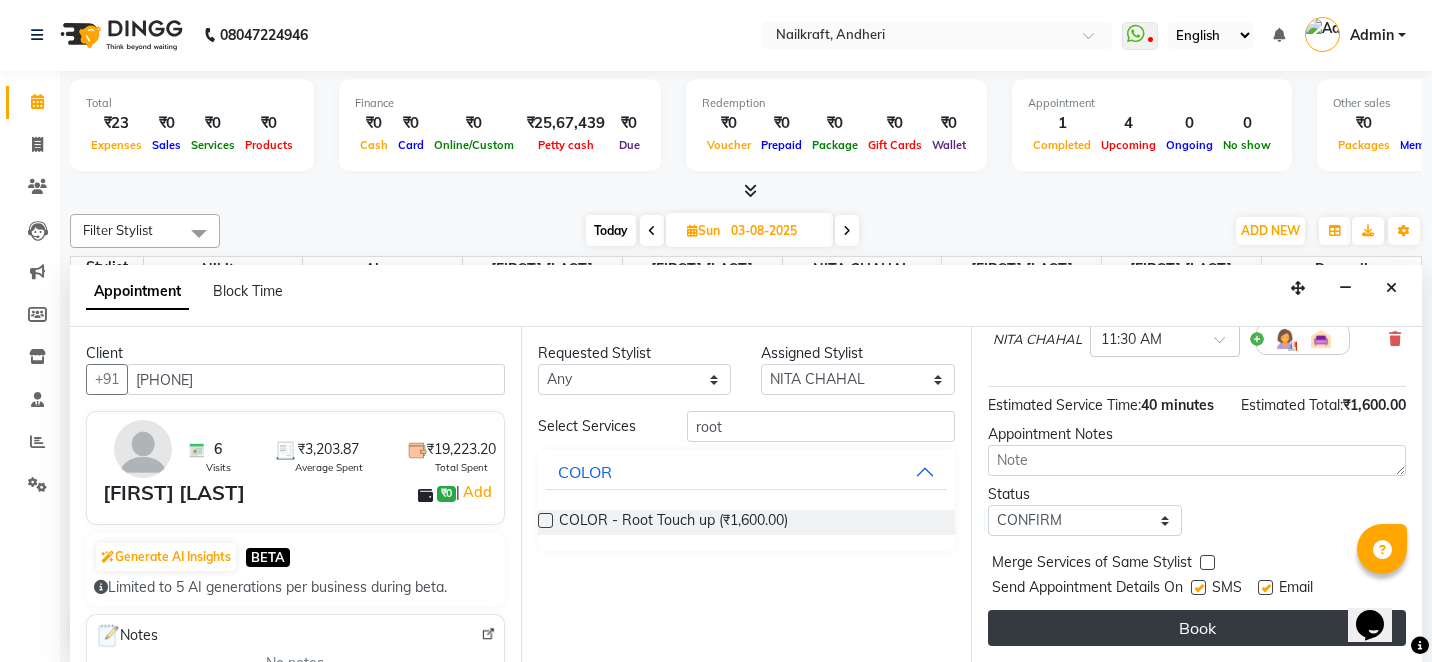 click on "Book" at bounding box center [1197, 628] 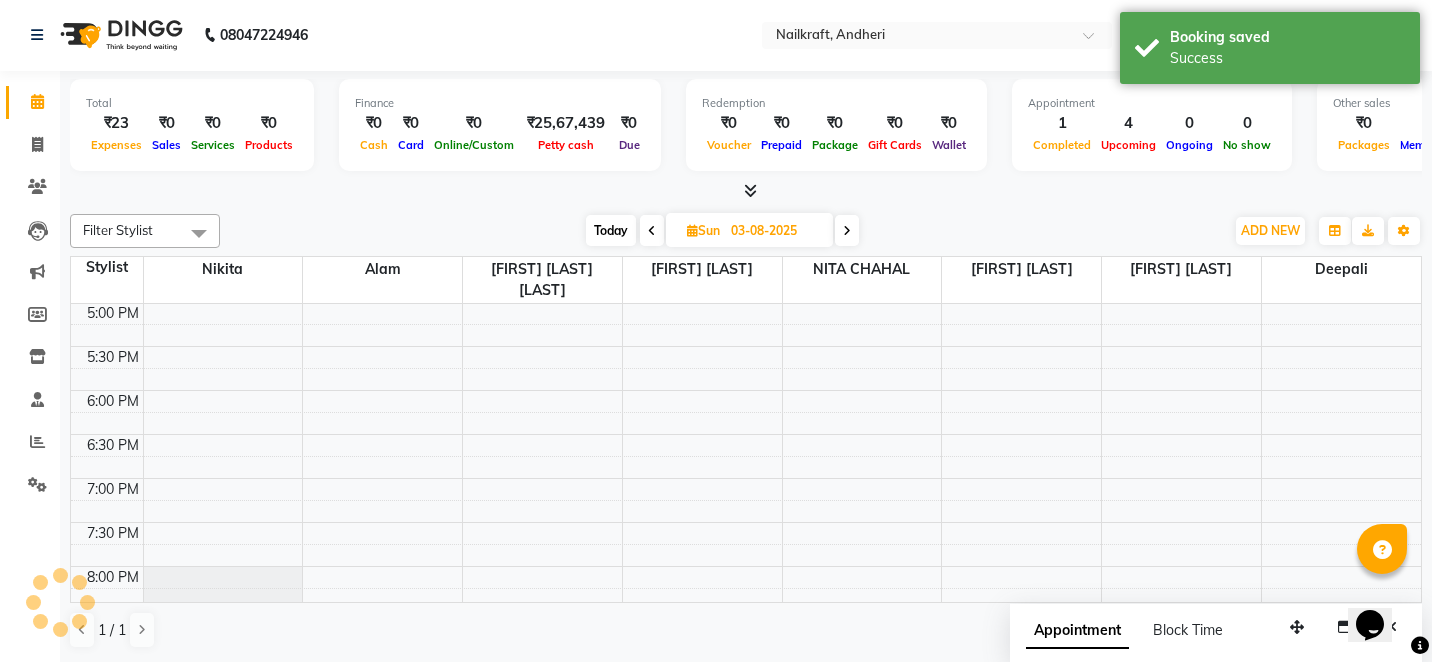 scroll, scrollTop: 0, scrollLeft: 0, axis: both 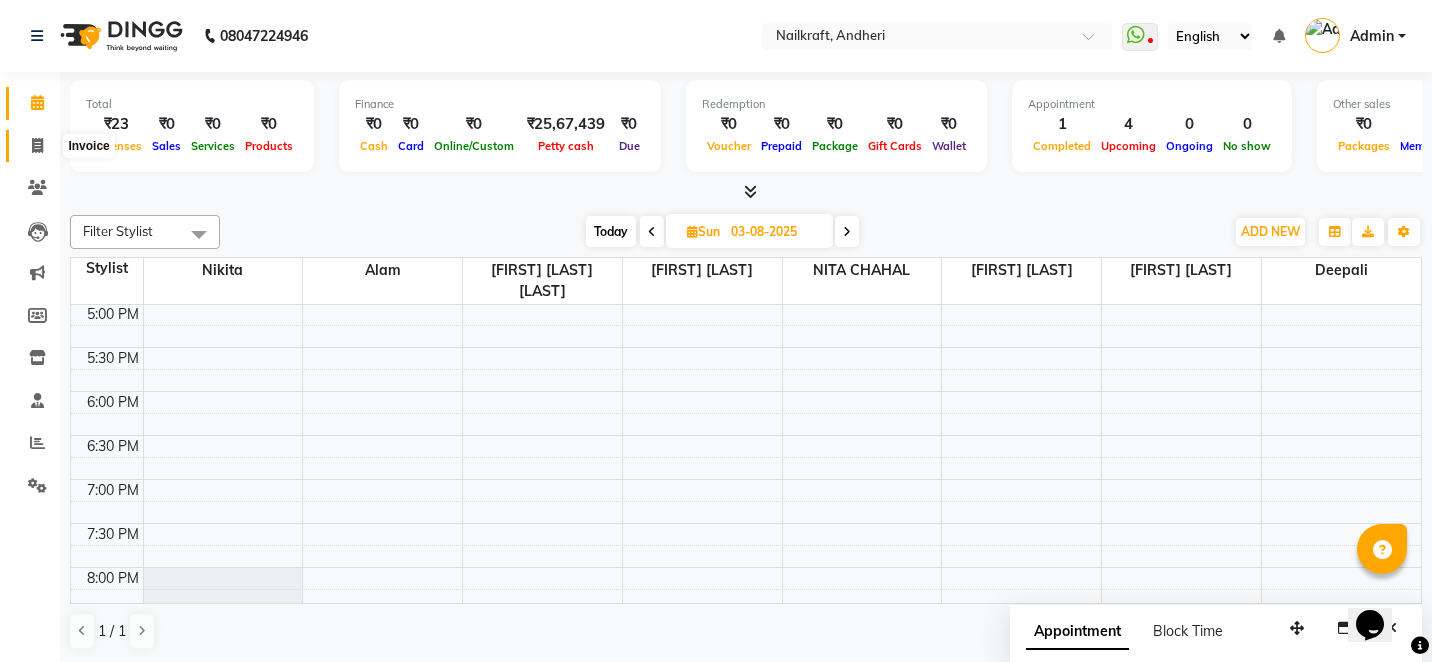click 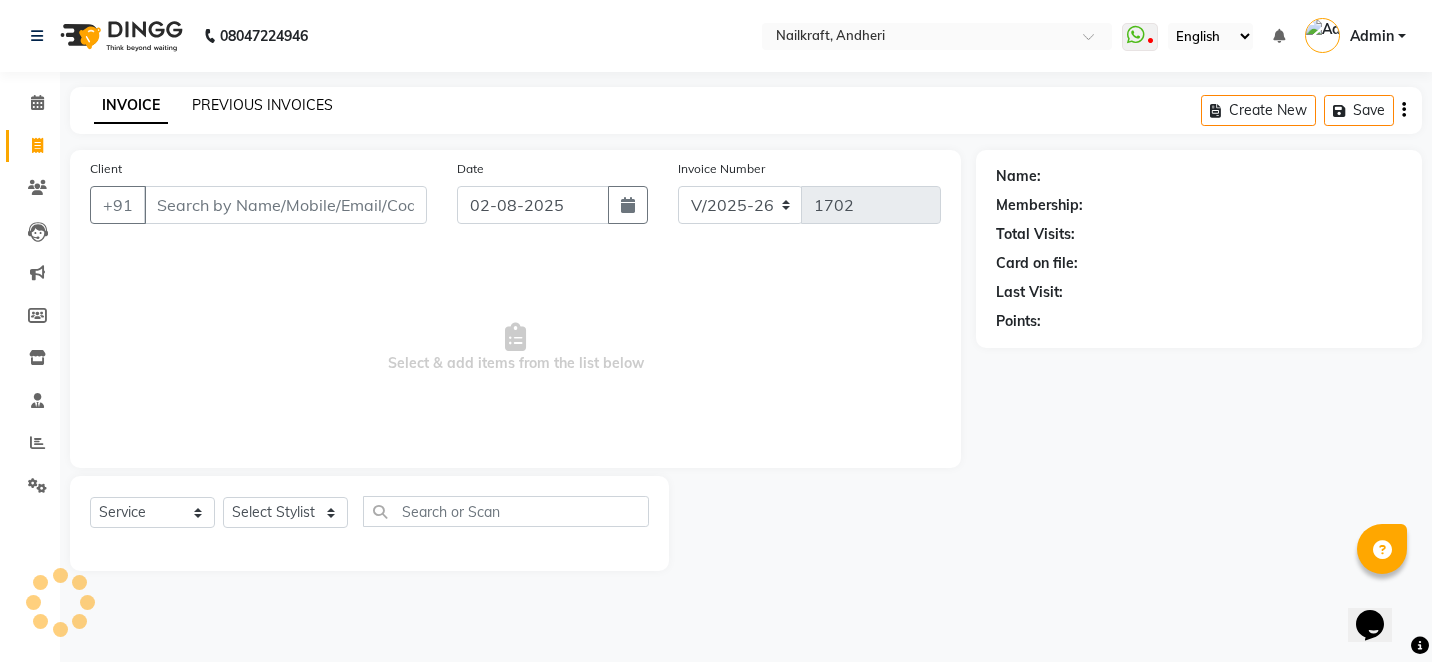 click on "PREVIOUS INVOICES" 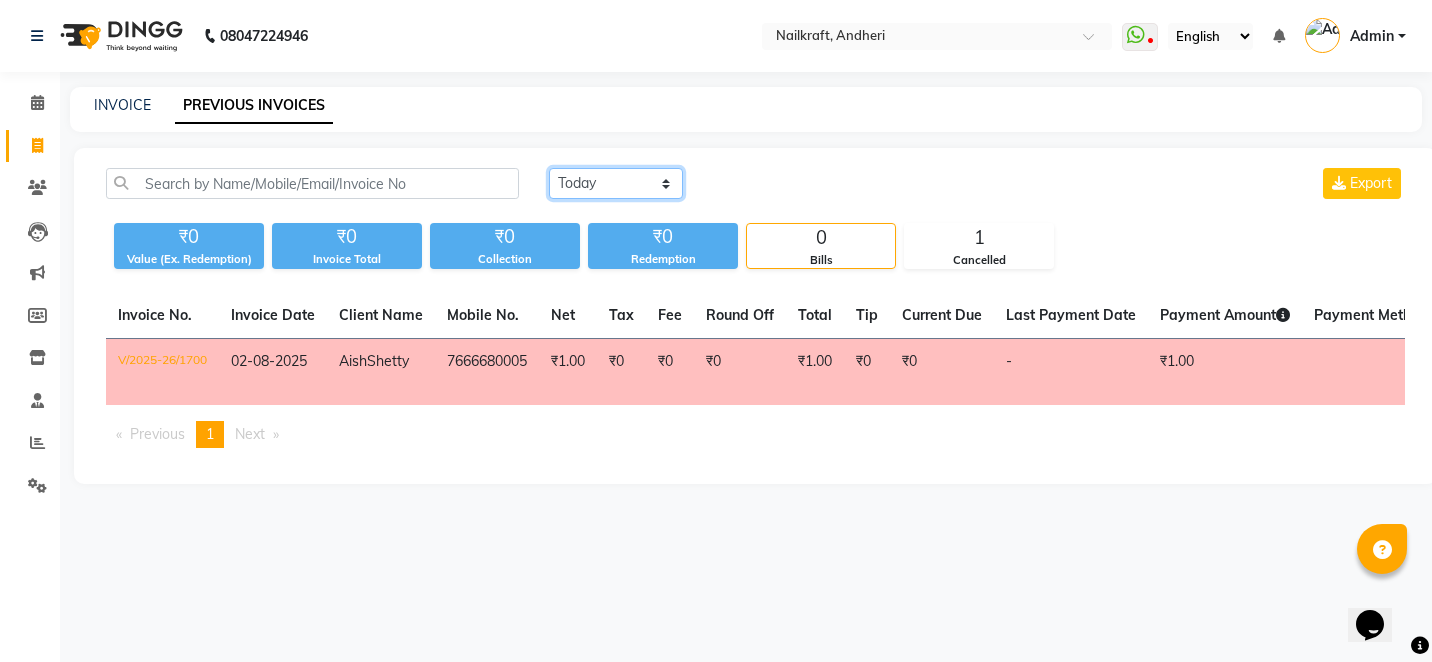 click on "Today Yesterday Custom Range" 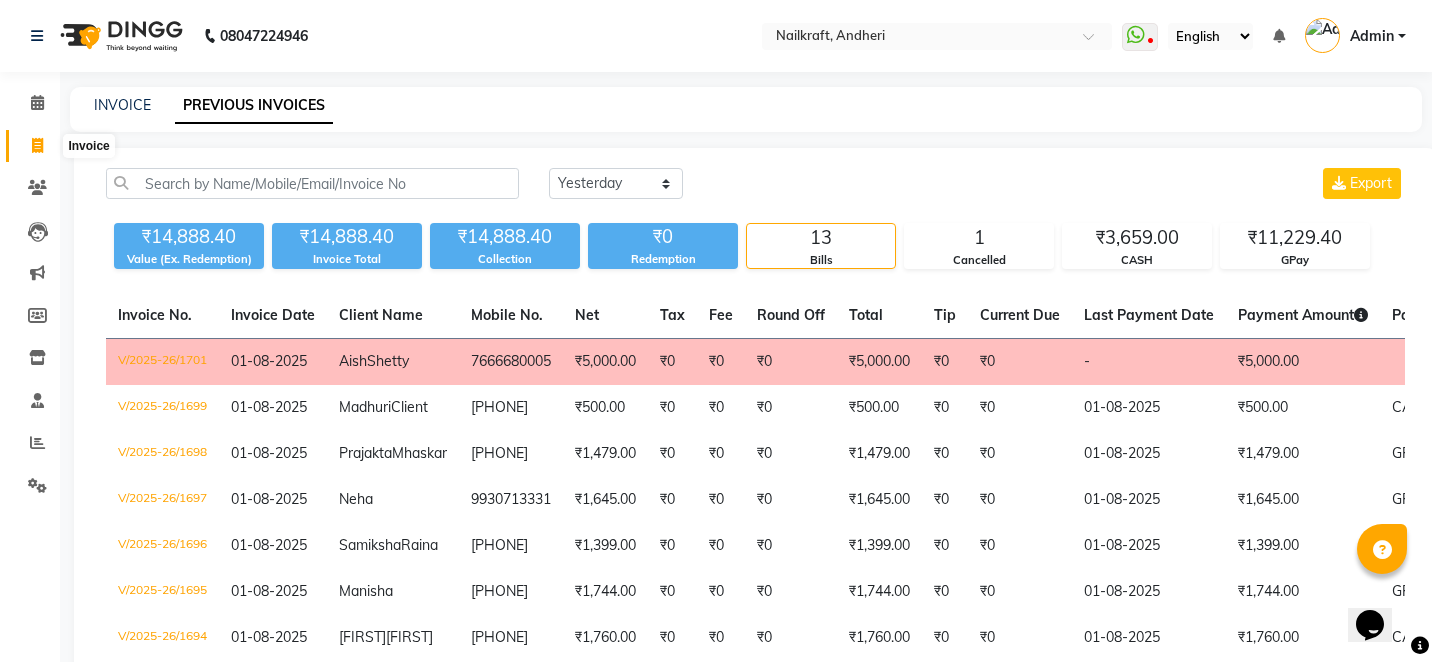 click 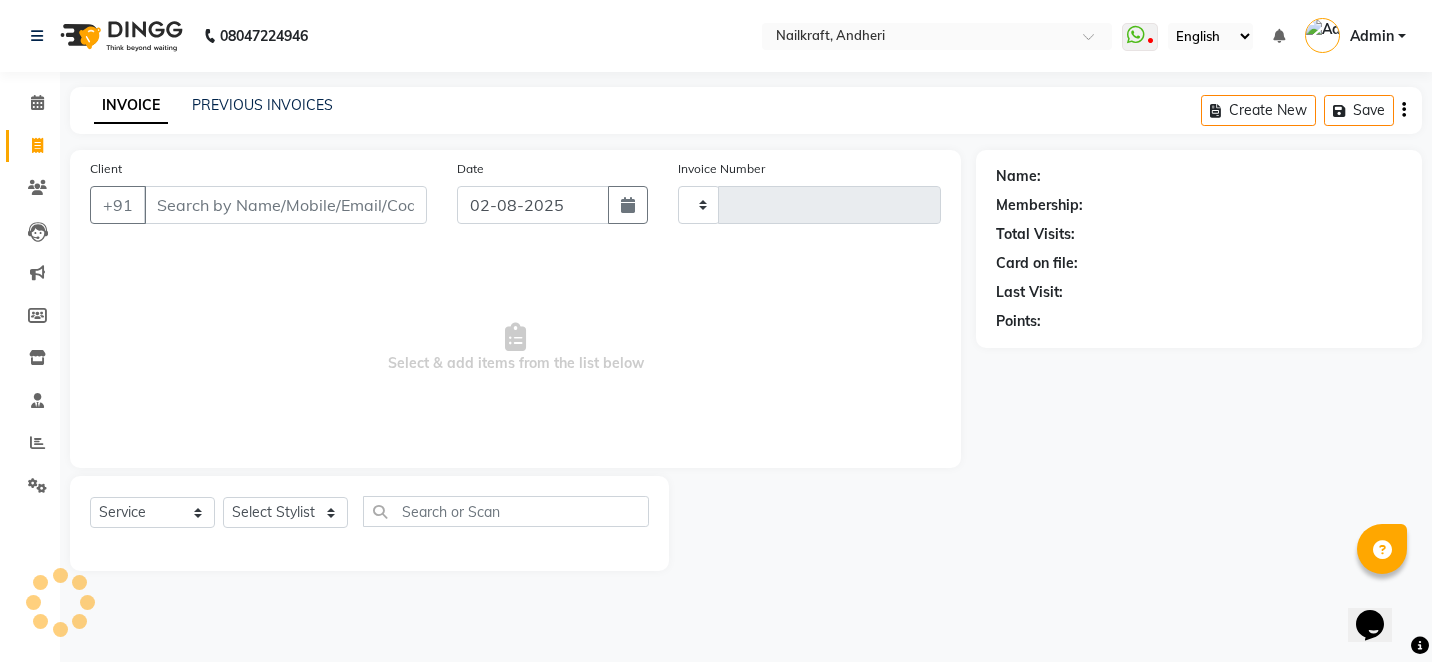 type on "1702" 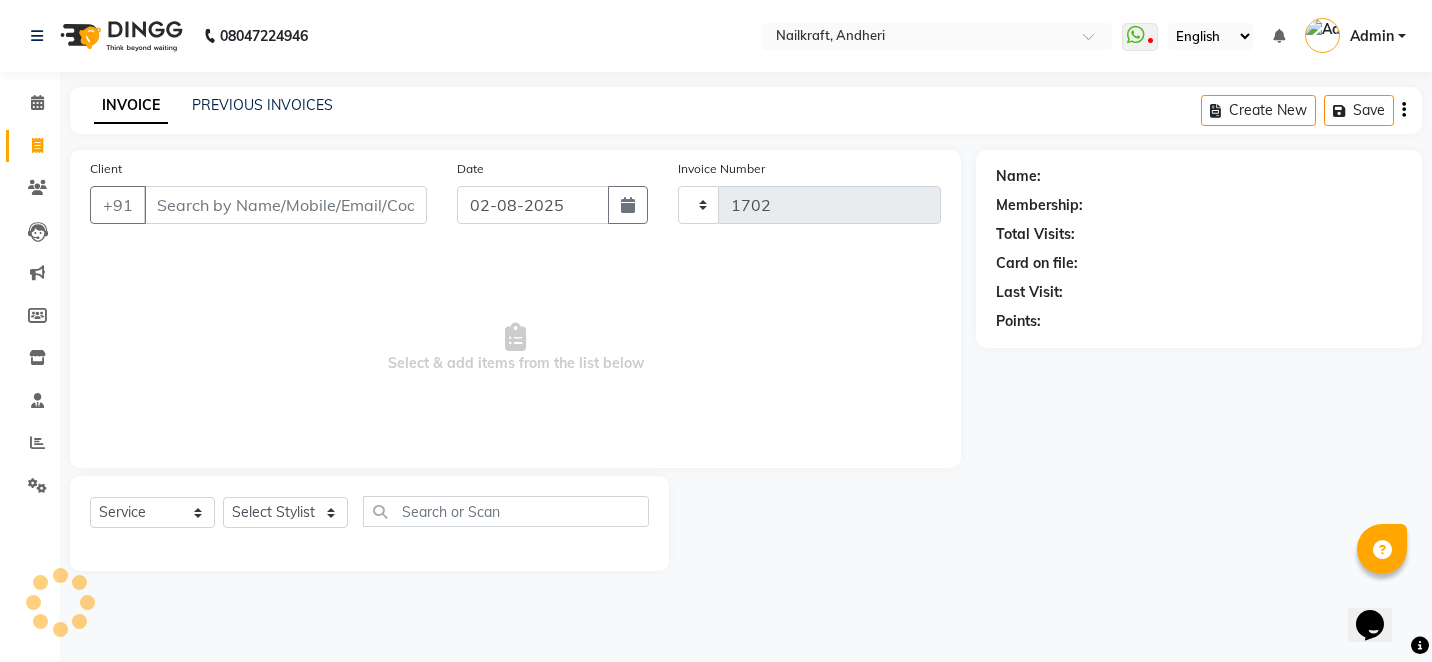 select on "6081" 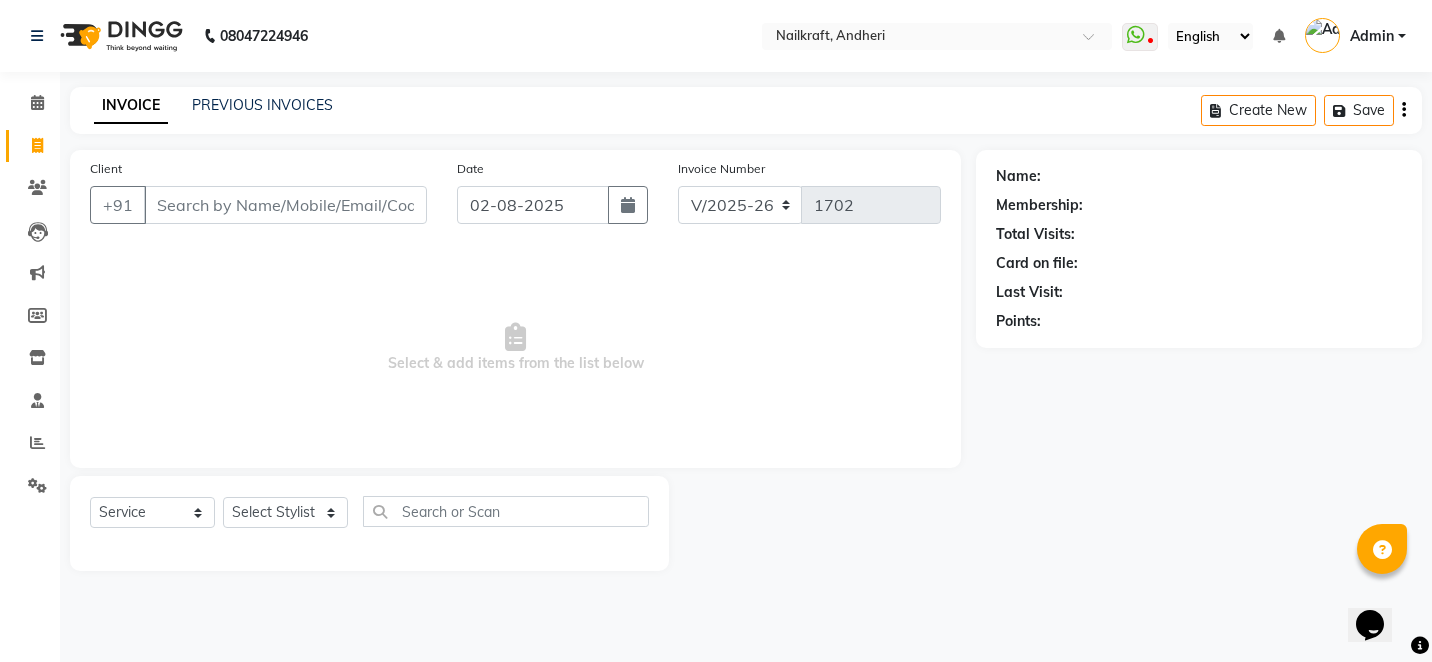 click on "Client" at bounding box center (285, 205) 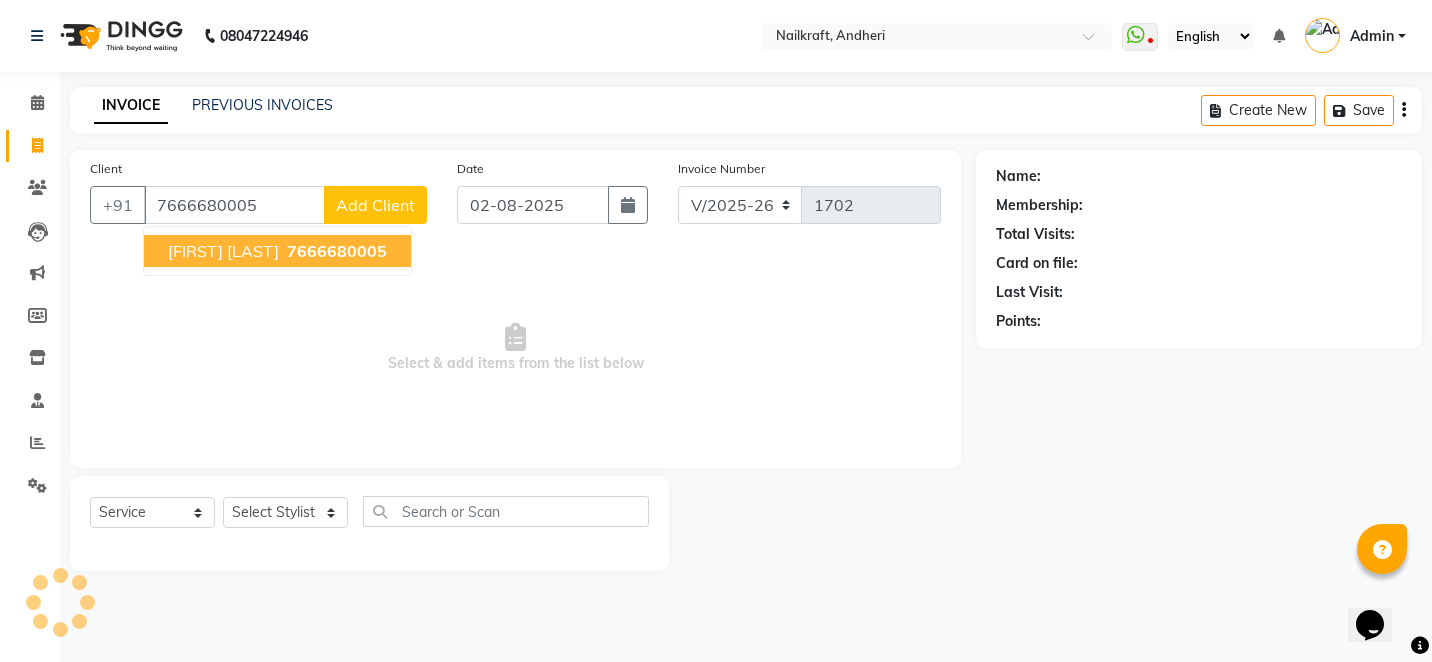 type on "7666680005" 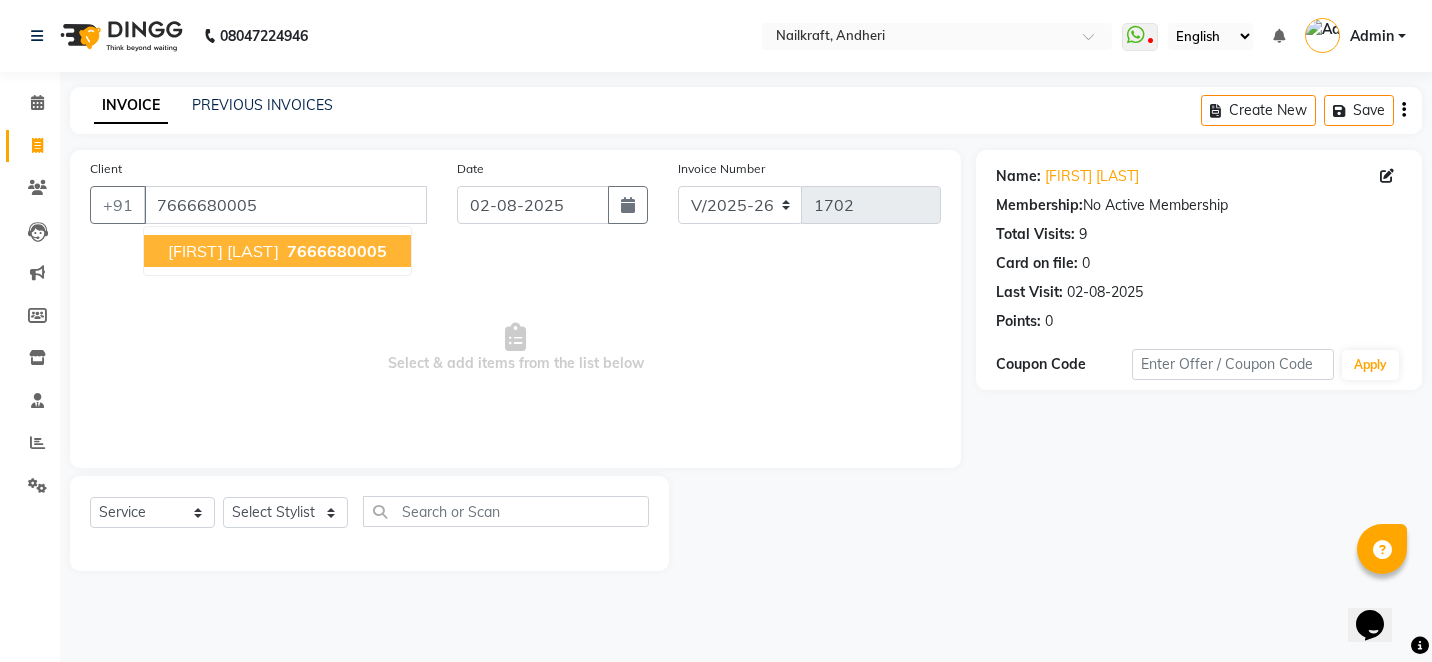 click on "7666680005" at bounding box center [337, 251] 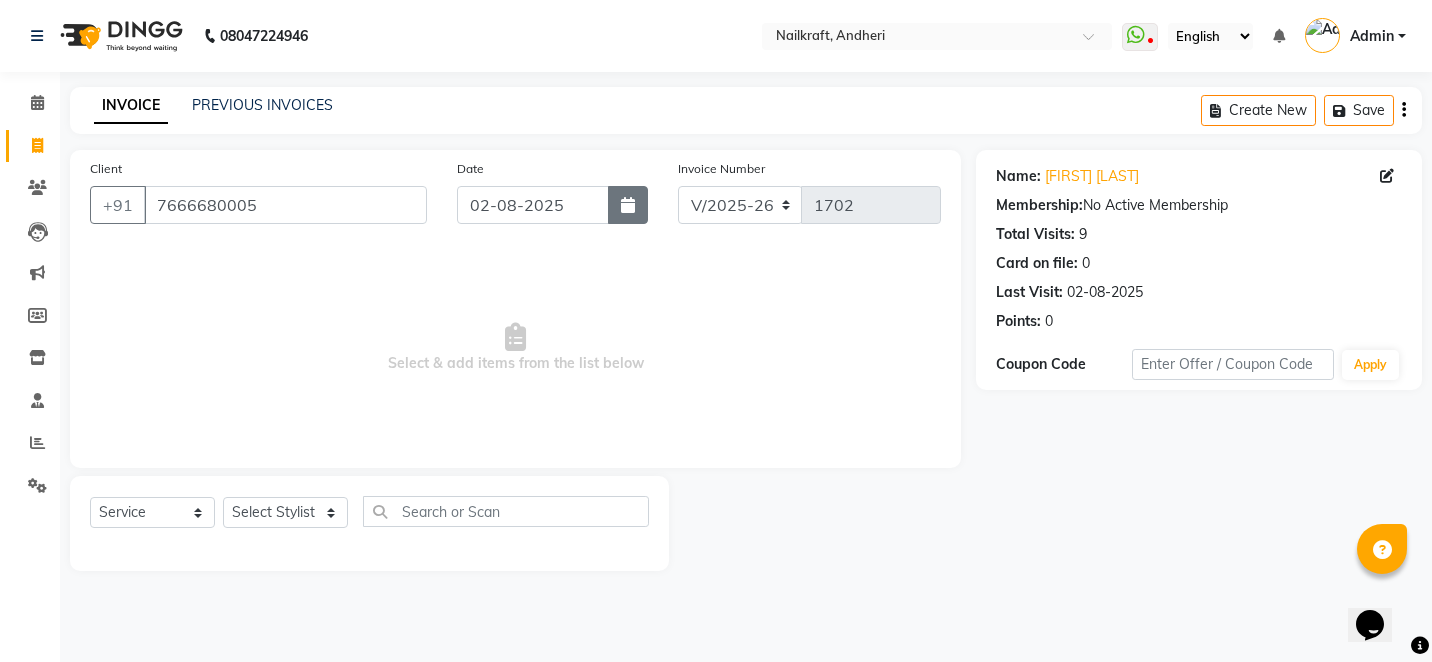 click 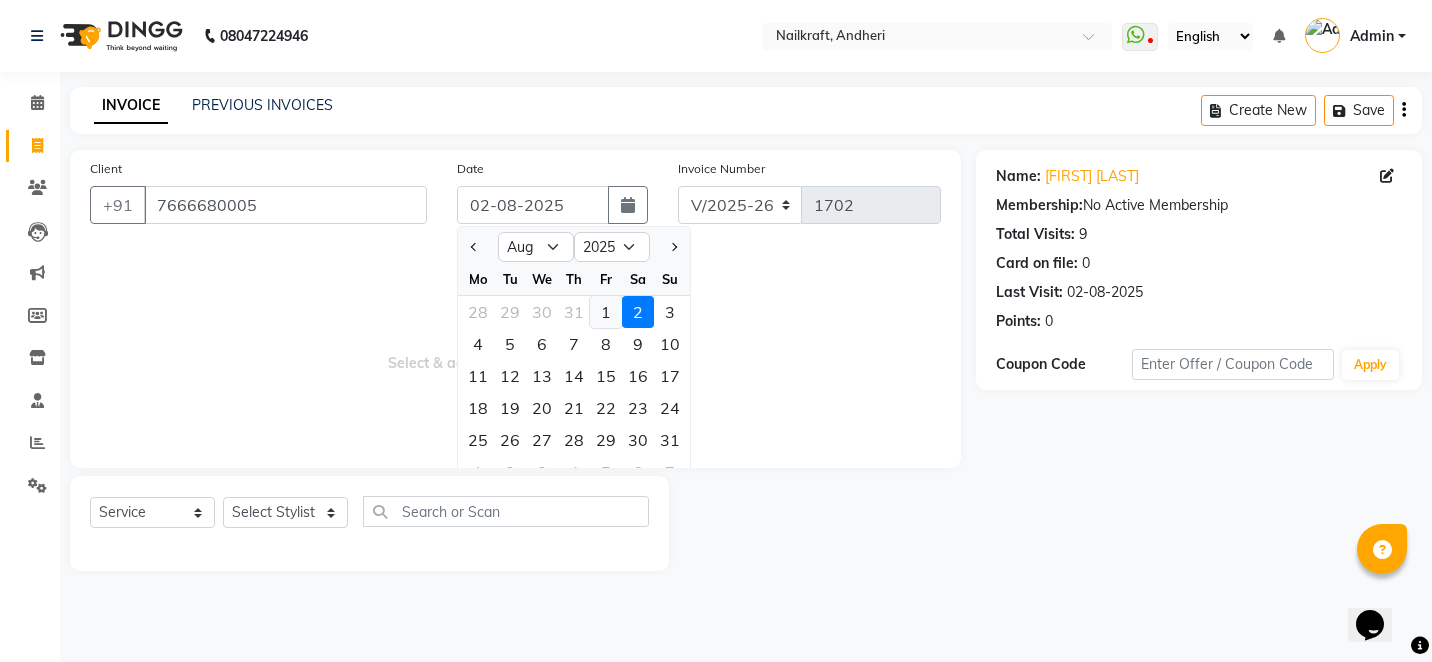 click on "1" 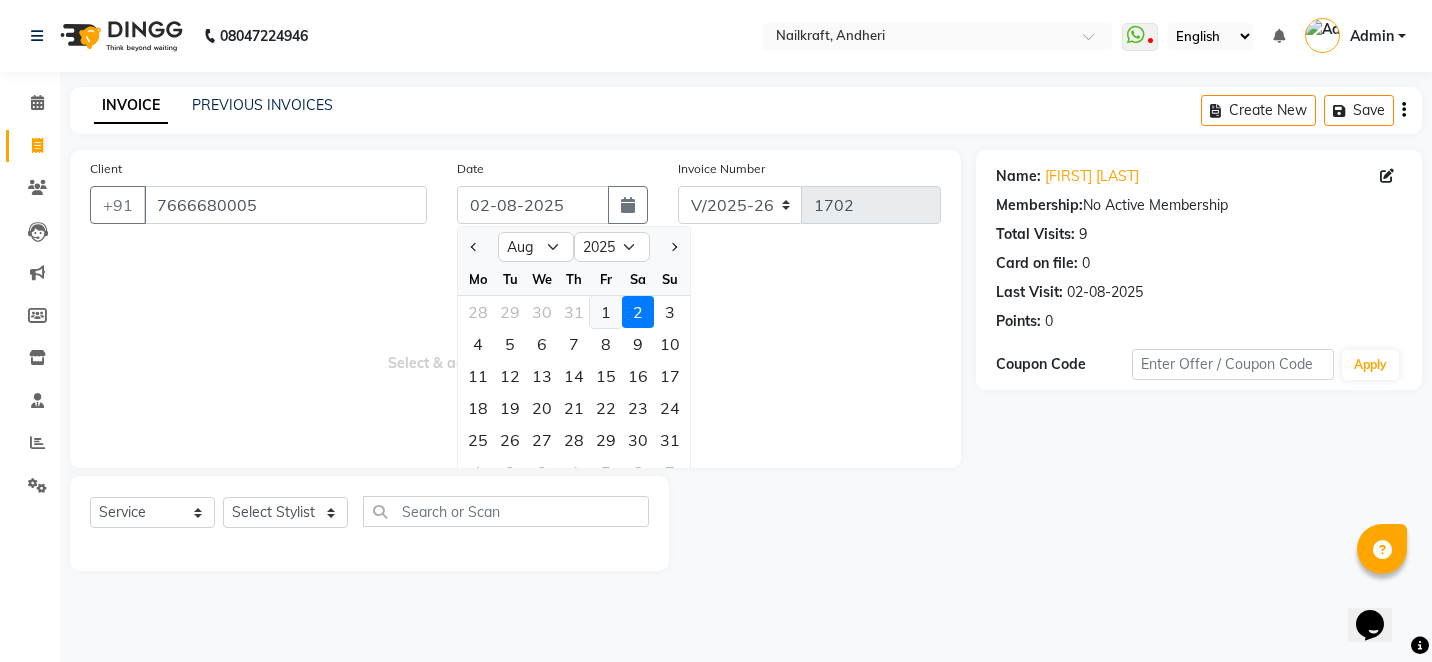 type on "01-08-2025" 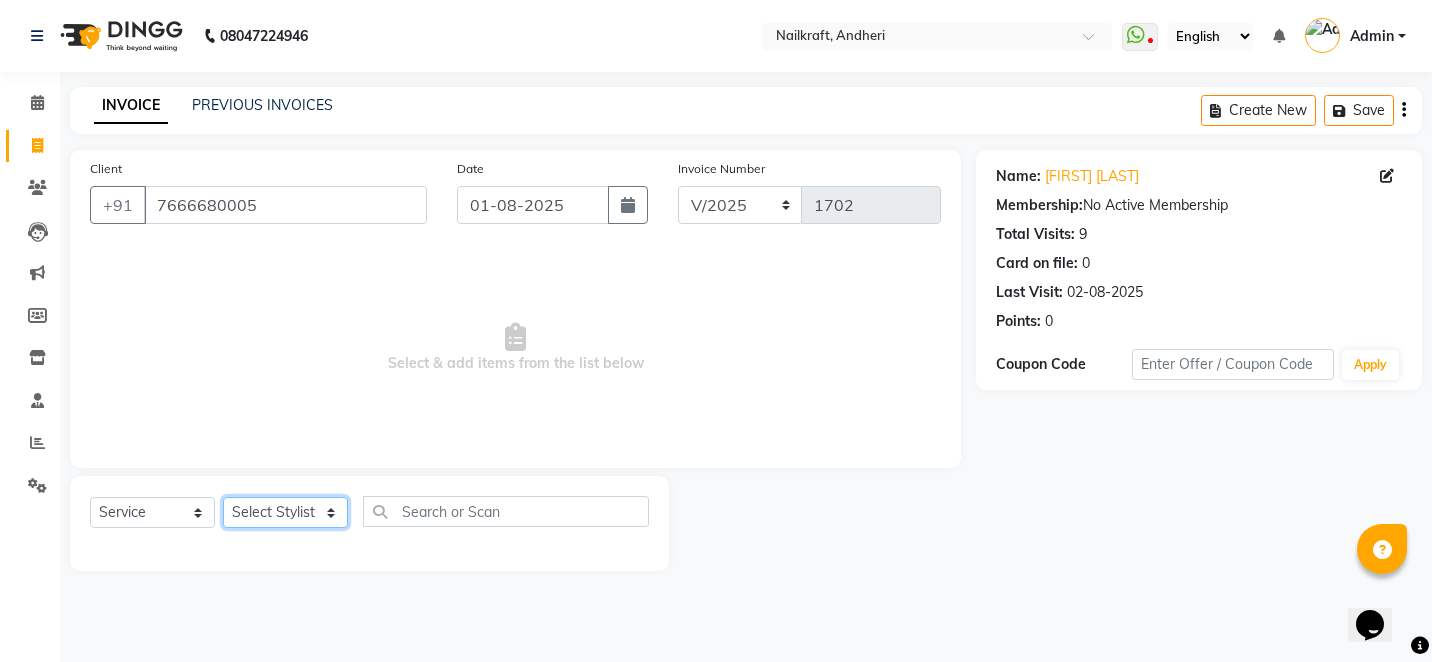 click on "Select Stylist Alam Arshad shaikh Deepali Deepu Chatry NailKraft Nikita NITA  CHAHAL  Sneha Balu Ichake Vaishali Vinod Yadav" 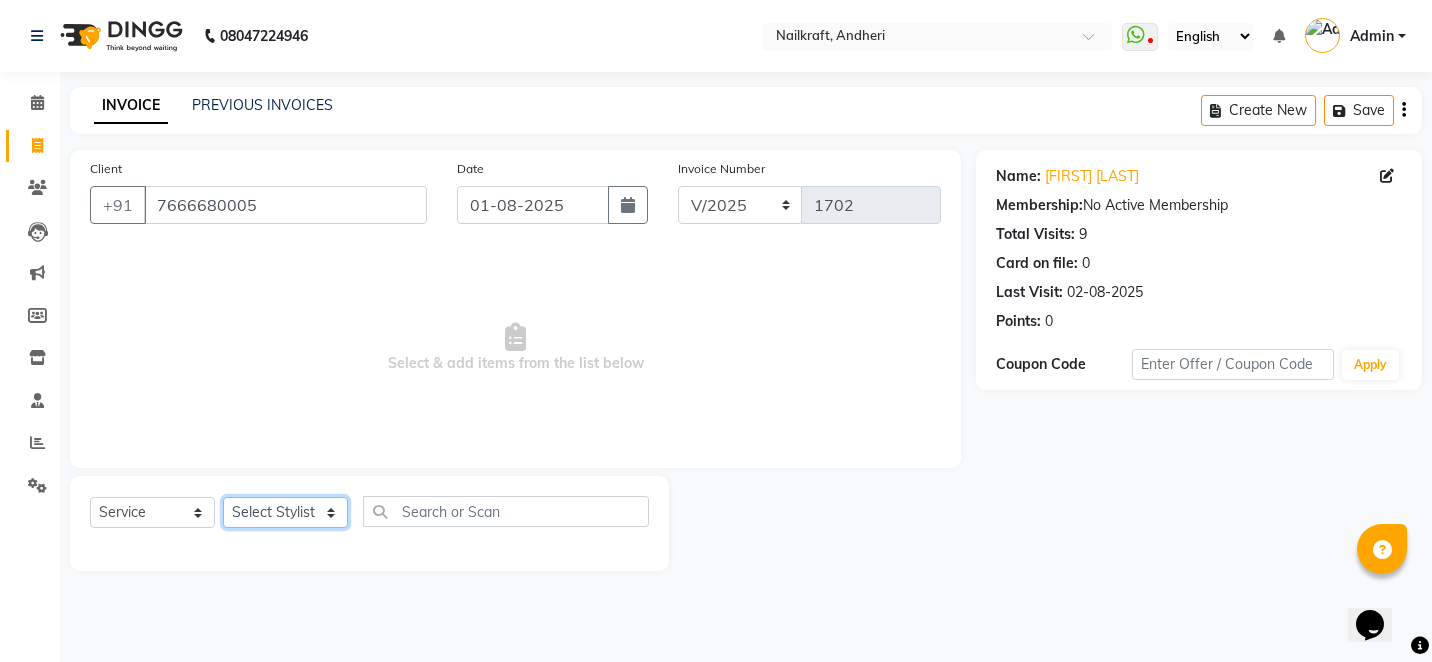 select on "85997" 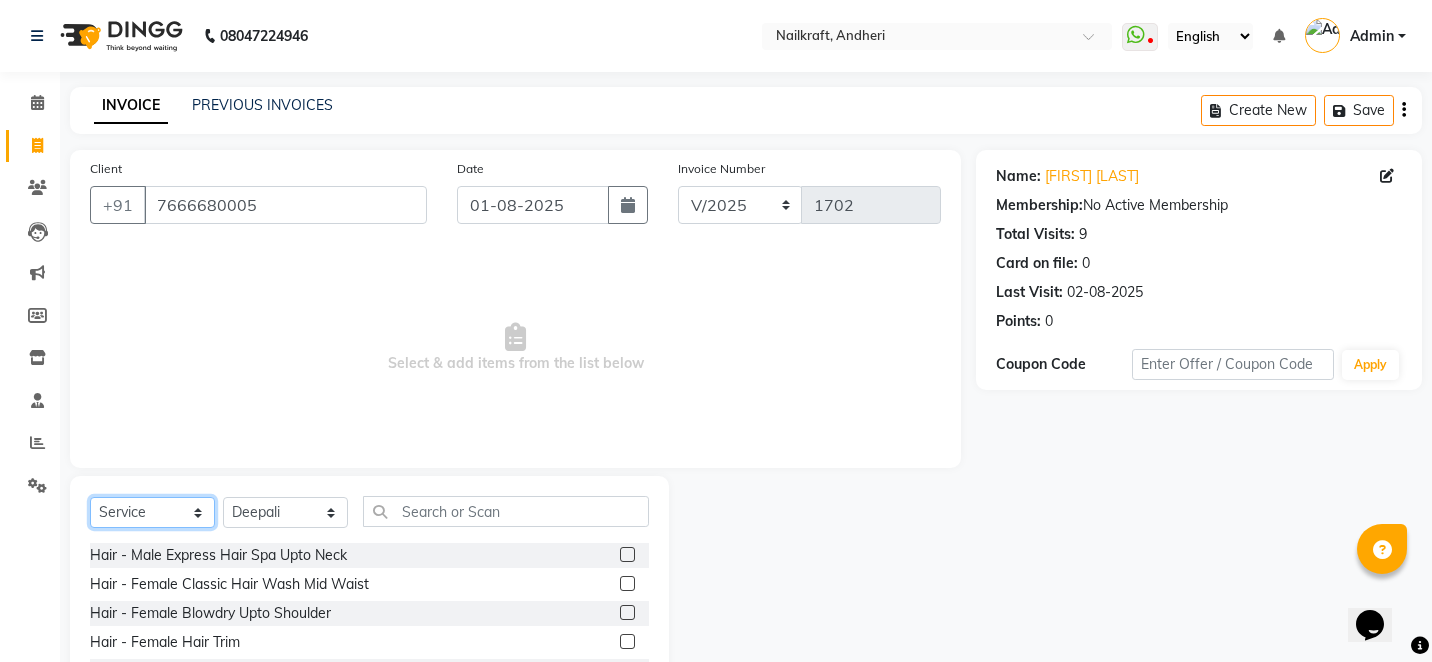 click on "Select  Service  Product  Membership  Package Voucher Prepaid Gift Card" 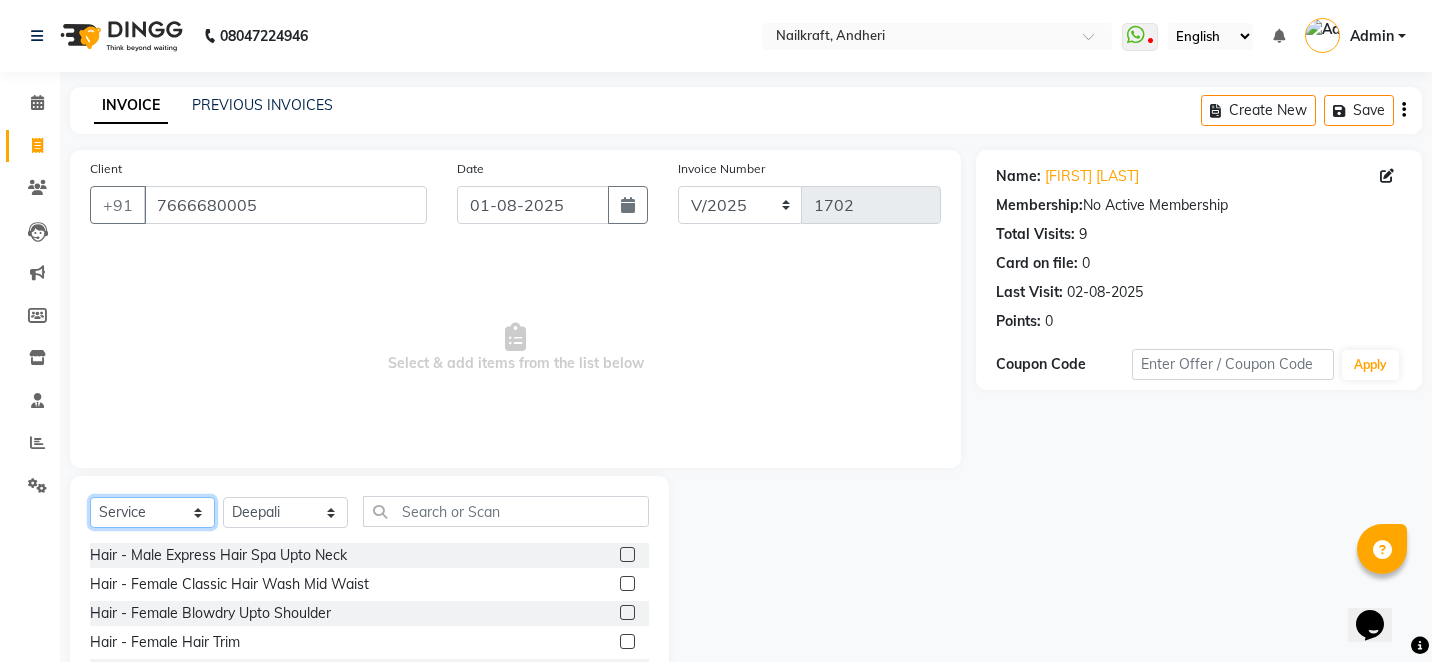 select on "P" 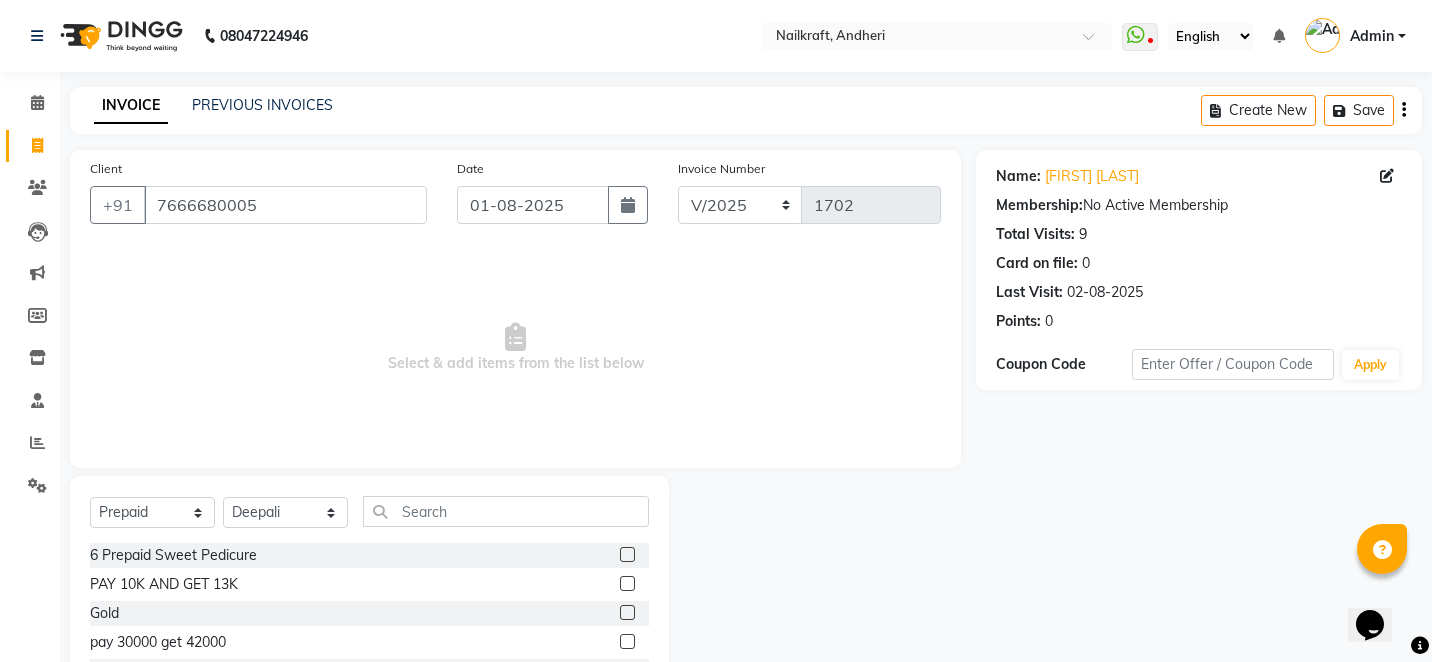 click 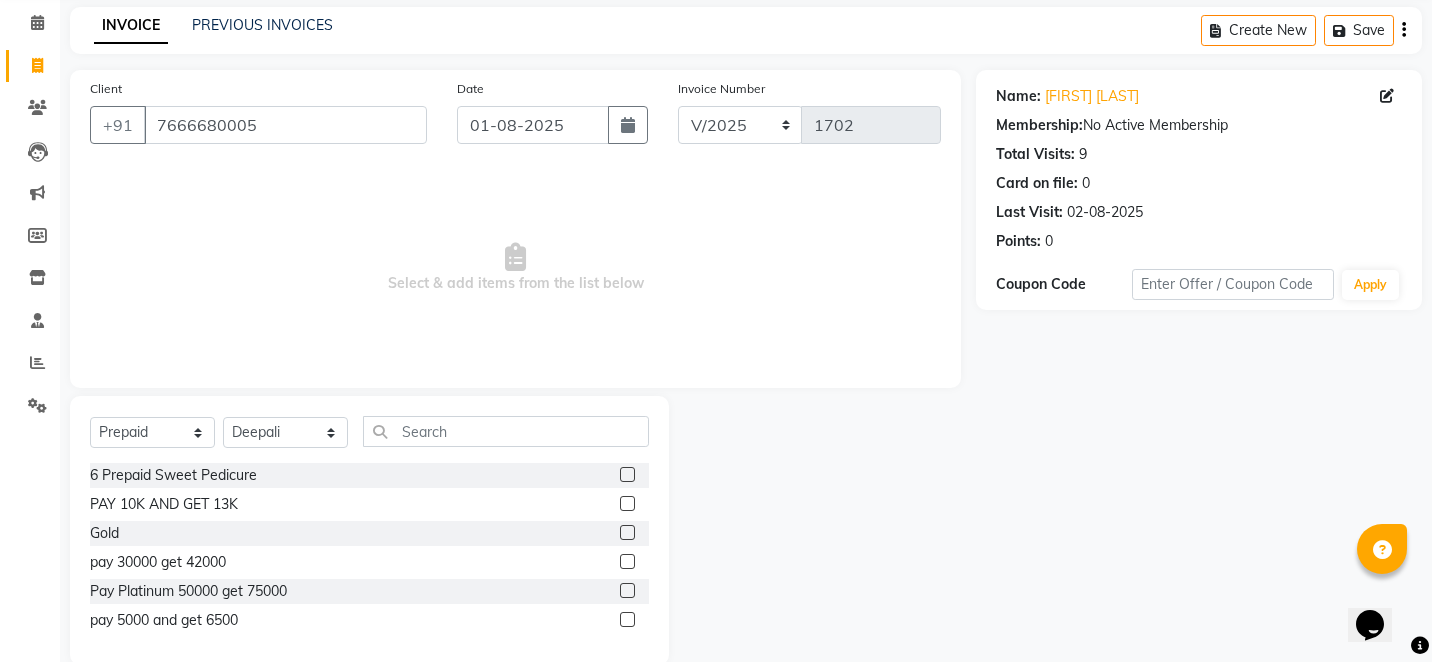 scroll, scrollTop: 113, scrollLeft: 0, axis: vertical 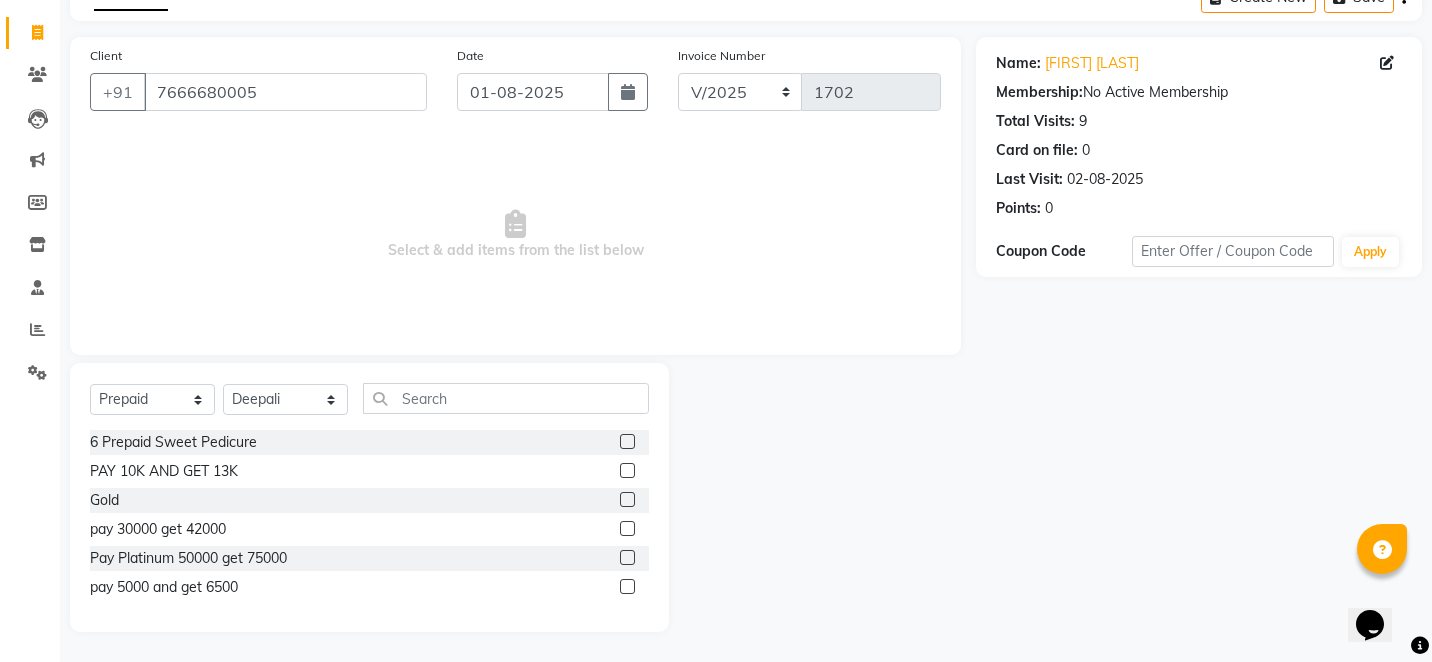 click 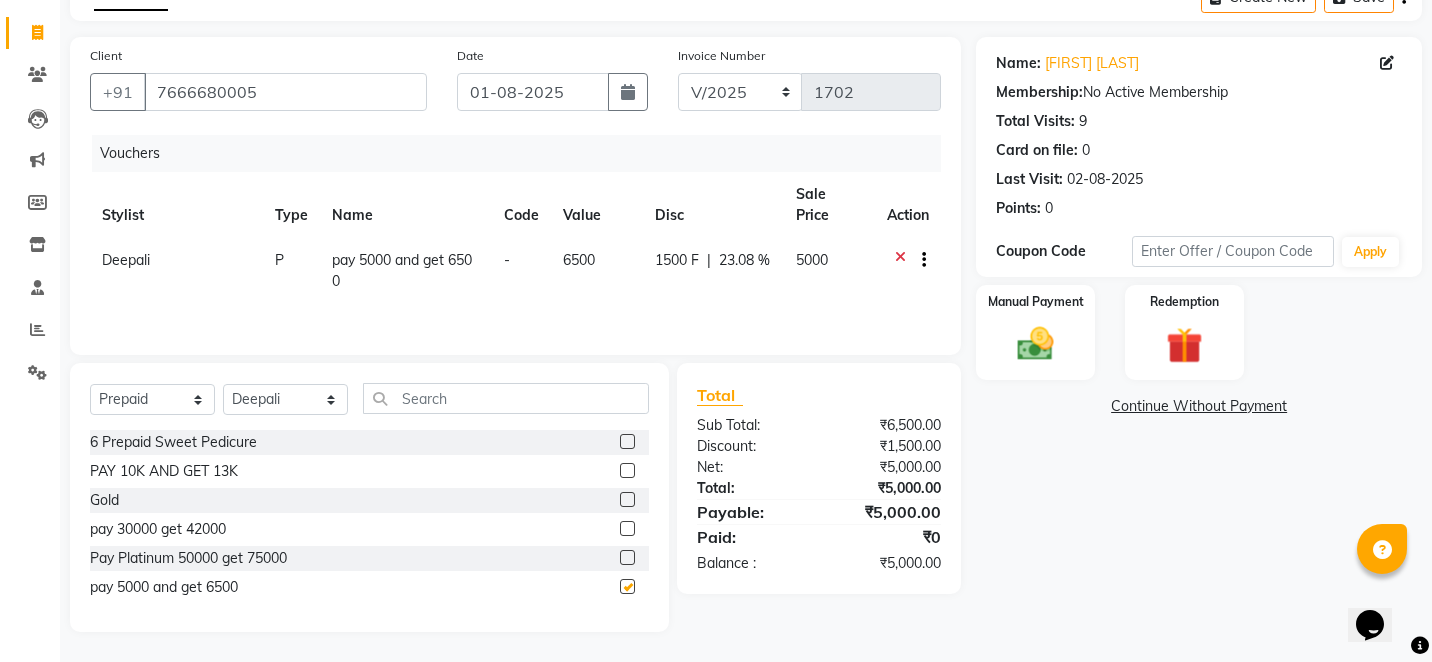 checkbox on "false" 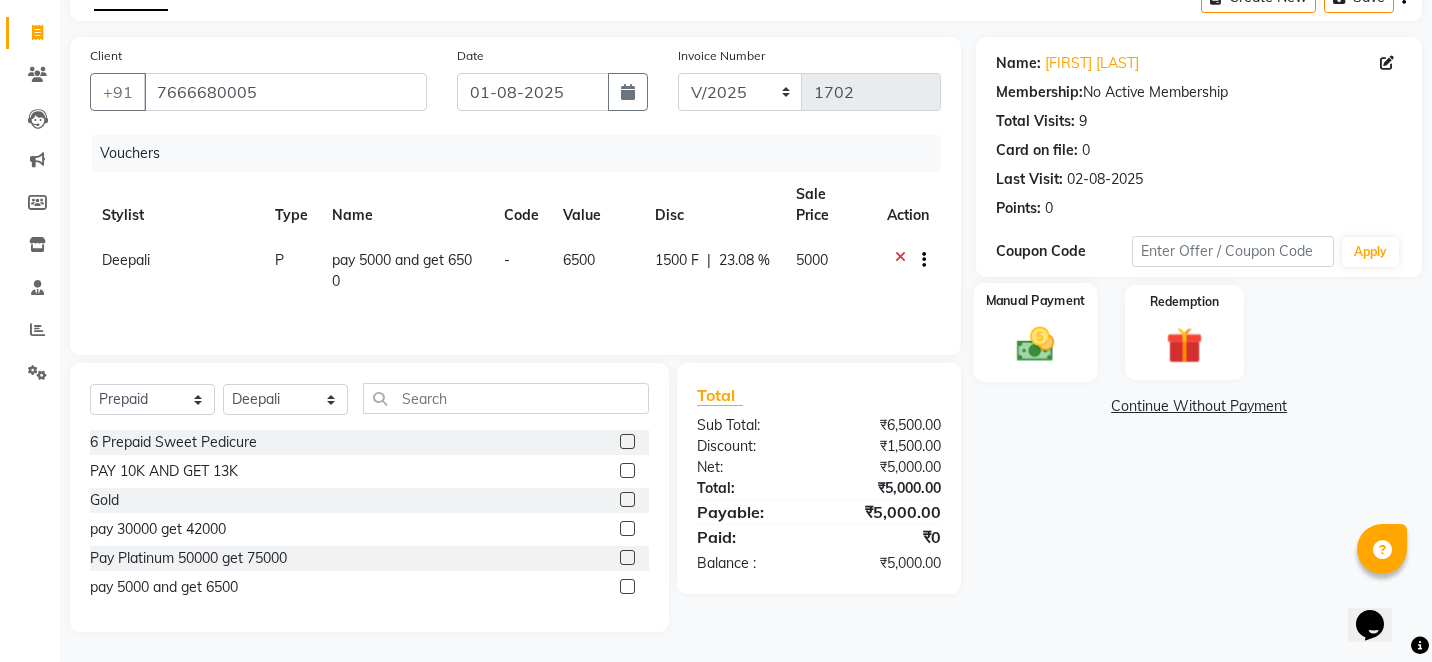 click 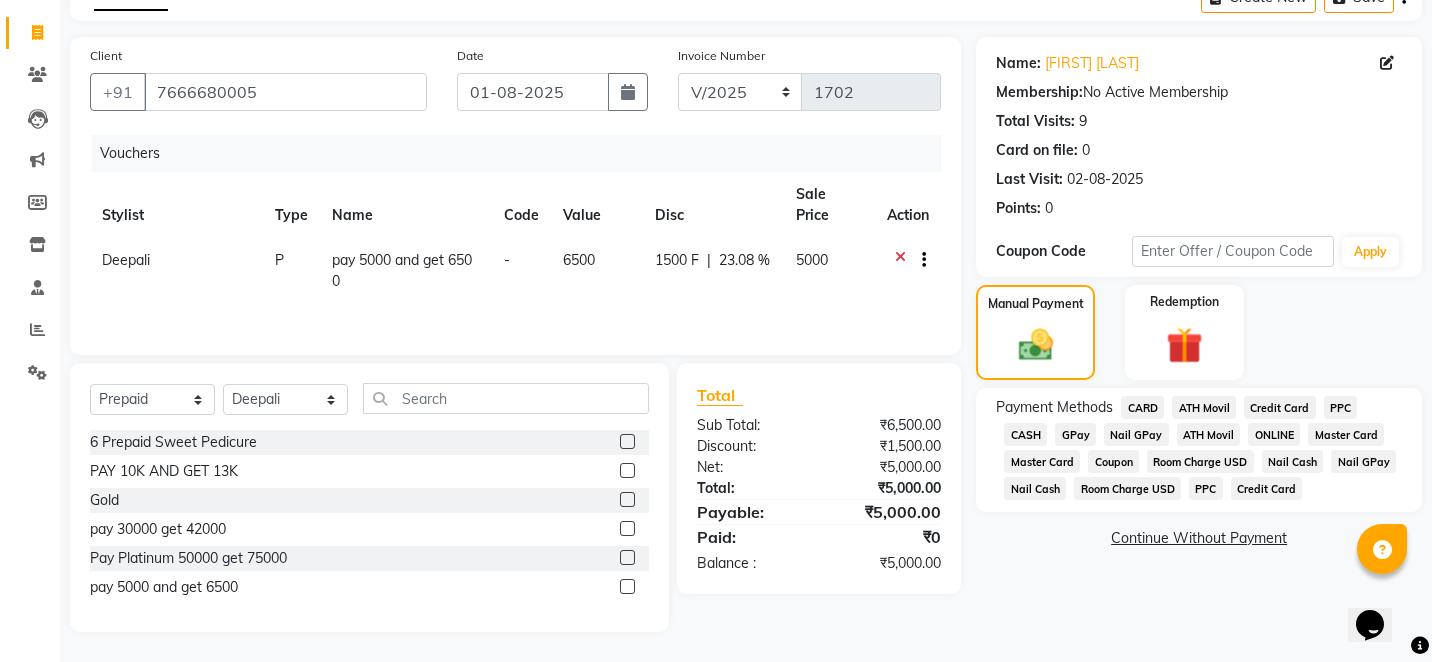 click on "CASH" 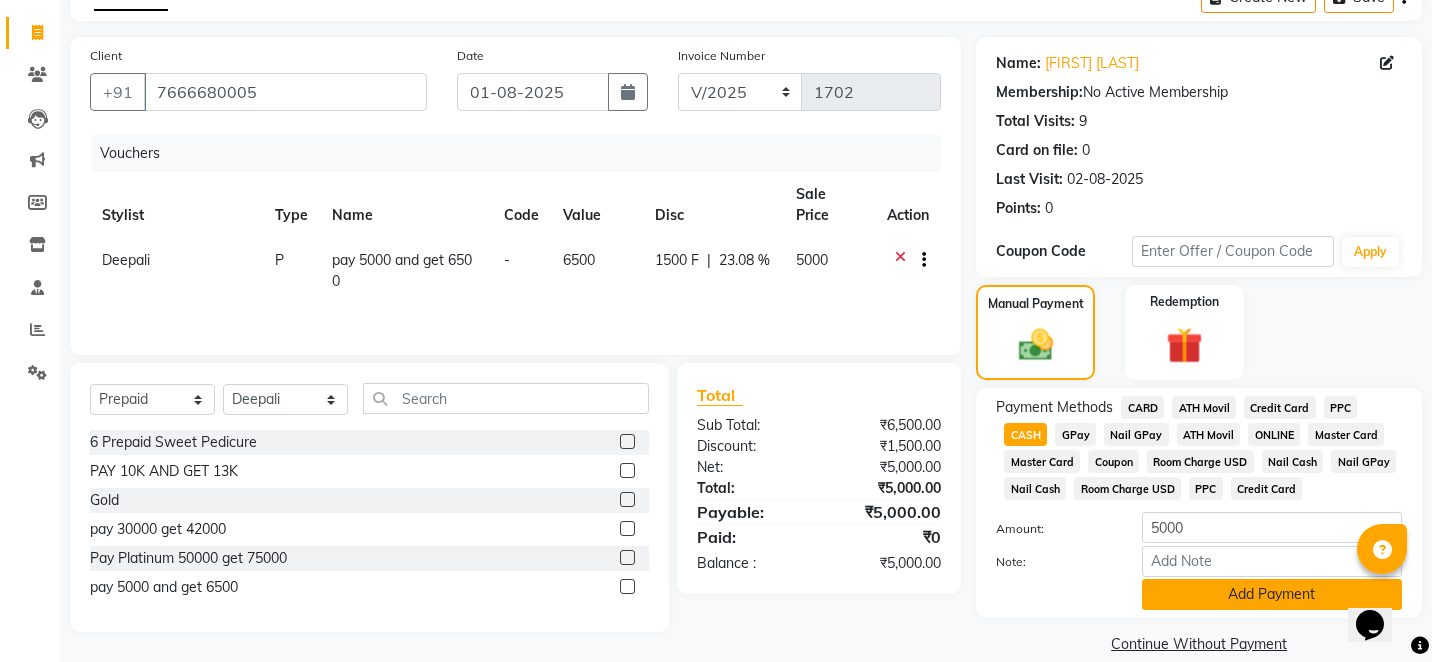 click on "Add Payment" 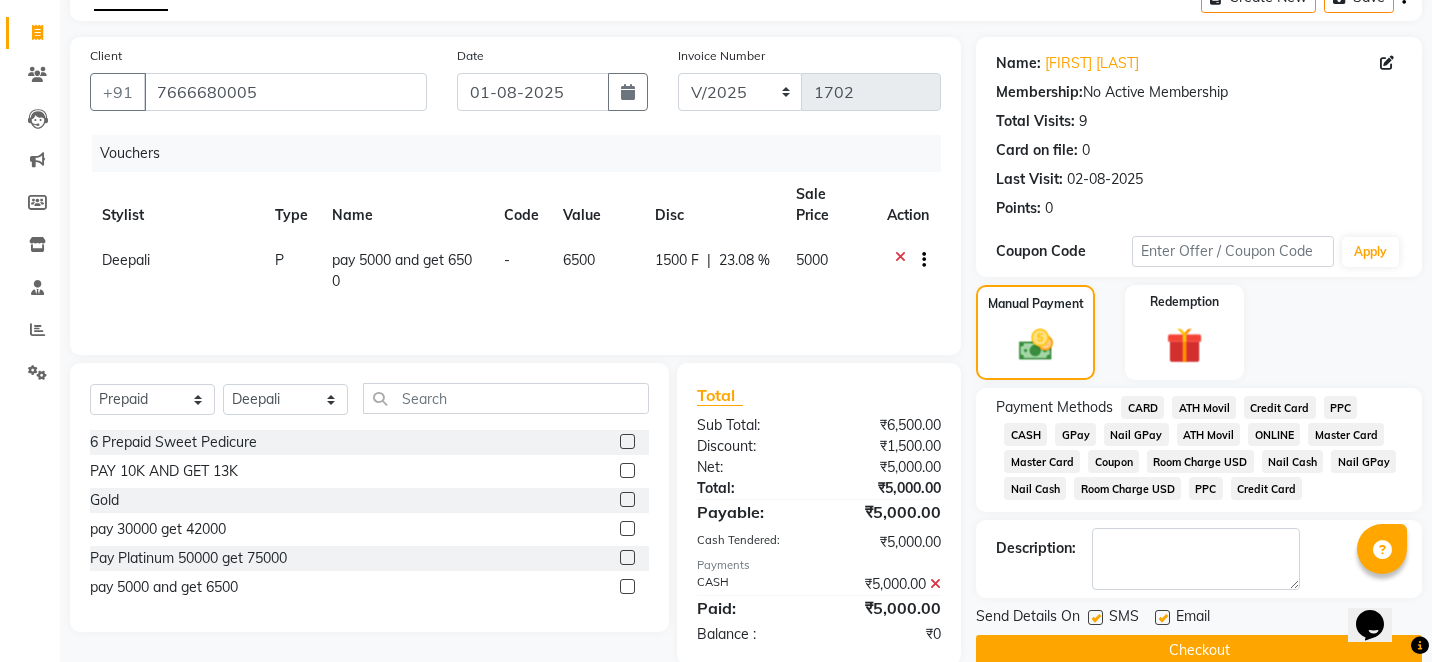 click 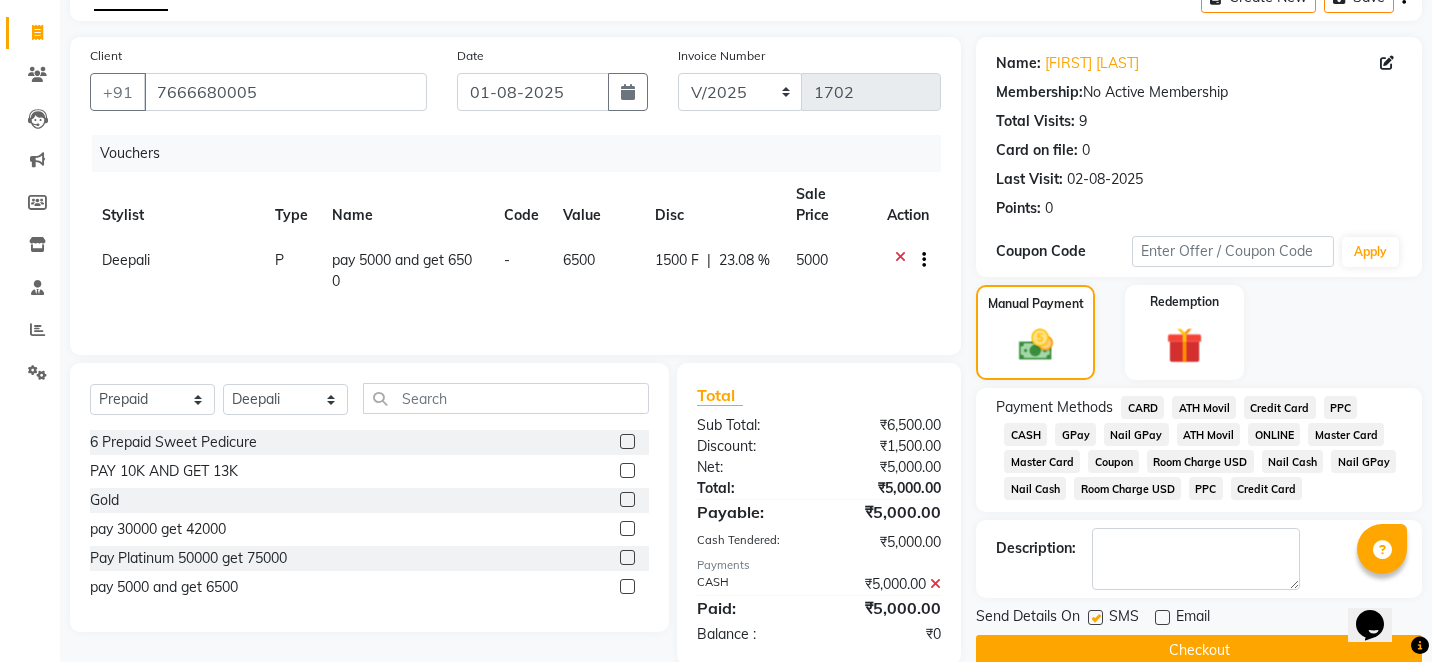 click 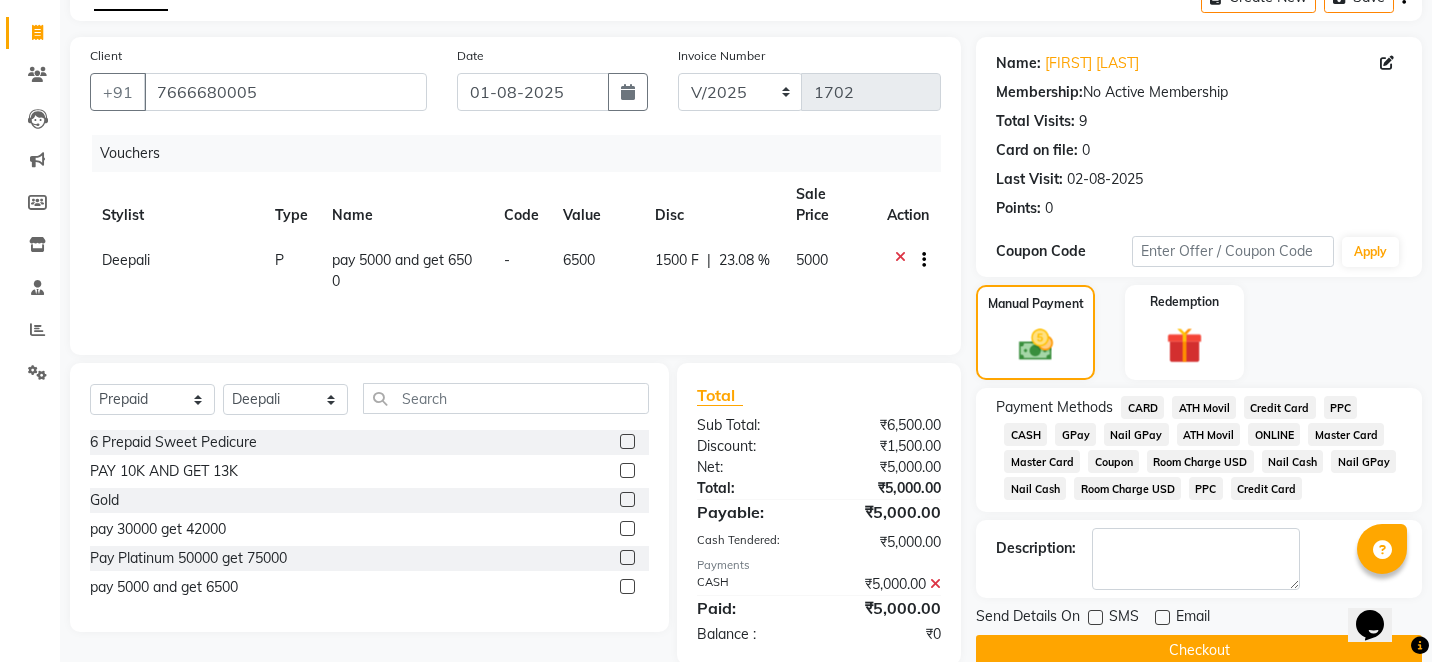 click 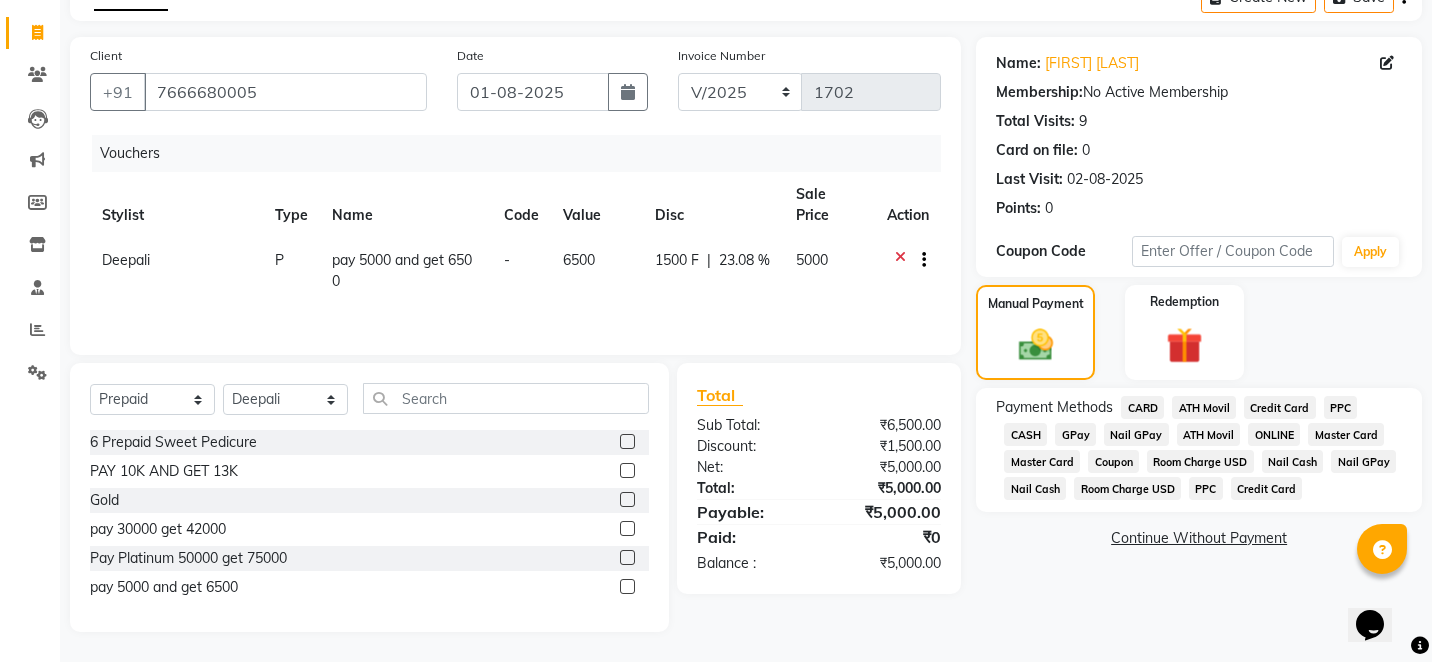 click on "GPay" 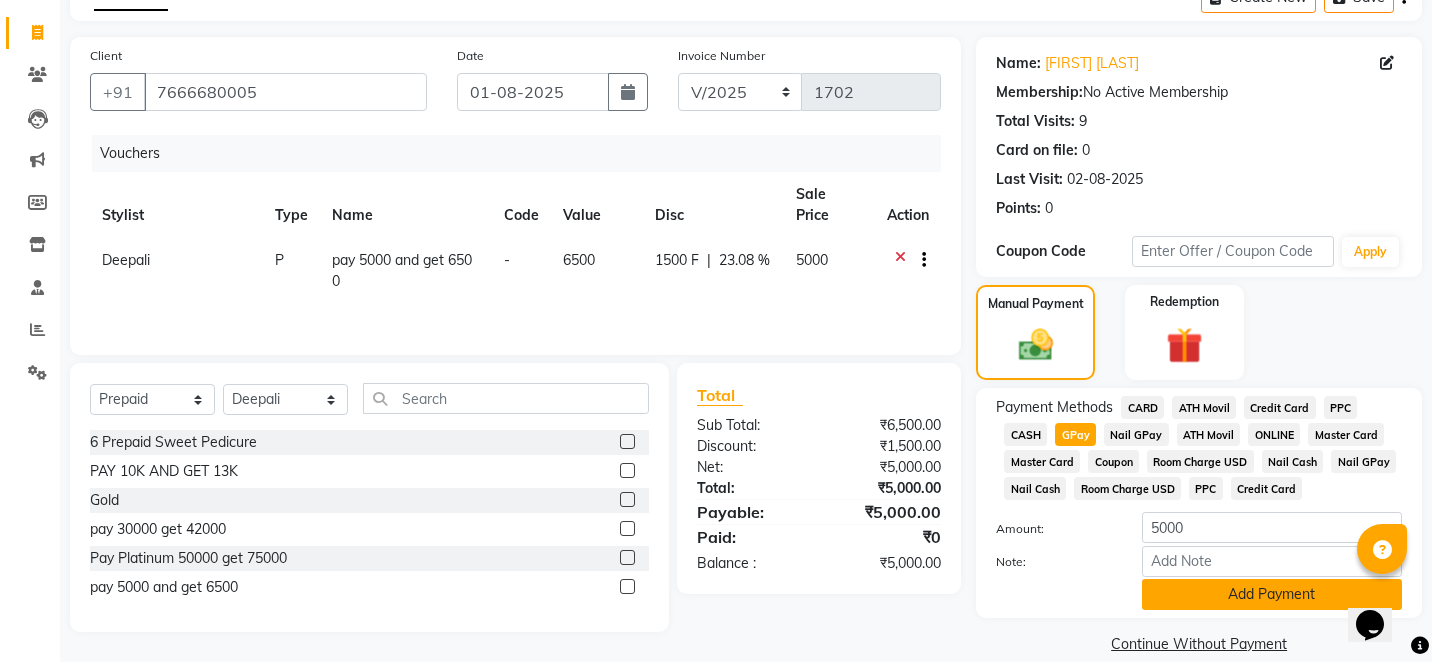 click on "Add Payment" 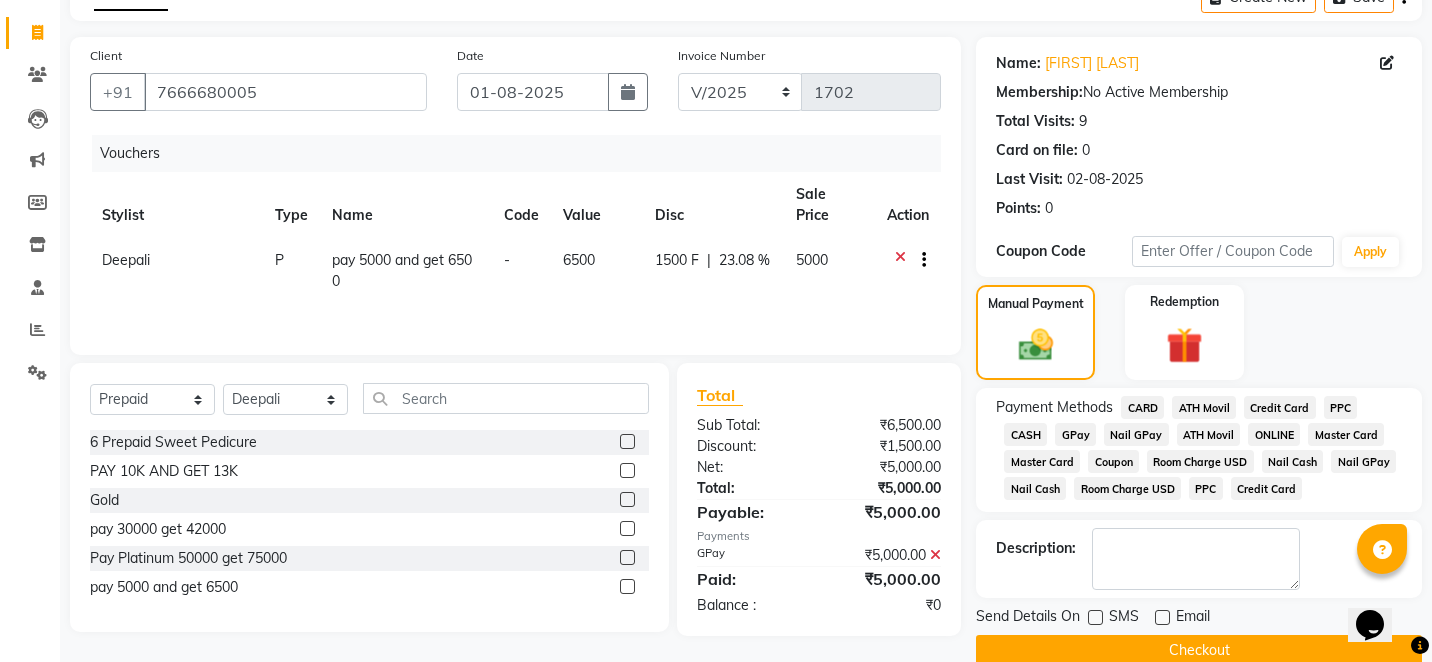 click on "Checkout" 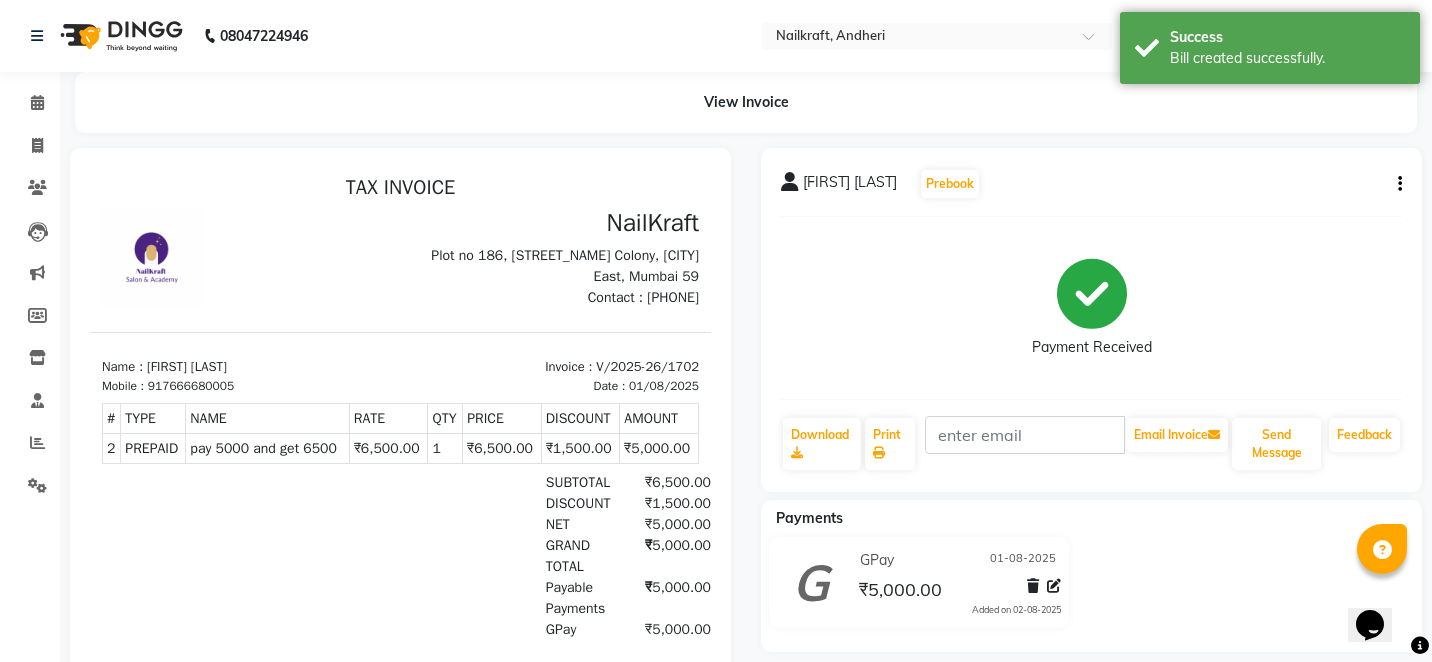 scroll, scrollTop: 0, scrollLeft: 0, axis: both 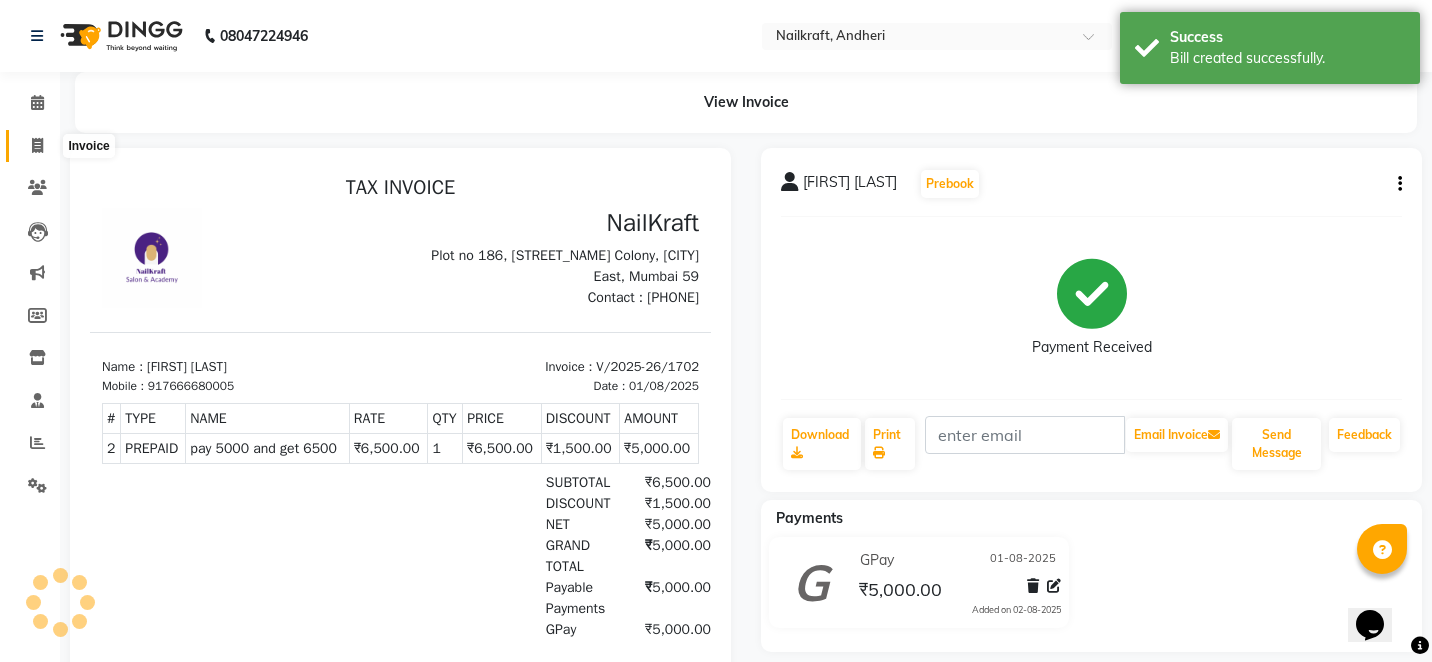 click 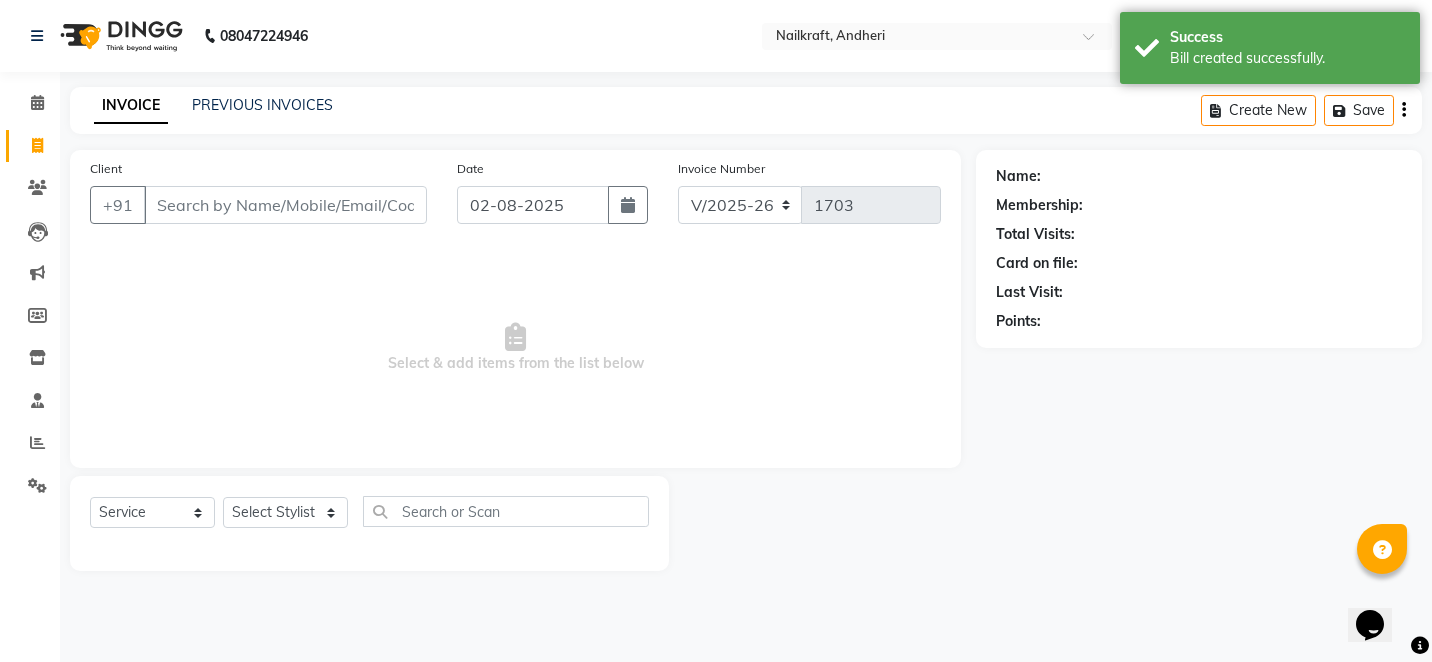 click on "Client" at bounding box center [285, 205] 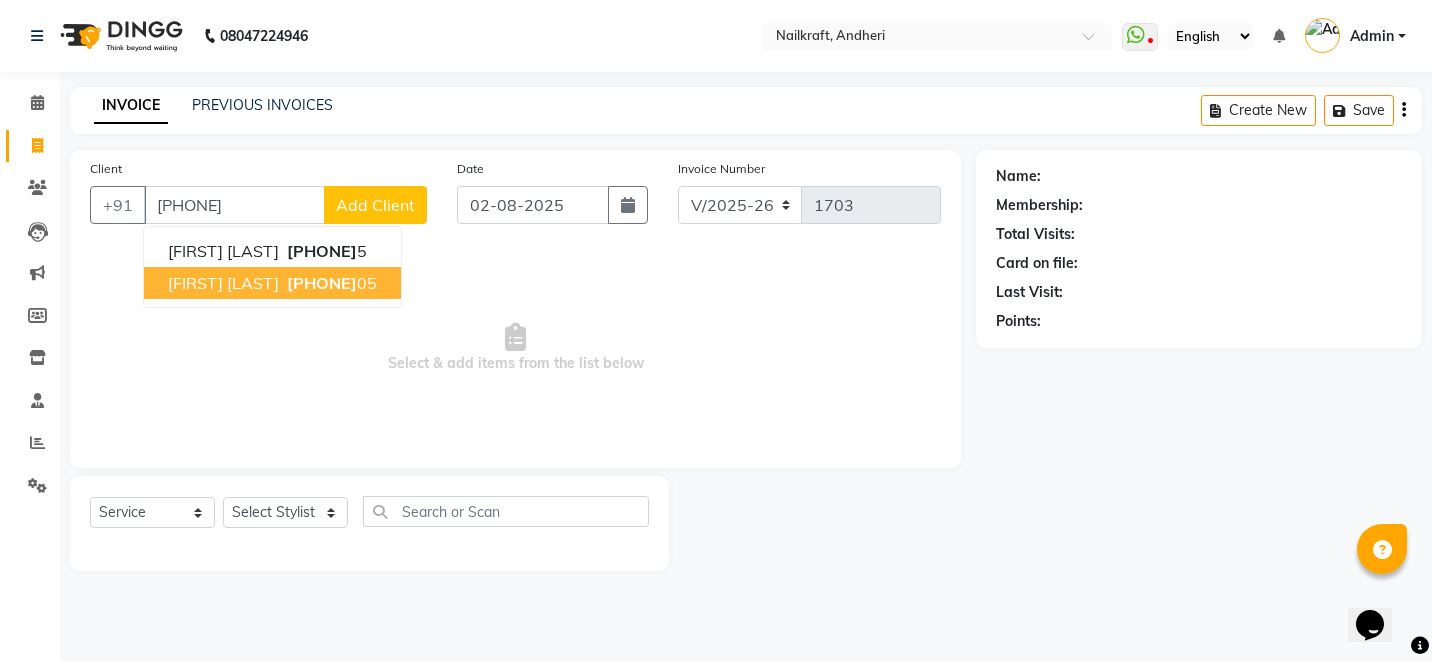 click on "76666800" at bounding box center [322, 283] 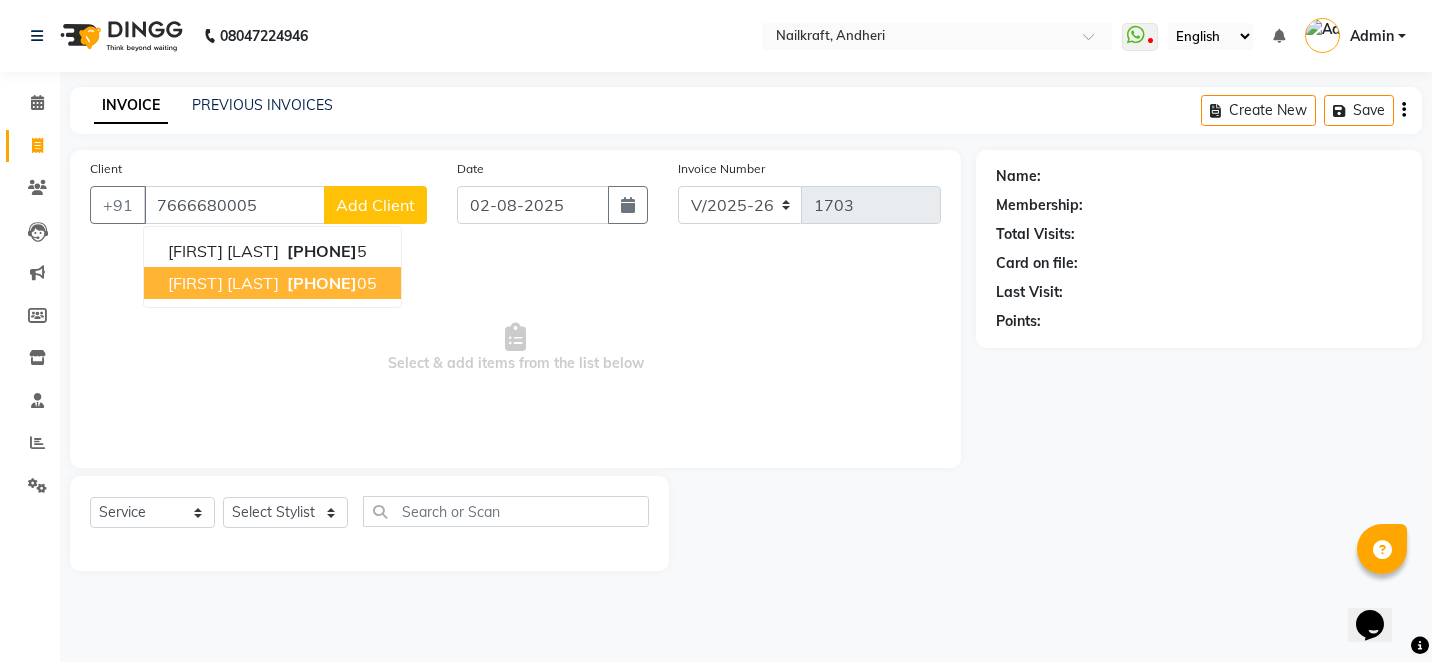 type on "7666680005" 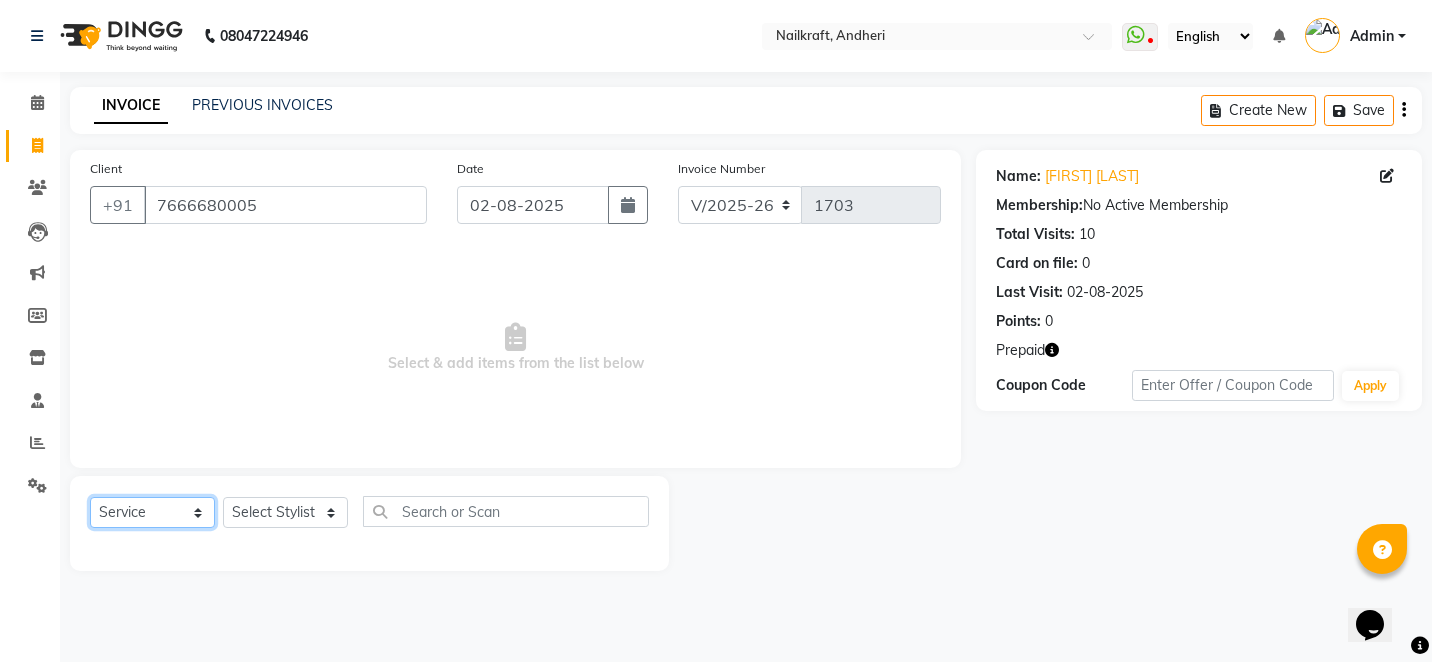 click on "Select  Service  Product  Membership  Package Voucher Prepaid Gift Card" 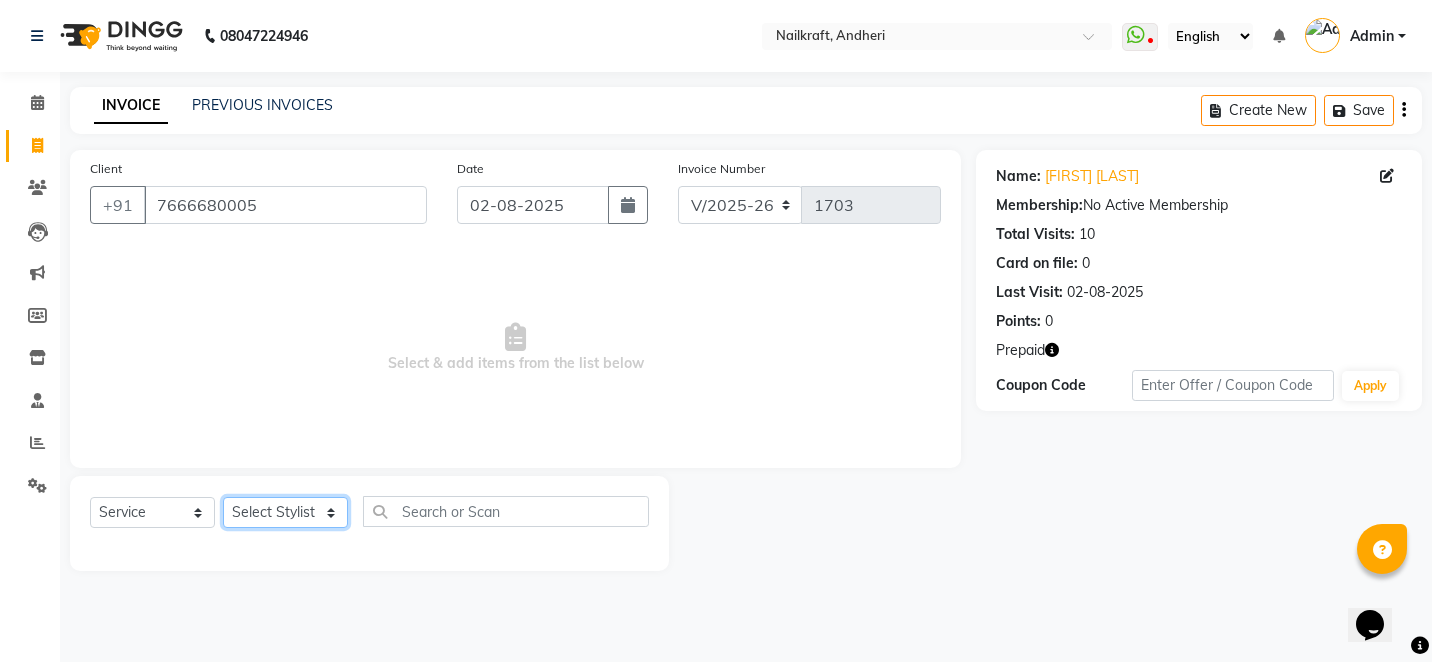click on "Select Stylist Alam Arshad shaikh Deepali Deepu Chatry NailKraft Nikita NITA  CHAHAL  Sneha Balu Ichake Vaishali Vinod Yadav" 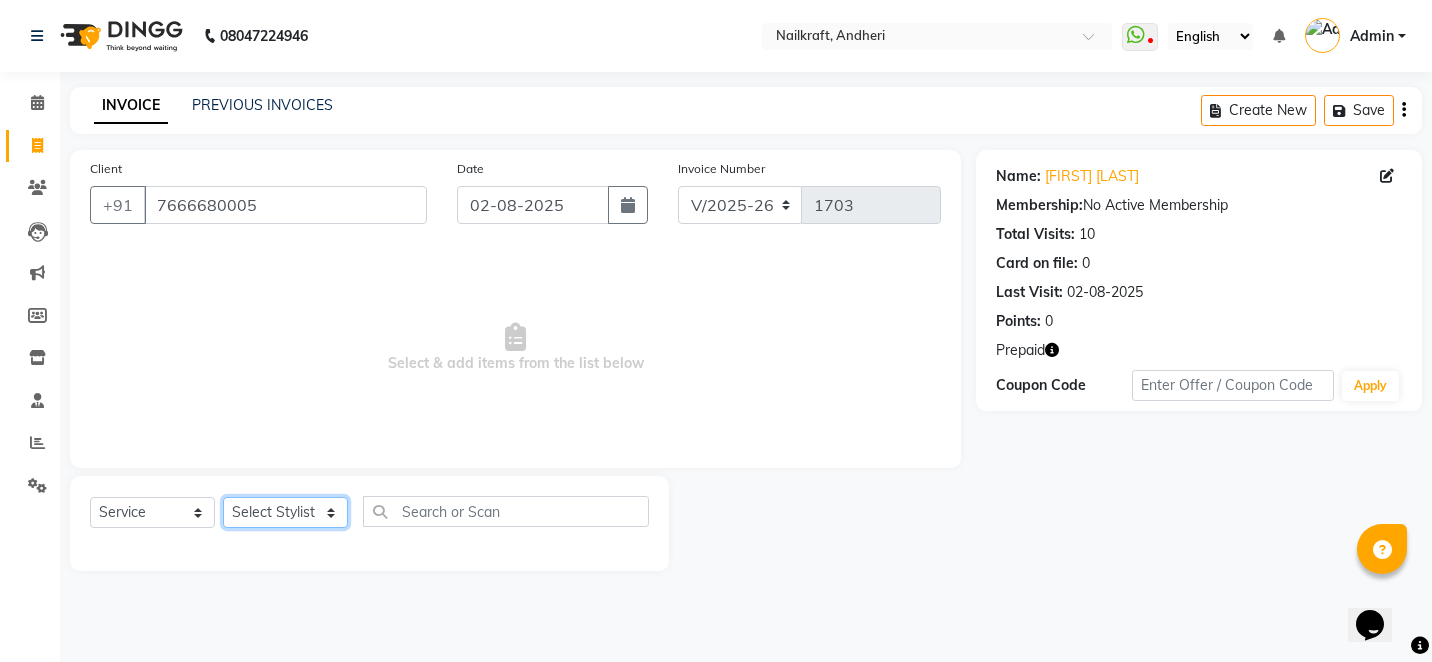 select on "85686" 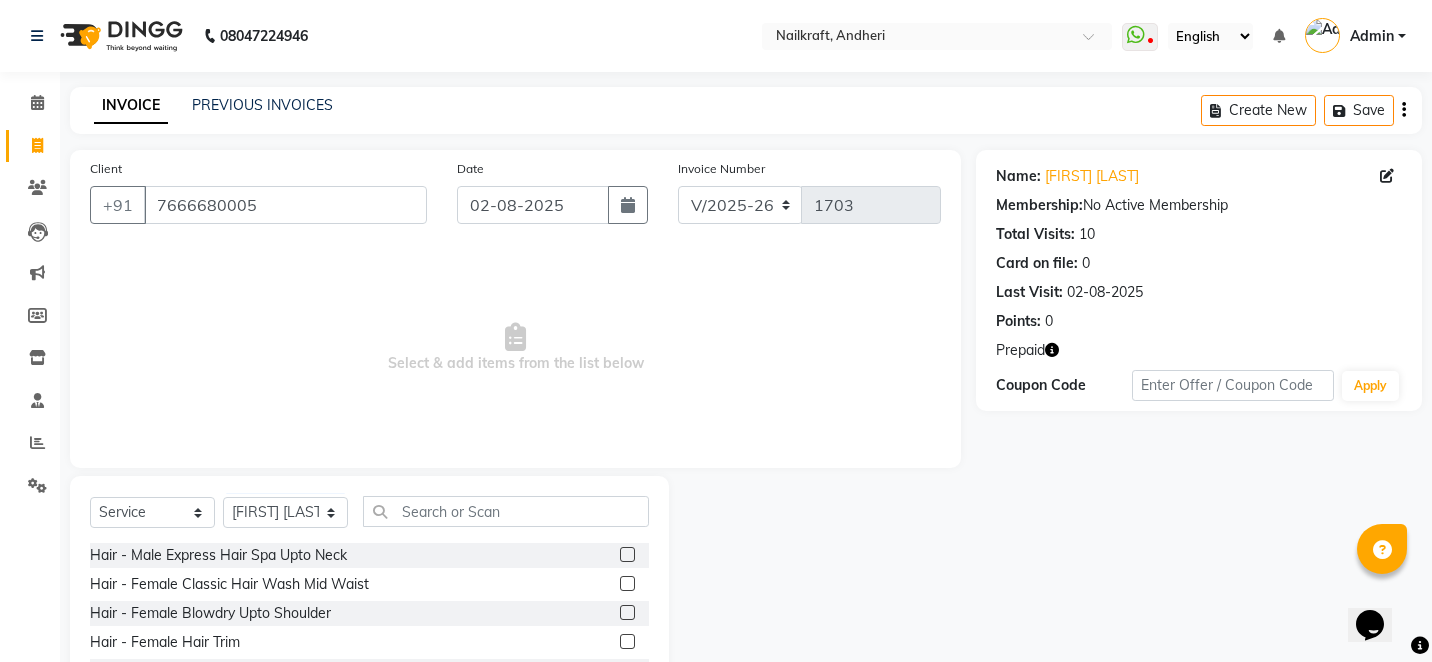 click 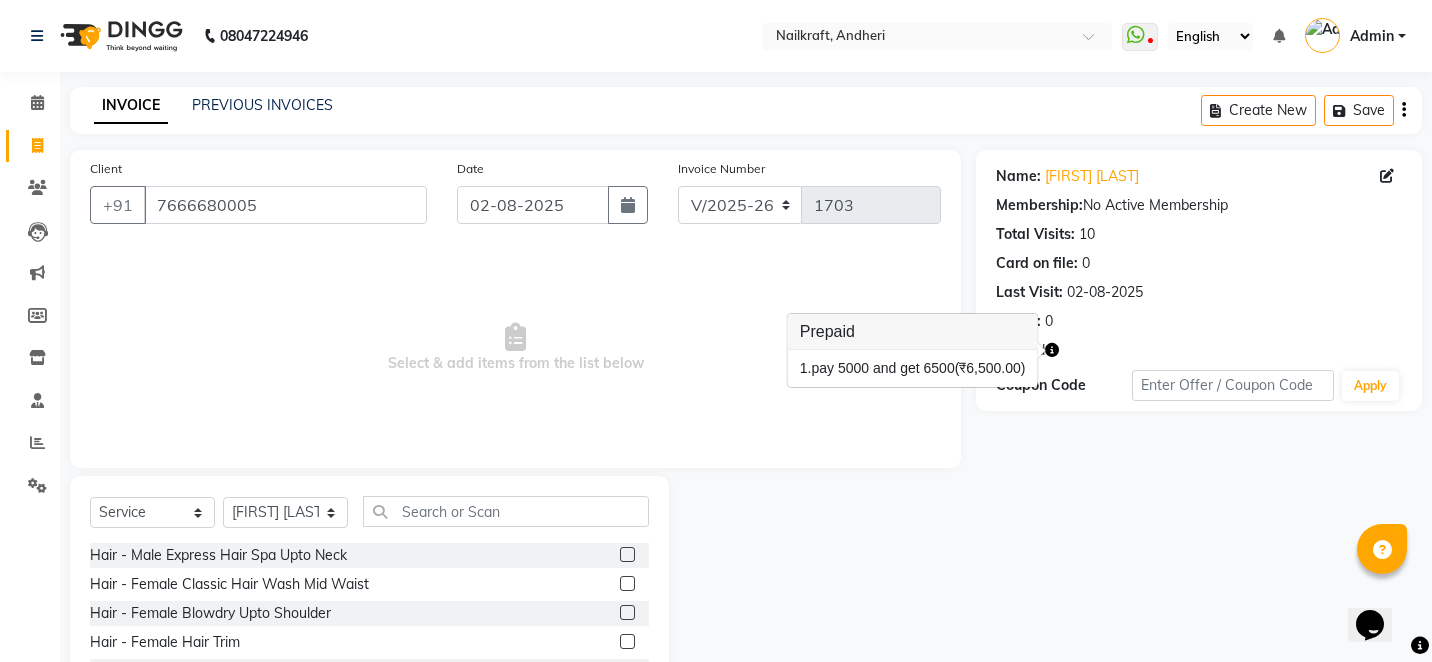 click on "Select & add items from the list below" at bounding box center [515, 348] 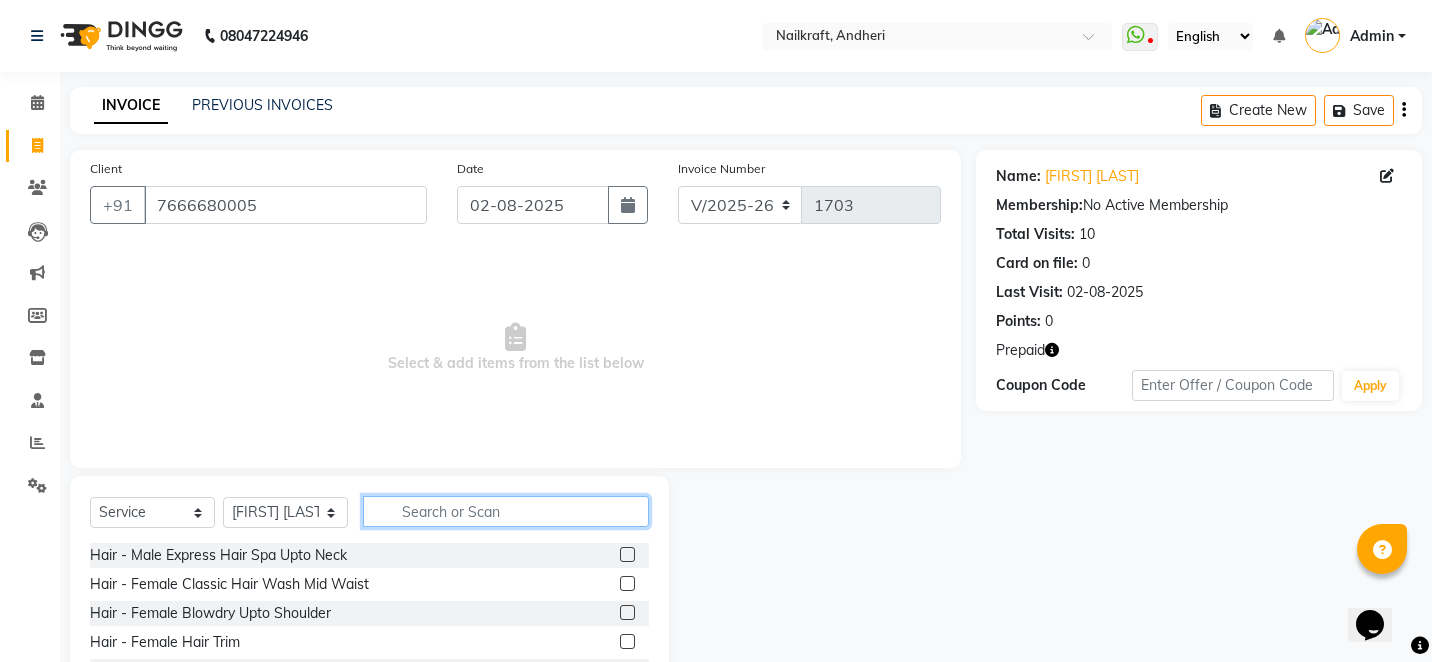 click 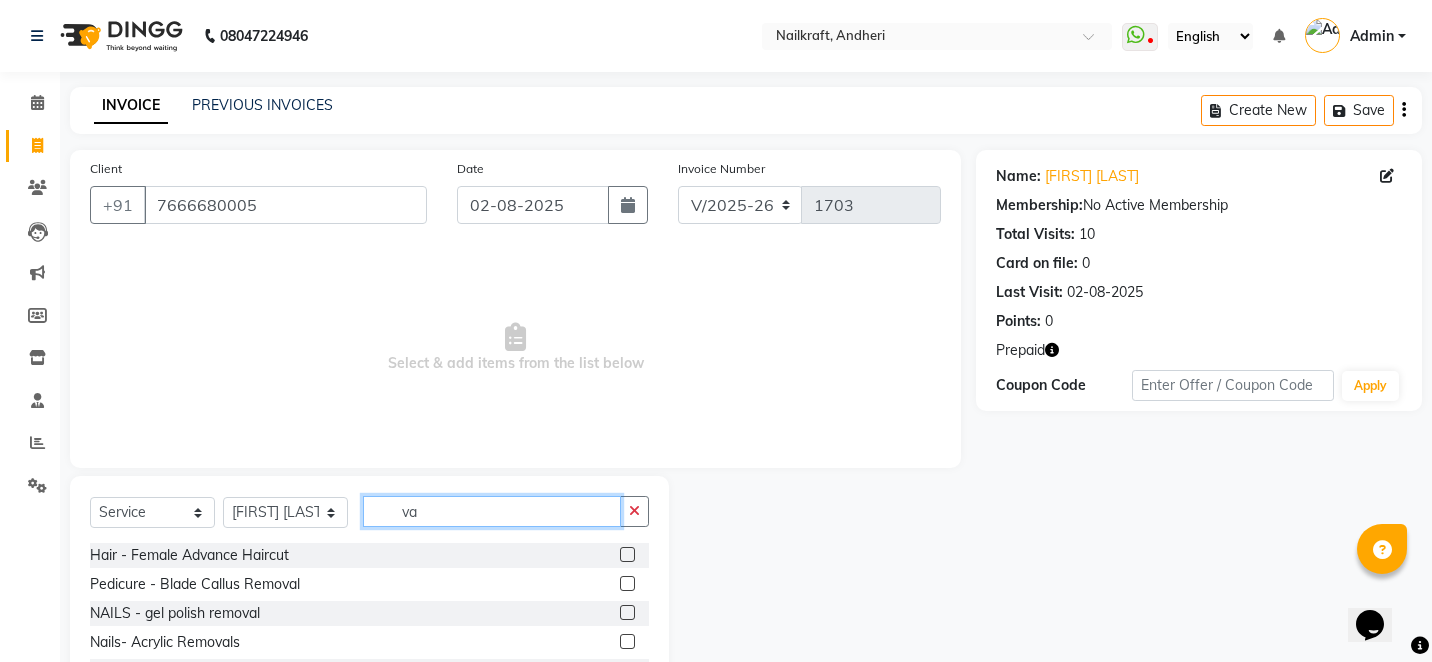 type on "v" 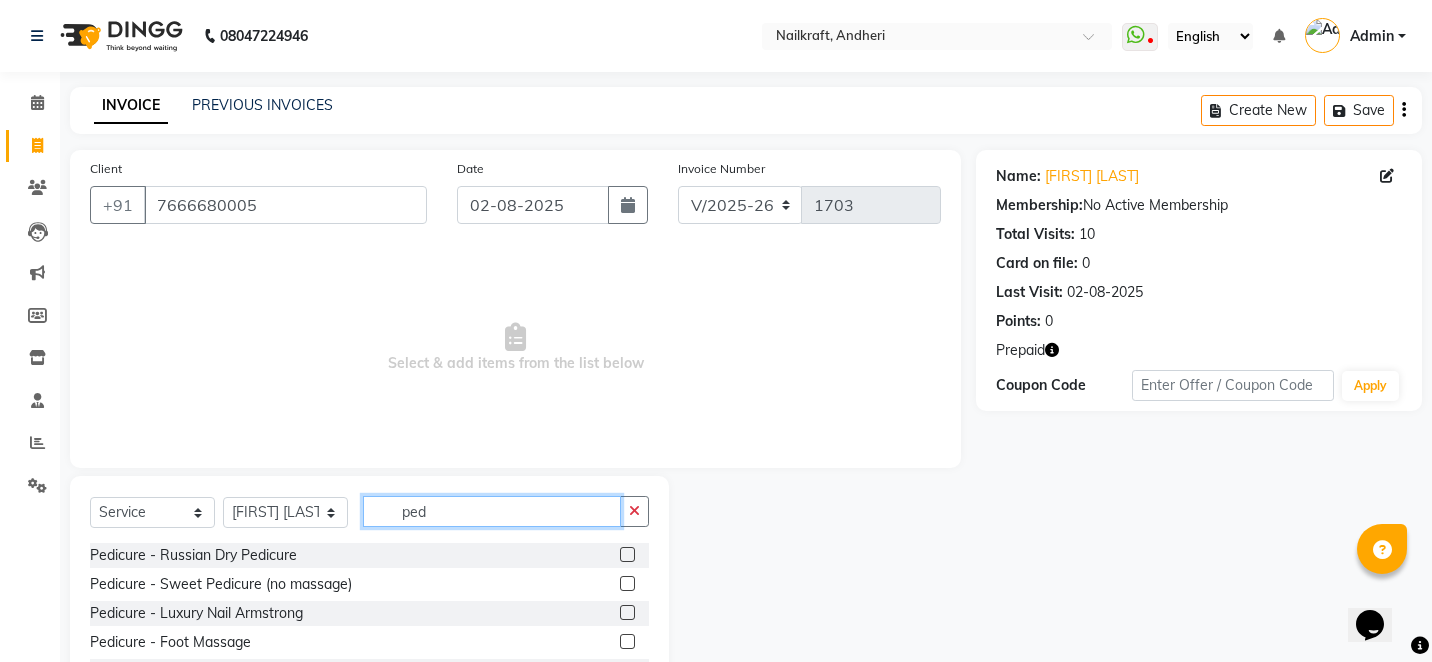 type on "ped" 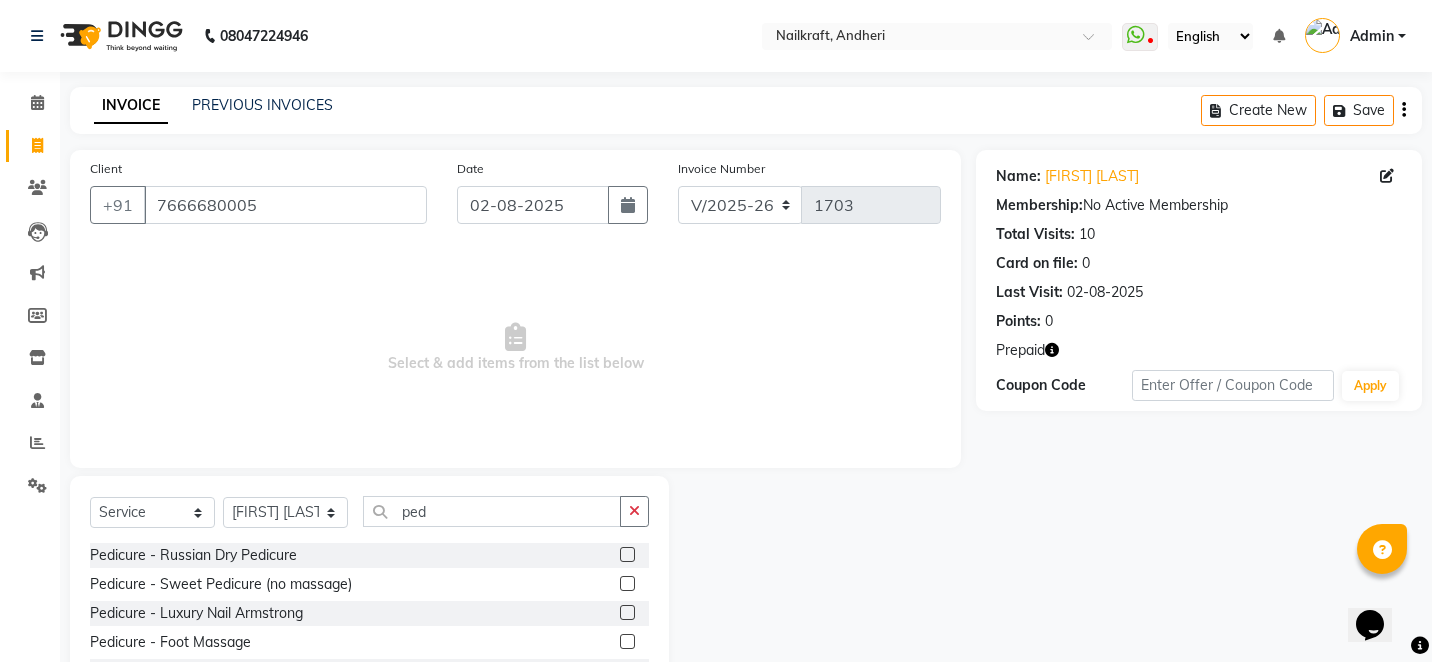 click 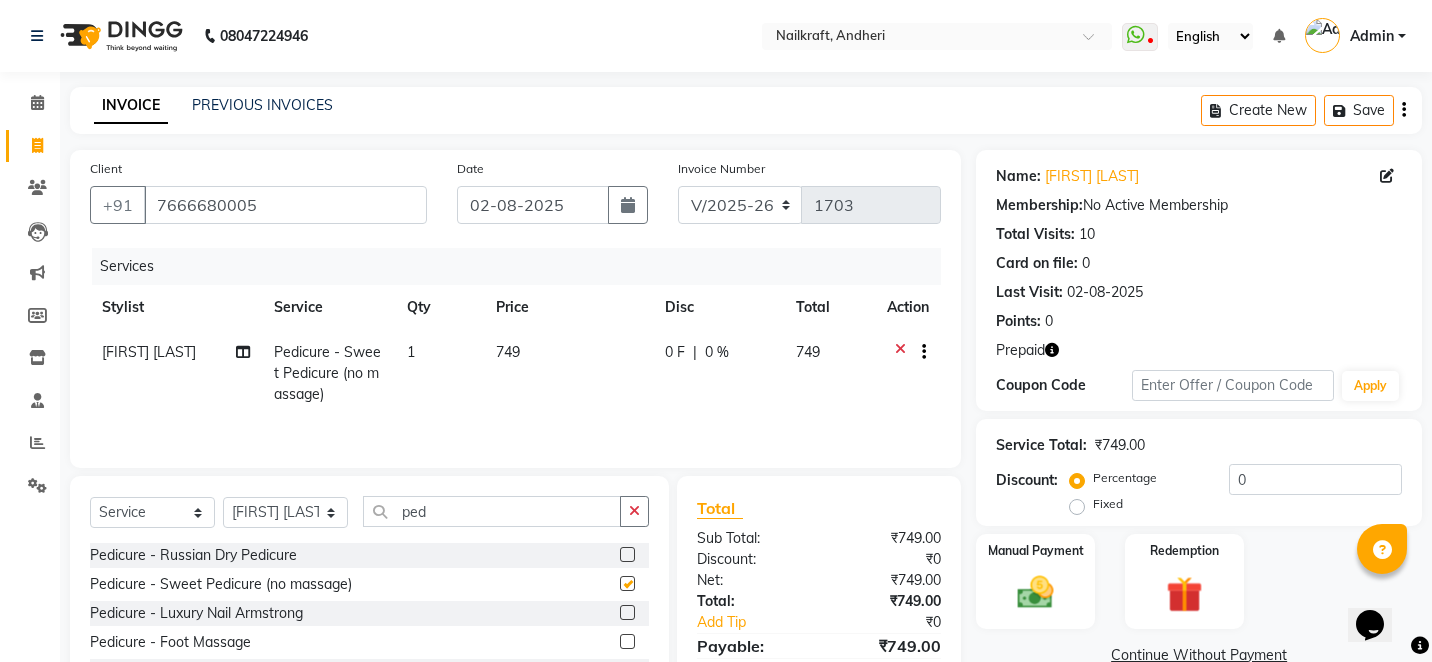 checkbox on "false" 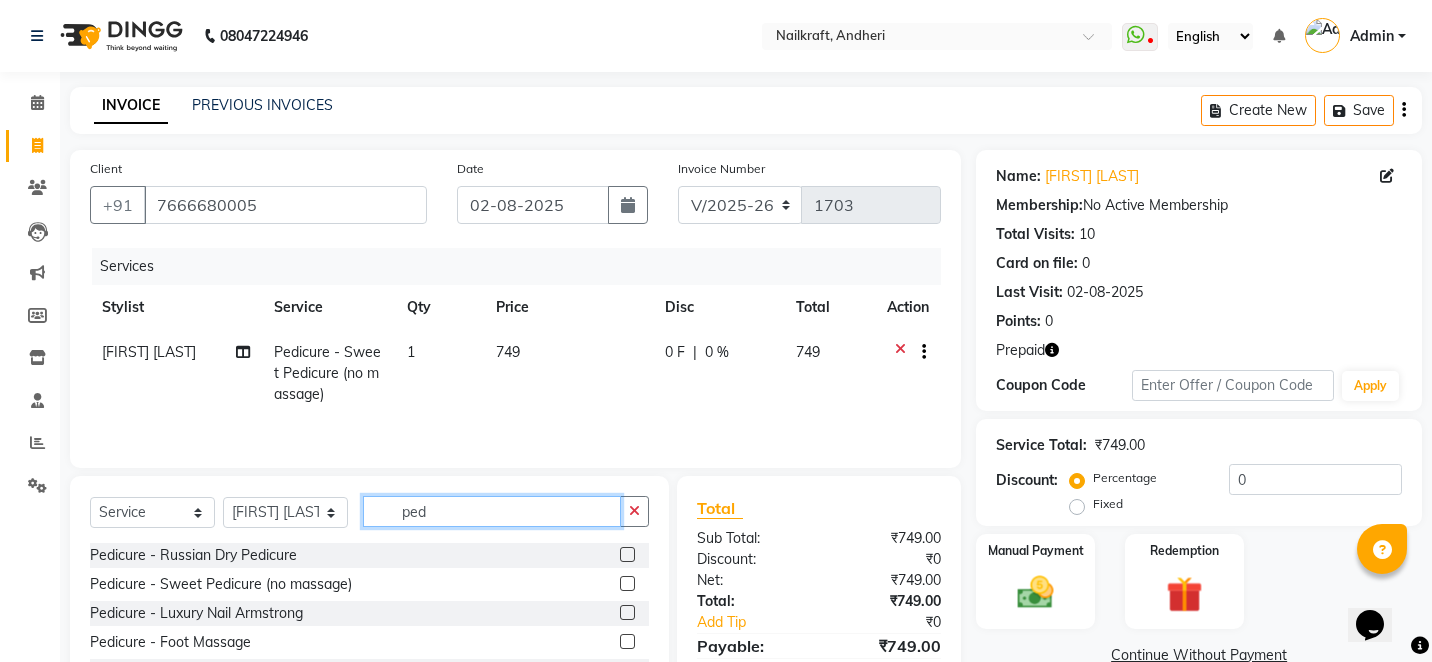 click on "ped" 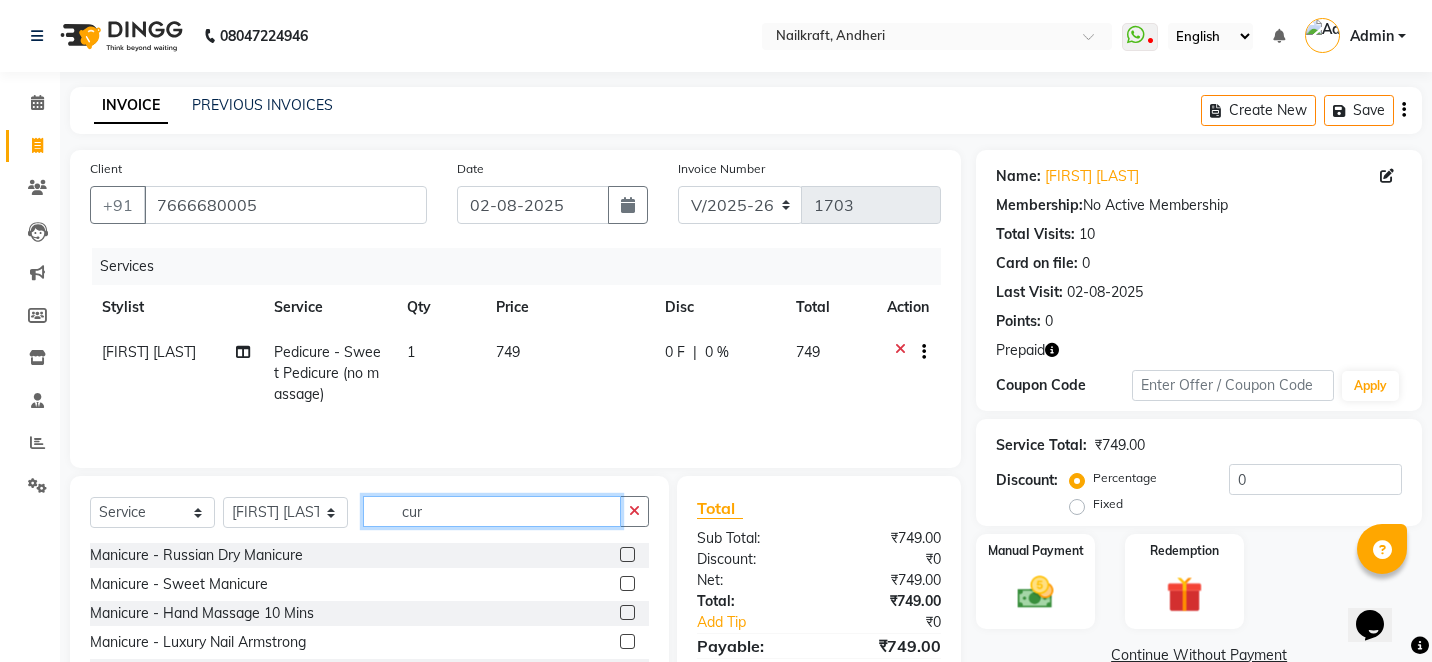 type on "cur" 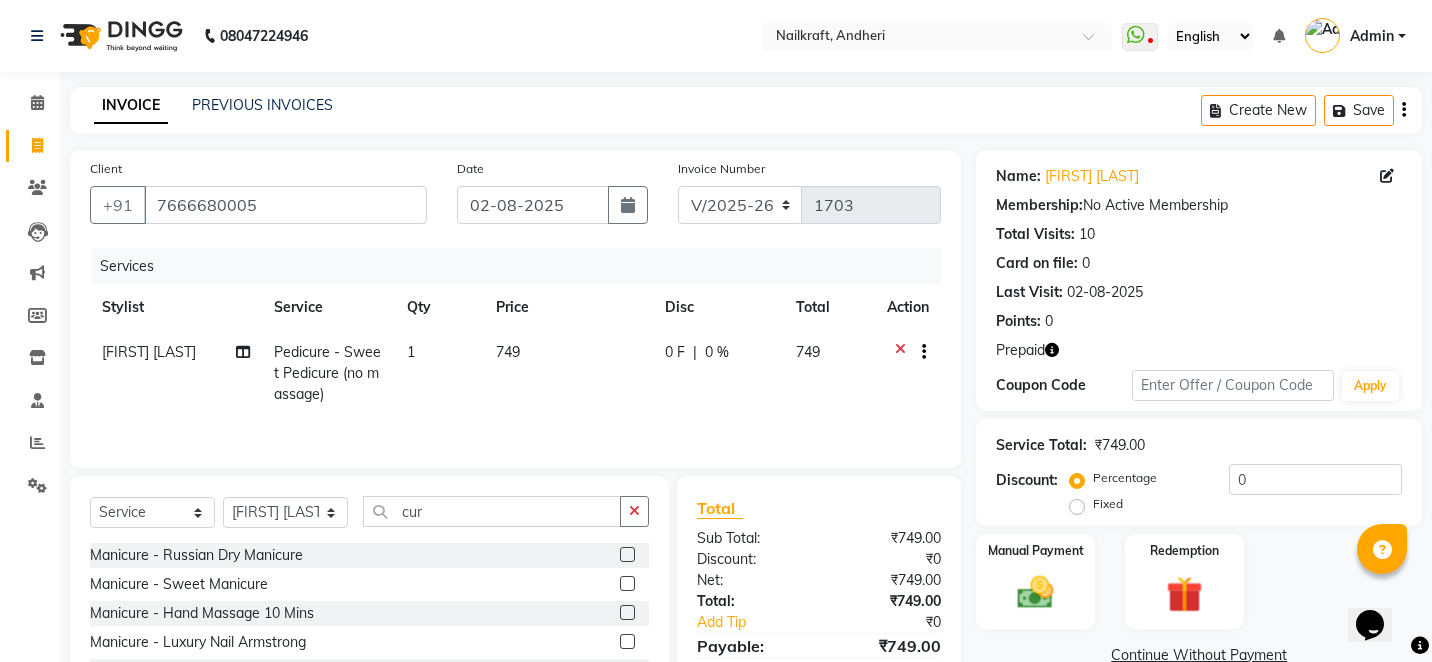 click 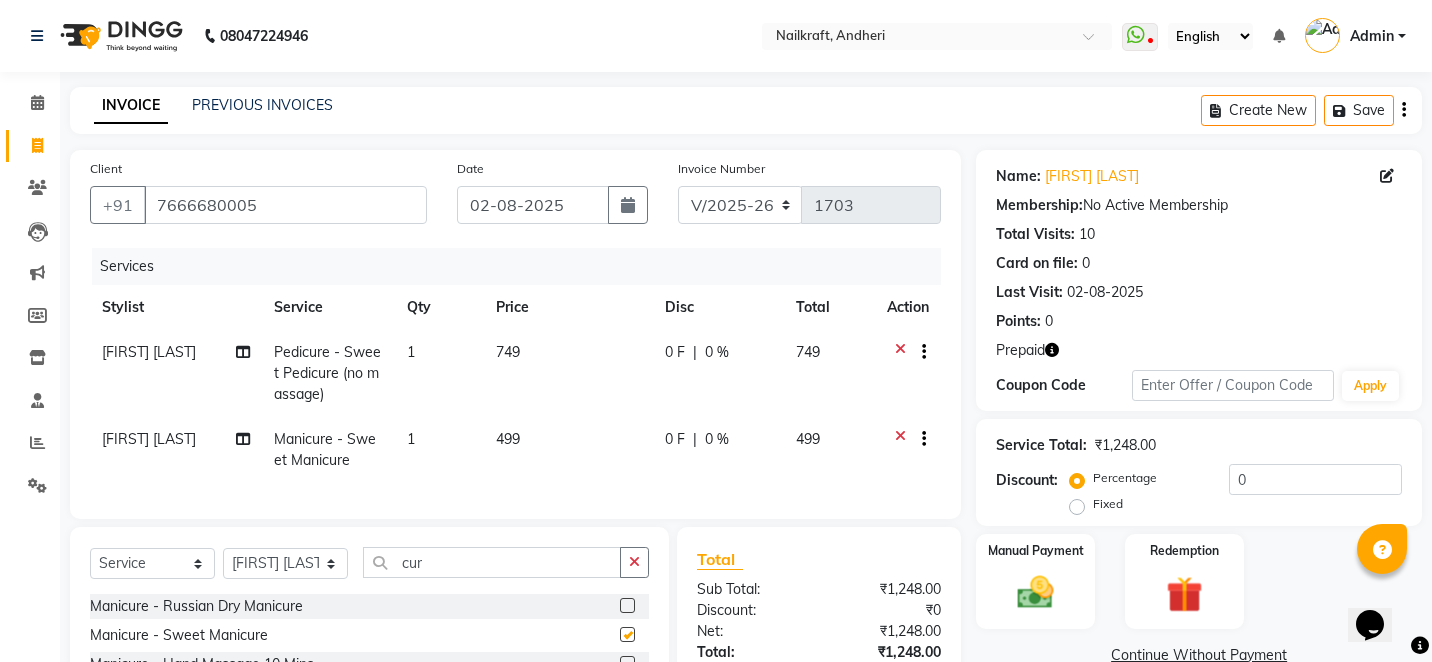 checkbox on "false" 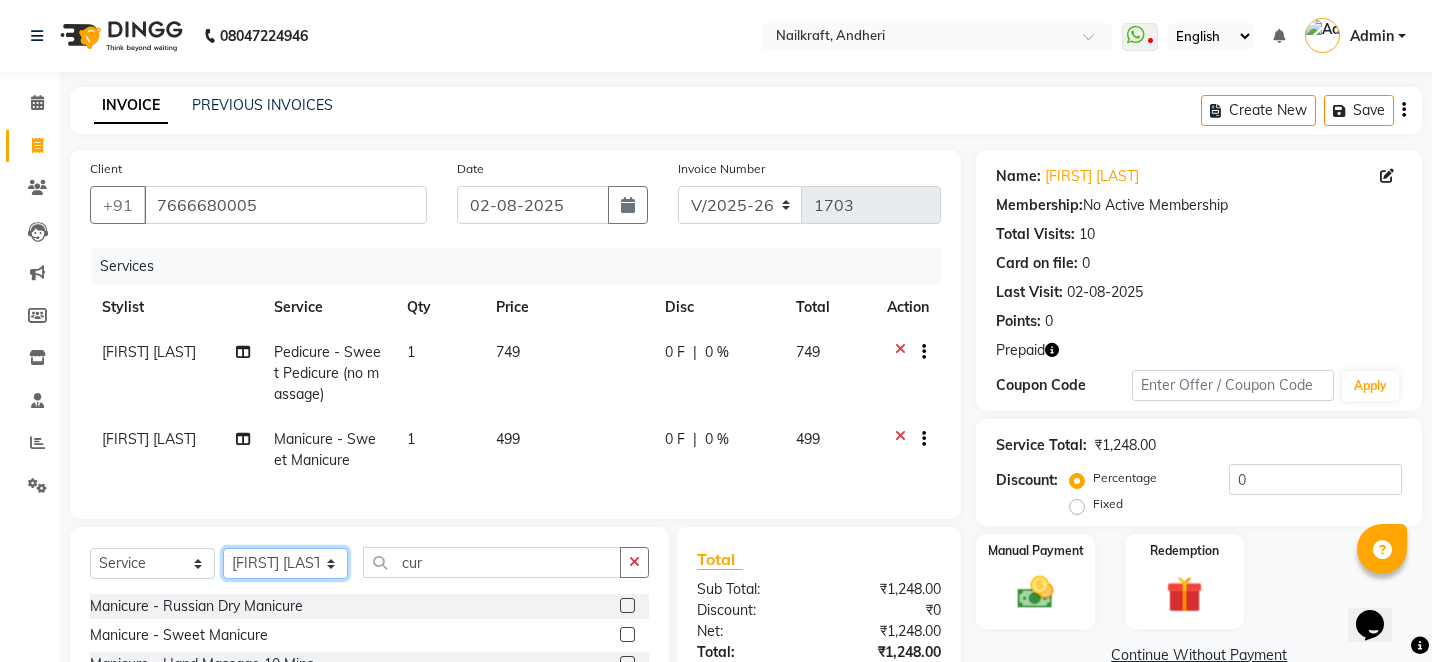 click on "Select Stylist Alam Arshad shaikh Deepali Deepu Chatry NailKraft Nikita NITA  CHAHAL  Sneha Balu Ichake Vaishali Vinod Yadav" 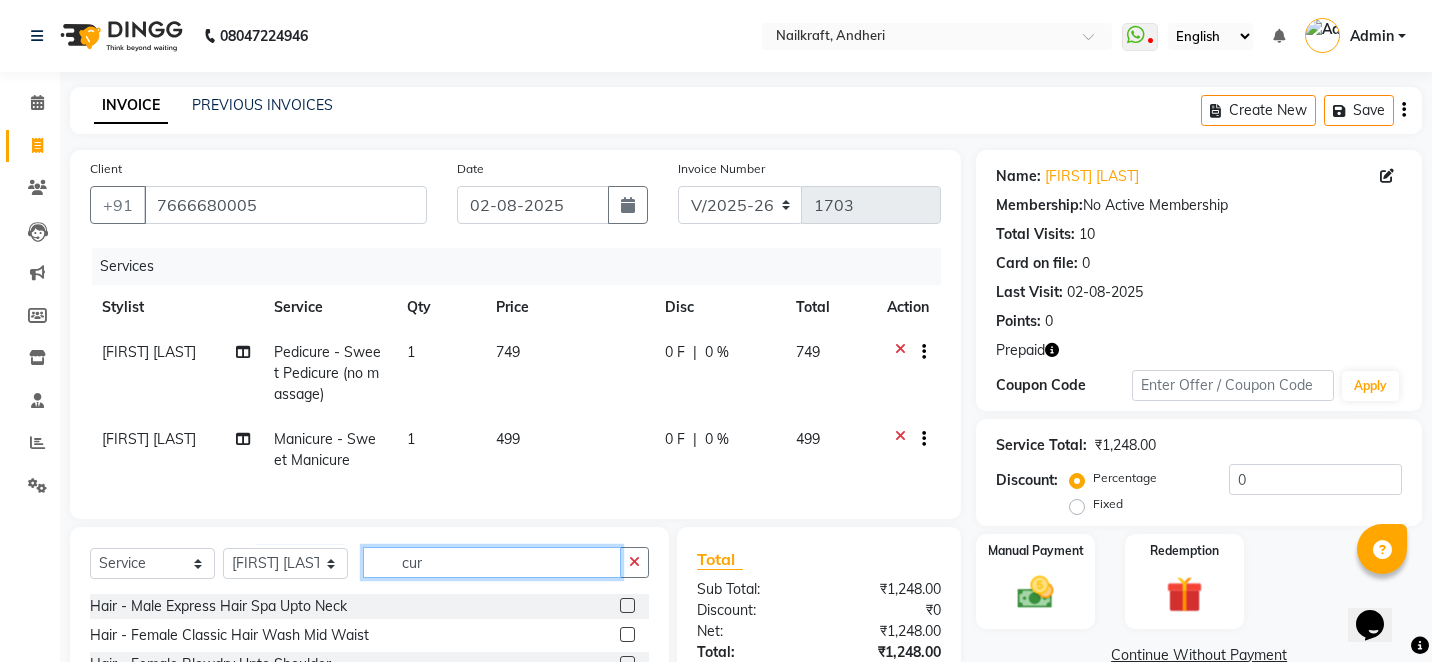 click on "cur" 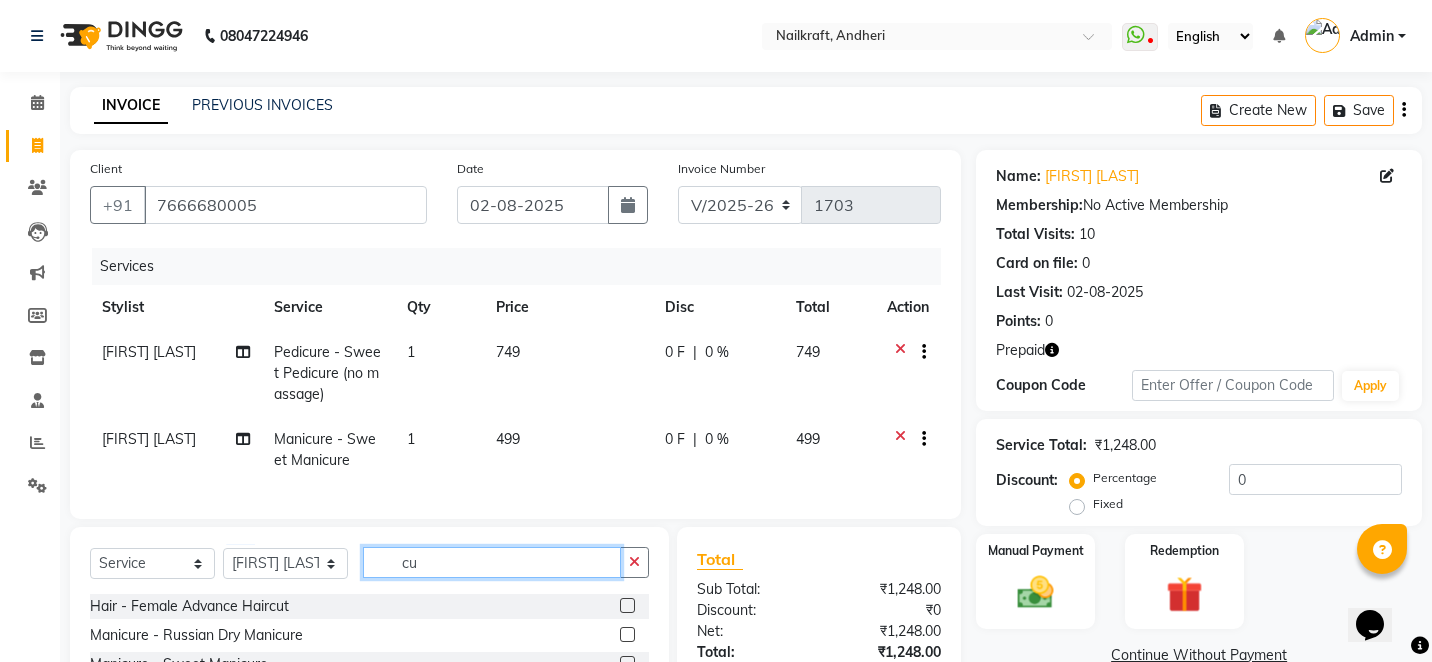 type on "c" 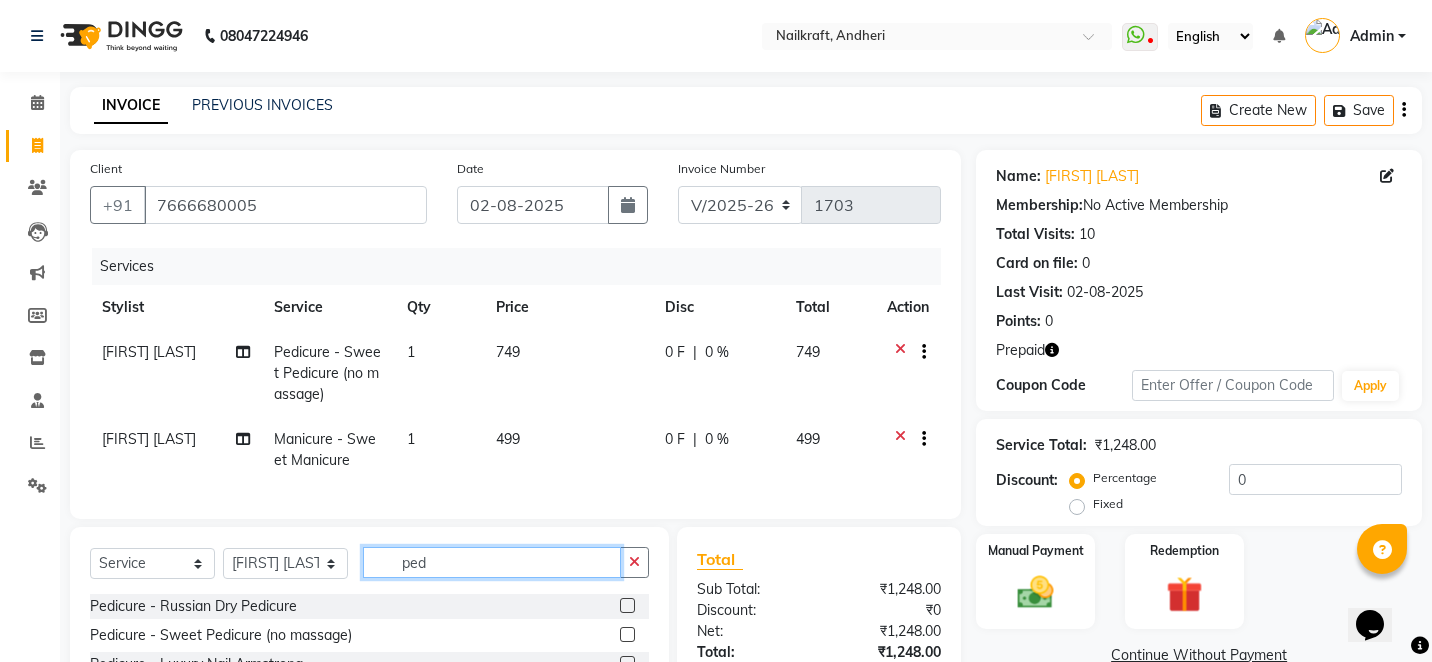 type on "ped" 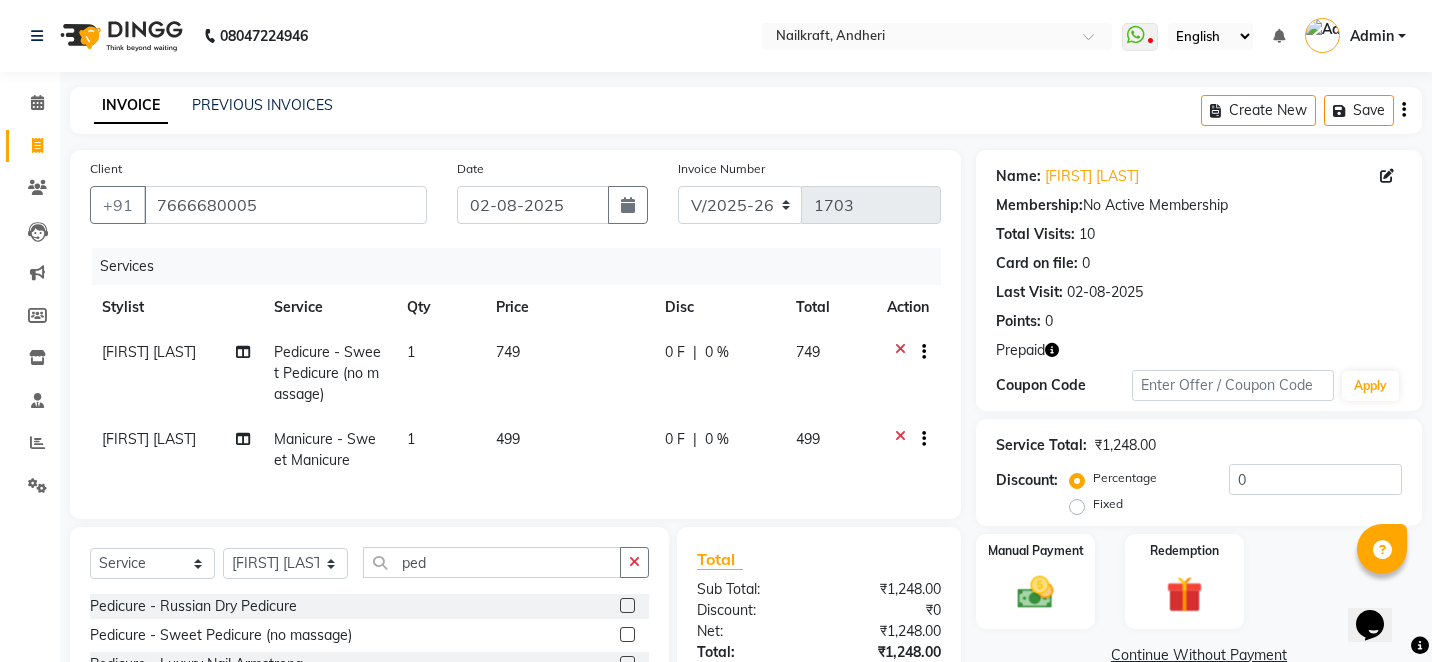click 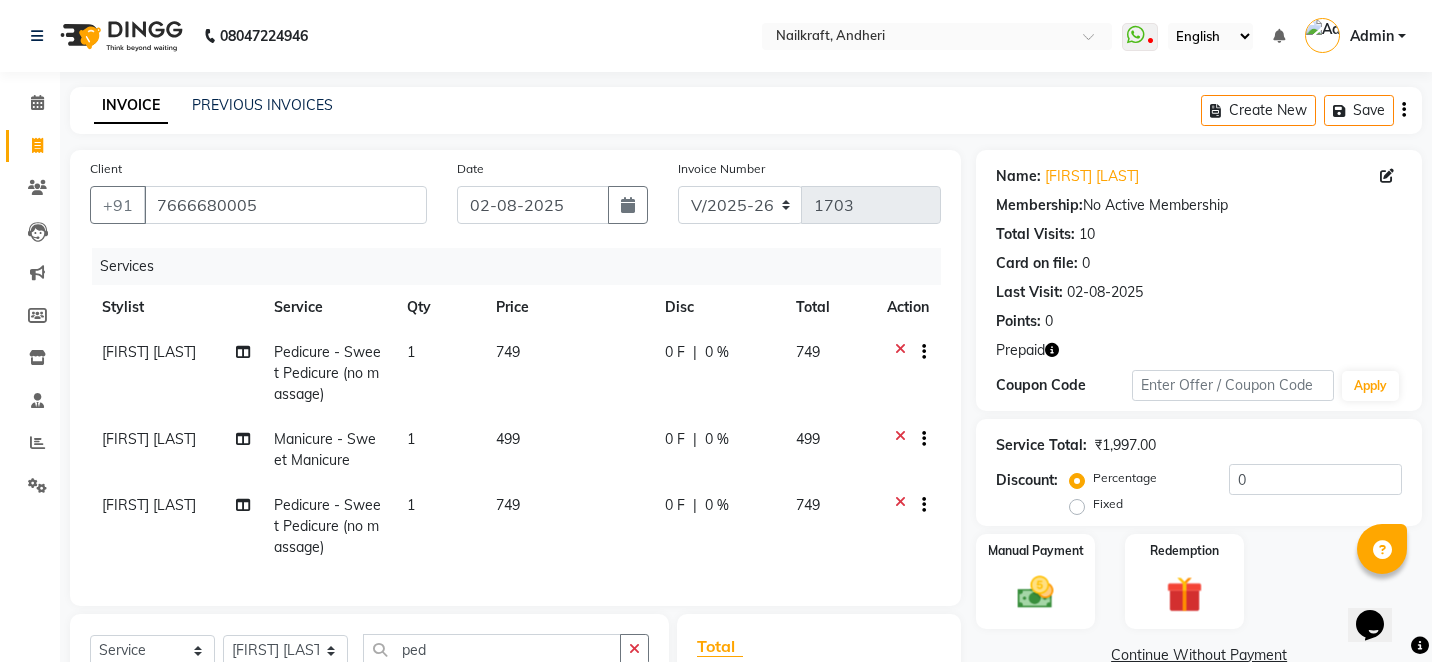 checkbox on "false" 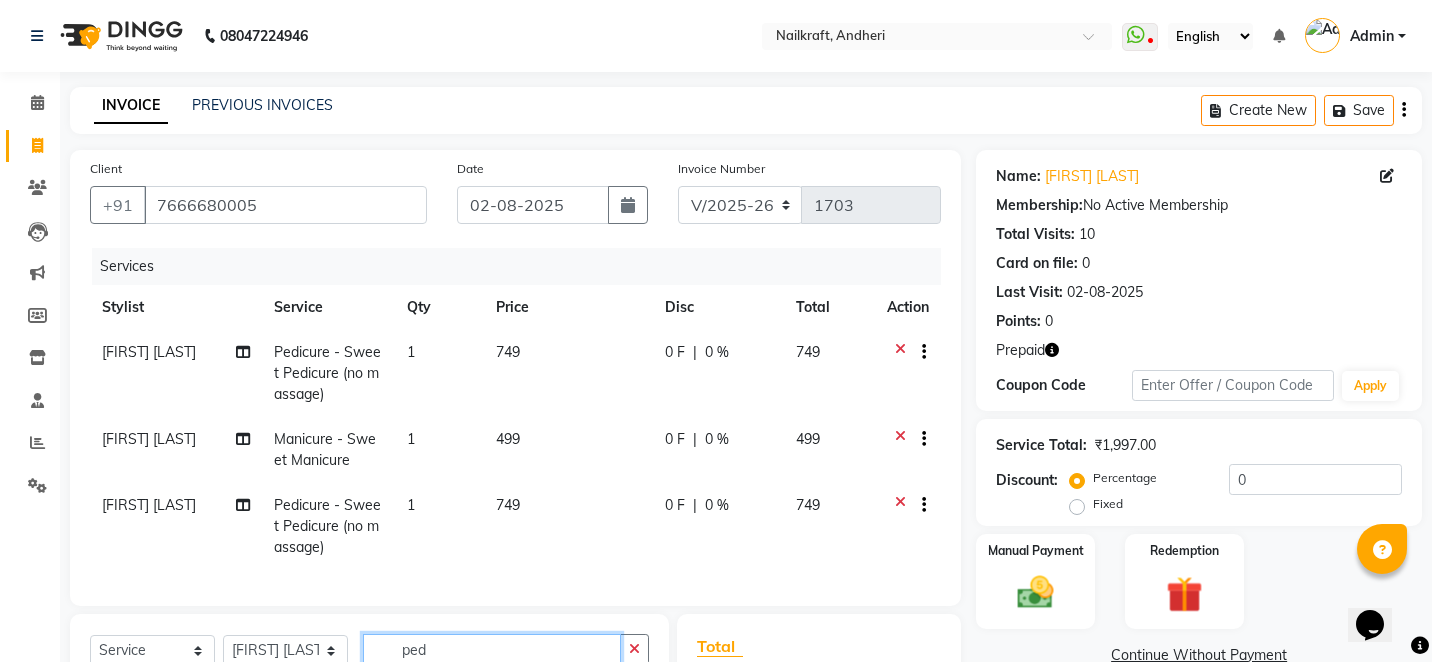 click on "ped" 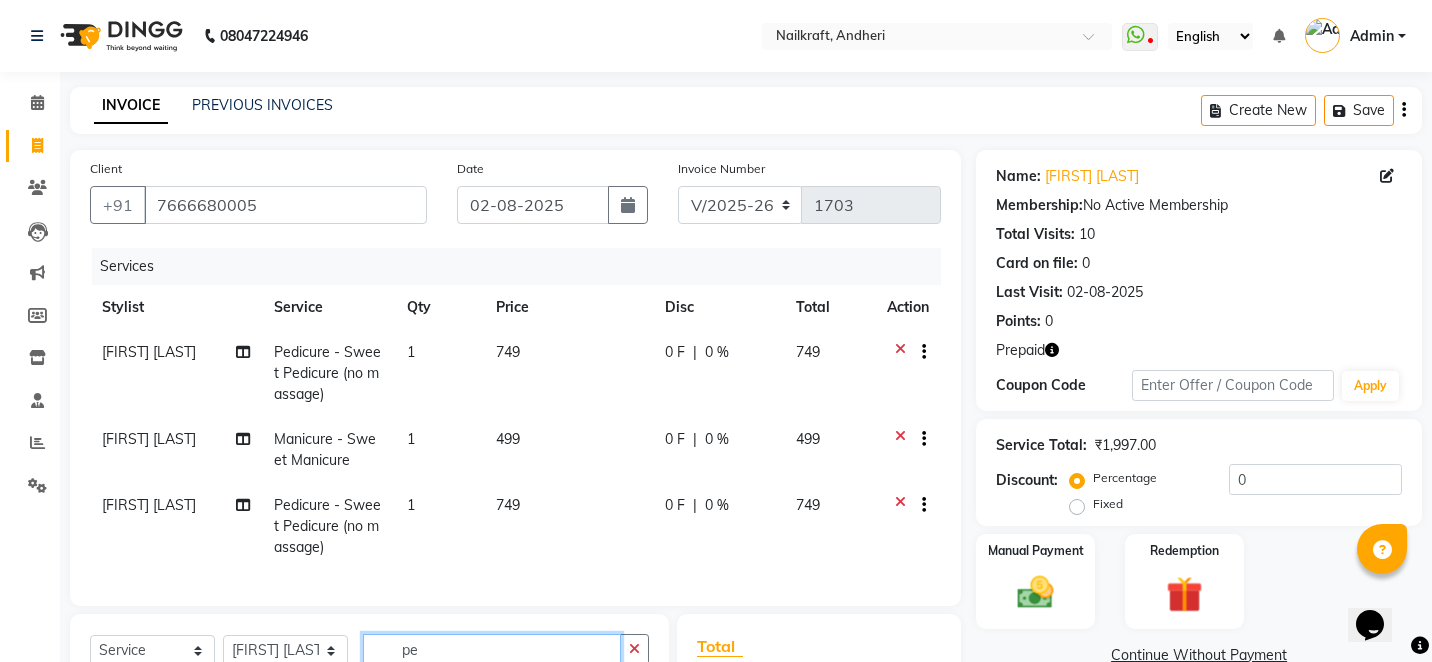 type on "p" 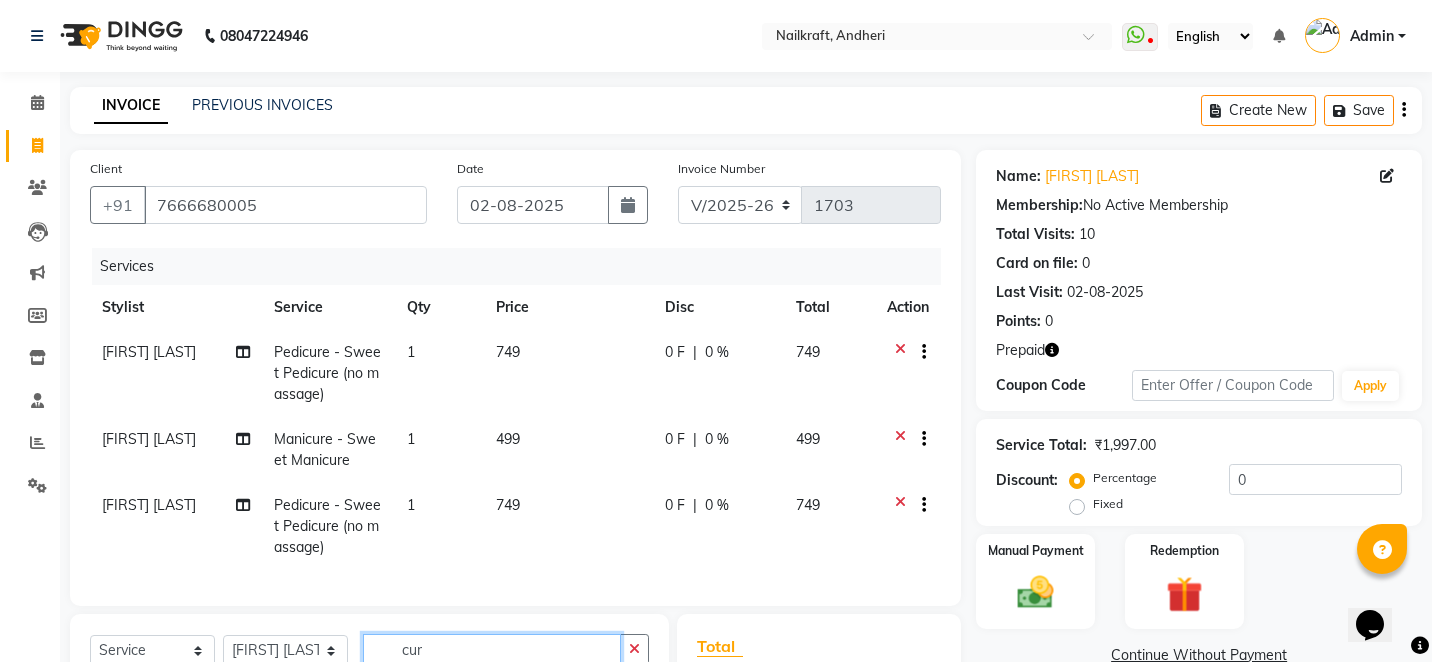 type on "cur" 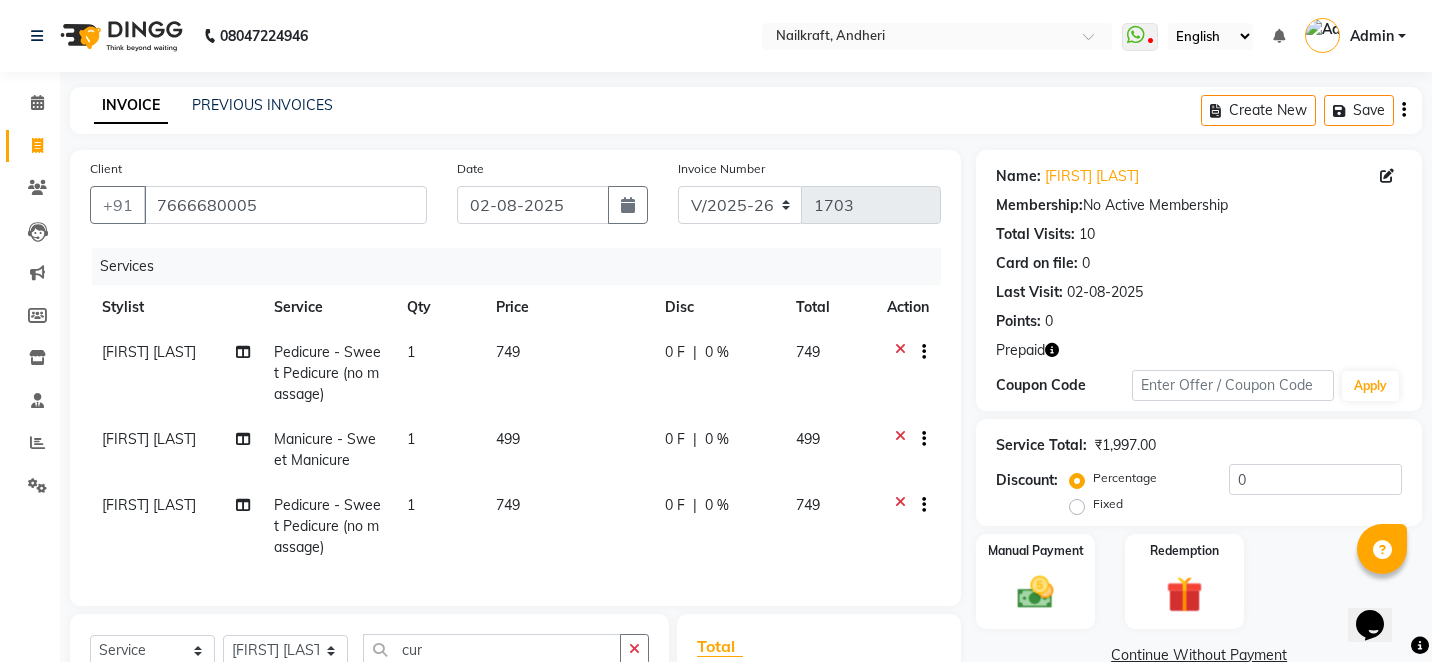 click on "Client +91 7666680005 Date 02-08-2025 Invoice Number V/2025 V/2025-26 1703 Services Stylist Service Qty Price Disc Total Action Vaishali Vinod Yadav Pedicure - Sweet Pedicure (no massage) 1 749 0 F | 0 % 749 Vaishali Vinod Yadav Manicure - Sweet Manicure 1 499 0 F | 0 % 499 Deepu Chatry Pedicure - Sweet Pedicure (no massage) 1 749 0 F | 0 % 749 Select  Service  Product  Membership  Package Voucher Prepaid Gift Card  Select Stylist Alam Arshad shaikh Deepali Deepu Chatry NailKraft Nikita NITA  CHAHAL  Sneha Balu Ichake Vaishali Vinod Yadav cur Manicure - Russian Dry Manicure  Manicure - Sweet Manicure  Manicure - Hand Massage 10 Mins  Manicure - Luxury Nail Armstrong  Manicure - Tango  Manicure - Box D-Tox  NailKraft Signature Manicure  Pedicure - Russian Dry Pedicure  Pedicure - Sweet Pedicure (no massage)  Pedicure - Luxury Nail Armstrong  Pedicure - Foot Massage   Pedicure - Foot Reflexology   Pedicure - Heel Peel  Pedicure - Paraffin Wax  Pedicure - Blade Callus Removal  MANICURES - Sweet manicure  Total" 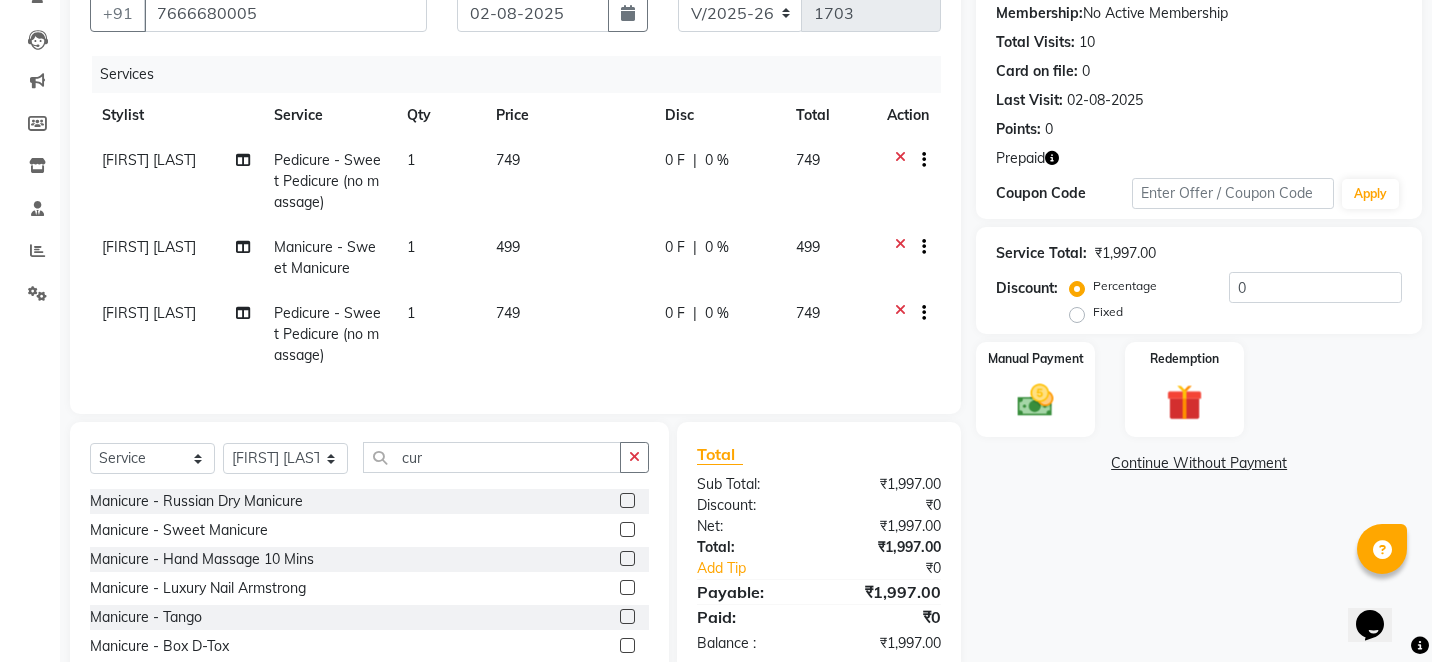 scroll, scrollTop: 200, scrollLeft: 0, axis: vertical 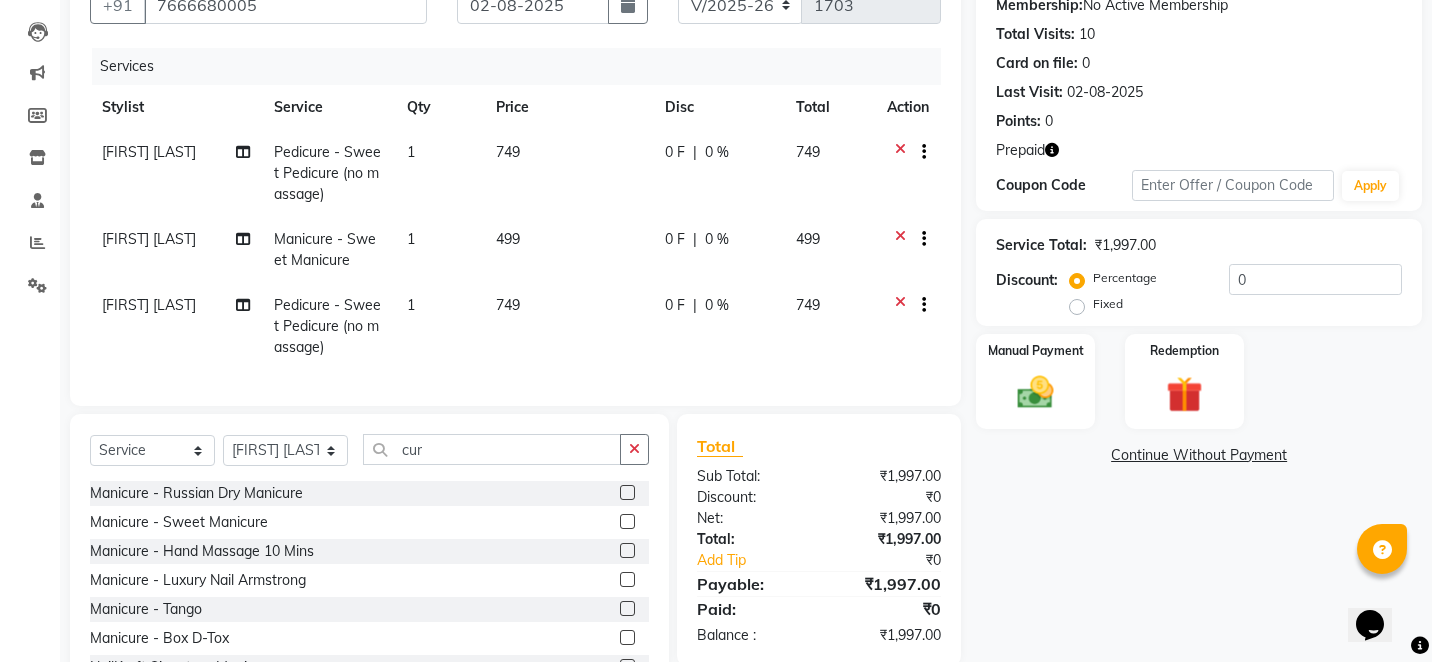 click 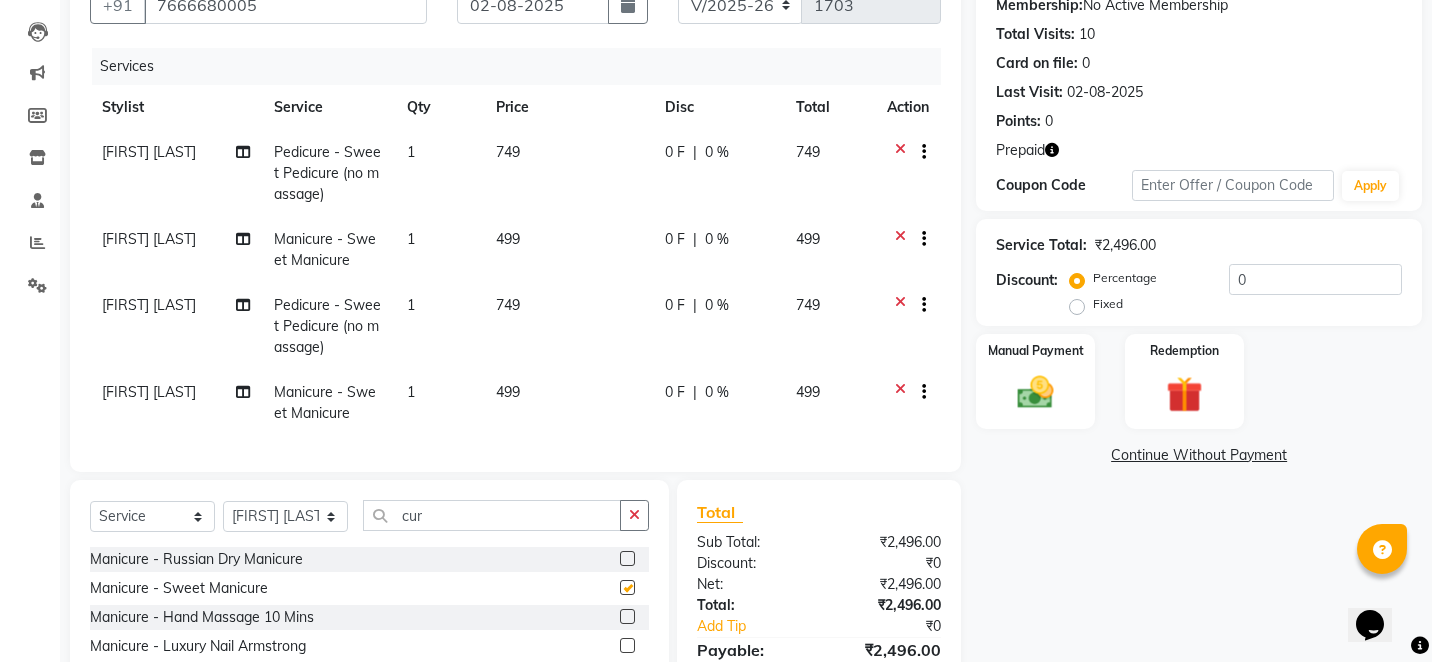 checkbox on "false" 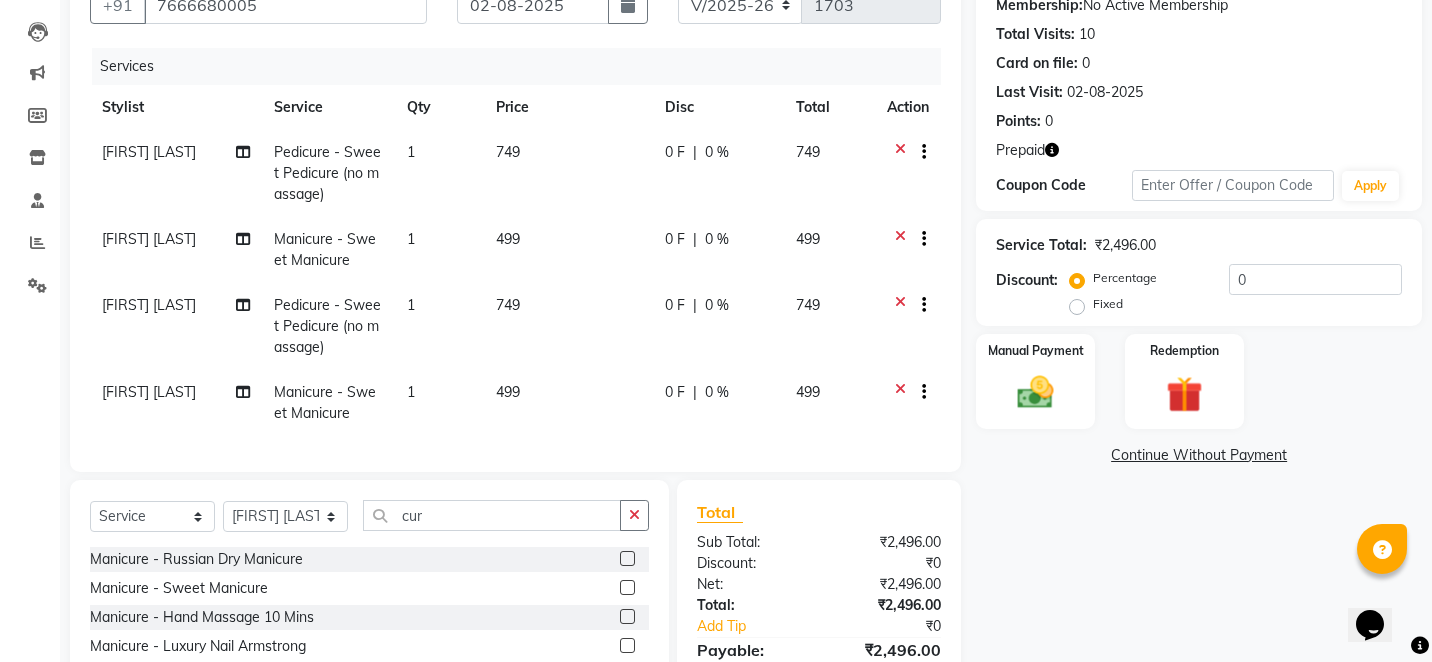 click 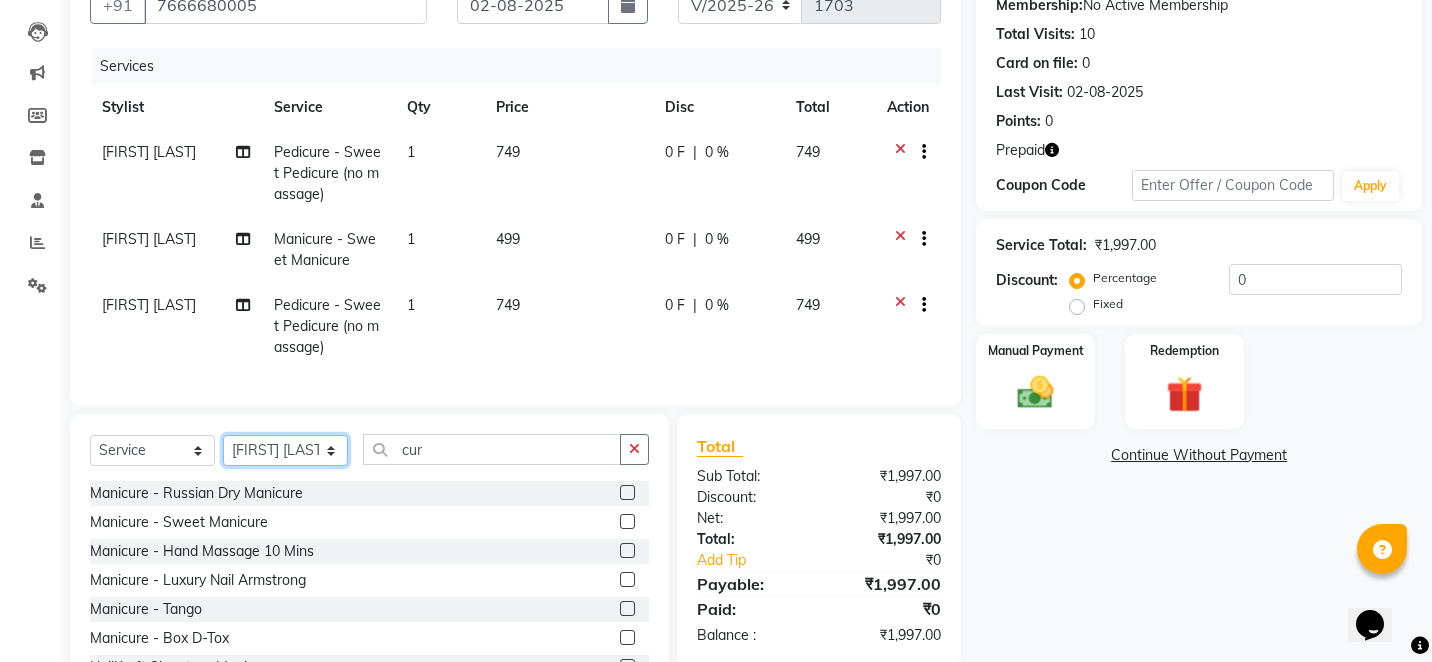 click on "Select Stylist Alam Arshad shaikh Deepali Deepu Chatry NailKraft Nikita NITA  CHAHAL  Sneha Balu Ichake Vaishali Vinod Yadav" 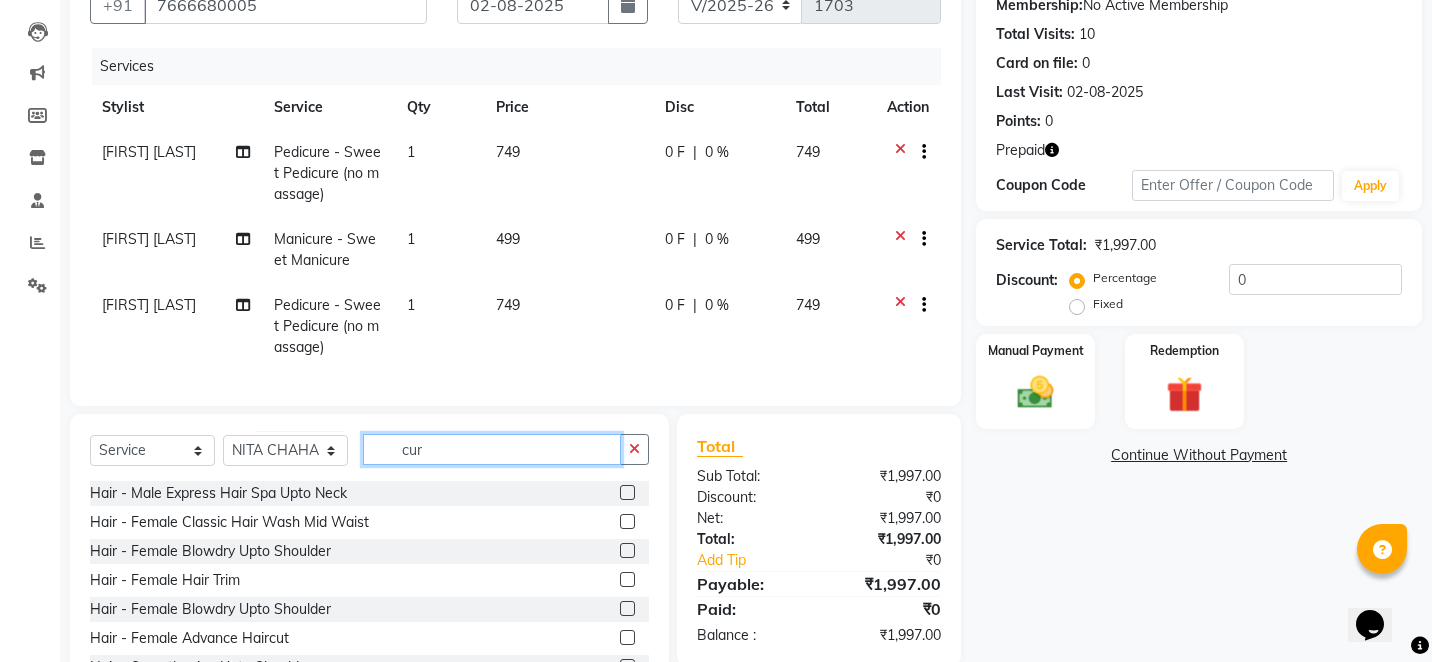 click on "cur" 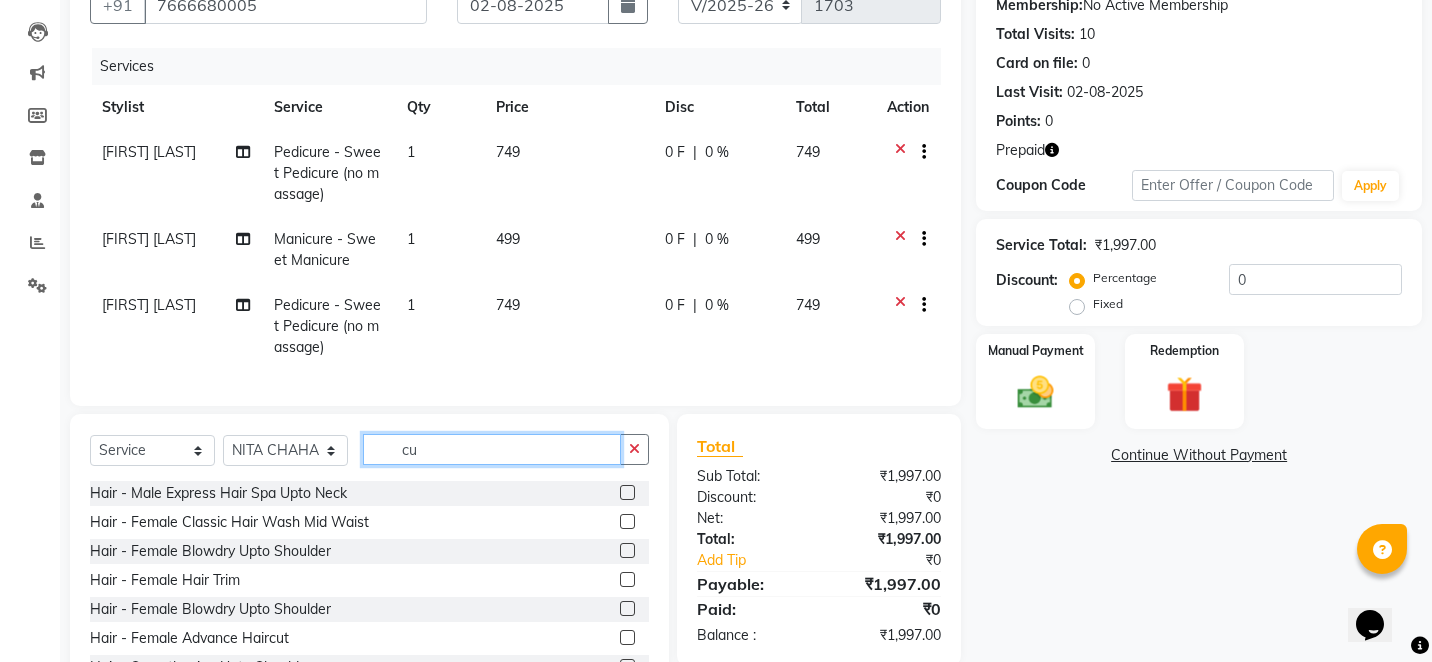 type on "c" 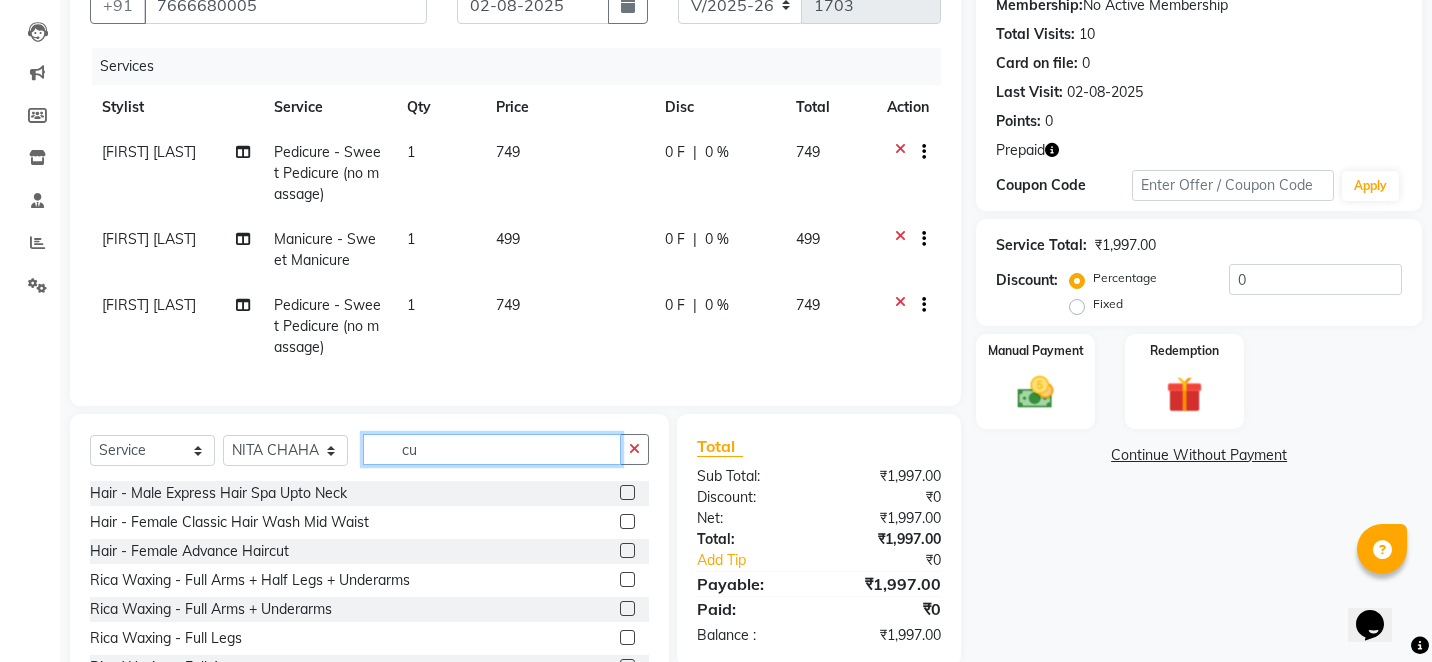 type on "cur" 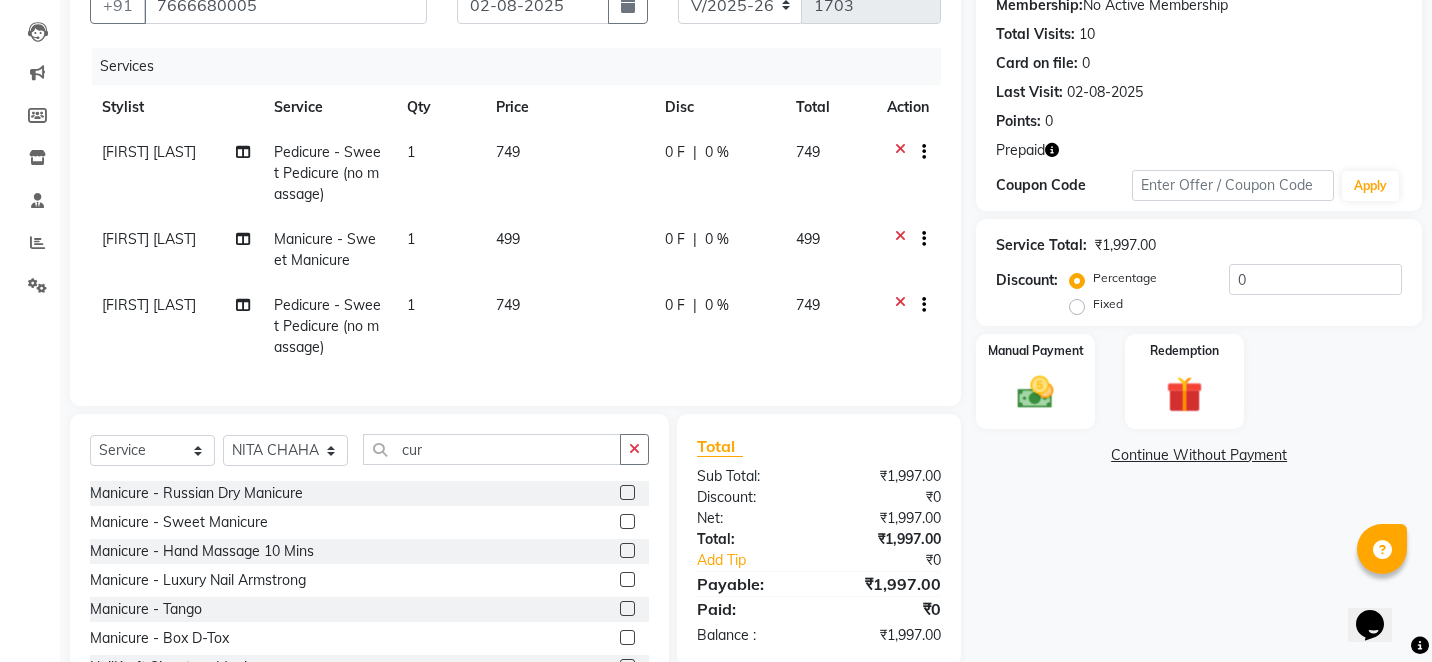 click 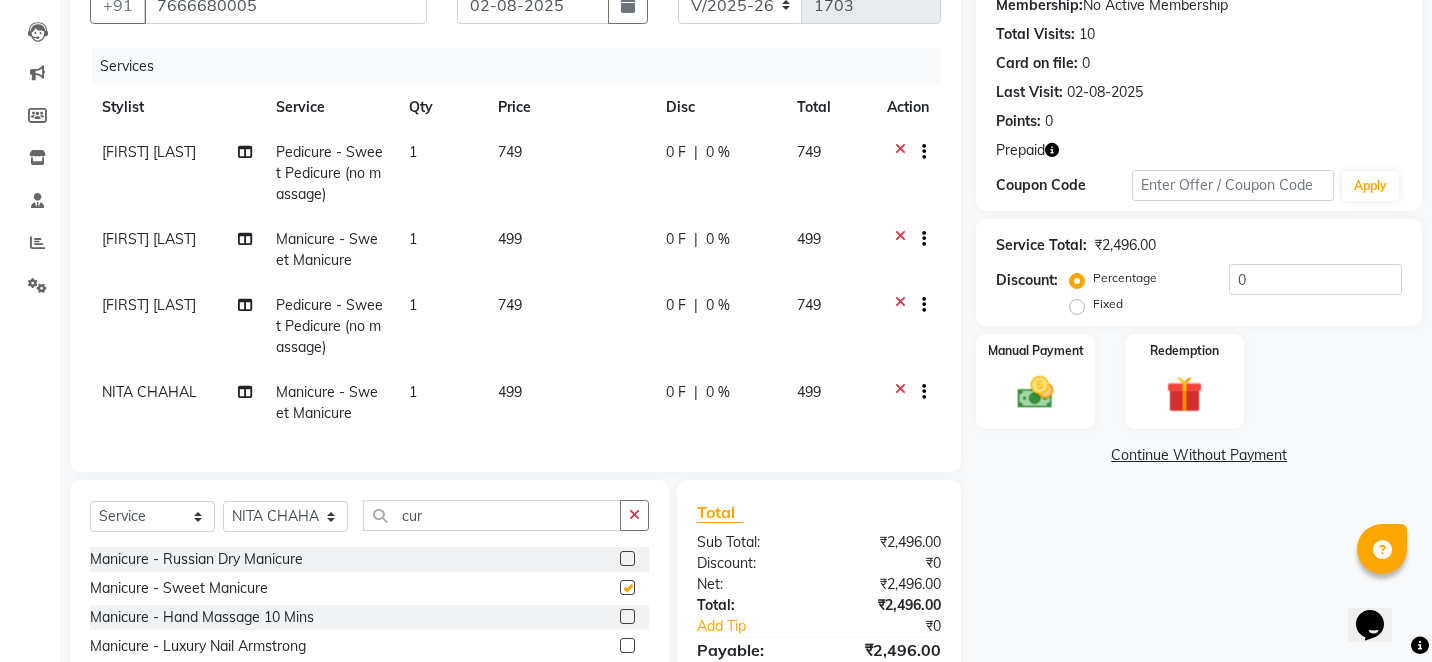 checkbox on "false" 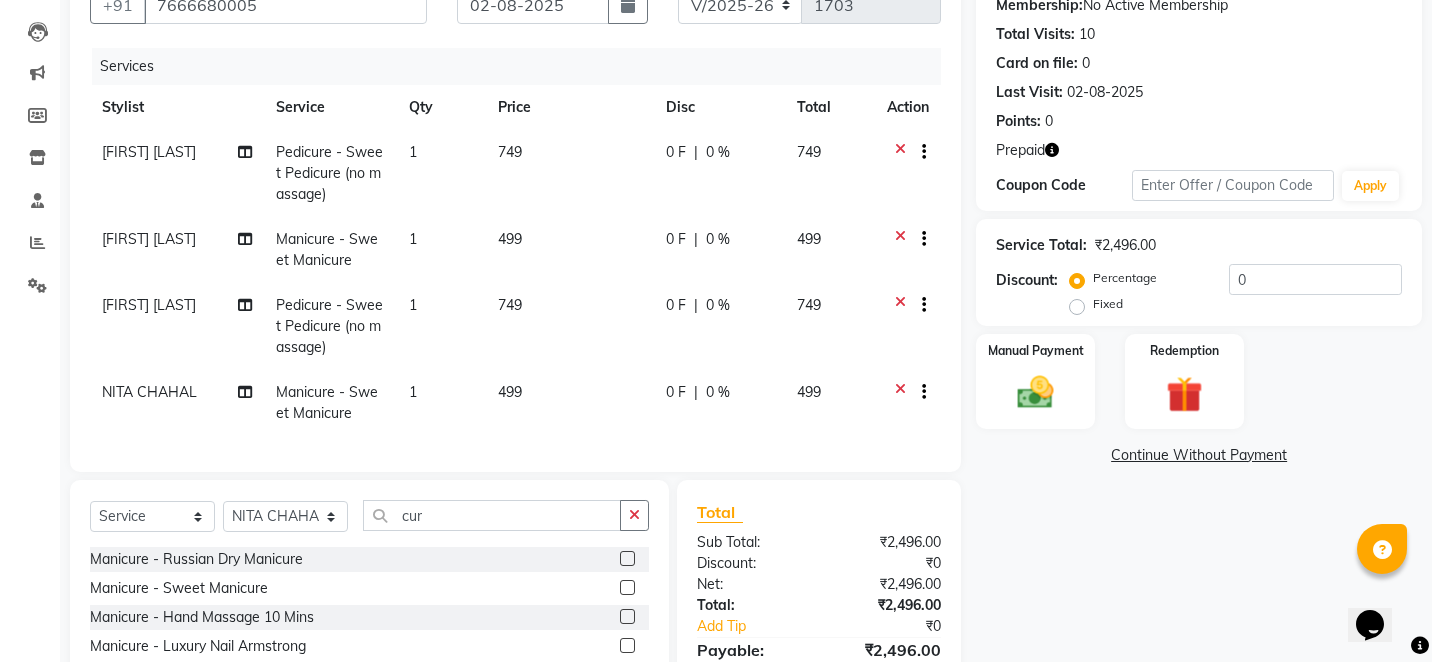 click on "Services Stylist Service Qty Price Disc Total Action Vaishali Vinod Yadav Pedicure - Sweet Pedicure (no massage) 1 749 0 F | 0 % 749 Vaishali Vinod Yadav Manicure - Sweet Manicure 1 499 0 F | 0 % 499 Deepu Chatry Pedicure - Sweet Pedicure (no massage) 1 749 0 F | 0 % 749 NITA  CHAHAL  Manicure - Sweet Manicure 1 499 0 F | 0 % 499" 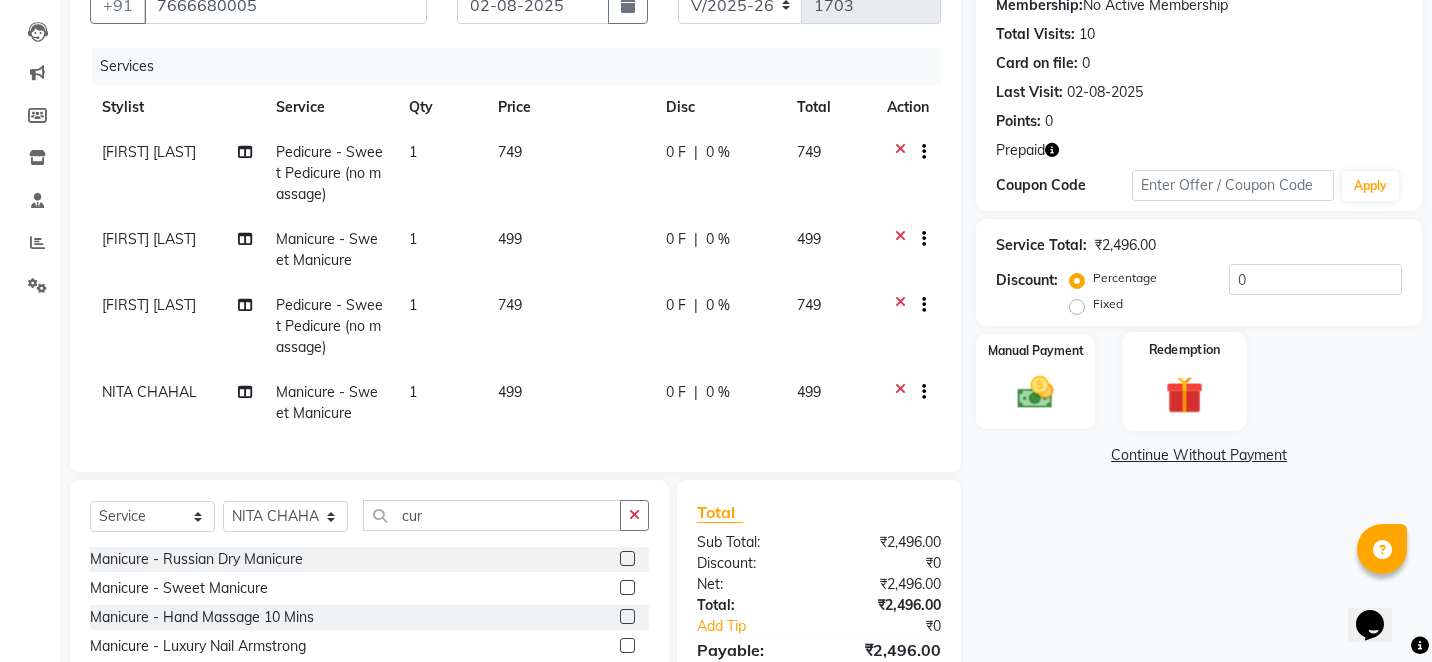click 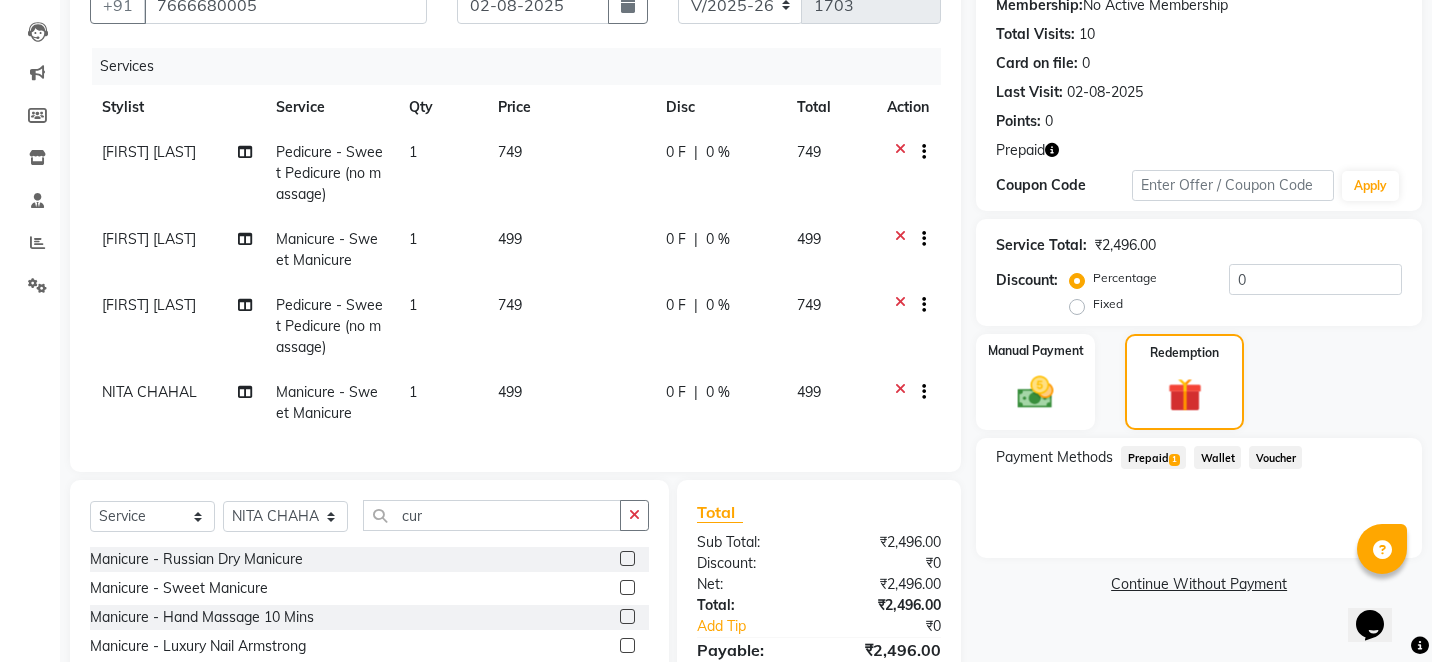 click on "Prepaid  1" 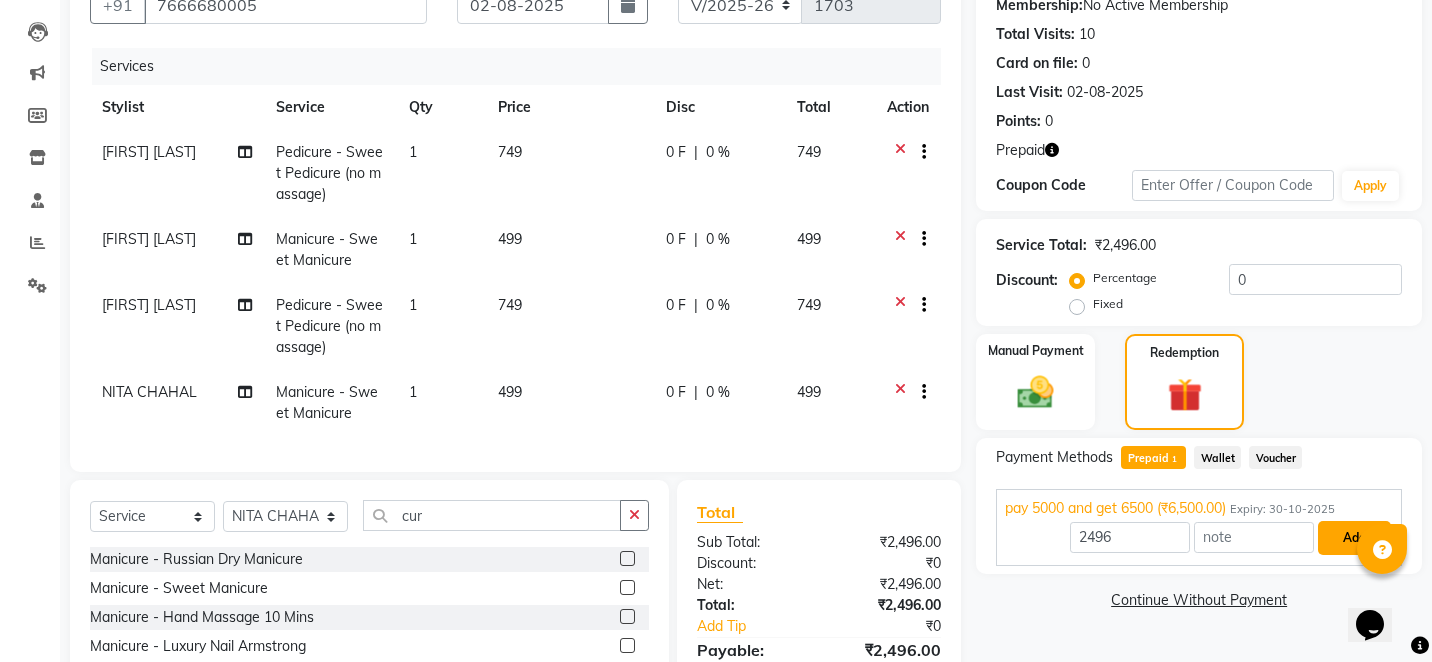 click on "Add" at bounding box center (1354, 538) 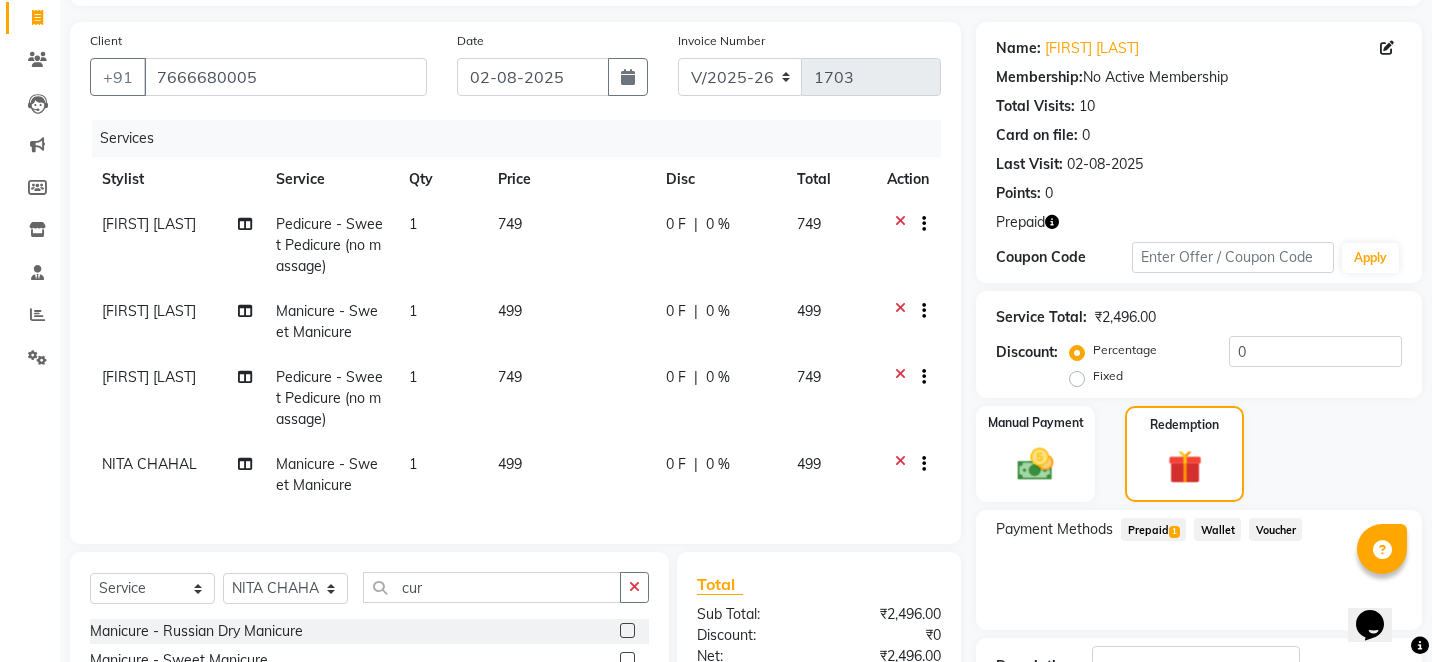 scroll, scrollTop: 120, scrollLeft: 0, axis: vertical 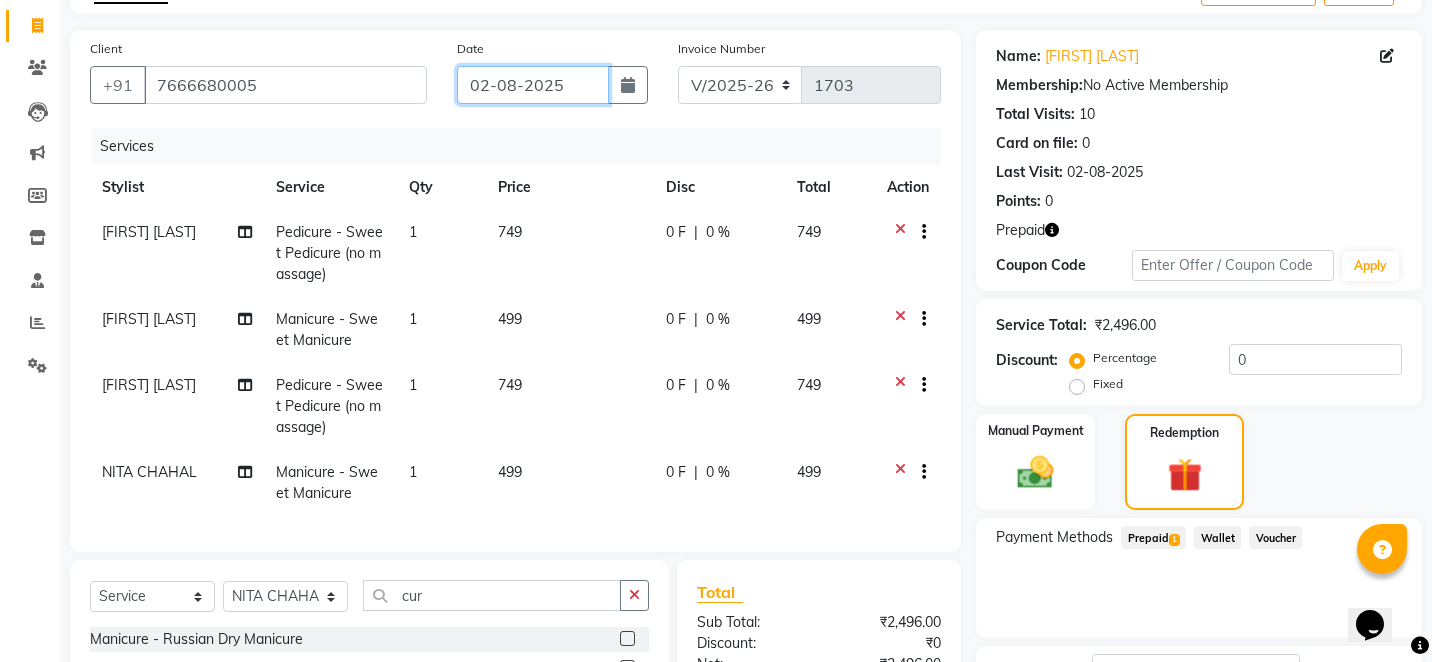 click on "02-08-2025" 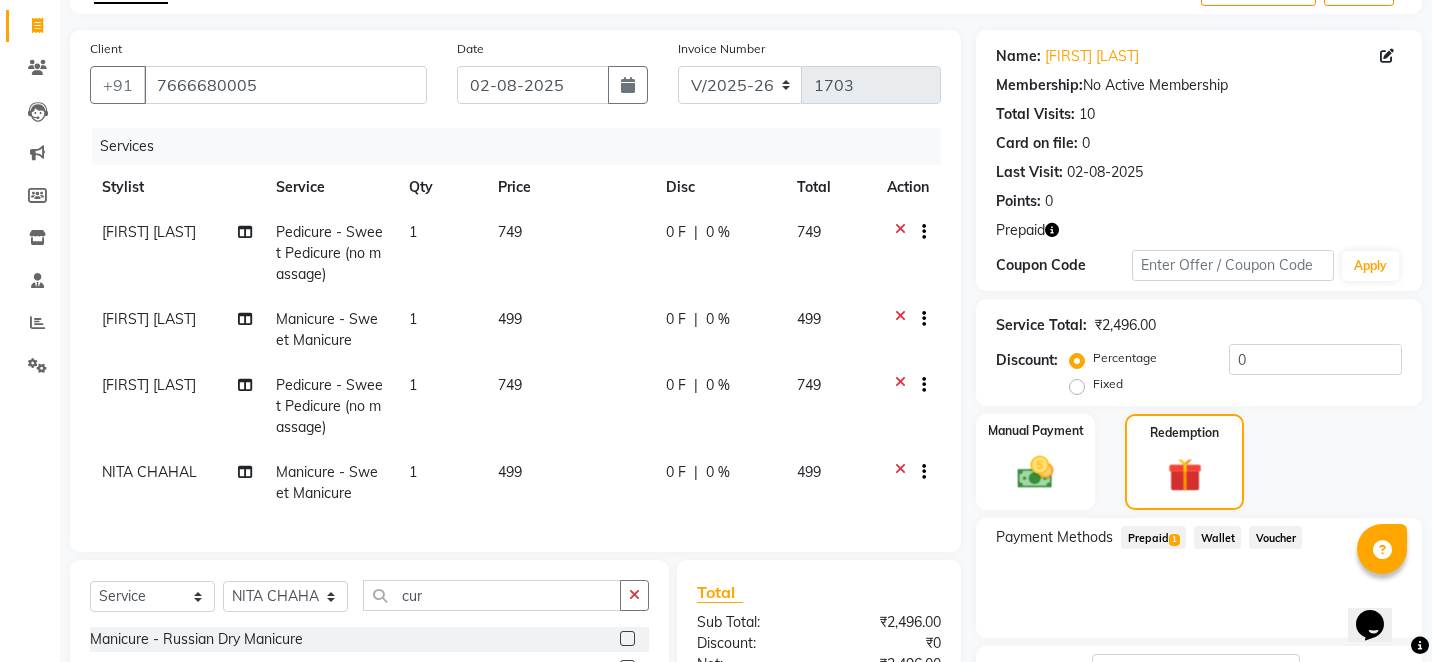 select on "8" 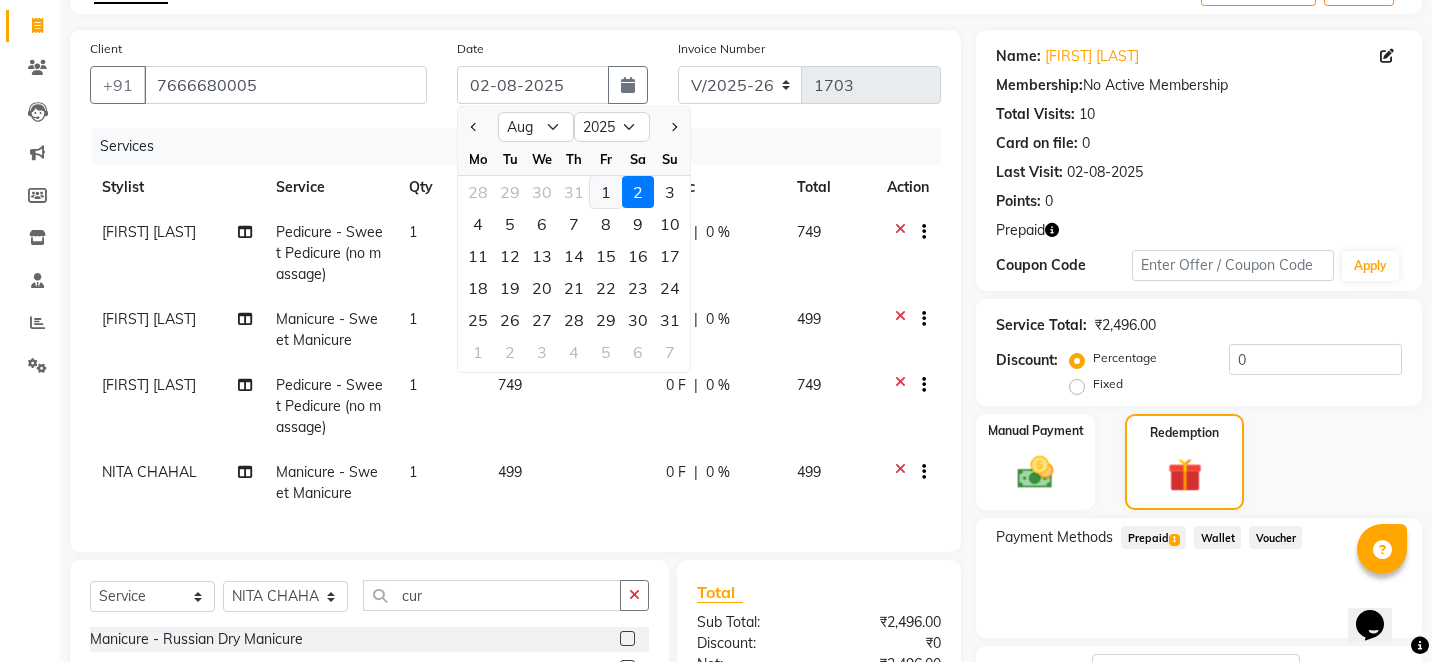 click on "1" 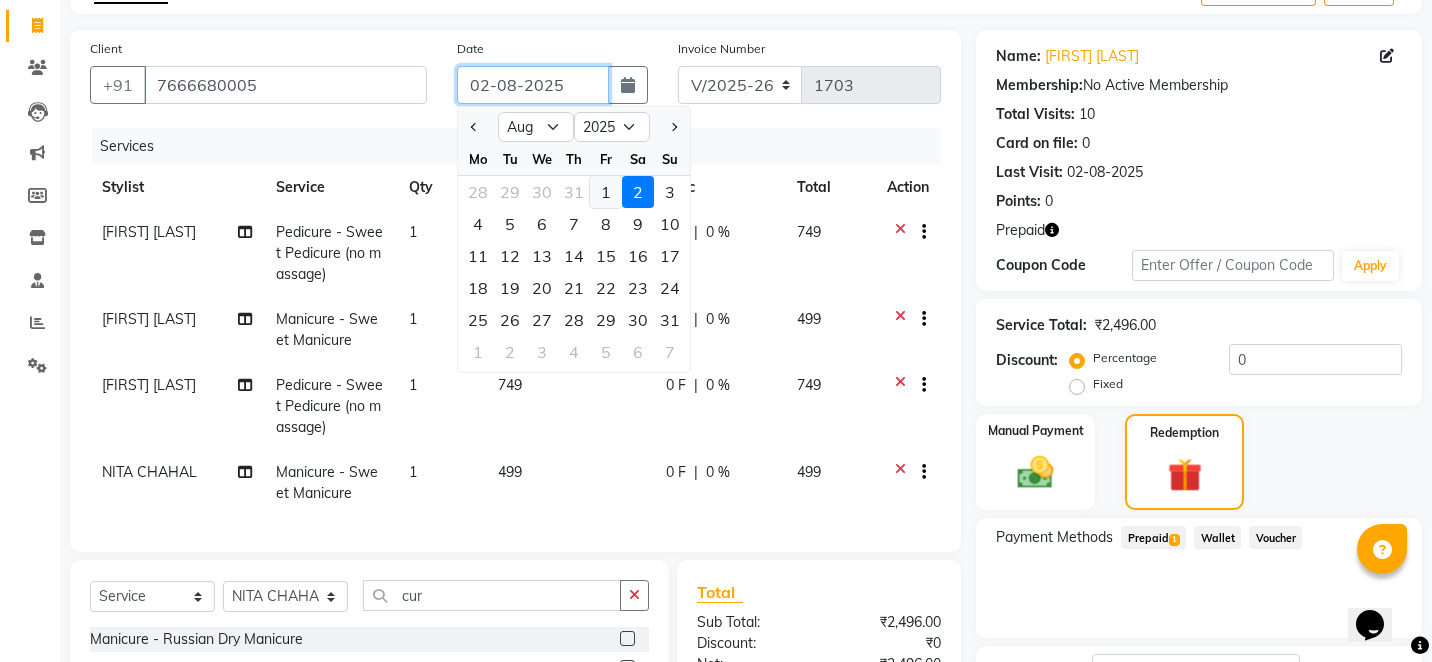 type on "01-08-2025" 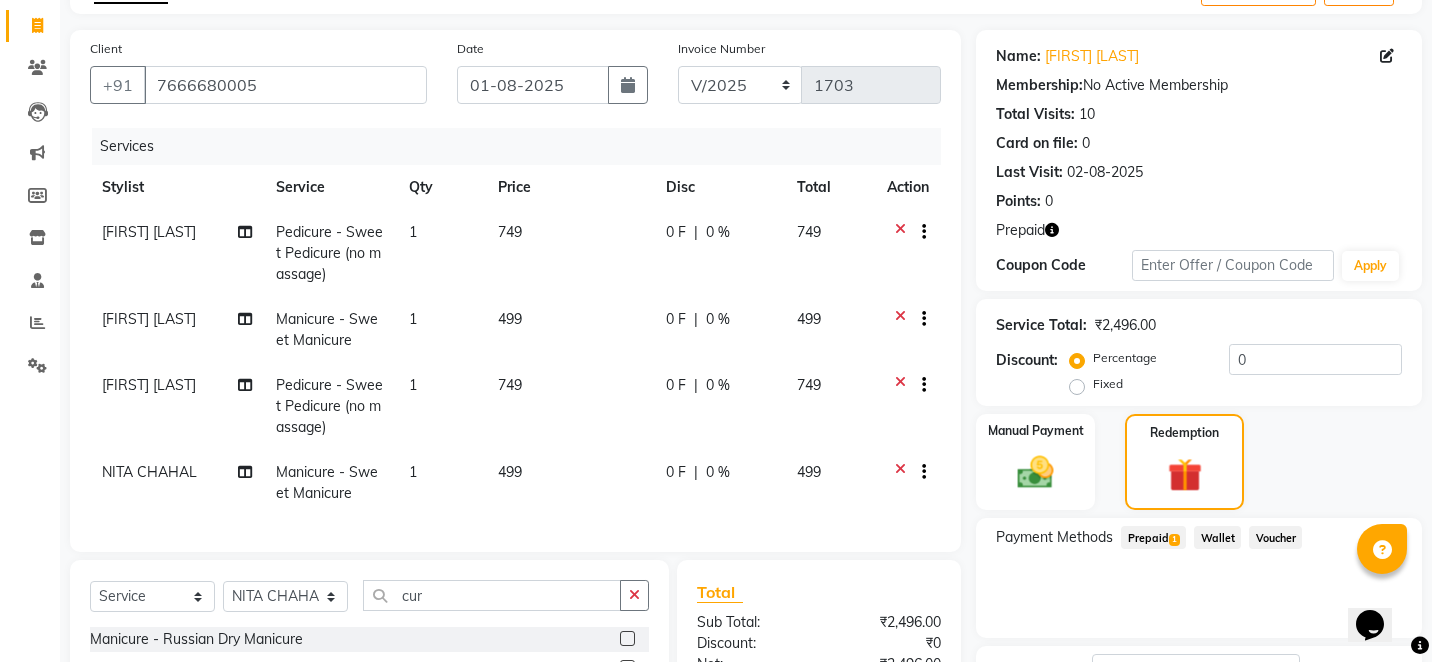 click on "Manual Payment Redemption" 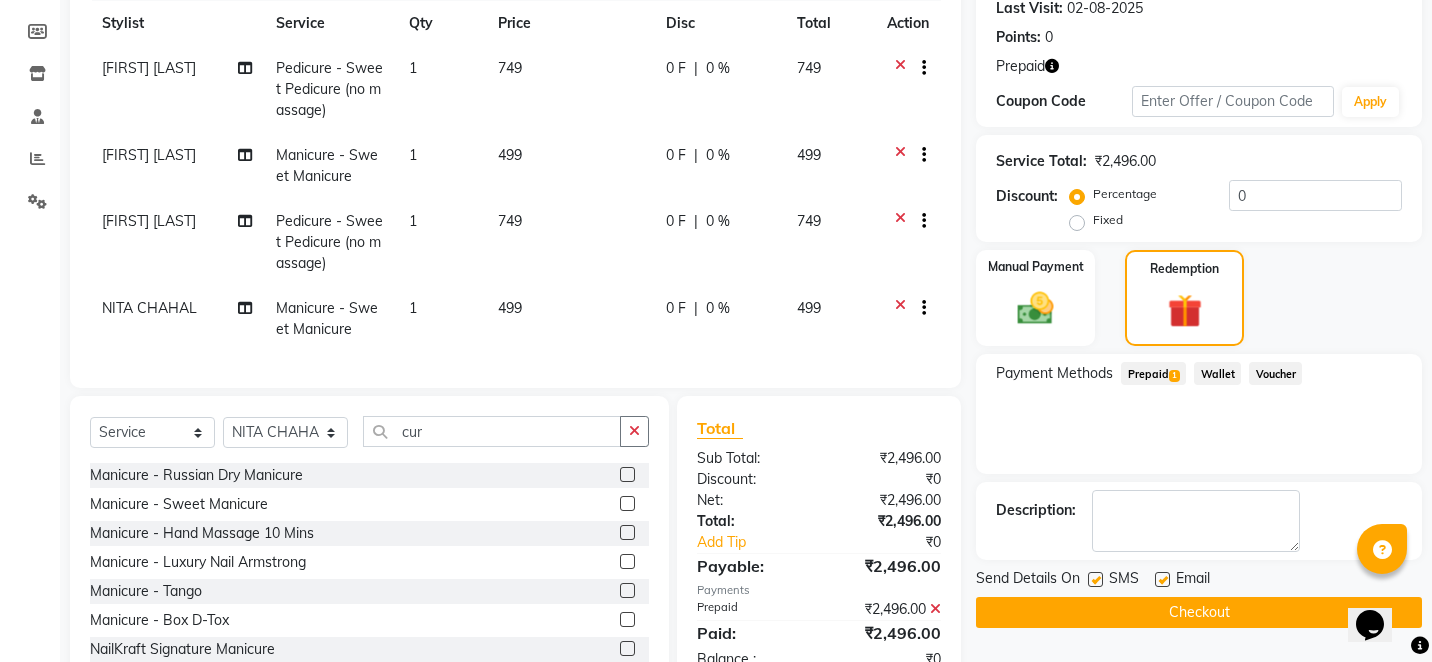 scroll, scrollTop: 343, scrollLeft: 0, axis: vertical 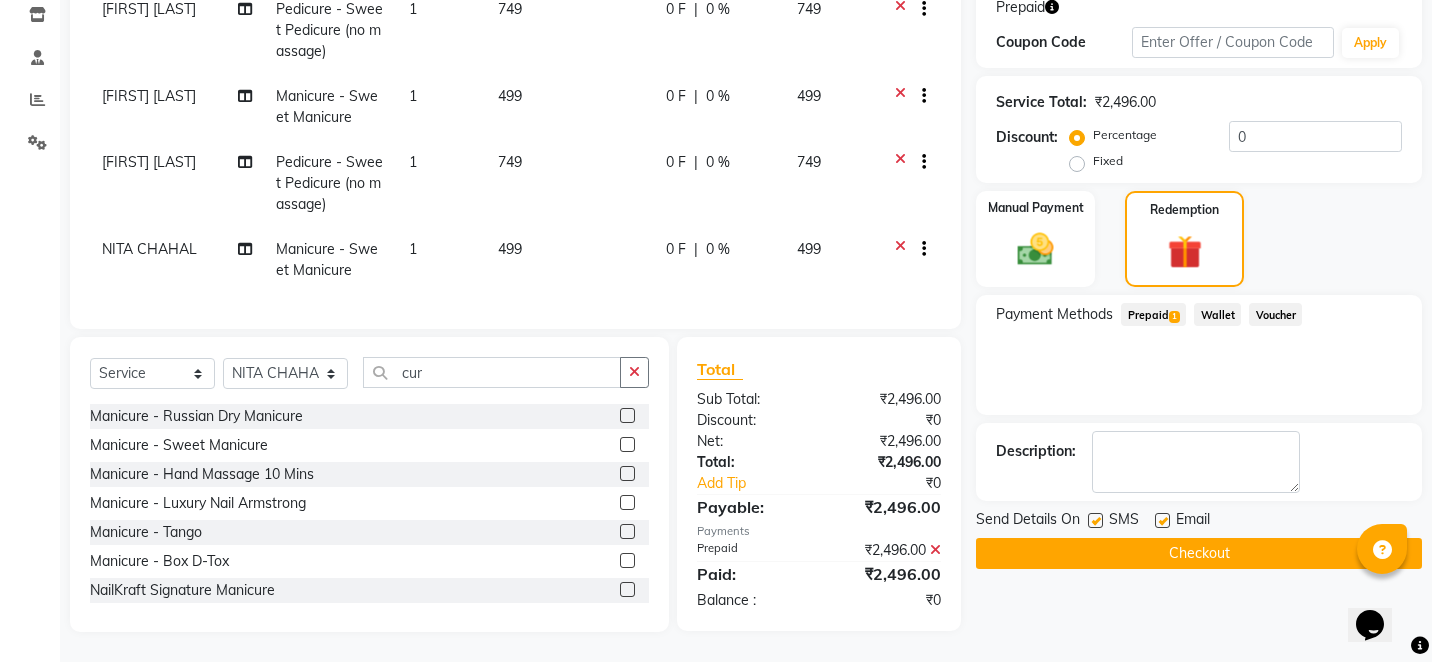 click 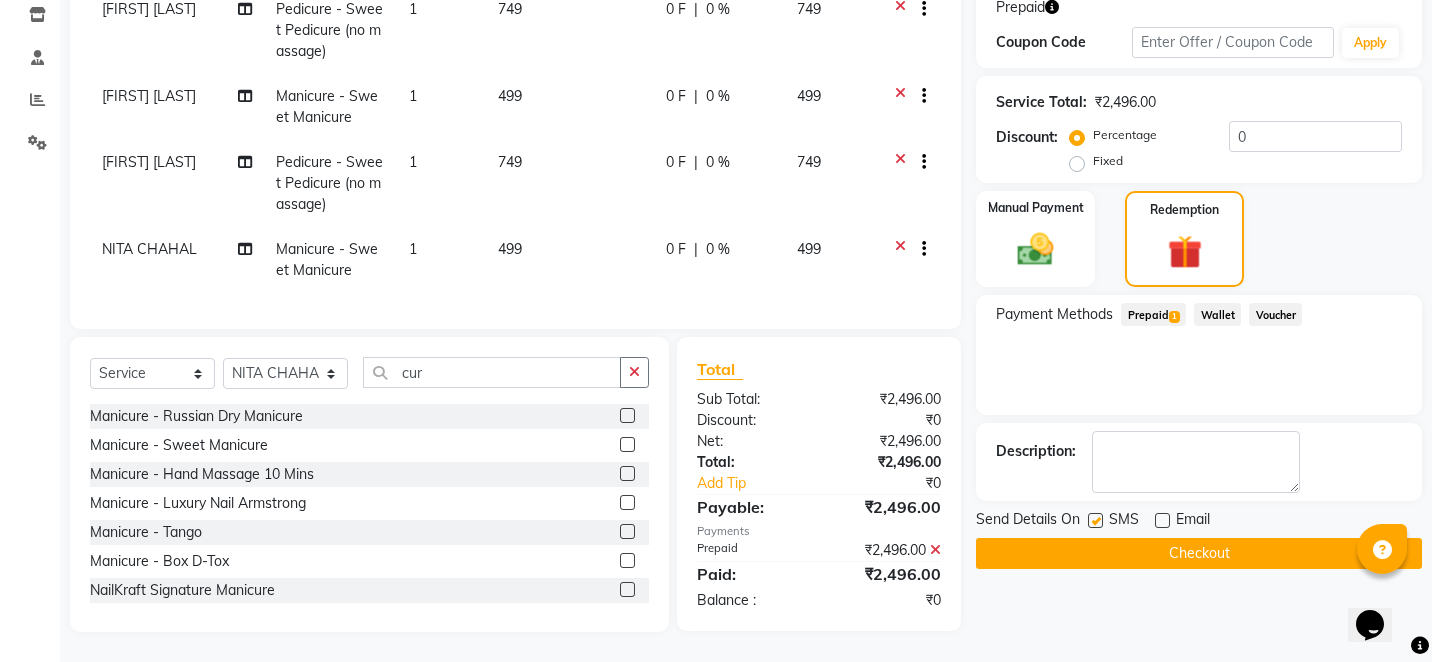 click 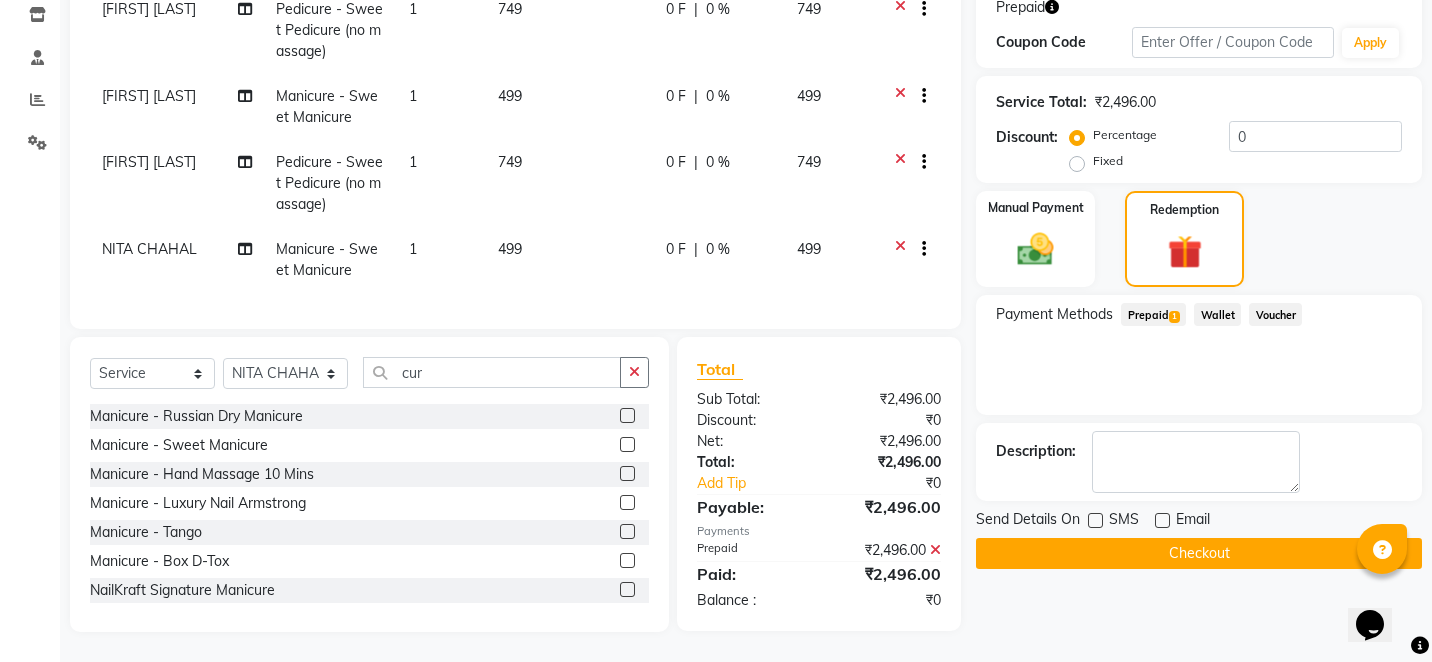 click on "Checkout" 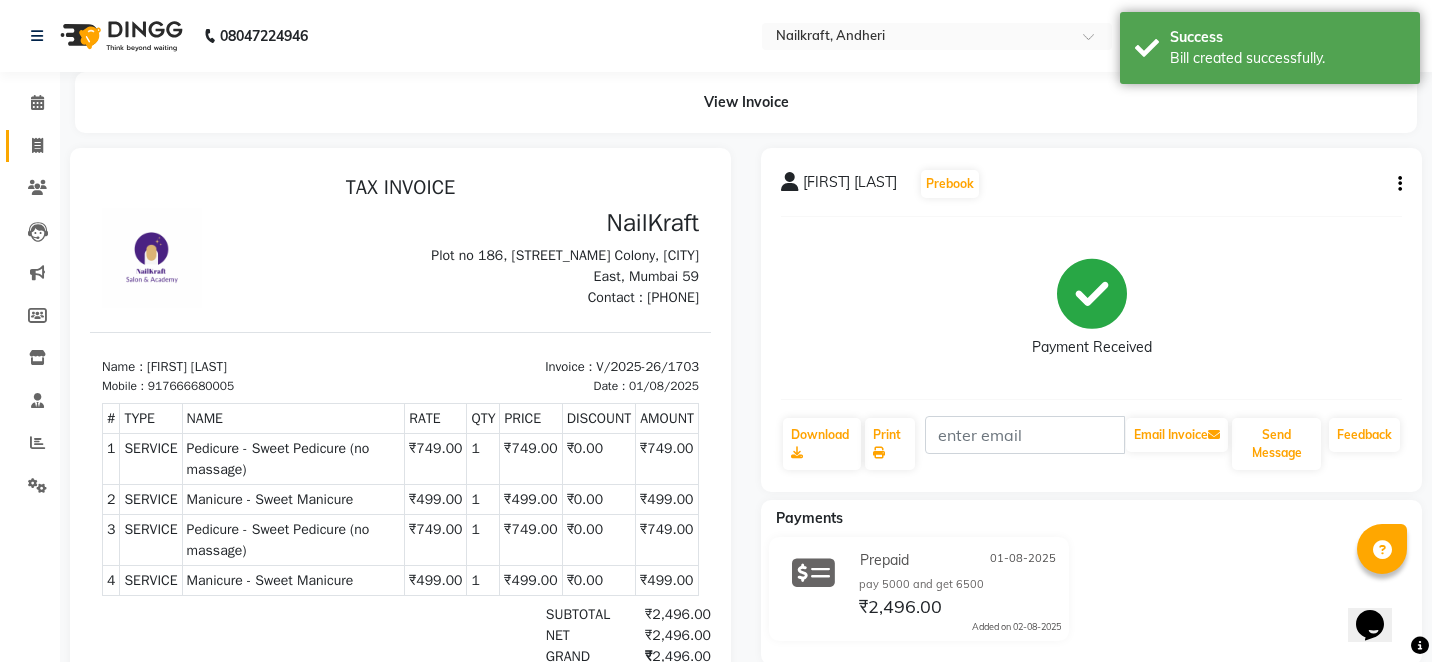 scroll, scrollTop: 0, scrollLeft: 0, axis: both 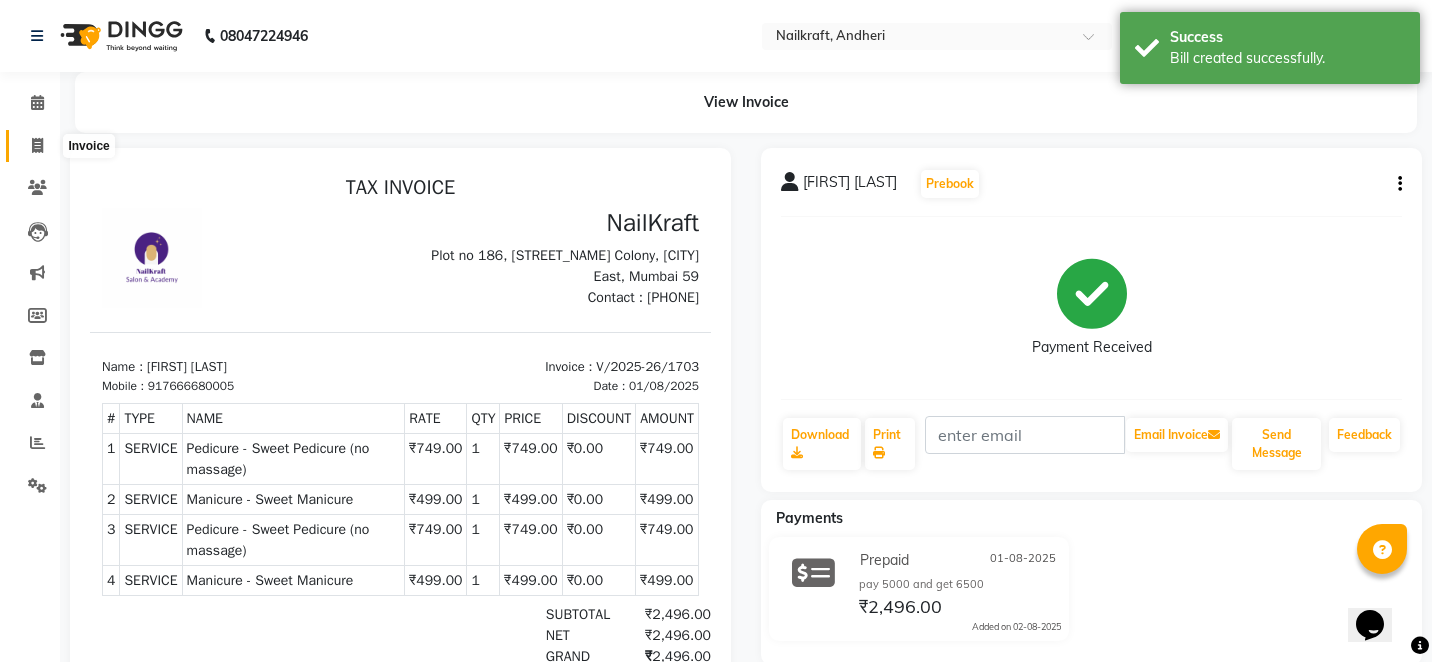 click 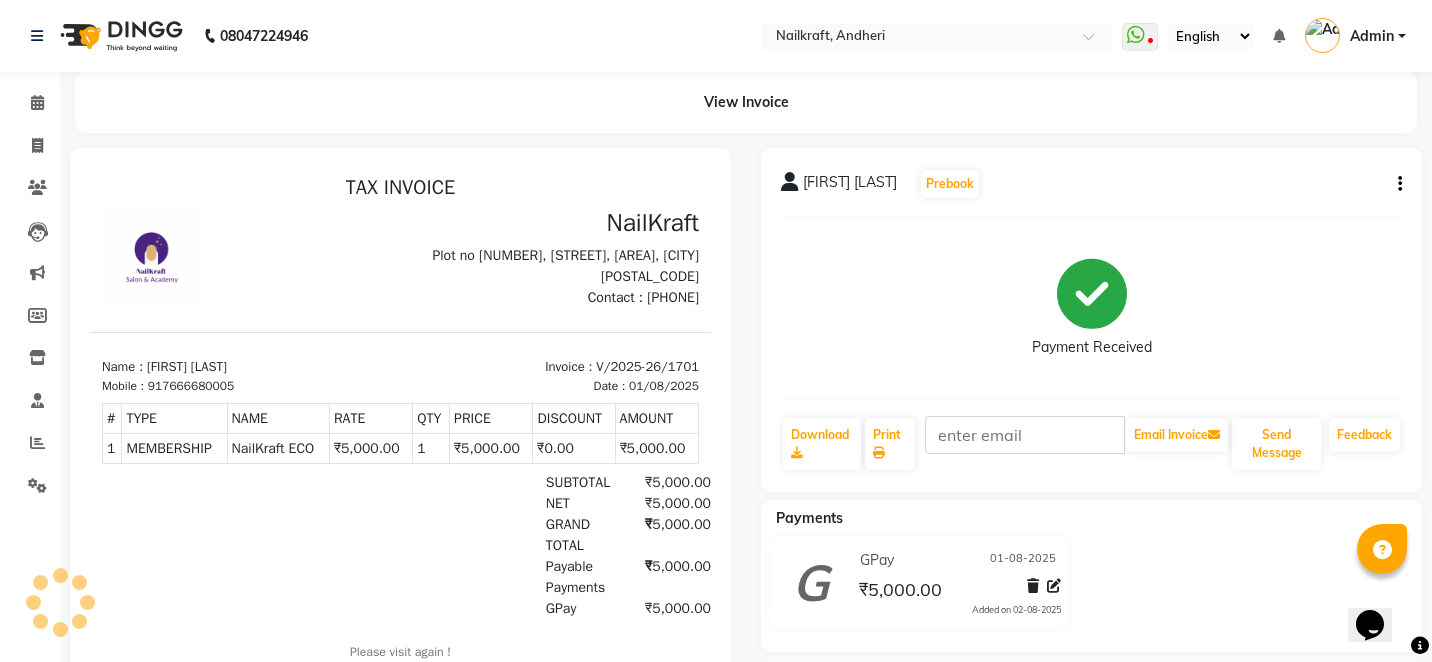 scroll, scrollTop: 0, scrollLeft: 0, axis: both 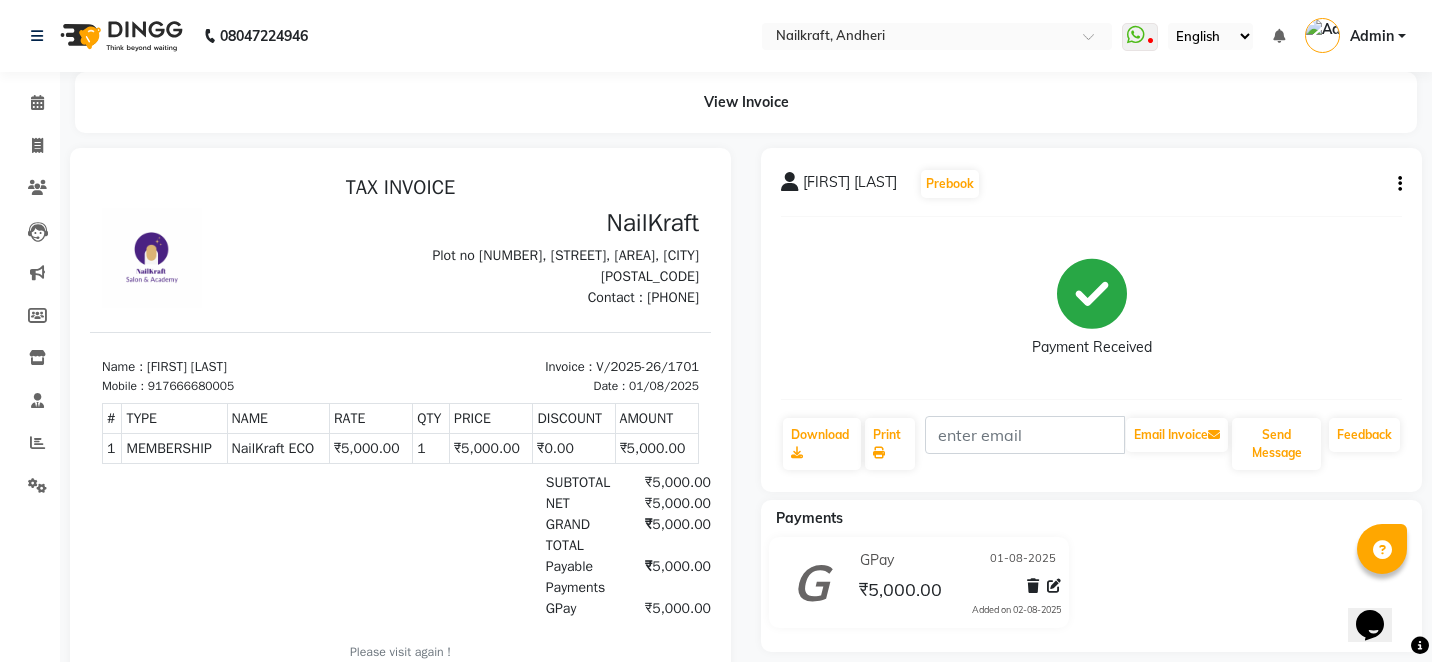 click 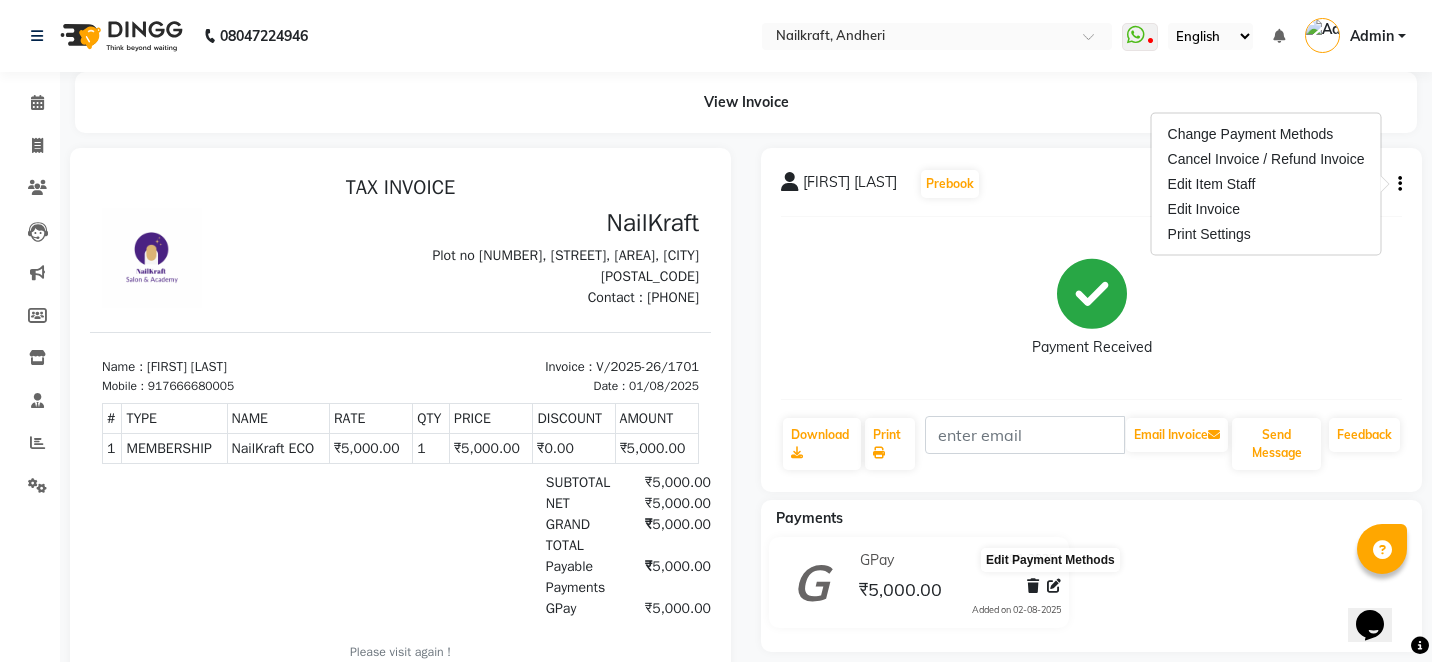 click 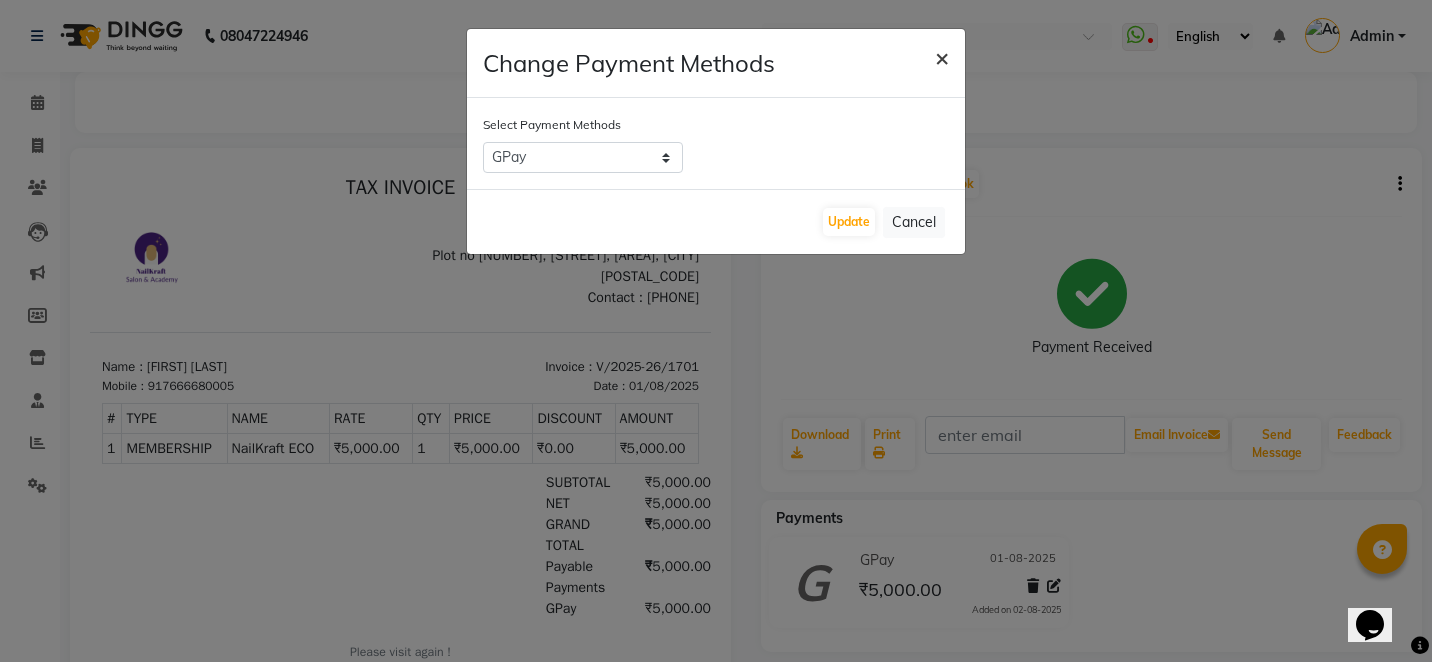 click on "×" 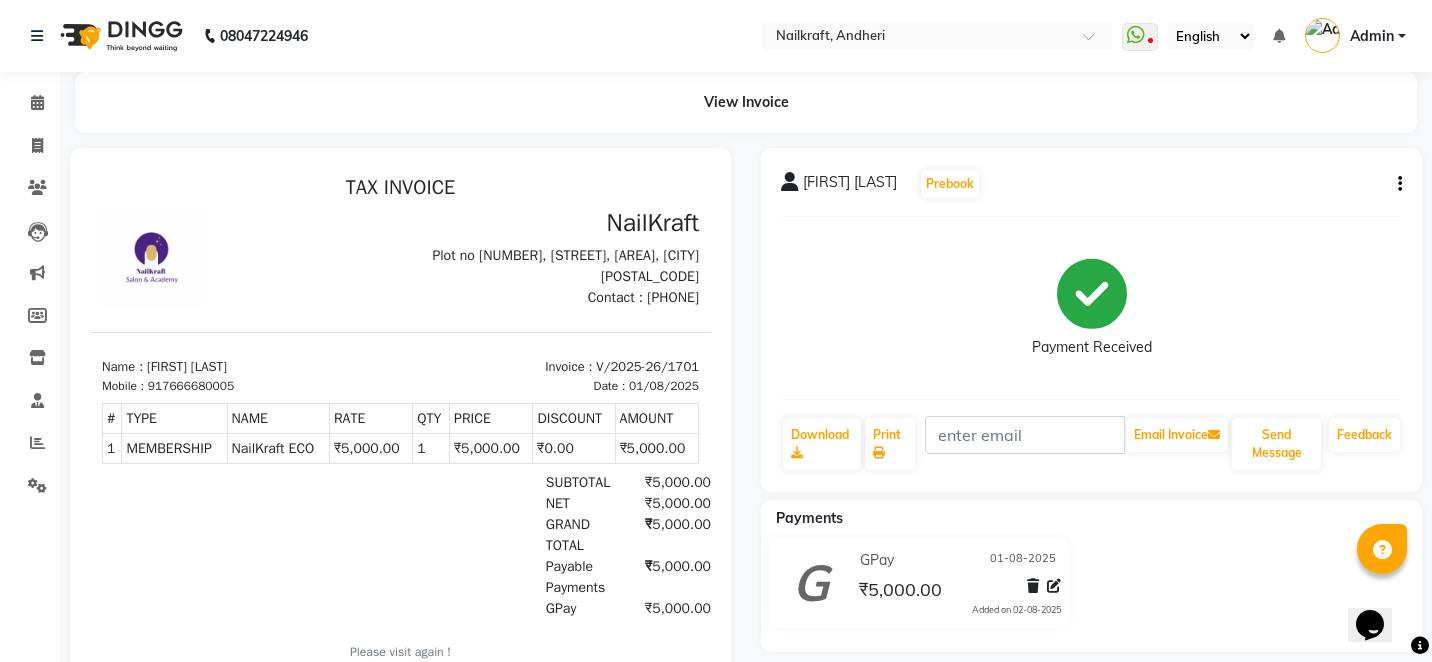 click 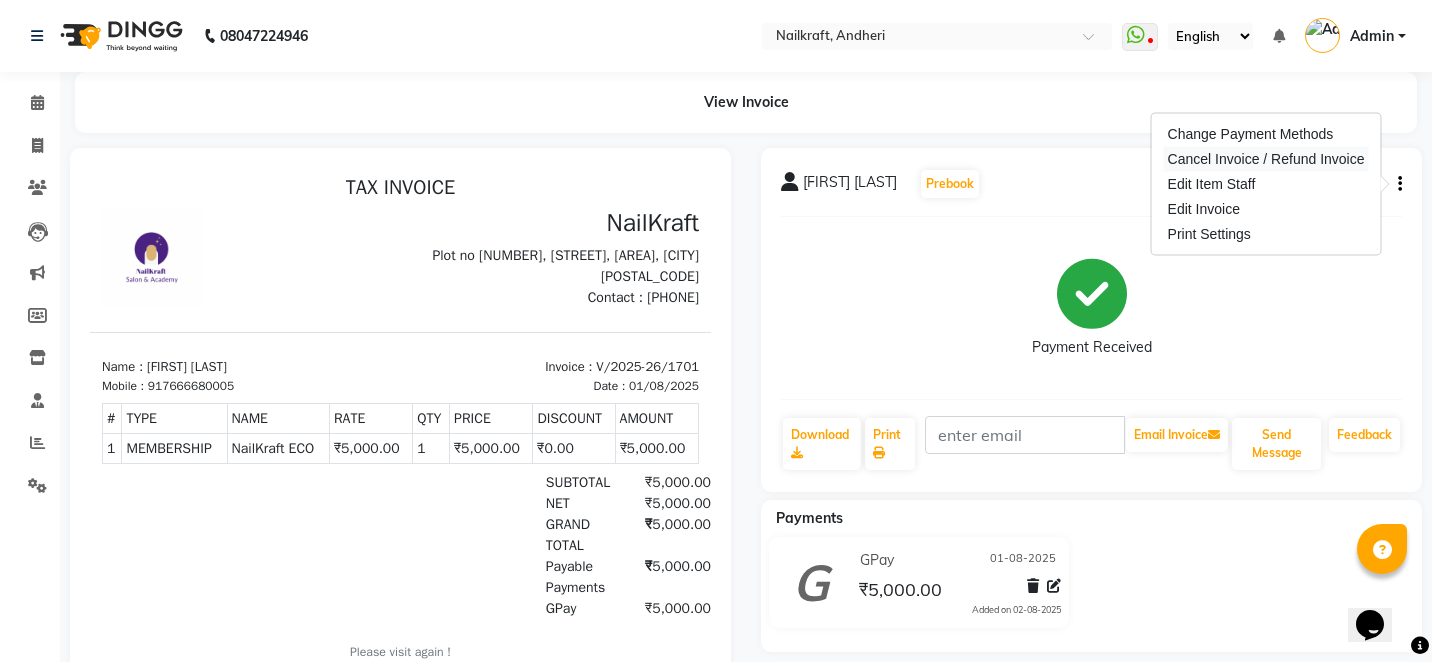 click on "Cancel Invoice / Refund Invoice" at bounding box center (1266, 159) 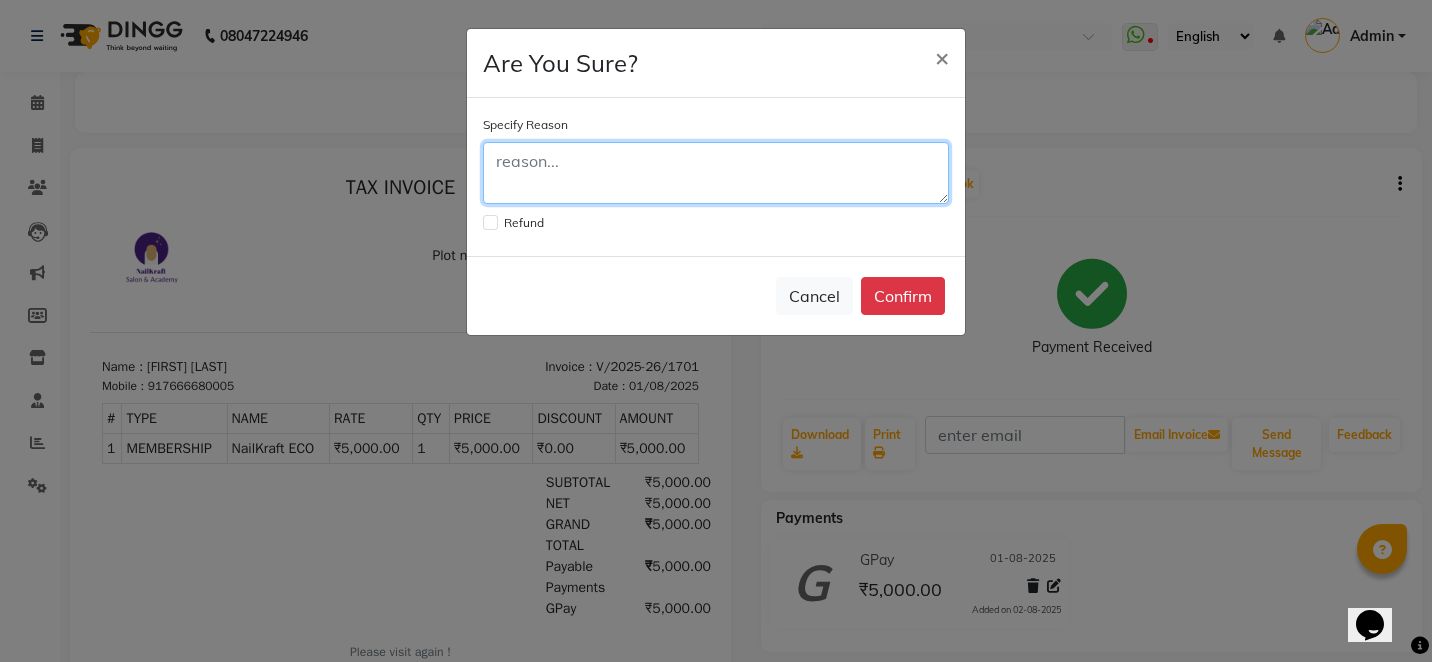 click 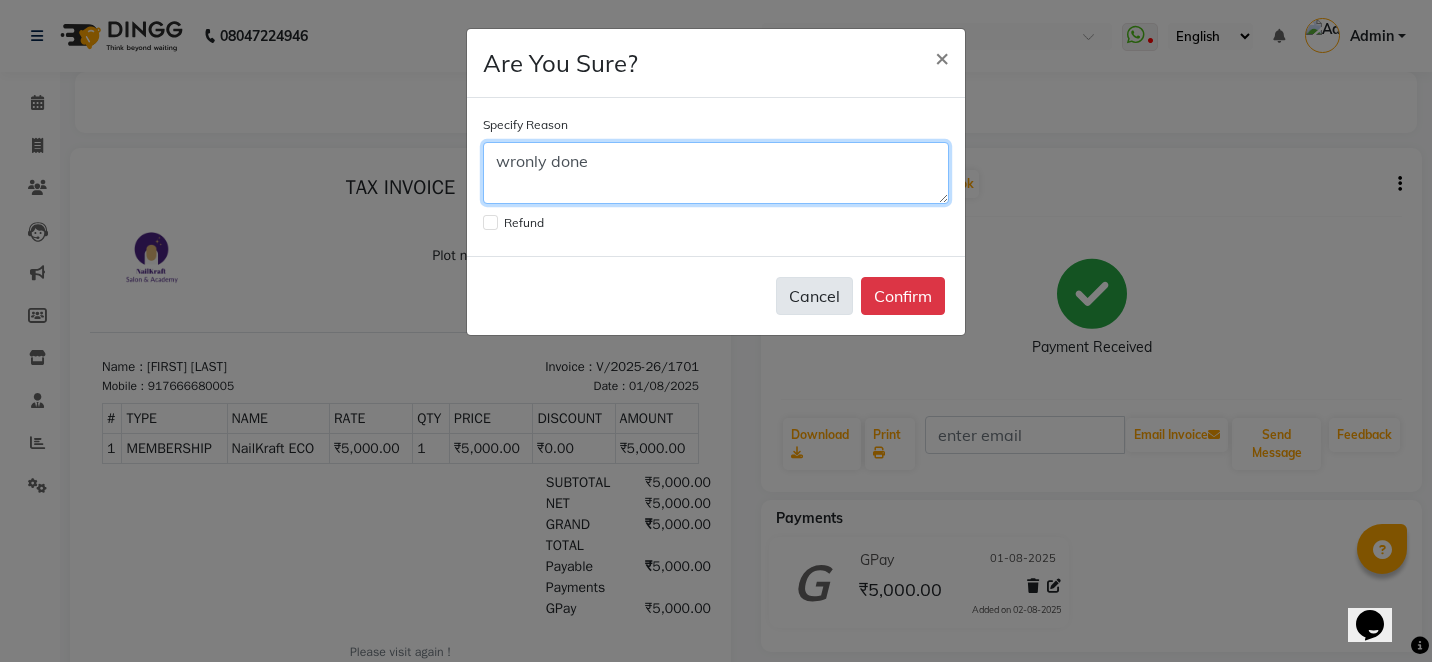 type on "wronly done" 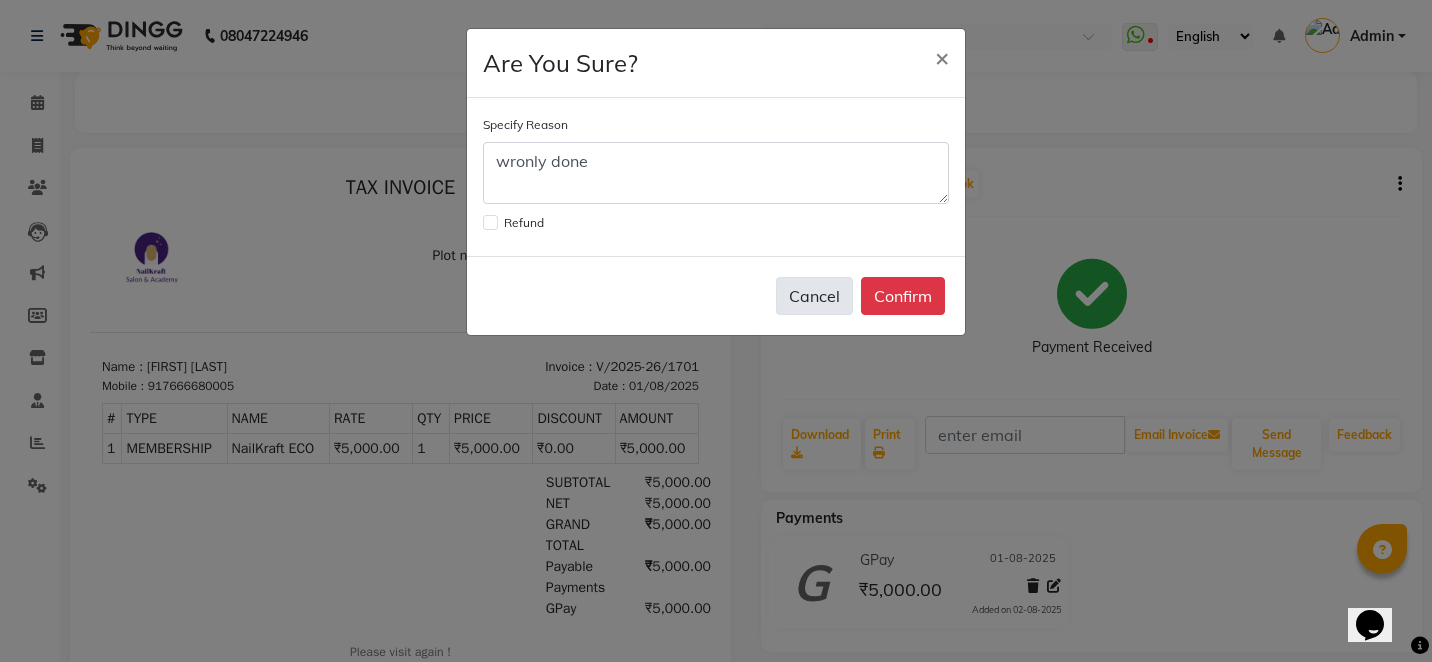 click on "Cancel" 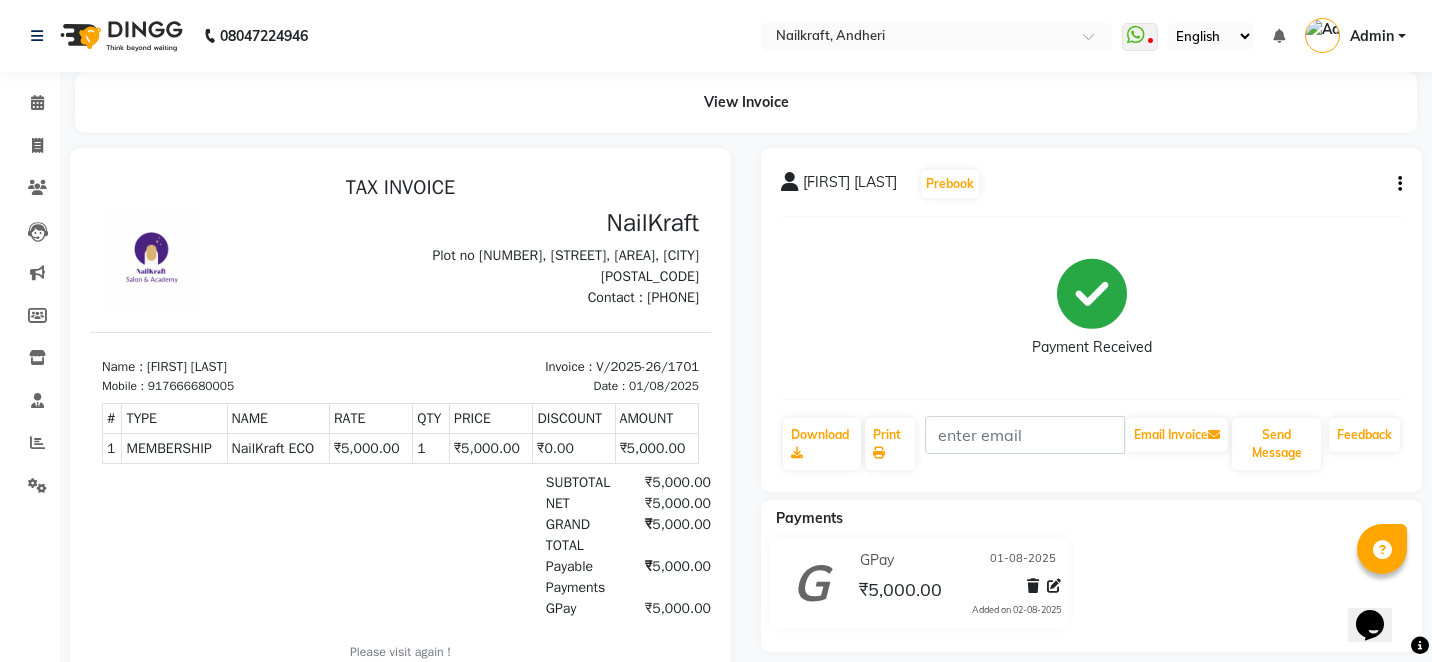 click on "[FIRST] [LAST]  Prebook   Payment Received  Download  Print   Email Invoice   Send Message Feedback" 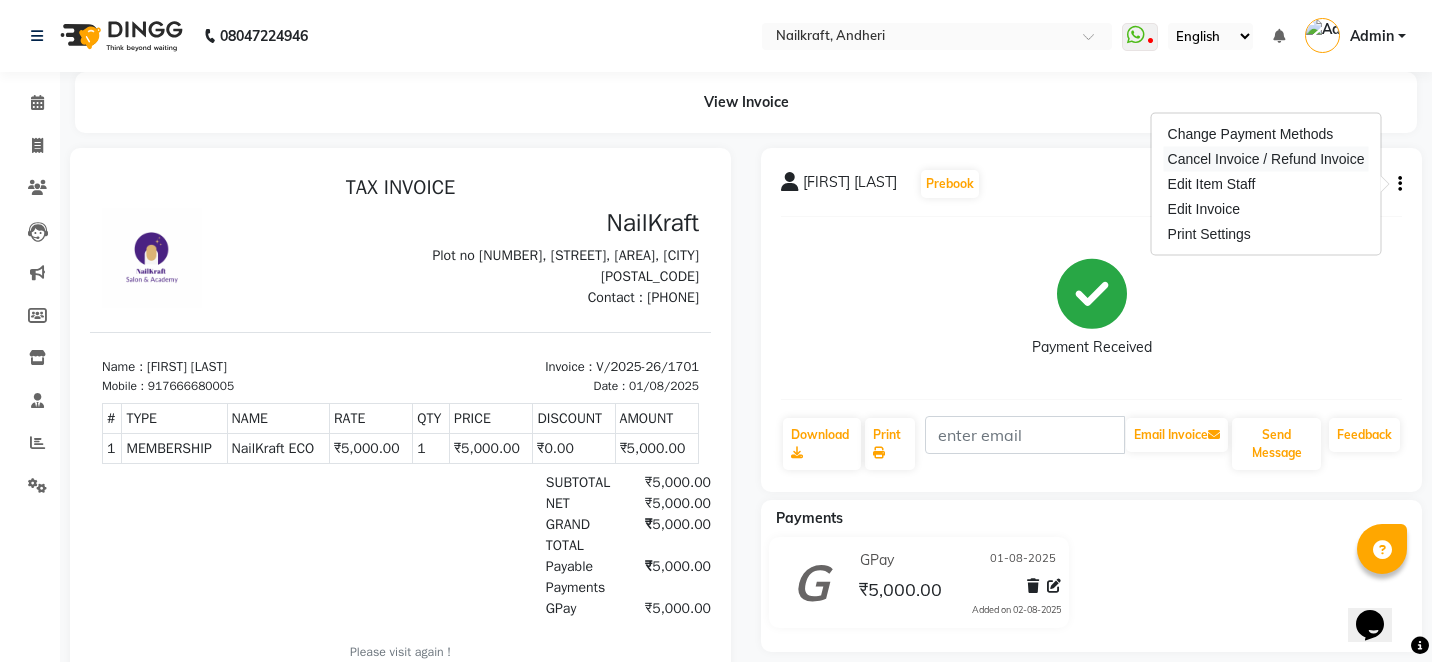 click on "Cancel Invoice / Refund Invoice" at bounding box center (1266, 159) 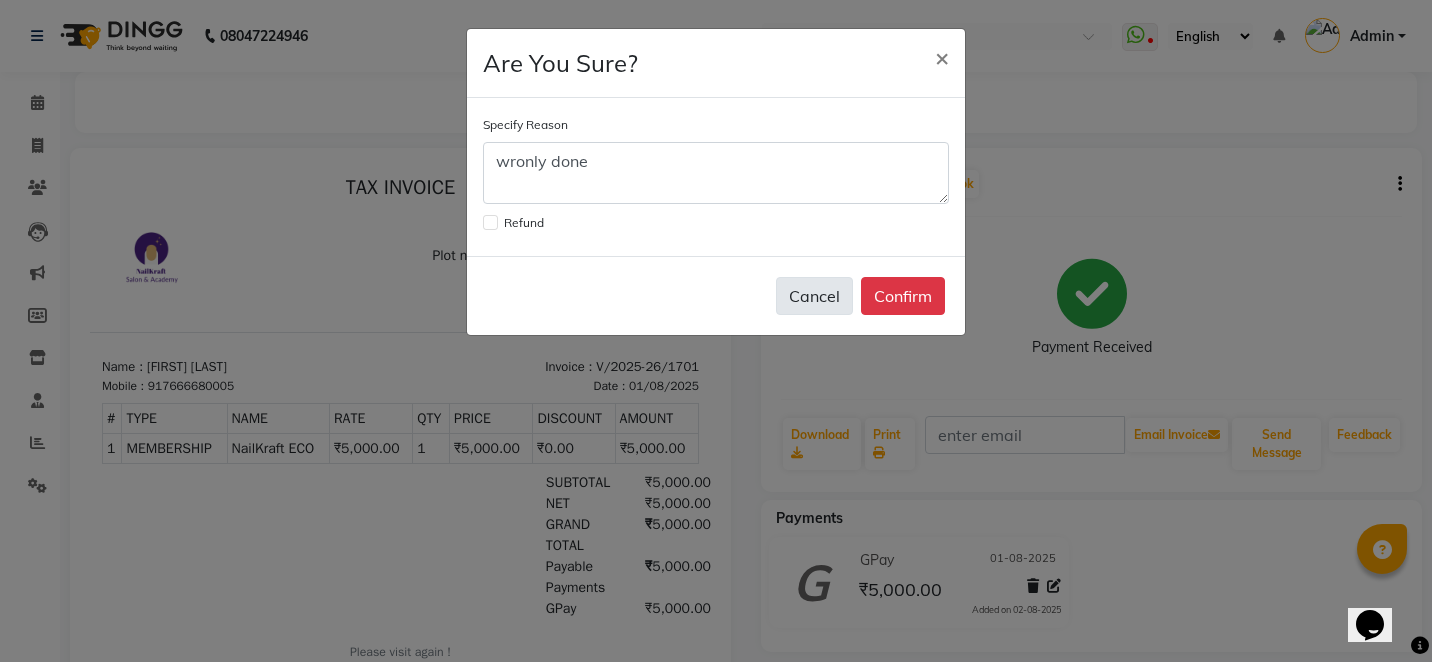 click on "Cancel" 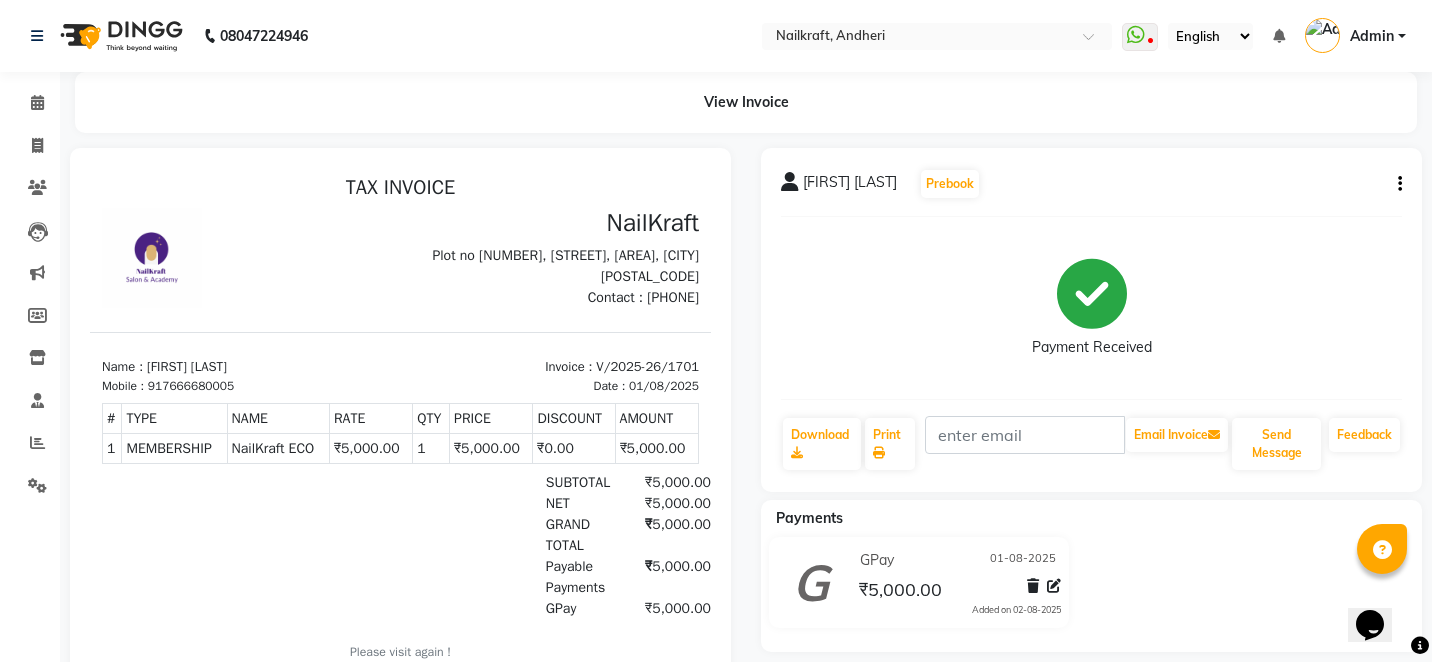 drag, startPoint x: 637, startPoint y: 91, endPoint x: 319, endPoint y: 106, distance: 318.35358 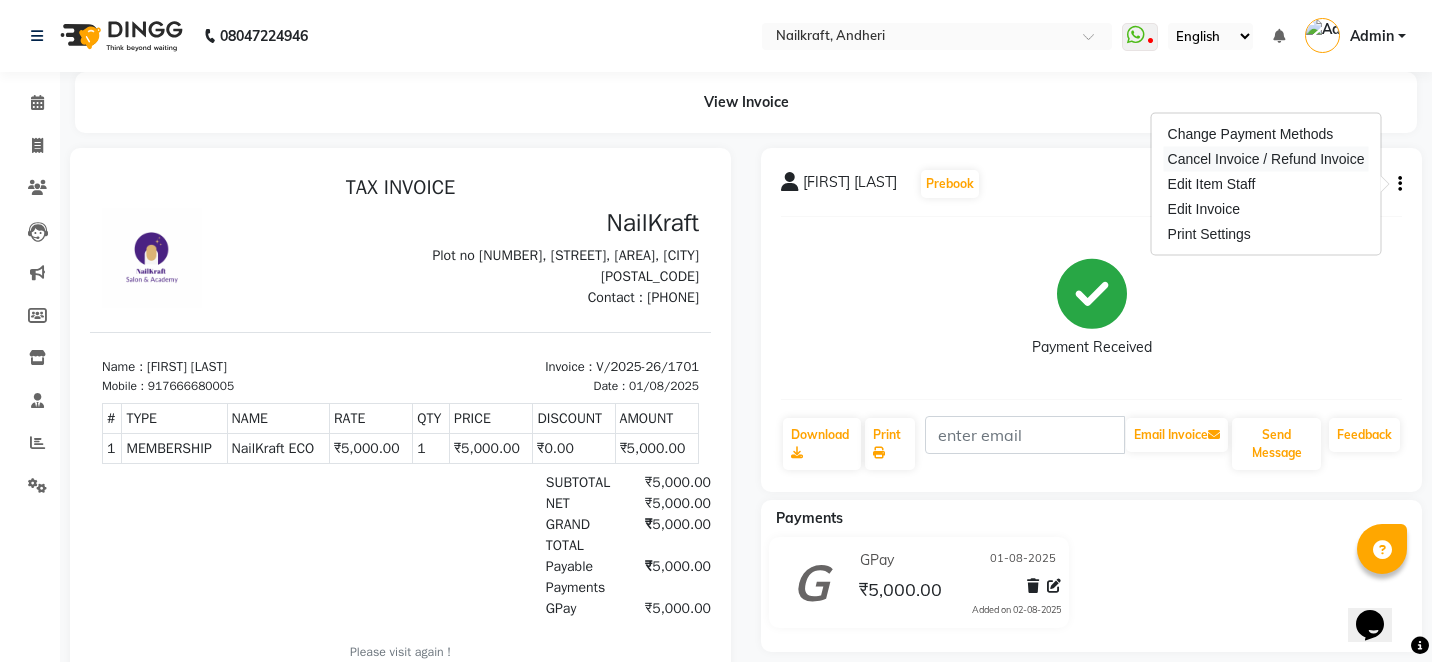 click on "Cancel Invoice / Refund Invoice" at bounding box center [1266, 159] 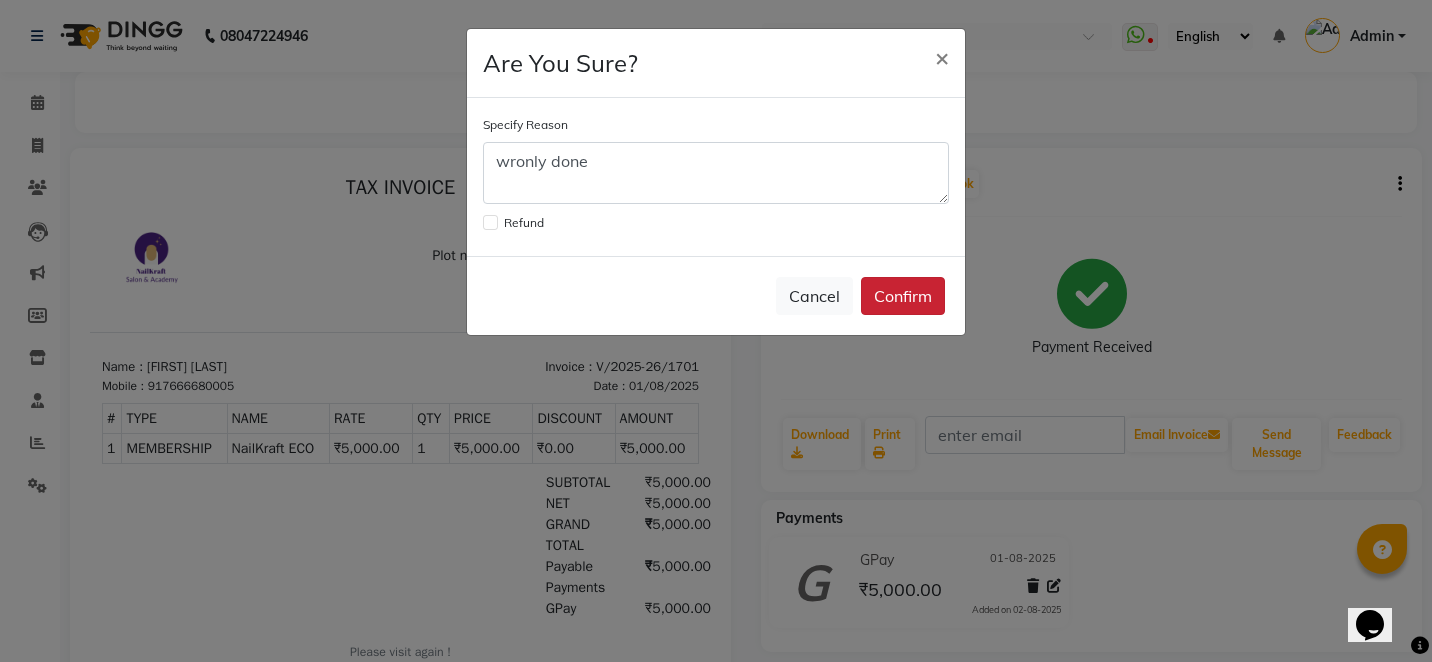 click on "Confirm" 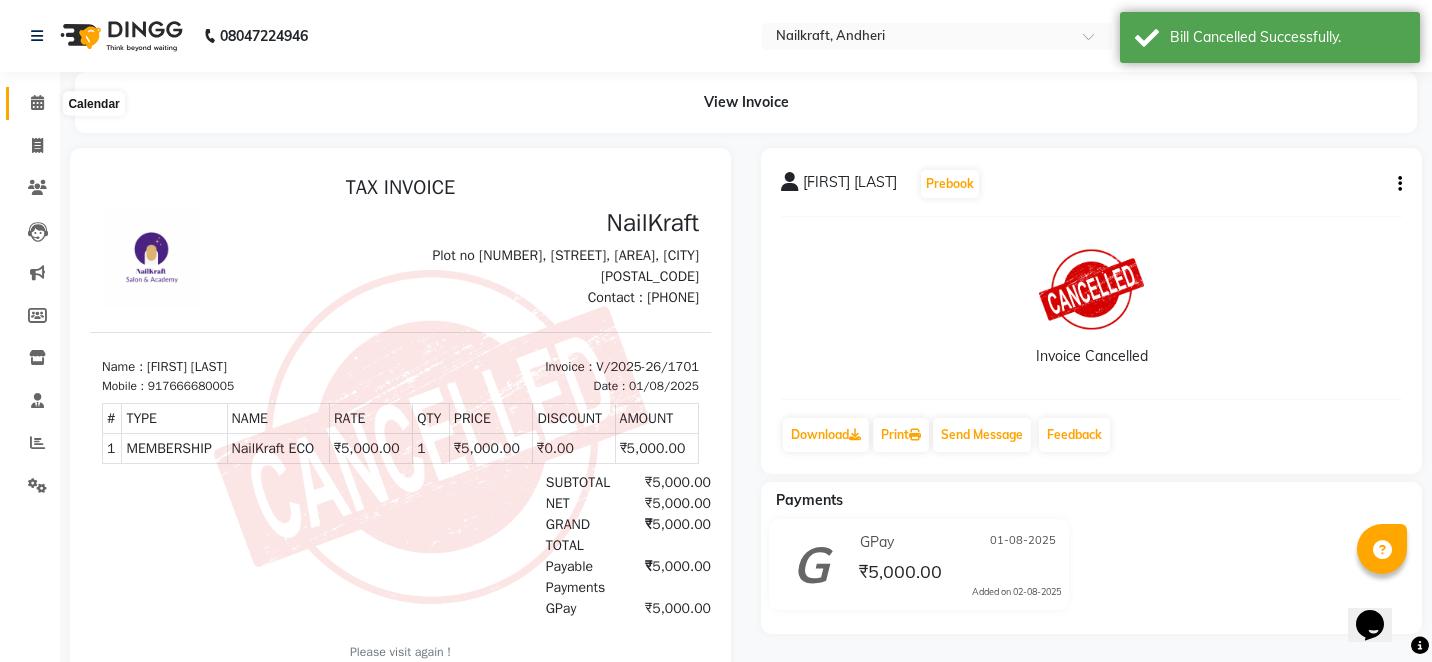 click 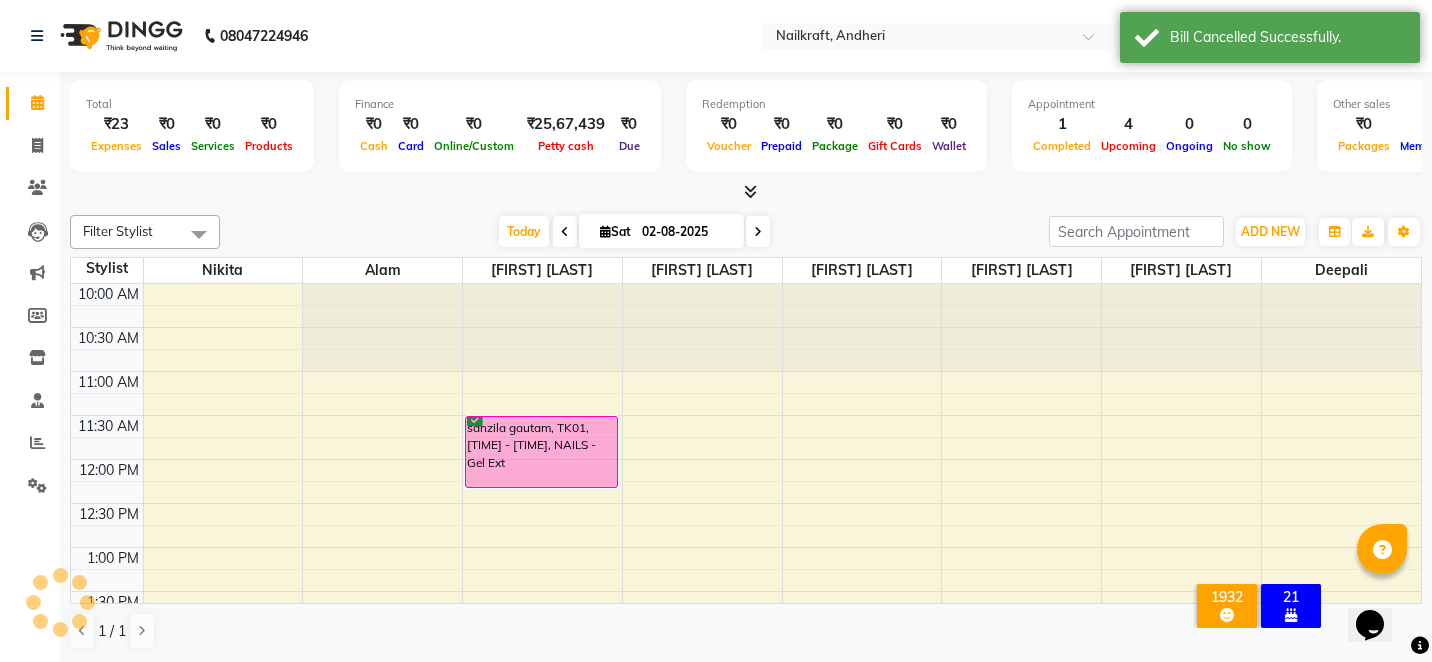 scroll, scrollTop: 0, scrollLeft: 0, axis: both 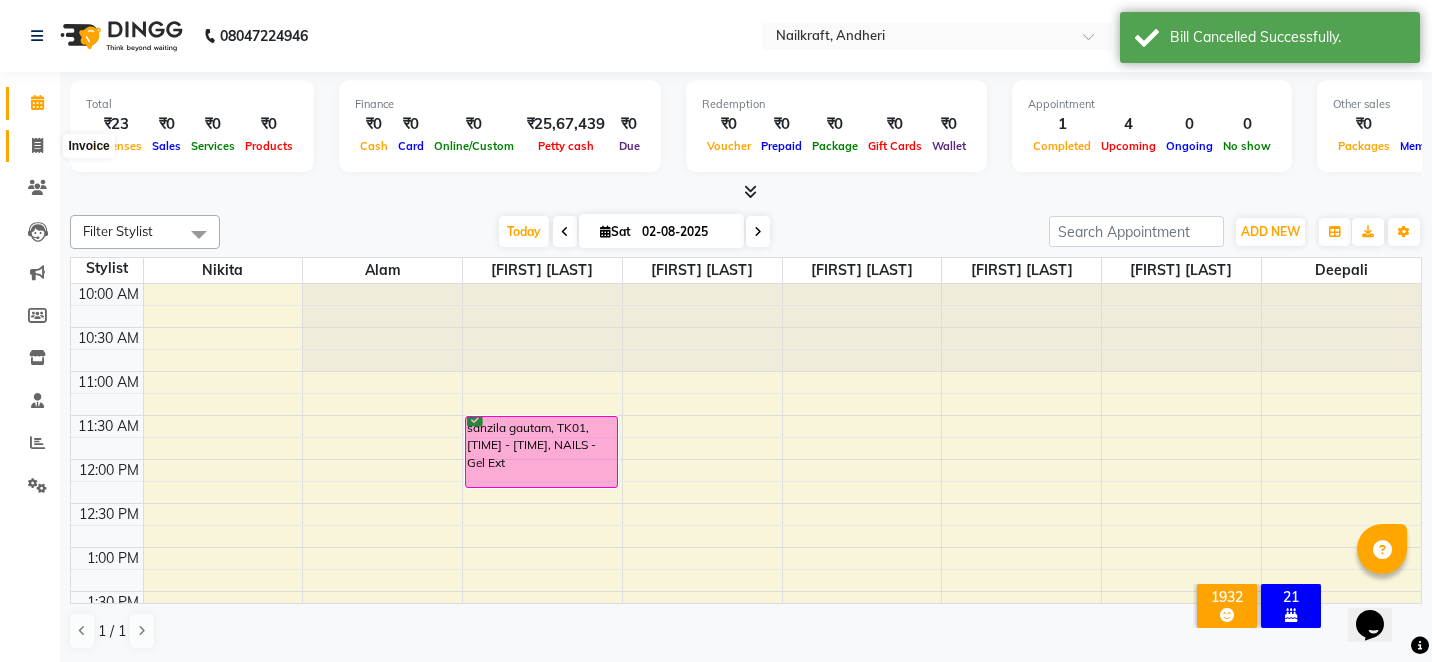 click 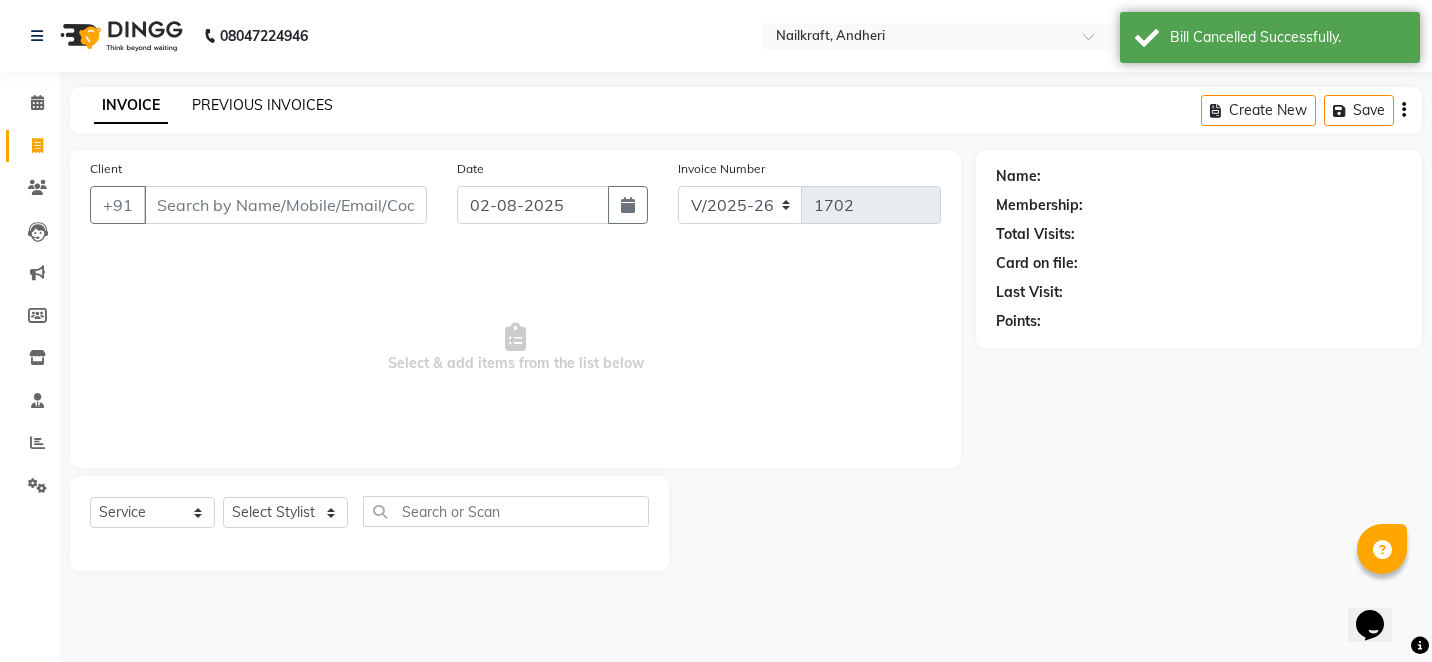 click on "PREVIOUS INVOICES" 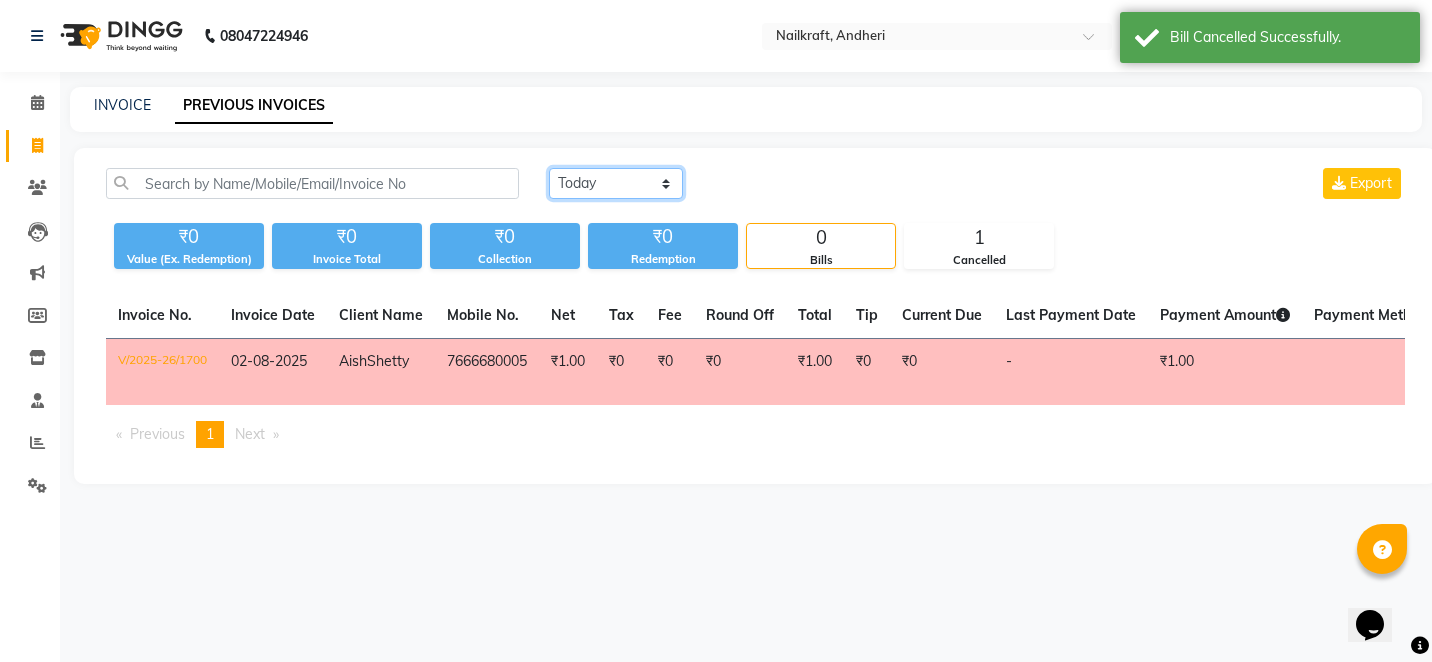 click on "Today Yesterday Custom Range" 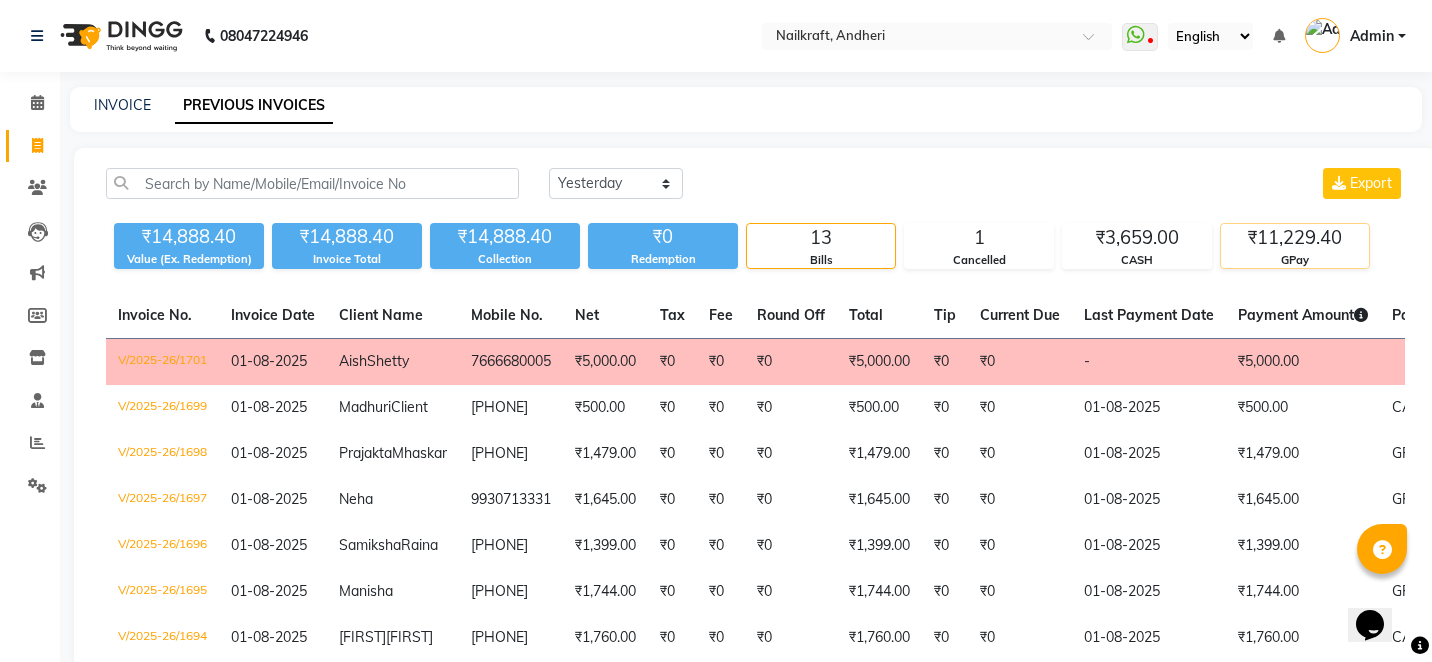 click on "₹11,229.40" 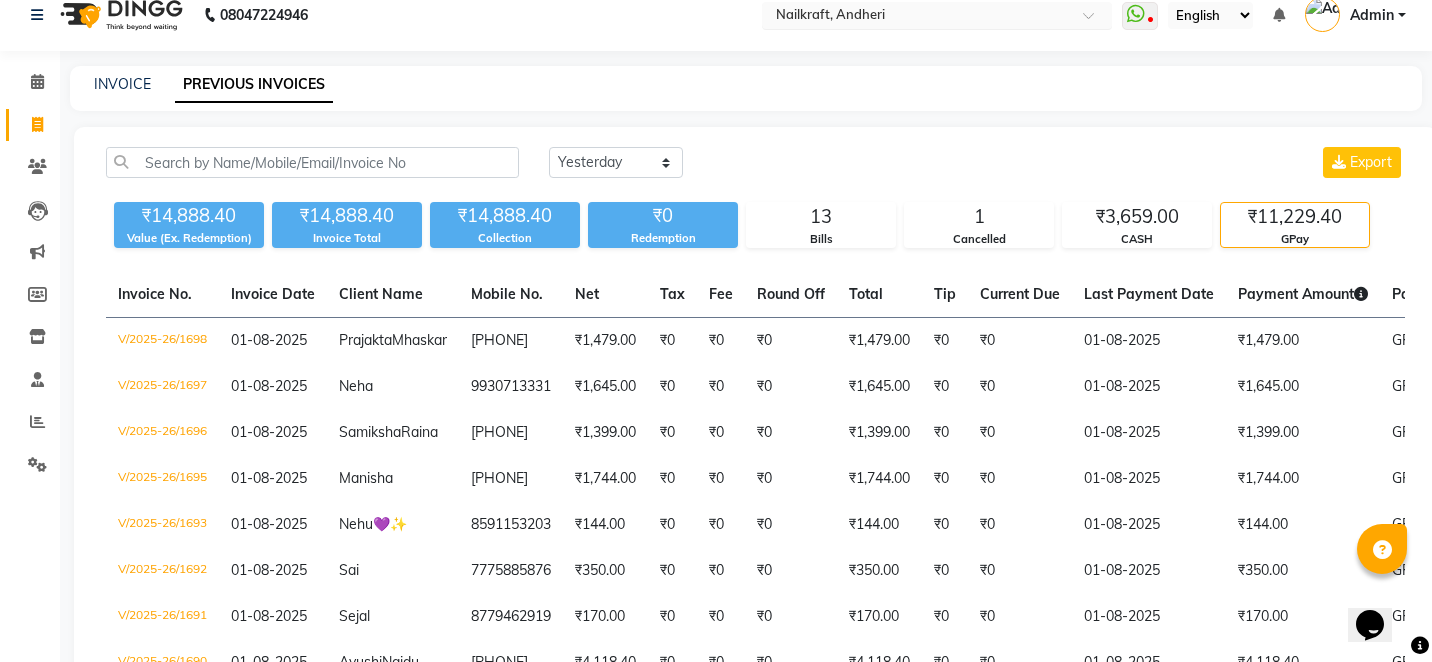 scroll, scrollTop: 20, scrollLeft: 0, axis: vertical 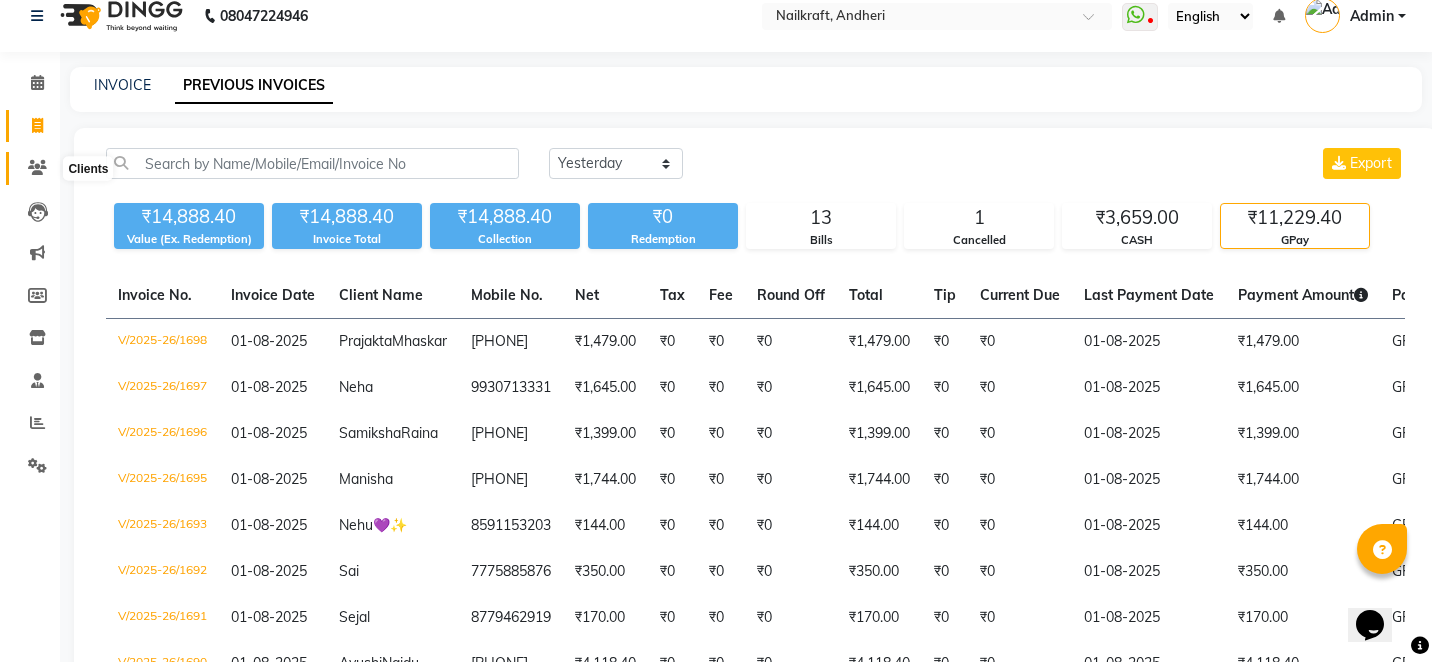 click 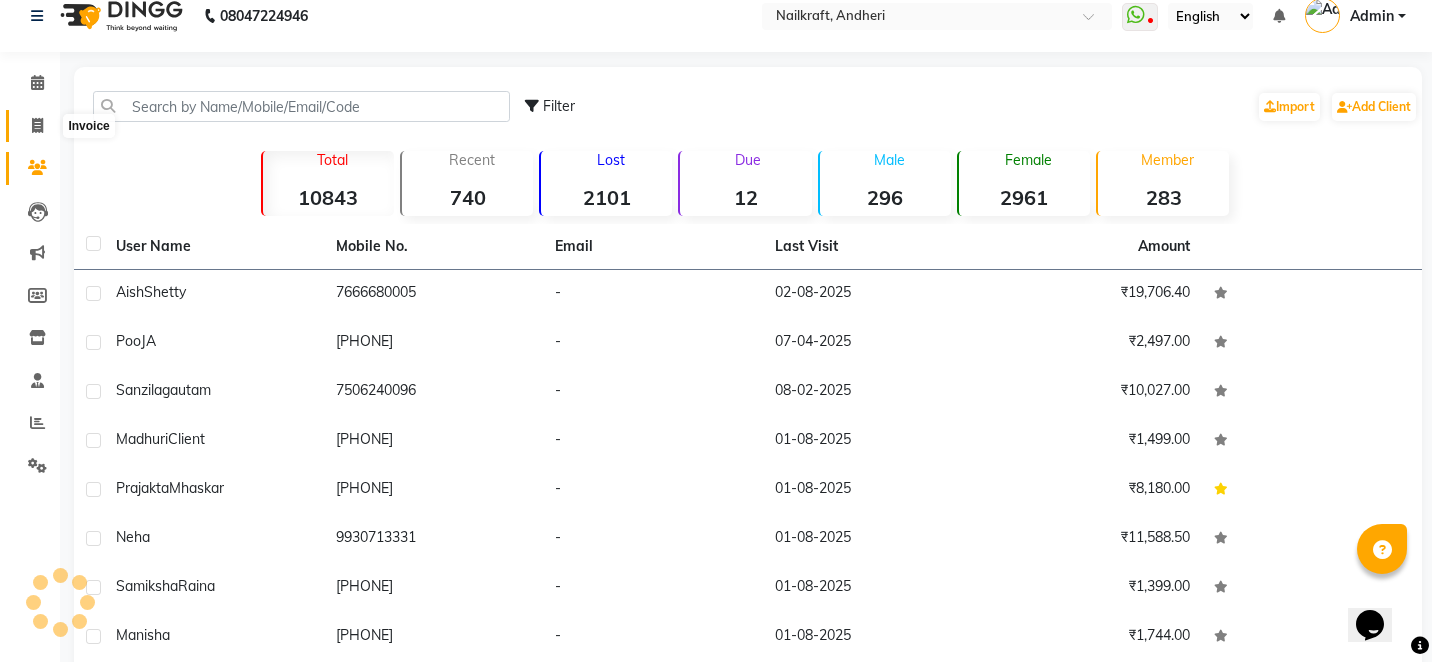 click 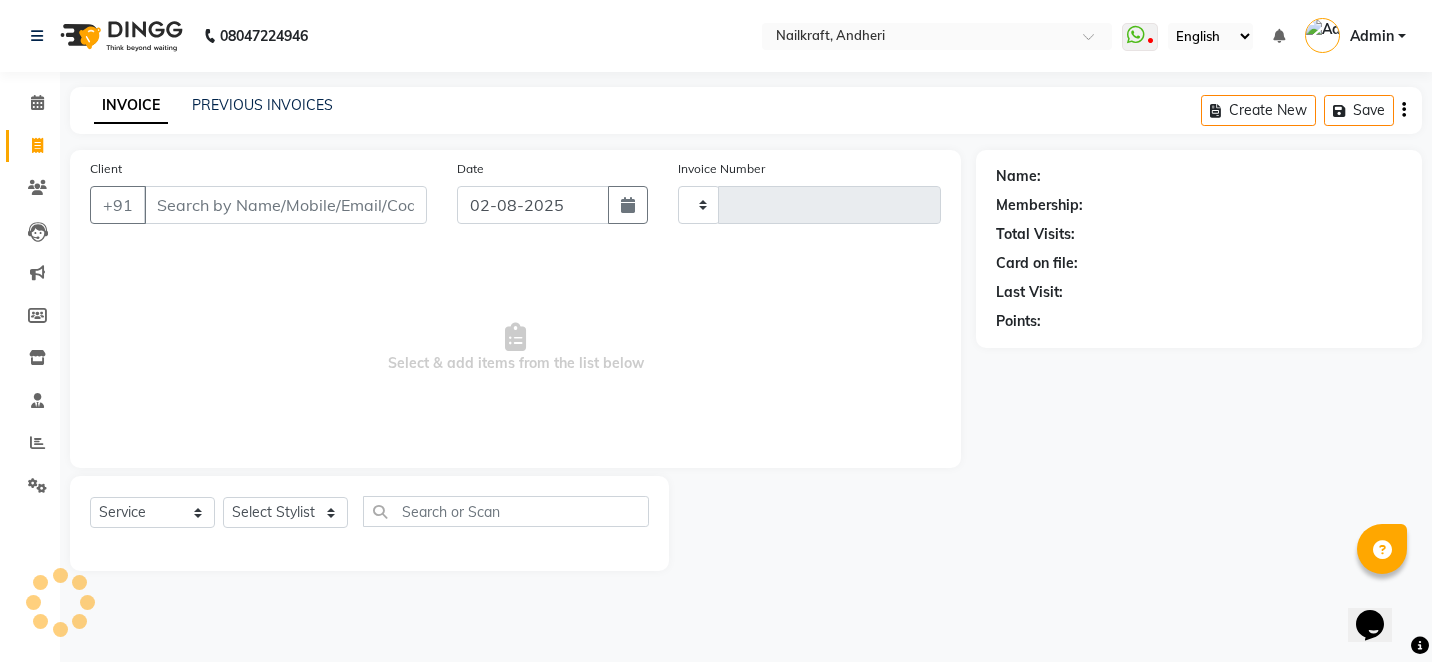 scroll, scrollTop: 0, scrollLeft: 0, axis: both 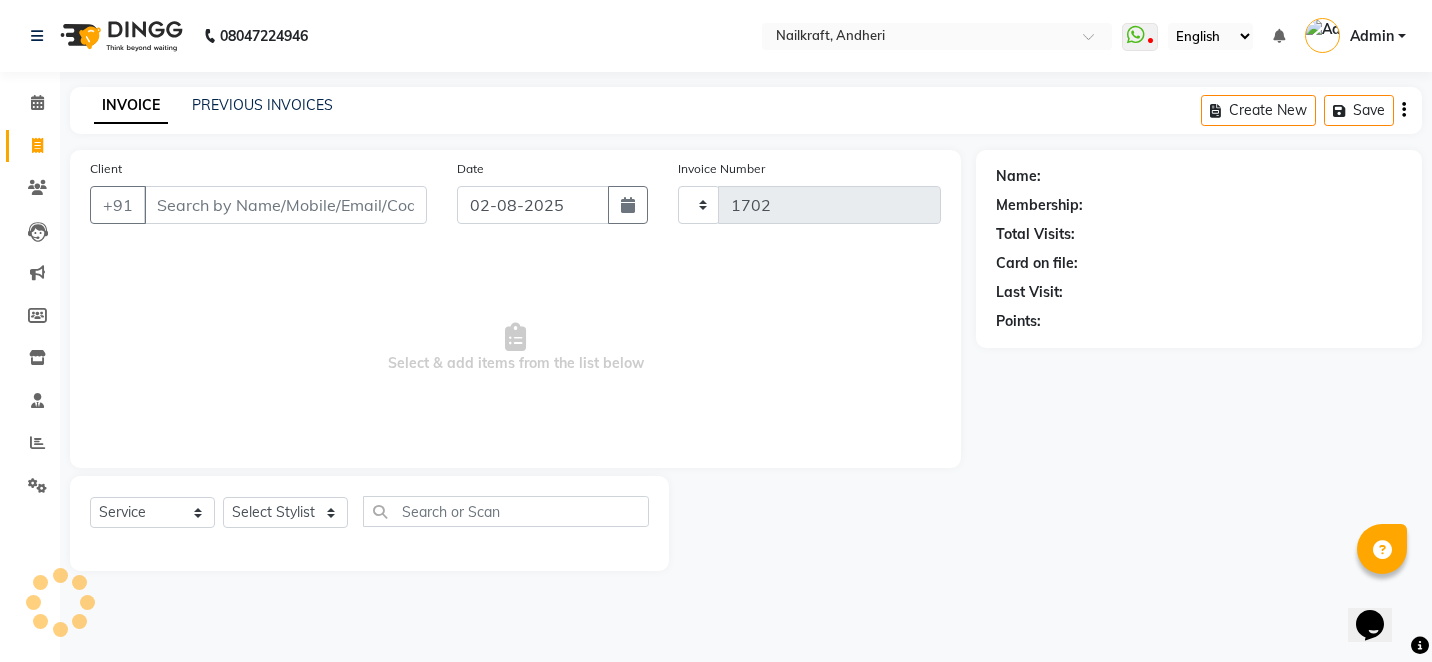 select on "6081" 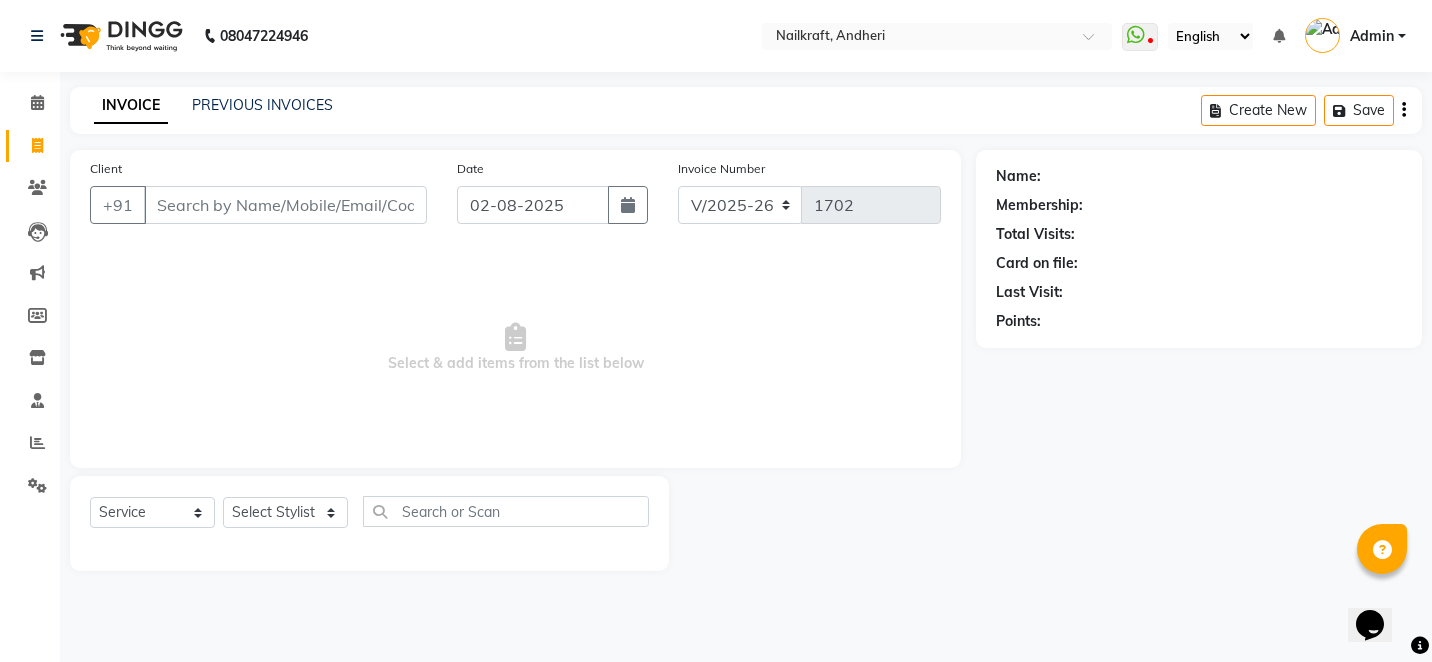 click on "Client +91 Date [DATE] Invoice Number V/2025 V/2025-26 [NUMBER]  Select & add items from the list below" 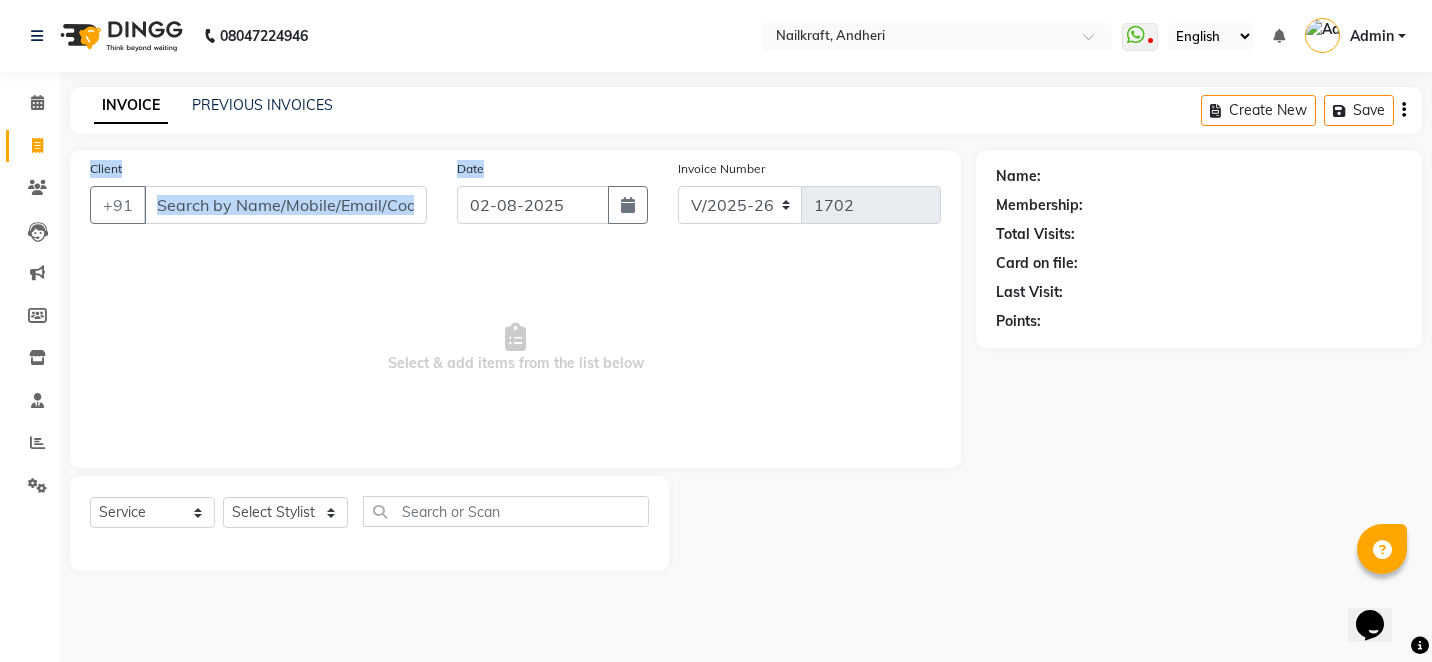 drag, startPoint x: 497, startPoint y: 155, endPoint x: 497, endPoint y: 128, distance: 27 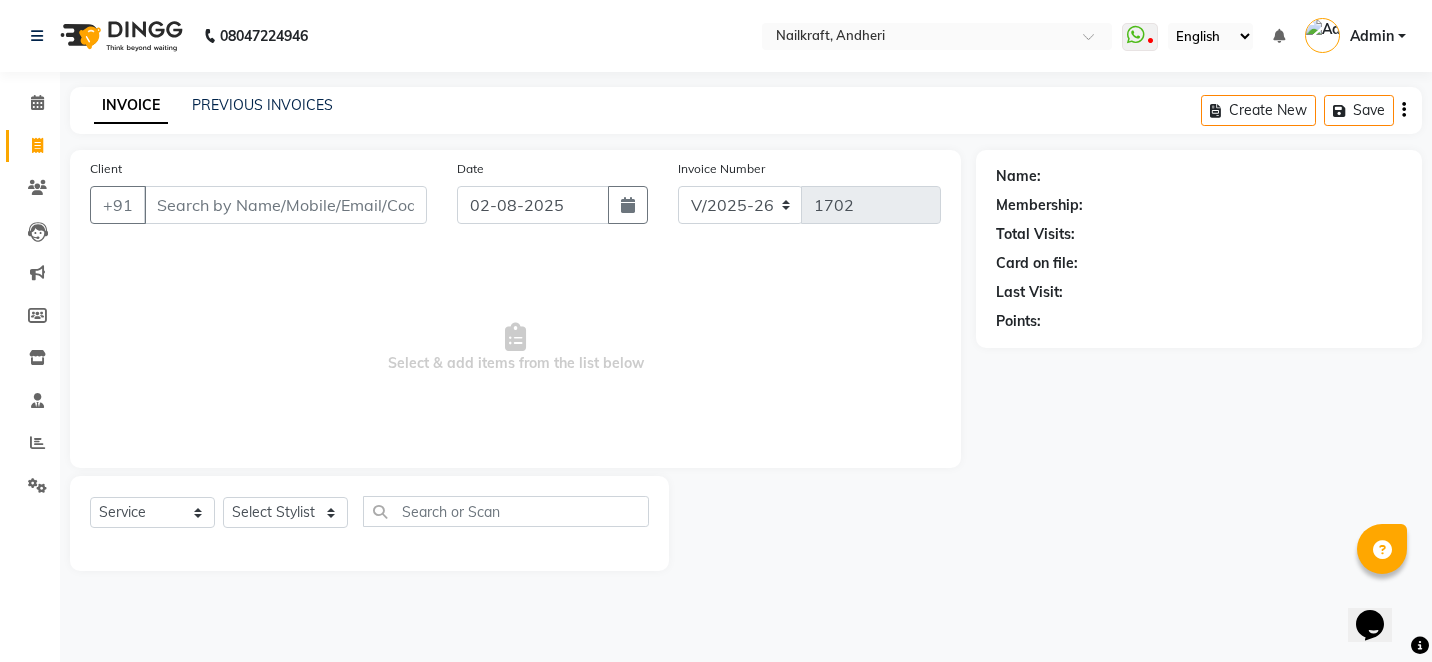 click on "INVOICE PREVIOUS INVOICES Create New   Save" 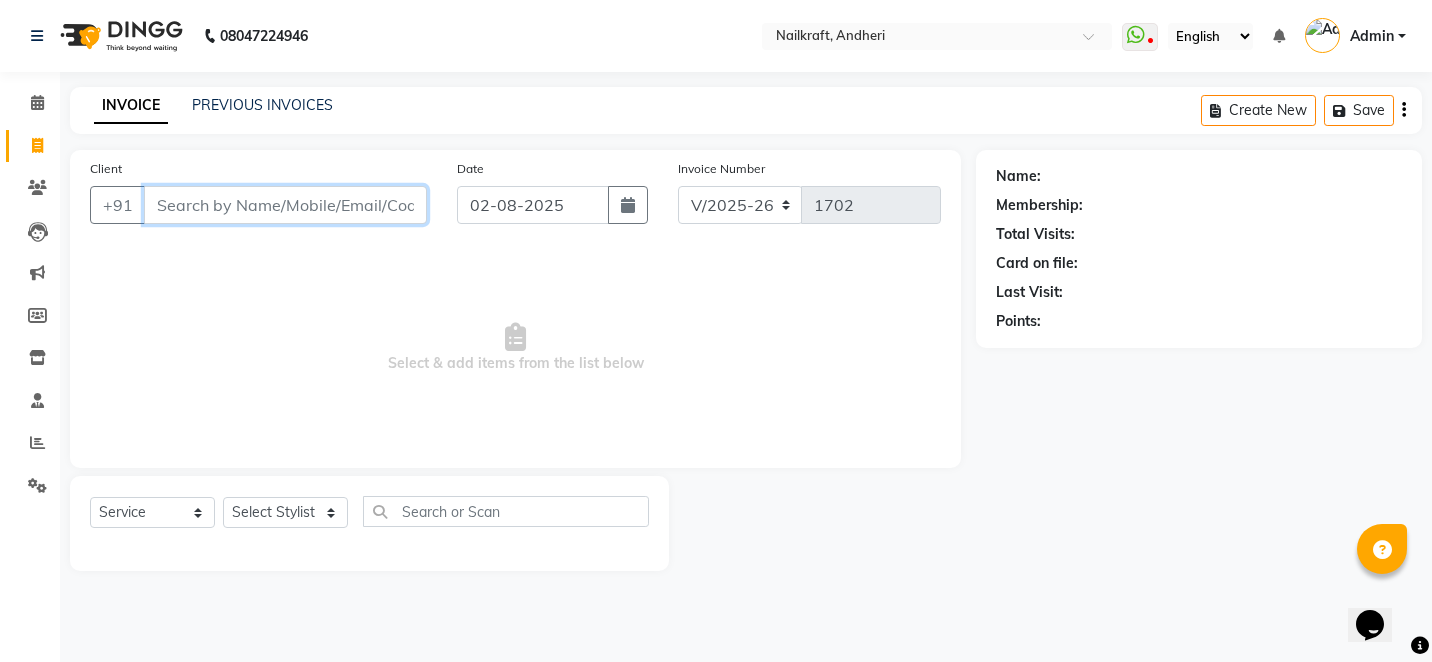 click on "Client" at bounding box center (285, 205) 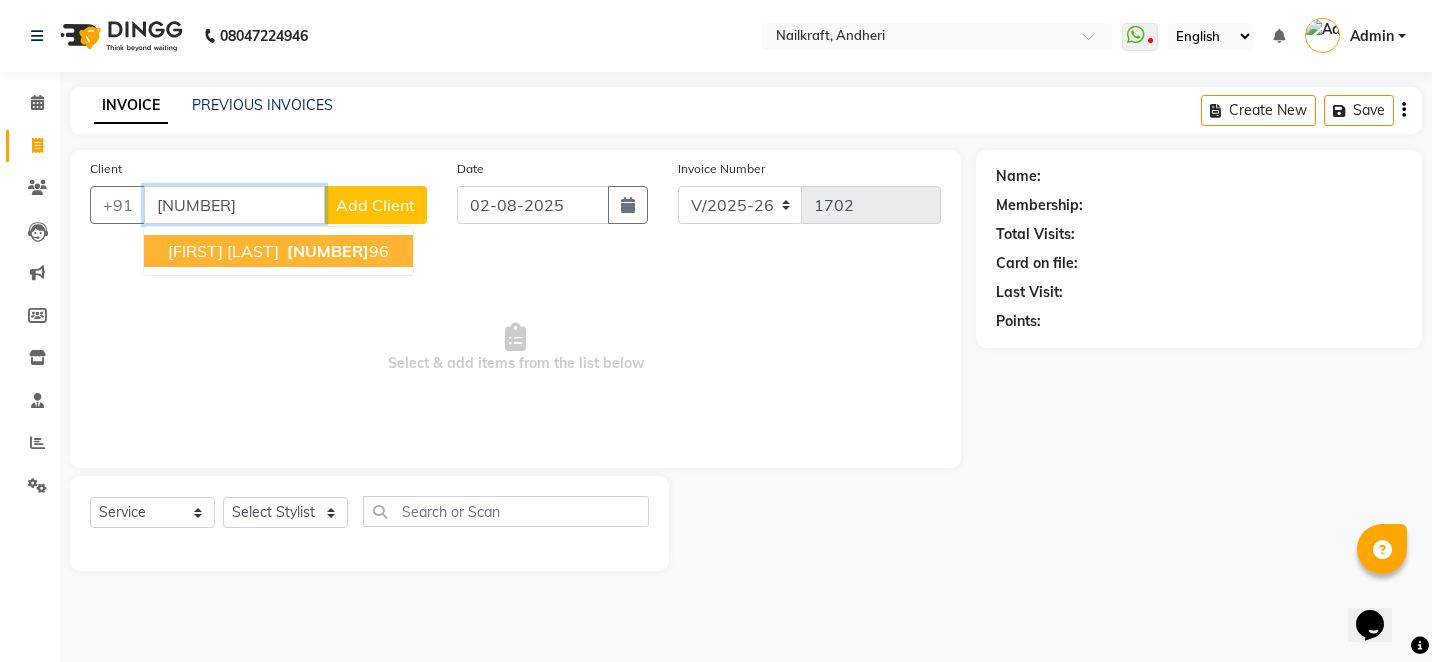 click on "[PHONE] [NUMBER]" at bounding box center [336, 251] 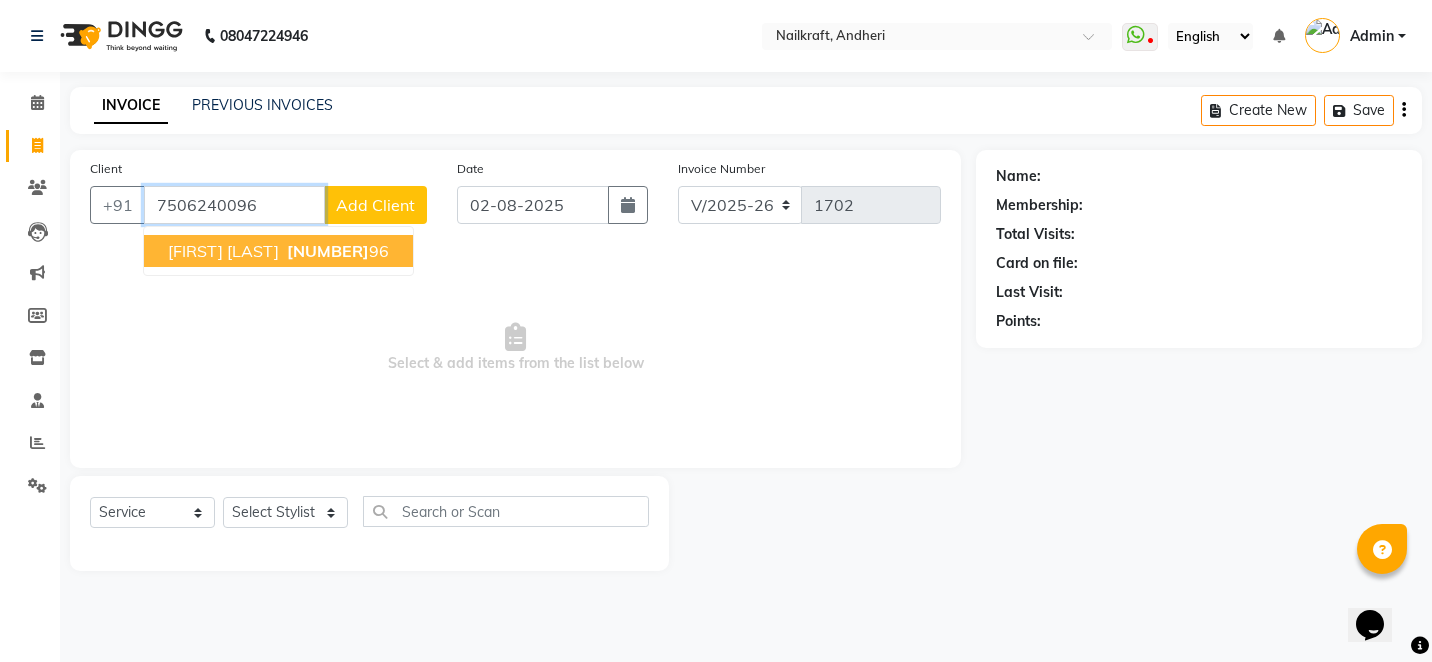 type on "7506240096" 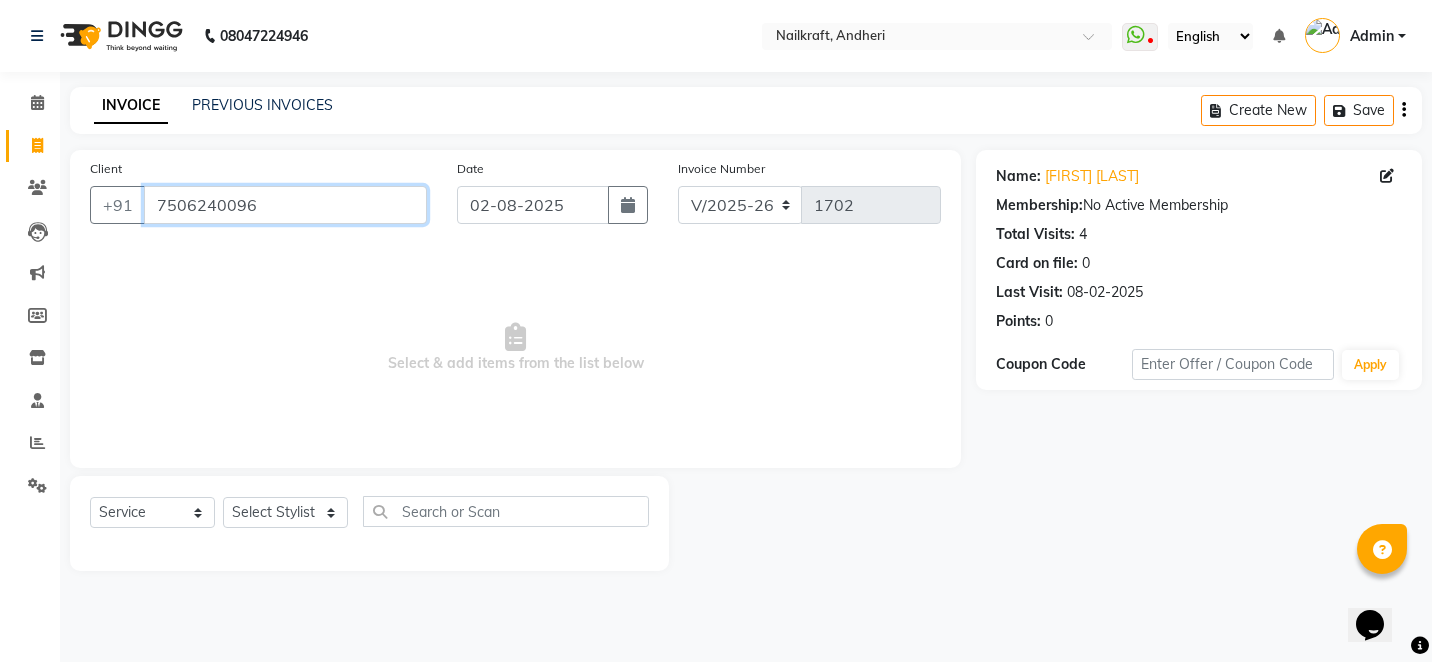 click on "7506240096" at bounding box center [285, 205] 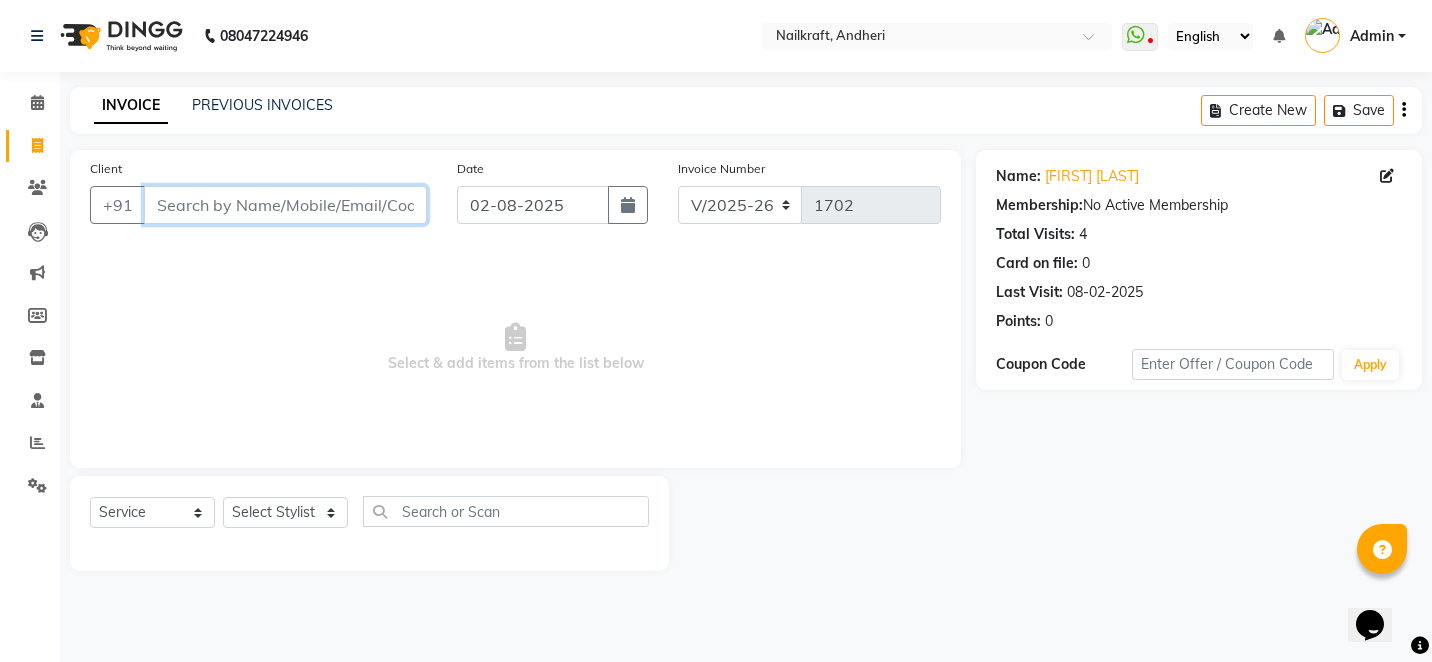 click on "Client" at bounding box center (285, 205) 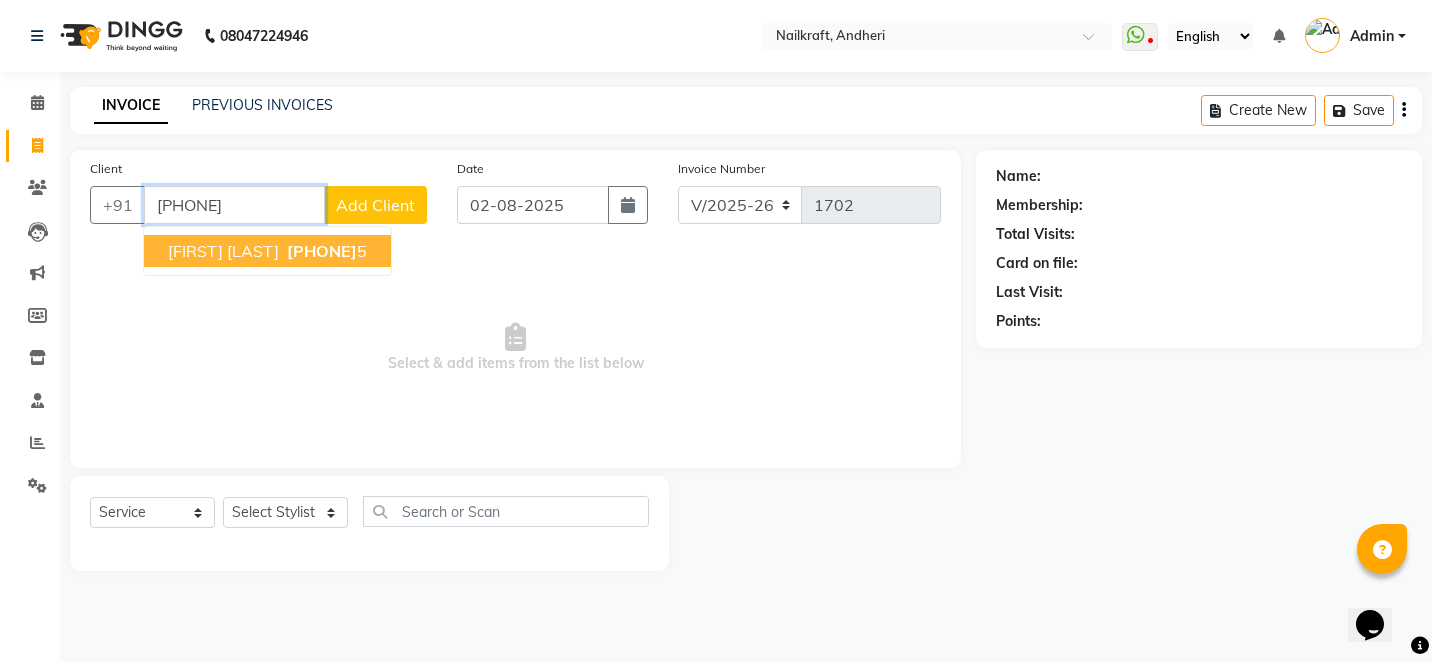 click on "[PHONE]" at bounding box center [322, 251] 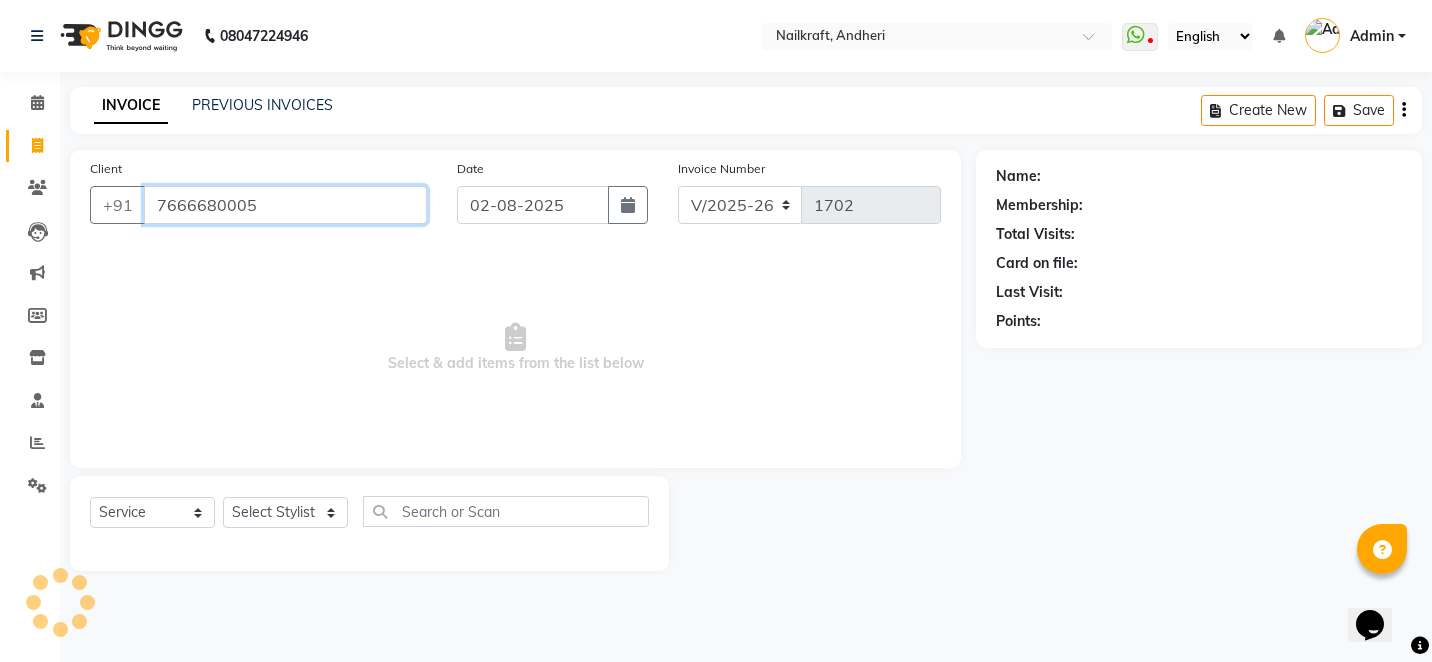 type on "7666680005" 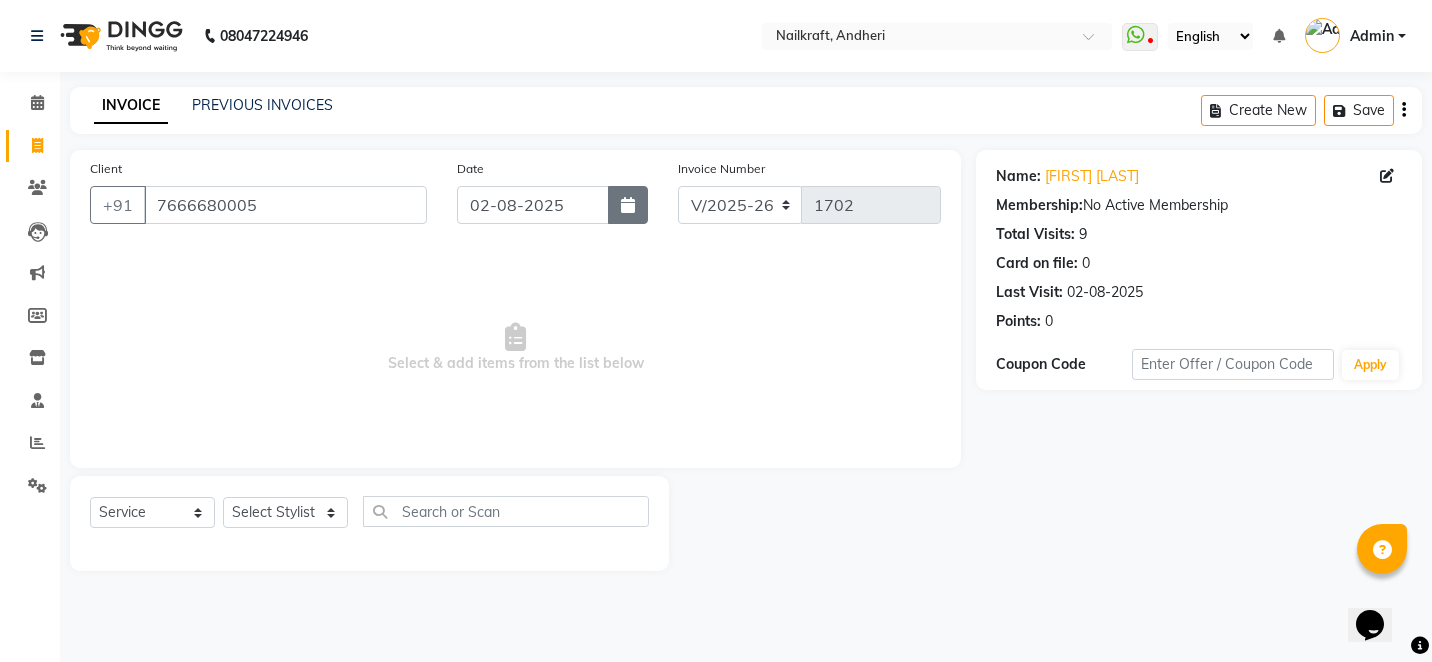 click 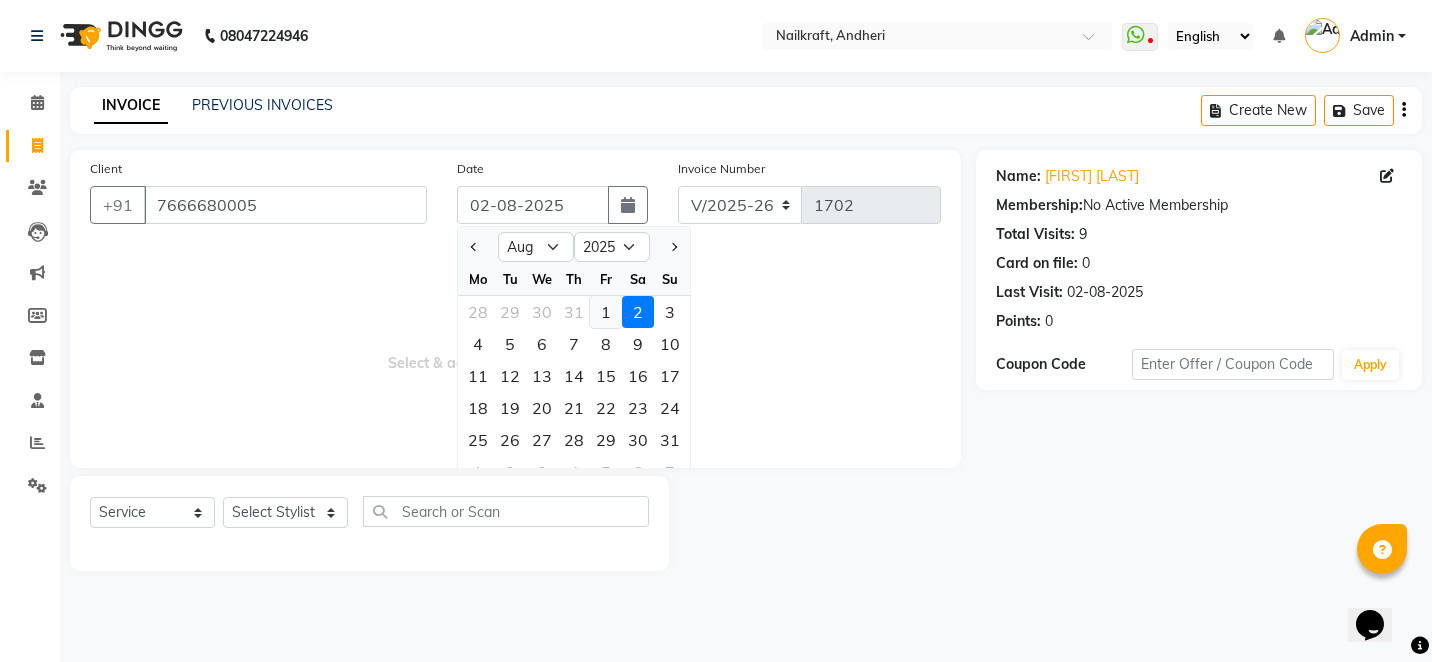 click on "1" 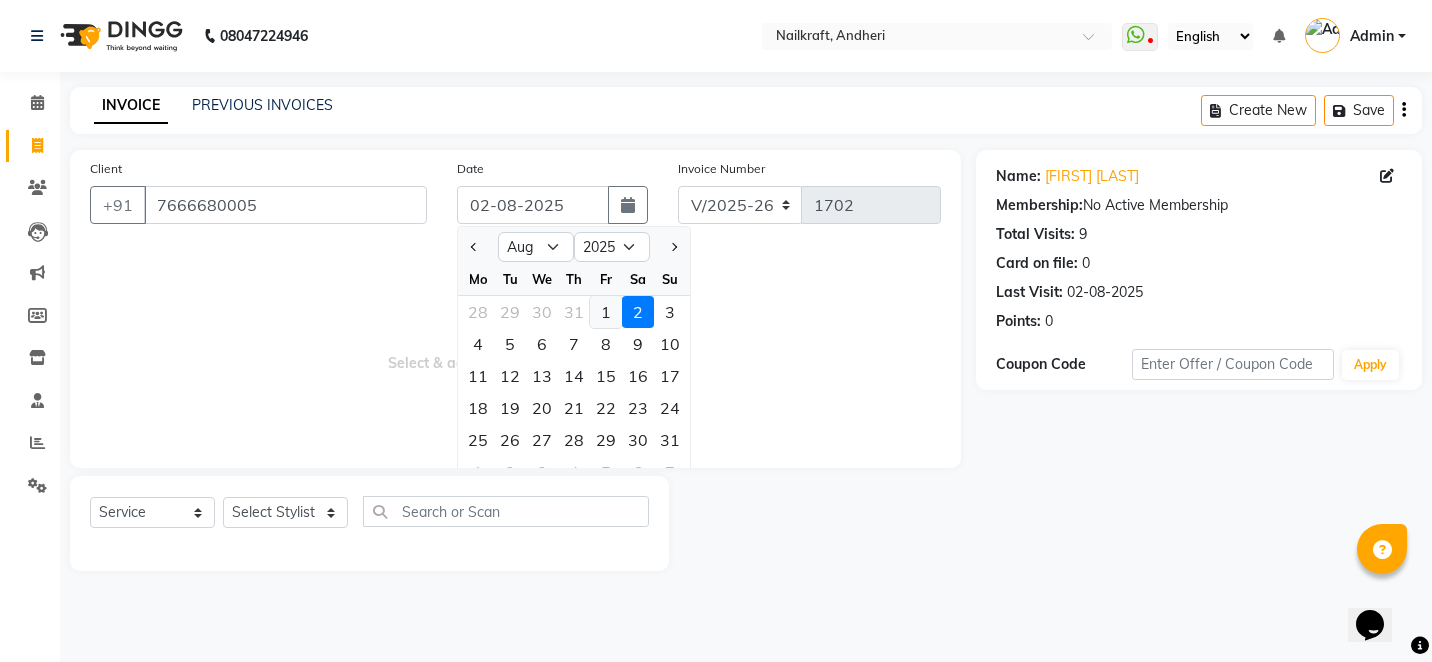 type on "01-08-2025" 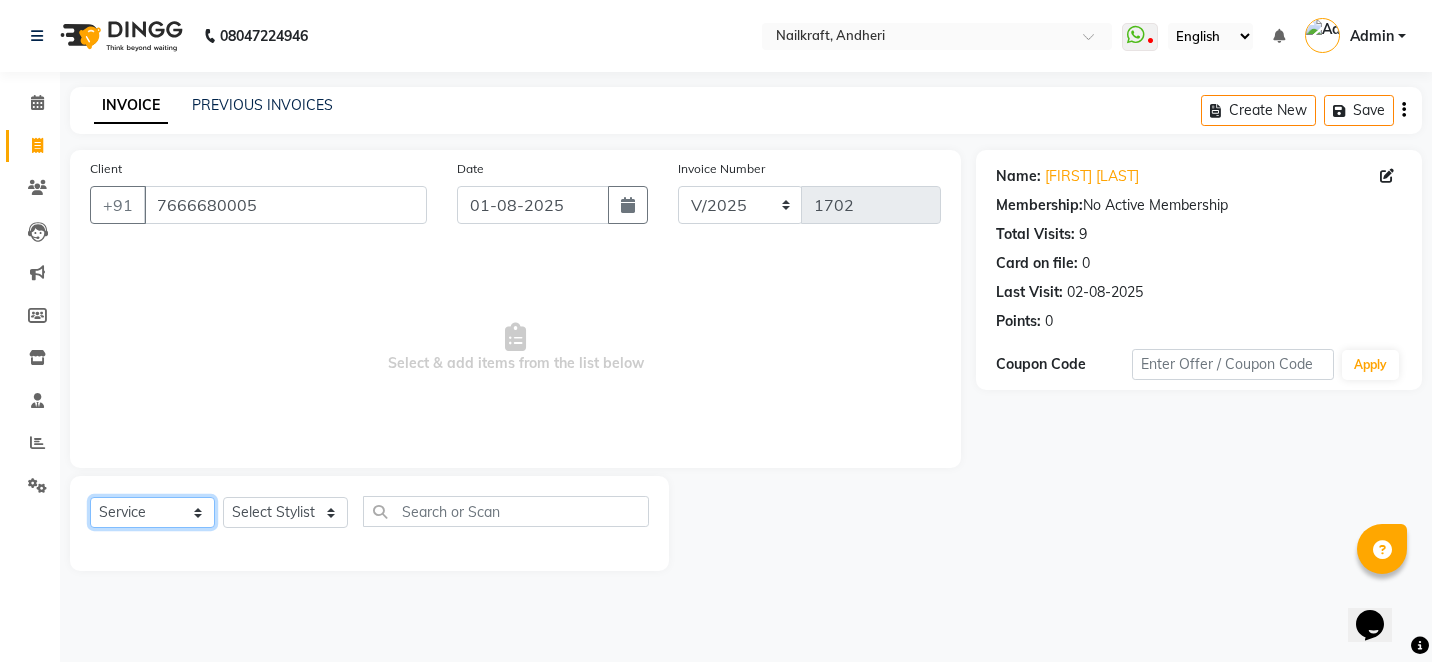 click on "Select  Service  Product  Membership  Package Voucher Prepaid Gift Card" 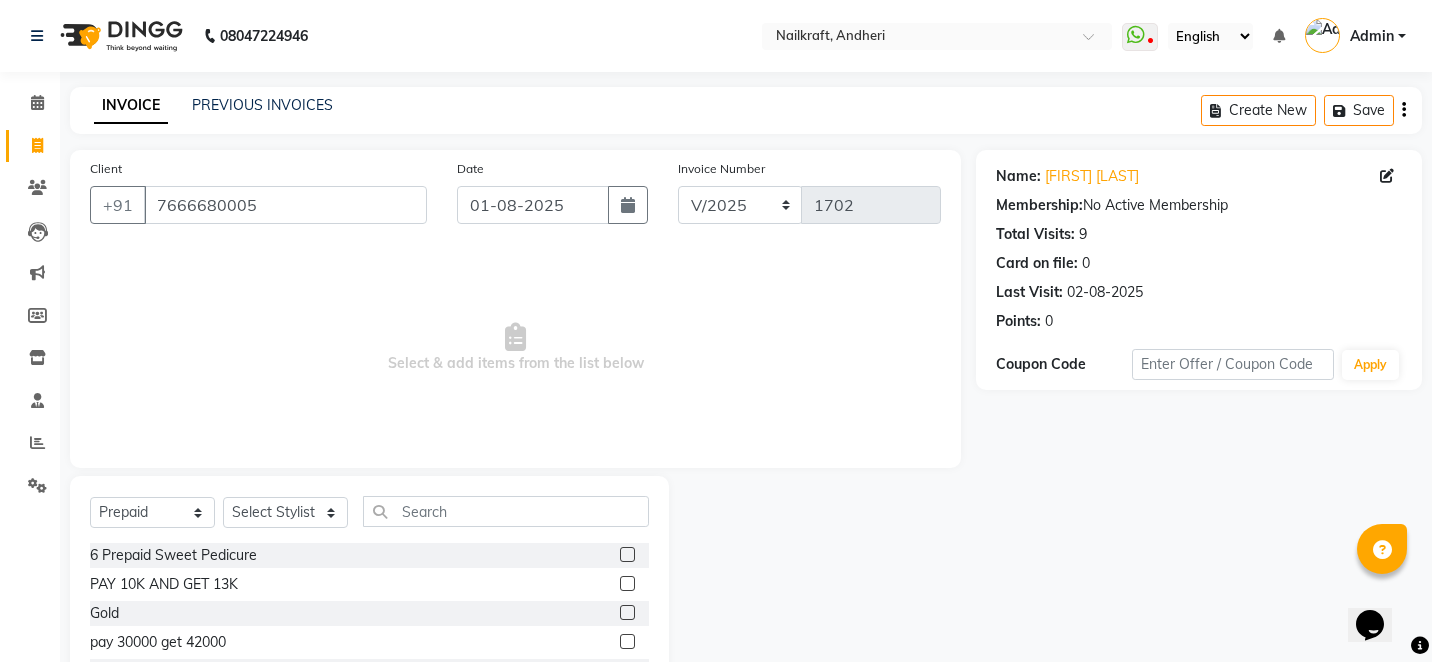 click 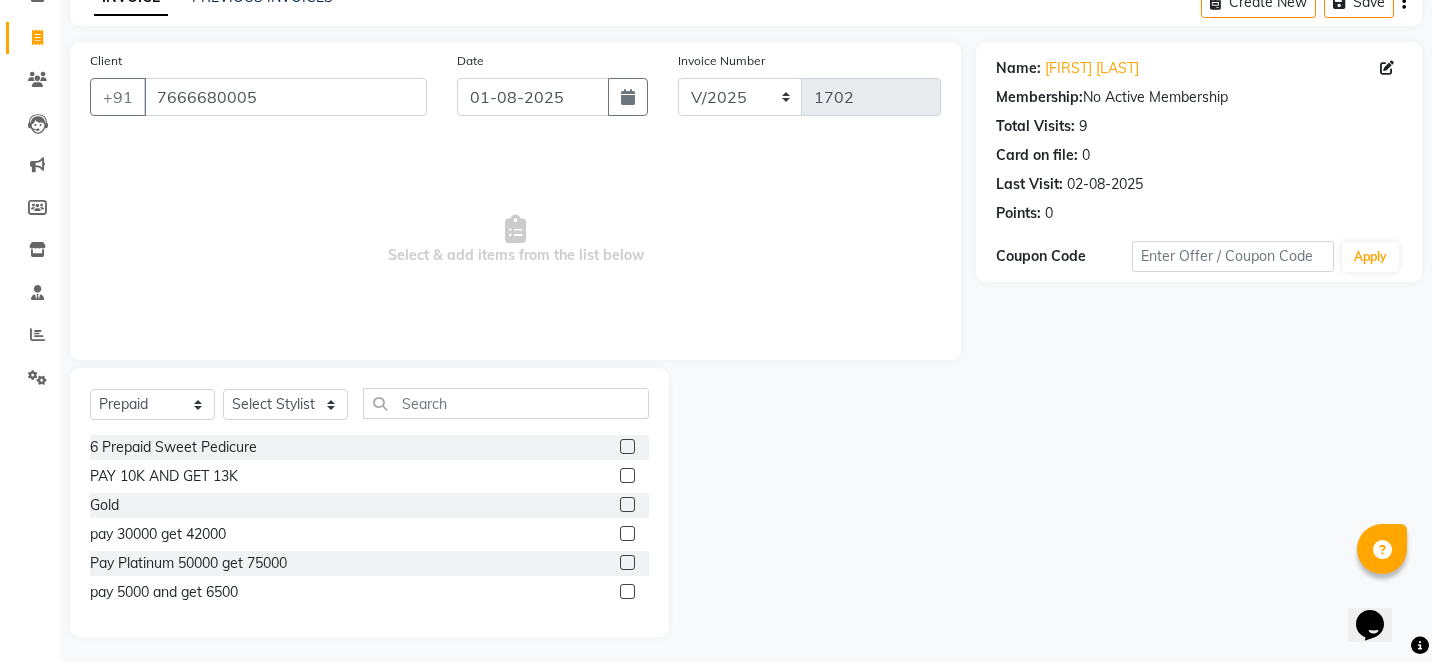 scroll, scrollTop: 113, scrollLeft: 0, axis: vertical 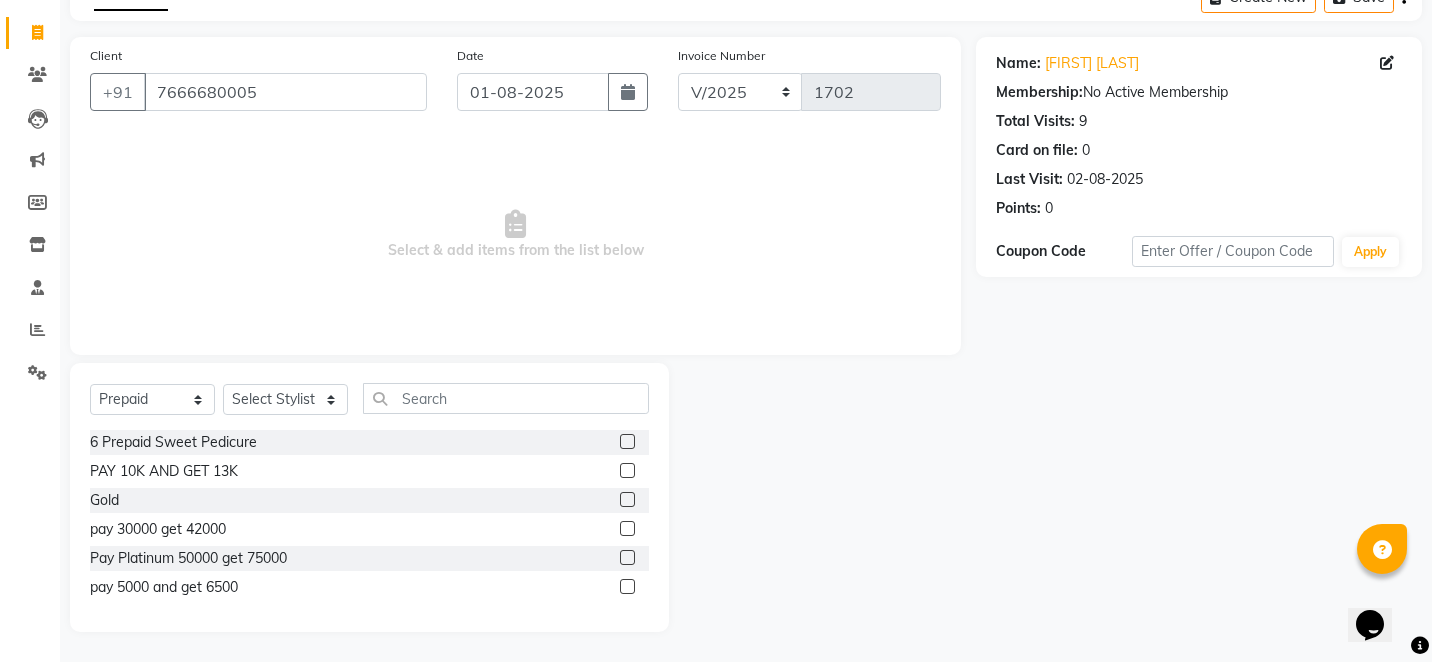 click 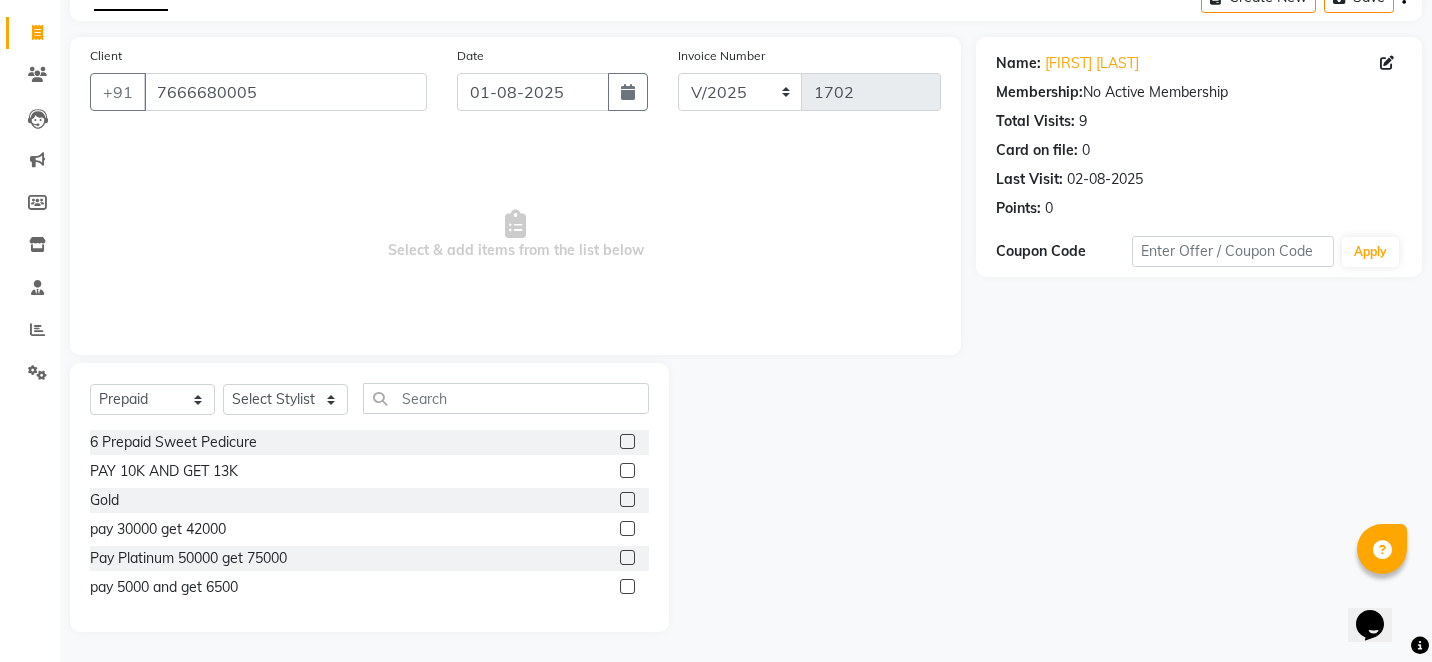 click 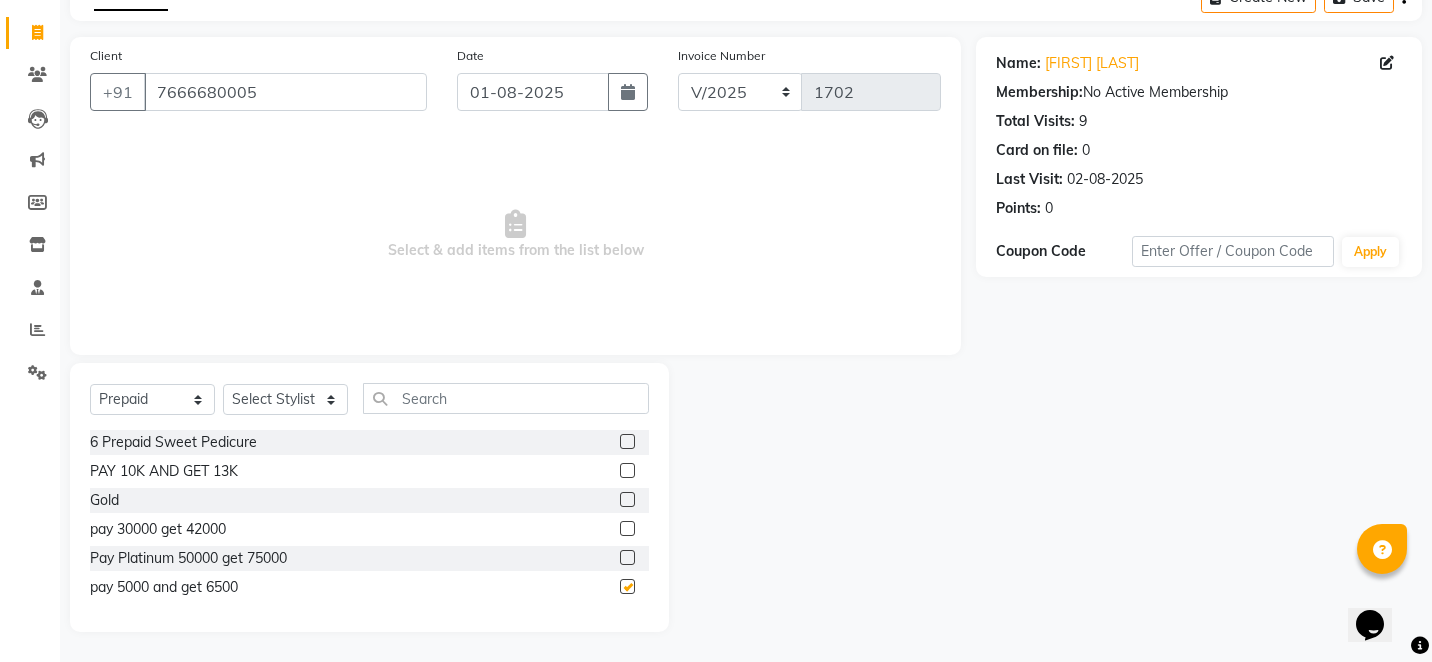 checkbox on "false" 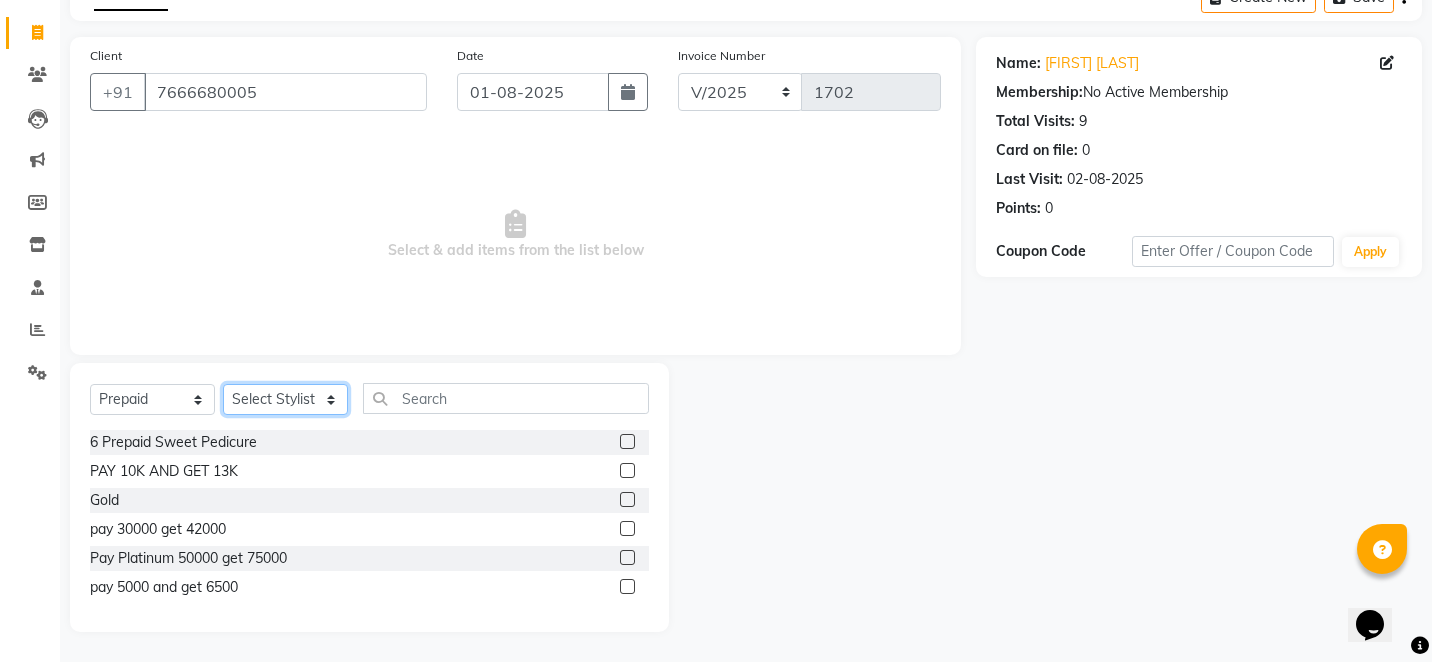 click on "Select Stylist Alam Arshad shaikh Deepali Deepu Chatry NailKraft Nikita NITA  CHAHAL  Sneha Balu Ichake Vaishali Vinod Yadav" 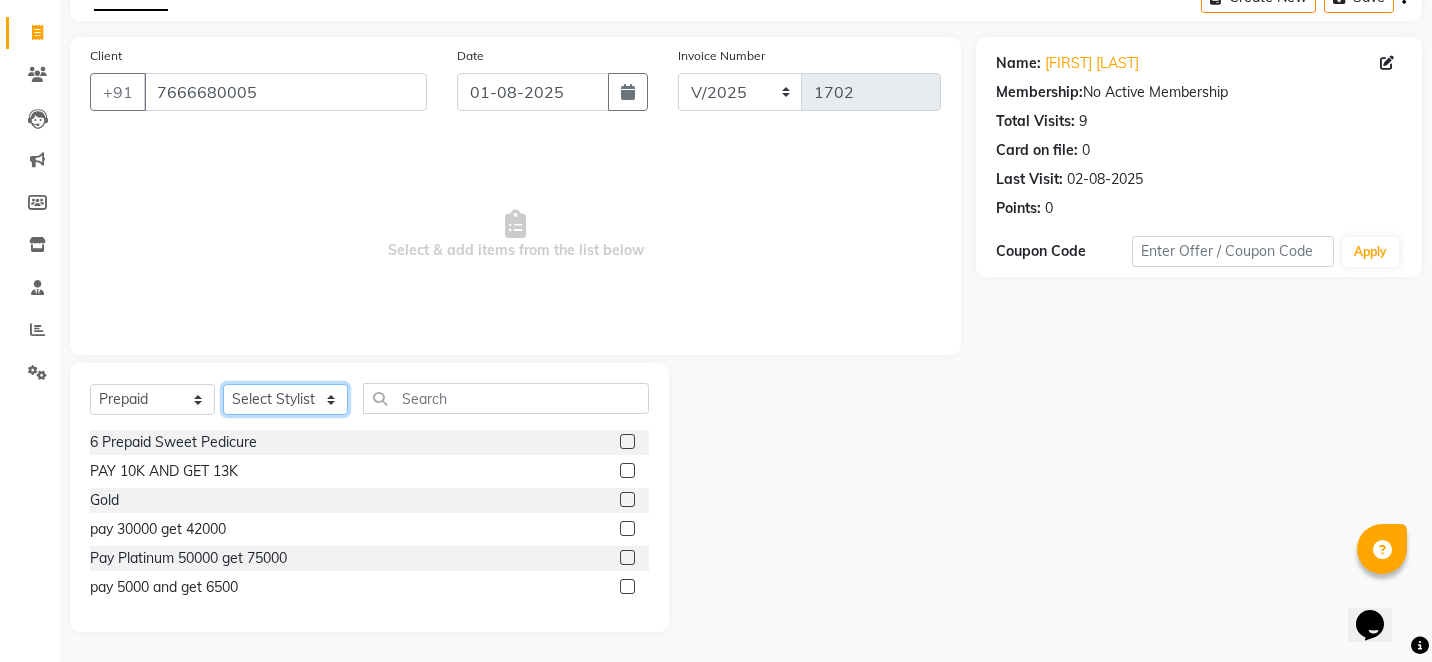 select on "85997" 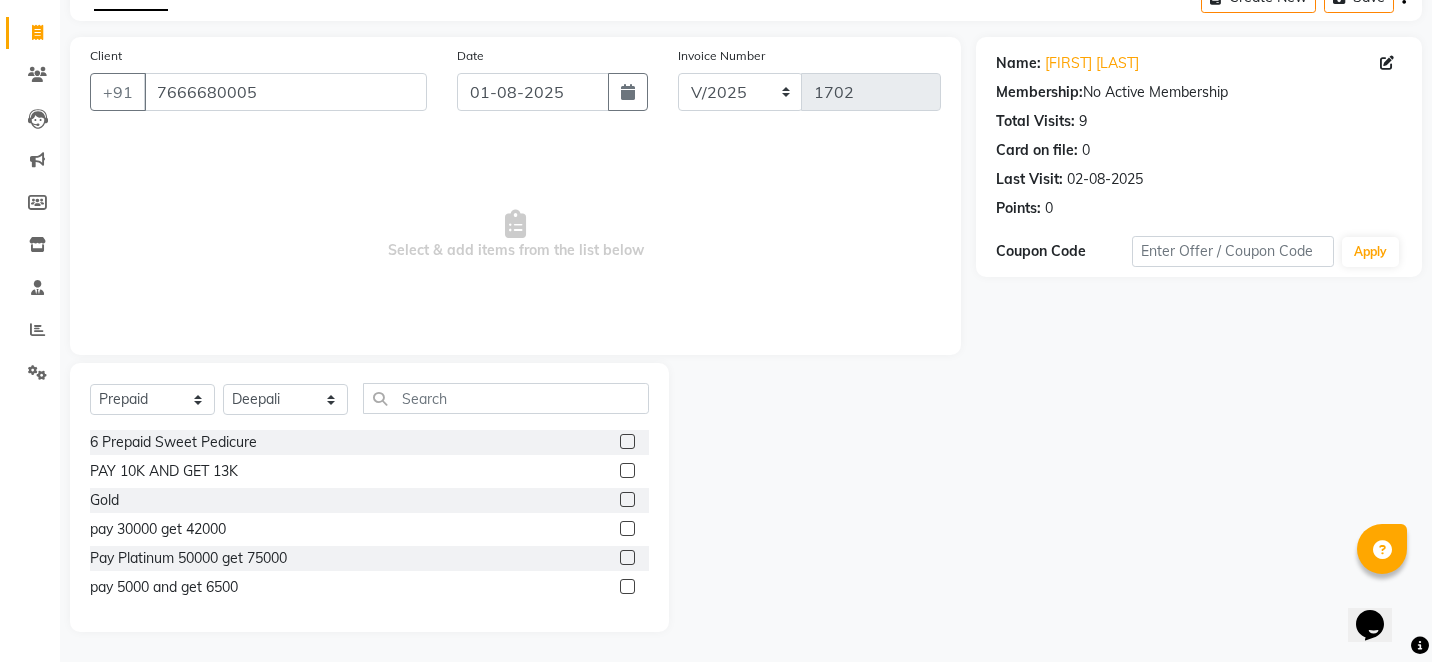 click 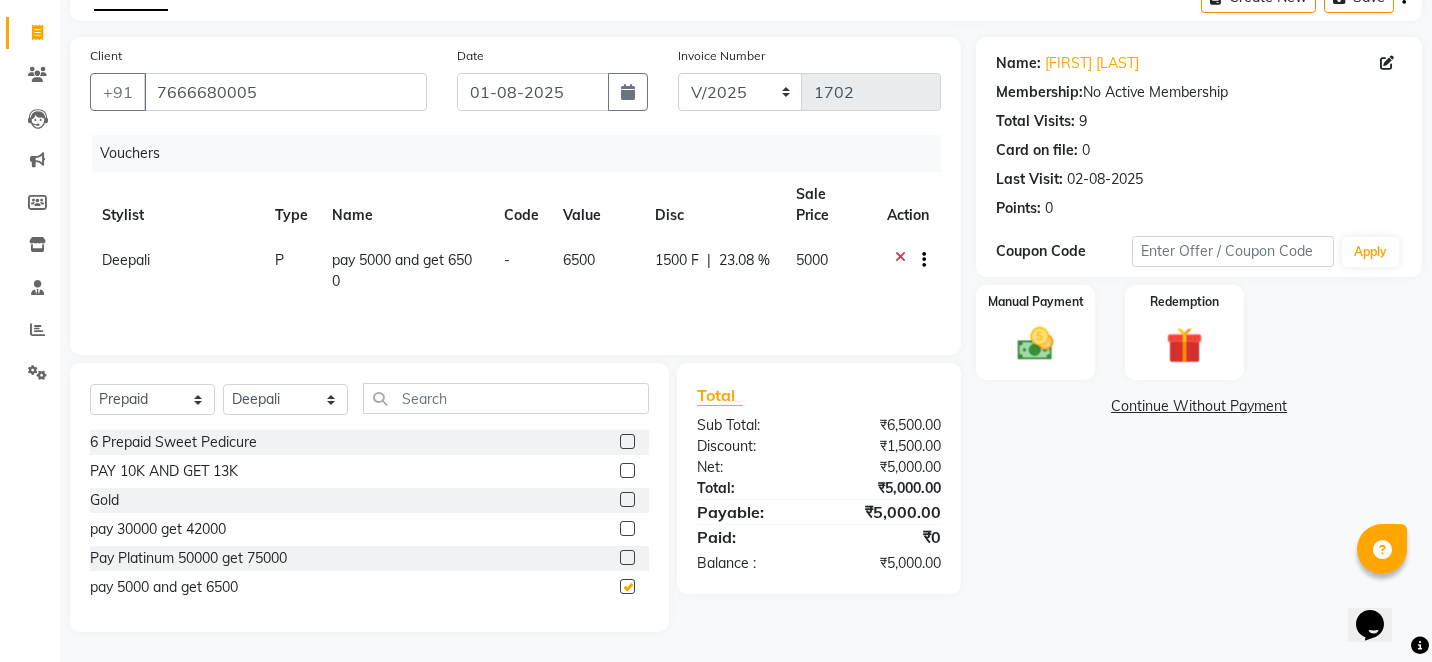 checkbox on "false" 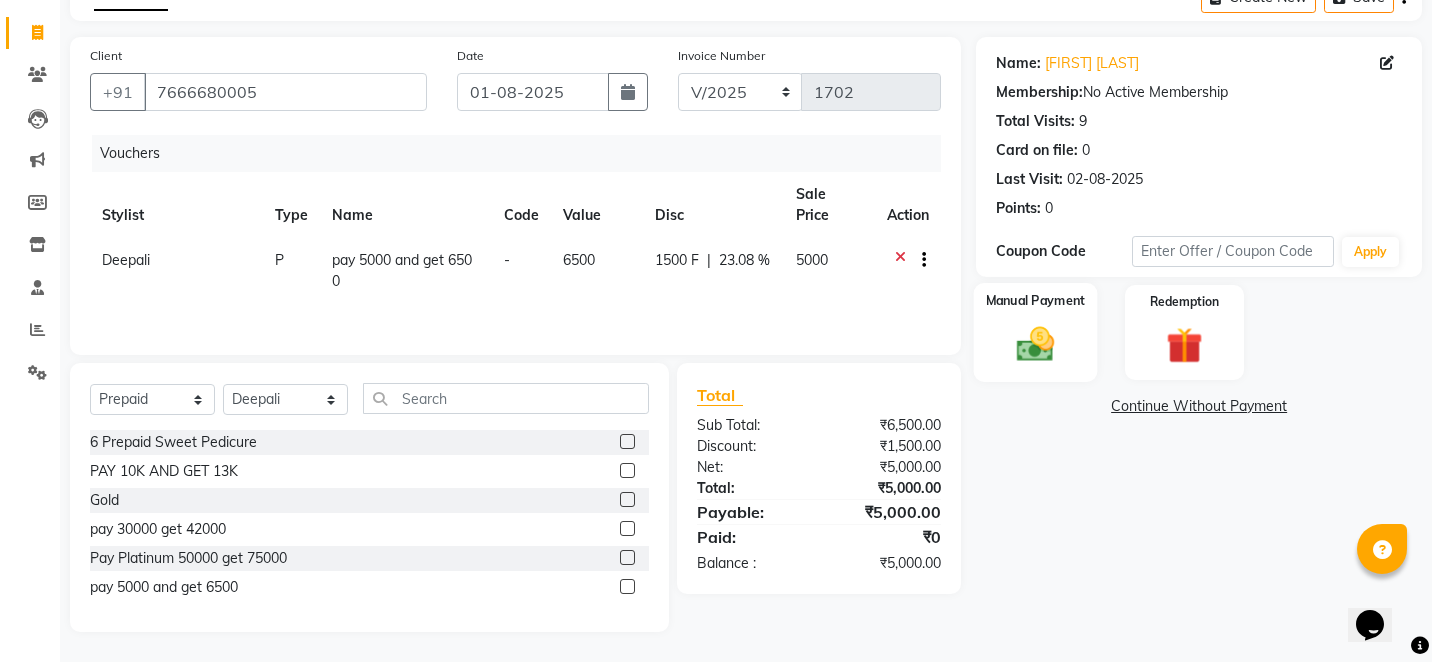 click 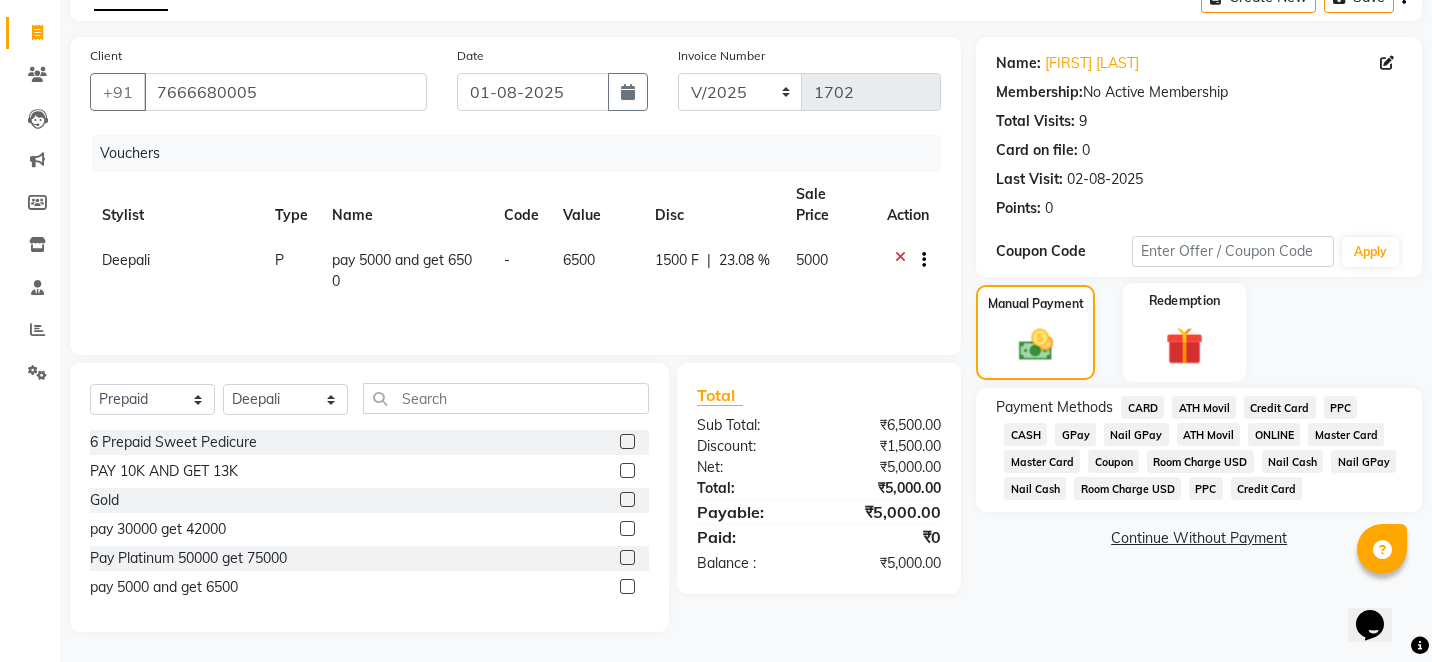 click 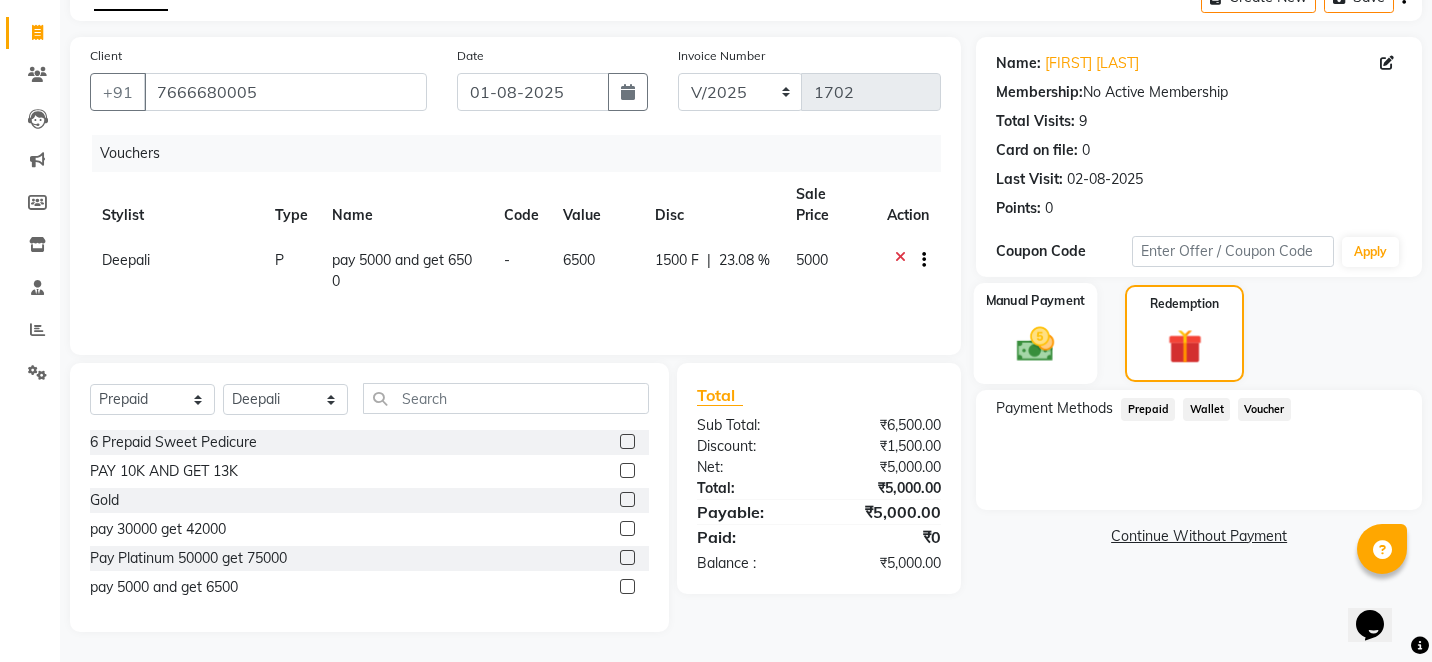 click 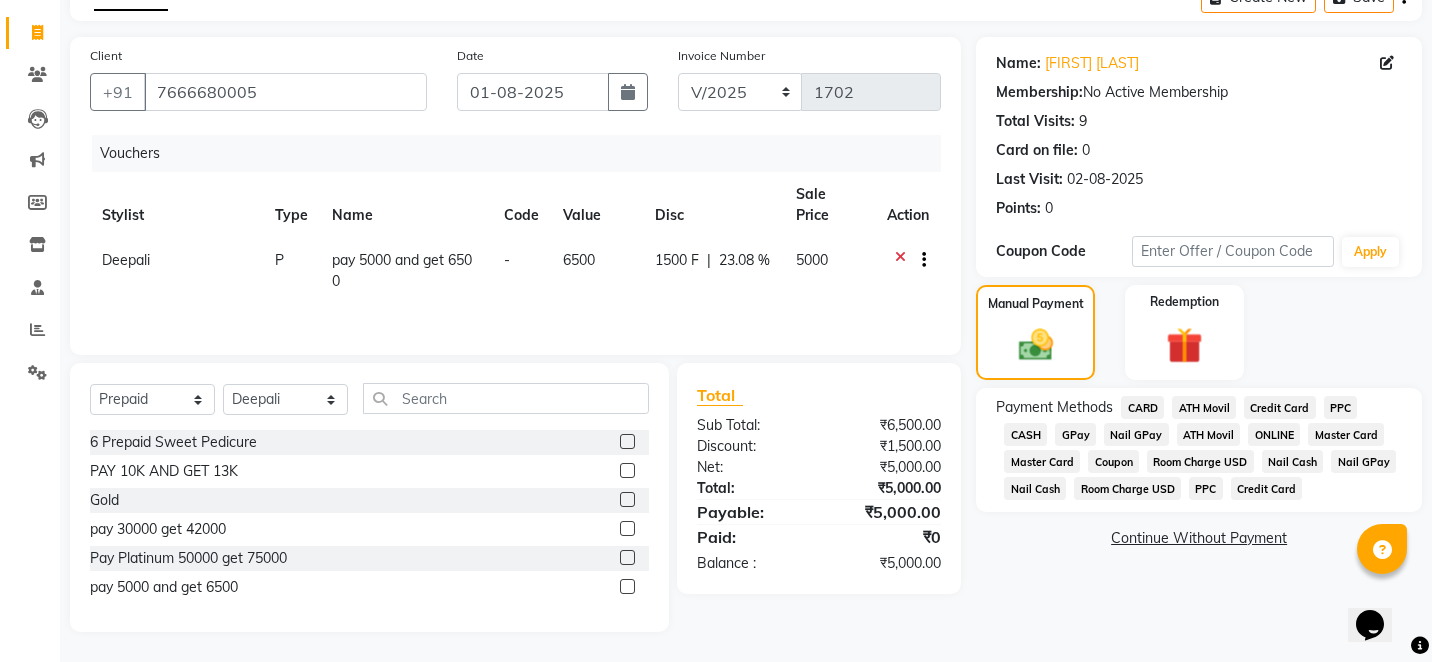 click on "CASH" 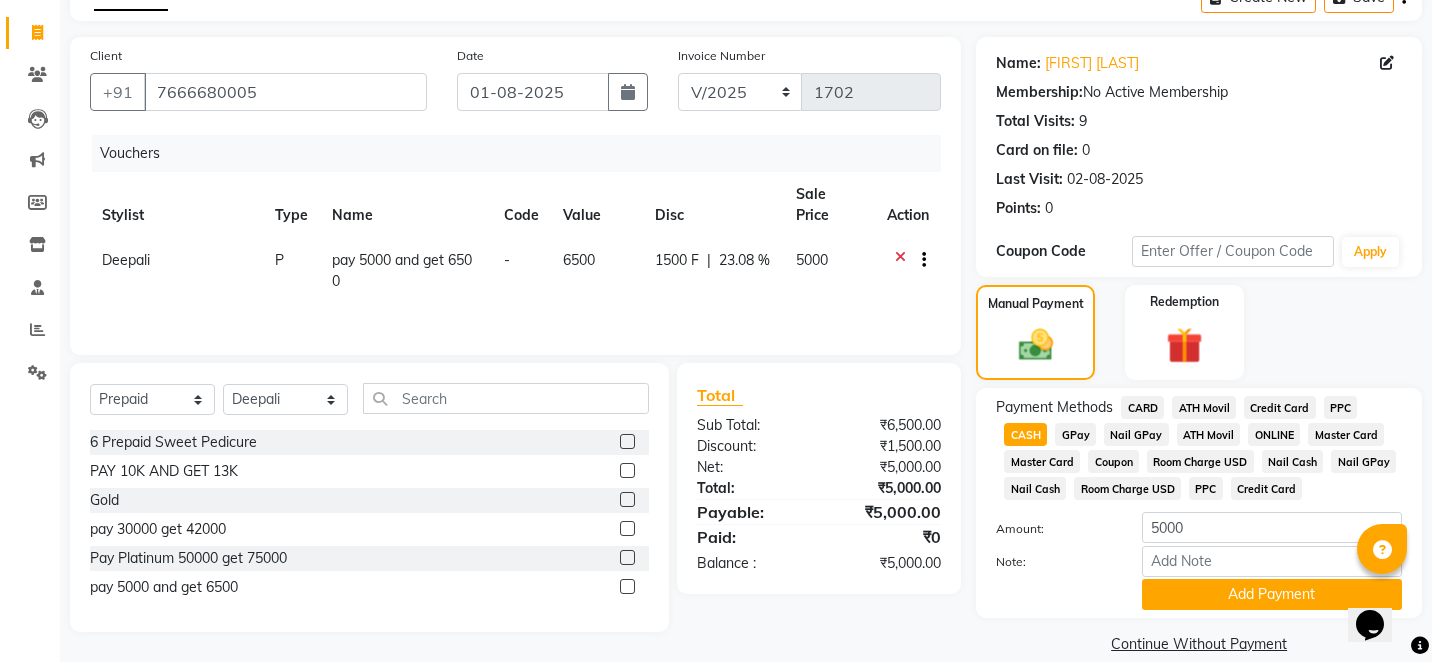 click on "GPay" 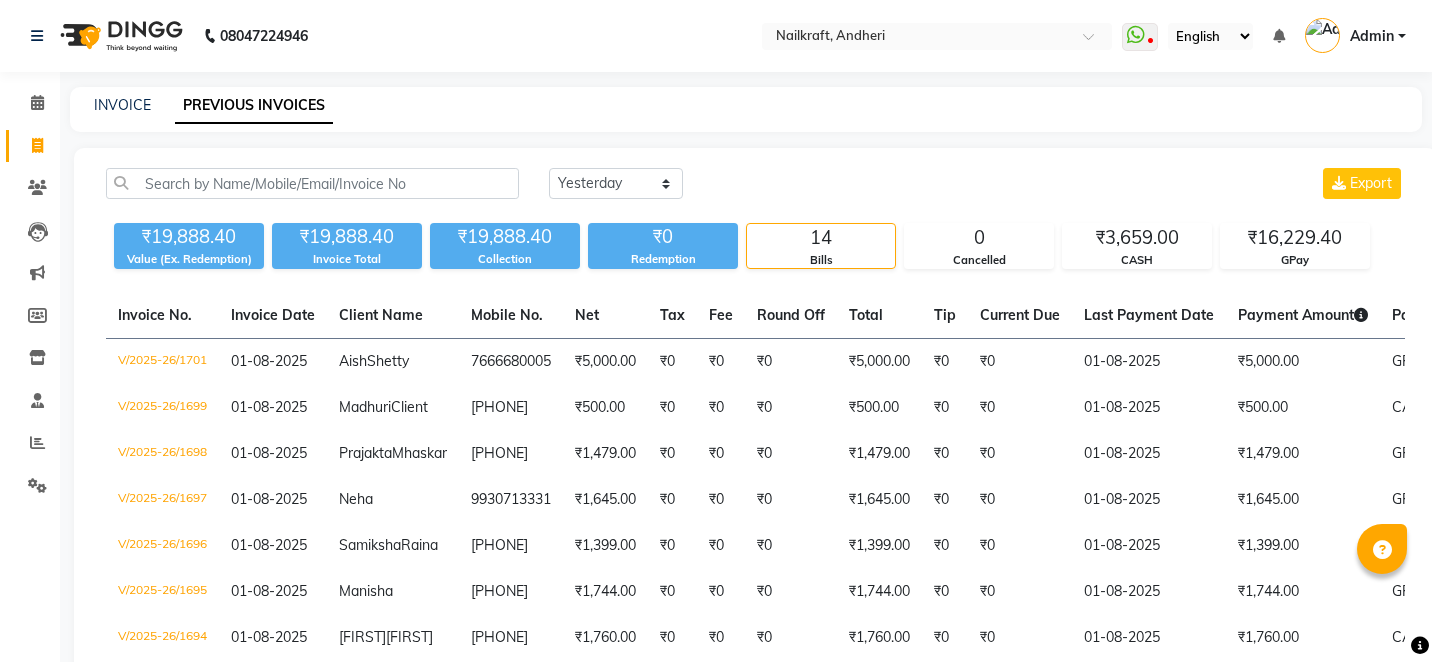 select on "yesterday" 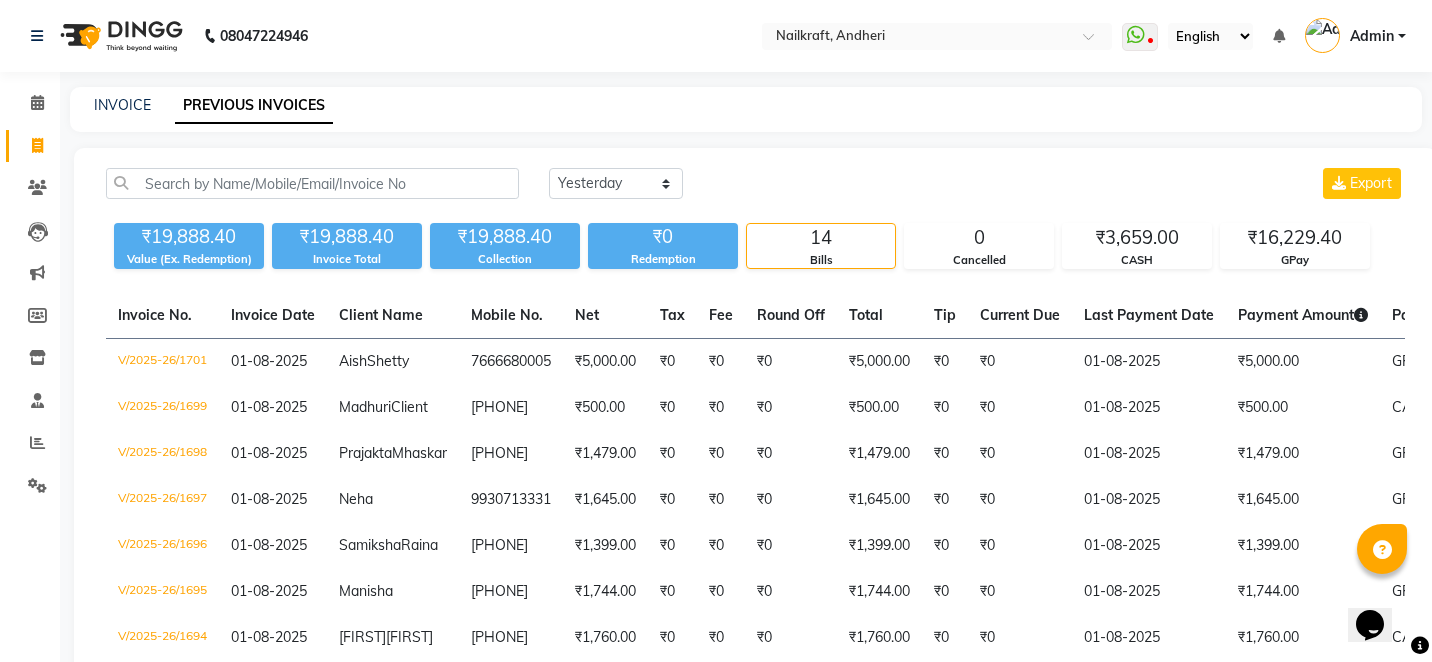 scroll, scrollTop: 0, scrollLeft: 0, axis: both 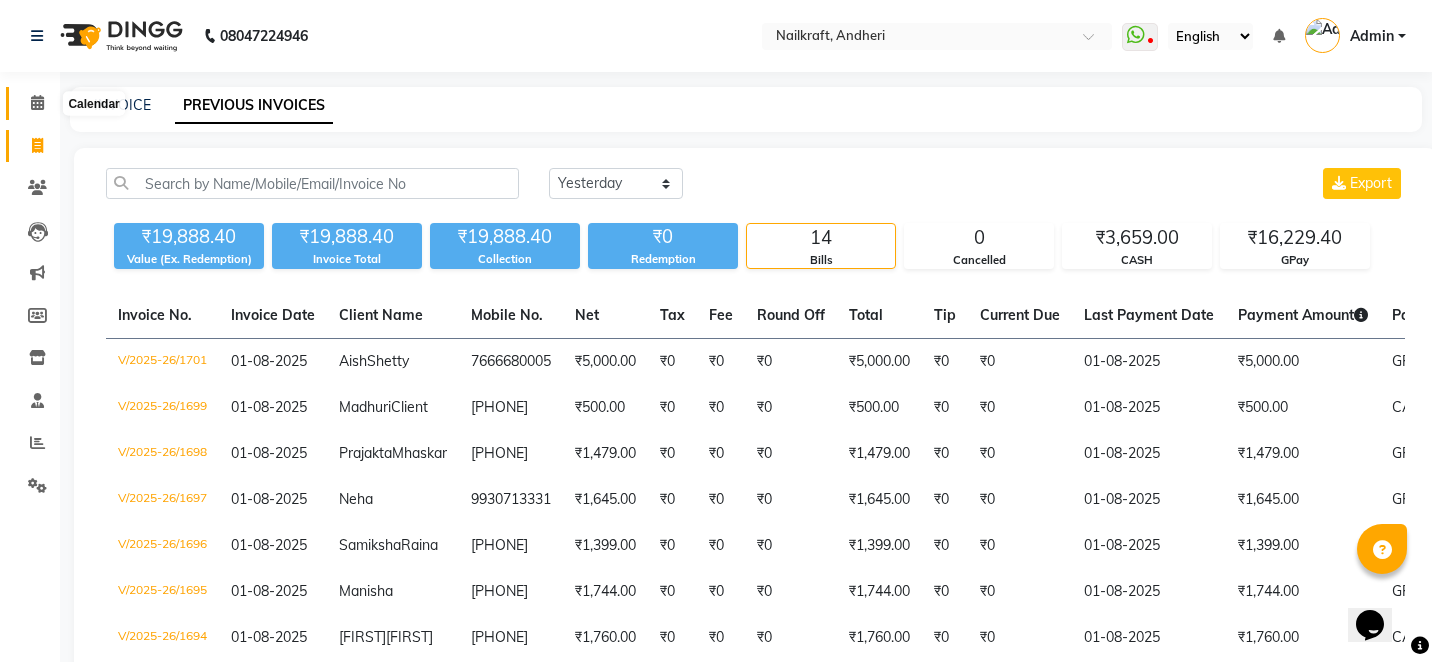 click 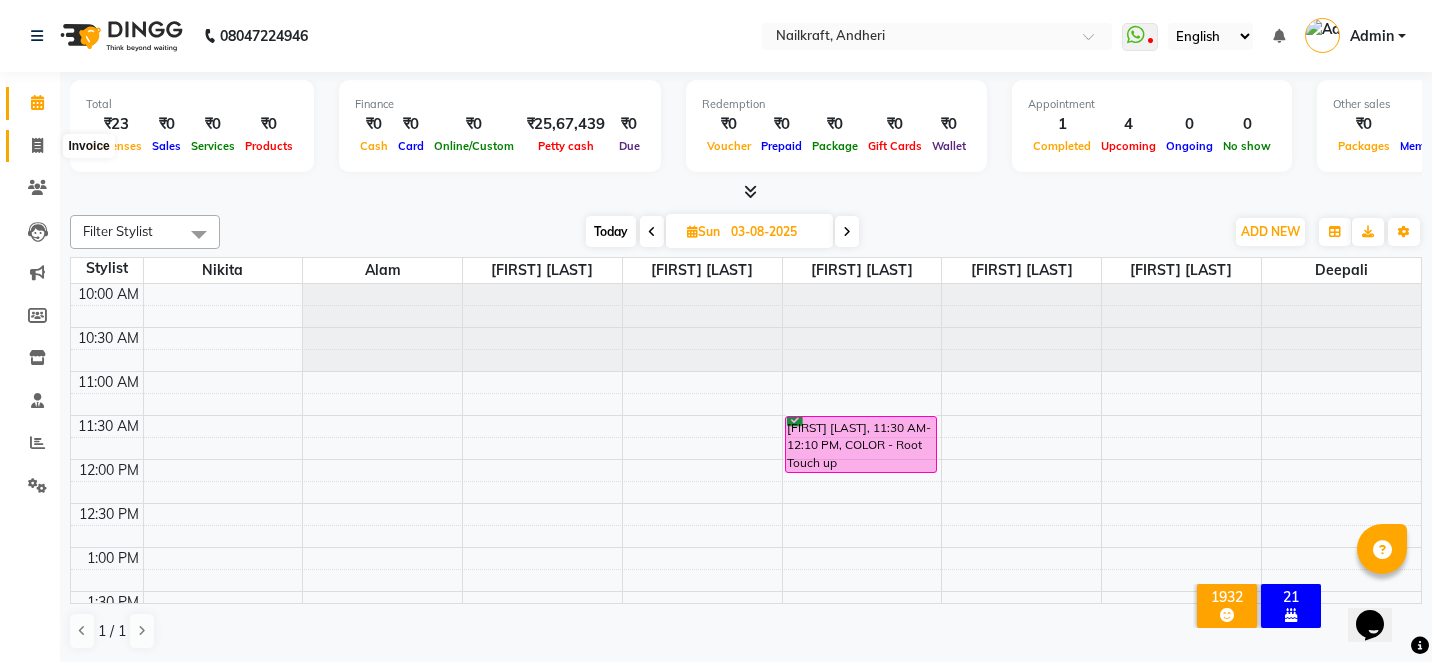 click 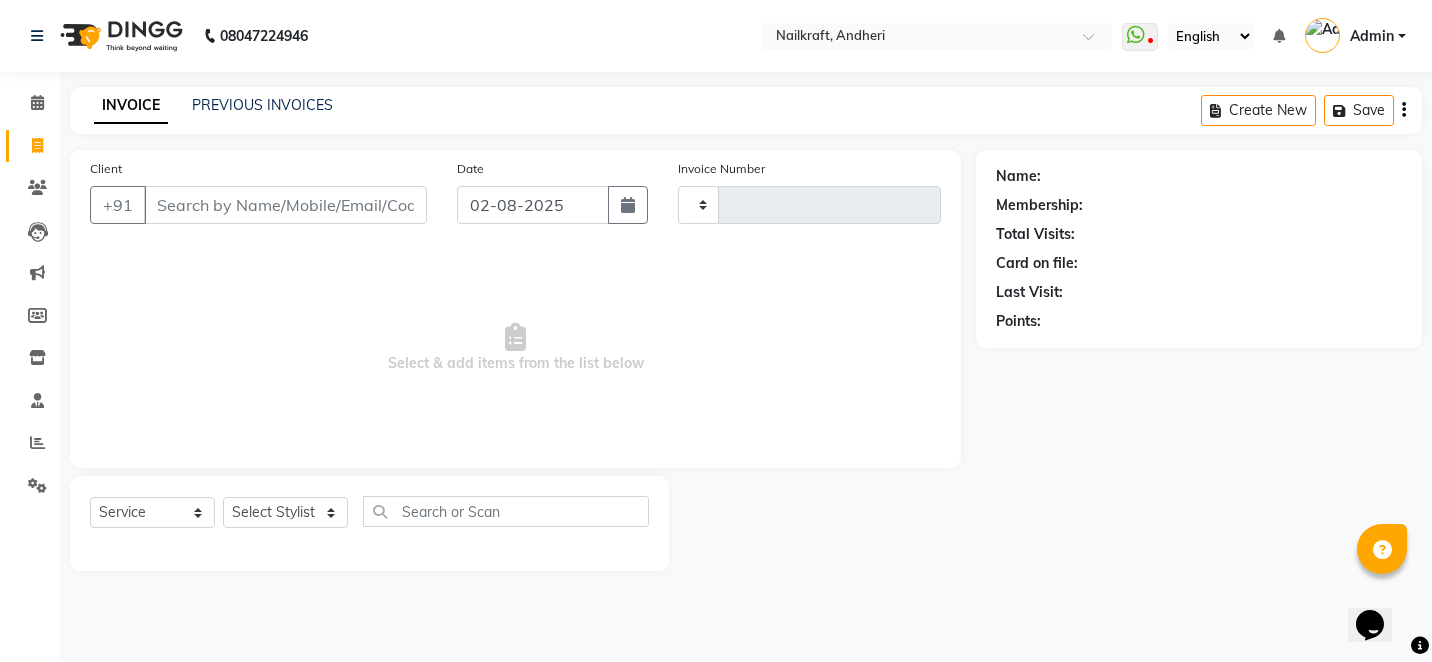 type on "1704" 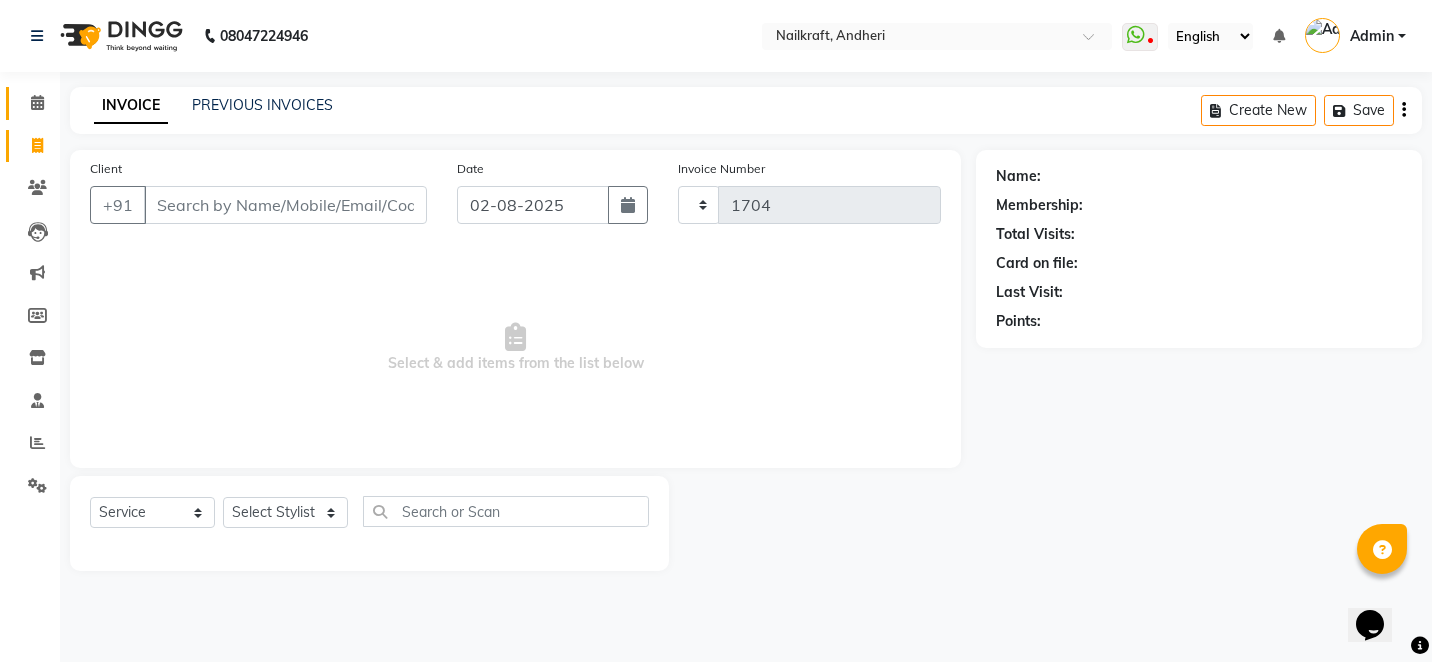 select on "6081" 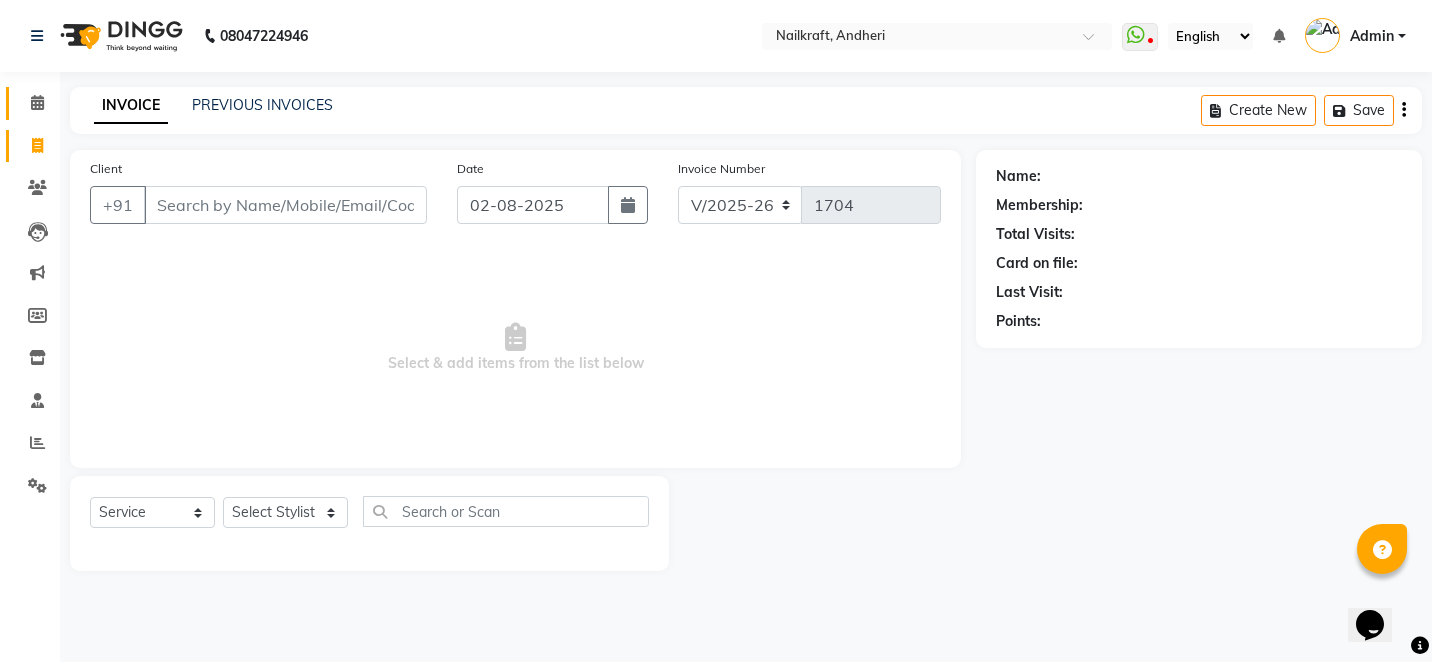 click 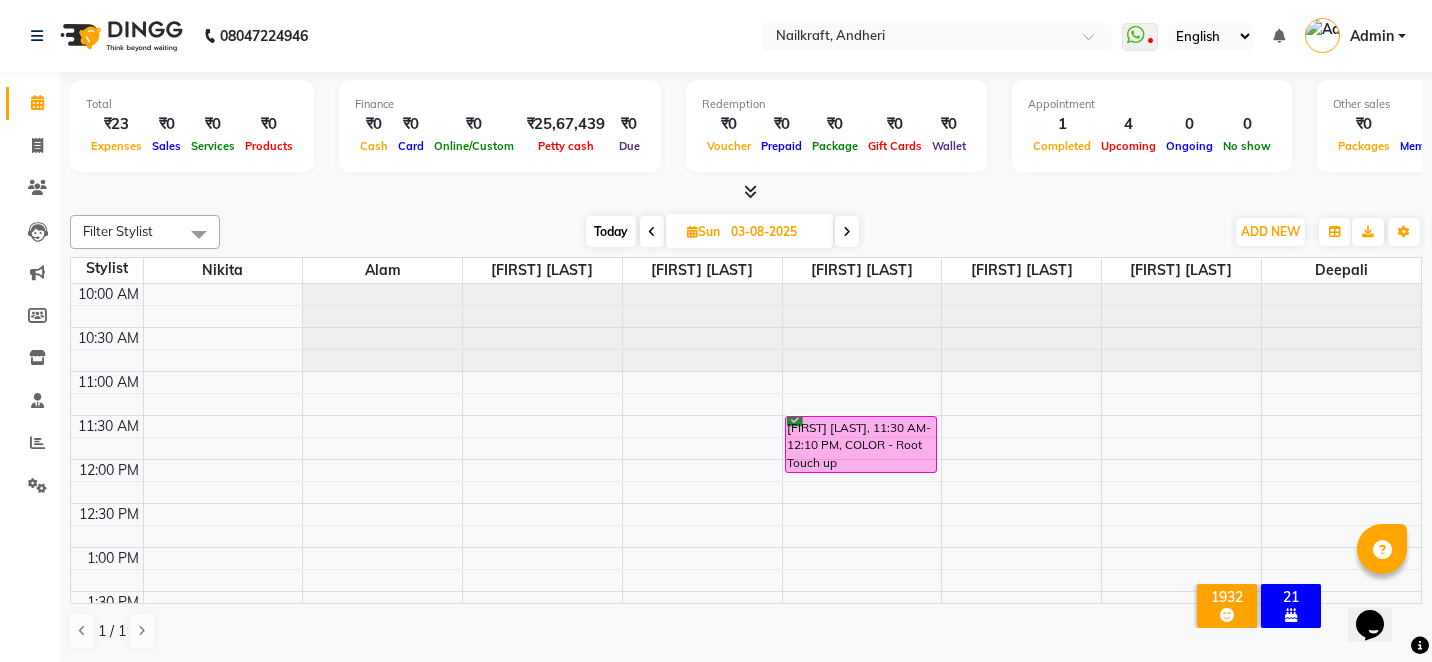 click on "Total ₹23 Expenses ₹0 Sales ₹0 Services ₹0 Products Finance ₹0 Cash ₹0 Card ₹0 Online/Custom ₹25,67,439 Petty cash ₹0 Due Redemption ₹0 Voucher ₹0 Prepaid ₹0 Package ₹0 Gift Cards ₹0 Wallet Appointment 1 Completed 4 Upcoming 0 Ongoing 0 No show Other sales ₹0 Packages ₹0 Memberships ₹0 Vouchers ₹0 Prepaids ₹0 Gift Cards Filter Stylist Select All Alam Arshad shaikh Deepali Deepu Chatry Nikita [FIRST] [LAST] Sneha Balu Ichake Vaishali Vinod Yadav Today Sun 03-08-2025 Toggle Dropdown Add Appointment Add Invoice Add Expense Add Attendance Add Client Add Transaction Toggle Dropdown Add Appointment Add Invoice Add Expense Add Attendance Add Client ADD NEW Toggle Dropdown Add Appointment Add Invoice Add Expense Add Attendance Add Client Add Transaction Filter Stylist Select All Alam Arshad shaikh Deepali Deepu Chatry Nikita [FIRST] [LAST] Sneha Balu Ichake Vaishali Vinod Yadav Group By Staff View Room View View as Vertical Vertical - Week View List 8" 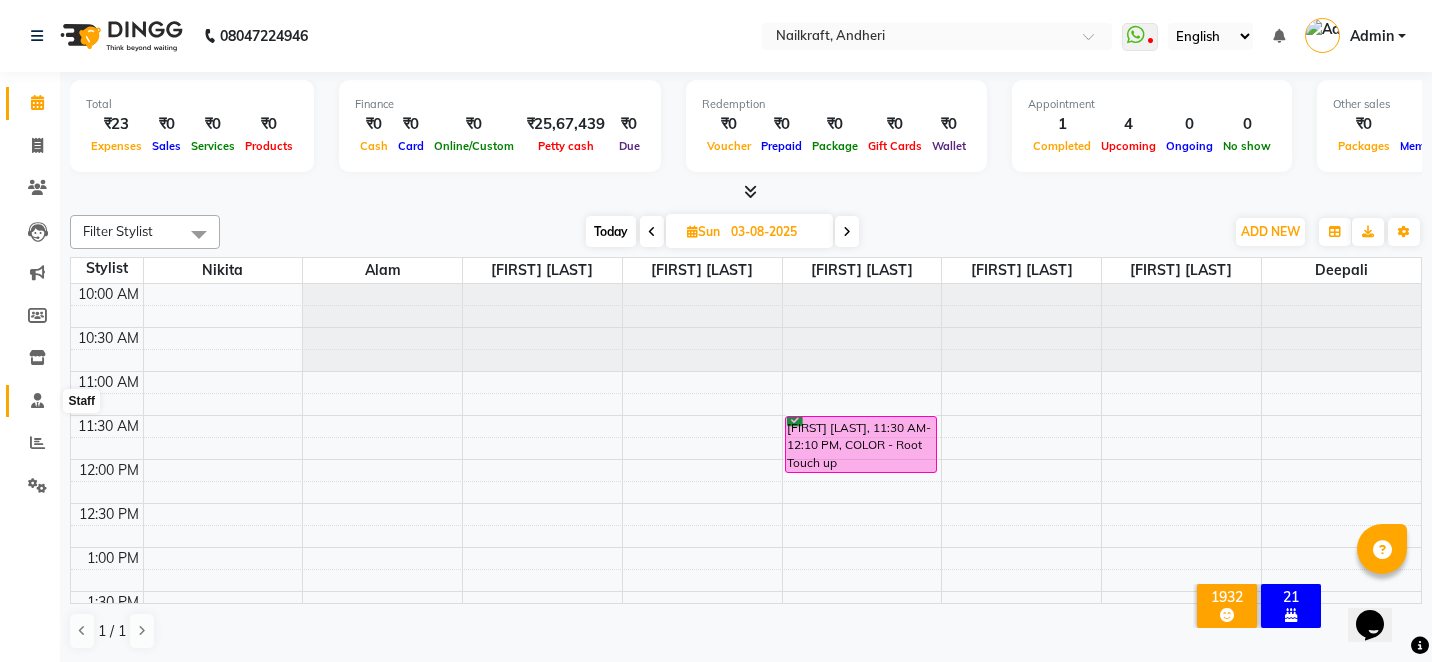 click 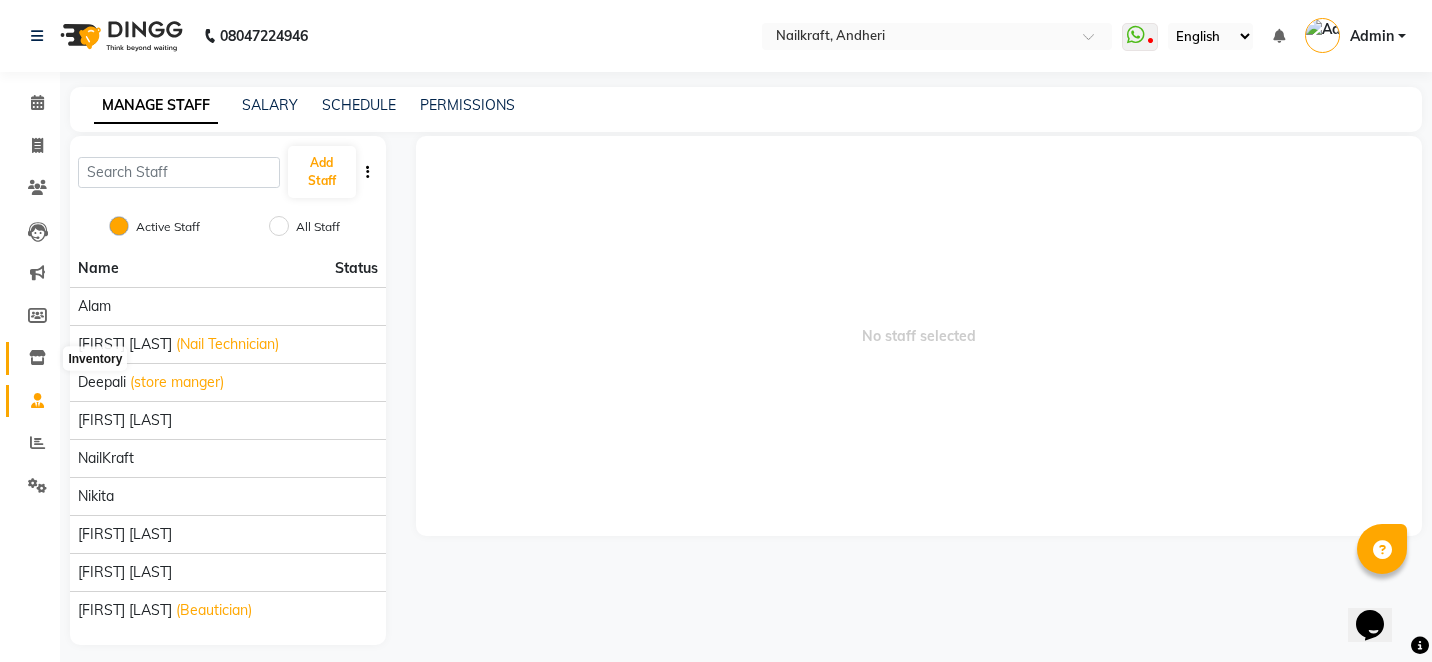click 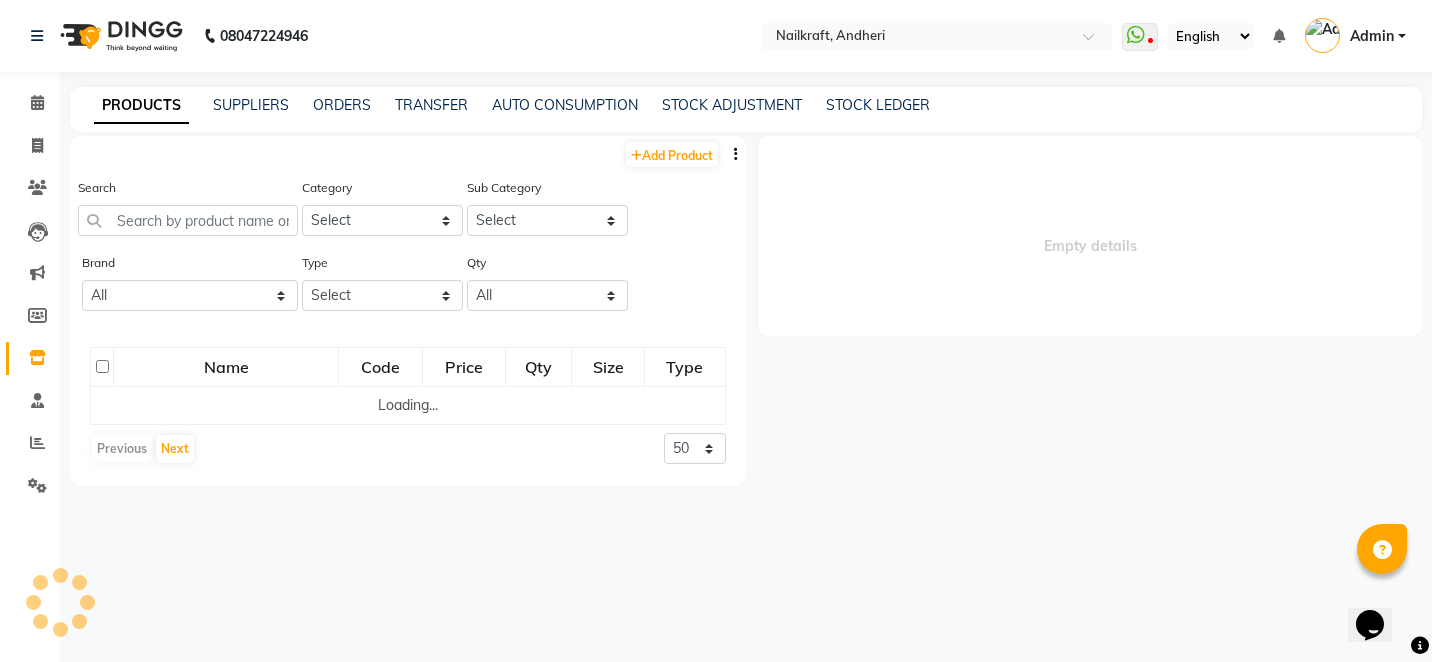 select 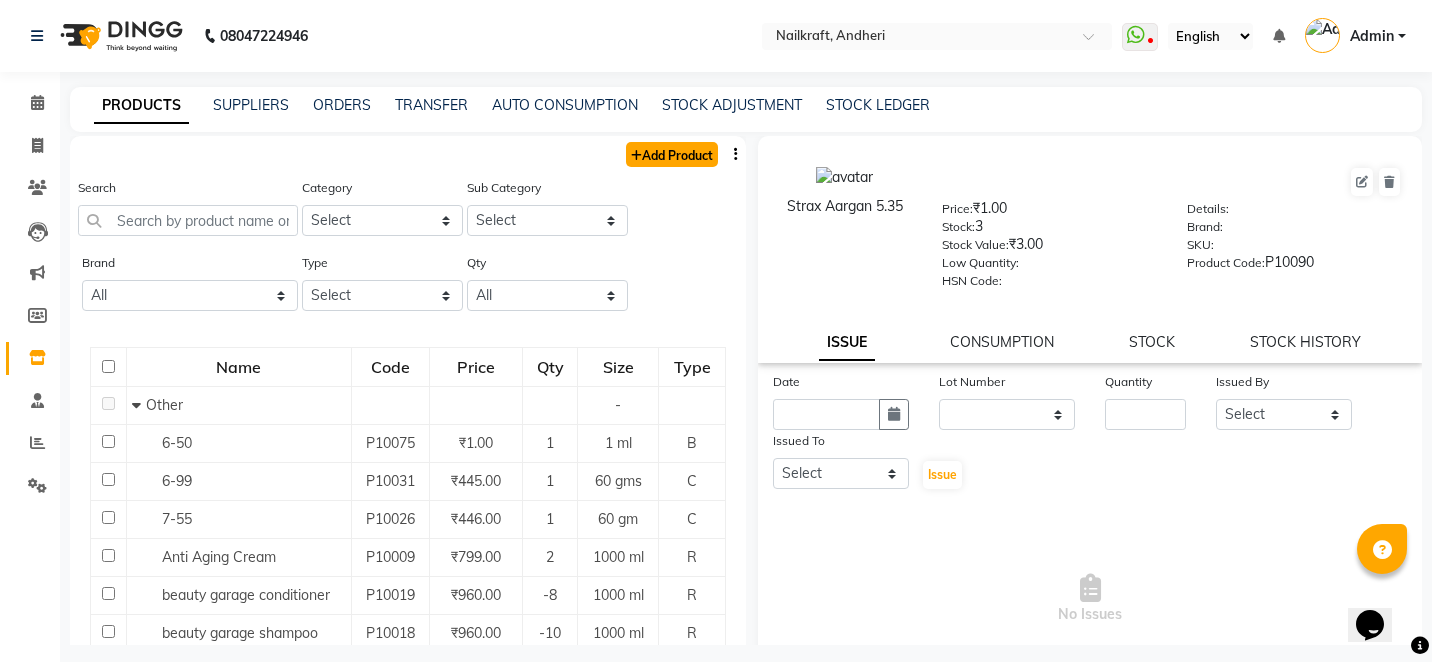 click on "Add Product" 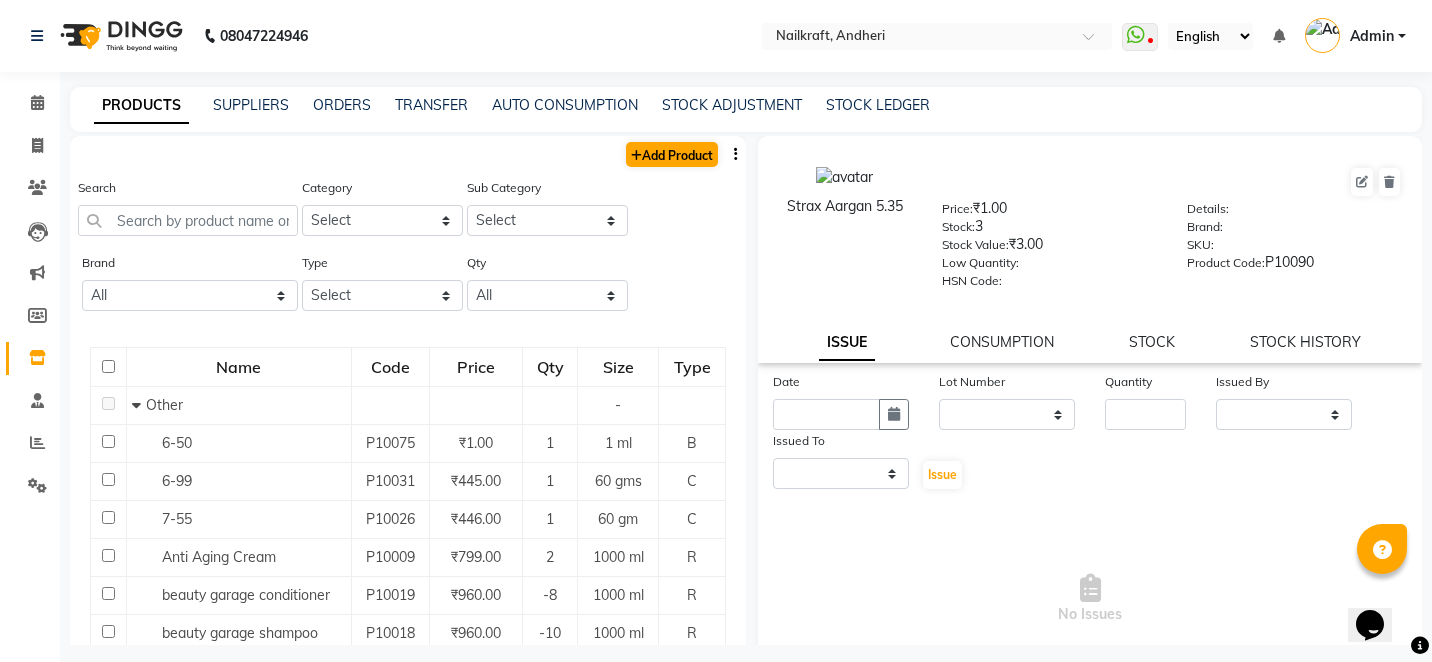 select on "true" 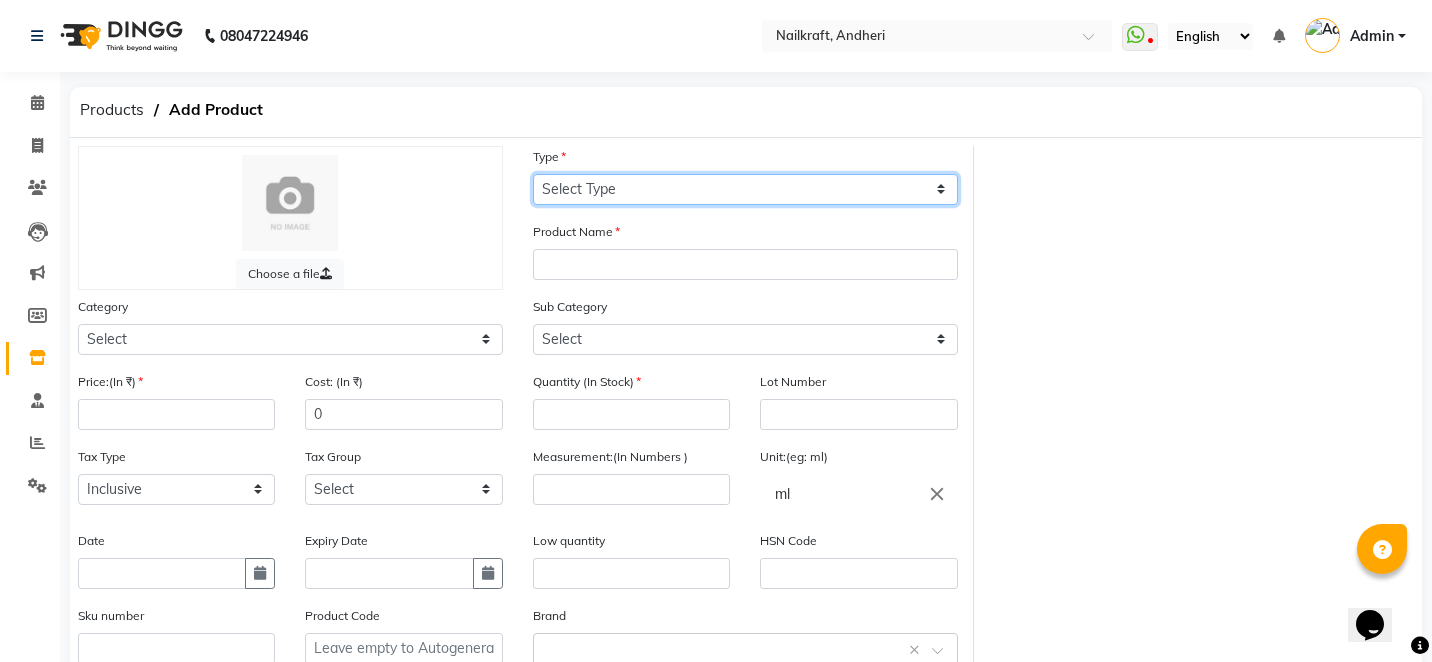 click on "Select Type Both Retail Consumable" 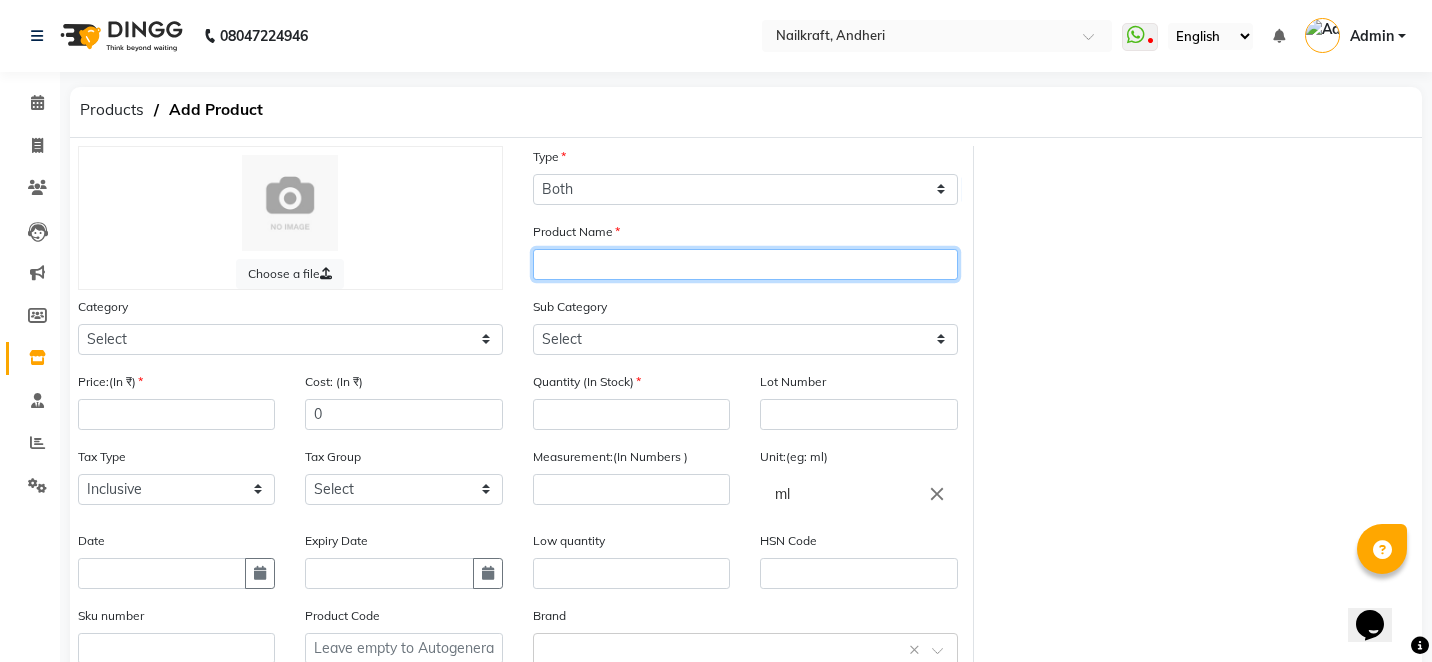 click 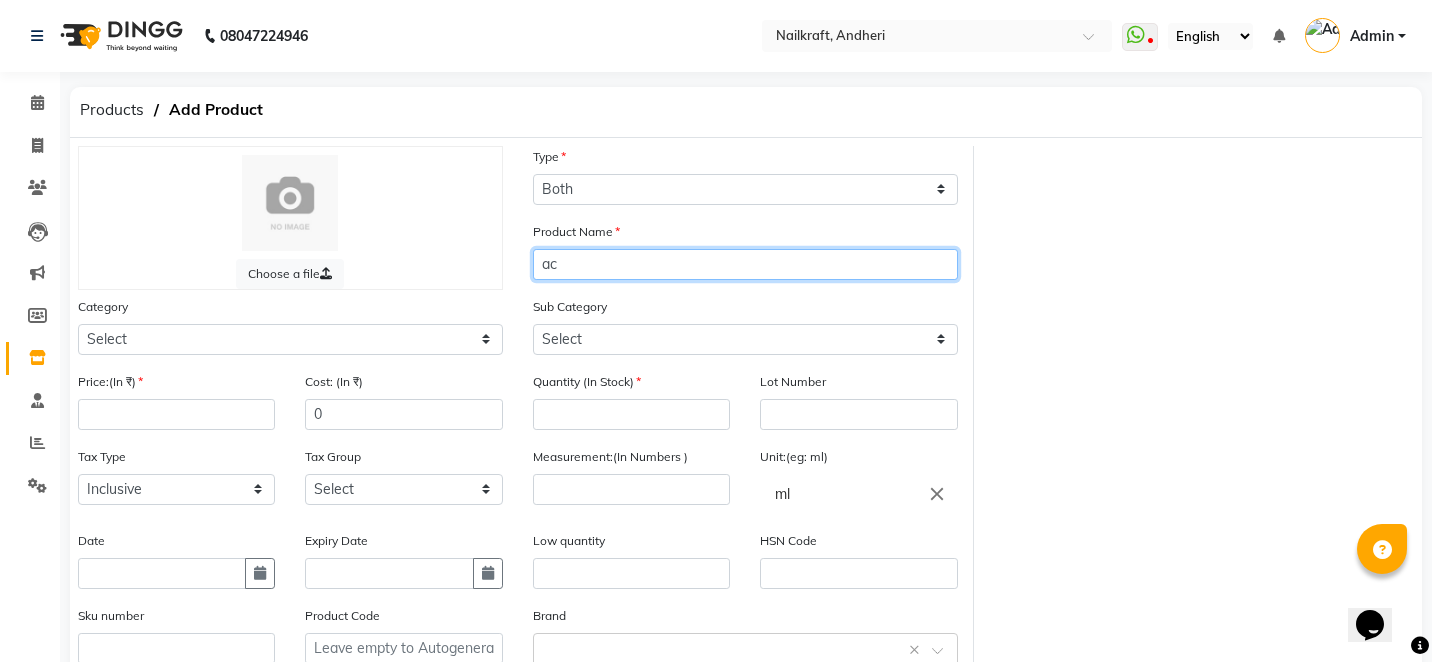 type on "a" 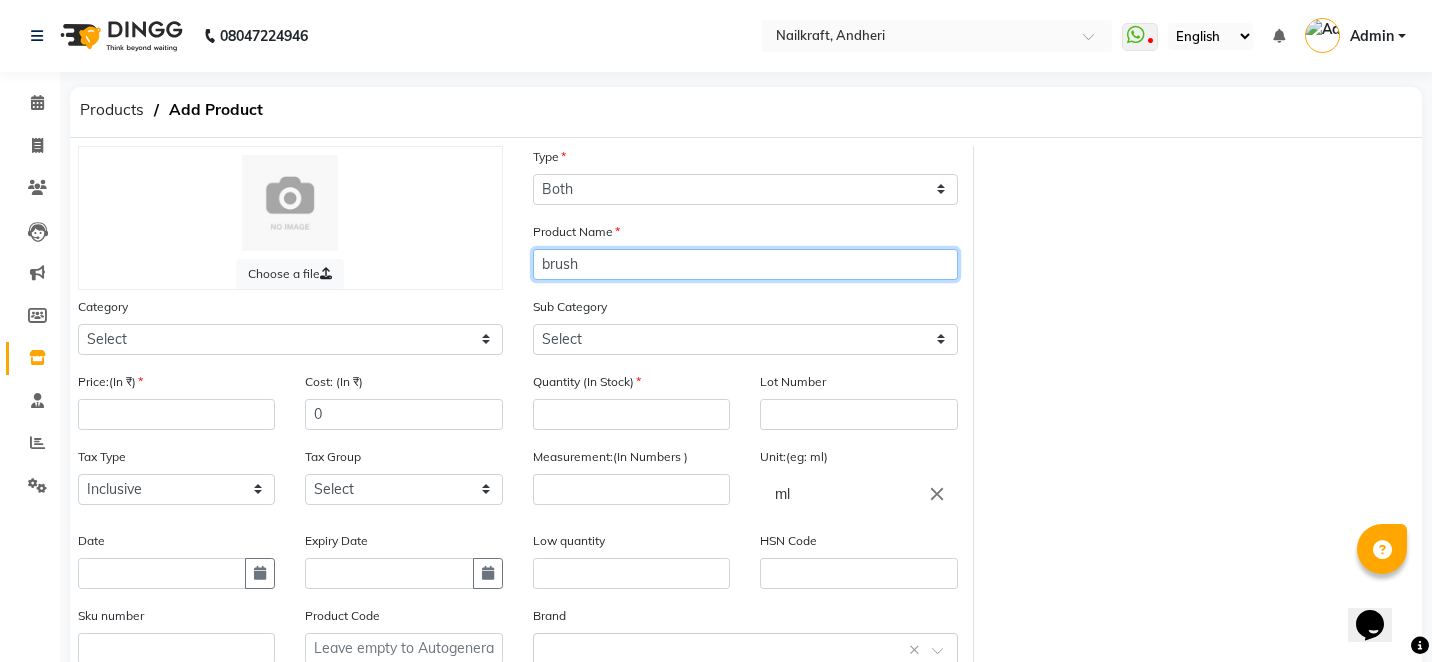 type on "brush" 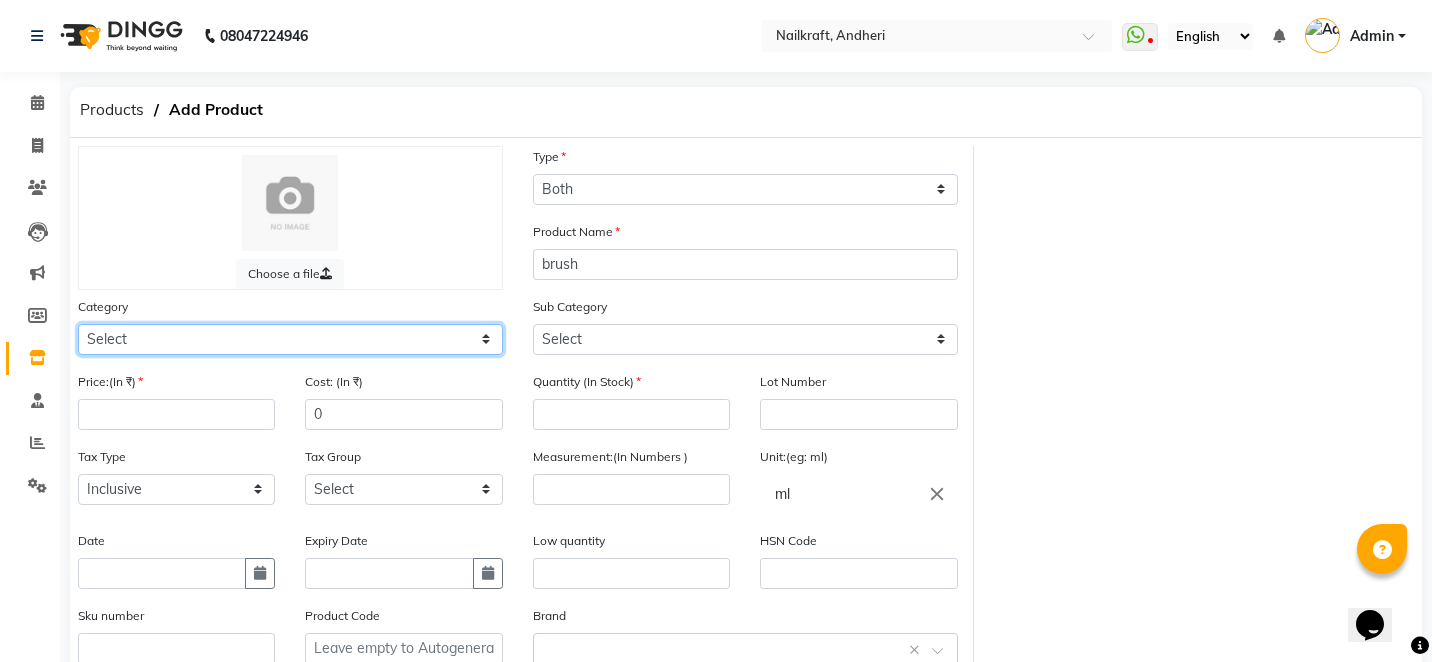 click on "Select Hair Skin Makeup Personal Care Appliances Beard Waxing Disposable Threading Hands and Feet Beauty Planet Botox Cadiveu Casmara Cheryls Loreal Olaplex Snack de fab shampoo conditioner de fab shampoo de fab conditioner de fab mask curlin shampoo curlin conditioner curlin creame beauty garage shampoo beauty garage conditioner curlin set de fab mask Other" 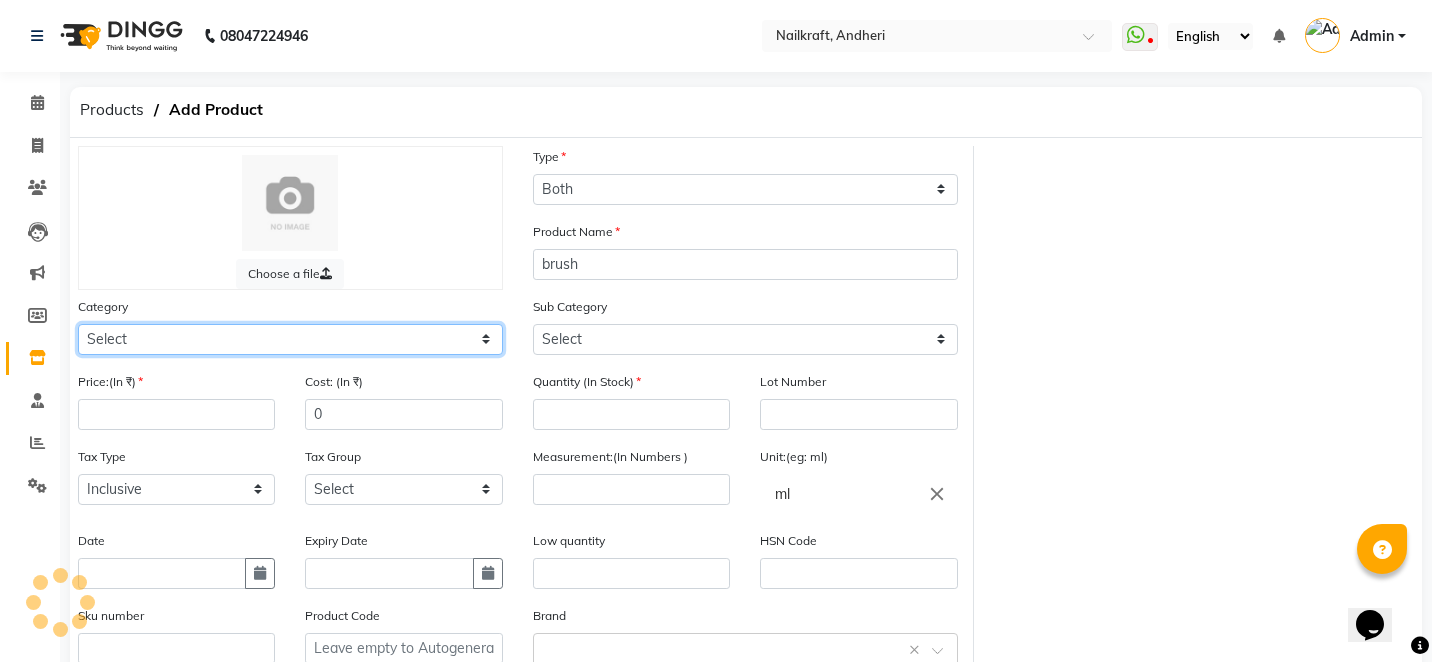 select on "970401100" 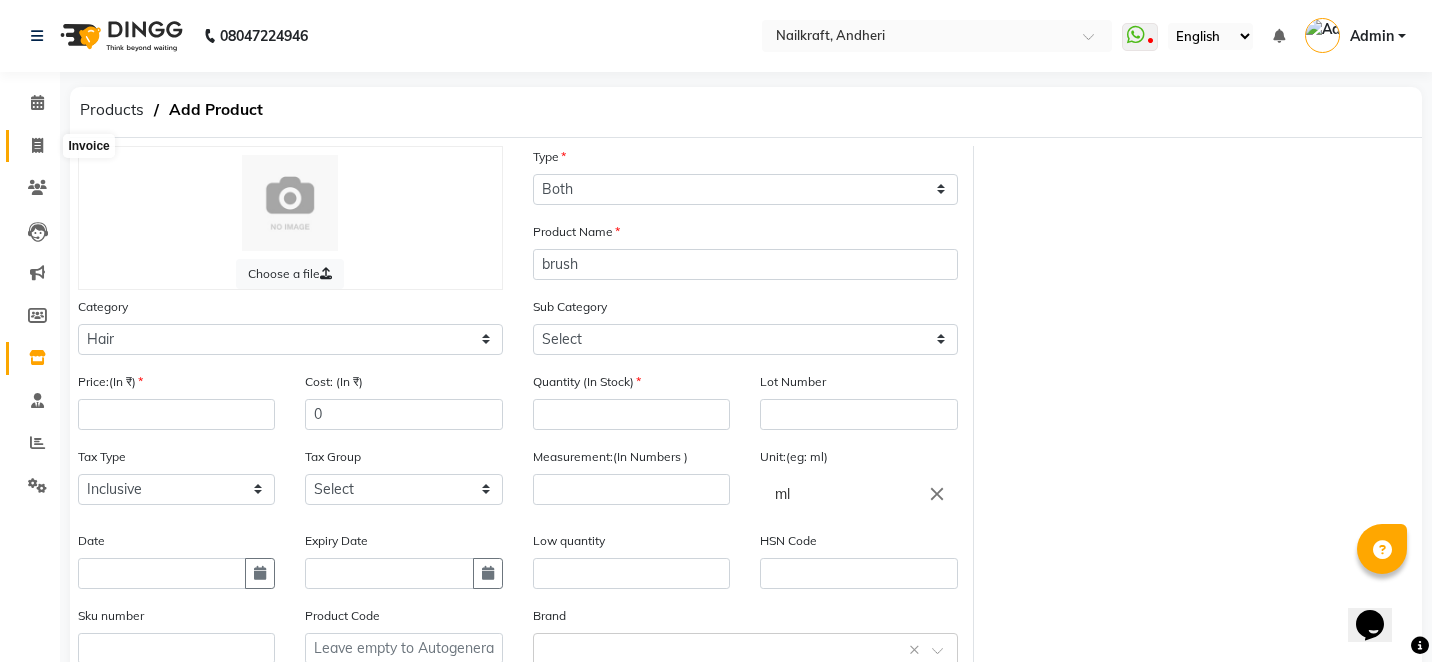 click 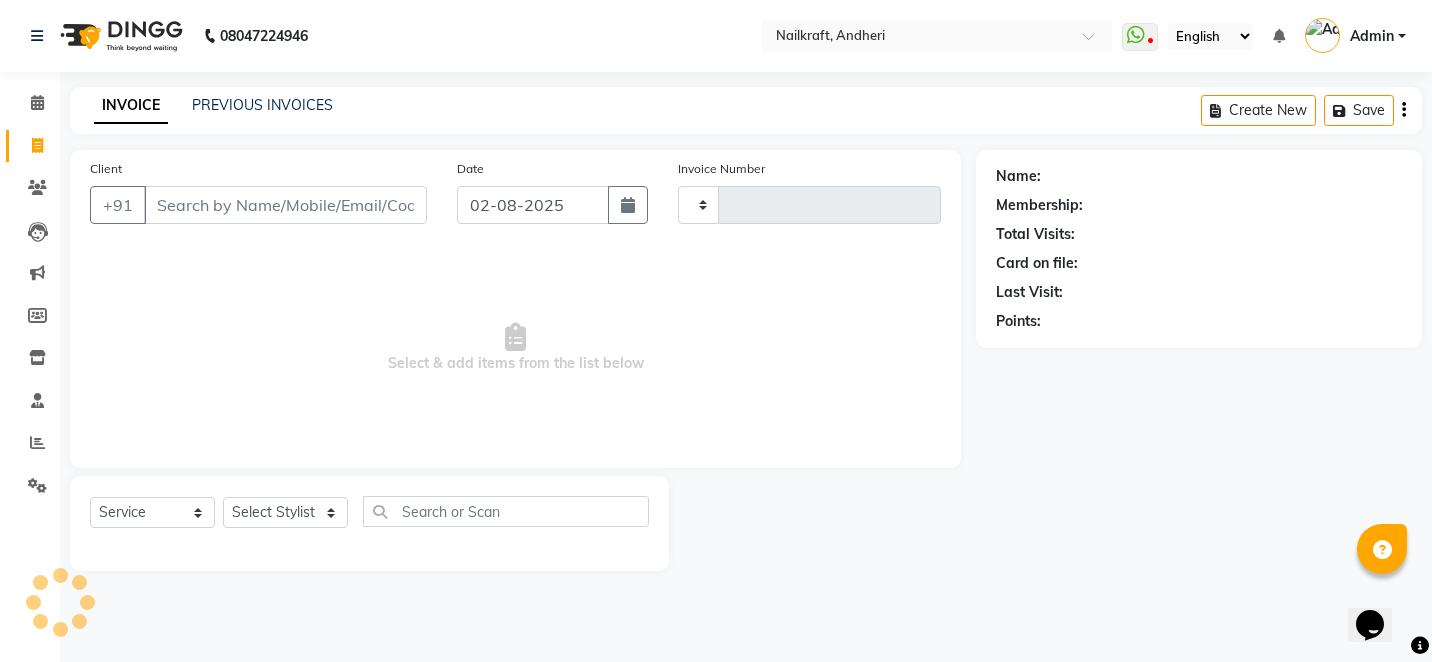 type on "1704" 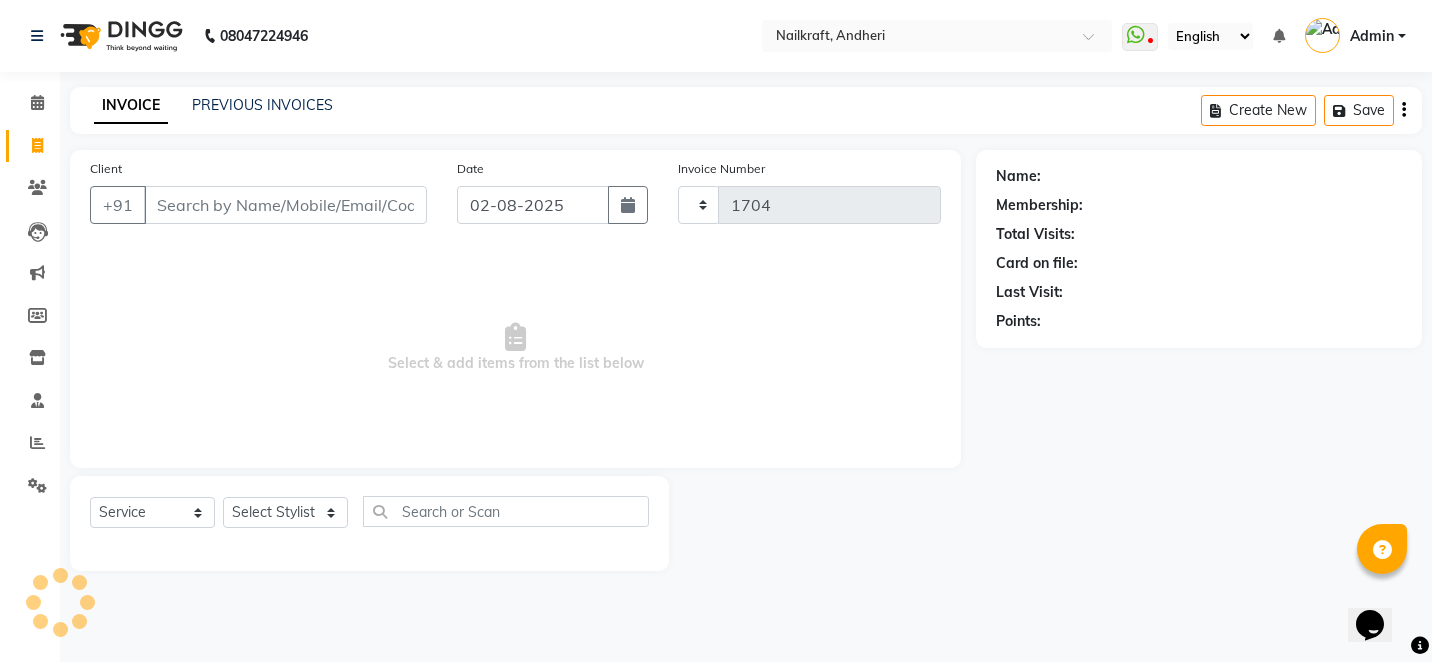 select on "6081" 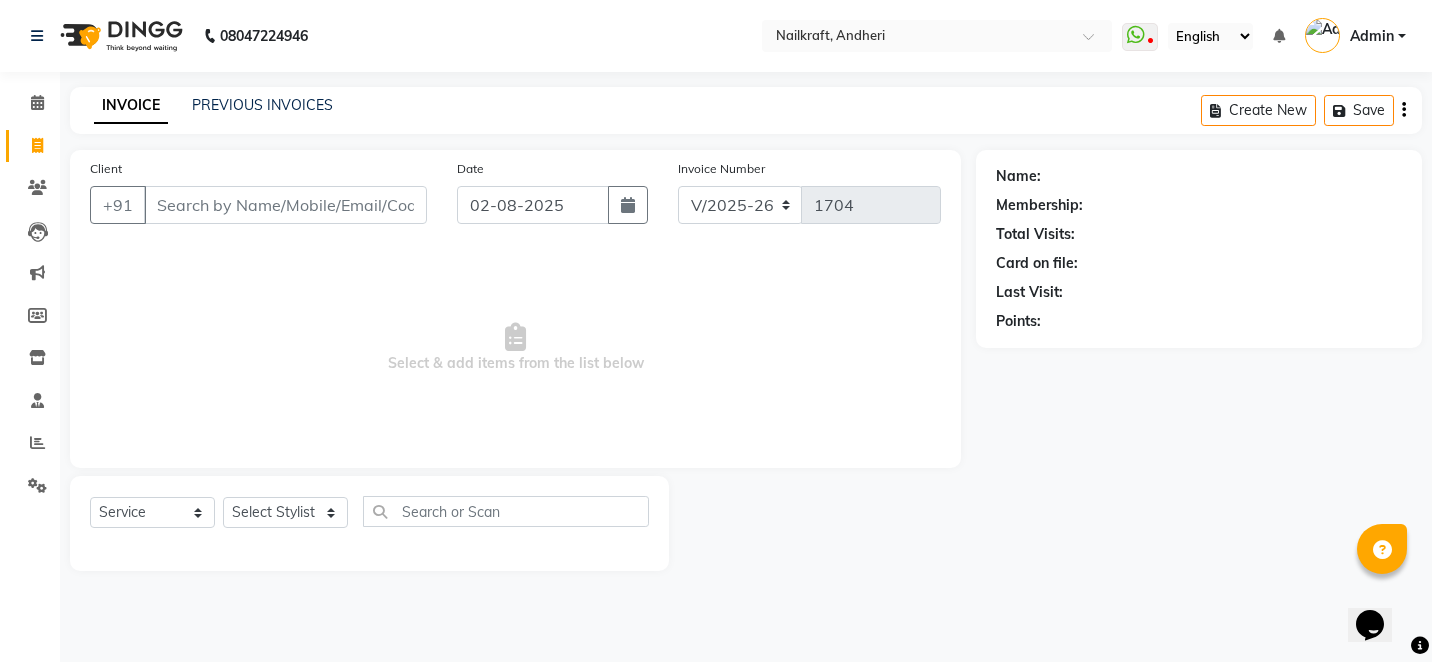 click on "Client" at bounding box center (285, 205) 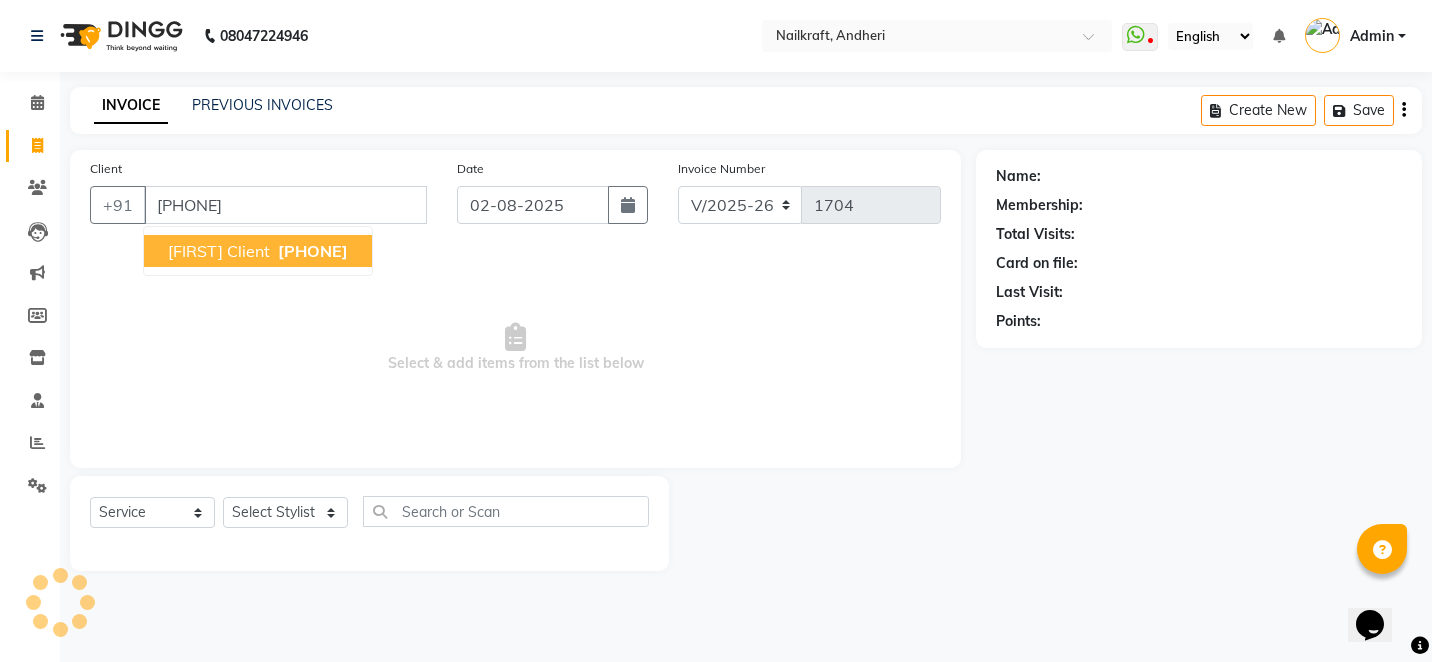 type on "[PHONE]" 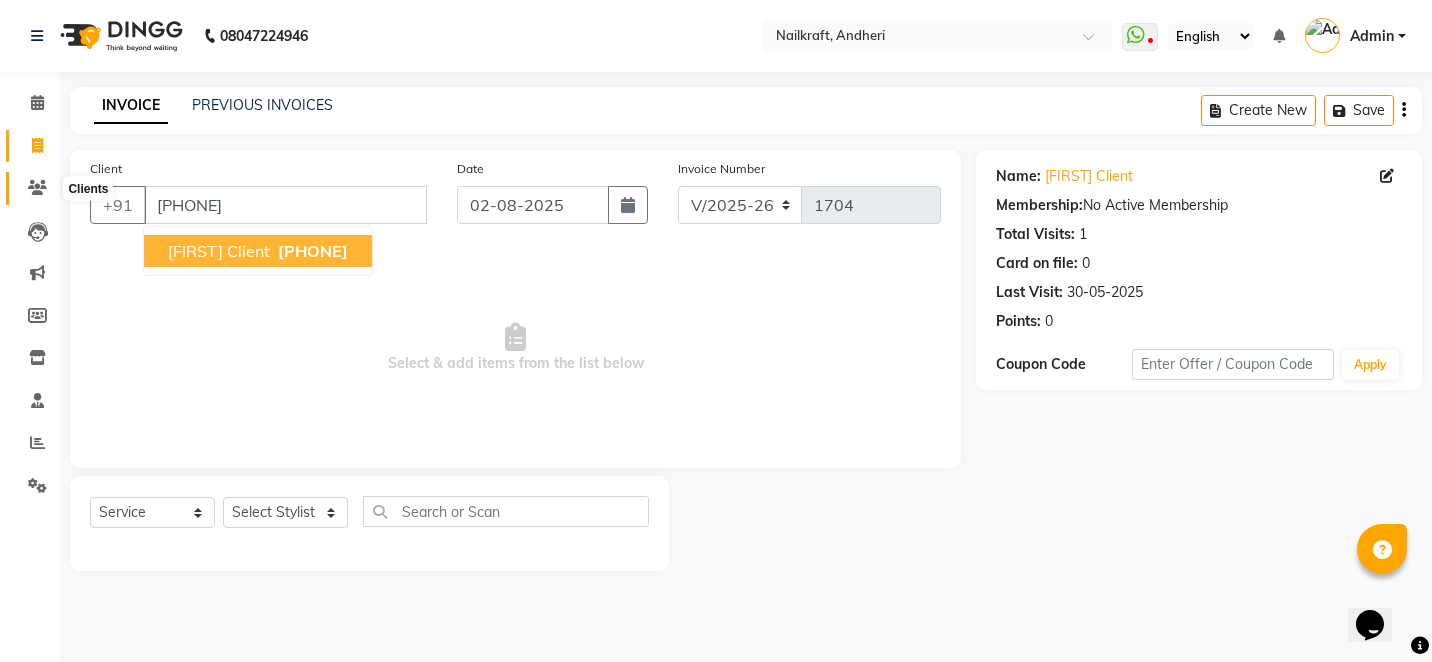 click 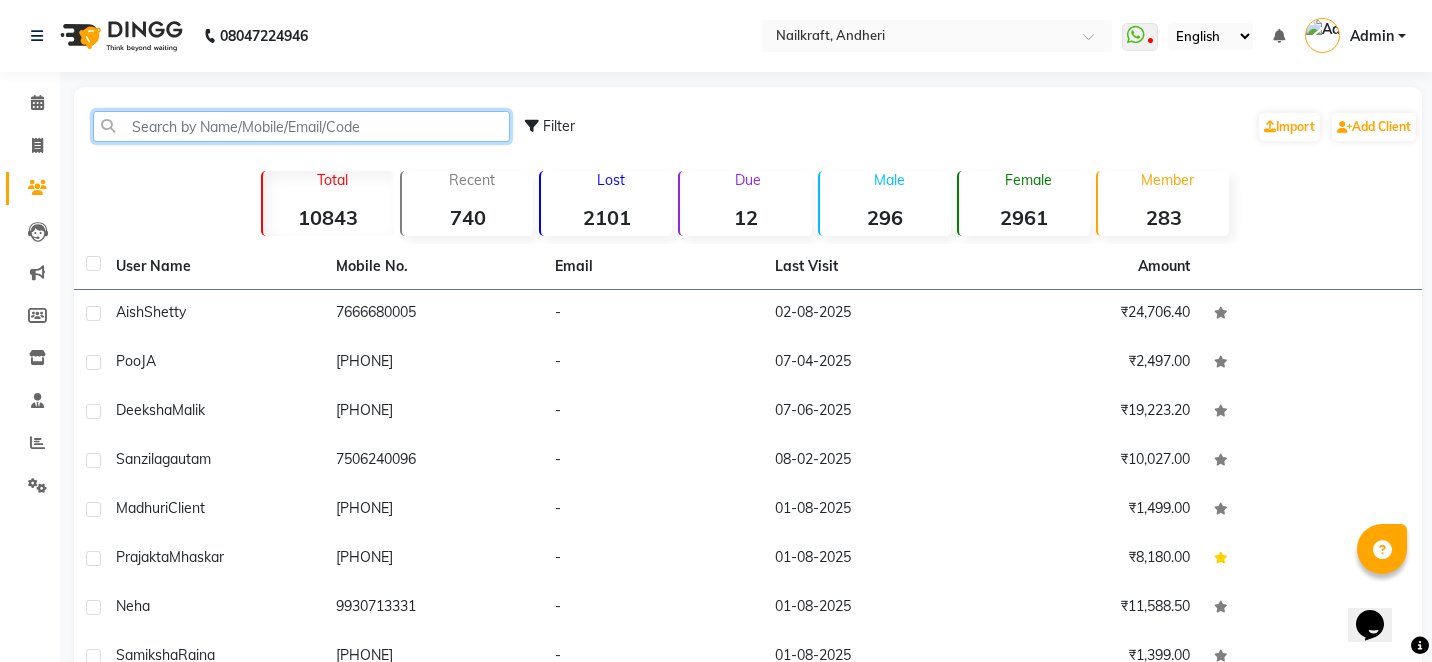 click 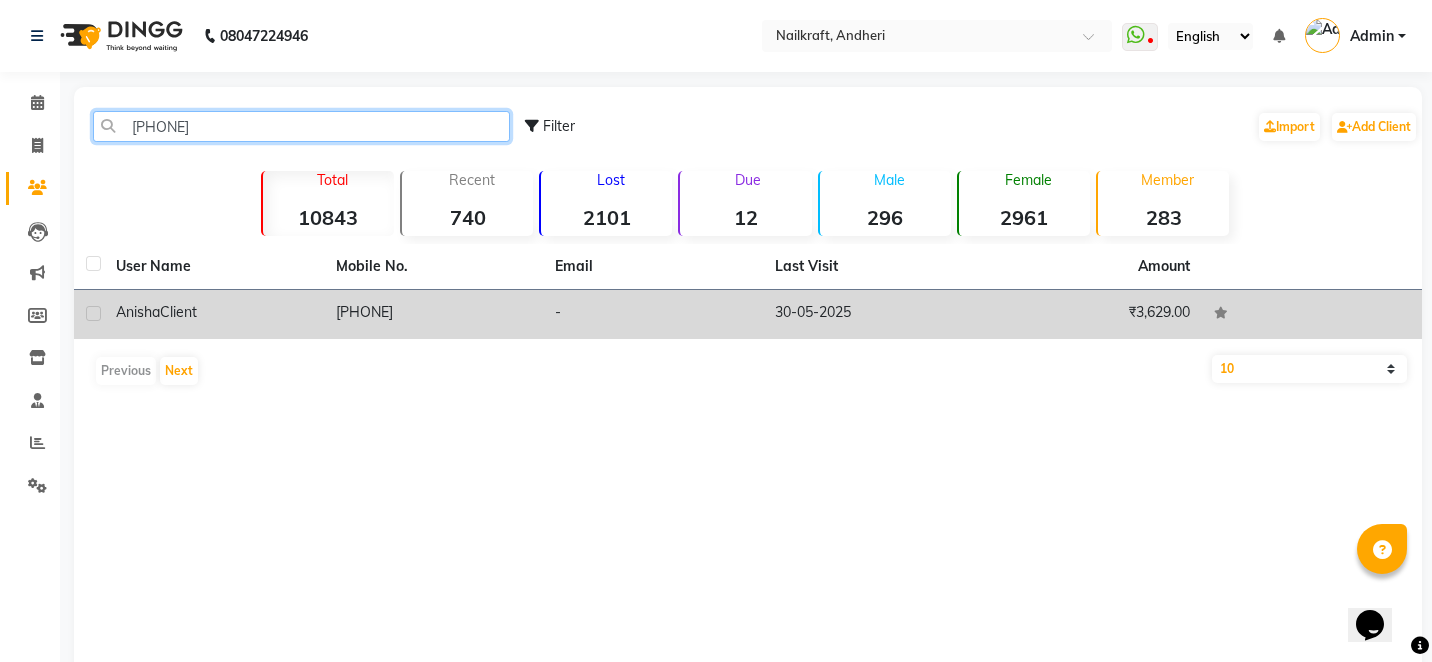 type on "[PHONE]" 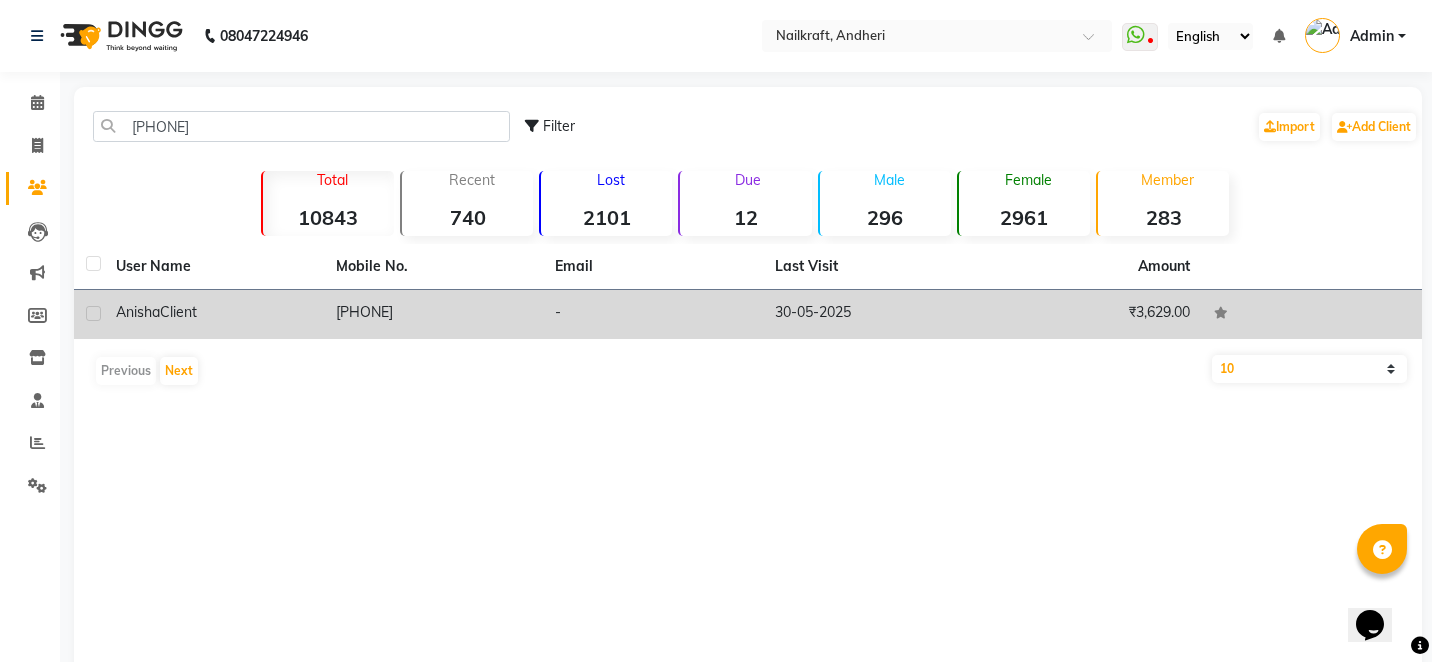click on "[PHONE]" 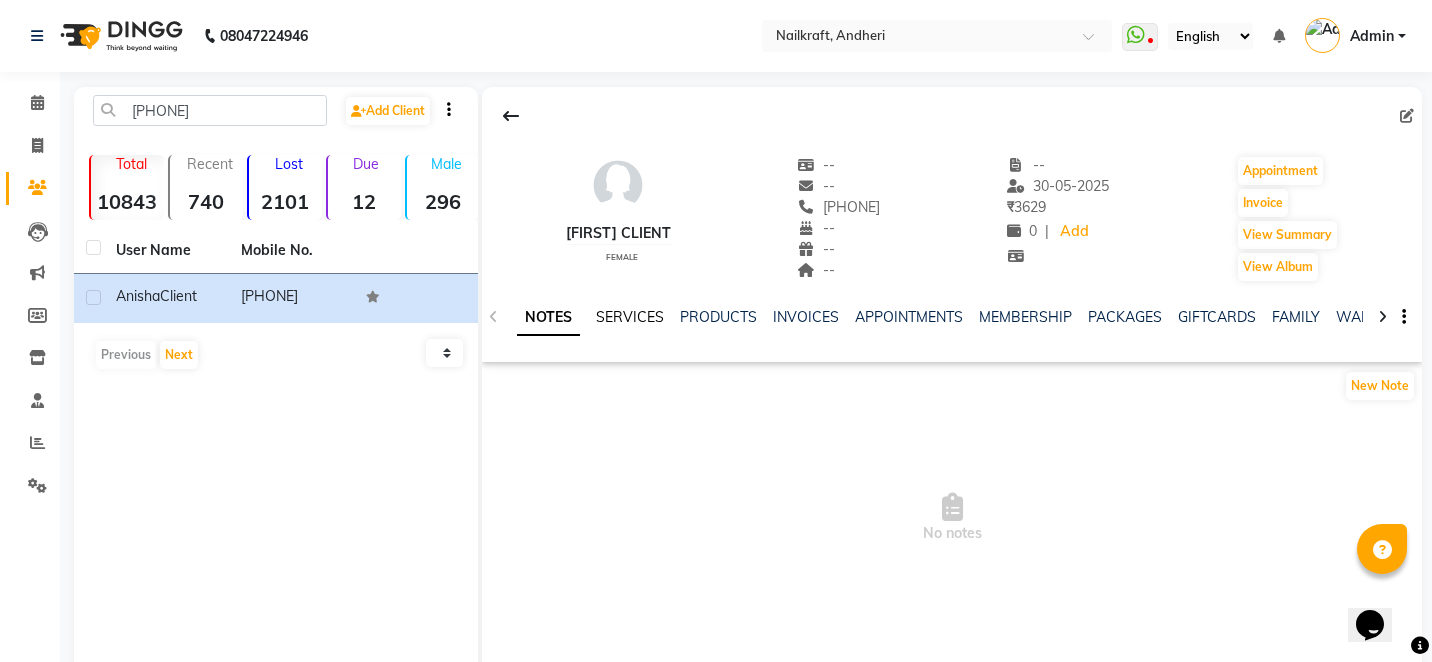 click on "SERVICES" 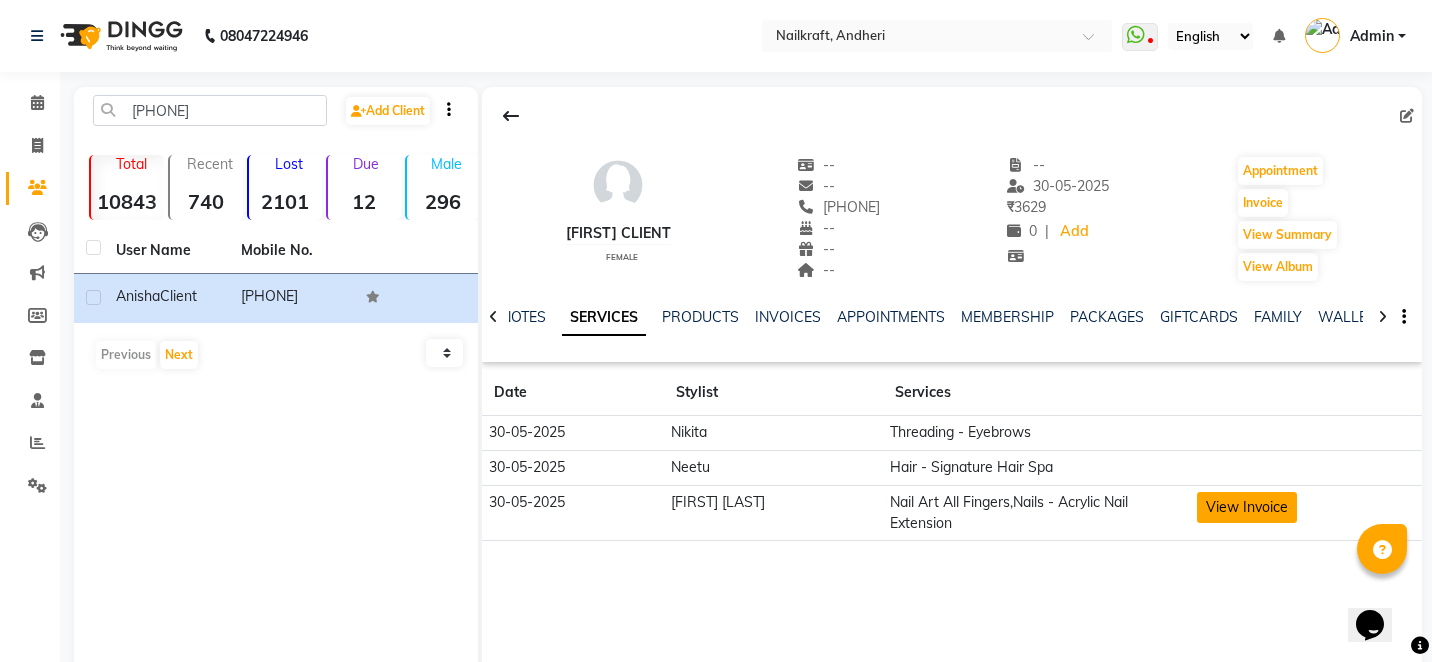 click on "View Invoice" 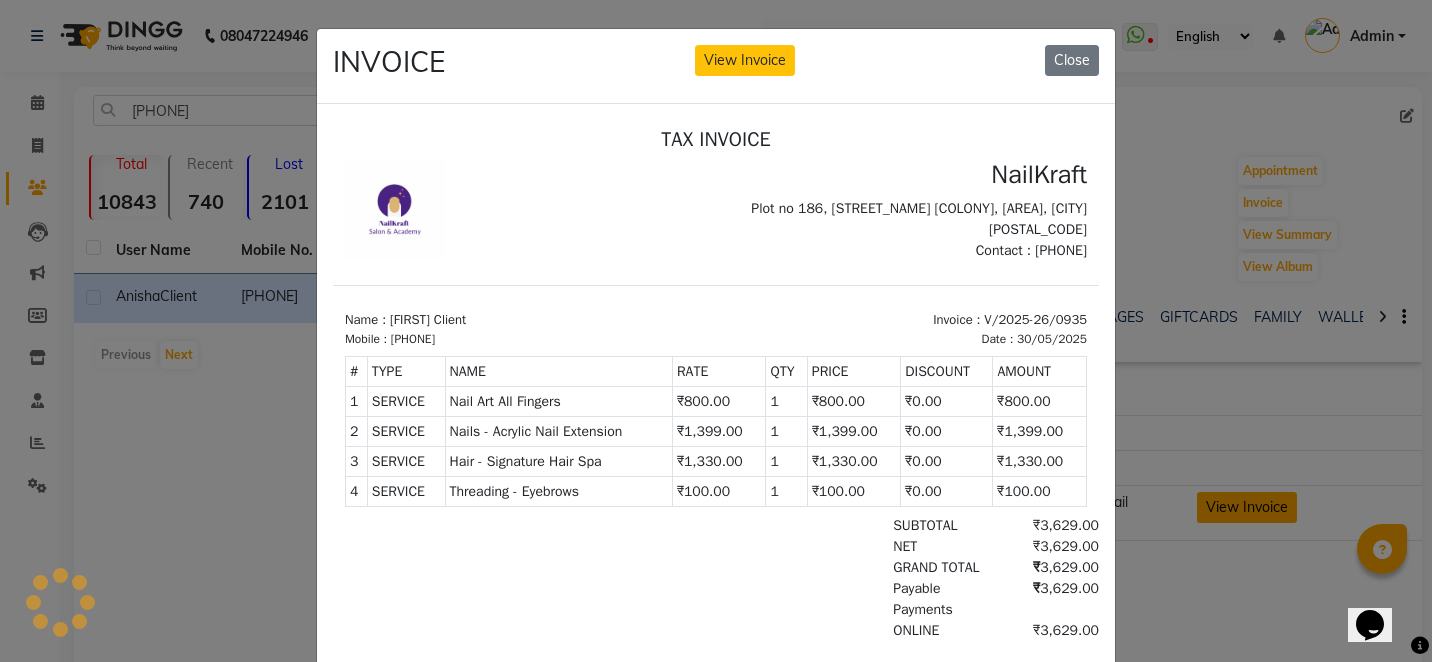 scroll, scrollTop: 0, scrollLeft: 0, axis: both 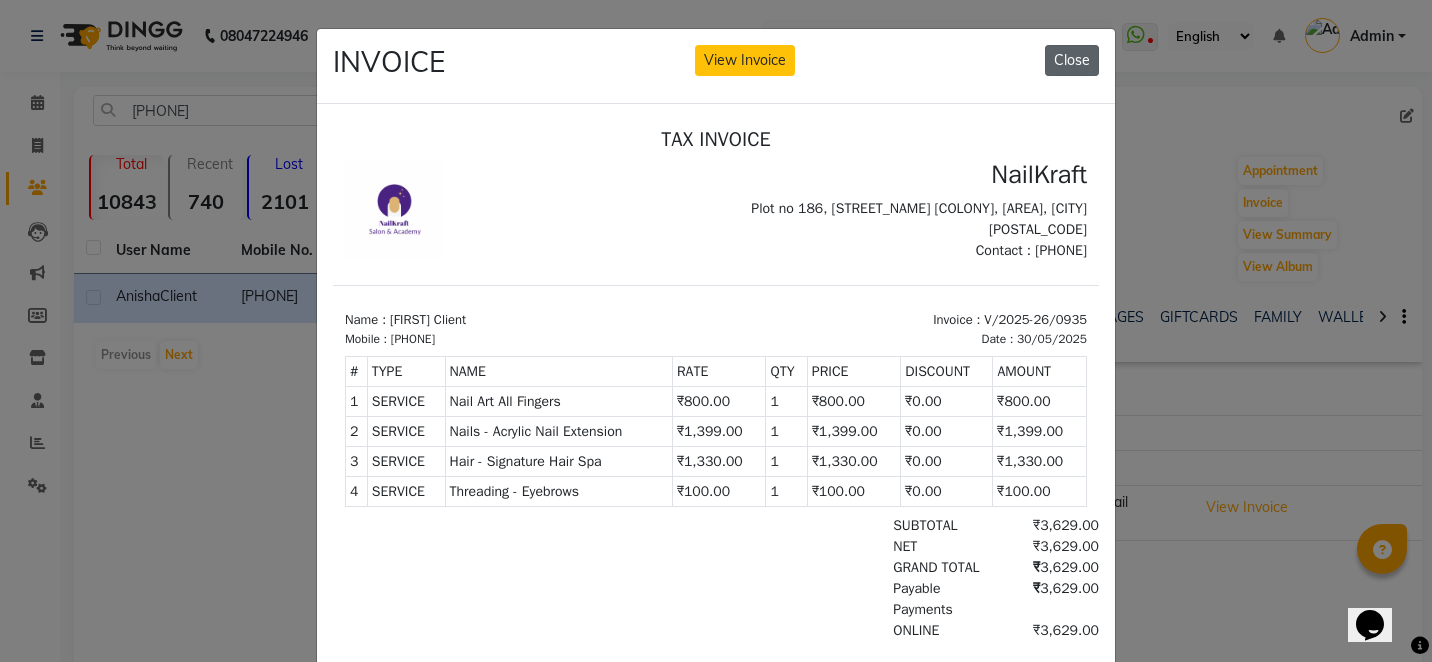 click on "Close" 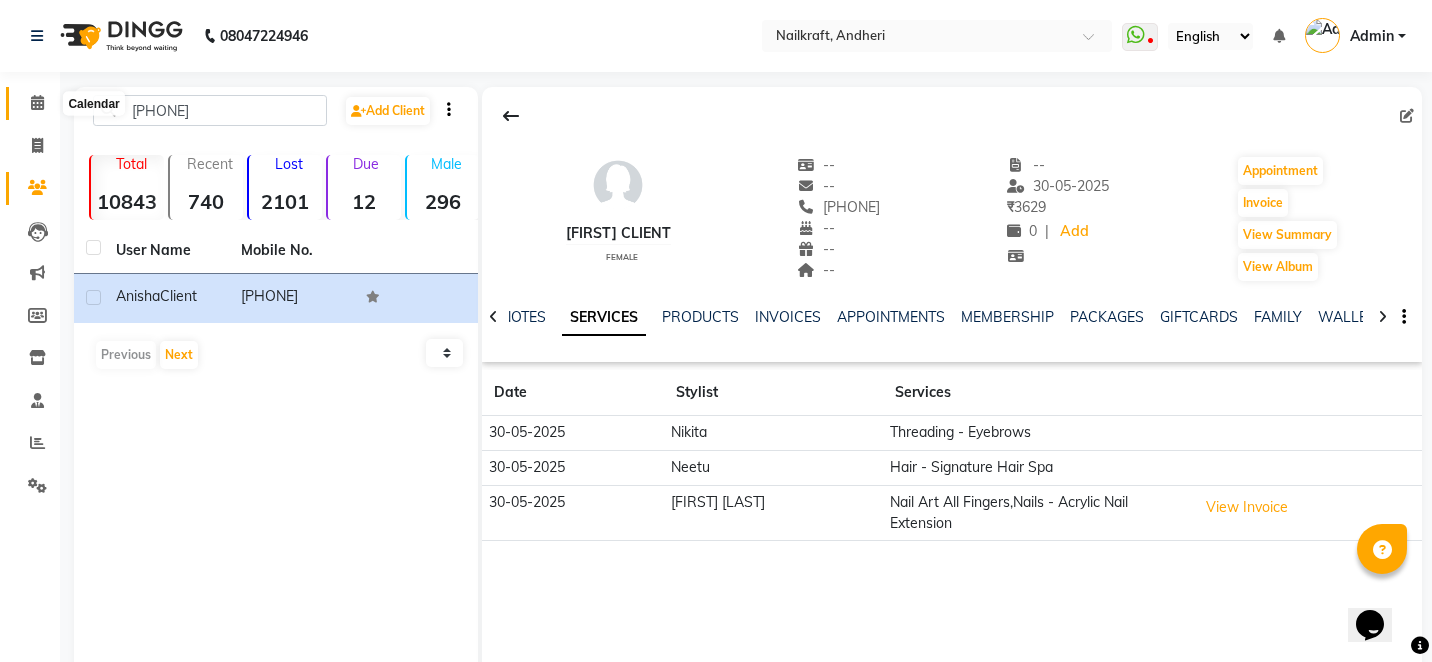 click 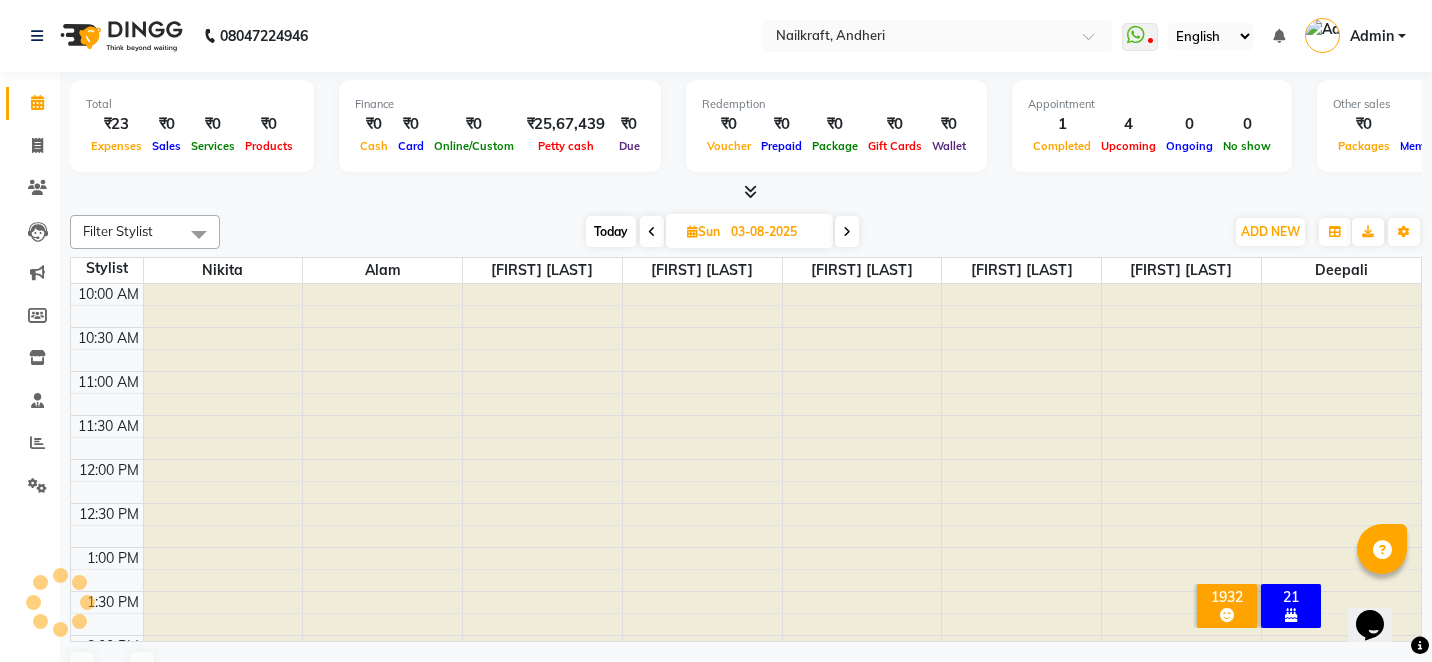 scroll, scrollTop: 0, scrollLeft: 0, axis: both 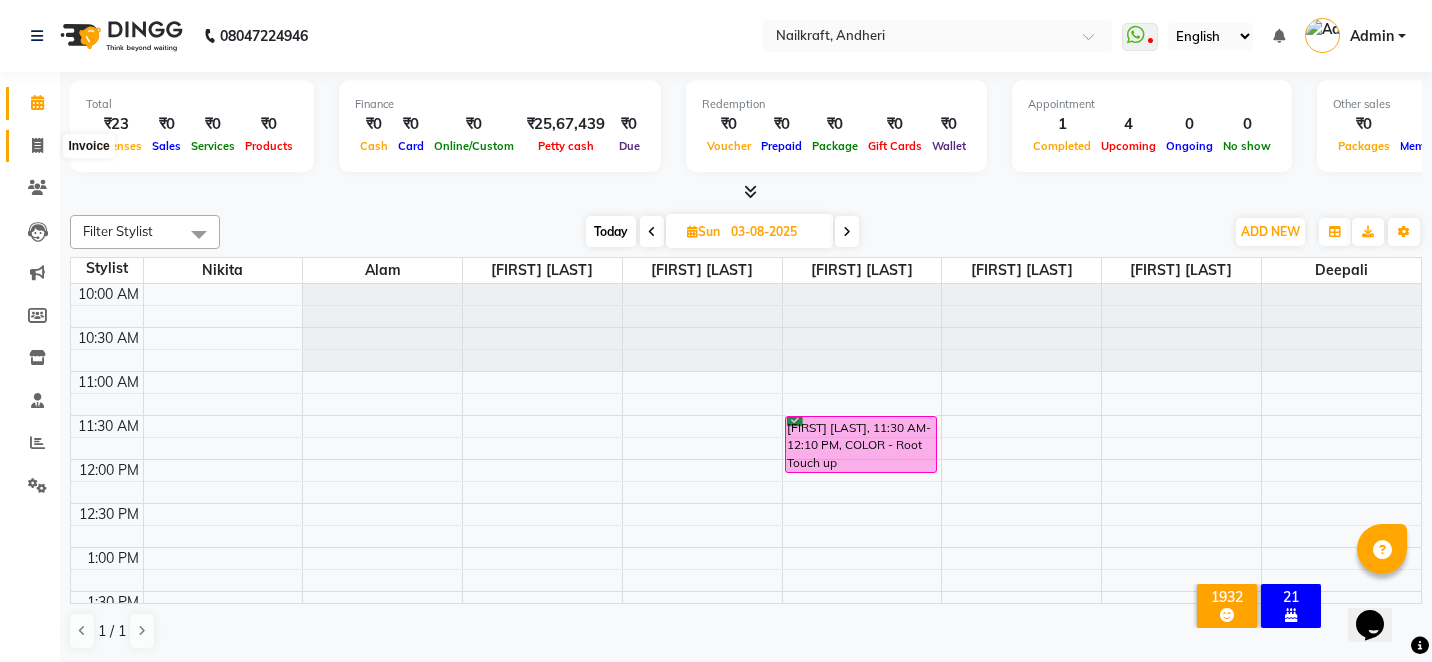 click 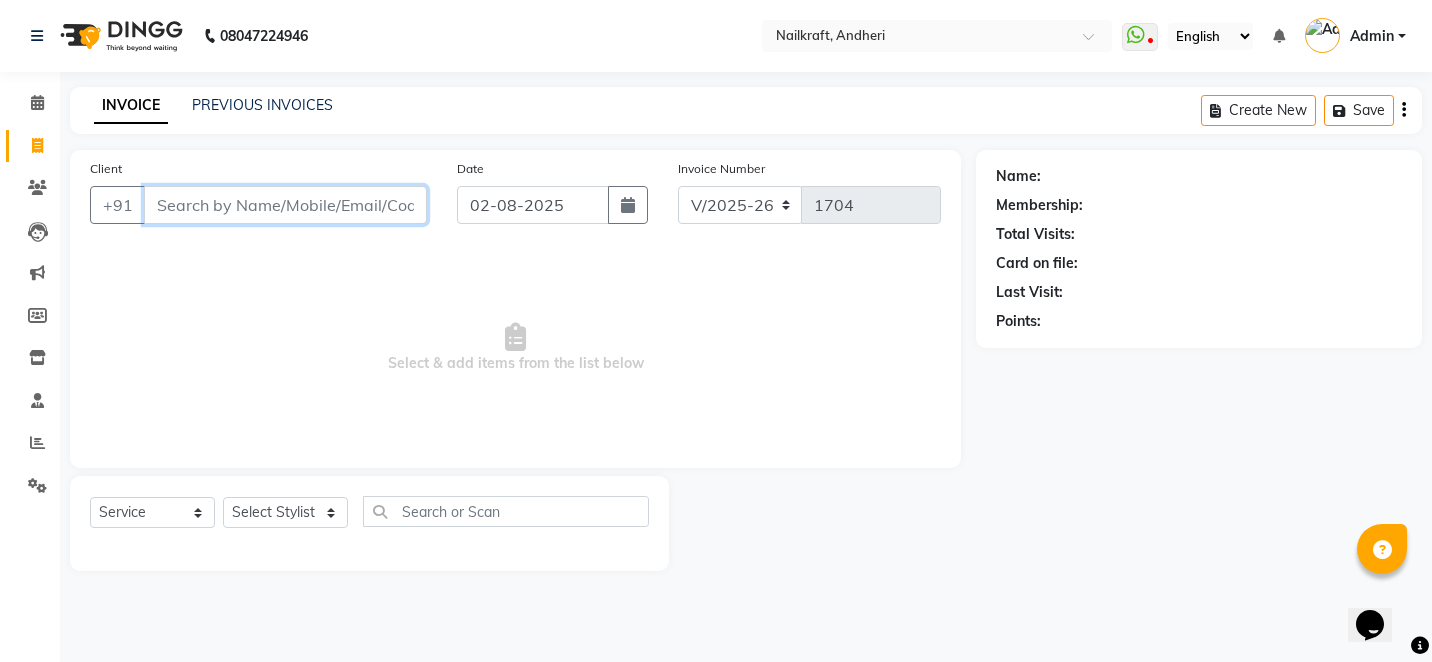 click on "Client" at bounding box center [285, 205] 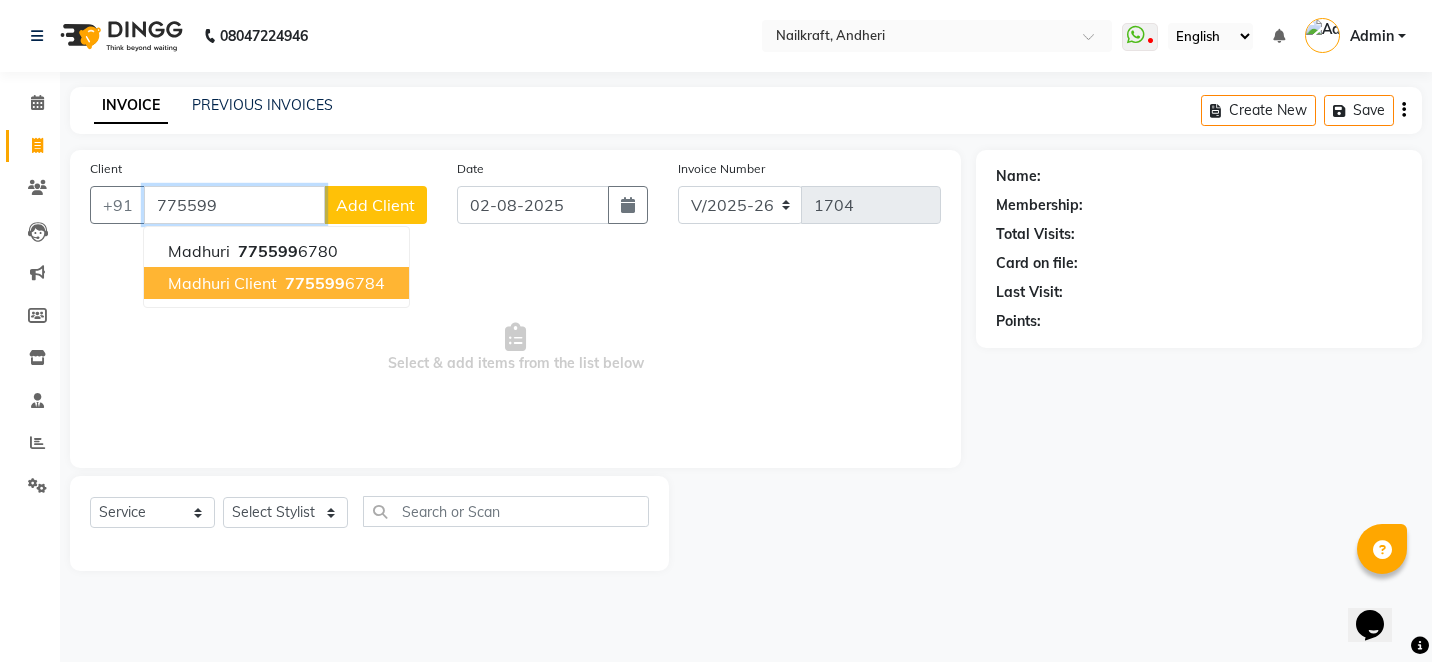 click on "Madhuri Client [PHONE]" at bounding box center (276, 283) 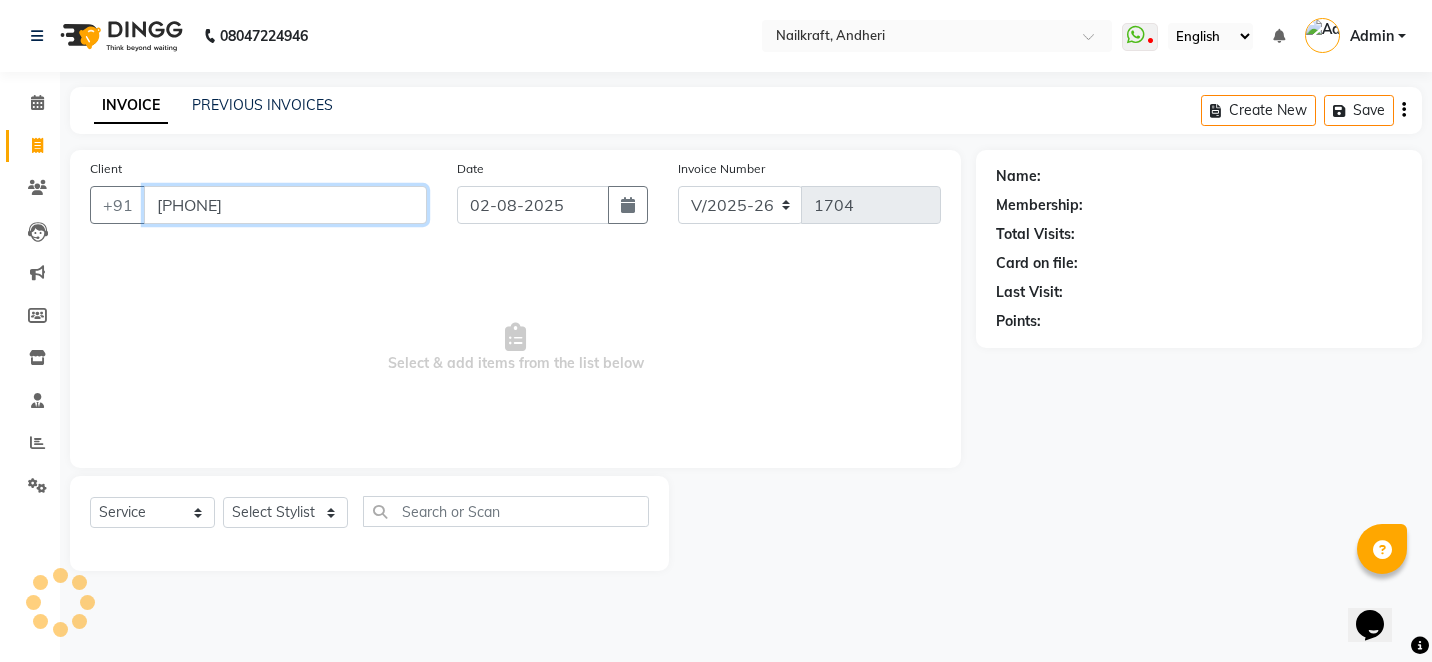 type on "[PHONE]" 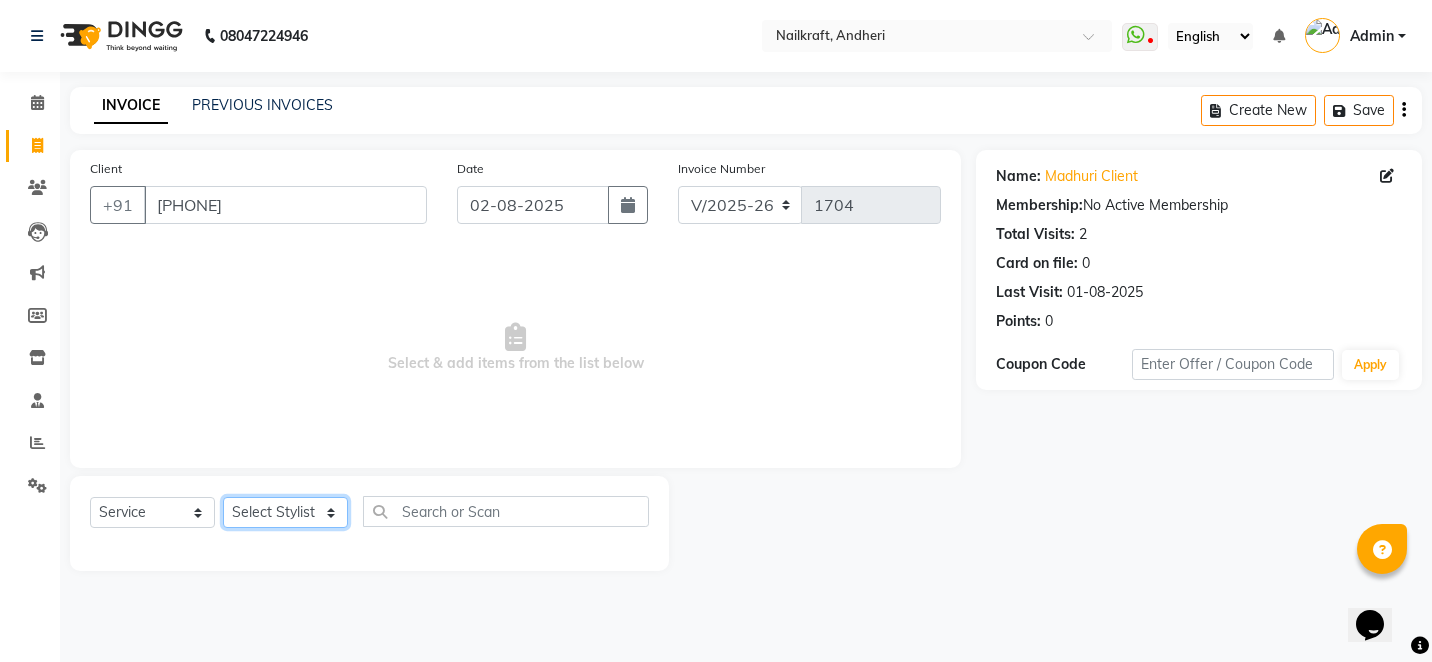 click on "Select Stylist Alam Arshad shaikh Deepali Deepu Chatry NailKraft Nikita NITA  CHAHAL  Sneha Balu Ichake Vaishali Vinod Yadav" 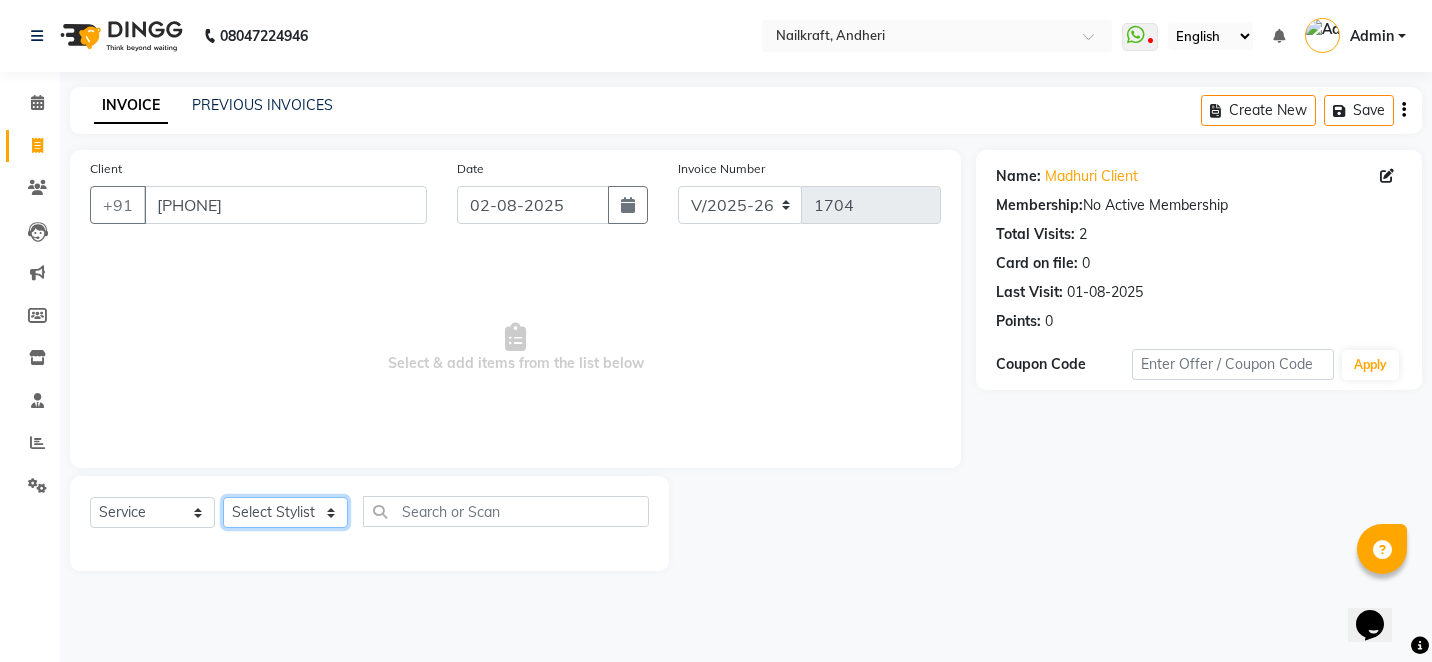 select on "76415" 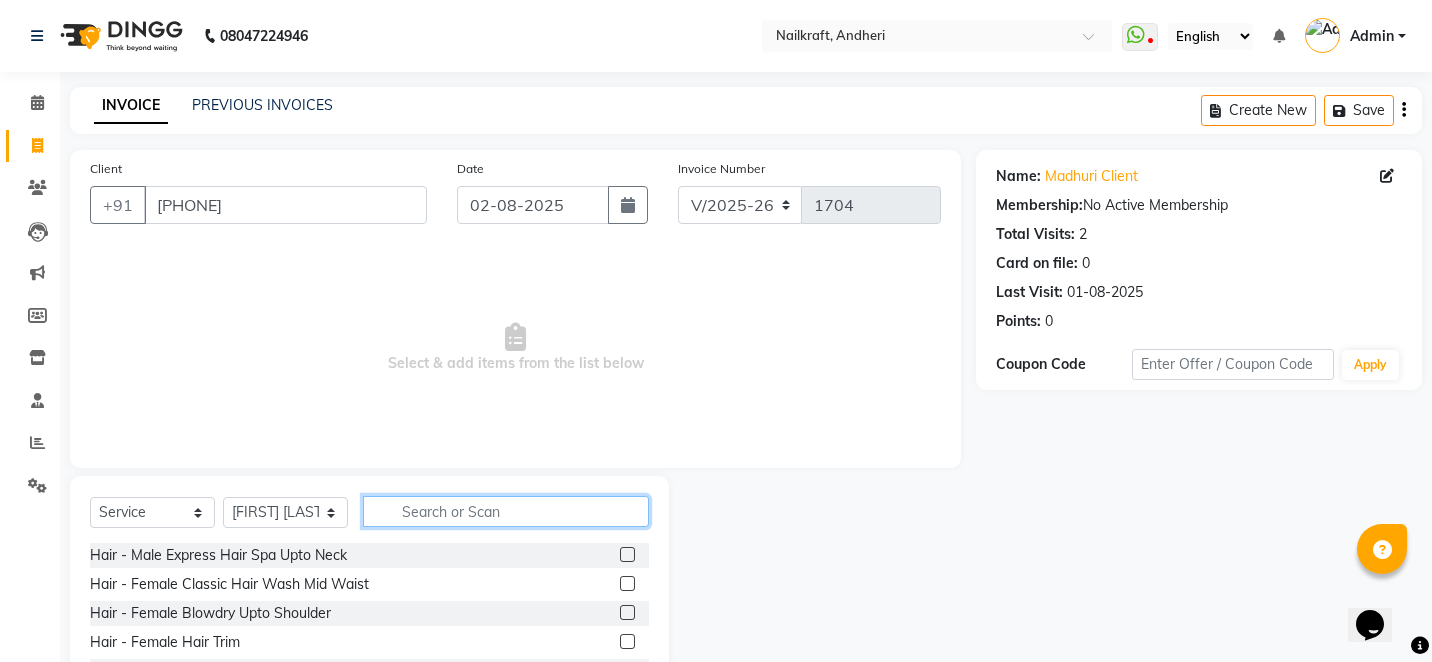 click 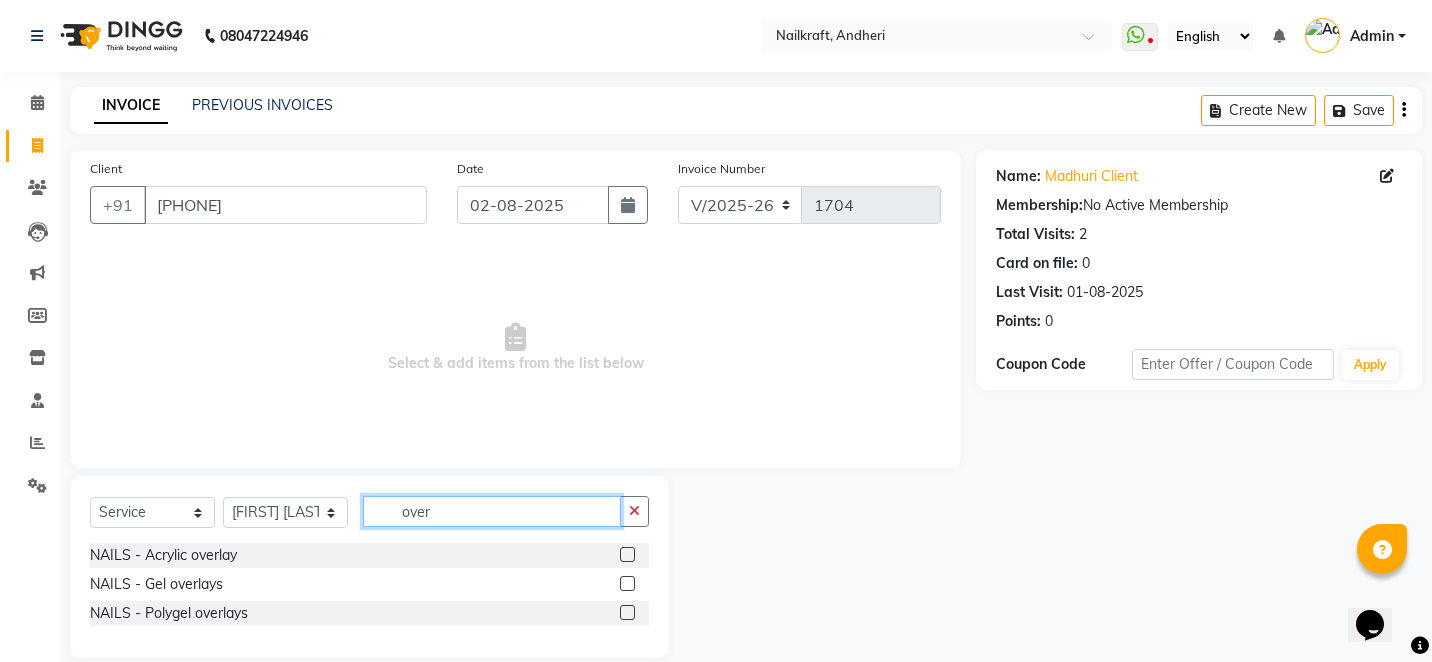 type on "over" 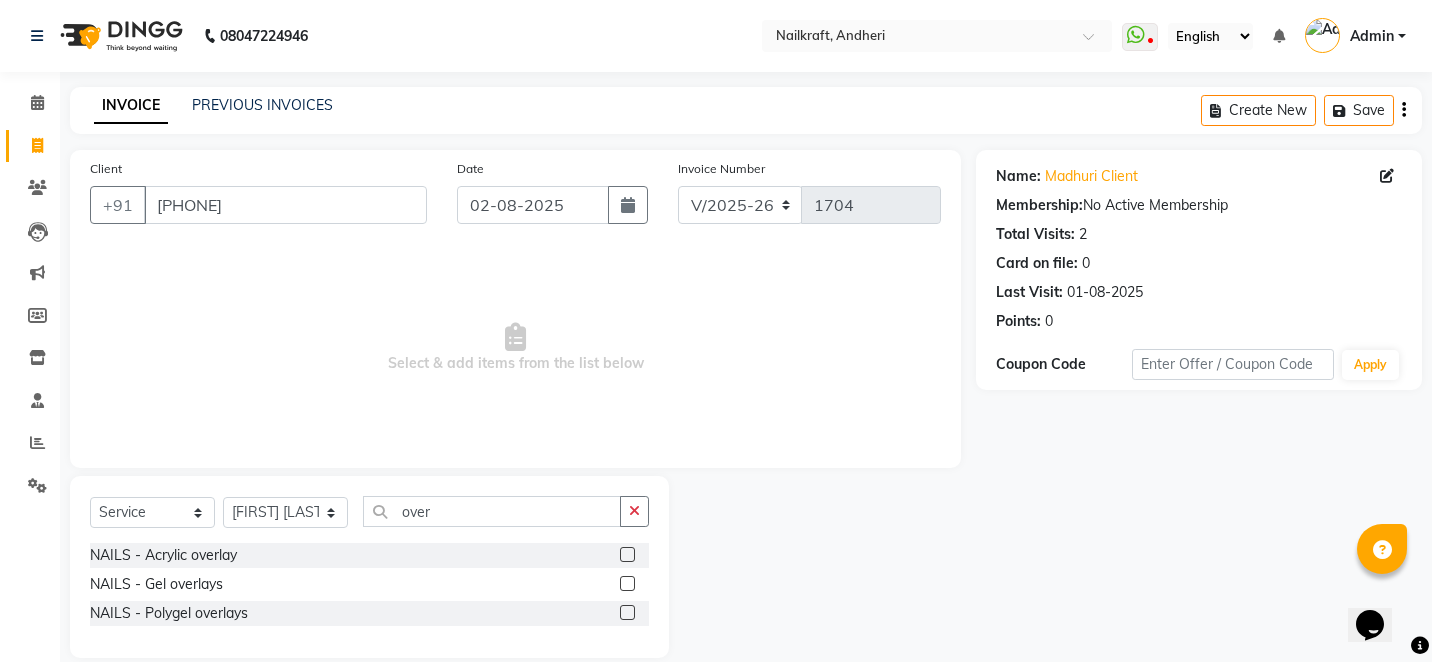 click 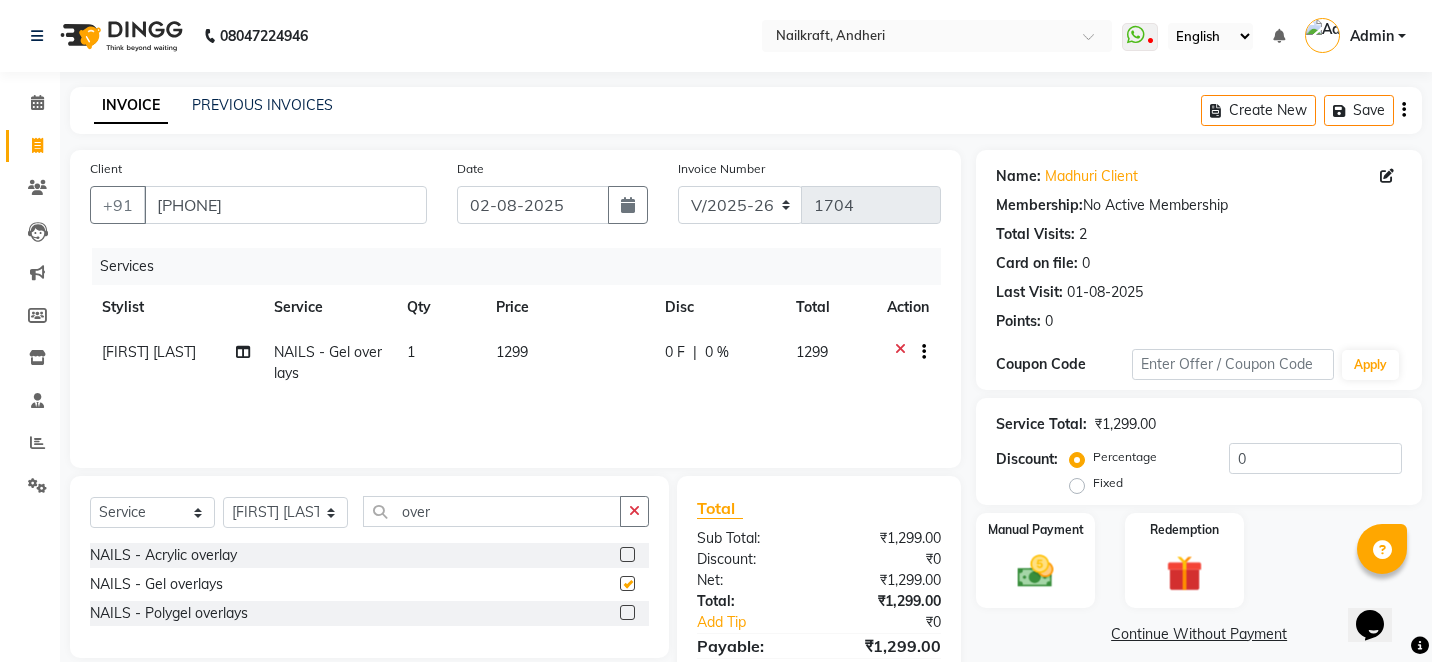 checkbox on "false" 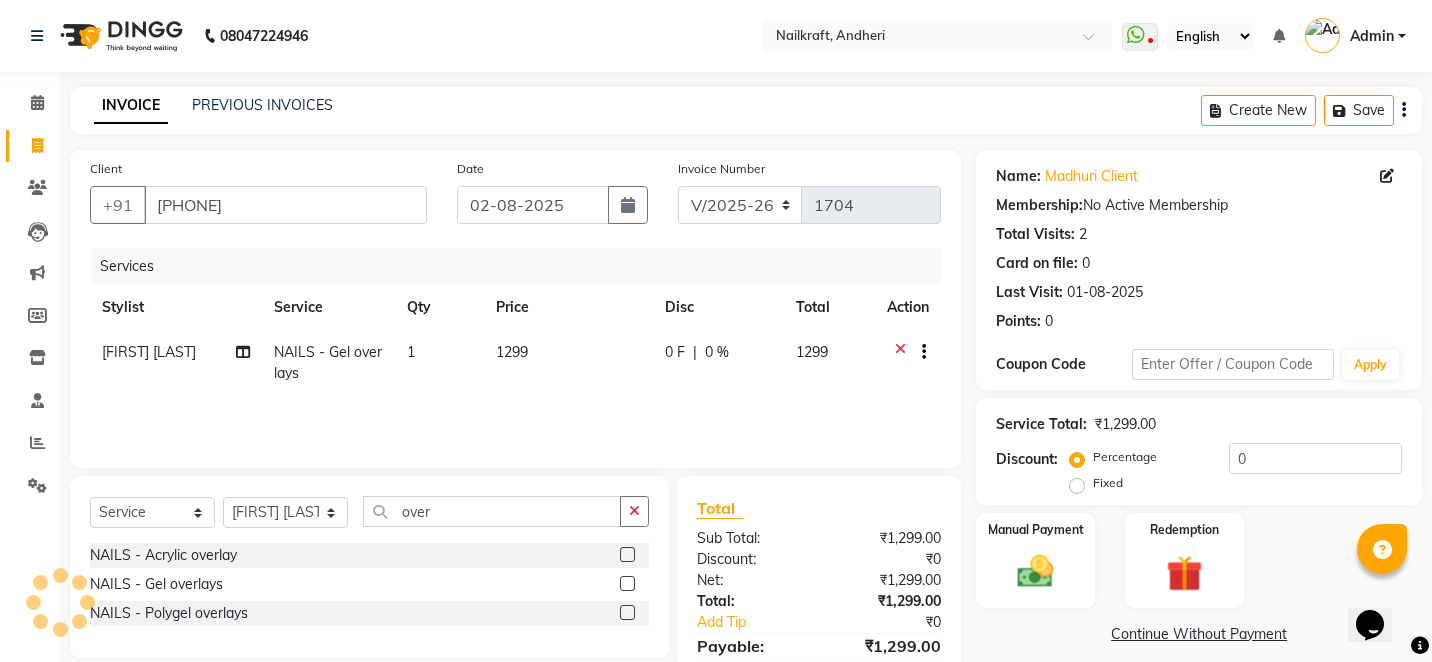 drag, startPoint x: 567, startPoint y: 312, endPoint x: 567, endPoint y: 329, distance: 17 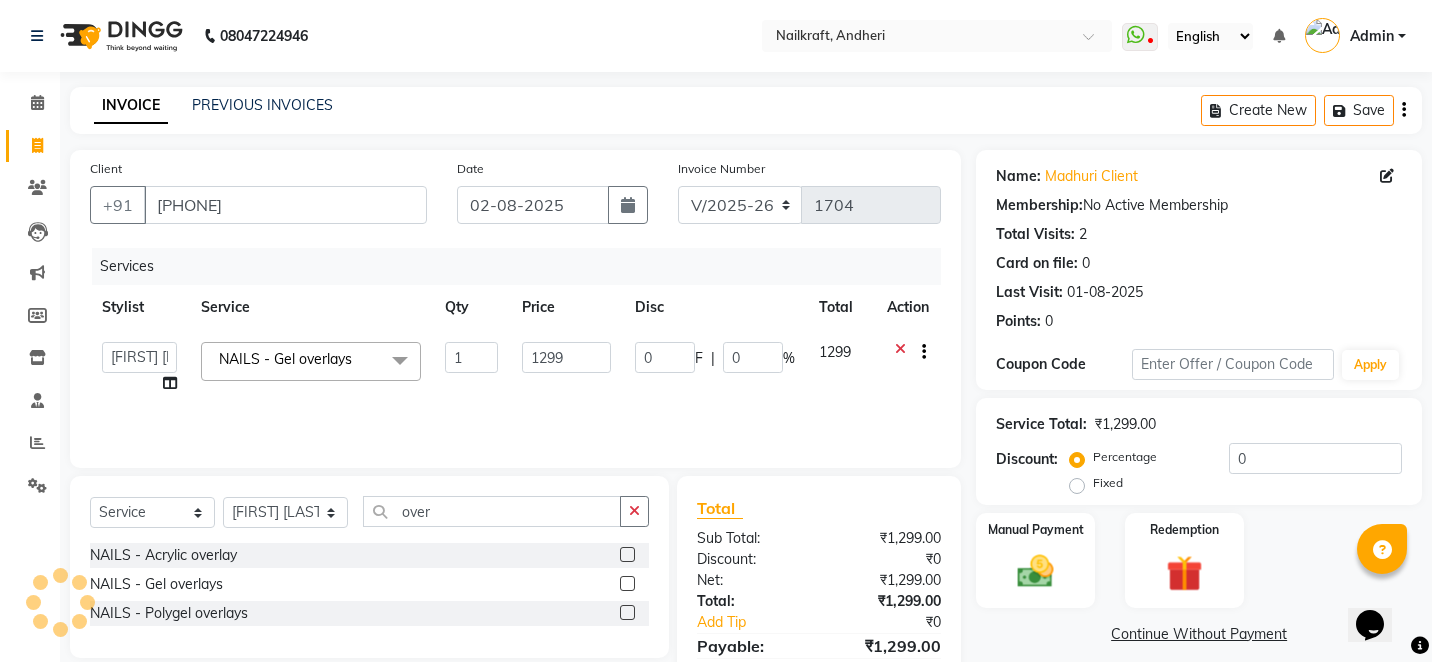click on "1299" 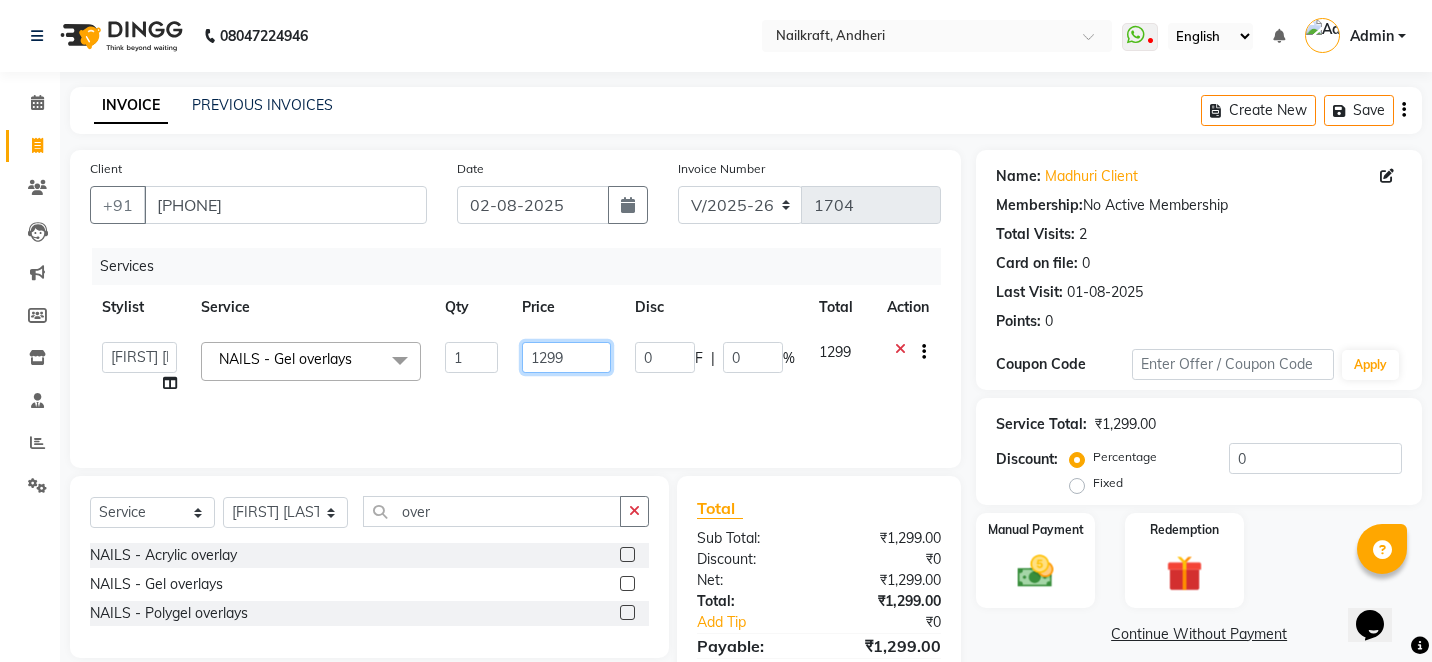 click on "1299" 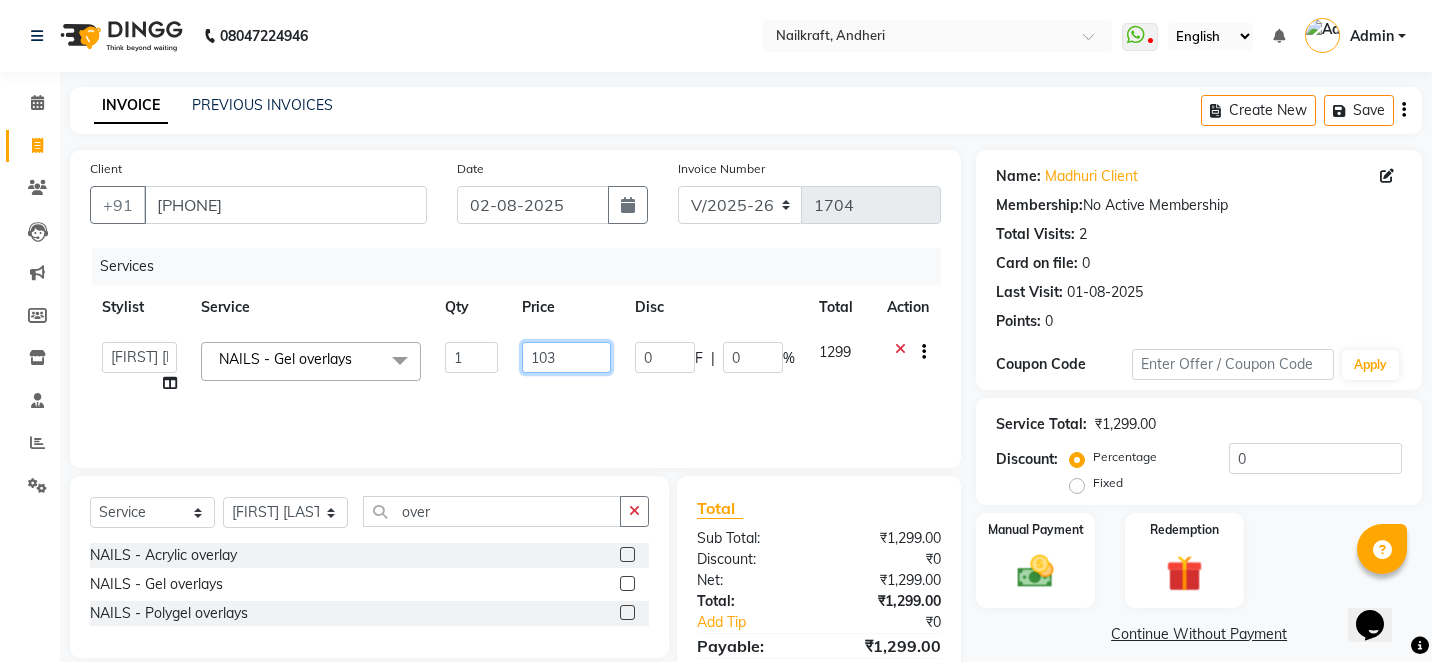 type on "1039" 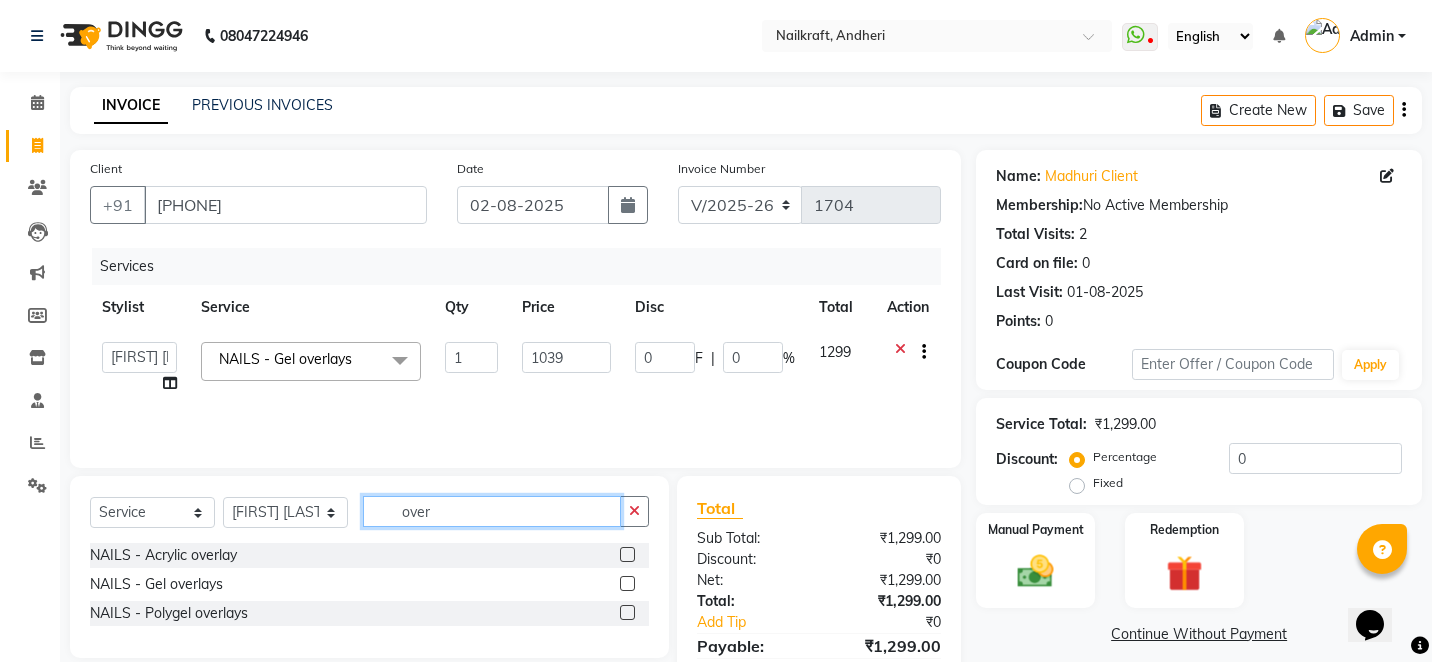 click on "over" 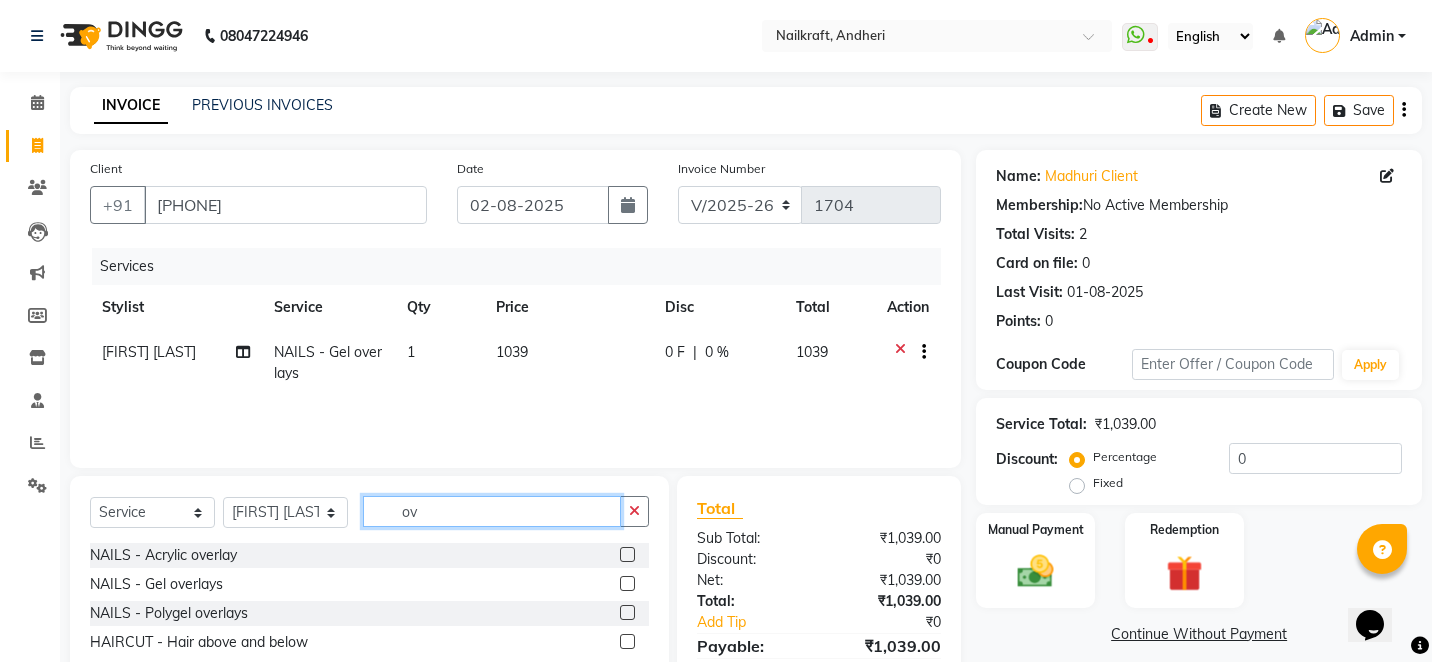 type on "o" 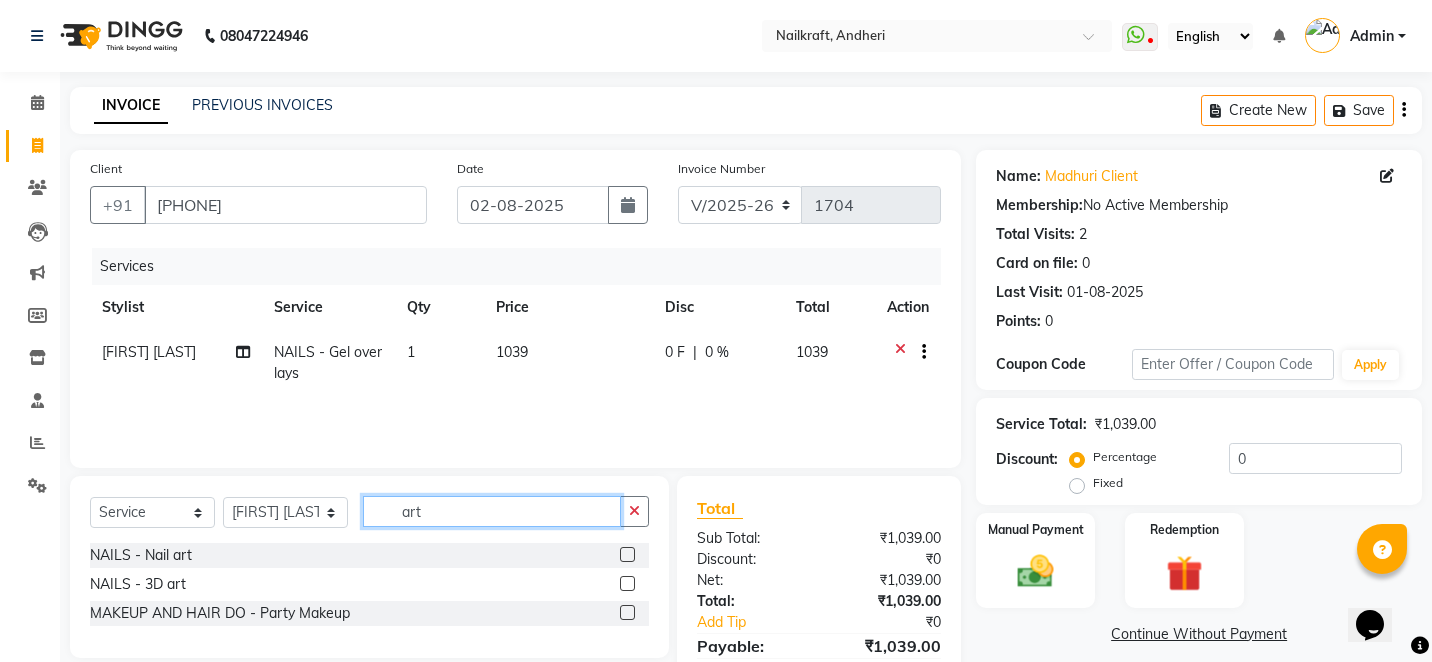 type on "art" 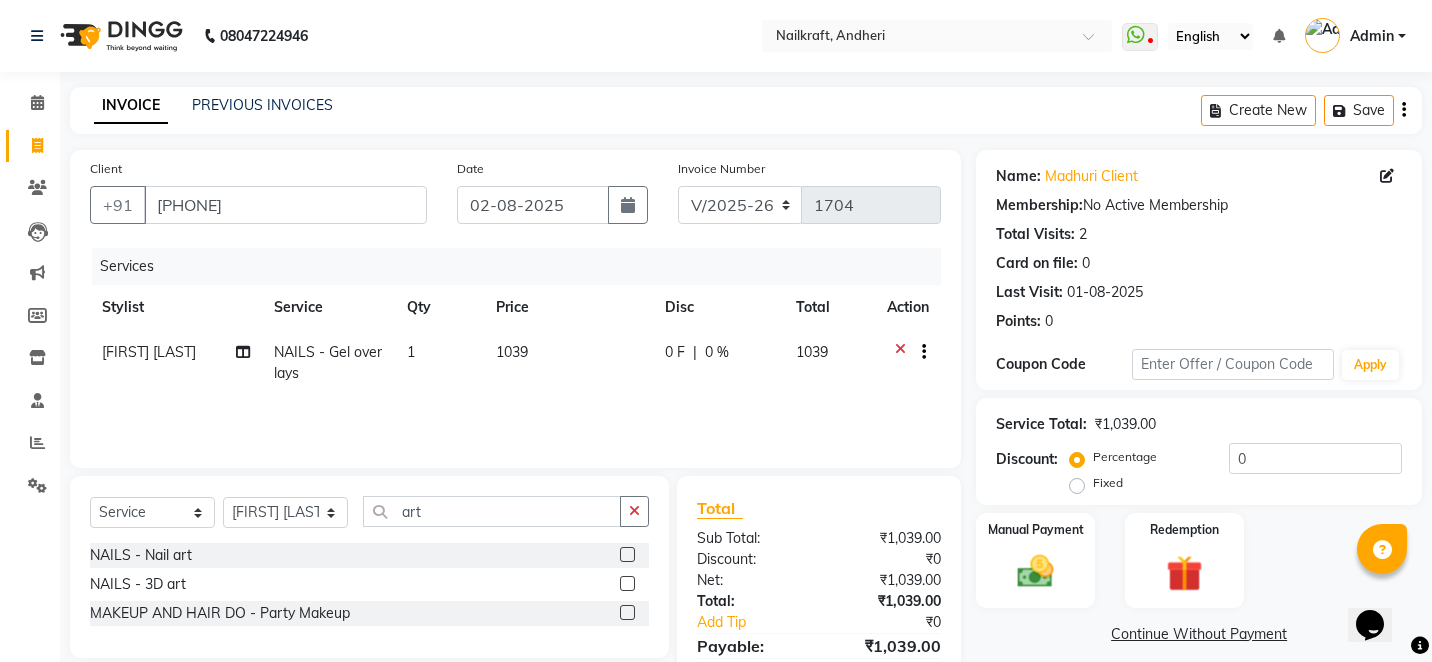 click 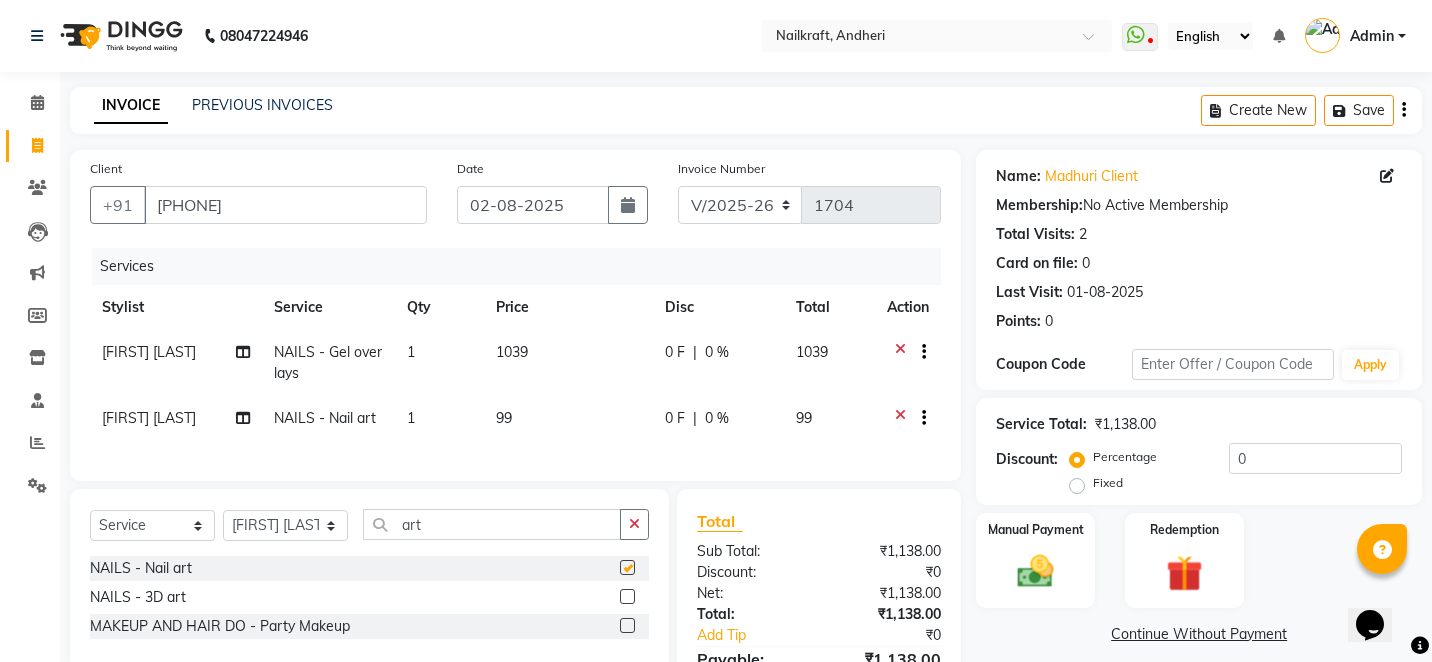 checkbox on "false" 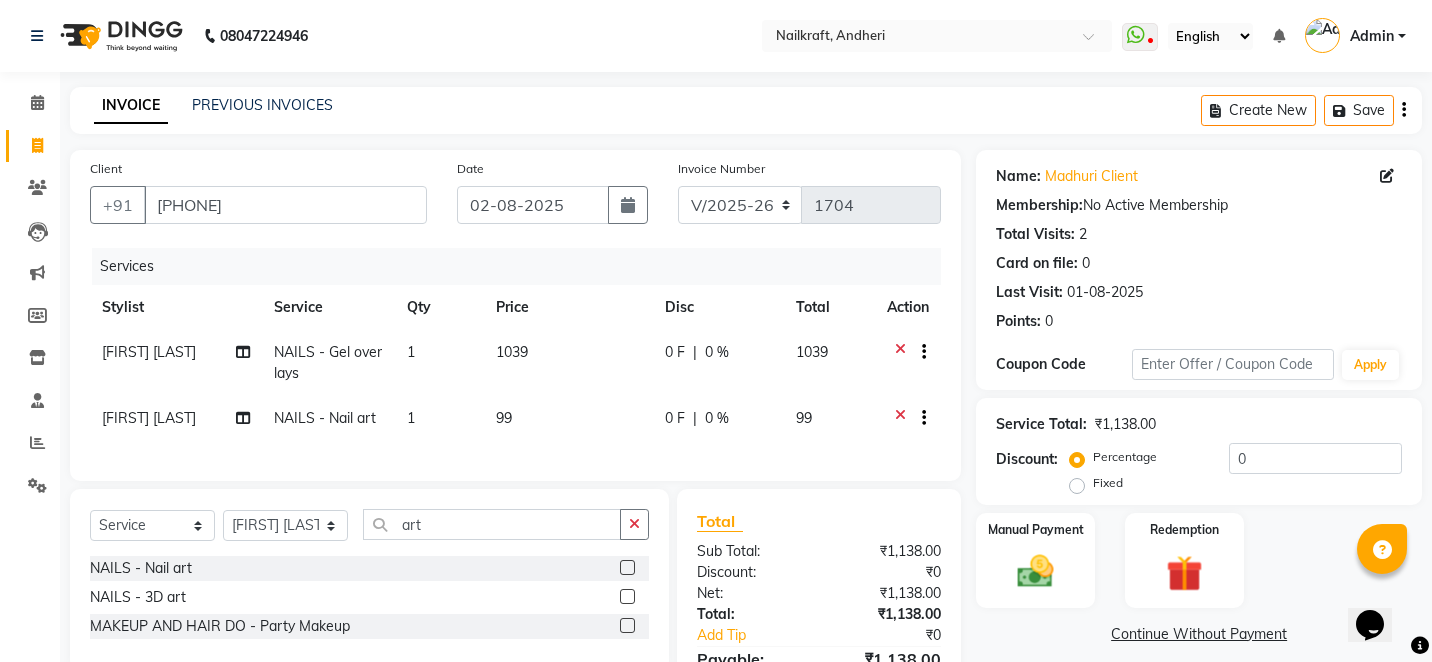 click on "99" 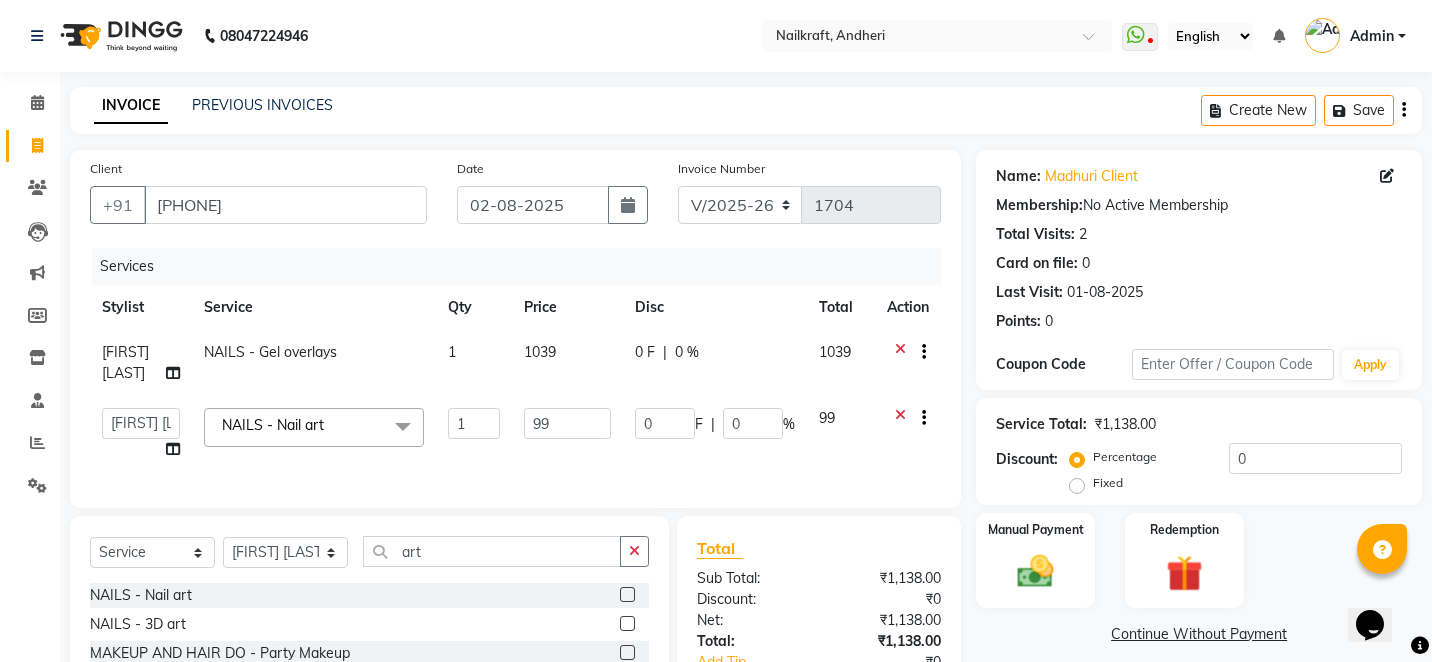 type on "9" 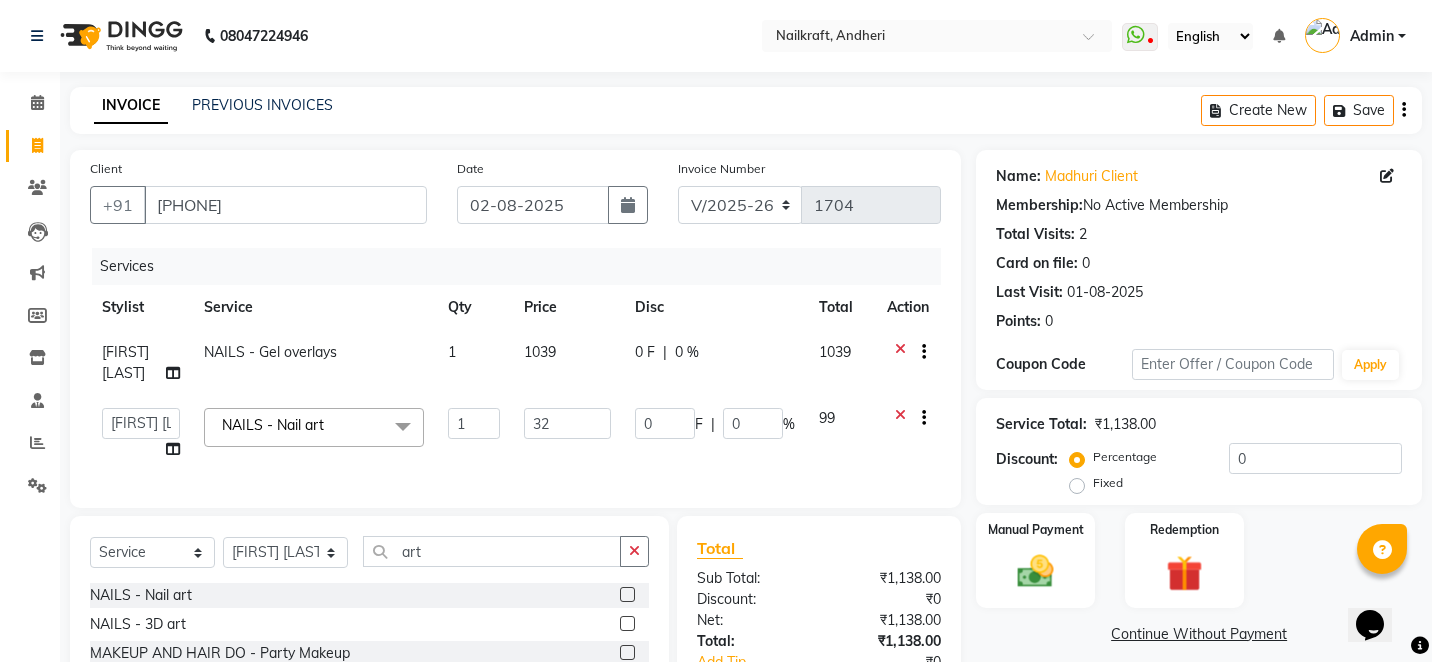 type on "320" 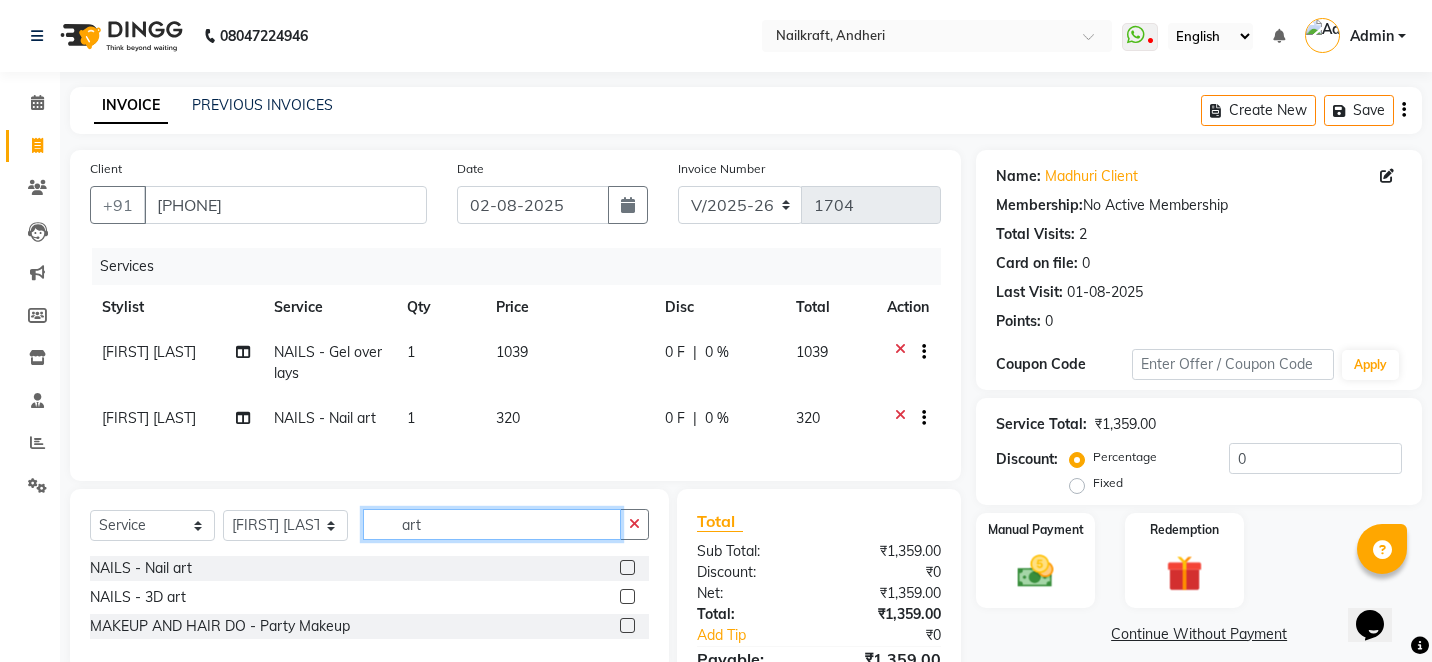 click on "Select Service Product Membership Package Voucher Prepaid Gift Card Select Stylist Alam Arshad shaikh Deepali Deepu Chatry NailKraft Nikita [FIRST] [LAST] Sneha Balu Ichake Vaishali Vinod Yadav art" 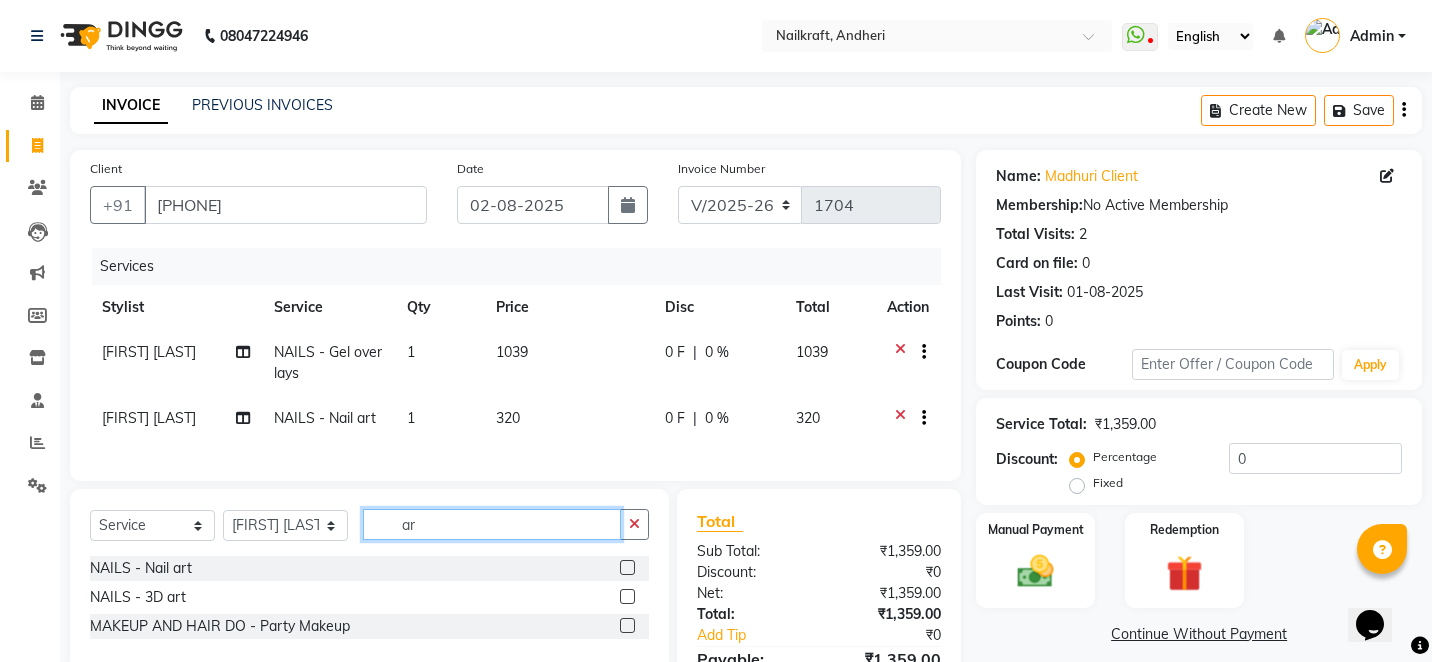 type on "a" 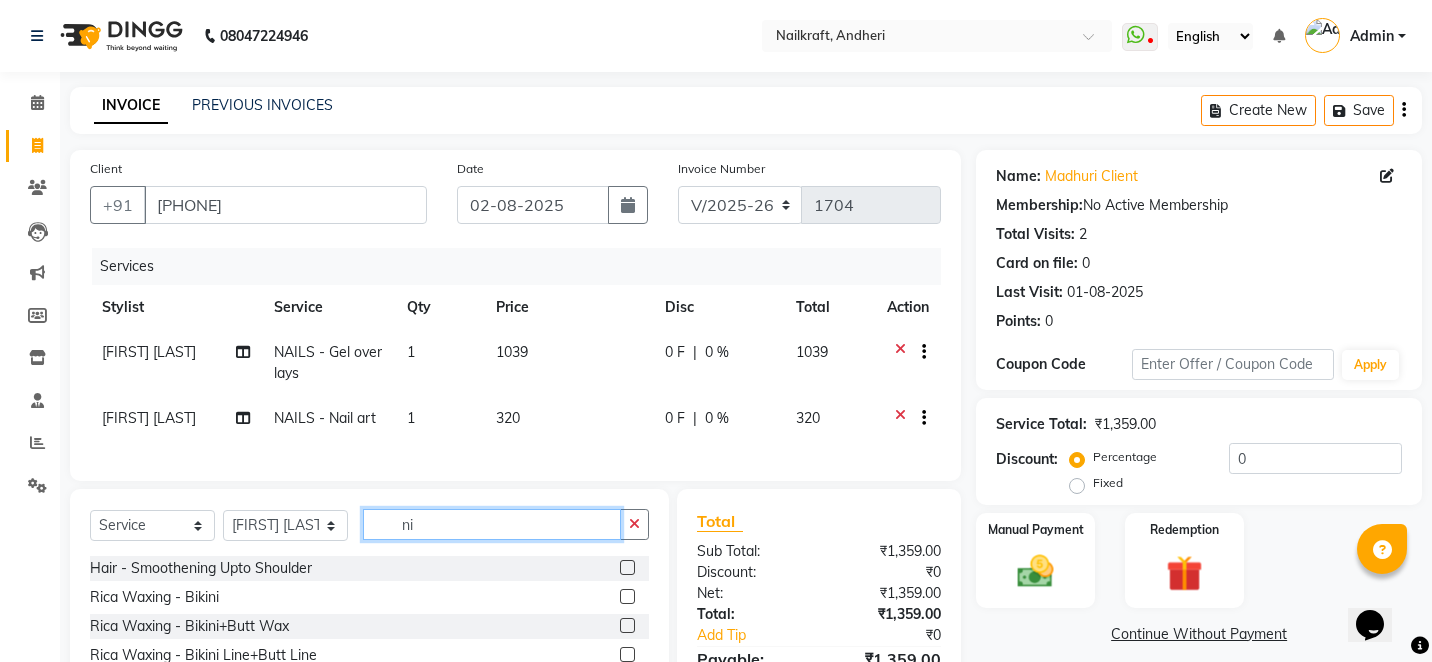 type on "n" 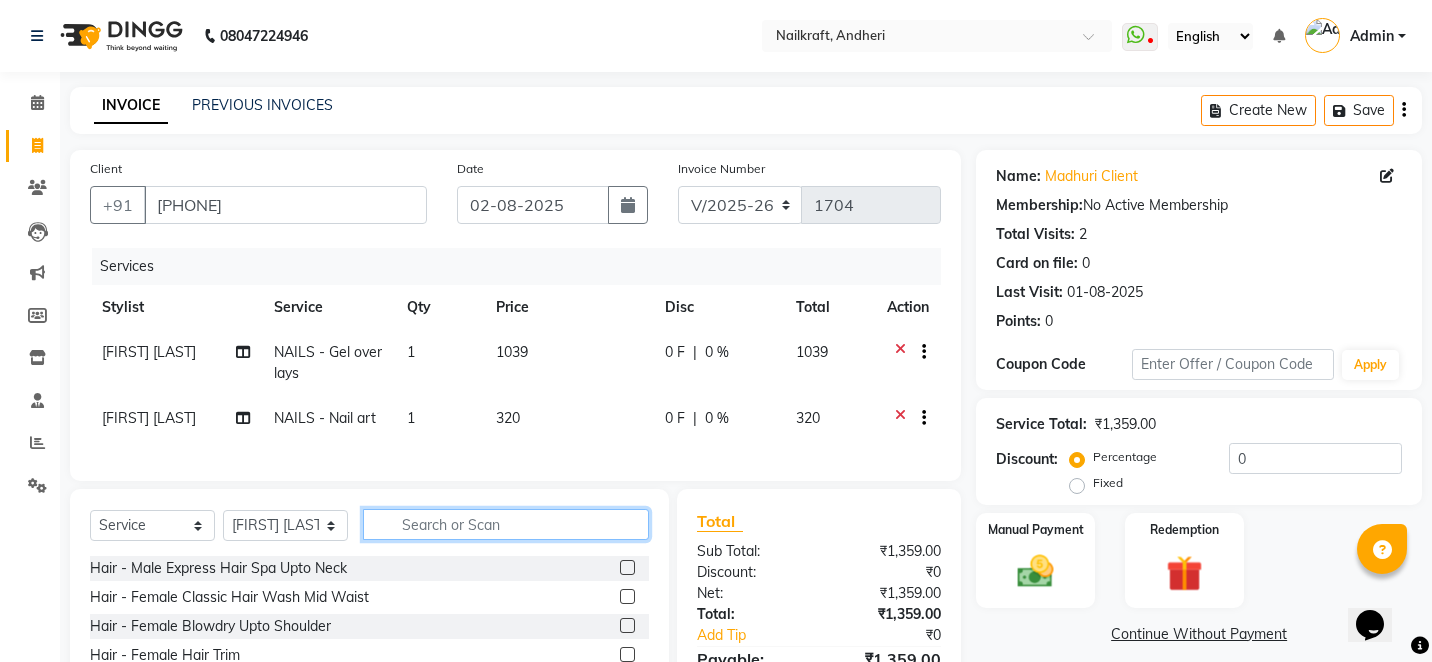 type 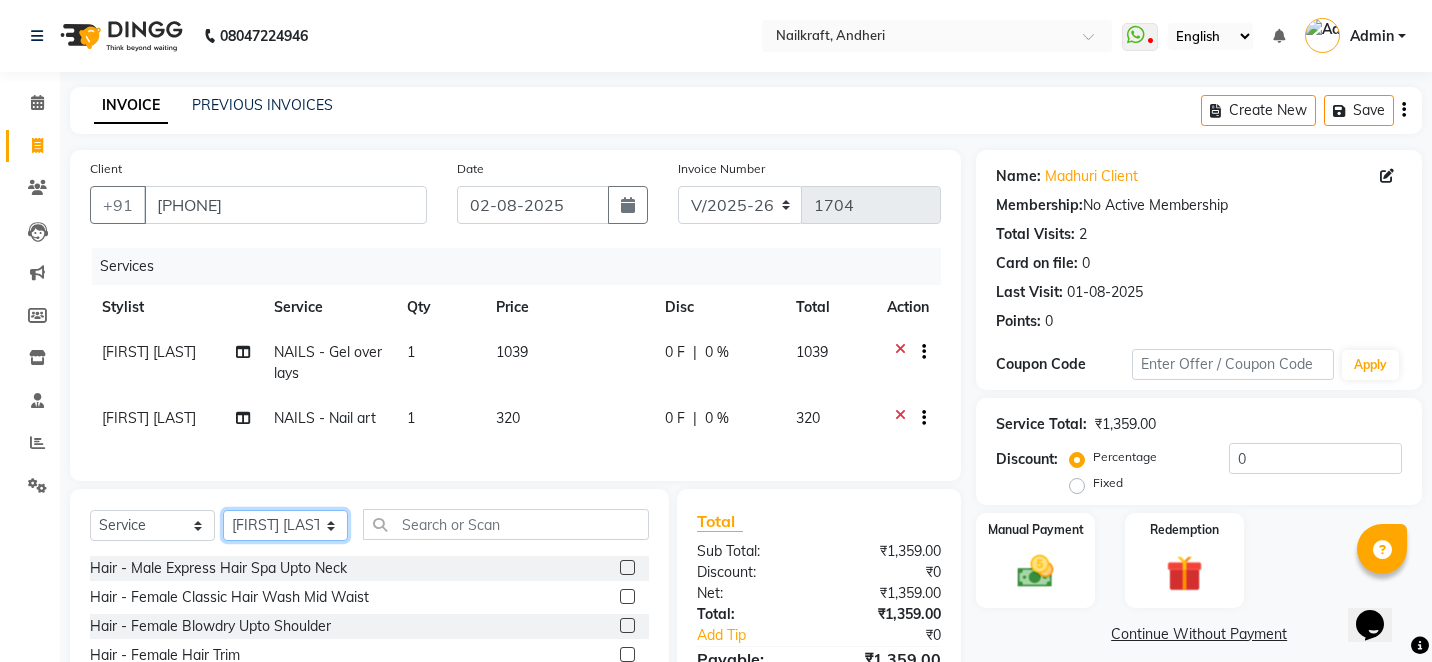 click on "Select Stylist Alam Arshad shaikh Deepali Deepu Chatry NailKraft Nikita NITA  CHAHAL  Sneha Balu Ichake Vaishali Vinod Yadav" 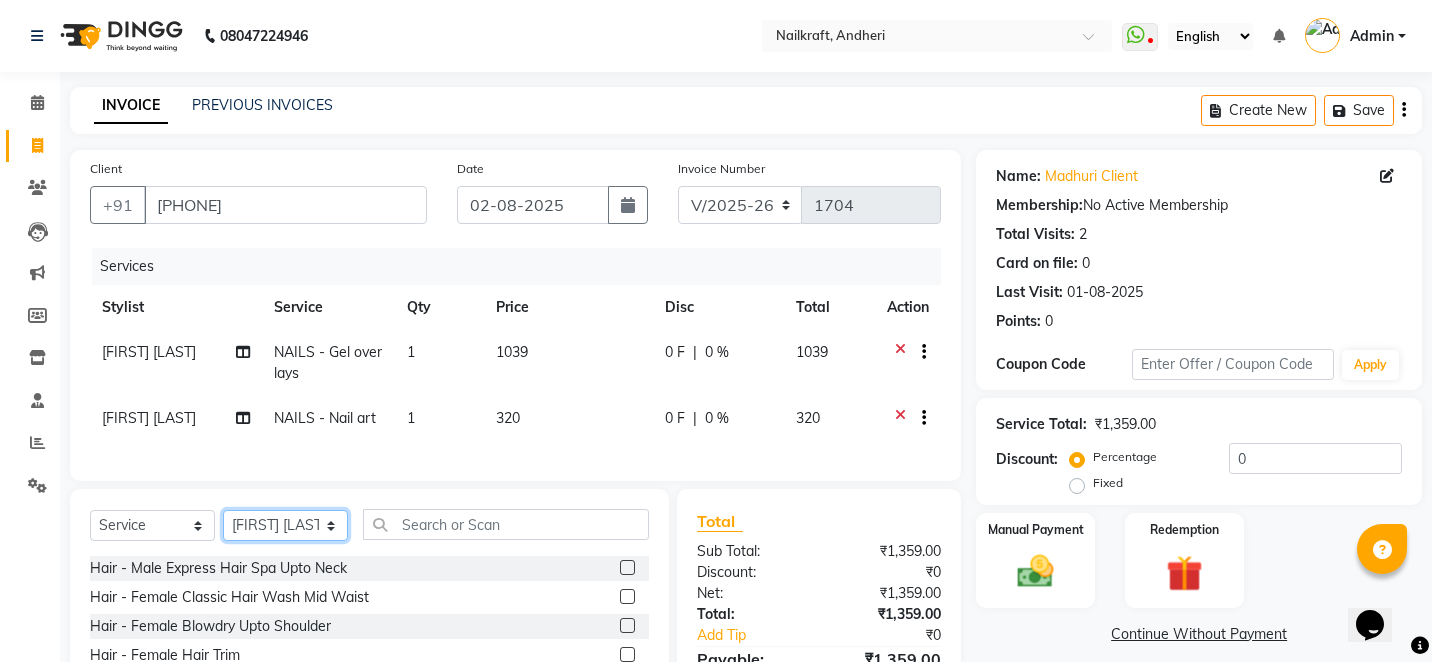 select on "77067" 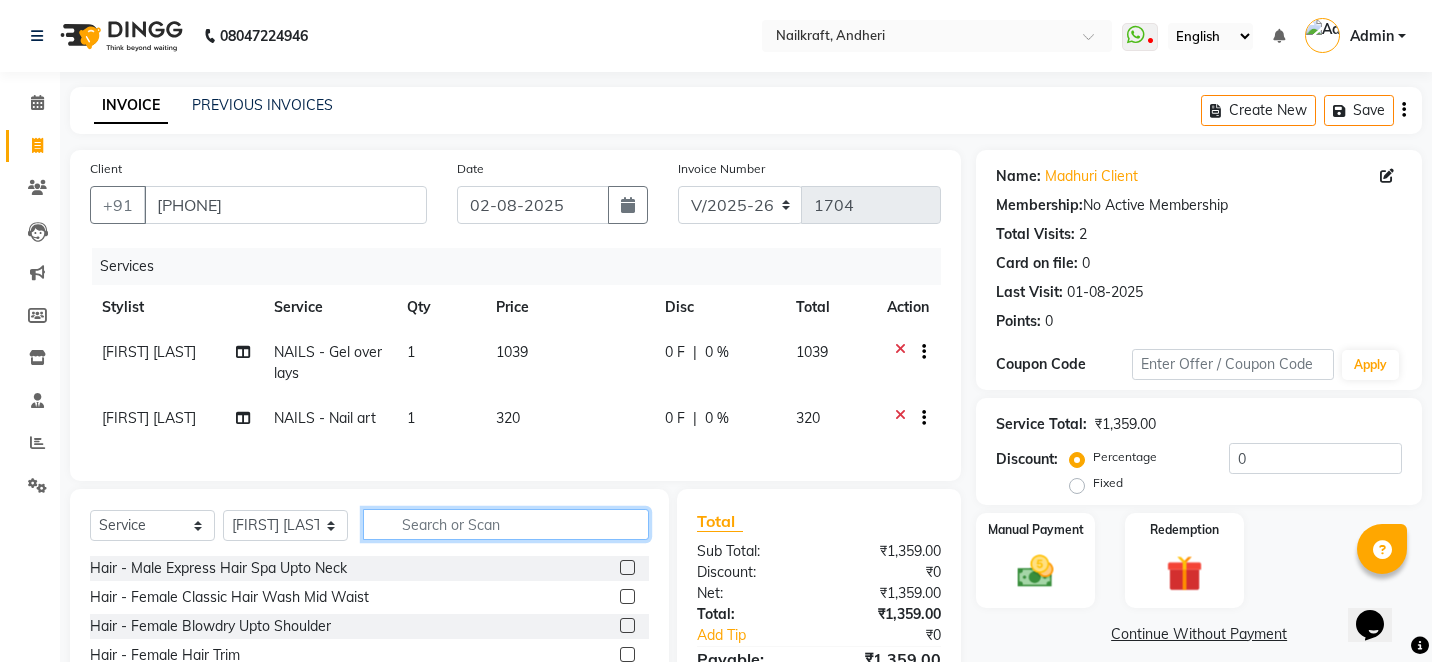 click 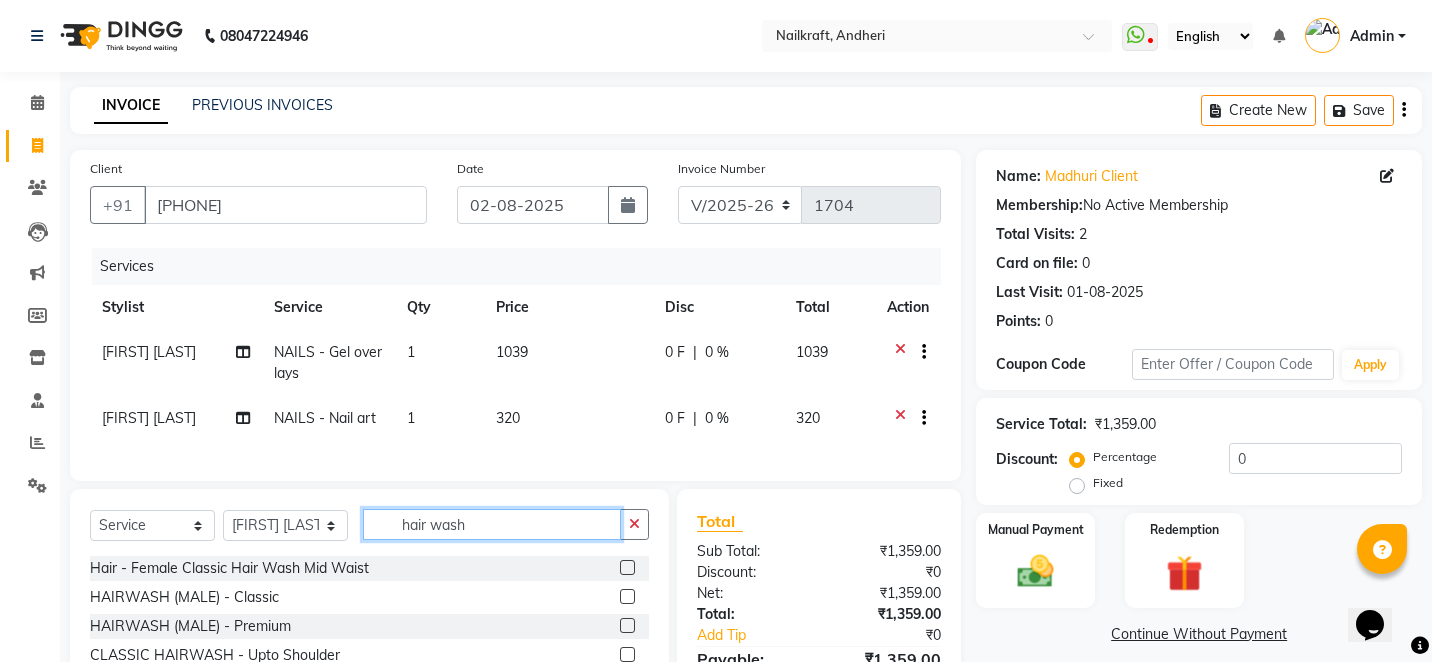 type on "hair wash" 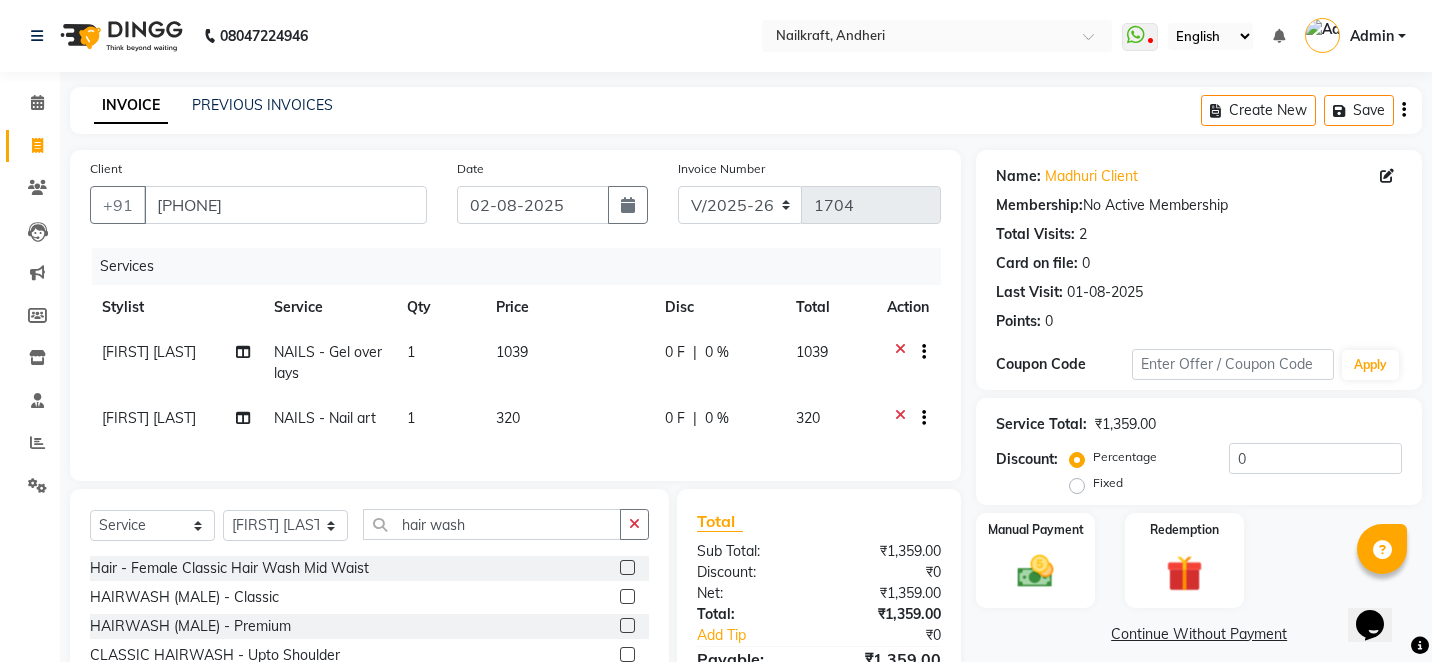 click 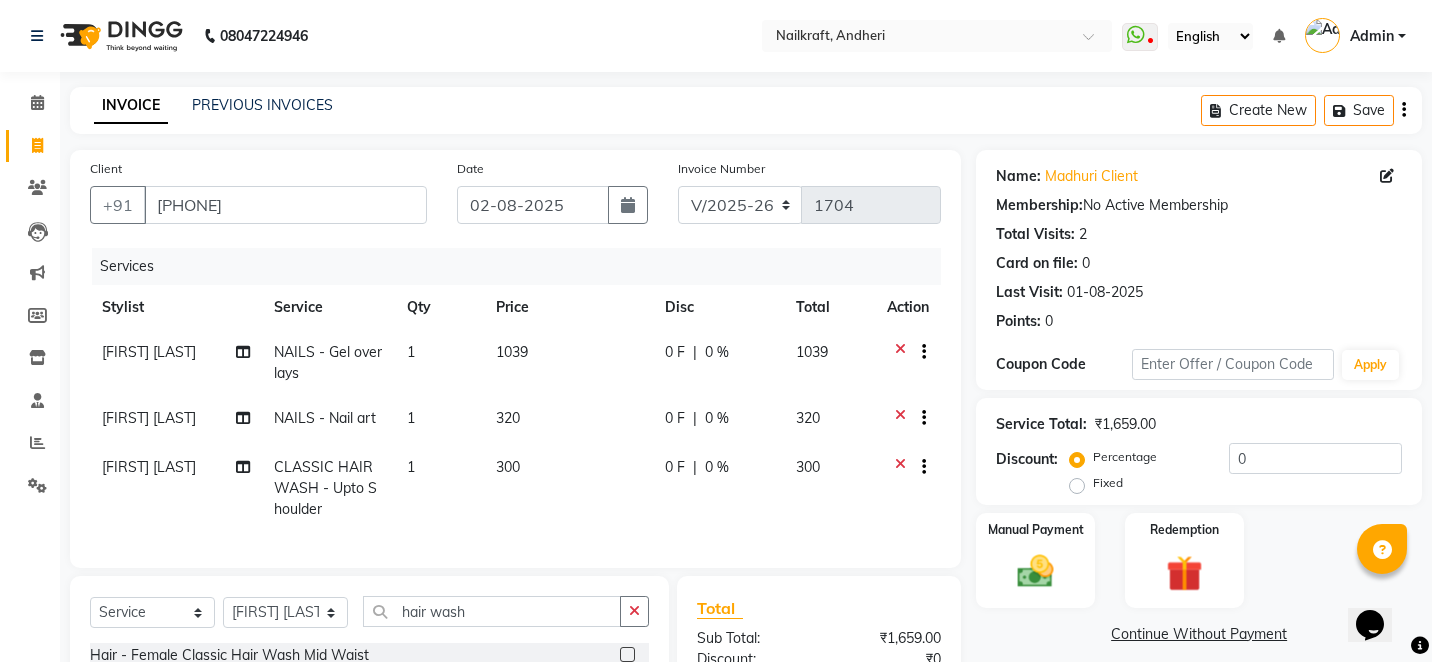 checkbox on "false" 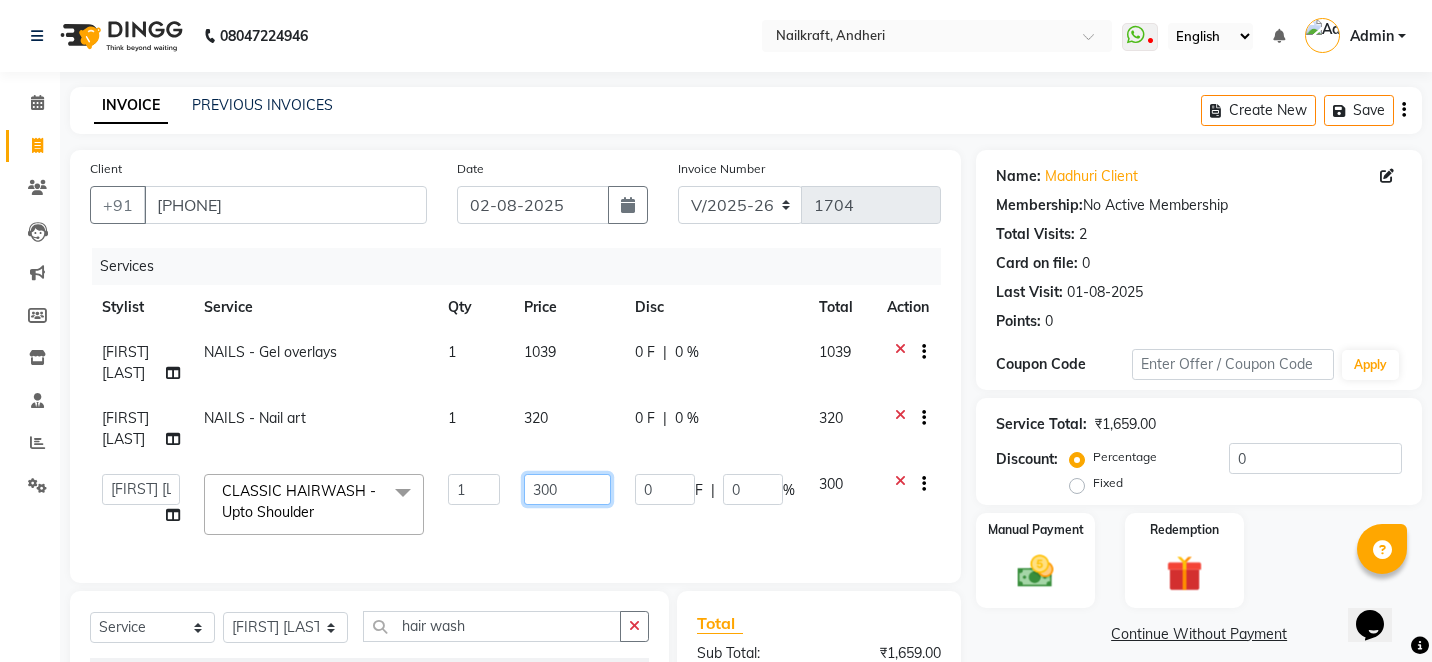 click on "300" 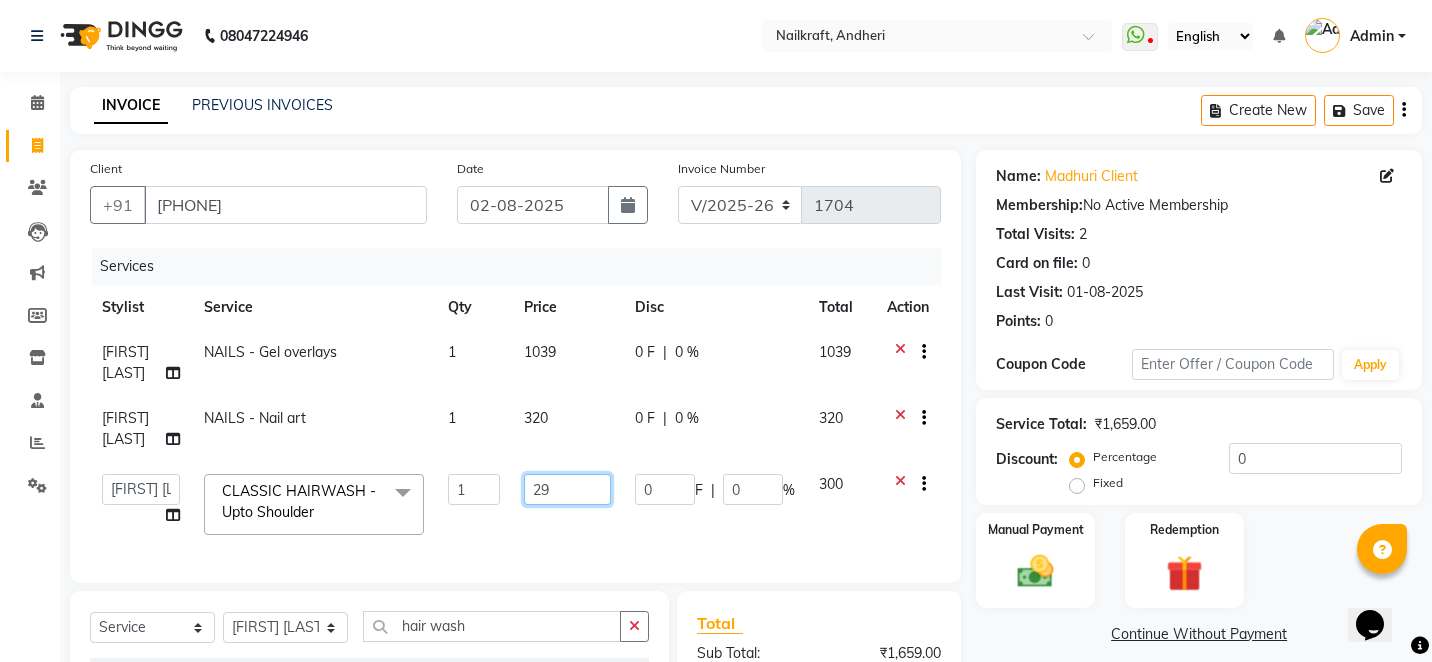 type on "299" 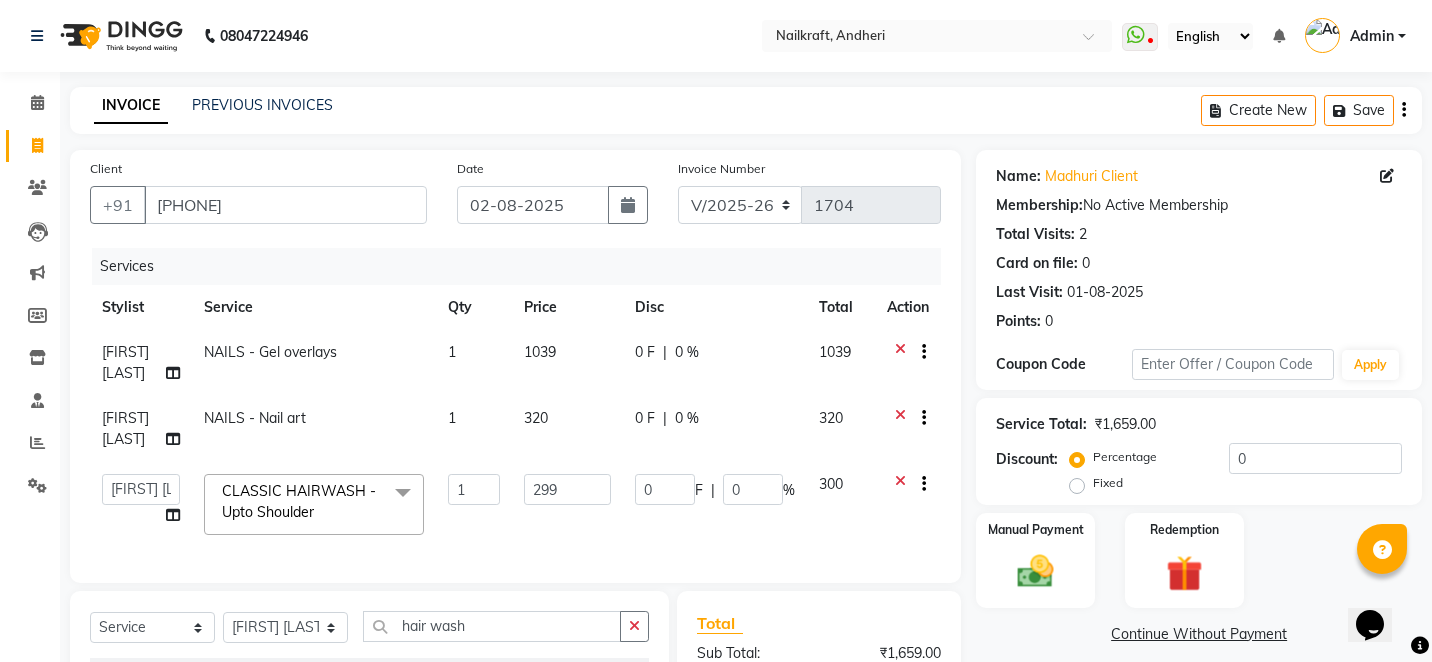 click on "Client +[COUNTRYCODE] [PHONE] Date [DATE] Invoice Number V/2025 V/2025-26 1704 Services Stylist Service Qty Price Disc Total Action Sneha Balu Ichake NAILS - Gel overlays 1 1039 0 F | 0 % 1039 Sneha Balu Ichake NAILS - Nail art 1 320 0 F | 0 % 320 Alam Arshad shaikh Deepali Deepu Chatry NailKraft Nikita [FIRST] [LAST] Sneha Balu Ichake Vaishali Vinod Yadav CLASSIC HAIRWASH - Upto Shoulder x Hair - Male Express Hair Spa Upto Neck Hair - Female Classic Hair Wash Mid Waist Hair - Female Blowdry Upto Shoulder Hair - Female Hair Trim Hair - Female Blowdry Upto Shoulder Hair - Female Advance Haircut Hair - Smoothening Upto Shoulder Rica Waxing - Full Arms + Half Legs + Underarms Rica Waxing - Full Arms + Underarms Rica Waxing - Full Legs Rica Waxing - Full Arms Rica Waxing - Half Arms Rica Waxing - Full Back Rica Waxing - Bikini Rica Waxing - Underarms Rica Waxing - Bikini+Butt Wax Rica Waxing - Butt Wax Rica Waxing - Bikini Line+Butt Line Rica Waxing - Male Half Arms Honey Waxing - Full Legs 1 299" 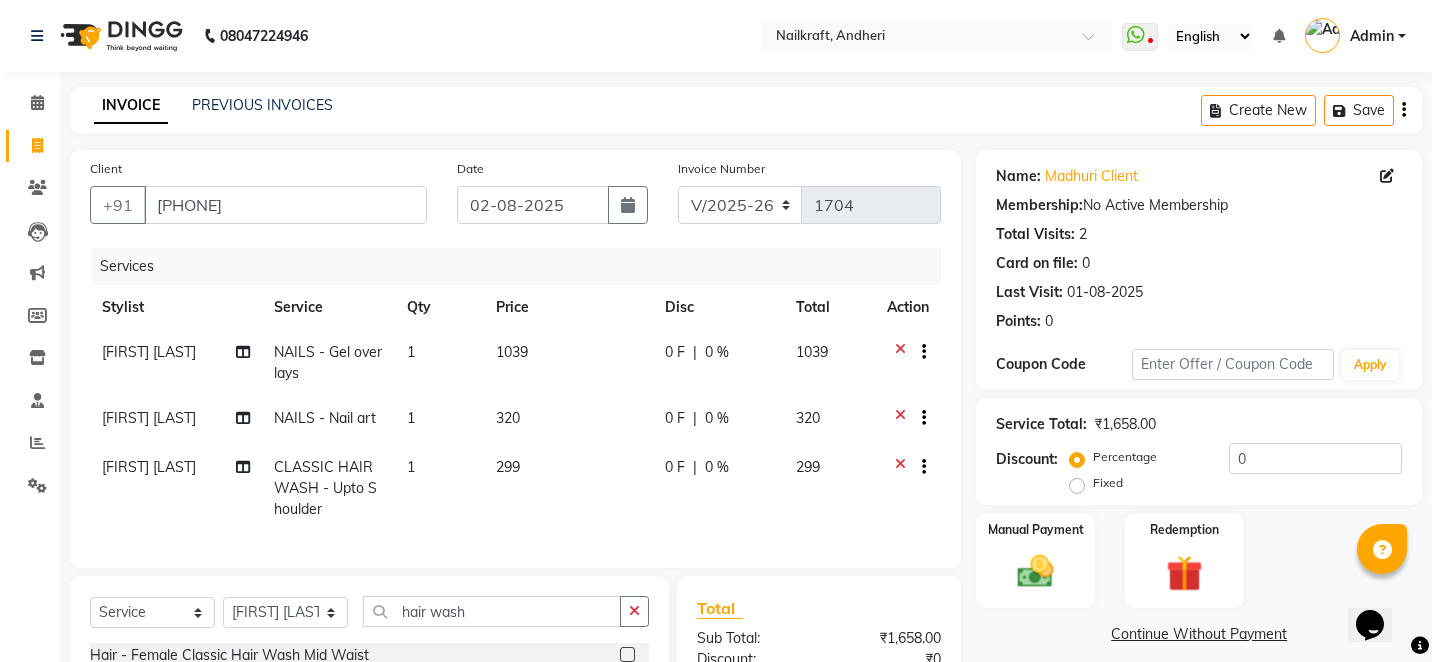 click 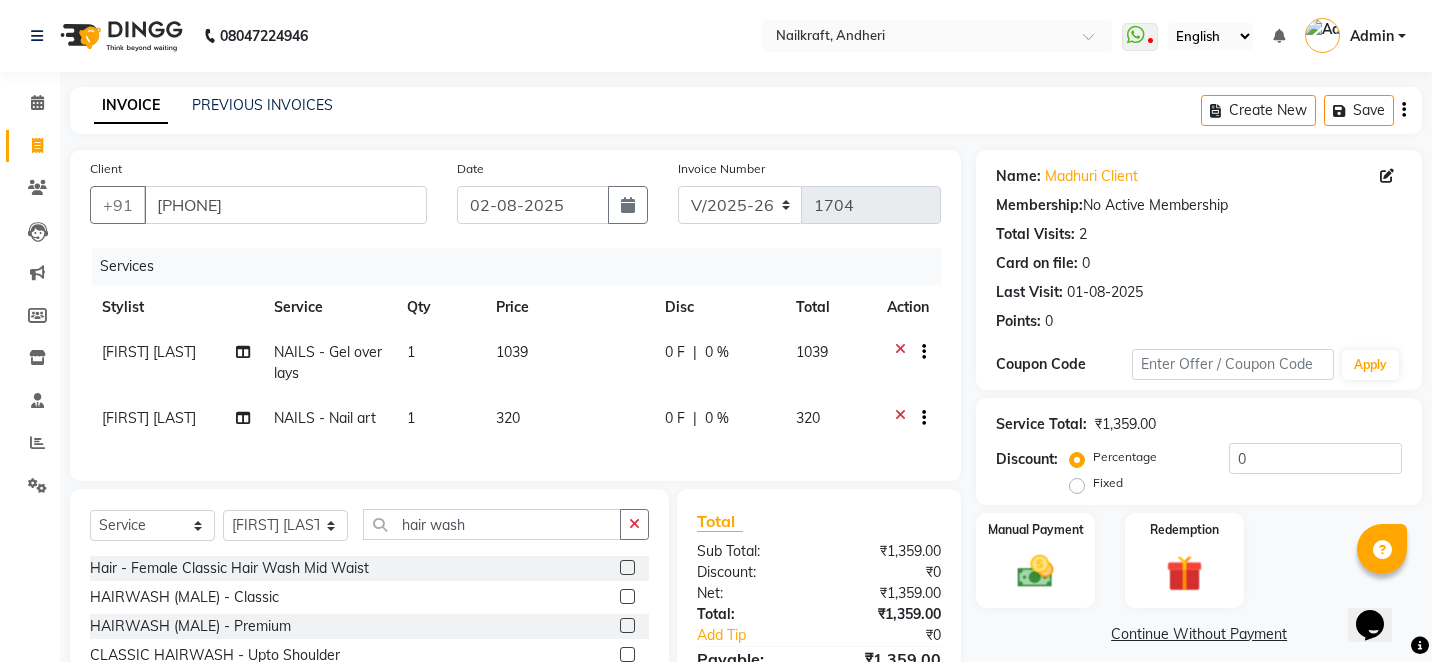 click 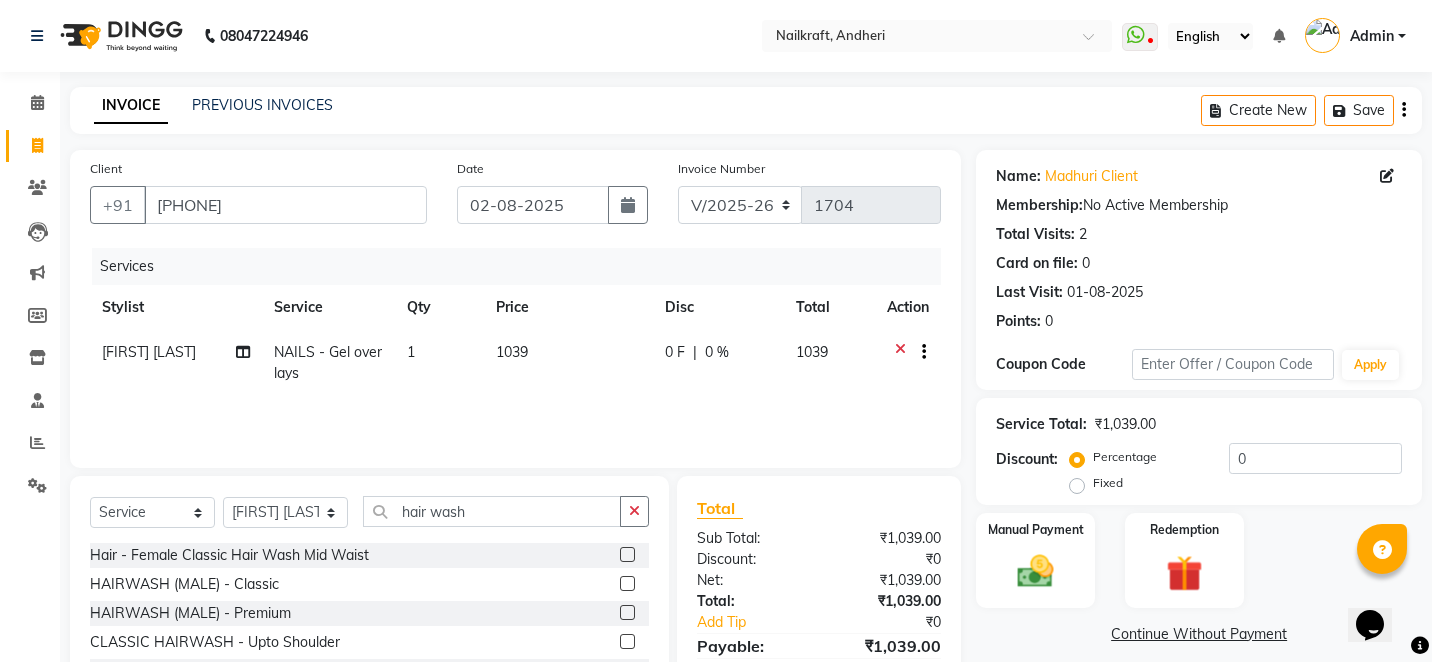 click 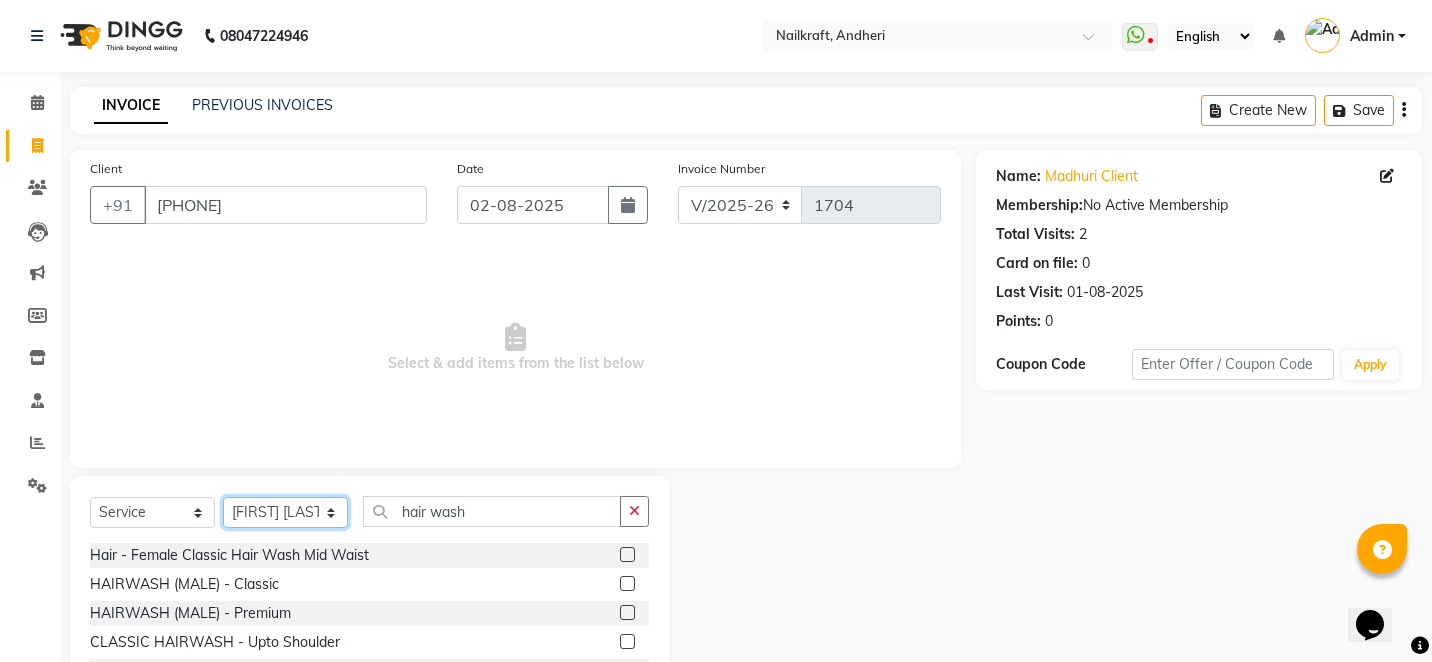 click on "Select Stylist Alam Arshad shaikh Deepali Deepu Chatry NailKraft Nikita NITA  CHAHAL  Sneha Balu Ichake Vaishali Vinod Yadav" 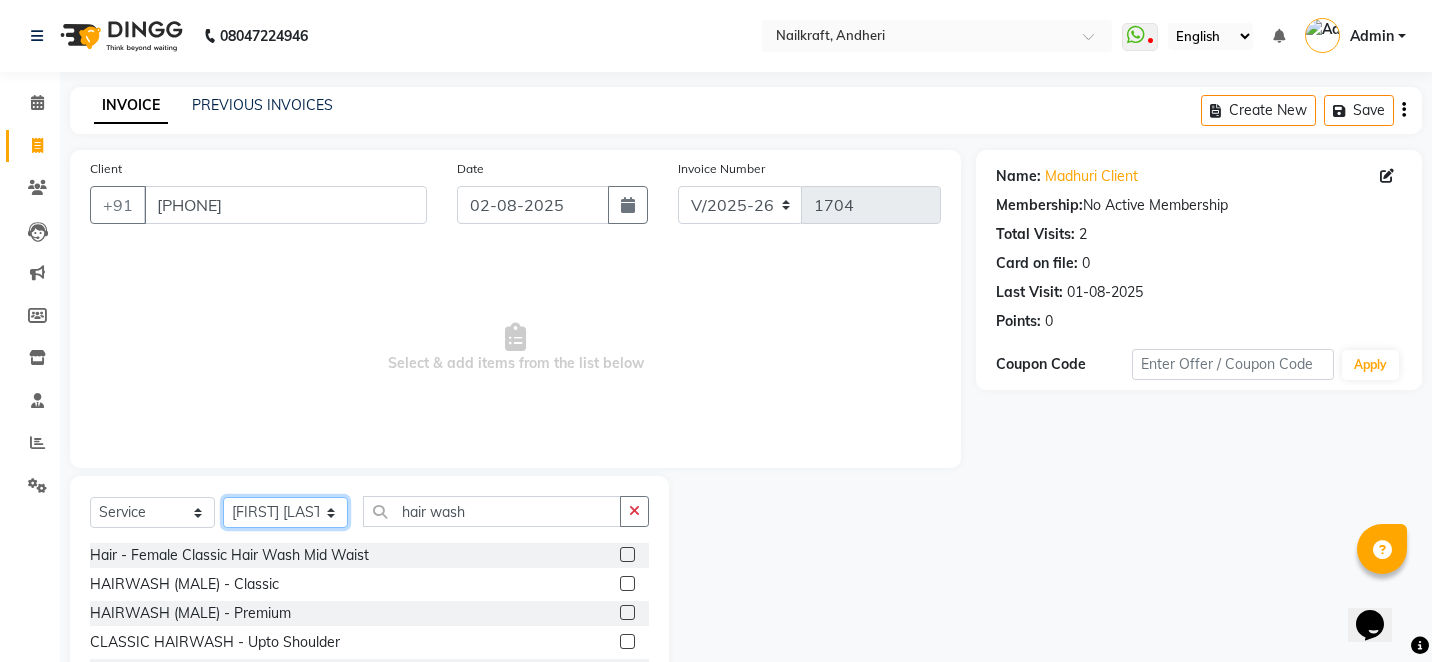 select on "76535" 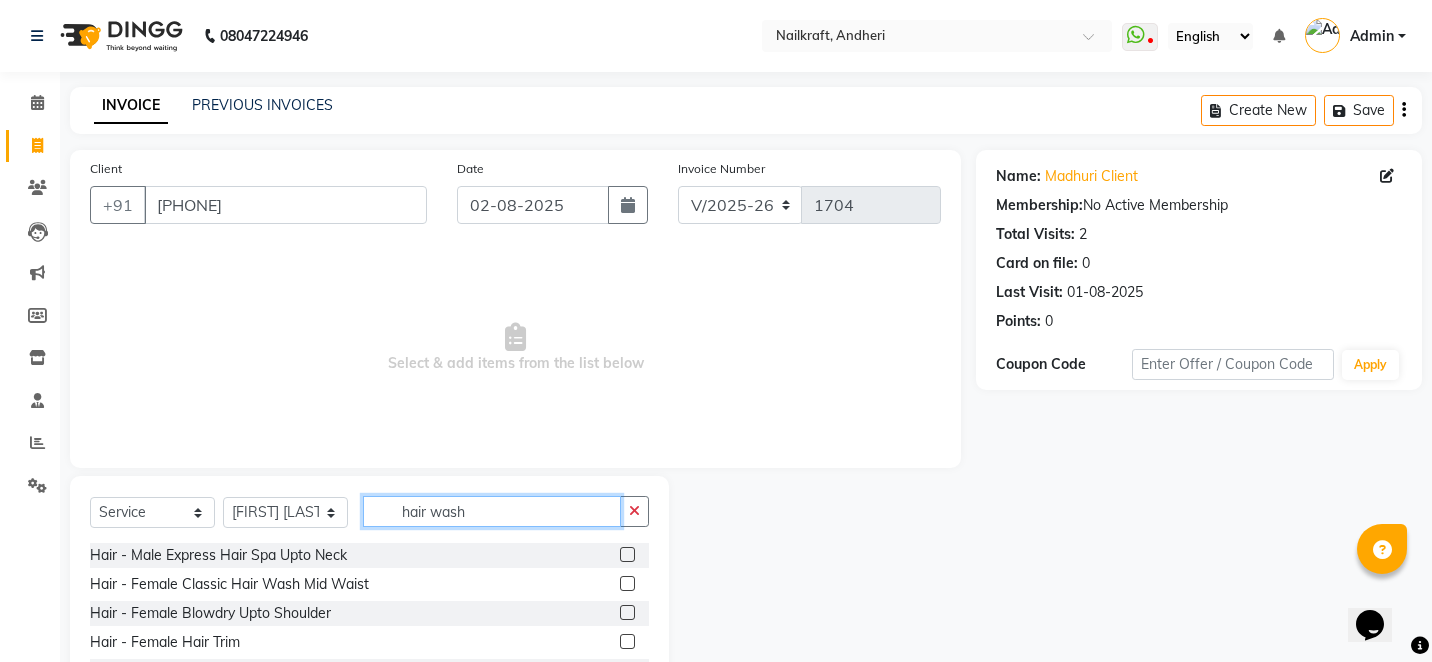 click on "hair wash" 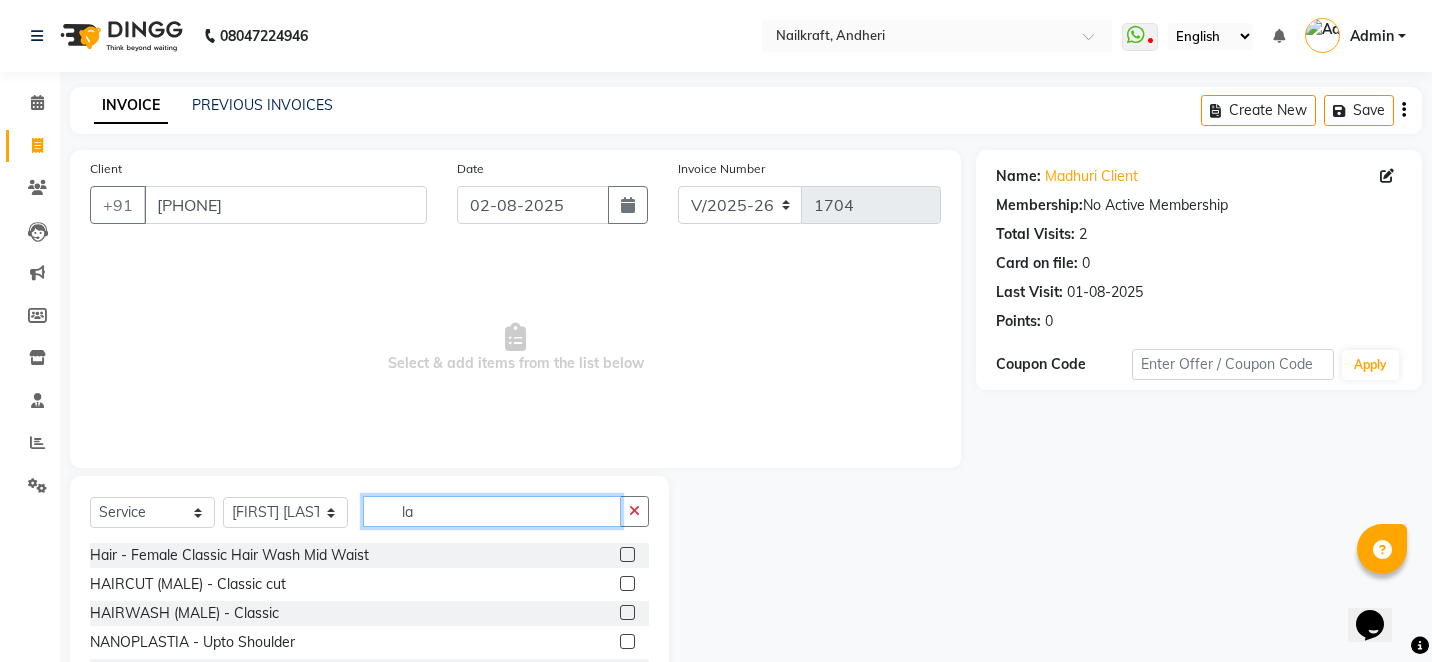 type on "l" 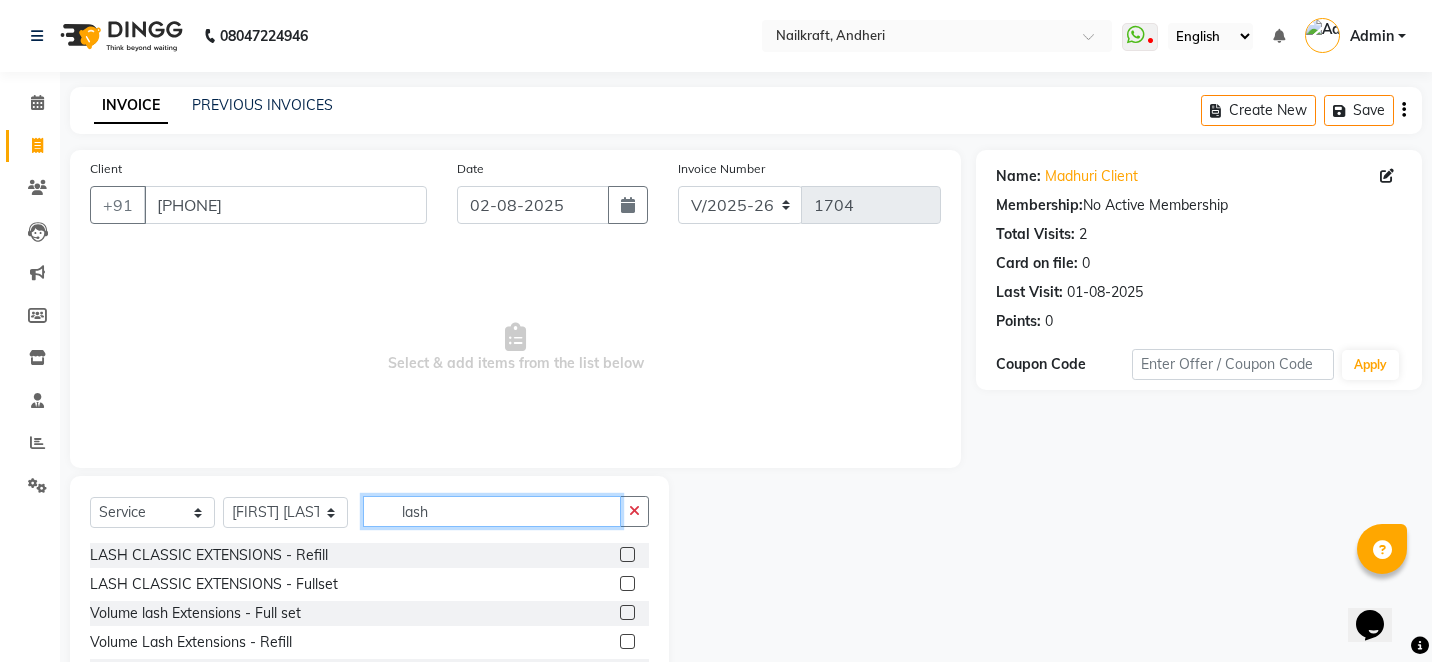 type on "lash" 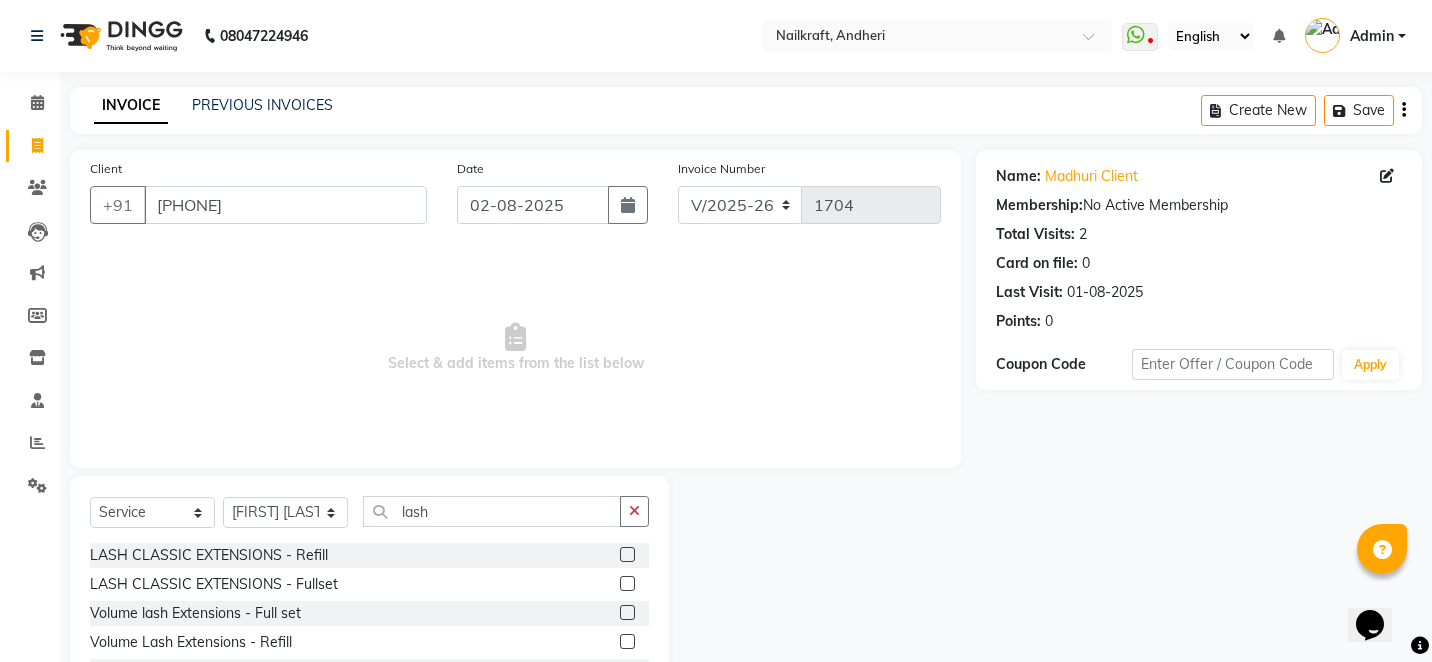 click 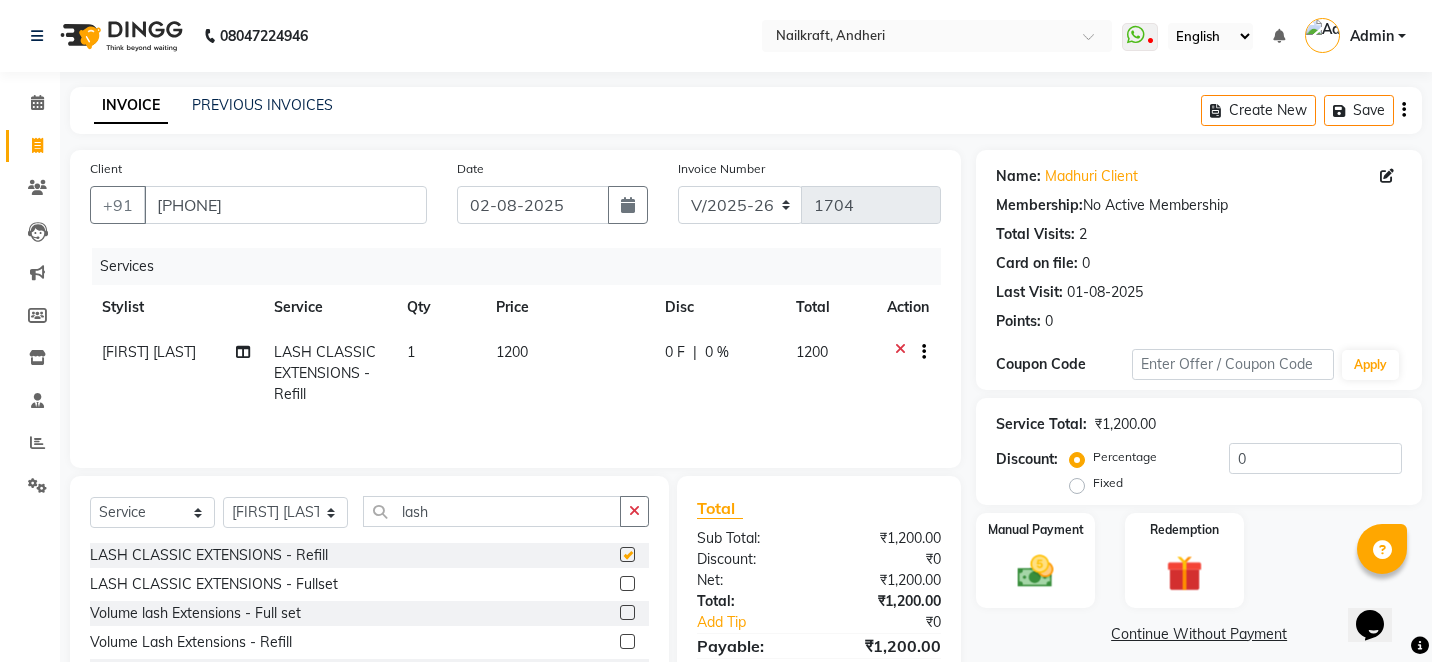 checkbox on "false" 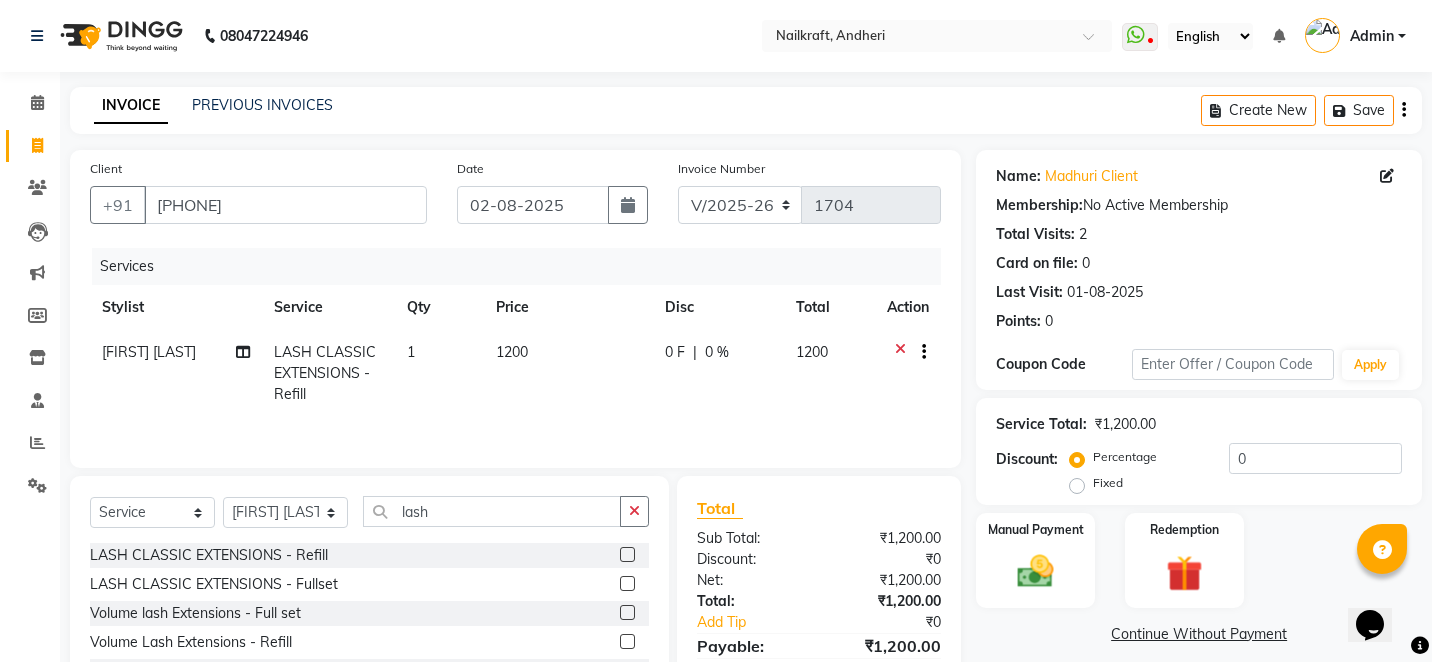 click on "1200" 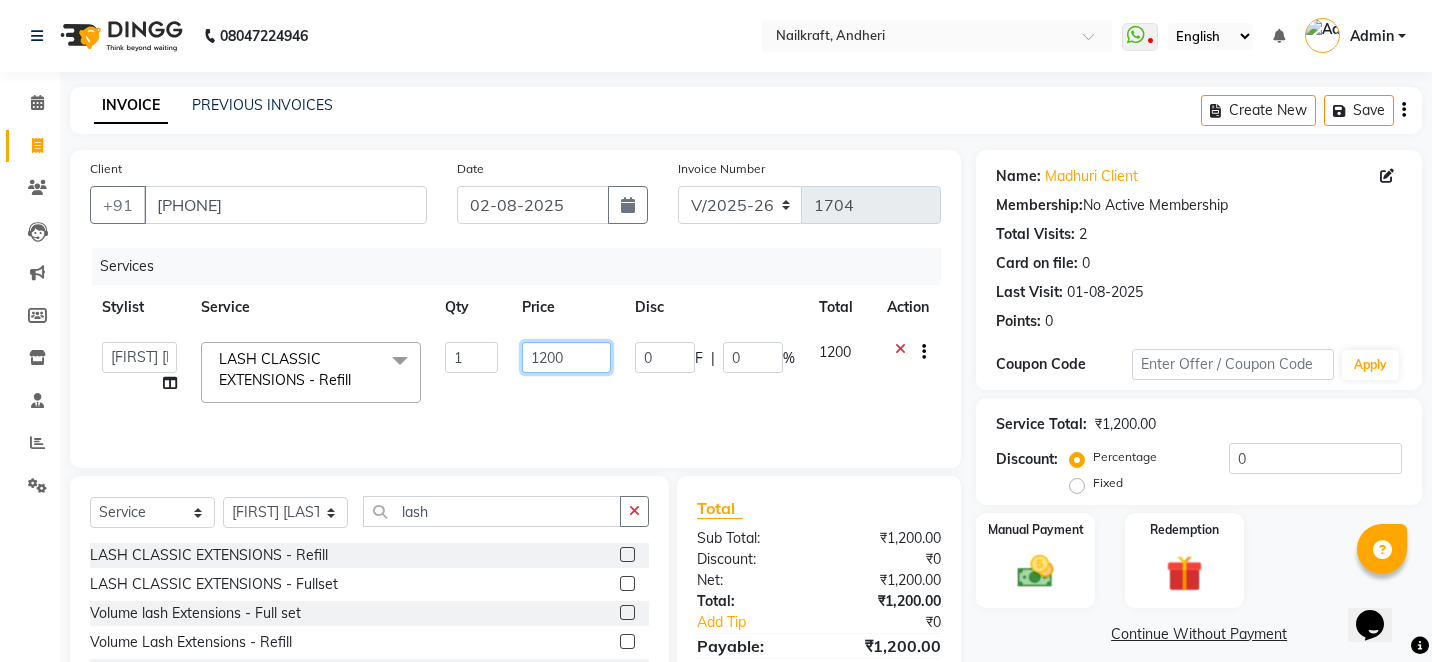 click on "1200" 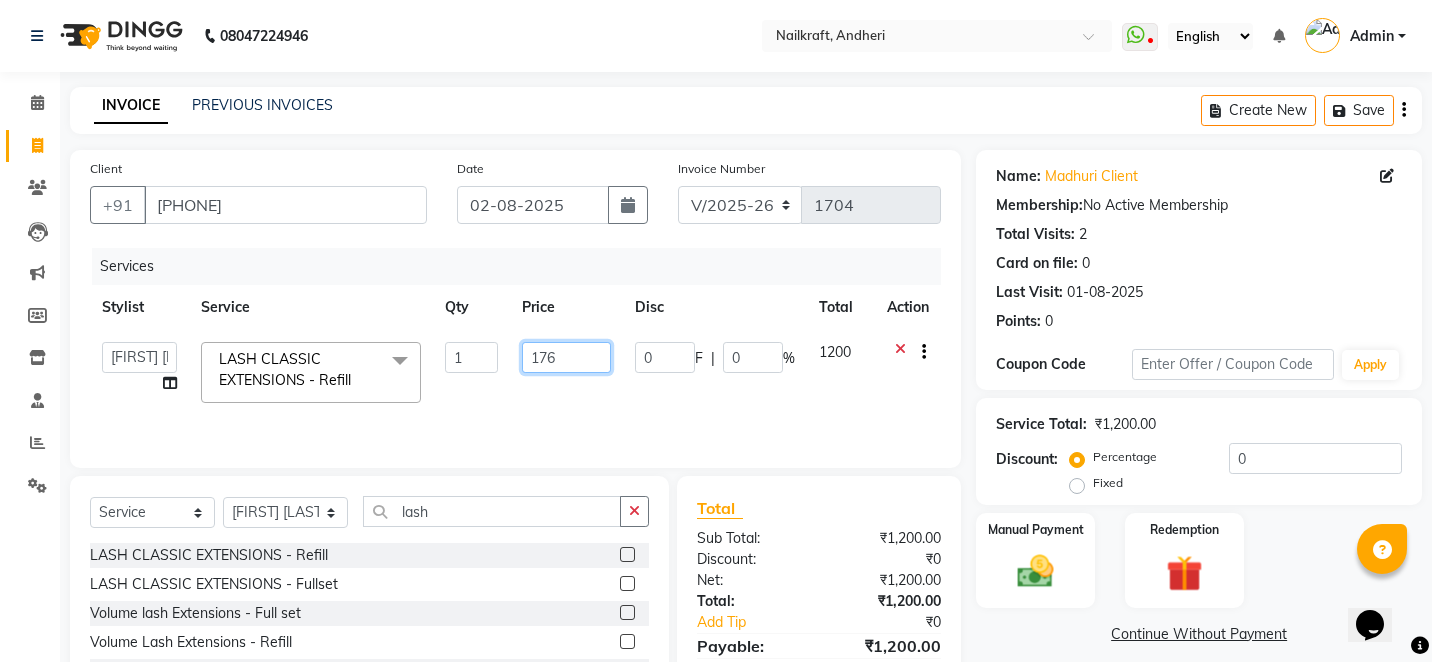 type on "1760" 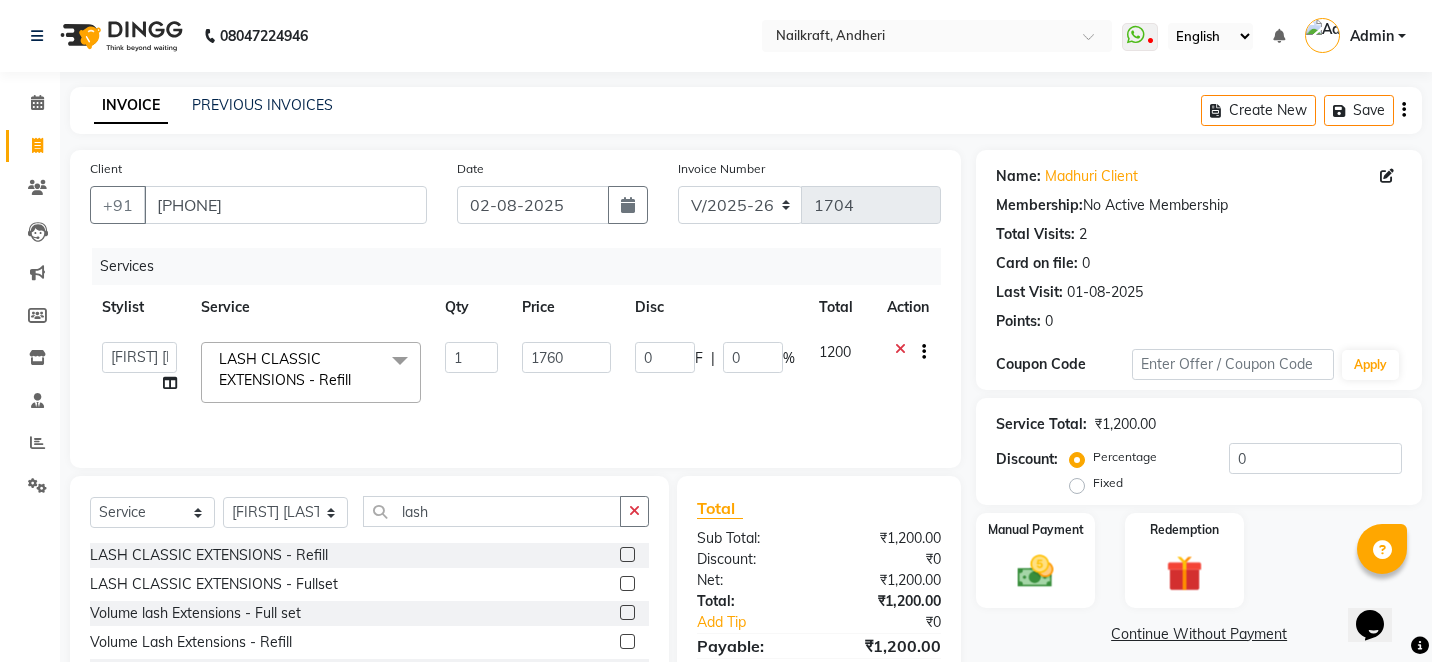 click on "0 F | 0 %" 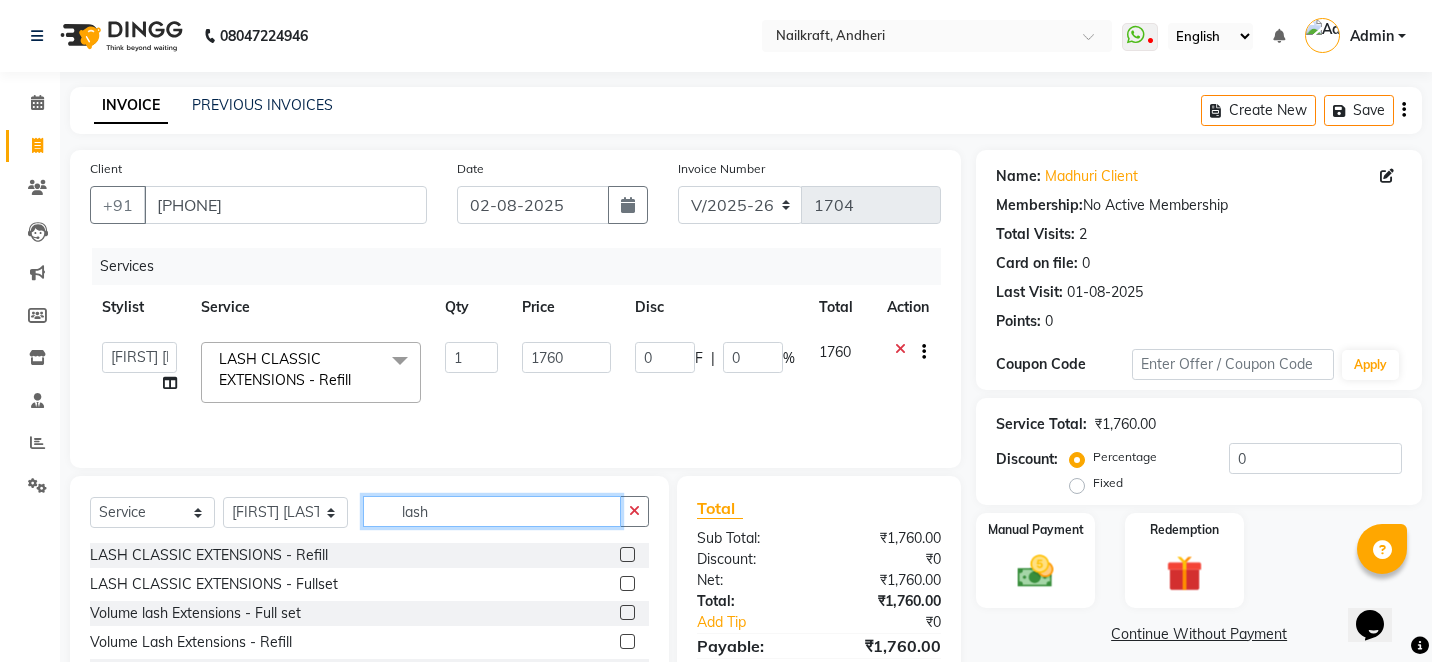 click on "lash" 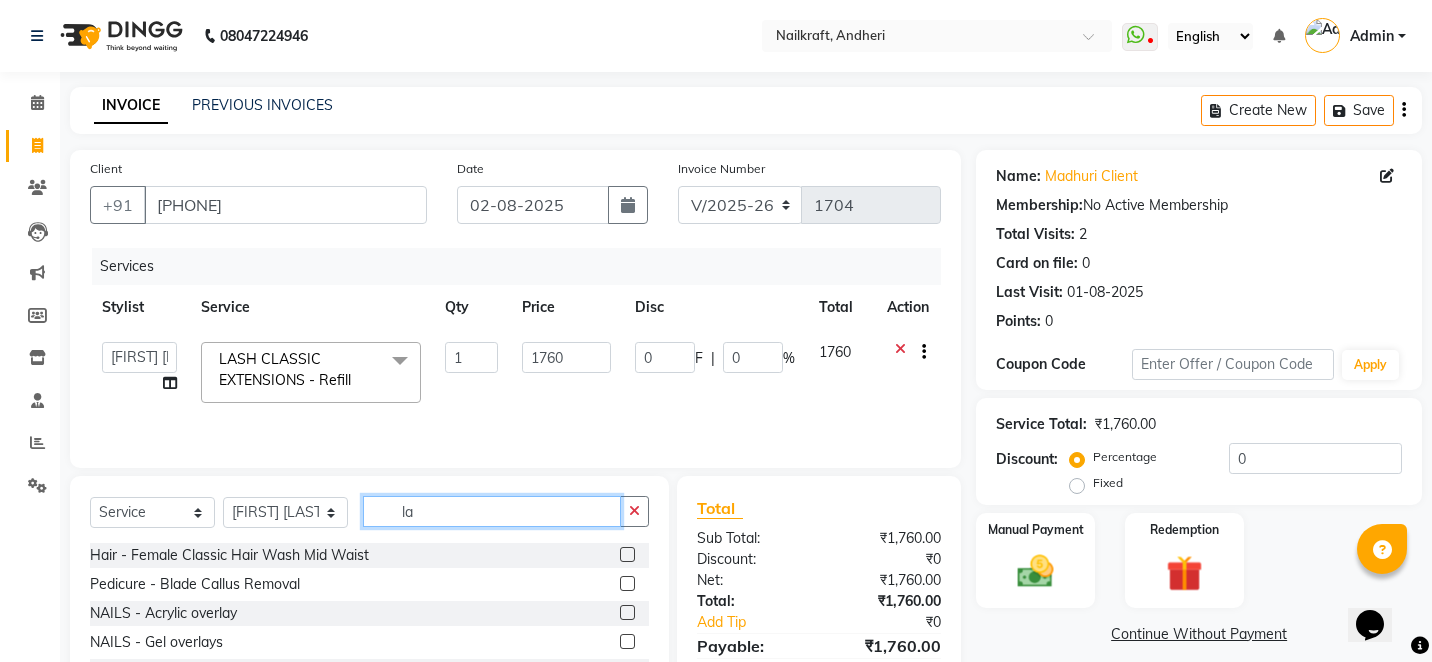 type on "l" 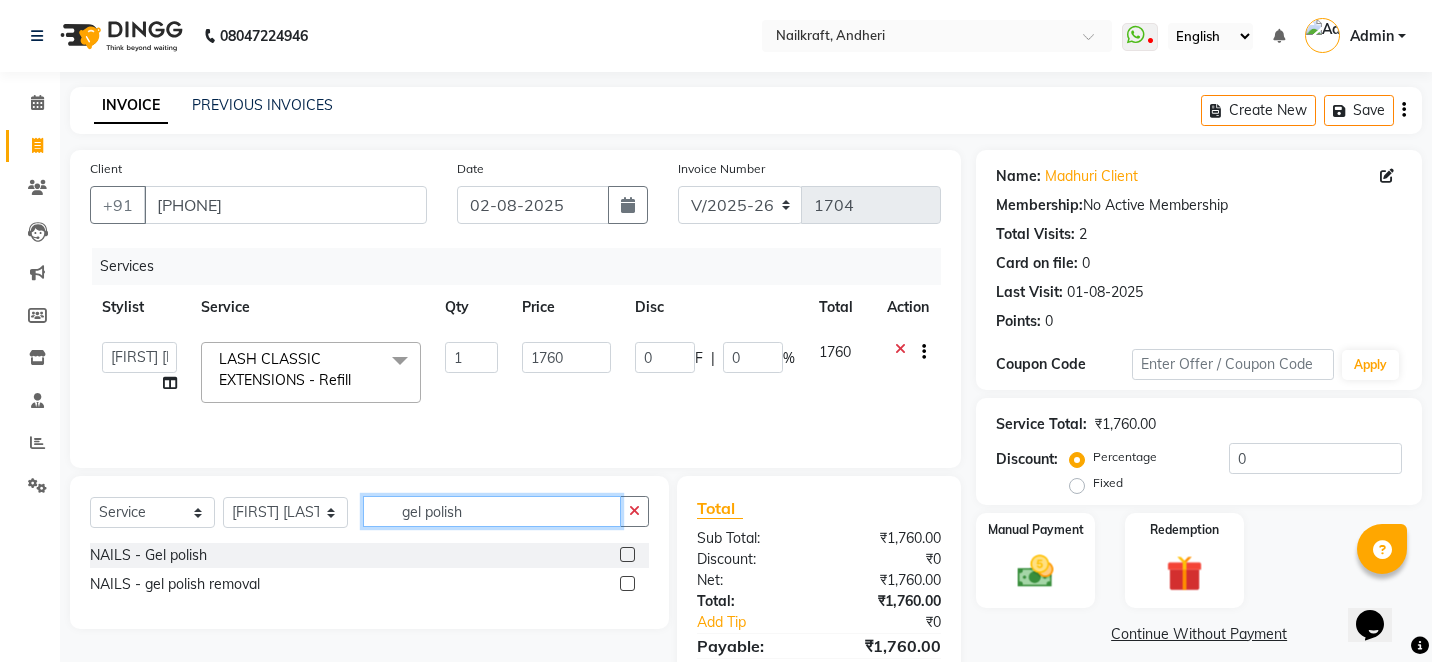 type on "gel polish" 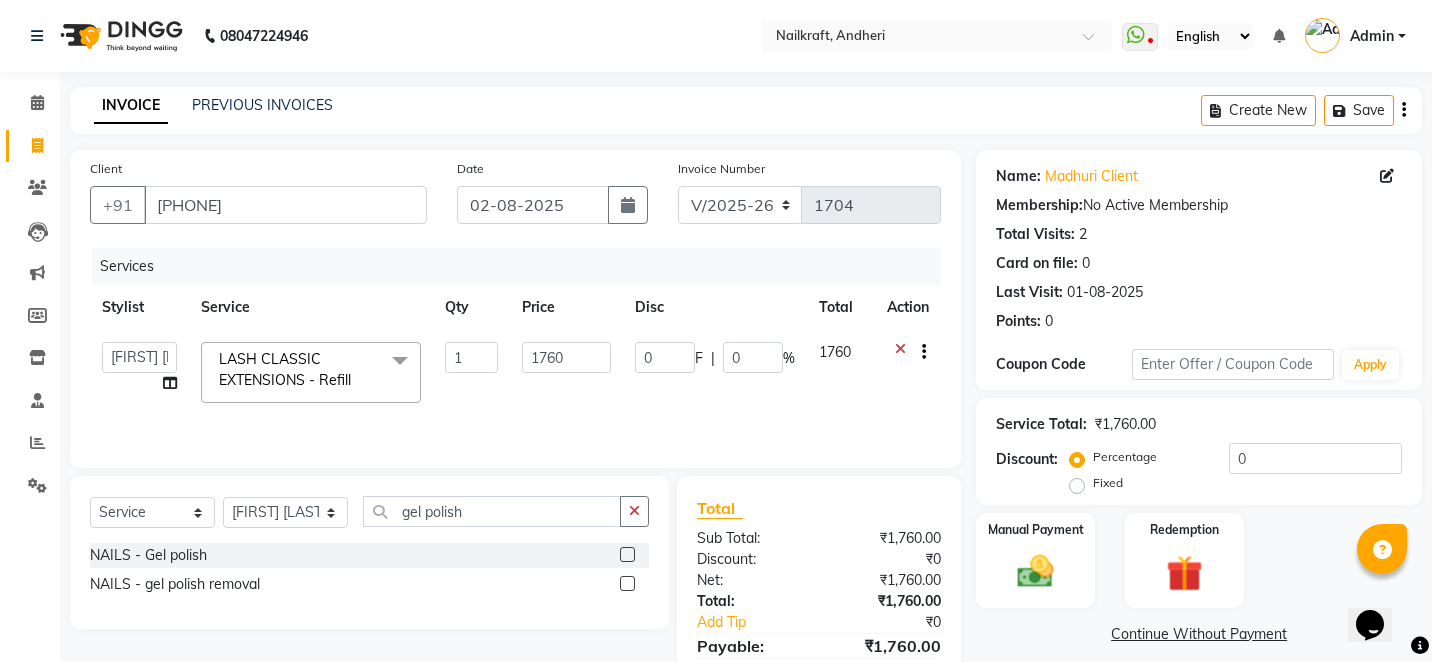 click 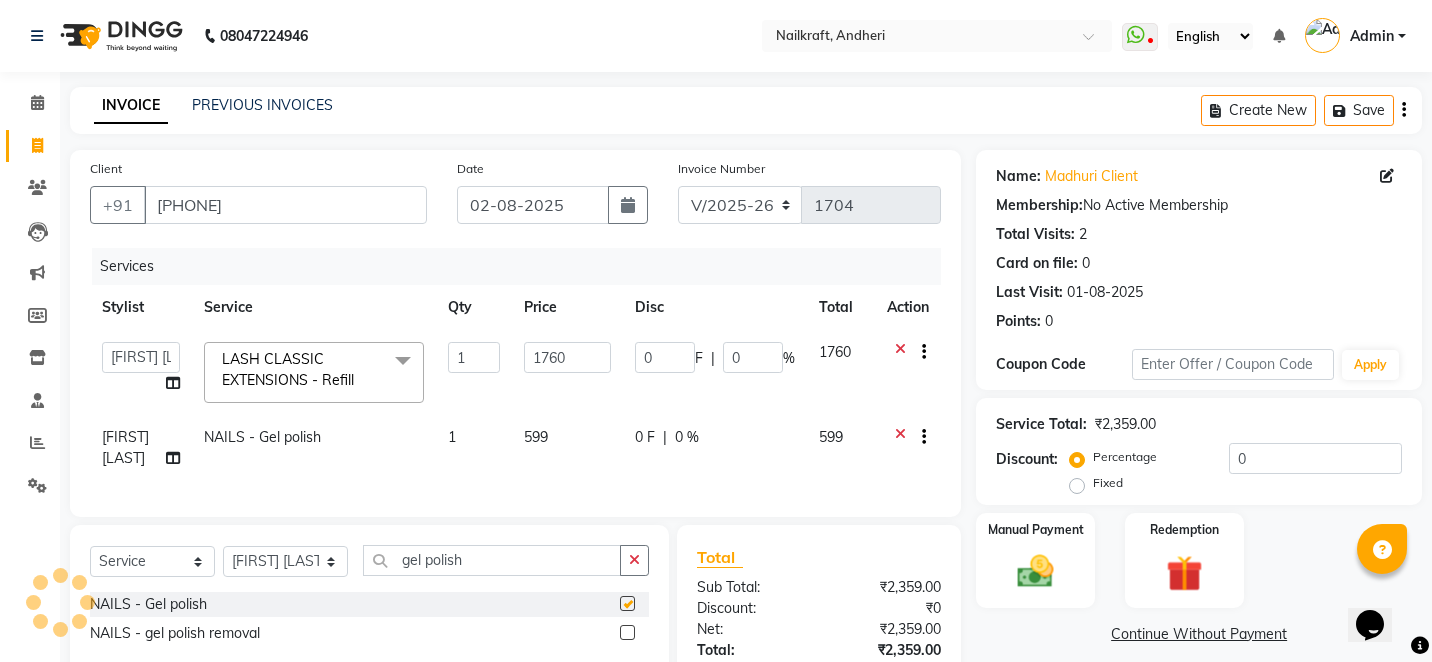 checkbox on "false" 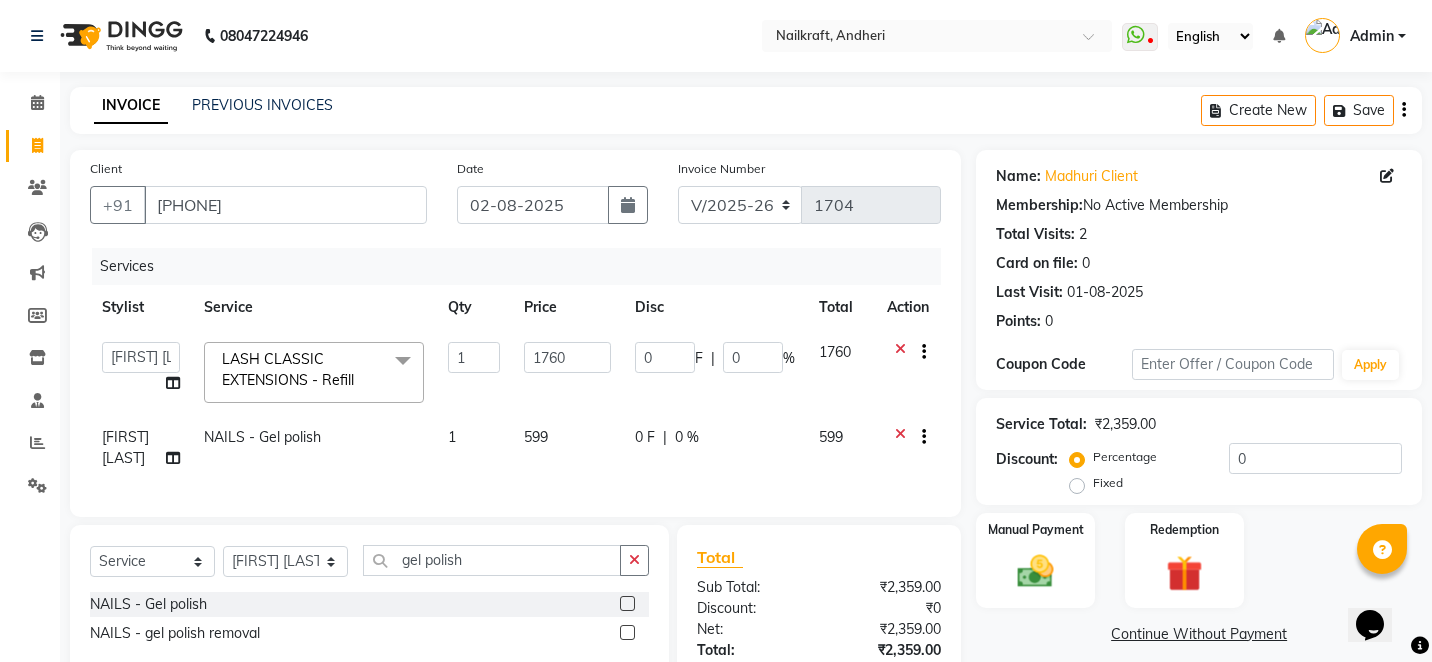 click on "Select Service Product Membership Package Voucher Prepaid Gift Card Select Stylist Alam Arshad shaikh Deepali Deepu Chatry NailKraft Nikita [FIRST] [LAST] Sneha Balu Ichake Vaishali Vinod Yadav gel polish" 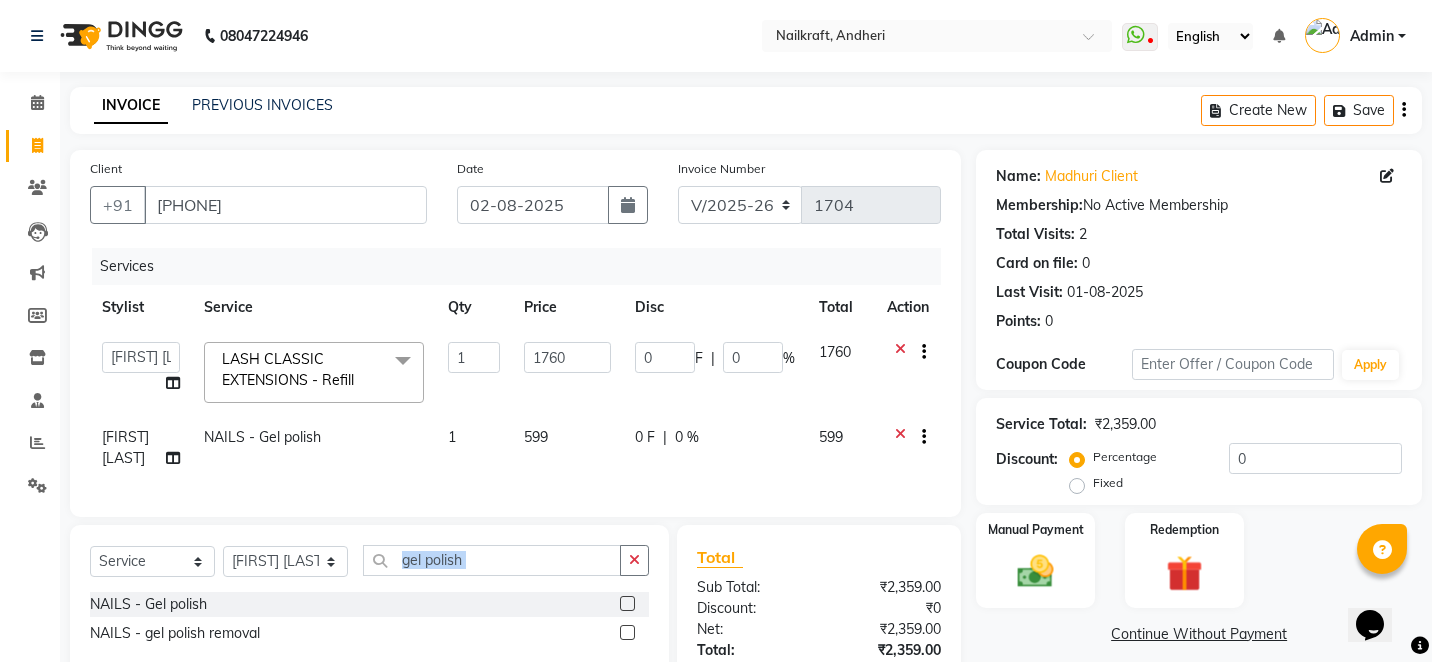 click on "Select Service Product Membership Package Voucher Prepaid Gift Card Select Stylist Alam Arshad shaikh Deepali Deepu Chatry NailKraft Nikita [FIRST] [LAST] Sneha Balu Ichake Vaishali Vinod Yadav gel polish" 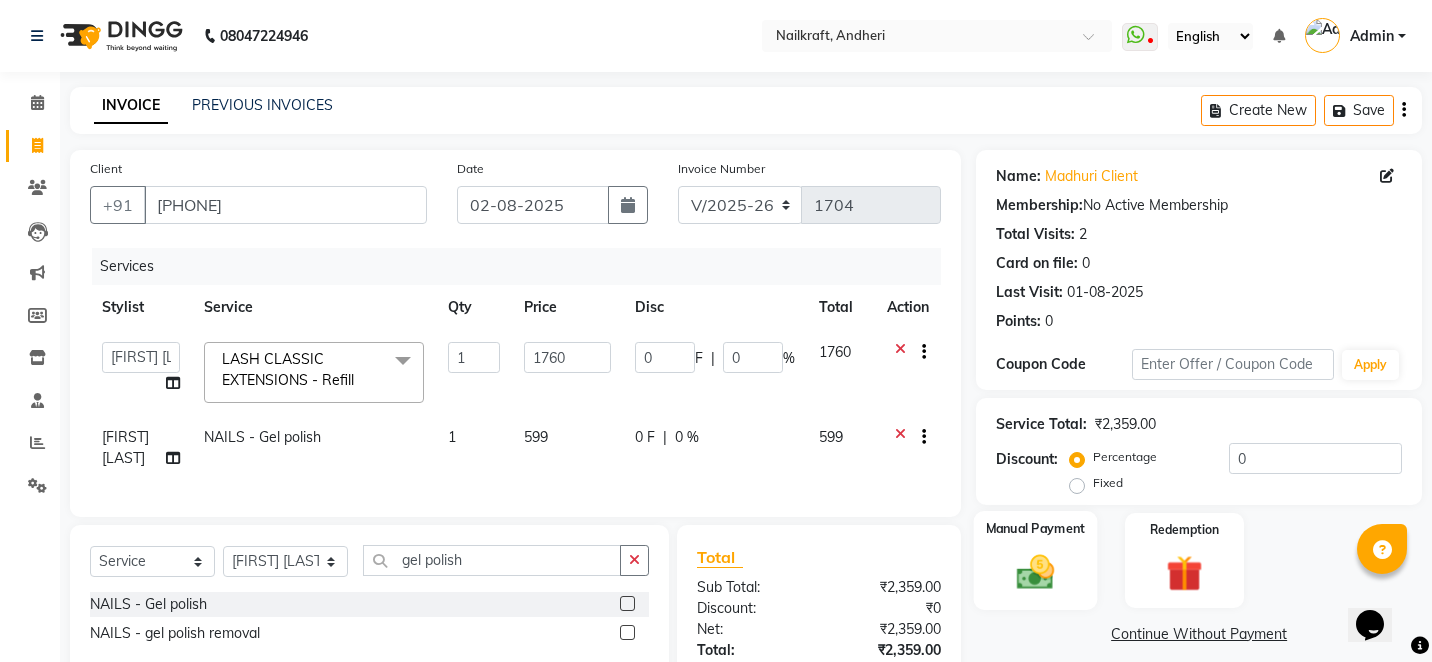 click on "Manual Payment" 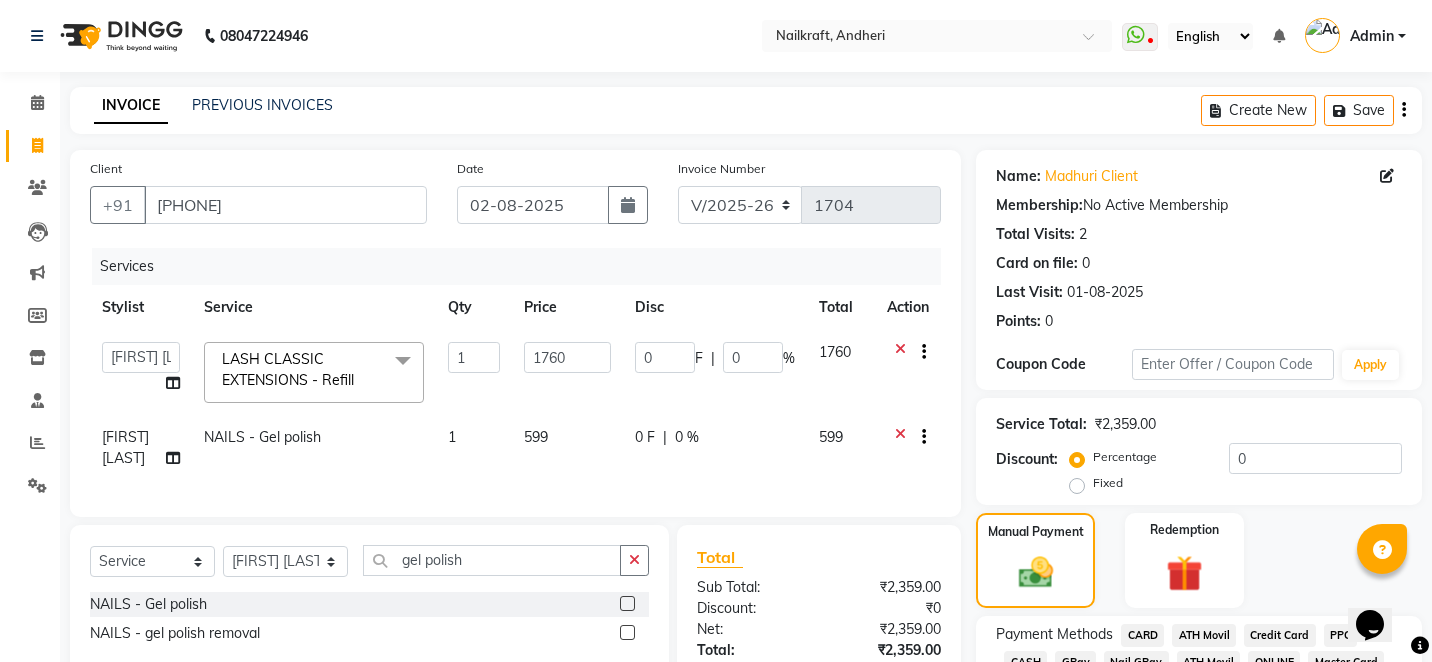click on "Manual Payment Redemption" 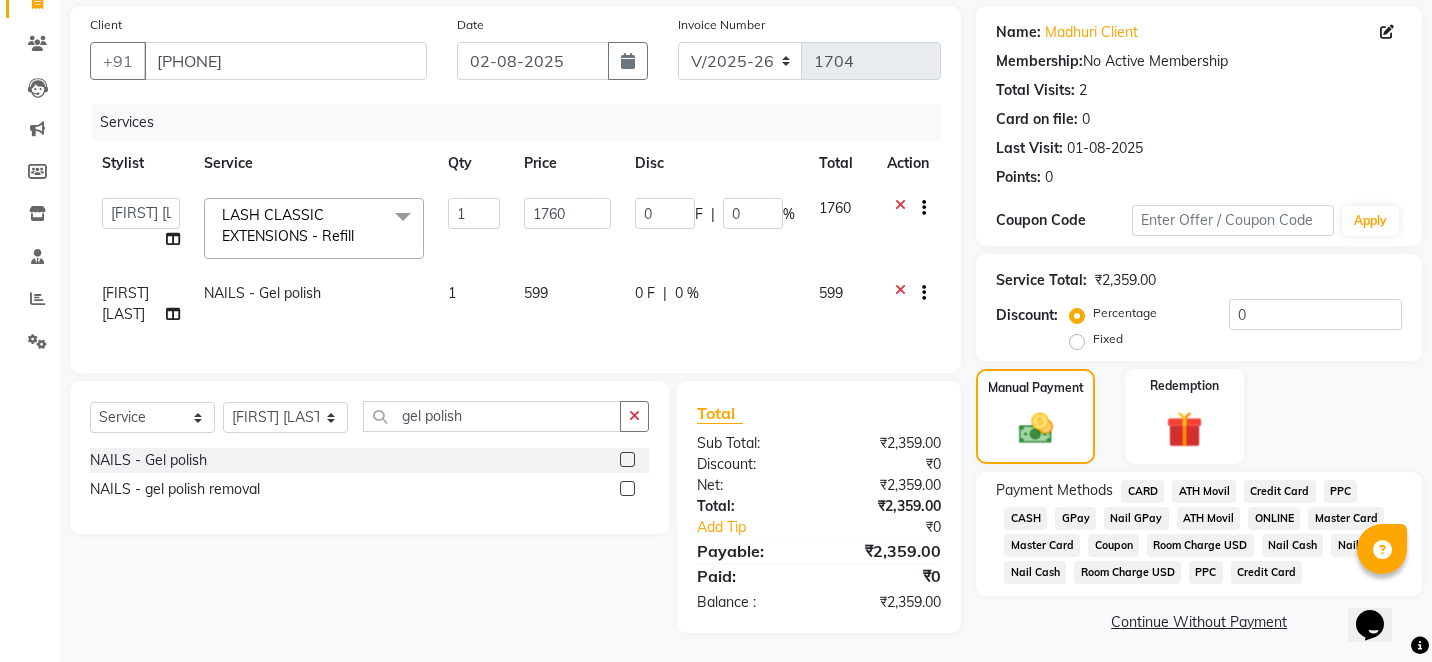 scroll, scrollTop: 149, scrollLeft: 0, axis: vertical 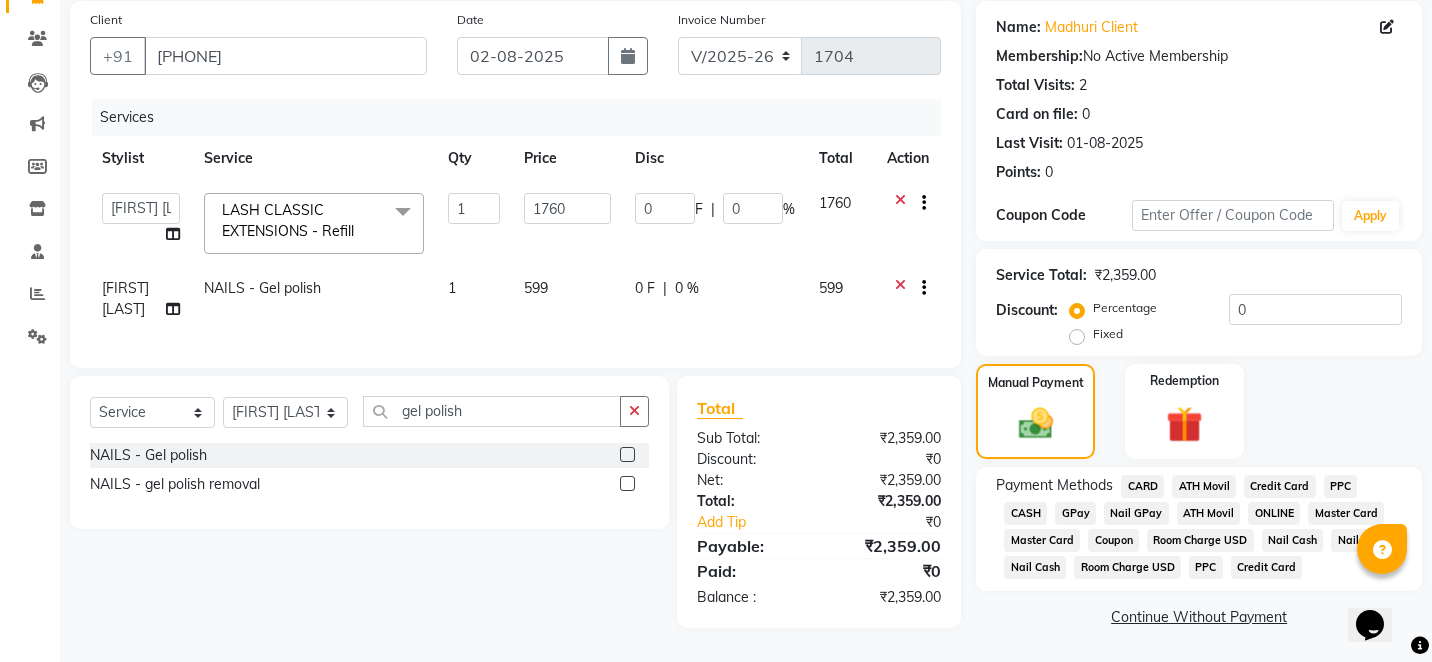 click on "CASH" 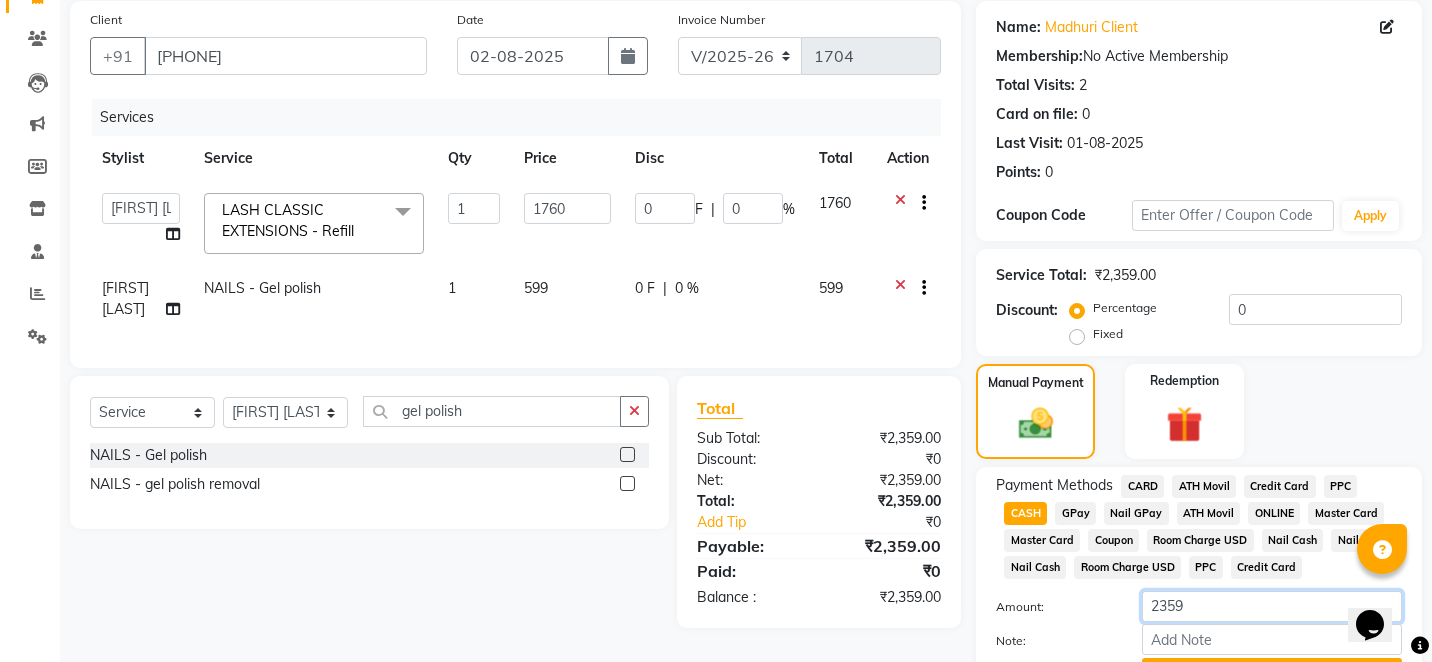 click on "2359" 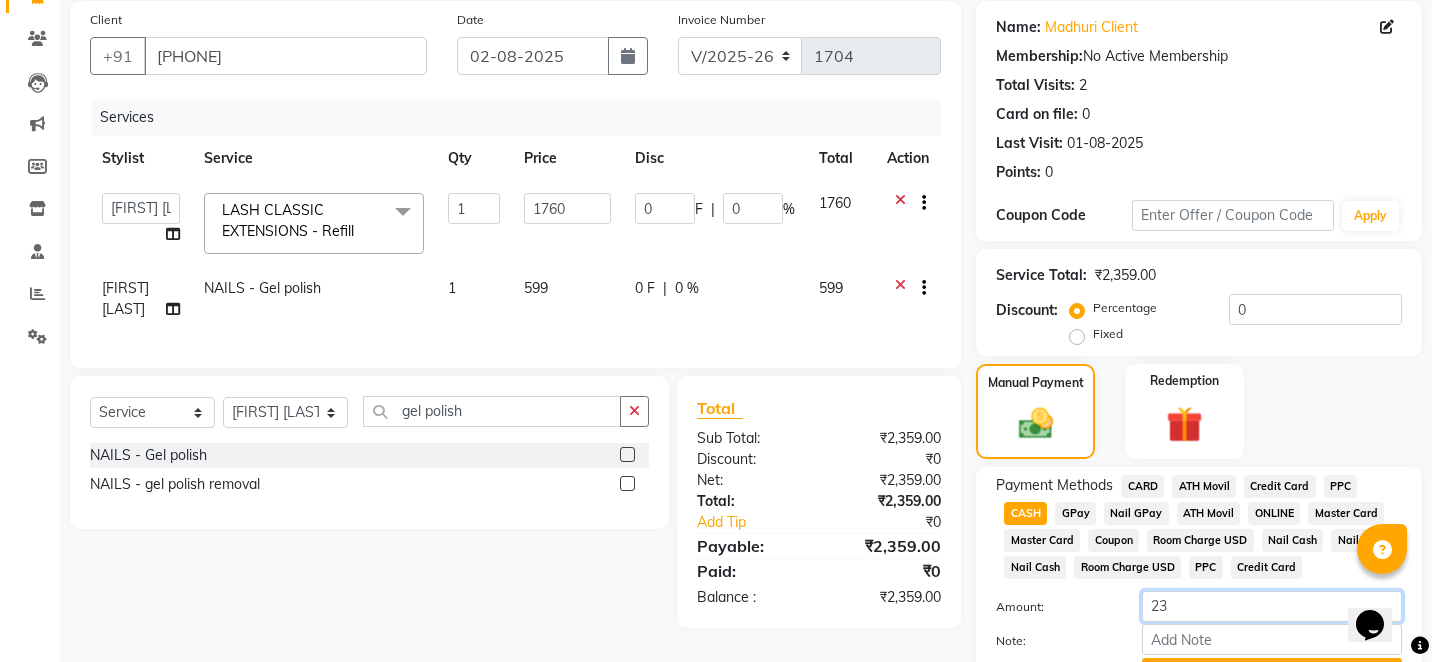 type on "2" 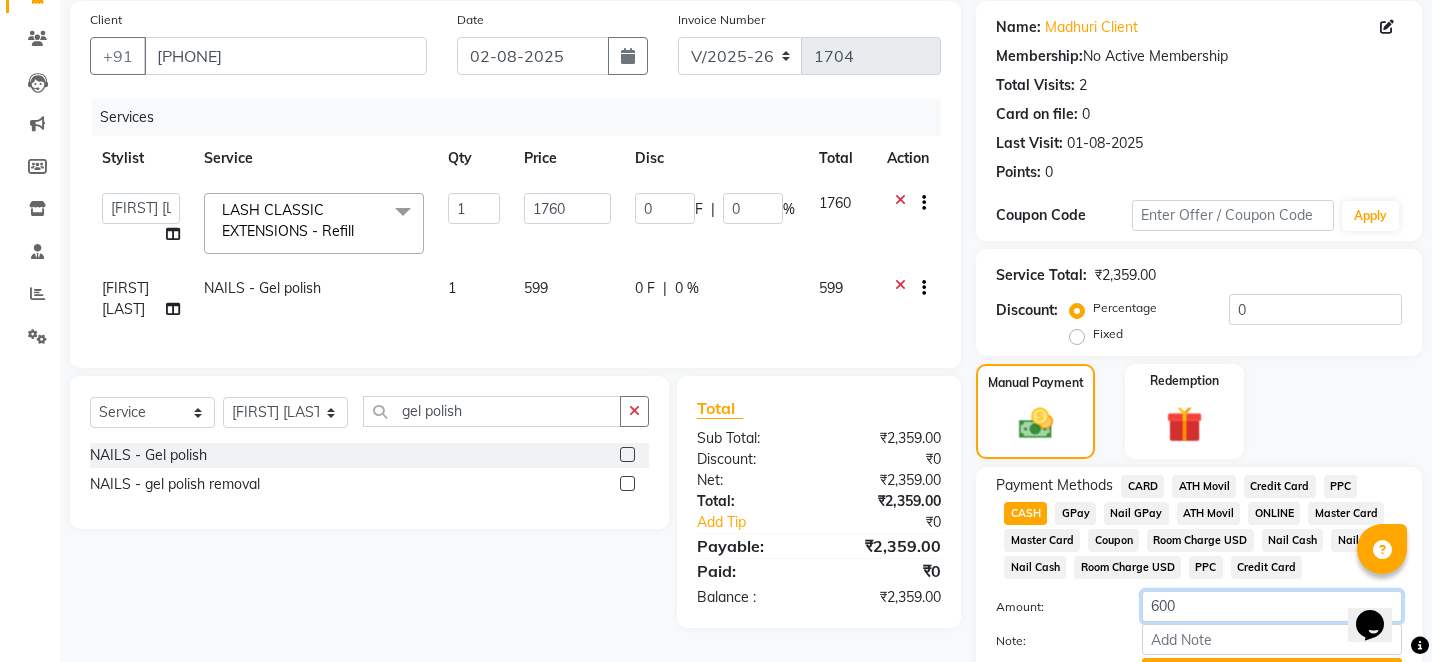 type on "600" 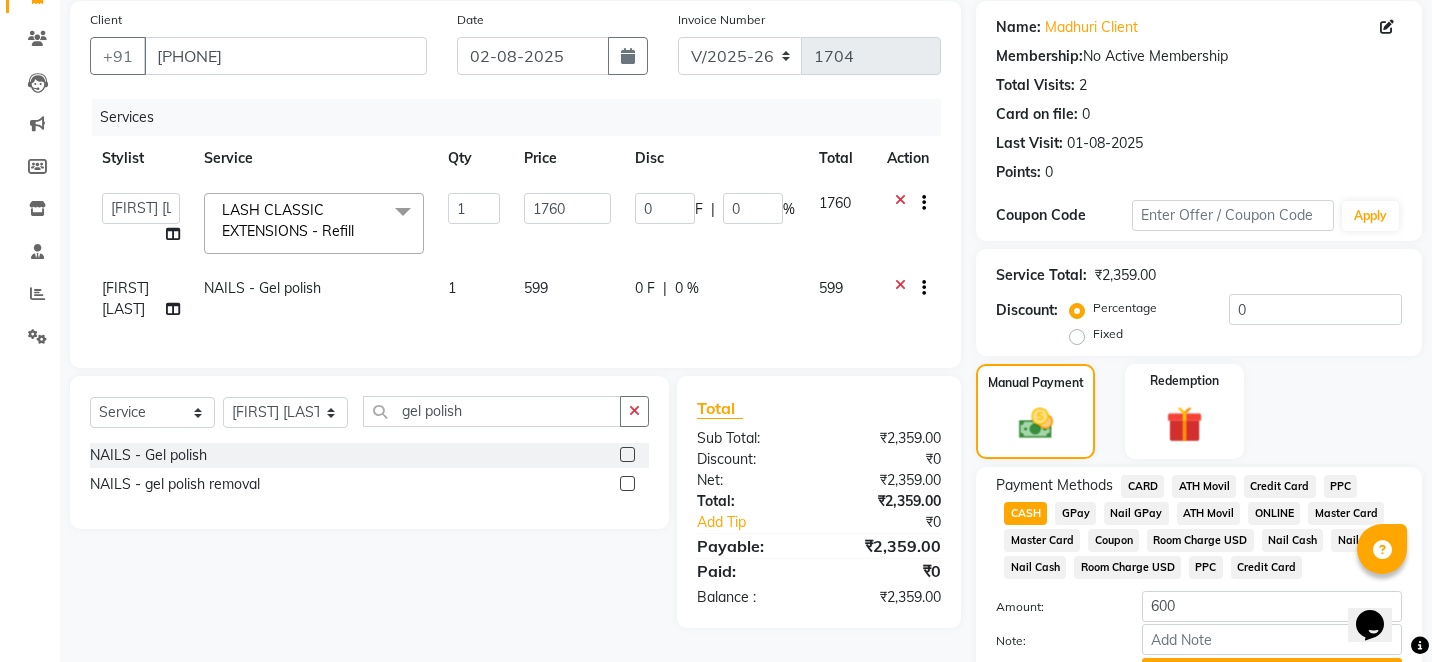 click on "Note:" 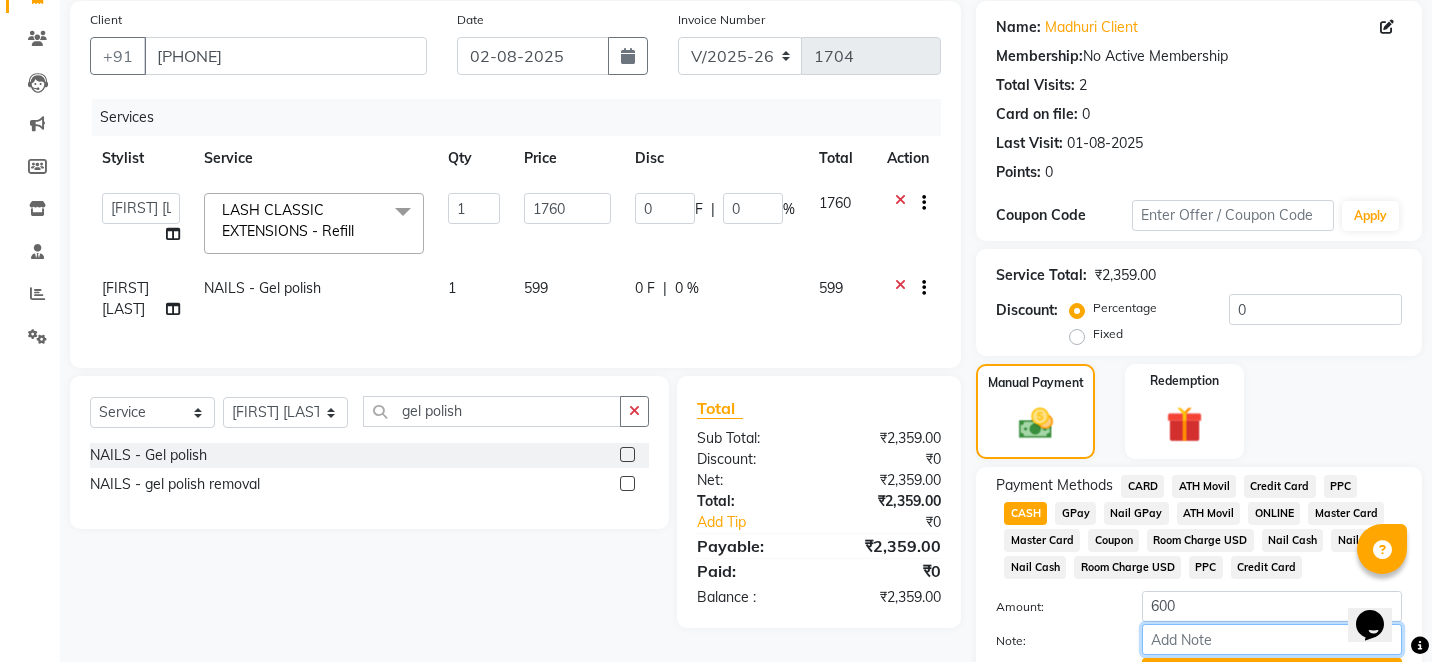 click on "Note:" at bounding box center [1272, 639] 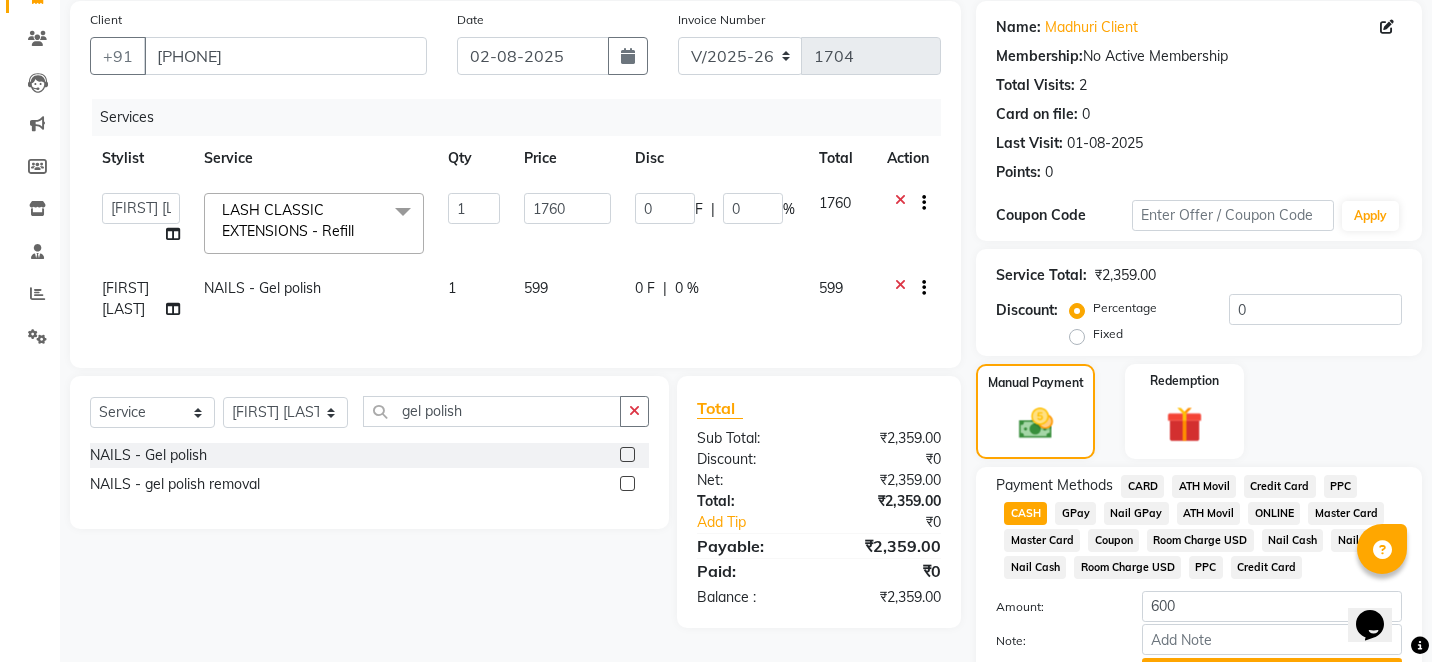 click on "Amount:" 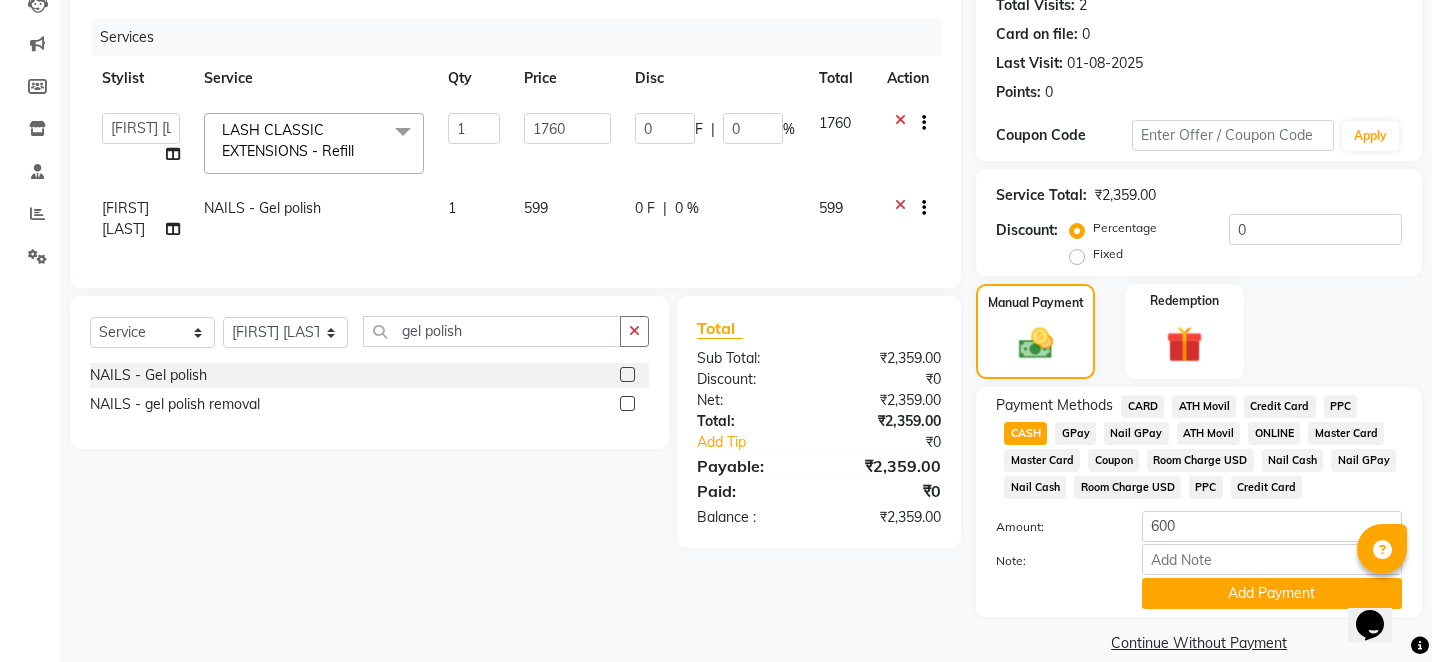 scroll, scrollTop: 255, scrollLeft: 0, axis: vertical 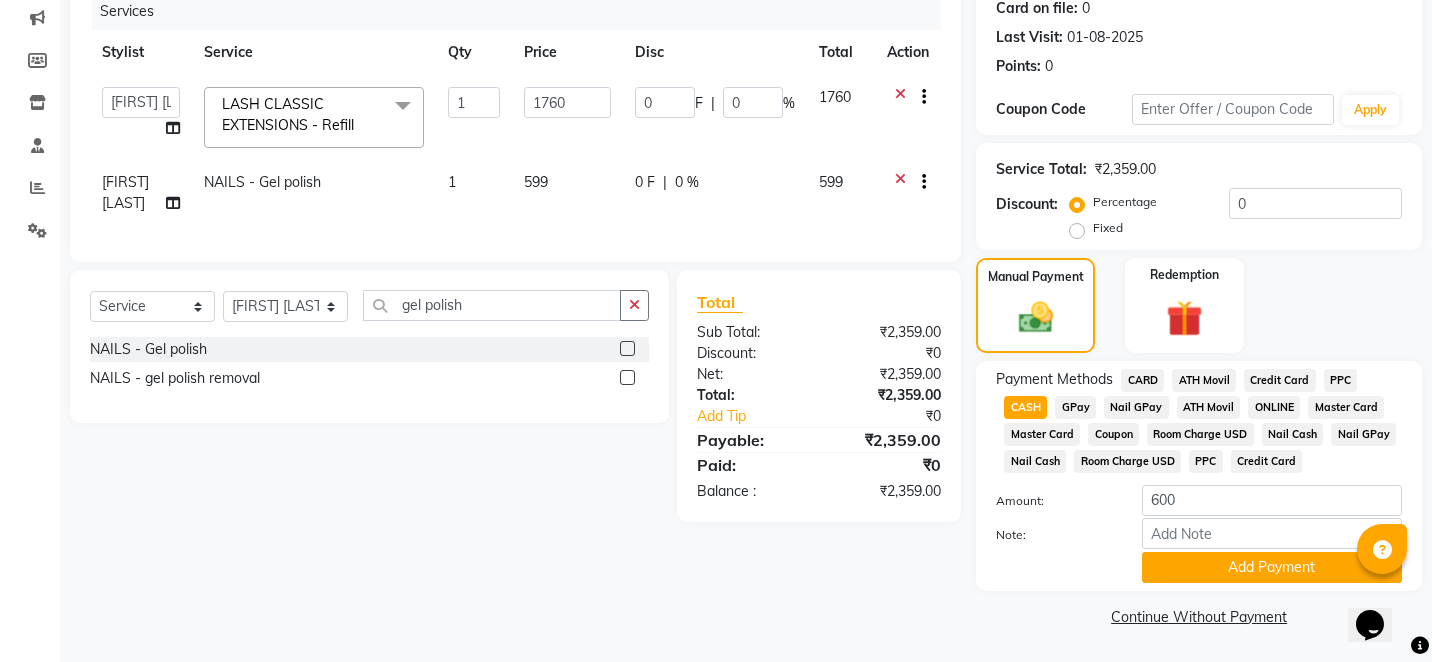 click on "Payment Methods CARD ATH Movil Credit Card PPC CASH GPay Nail GPay ATH Movil ONLINE Master Card Master Card Coupon Room Charge USD Nail Cash Nail GPay Nail Cash Room Charge USD PPC Credit Card Amount: 600 Note: Add Payment" 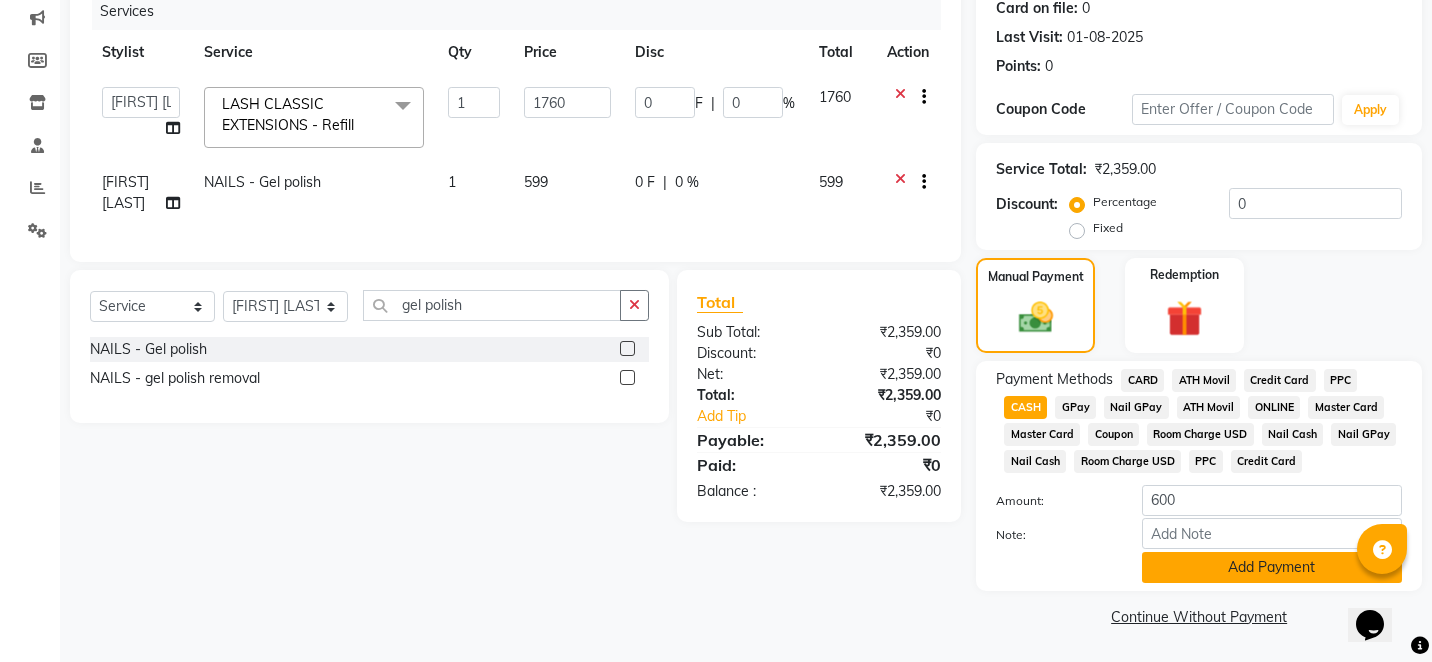 click on "Add Payment" 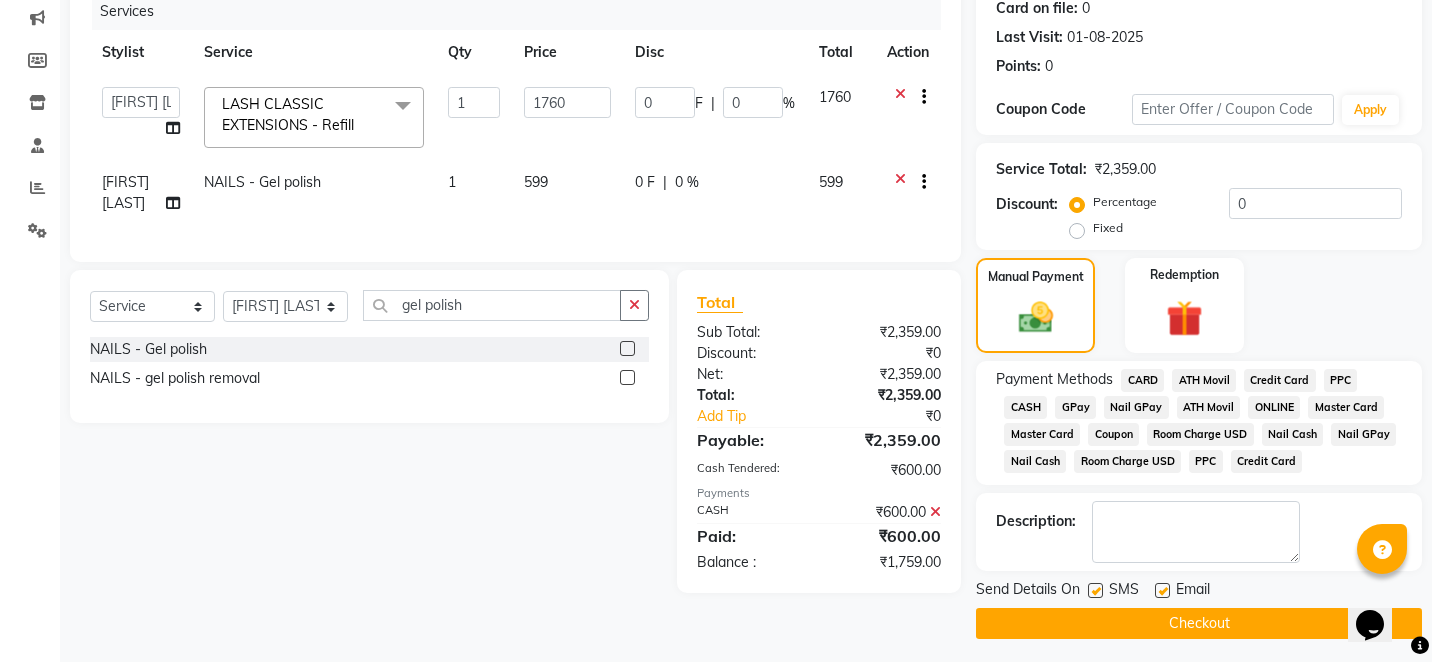 click on "GPay" 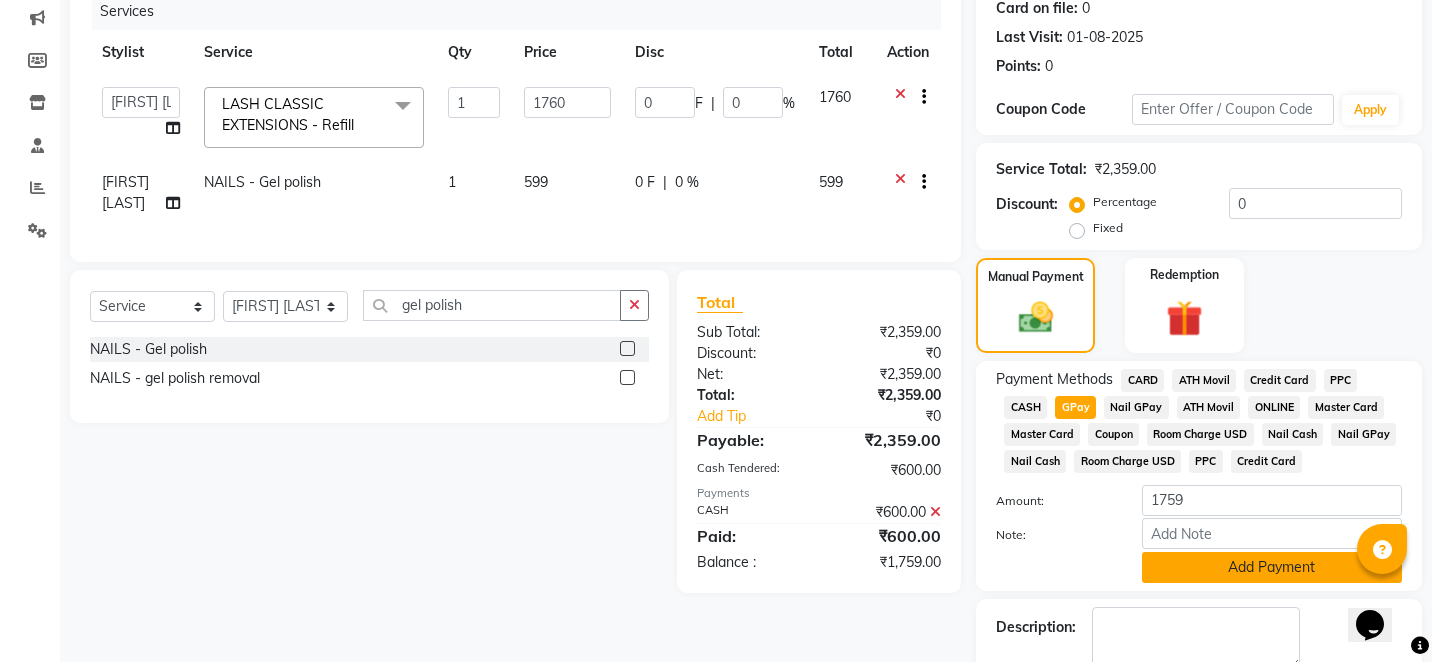 click on "Add Payment" 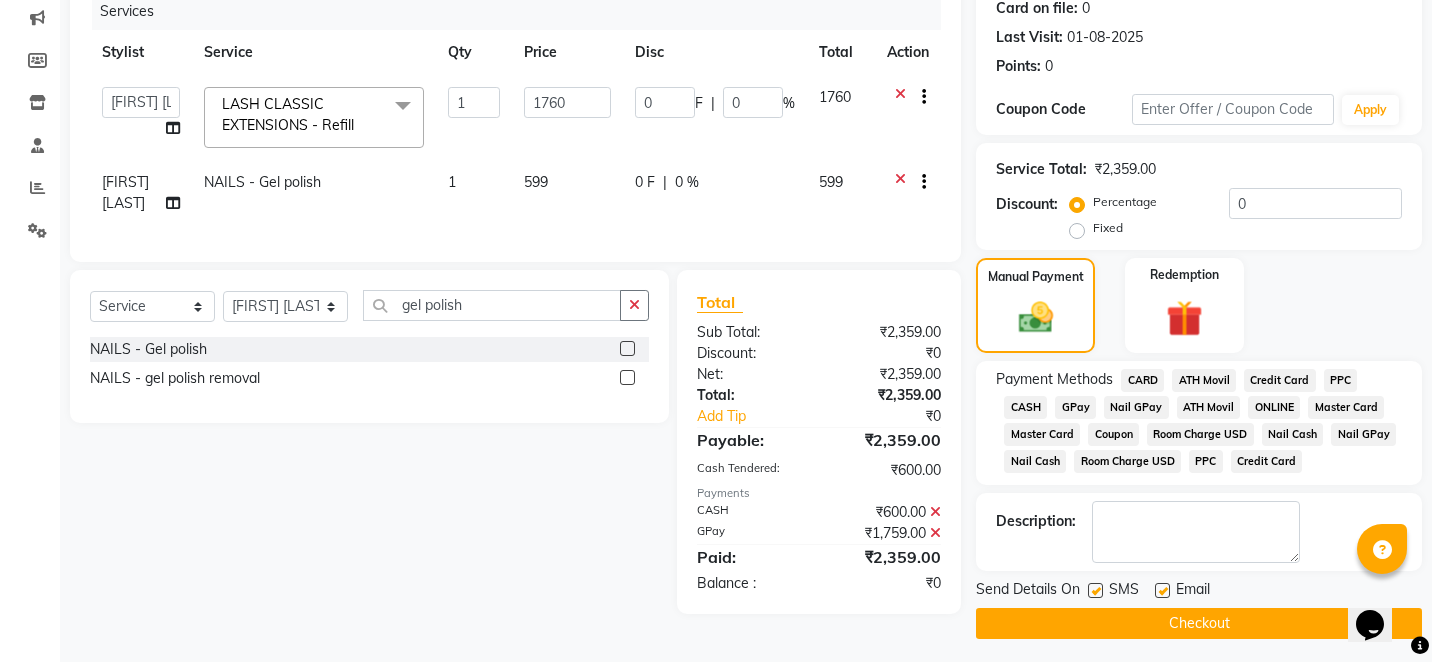 click on "Client +[COUNTRYCODE] [PHONE] Date [DATE] Invoice Number V/2025 V/2025-26 1704 Services Stylist Service Qty Price Disc Total Action Alam Arshad shaikh Deepali Deepu Chatry NailKraft Nikita [FIRST] [LAST] Sneha Balu Ichake Vaishali Vinod Yadav LASH CLASSIC EXTENSIONS - Refill x Hair - Male Express Hair Spa Upto Neck Hair - Female Classic Hair Wash Mid Waist Hair - Female Blowdry Upto Shoulder Hair - Female Hair Trim Hair - Female Blowdry Upto Shoulder Hair - Female Advance Haircut Hair - Smoothening Upto Shoulder Rica Waxing - Full Arms + Half Legs + Underarms Rica Waxing - Full Arms + Underarms Rica Waxing - Full Legs Rica Waxing - Full Arms Rica Waxing - Half Arms Rica Waxing - Full Back Rica Waxing - Bikini Rica Waxing - Underarms Rica Waxing - Bikini+Butt Wax Rica Waxing - Butt Wax Rica Waxing - Bikini Line+Butt Line Rica Waxing - Male Half Arms Rica - Full Hands + Under Arms + Full Legs Honey Waxing - Full Arms + Underarms Honey Waxing - Full Legs Facial - Cheryls Skin Lightening Facial" 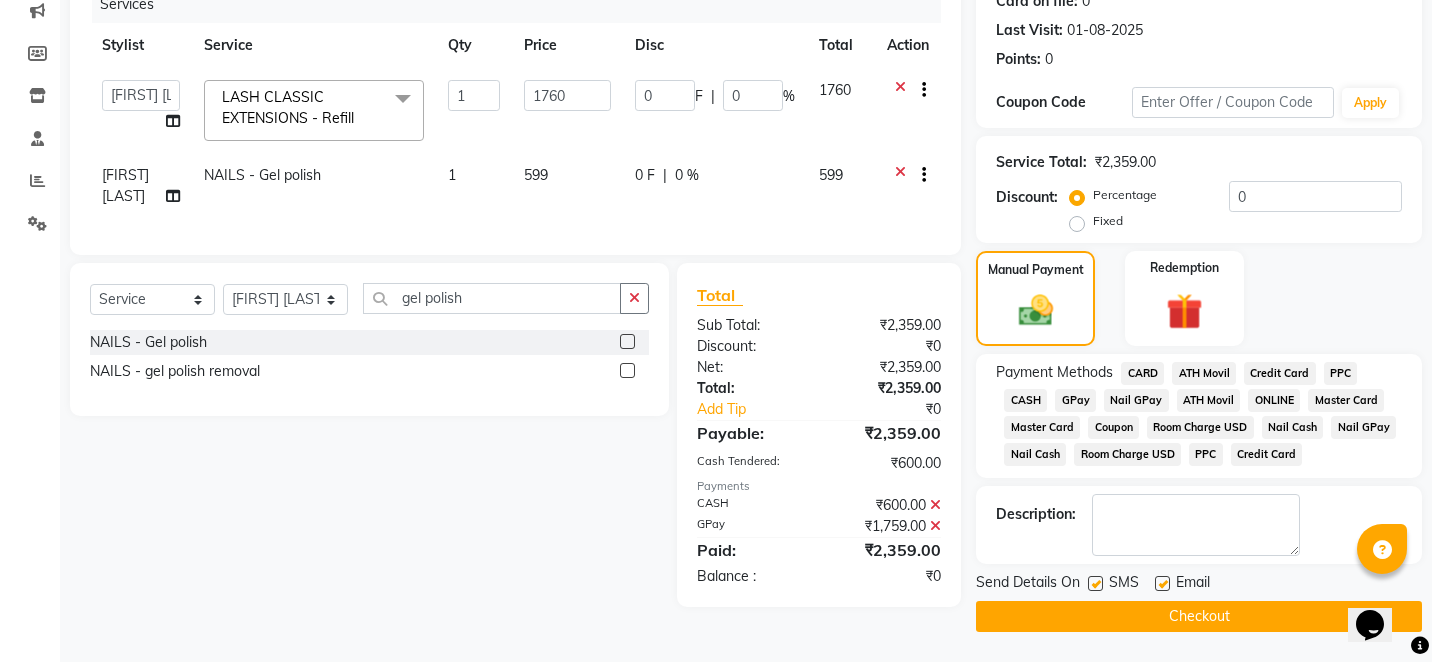 click on "Manual Payment Redemption" 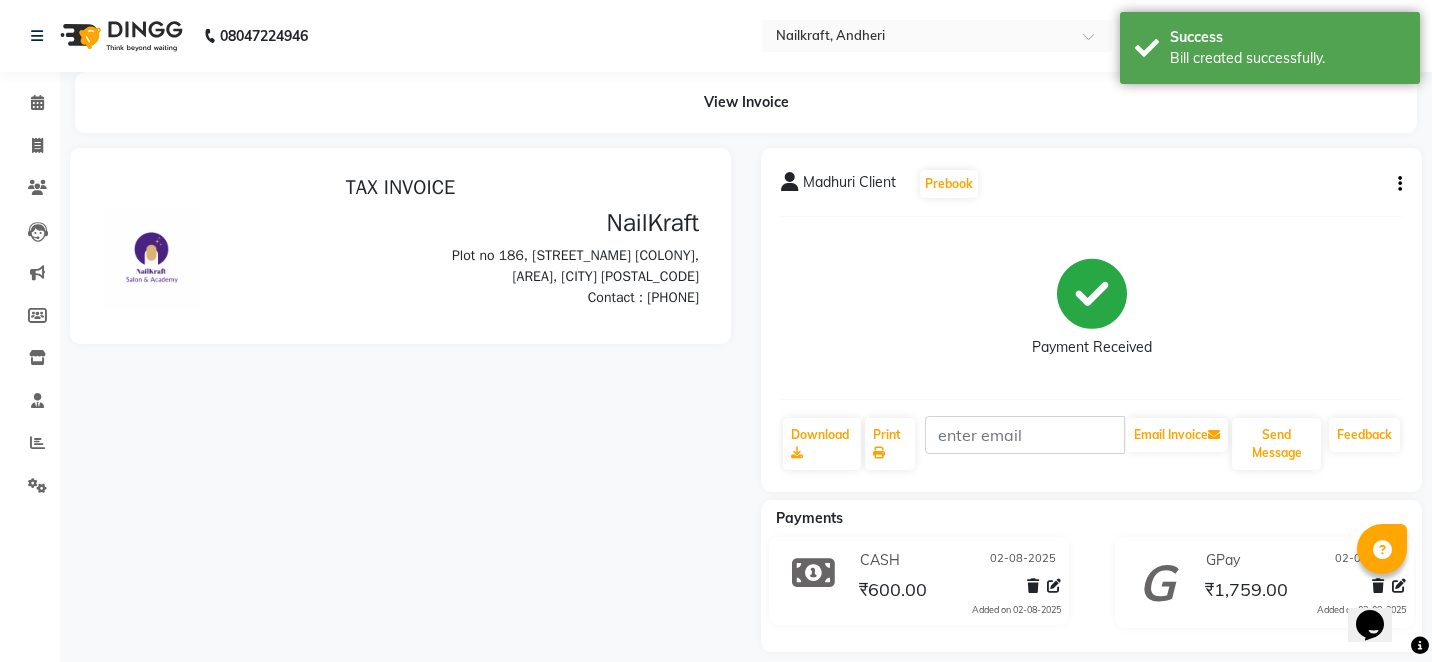 scroll, scrollTop: 0, scrollLeft: 0, axis: both 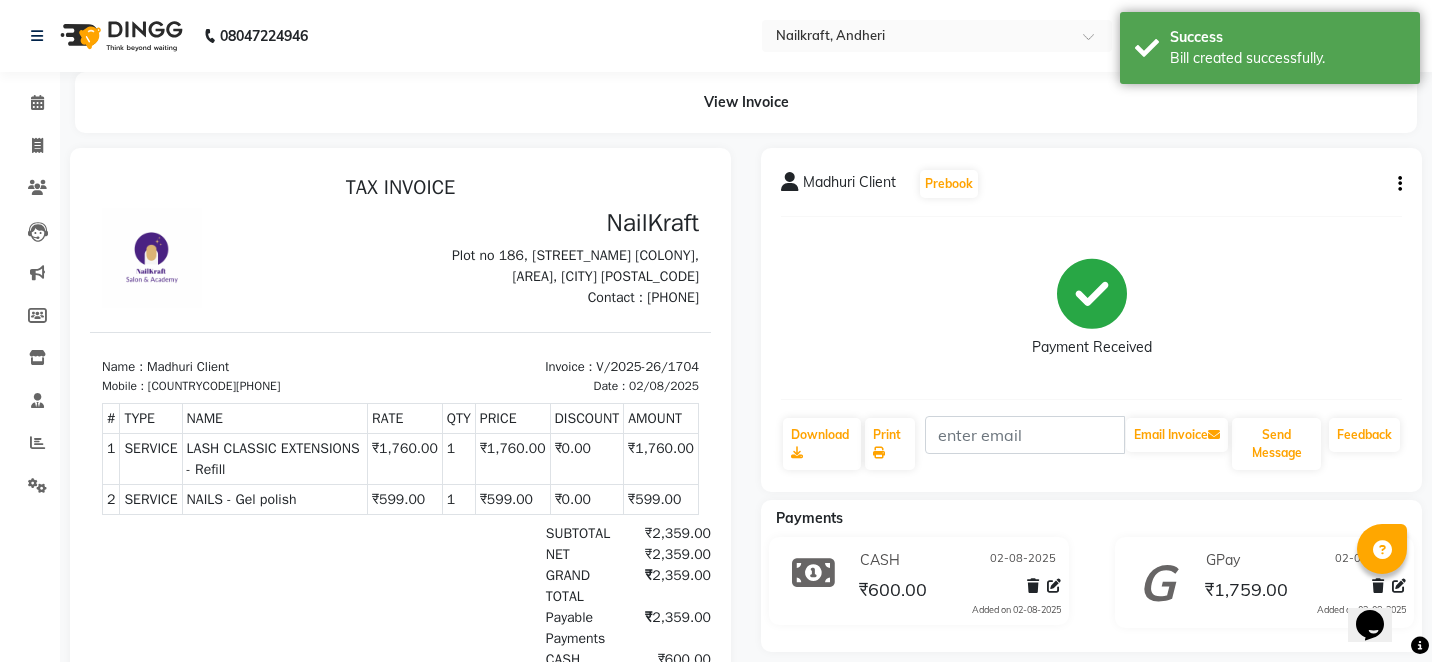 click 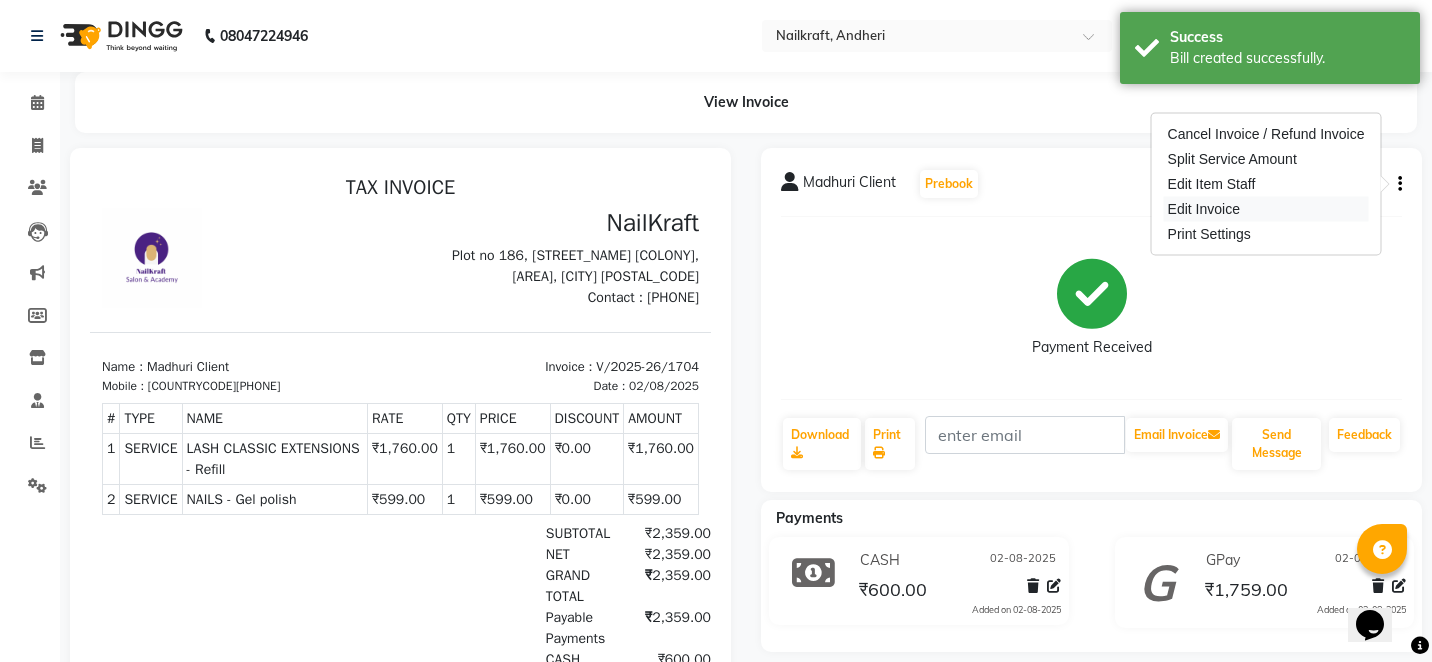 click on "Edit Invoice" at bounding box center [1266, 209] 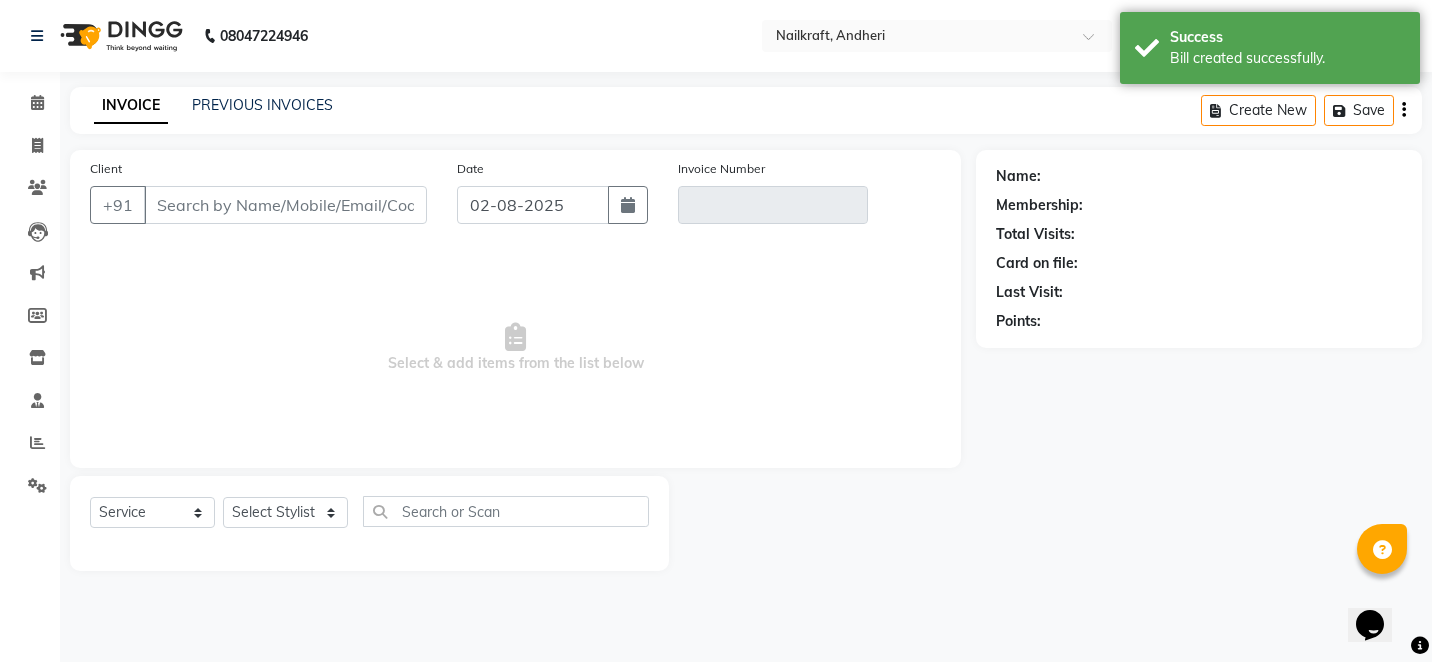 type on "[PHONE]" 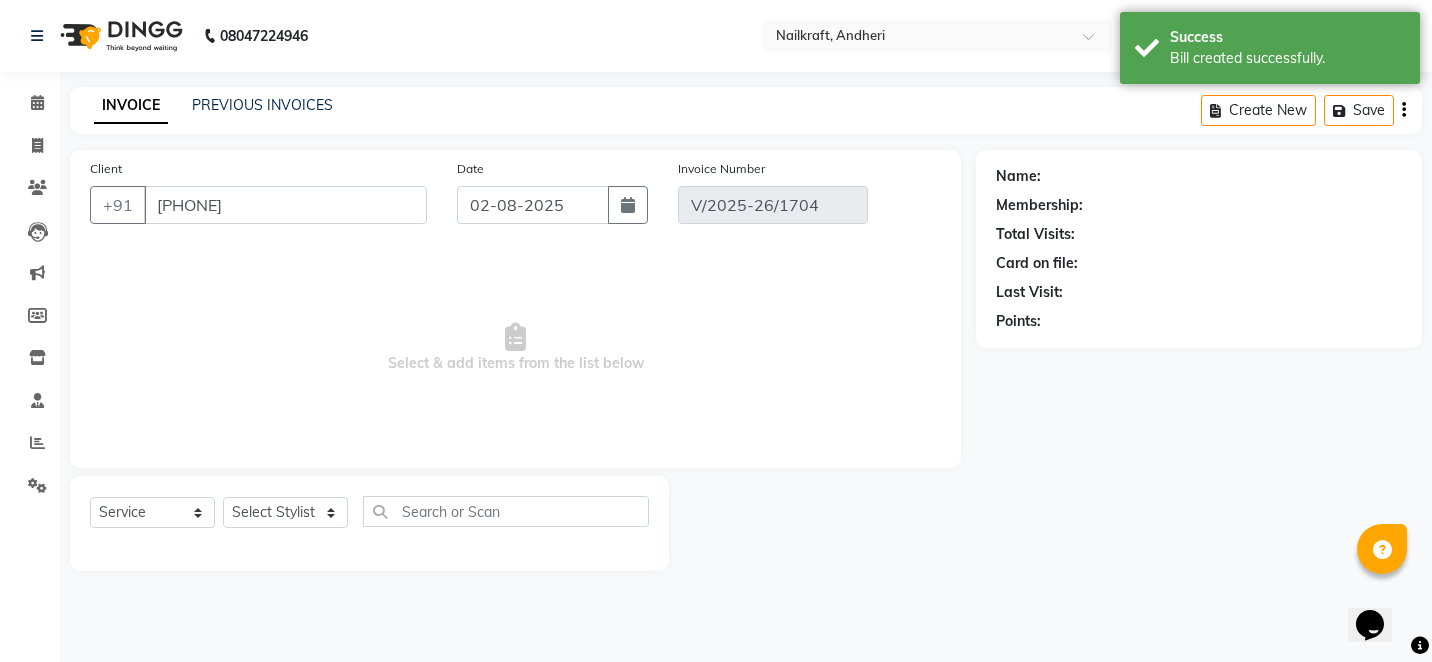 select on "select" 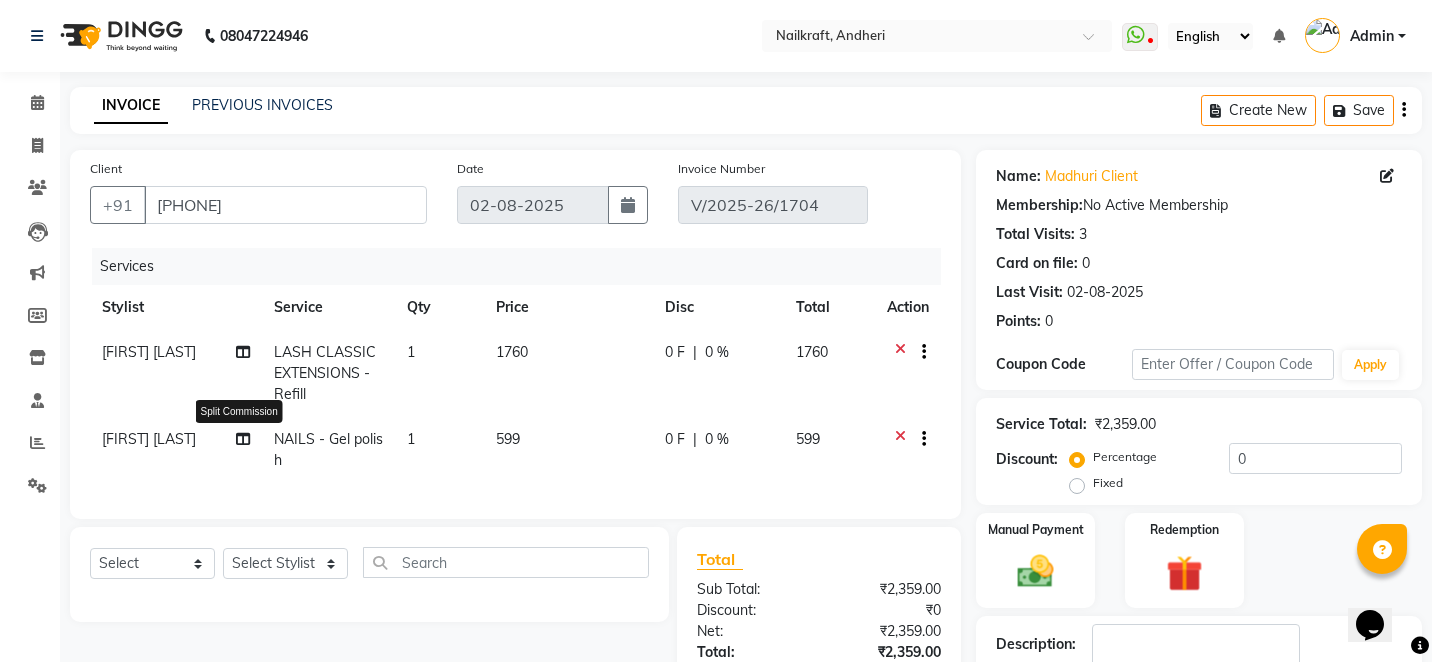 click 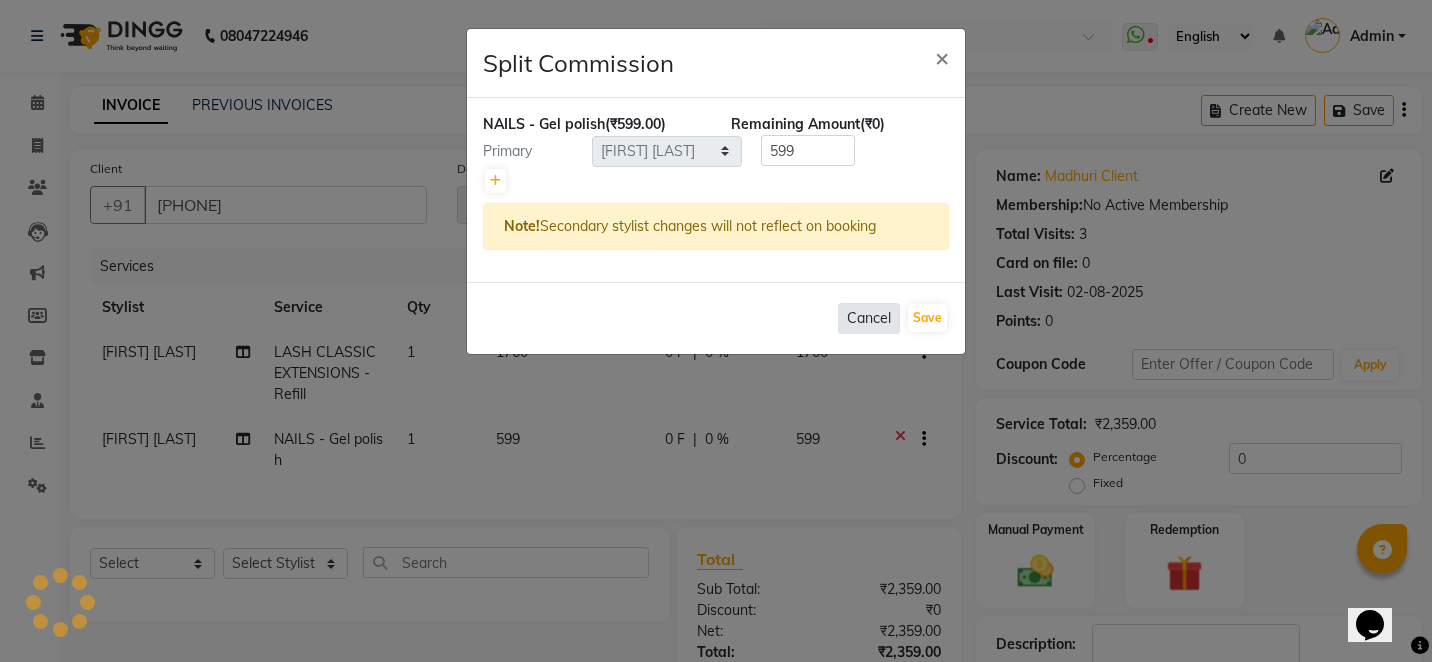 click on "Cancel" 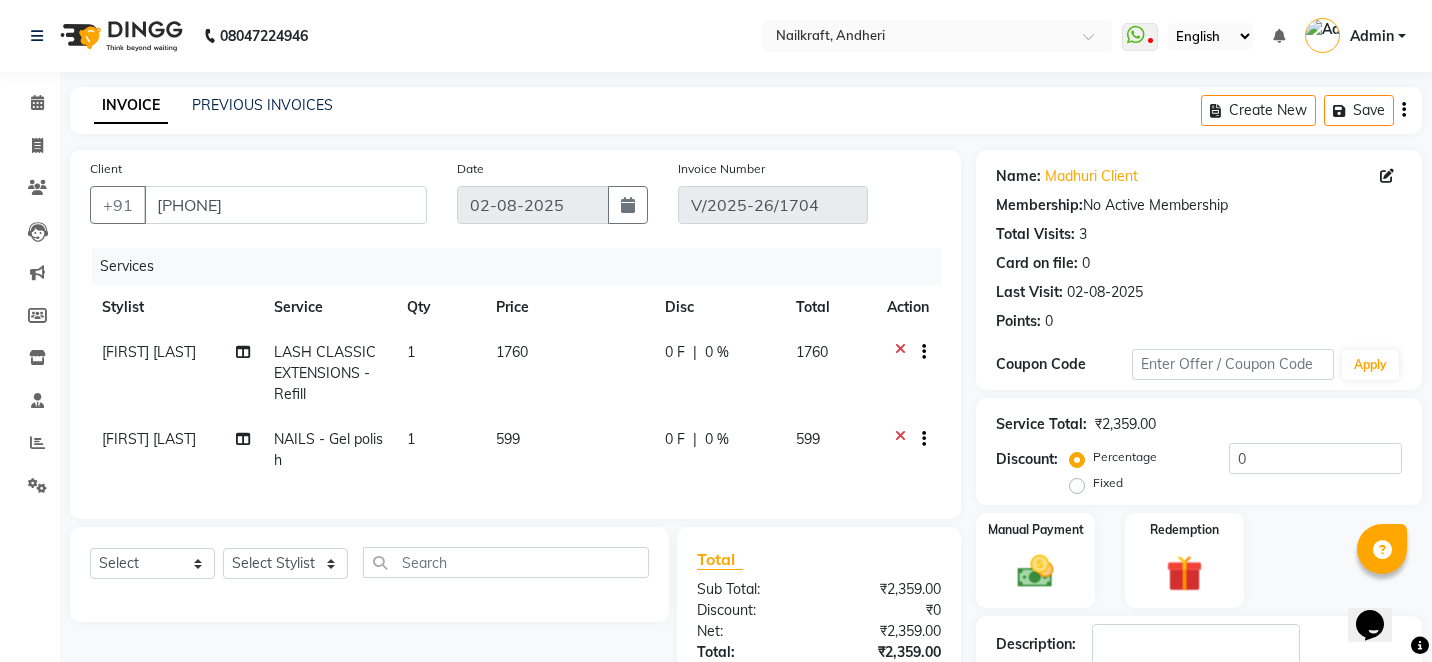 click 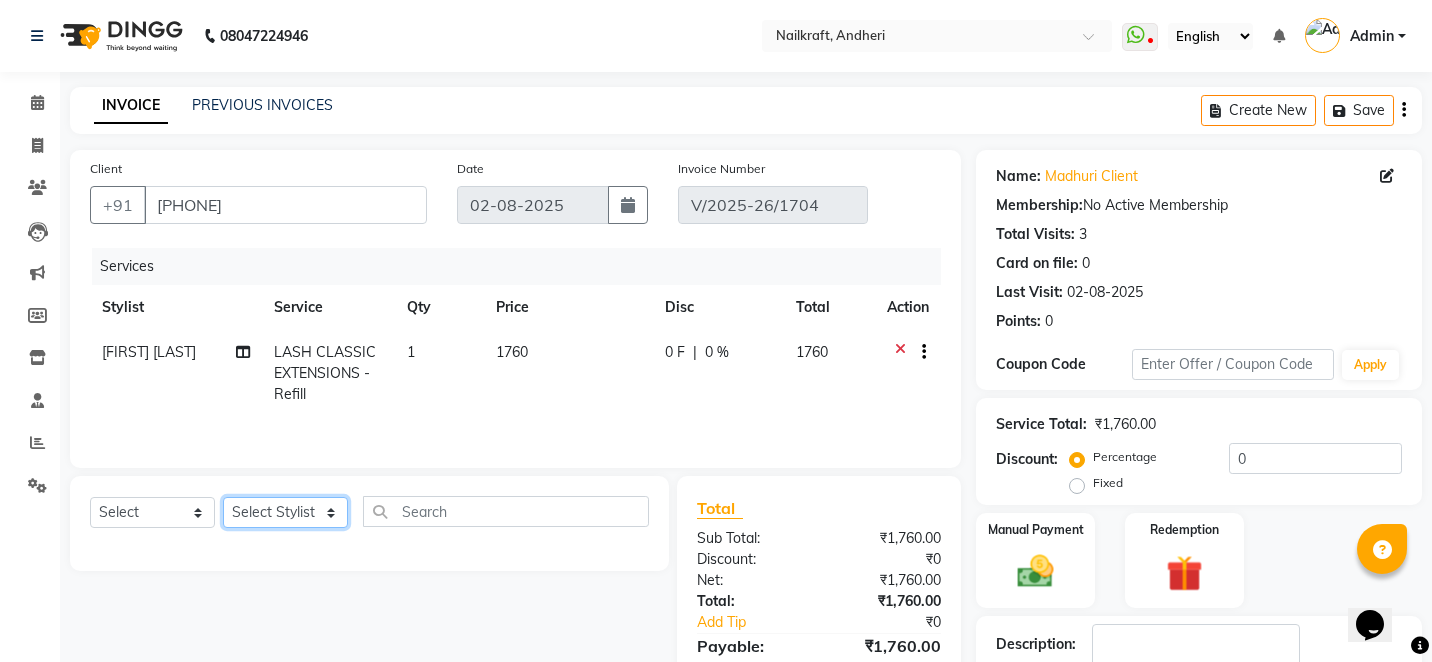 click on "Select Stylist Alam Arshad shaikh Deepali Deepu Chatry NailKraft Nikita NITA  CHAHAL  Sneha Balu Ichake Vaishali Vinod Yadav" 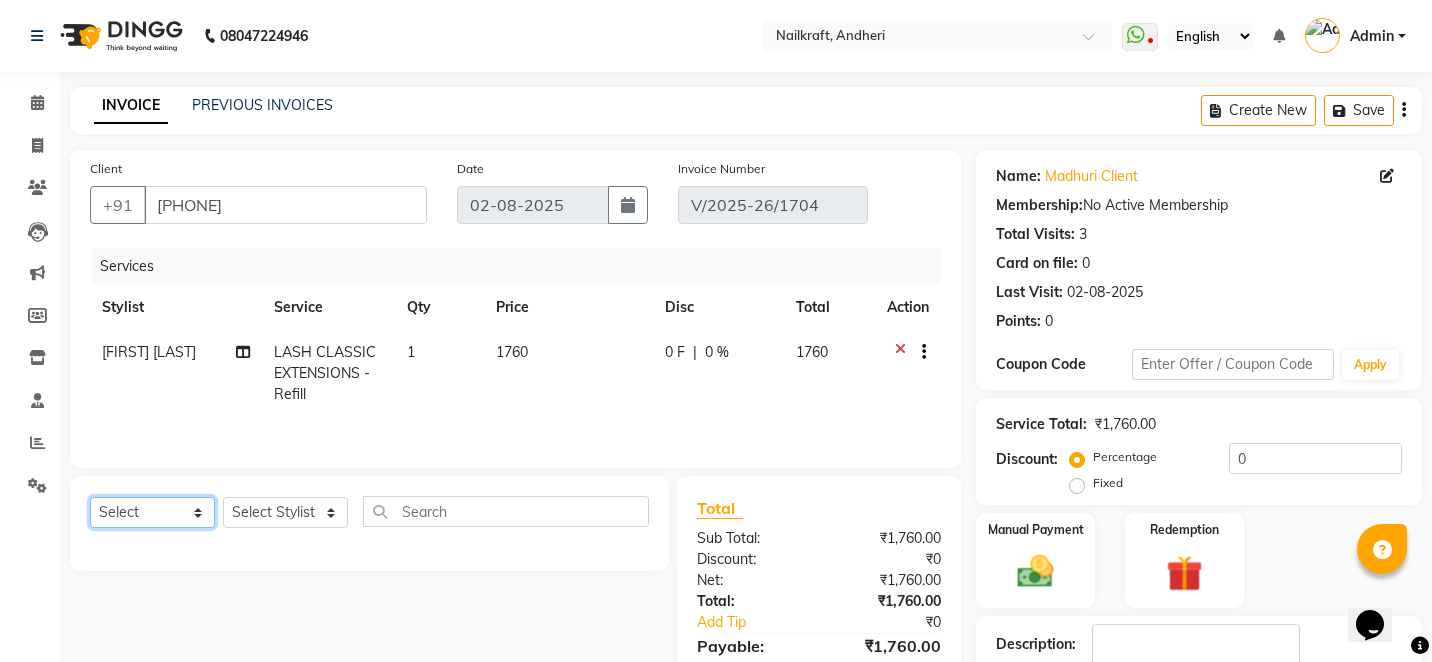 click on "Select  Service  Product  Membership  Package Voucher Prepaid Gift Card" 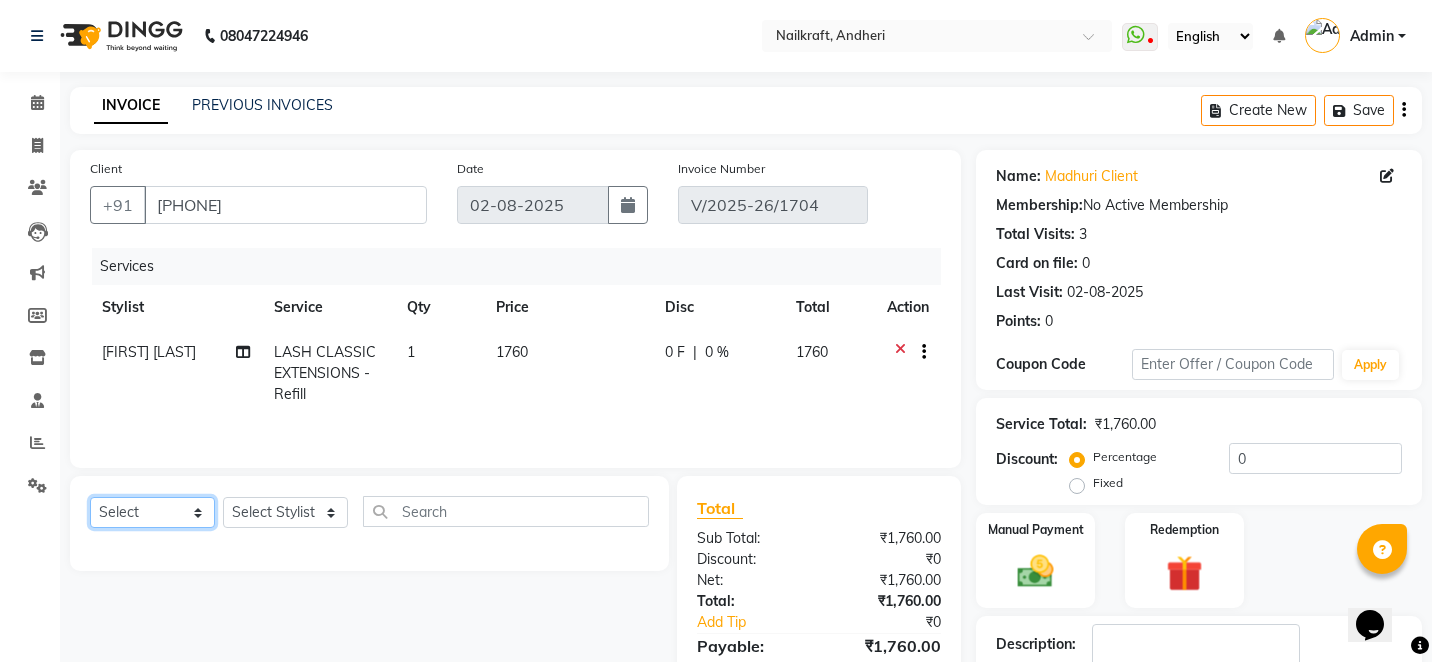 select on "service" 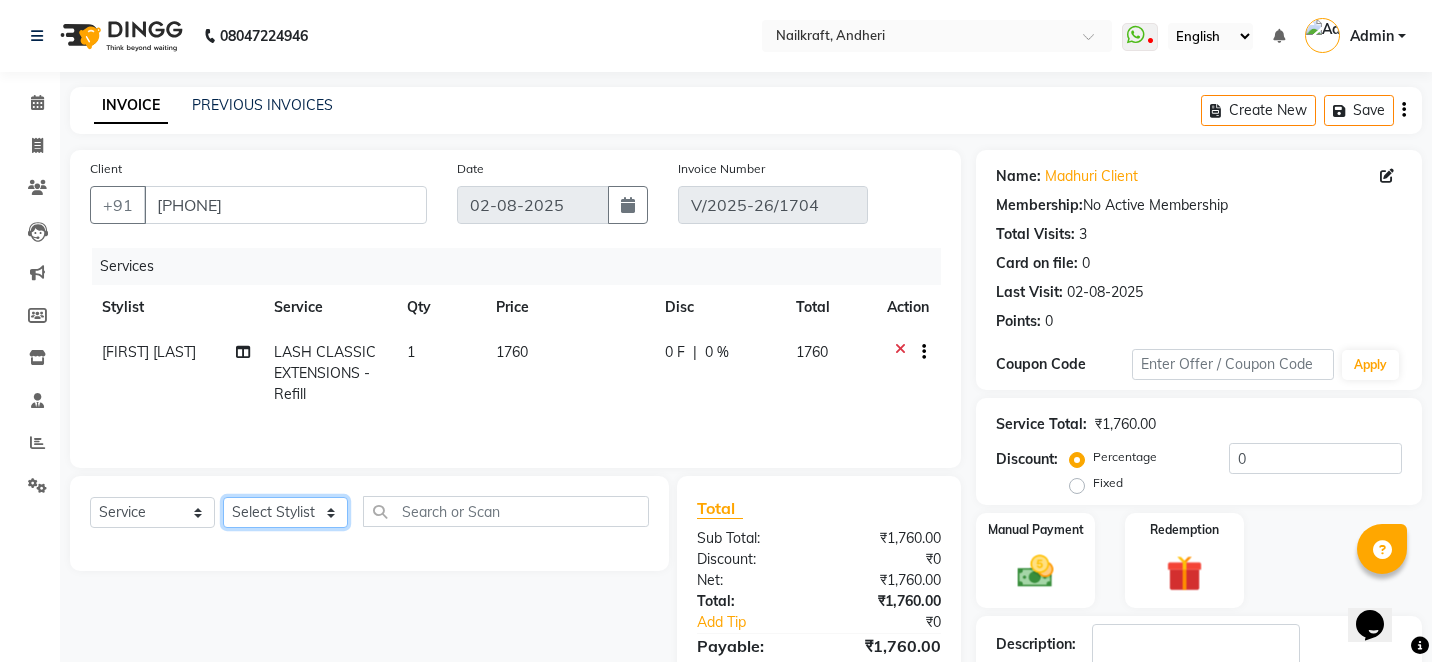 click on "Select Stylist Alam Arshad shaikh Deepali Deepu Chatry NailKraft Nikita NITA  CHAHAL  Sneha Balu Ichake Vaishali Vinod Yadav" 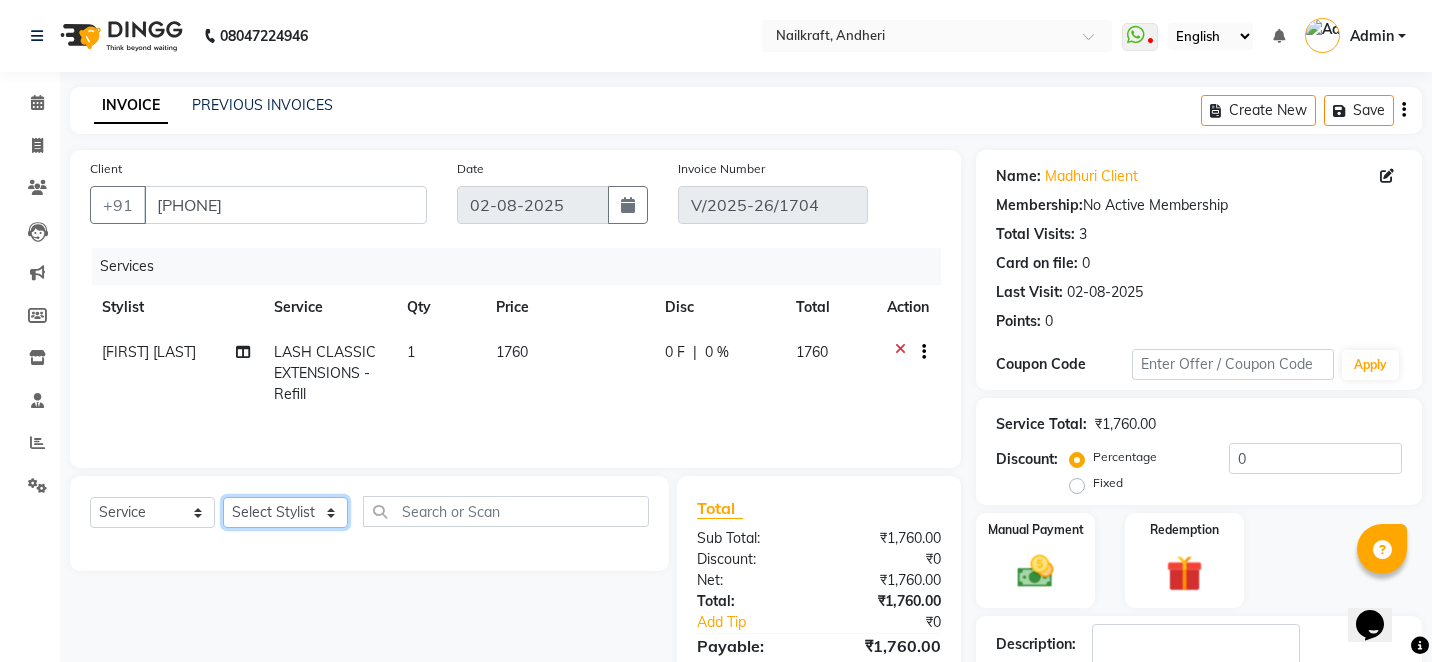 select on "76415" 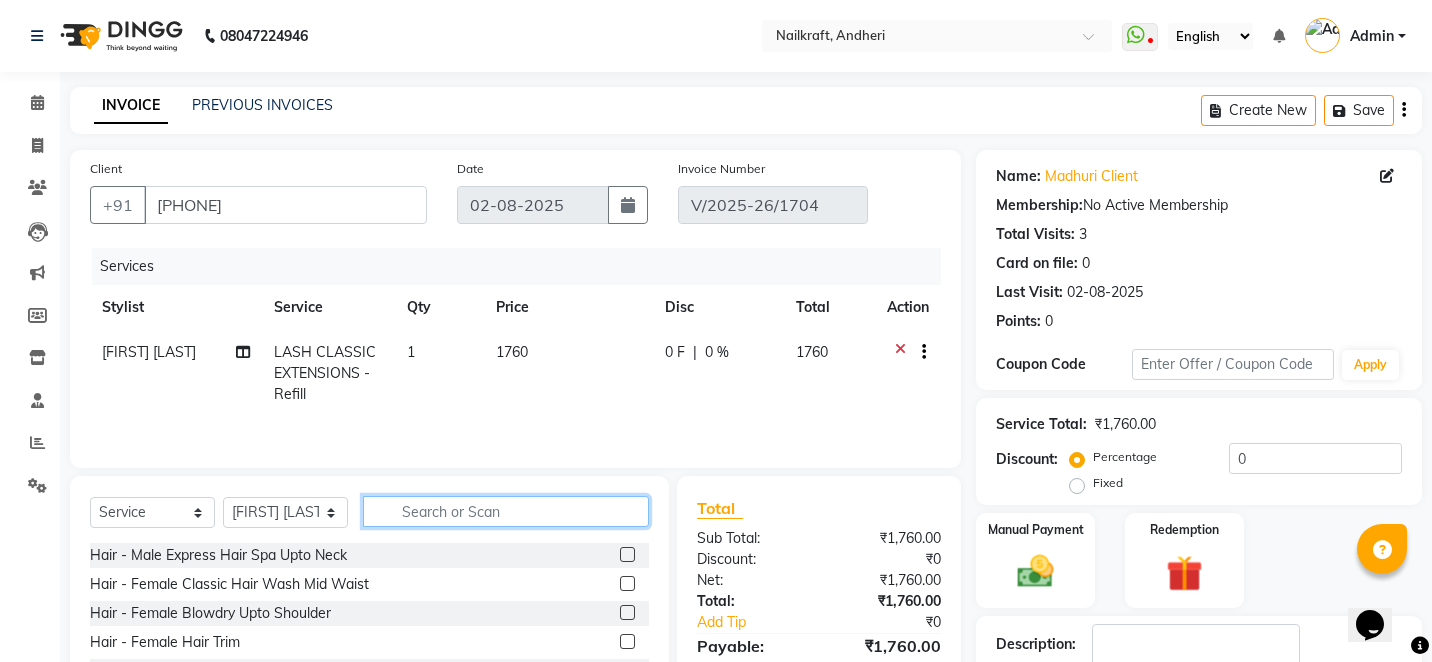 click 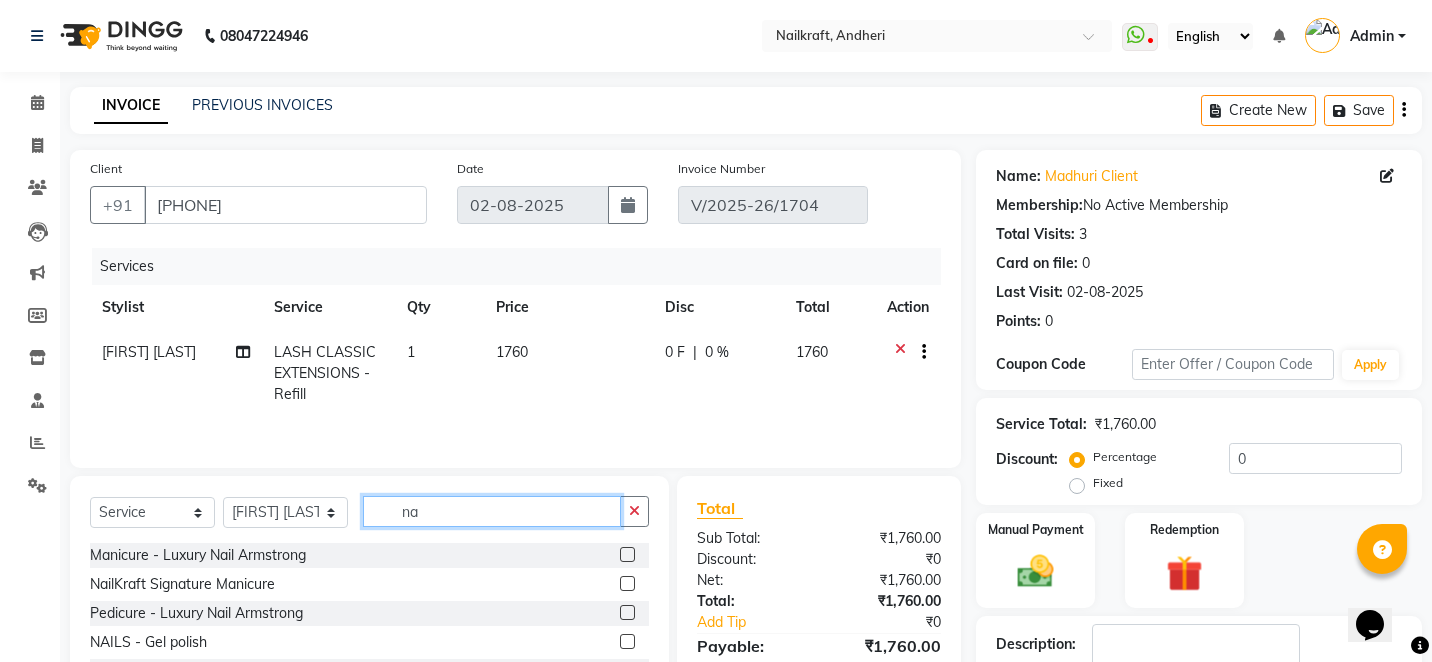 type on "n" 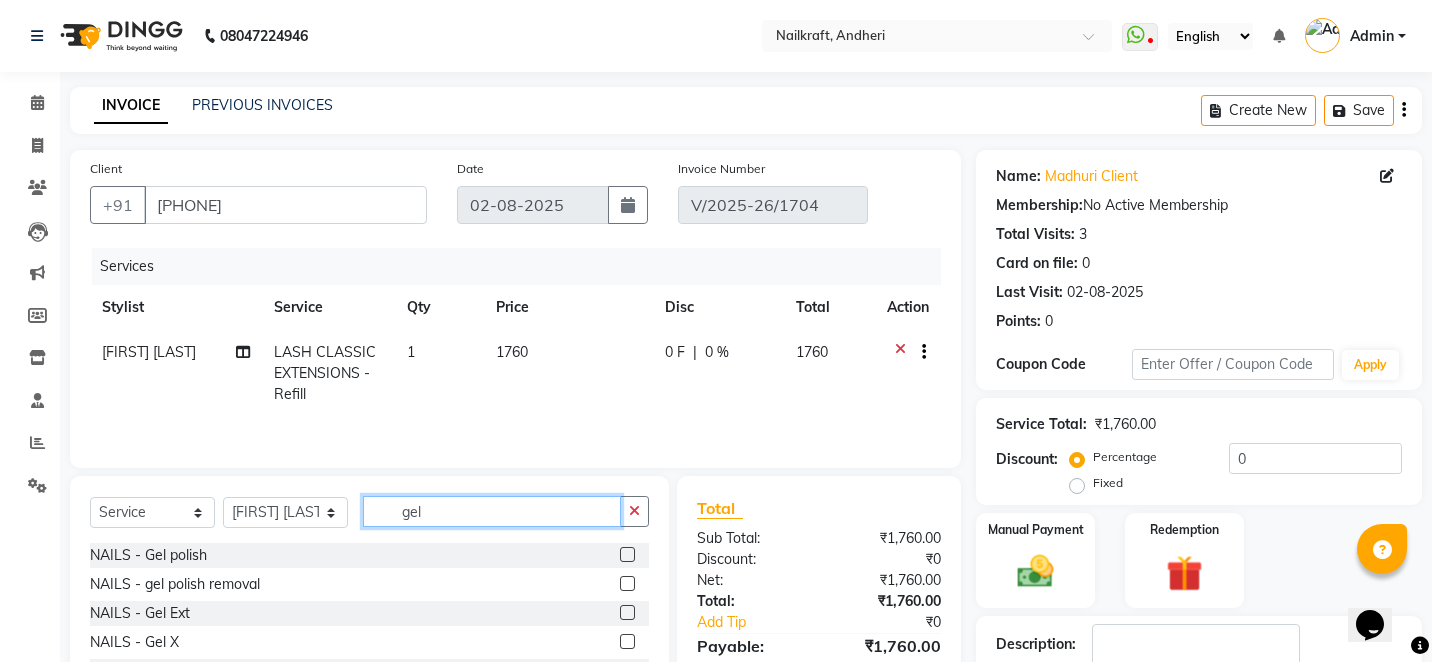 type on "gel" 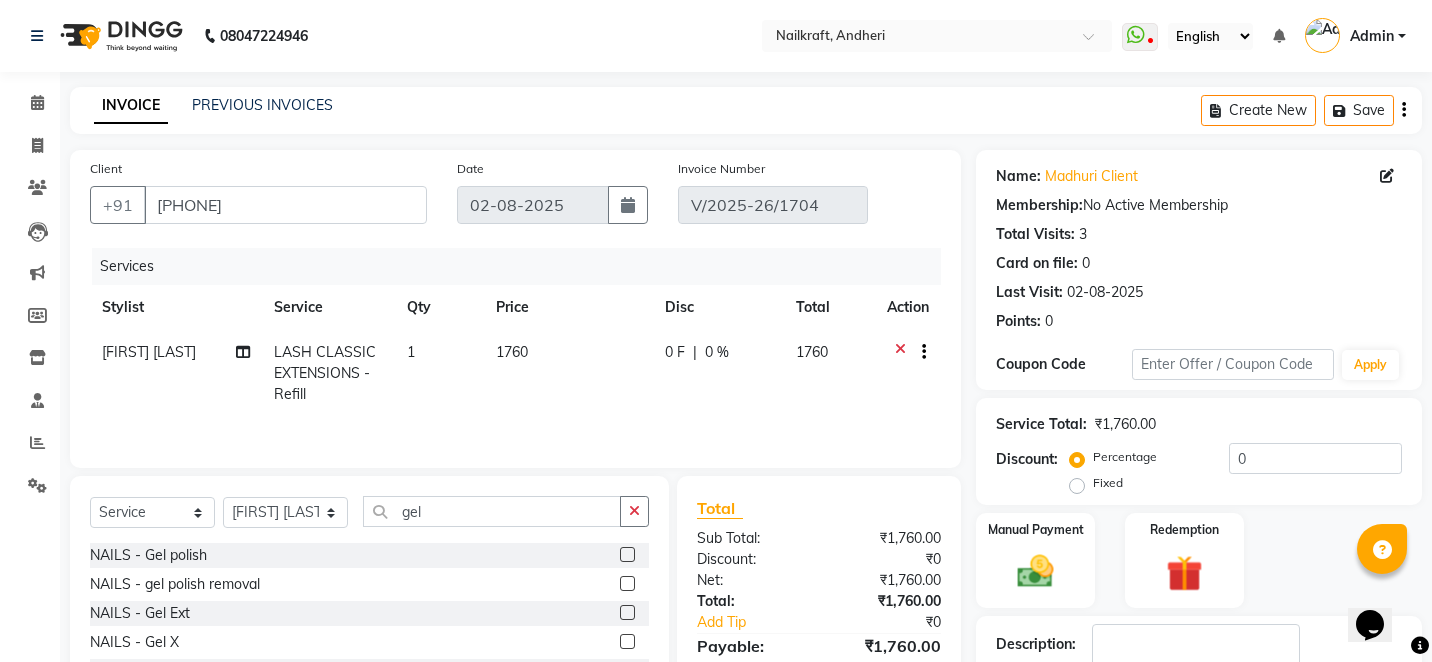 click 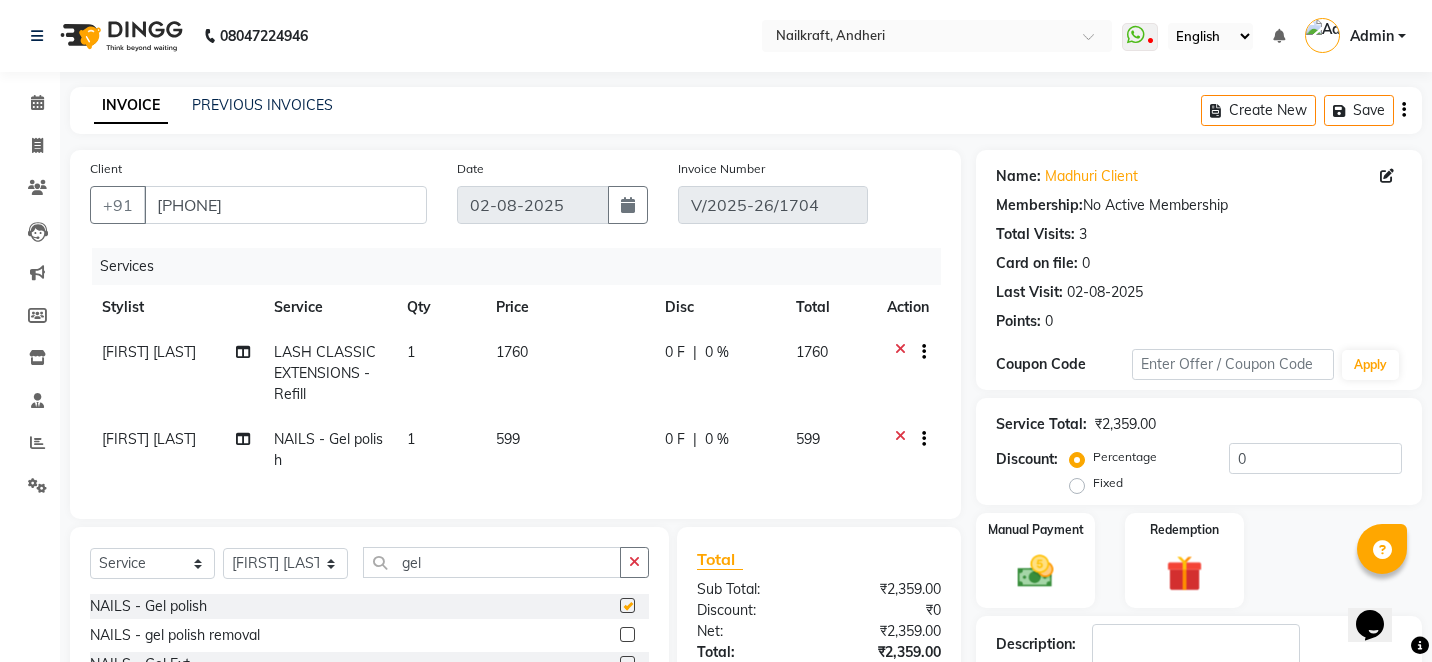 checkbox on "false" 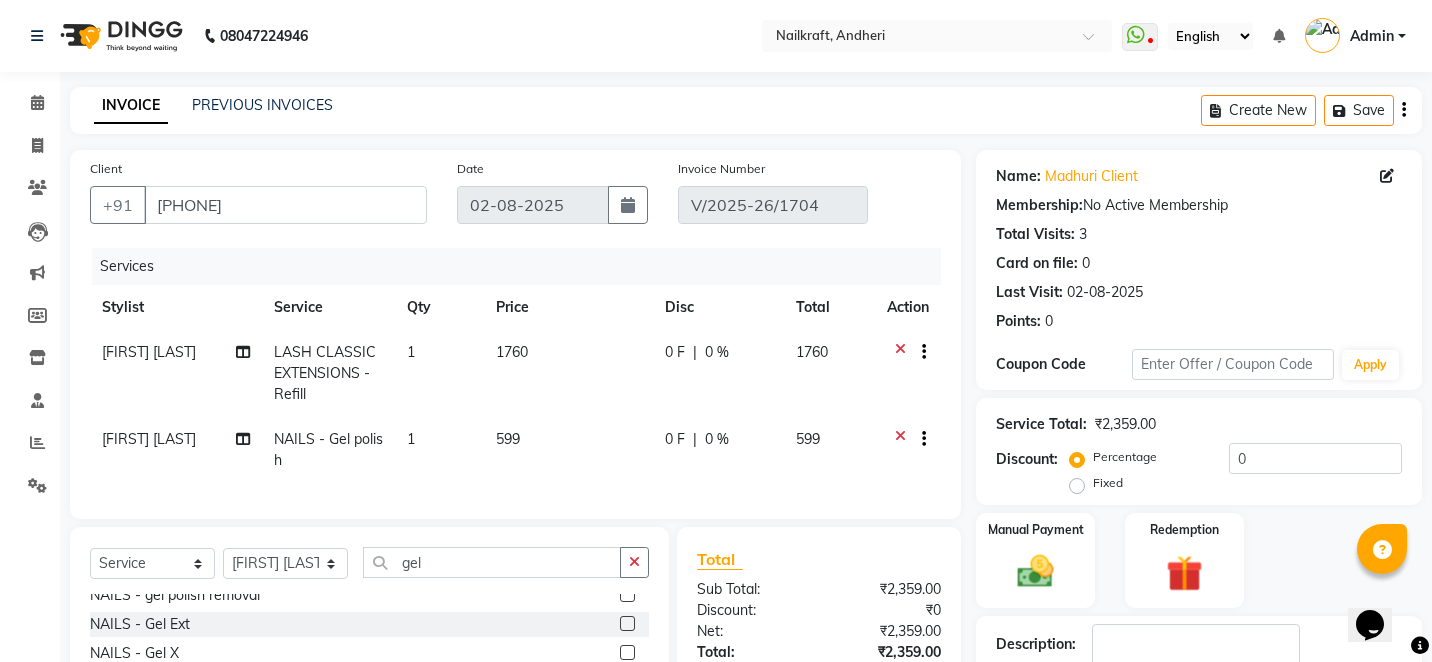 scroll, scrollTop: 61, scrollLeft: 0, axis: vertical 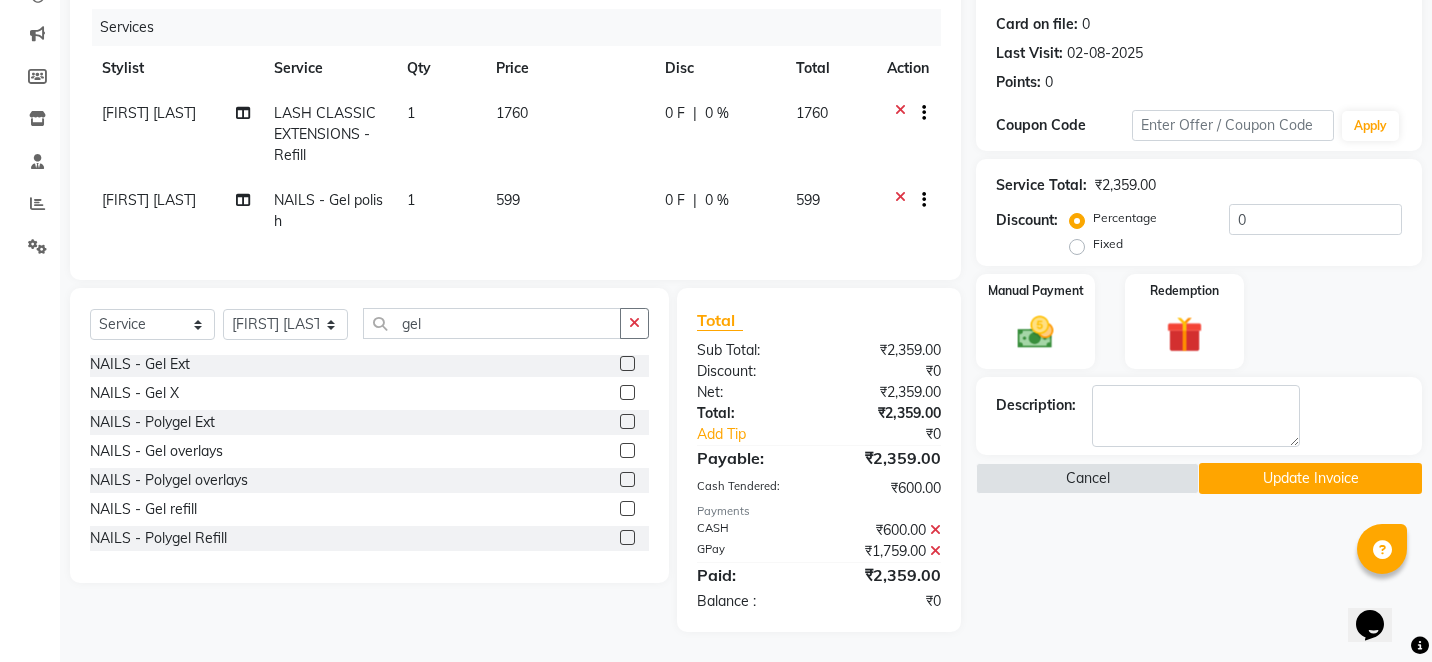 click on "Update Invoice" 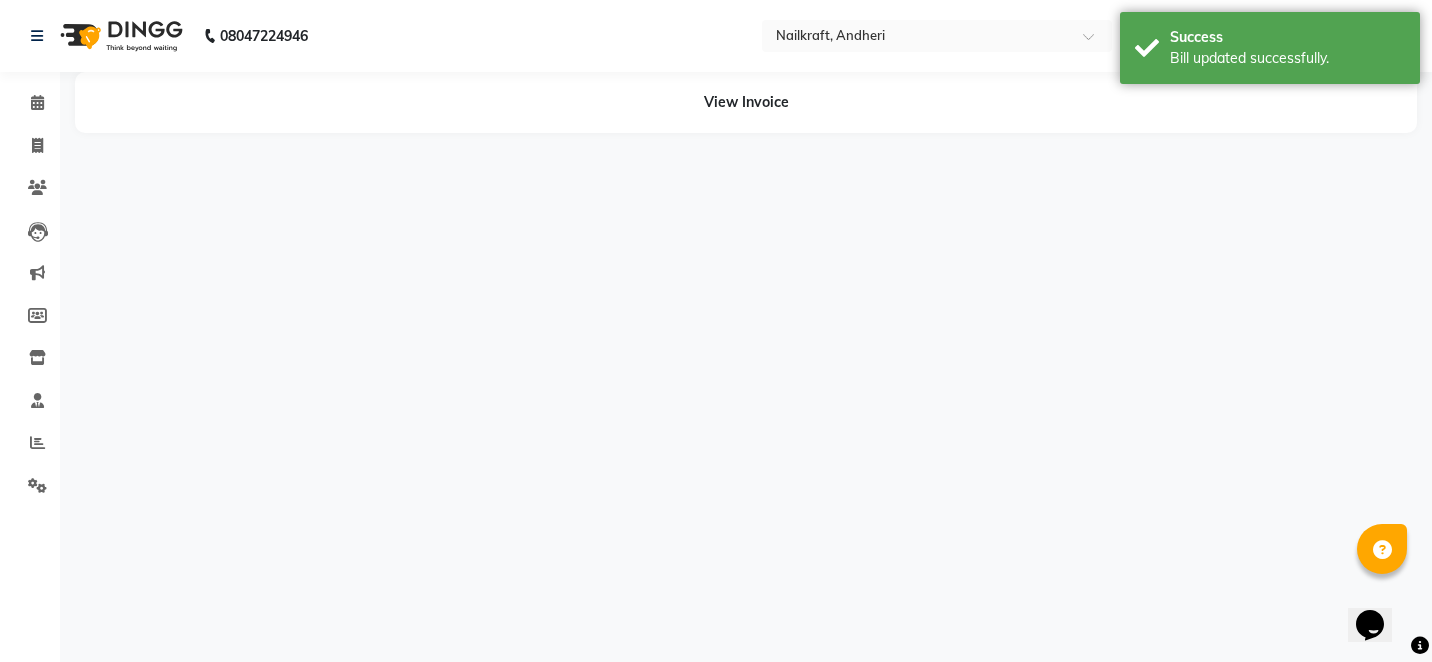 scroll, scrollTop: 0, scrollLeft: 0, axis: both 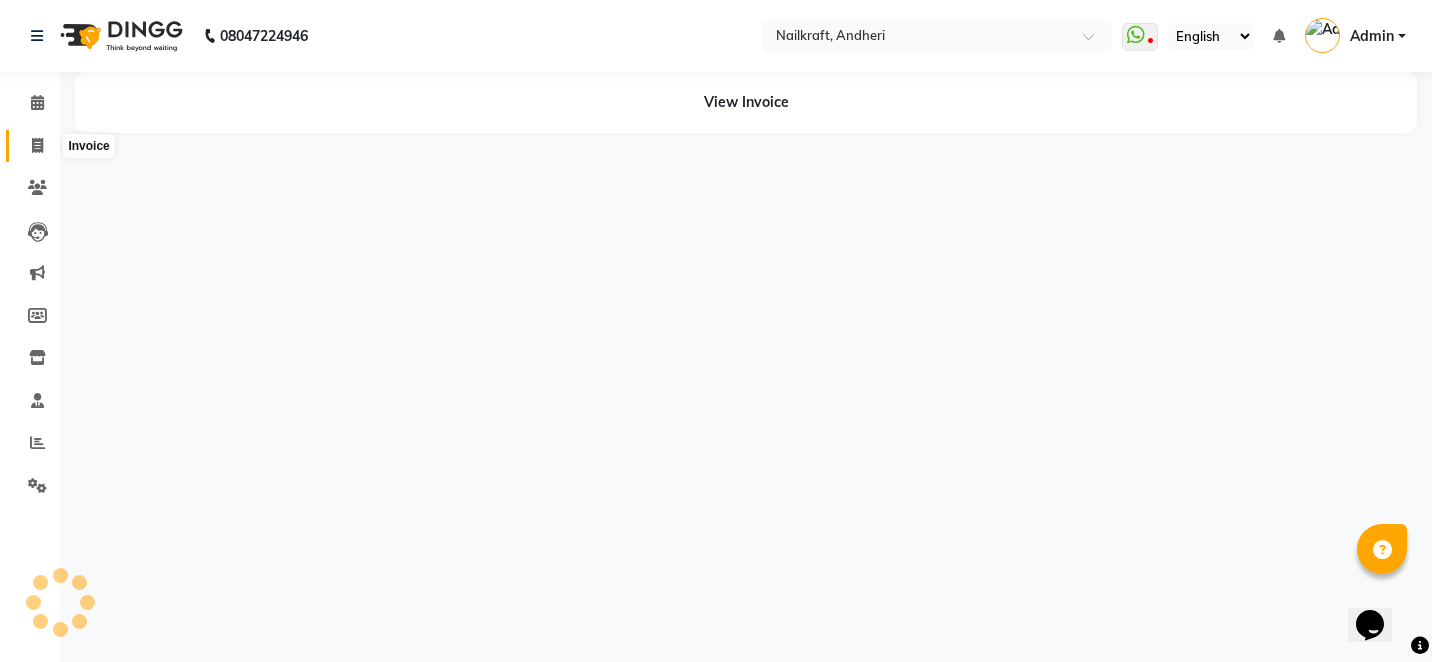 click 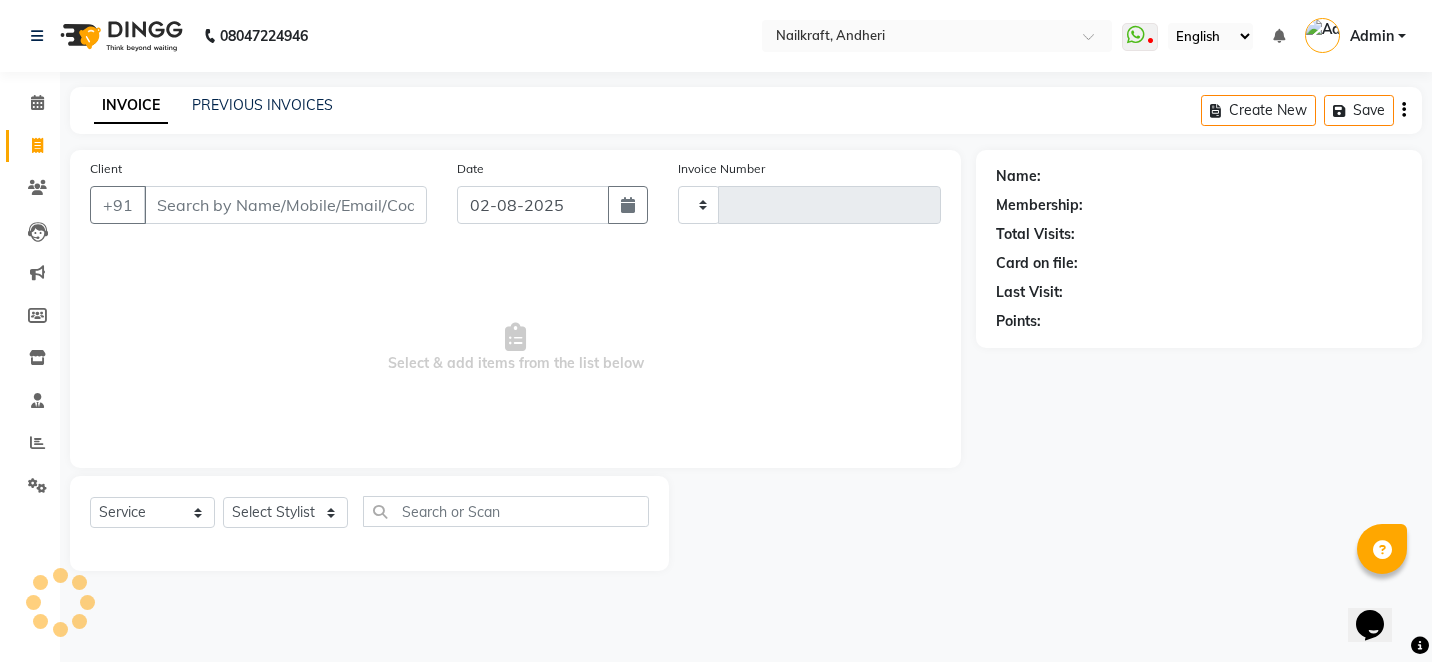 type on "1705" 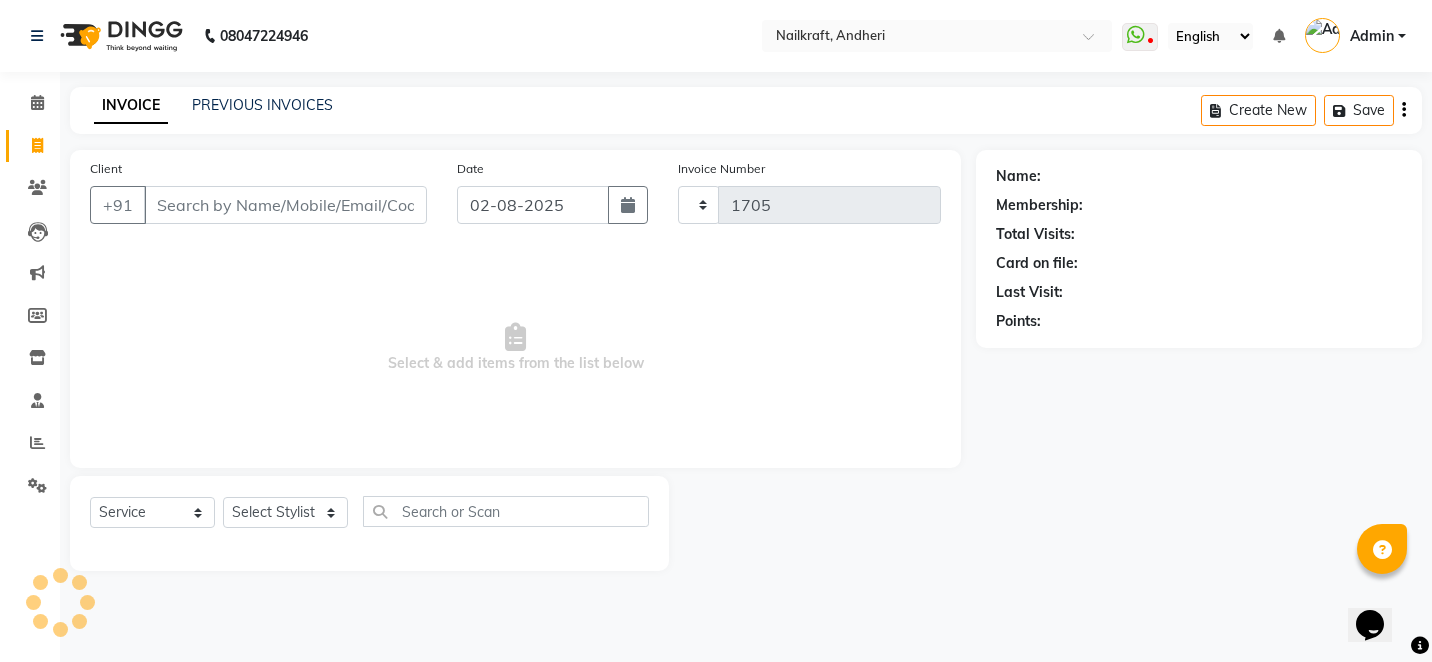 select on "6081" 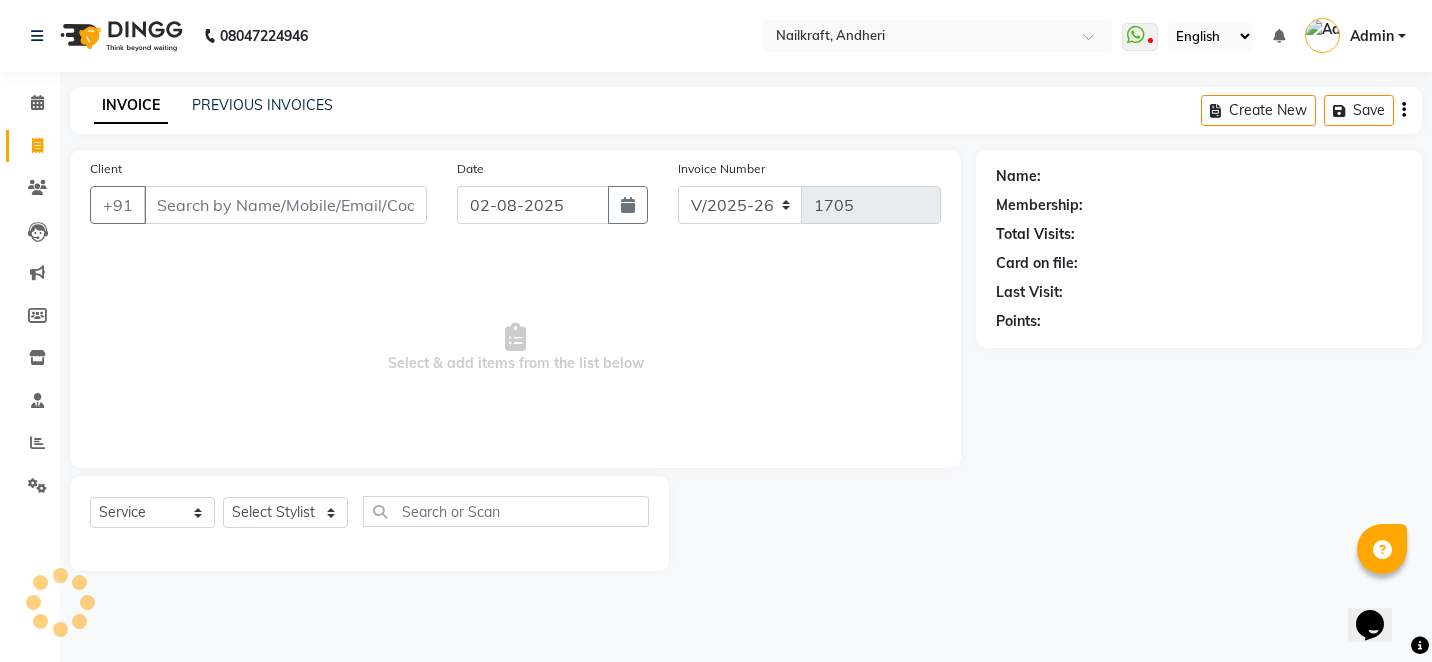 click on "Client" at bounding box center (285, 205) 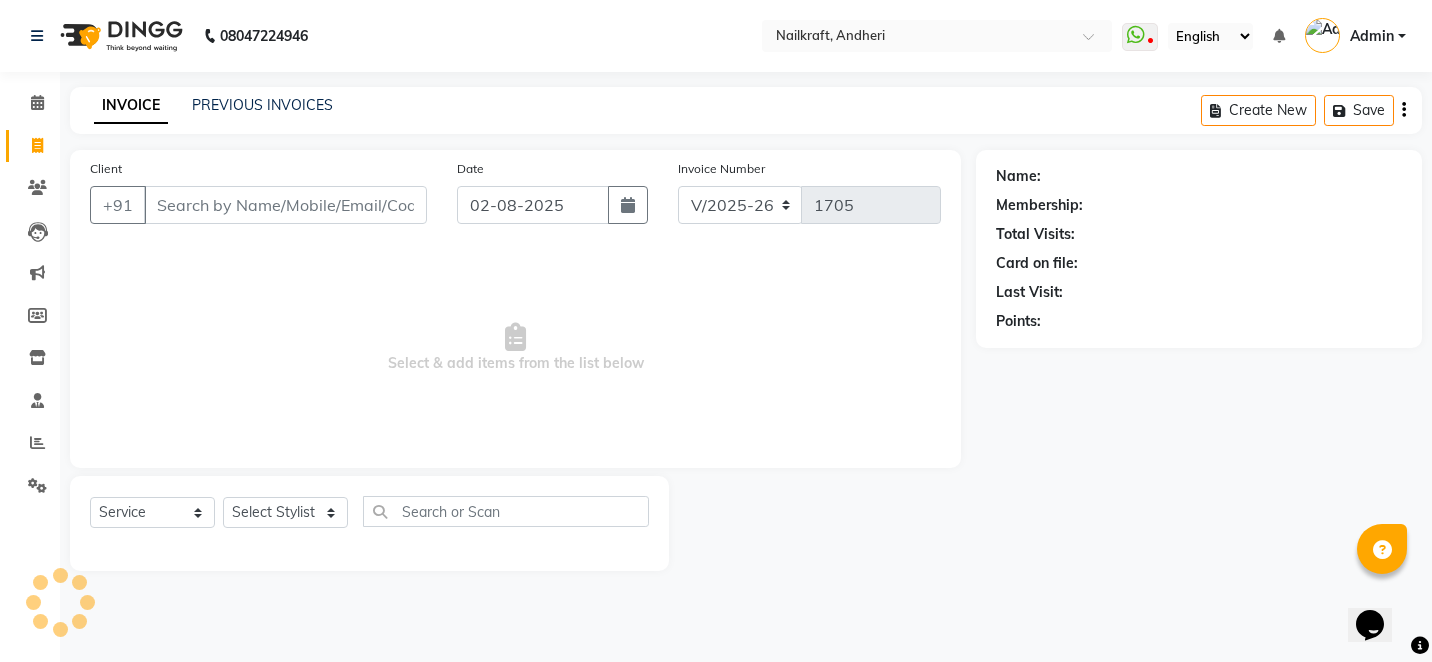 click on "Client" at bounding box center [285, 205] 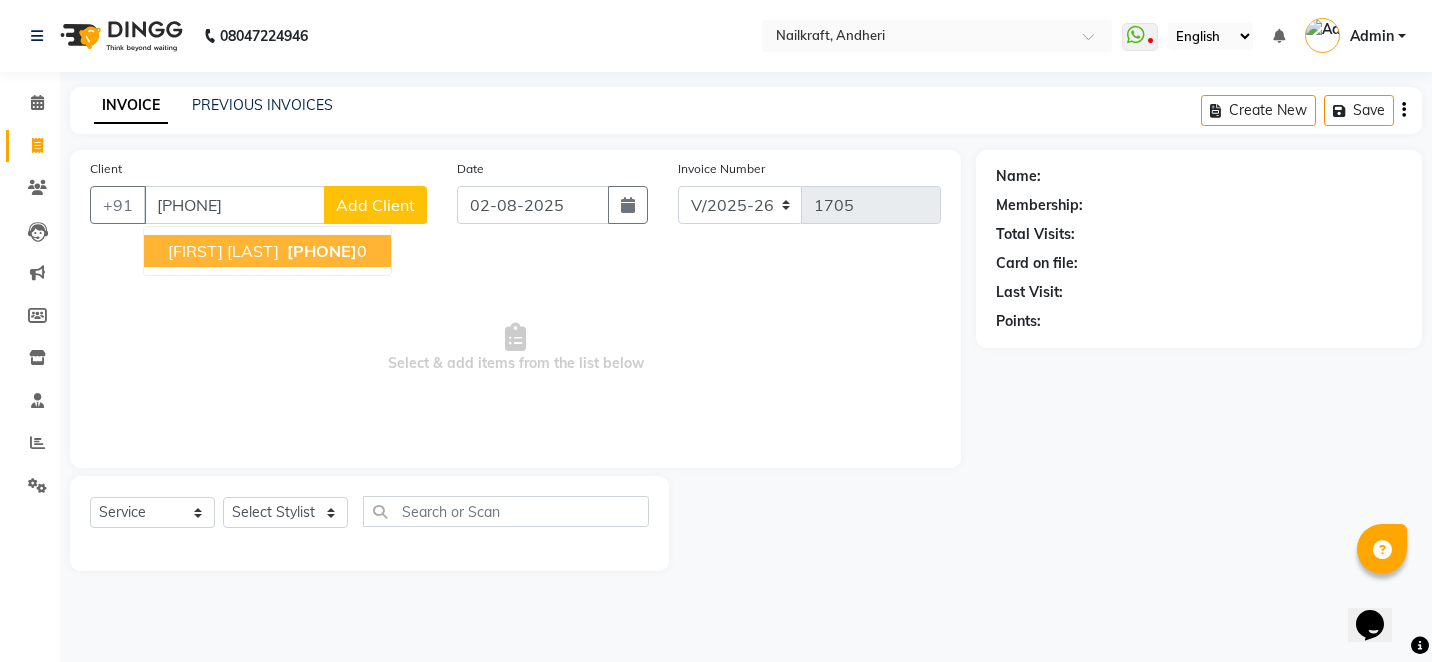 click on "[PHONE]" at bounding box center [322, 251] 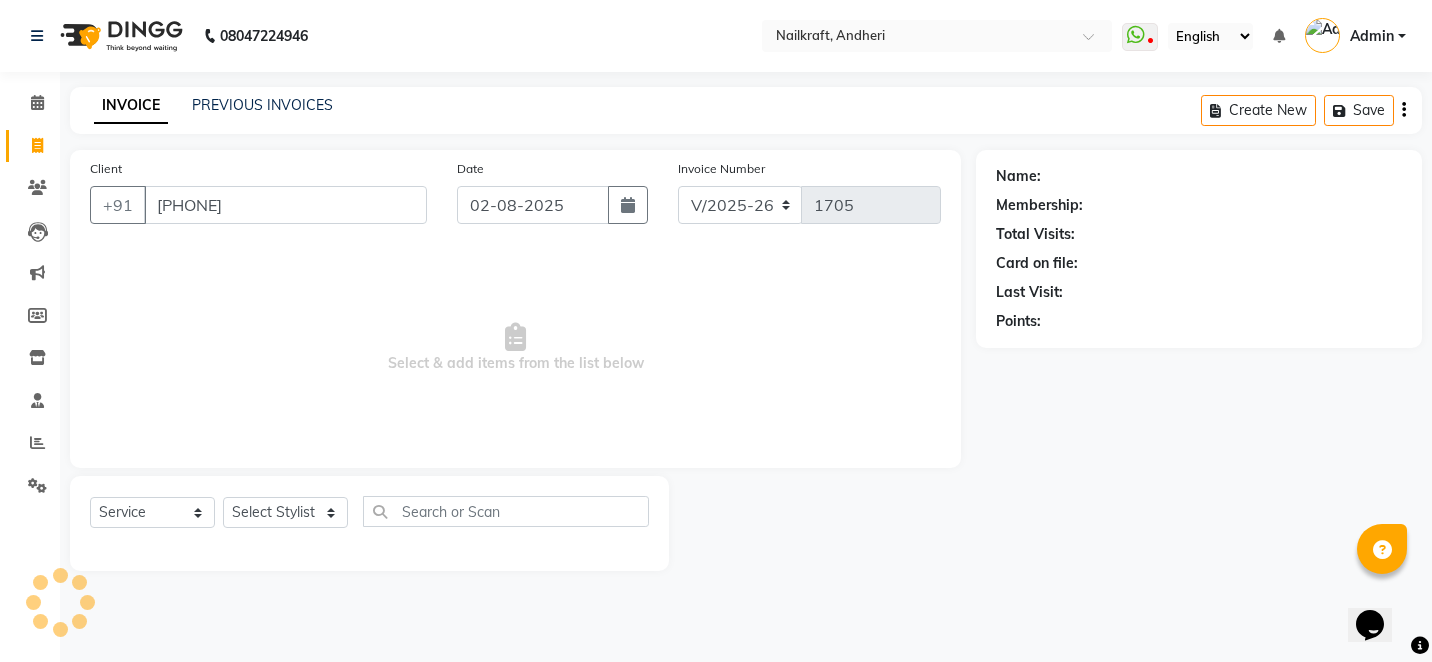 type on "[PHONE]" 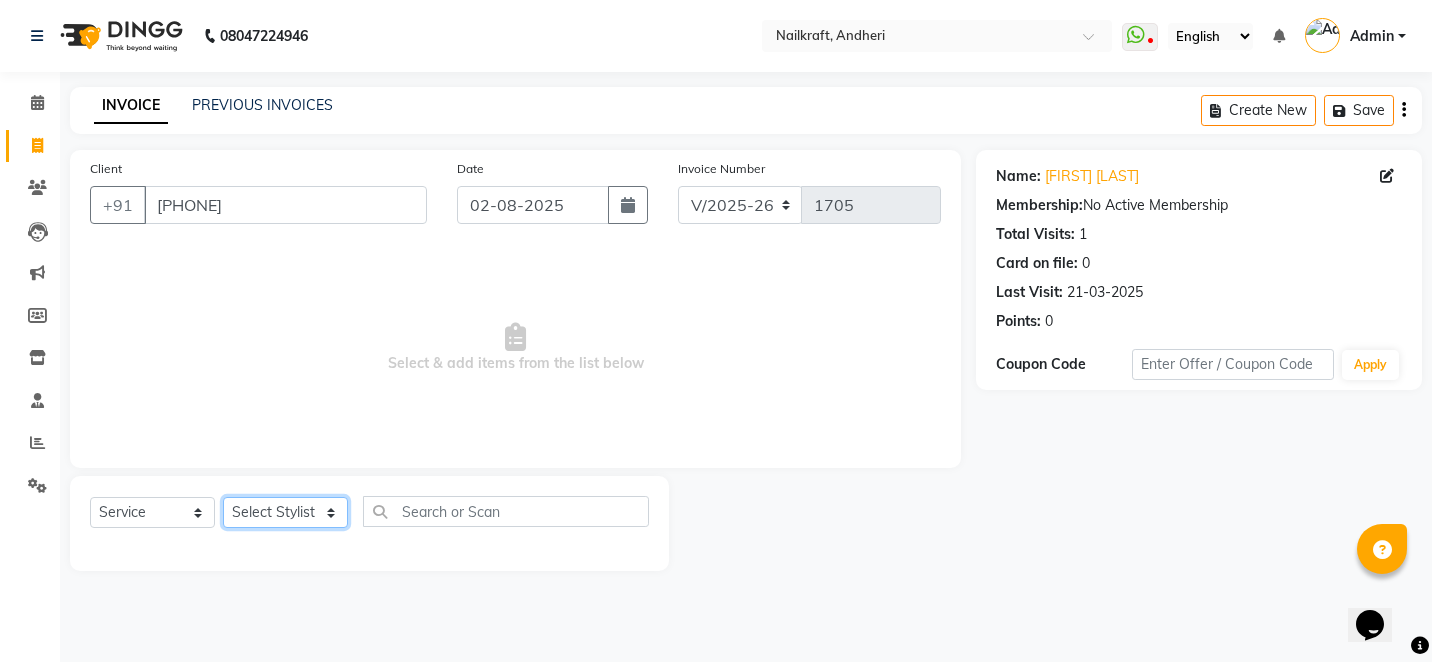 click on "Select Stylist Alam Arshad shaikh Deepali Deepu Chatry NailKraft Nikita NITA  CHAHAL  Sneha Balu Ichake Vaishali Vinod Yadav" 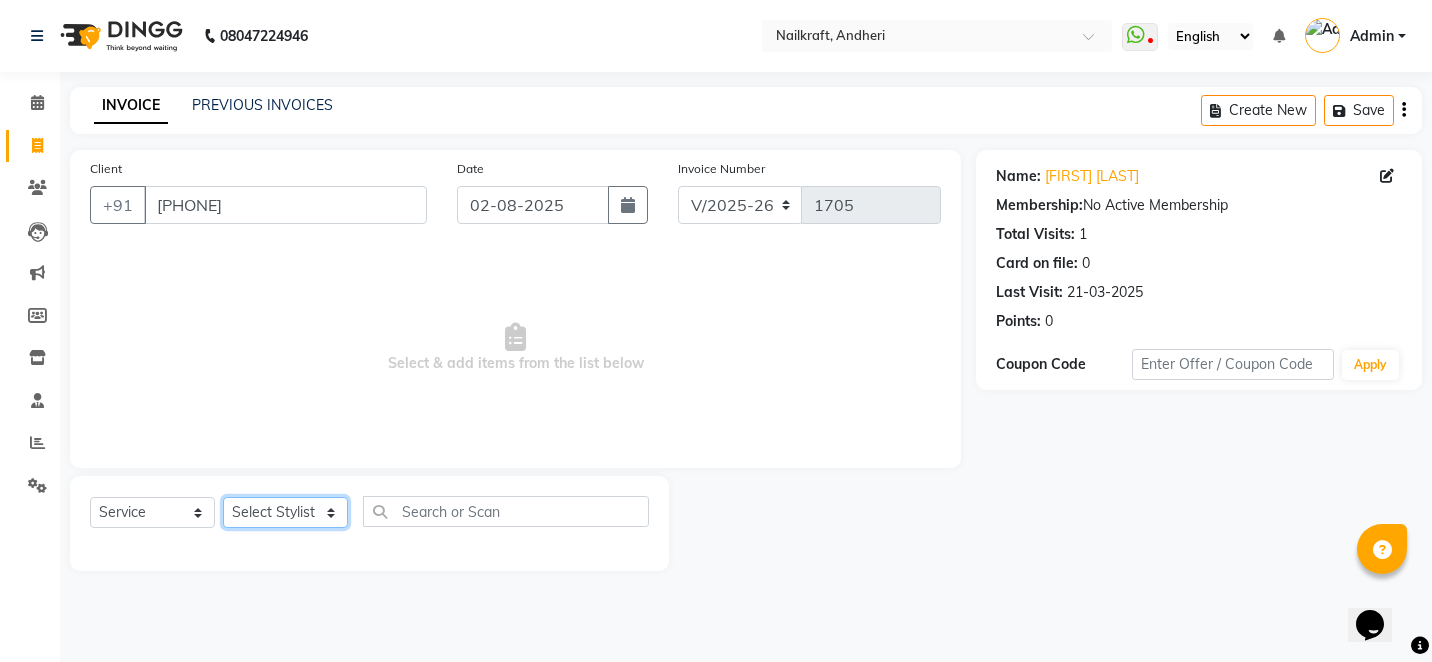 select on "77067" 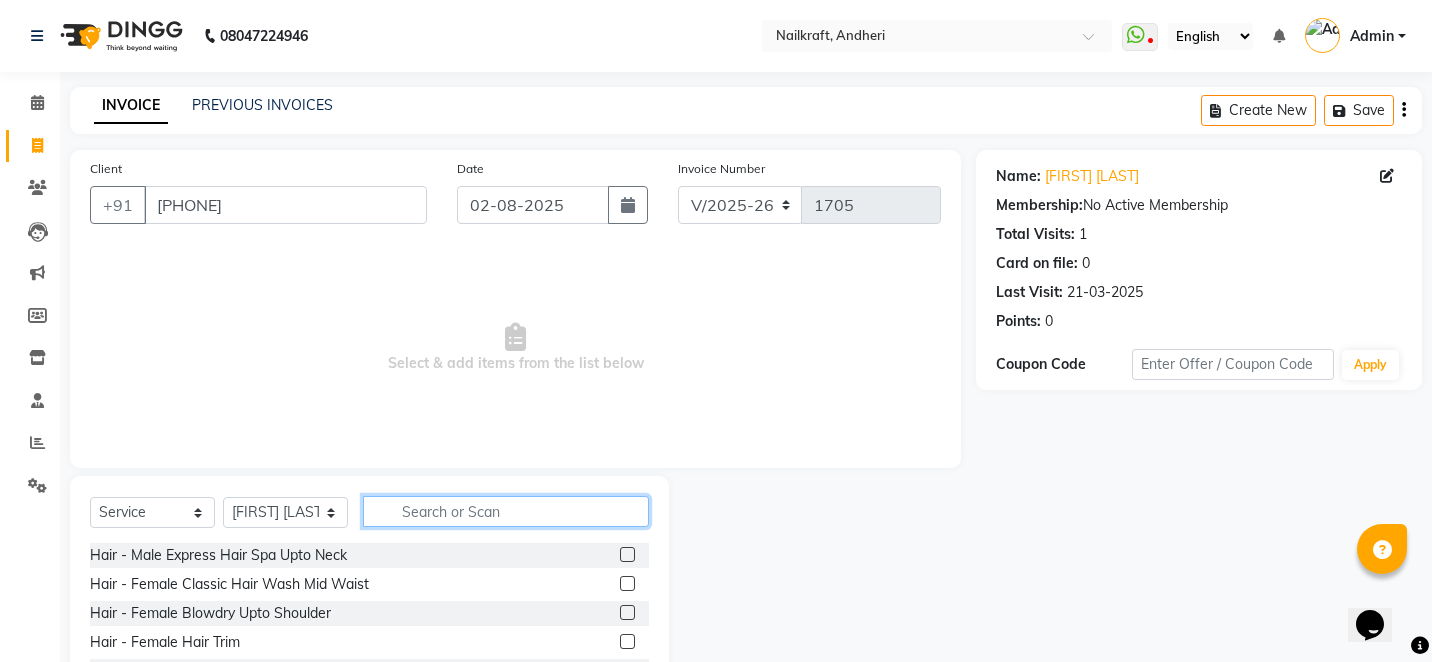 click 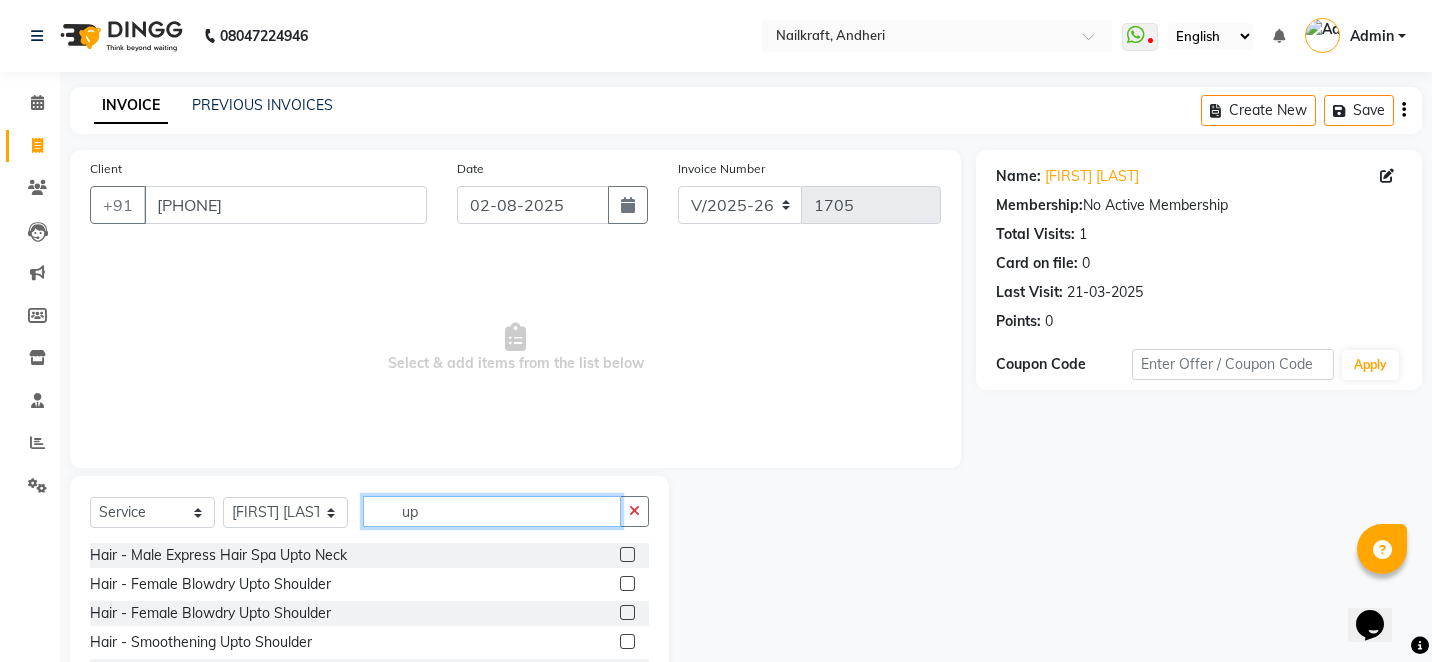 type on "u" 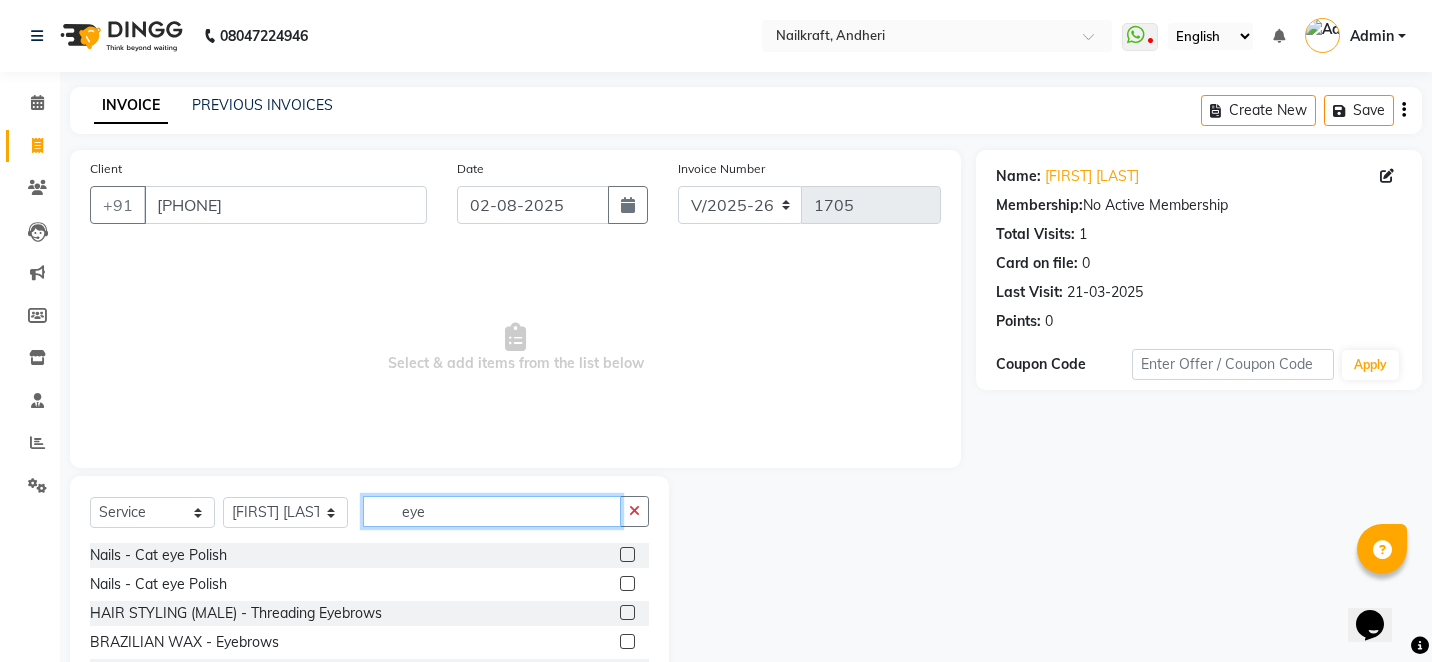 type on "eye" 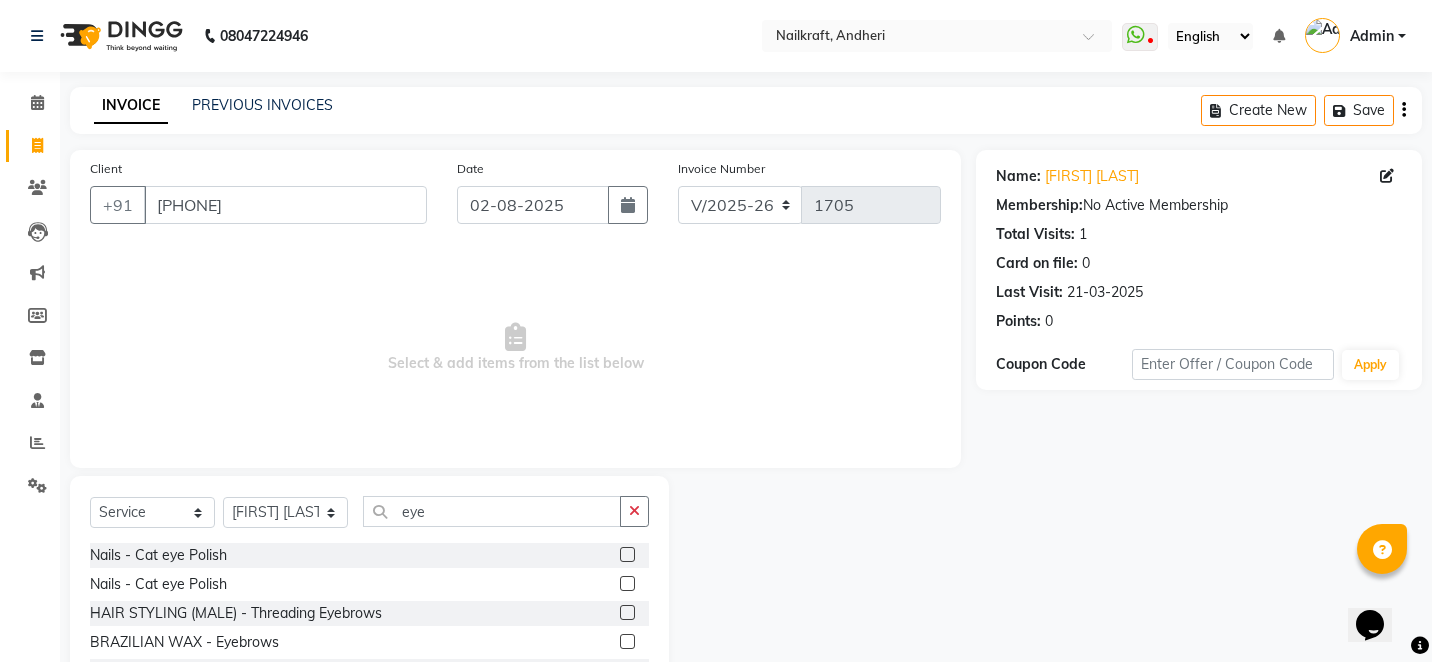 click 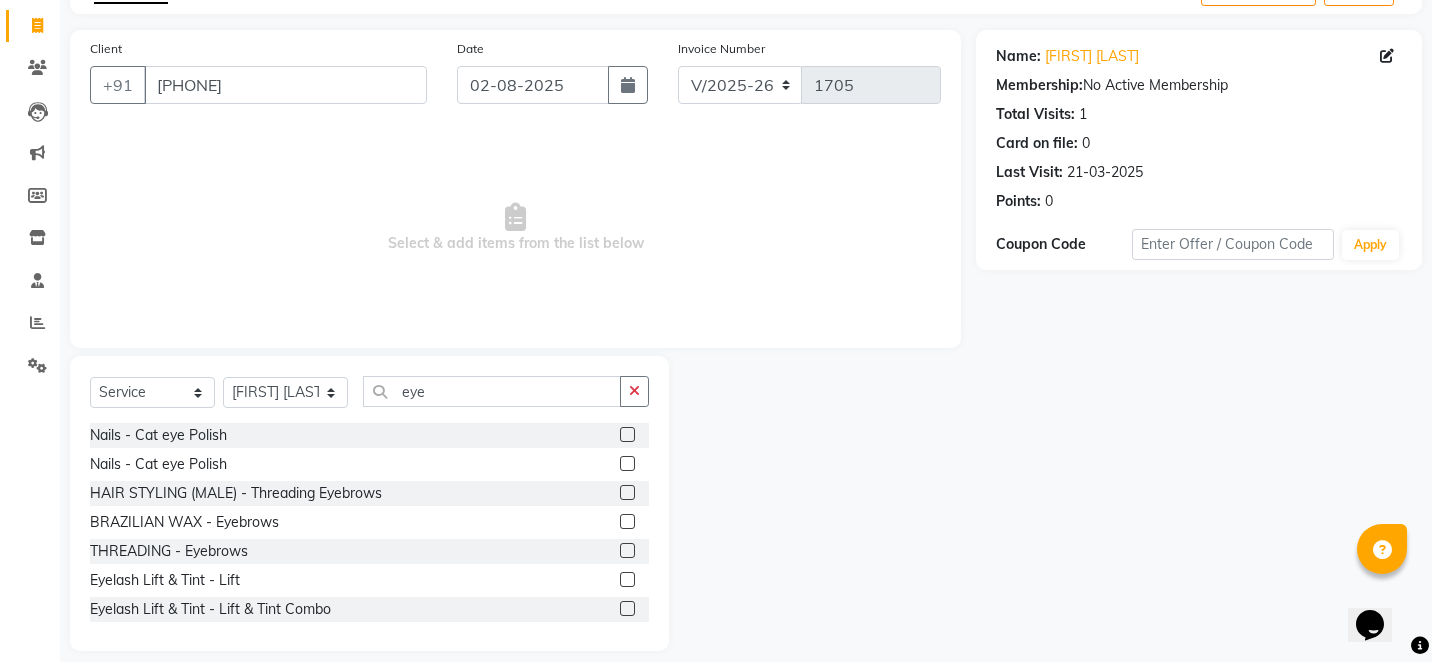 scroll, scrollTop: 139, scrollLeft: 0, axis: vertical 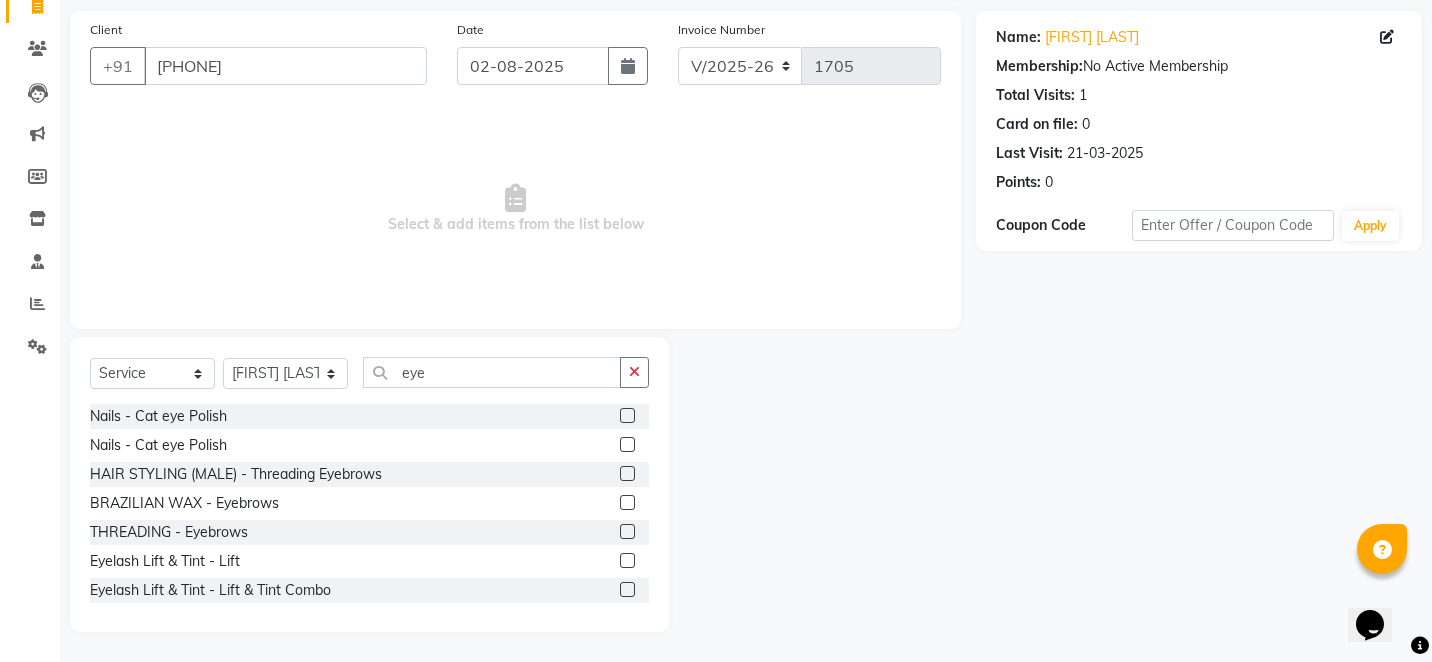 click 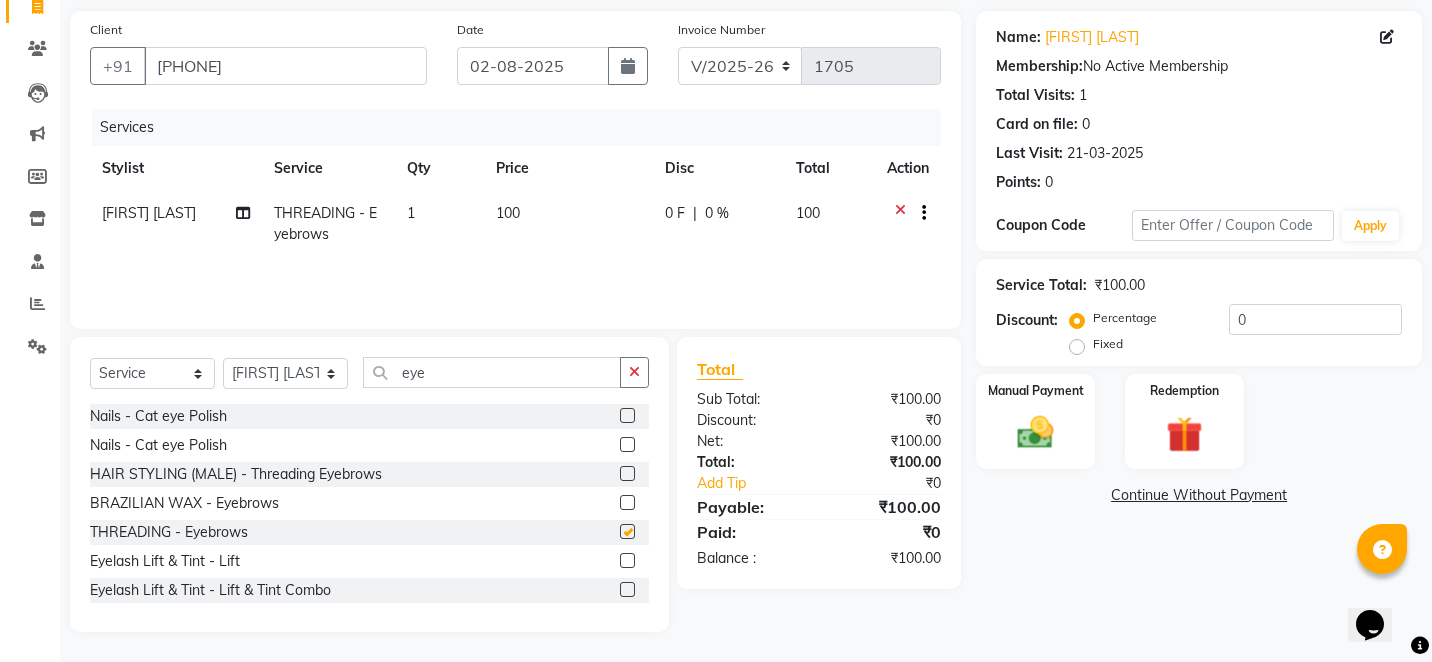 checkbox on "false" 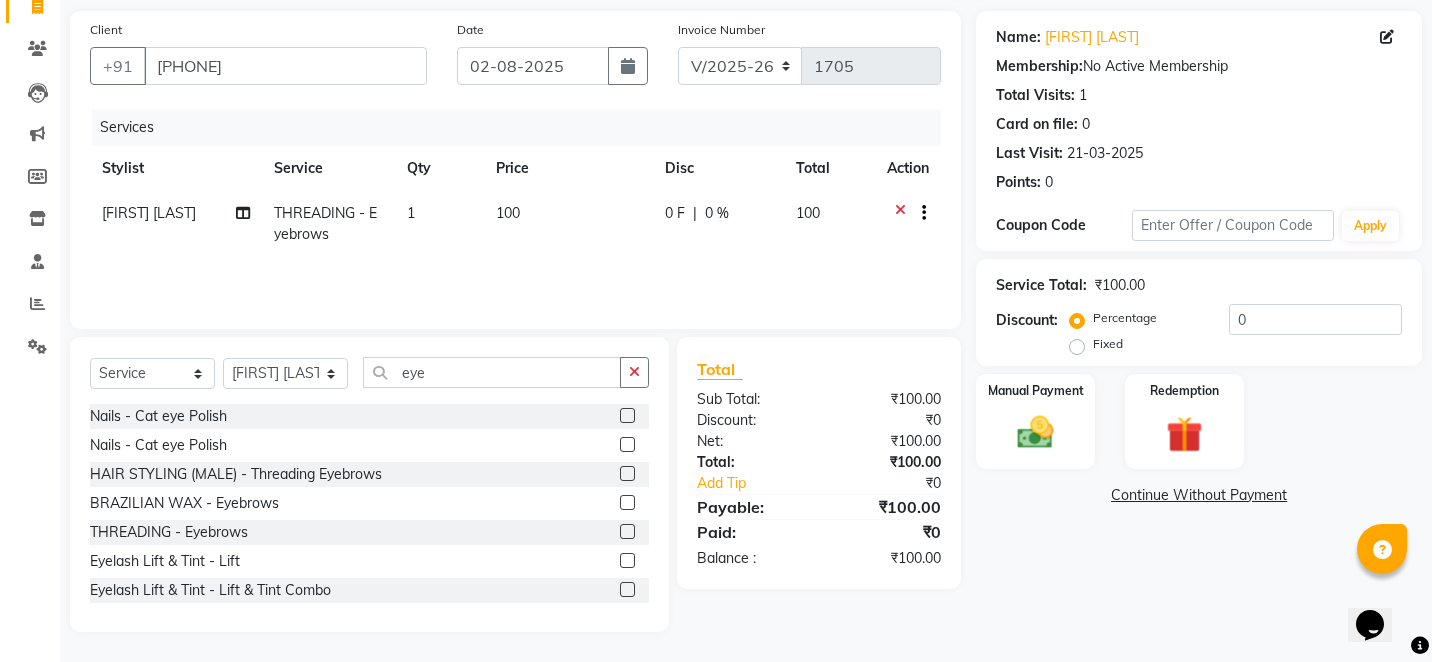 click on "100" 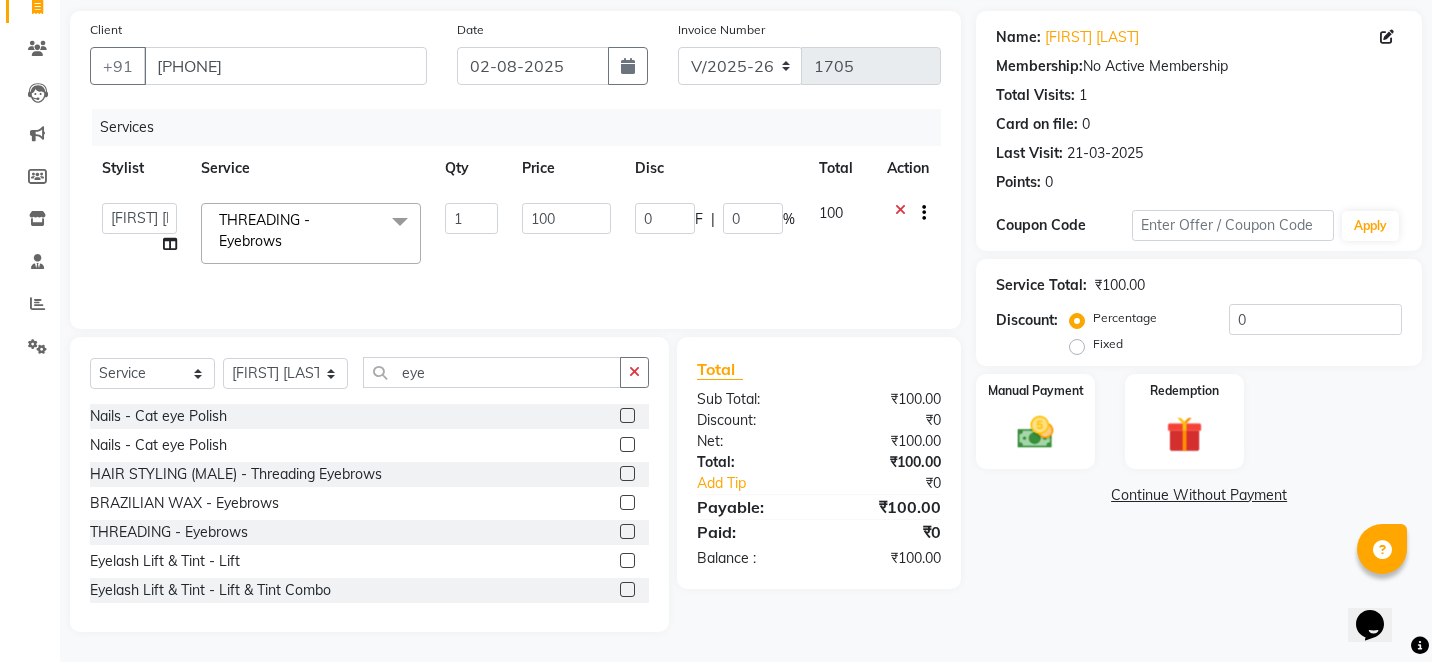 click on "100" 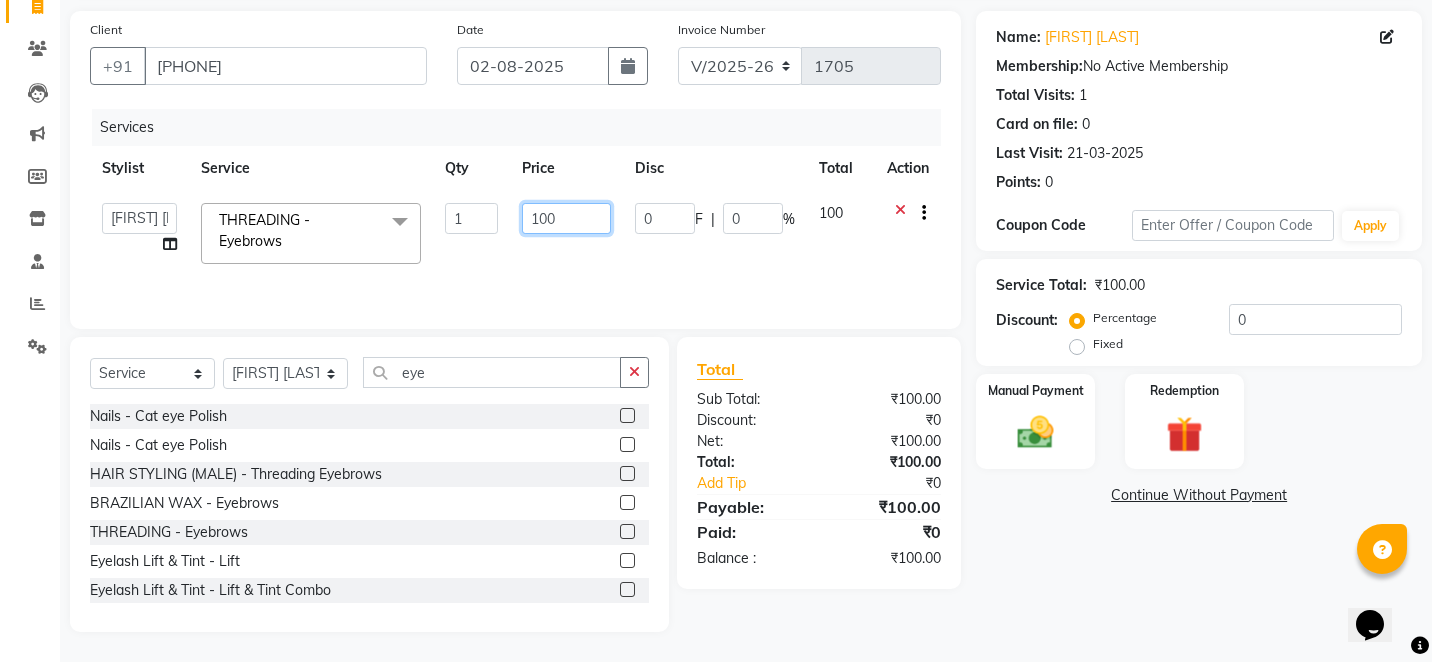 click on "100" 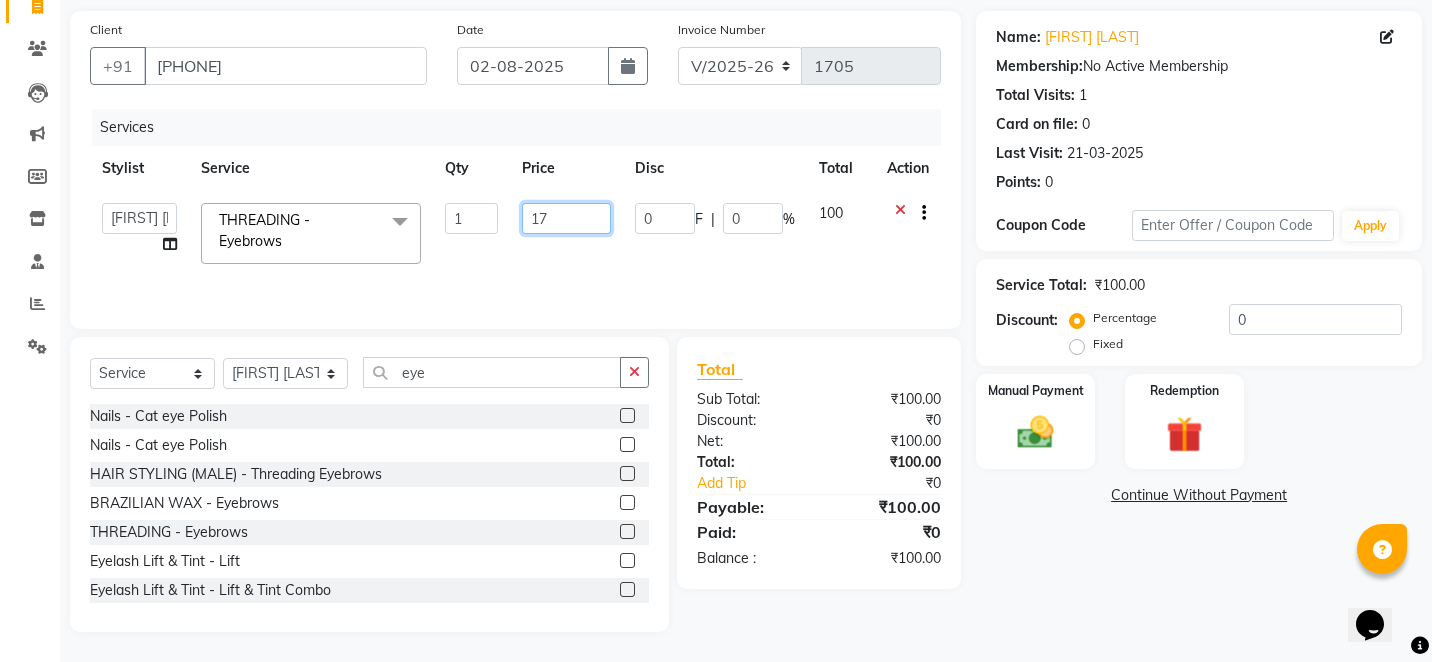 type on "170" 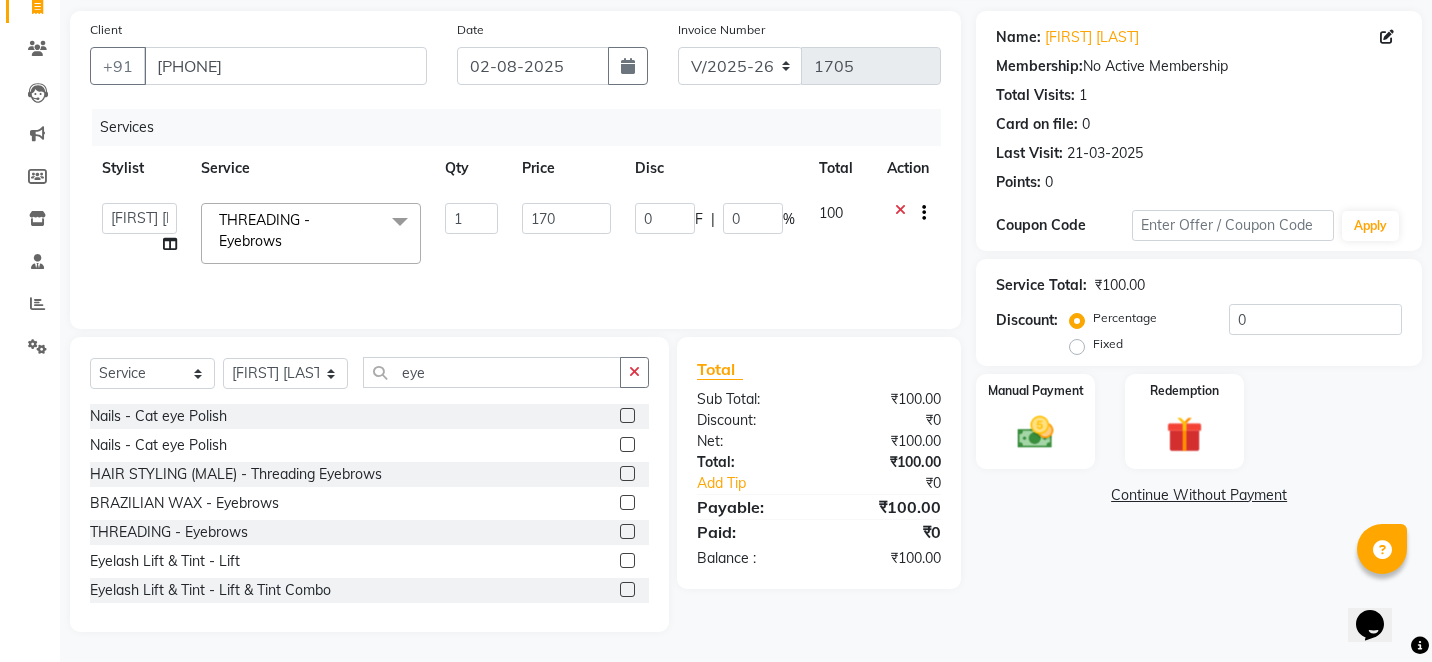 click on "INVOICE PREVIOUS INVOICES Create New Save Client +[COUNTRYCODE] [PHONE] Date [DATE] Invoice Number V/2025 V/2025-26 1705 Services Stylist Service Qty Price Disc Total Action Alam Arshad shaikh Deepali Deepu Chatry NailKraft Nikita [FIRST] [LAST] Sneha Balu Ichake Vaishali Vinod Yadav THREADING - Eyebrows x Hair - Male Express Hair Spa Upto Neck Hair - Female Classic Hair Wash Mid Waist Hair - Female Blowdry Upto Shoulder Hair - Female Hair Trim Hair - Female Blowdry Upto Shoulder Hair - Female Advance Haircut Hair - Smoothening Upto Shoulder Rica Waxing - Full Arms + Half Legs + Underarms Rica Waxing - Full Arms + Underarms Rica Waxing - Full Legs Rica Waxing - Full Arms Rica Waxing - Half Arms Rica Waxing - Full Back Rica Waxing - Bikini Rica Waxing - Underarms Rica Waxing - Bikini+Butt Wax Rica Waxing - Butt Wax Rica Waxing - Bikini Line+Butt Line Rica Waxing - Male Half Arms Rica - Full Hands + Under Arms + Full Legs Honey Waxing - Full Arms + Underarms Honey Waxing - Full Legs 1 170 0" 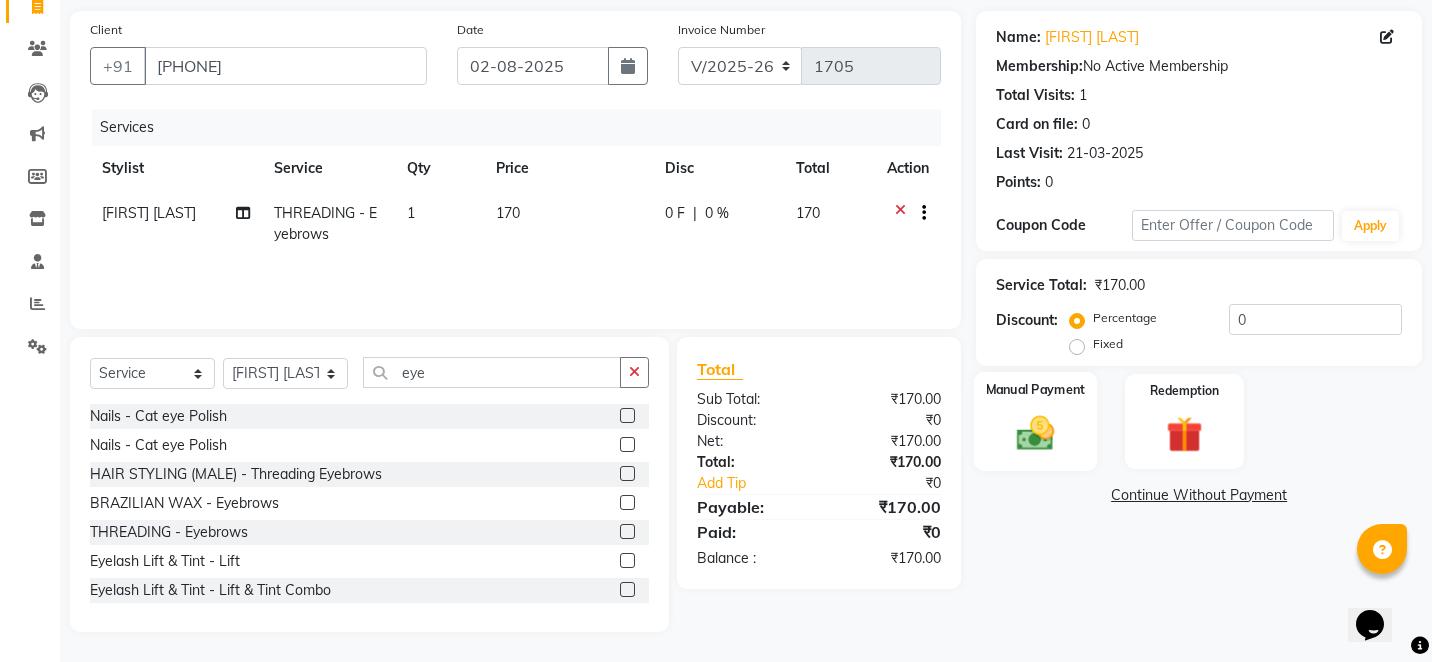 click 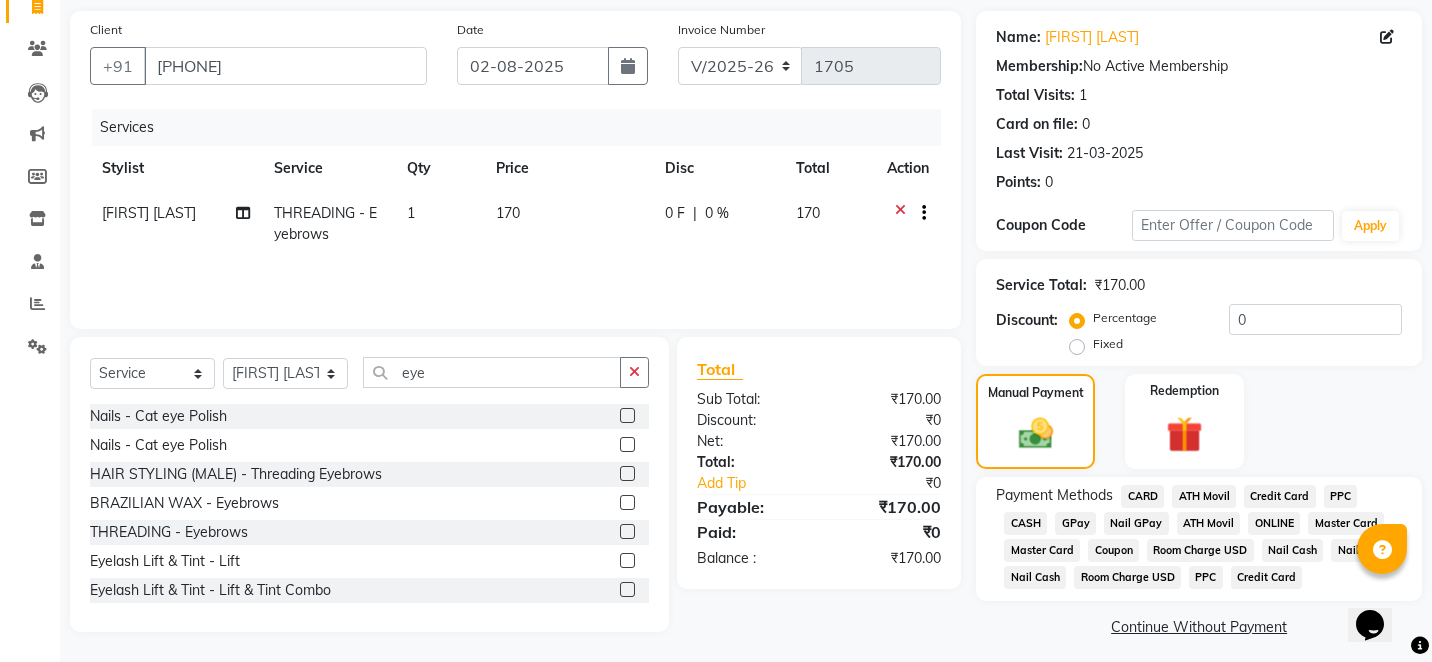 click on "GPay" 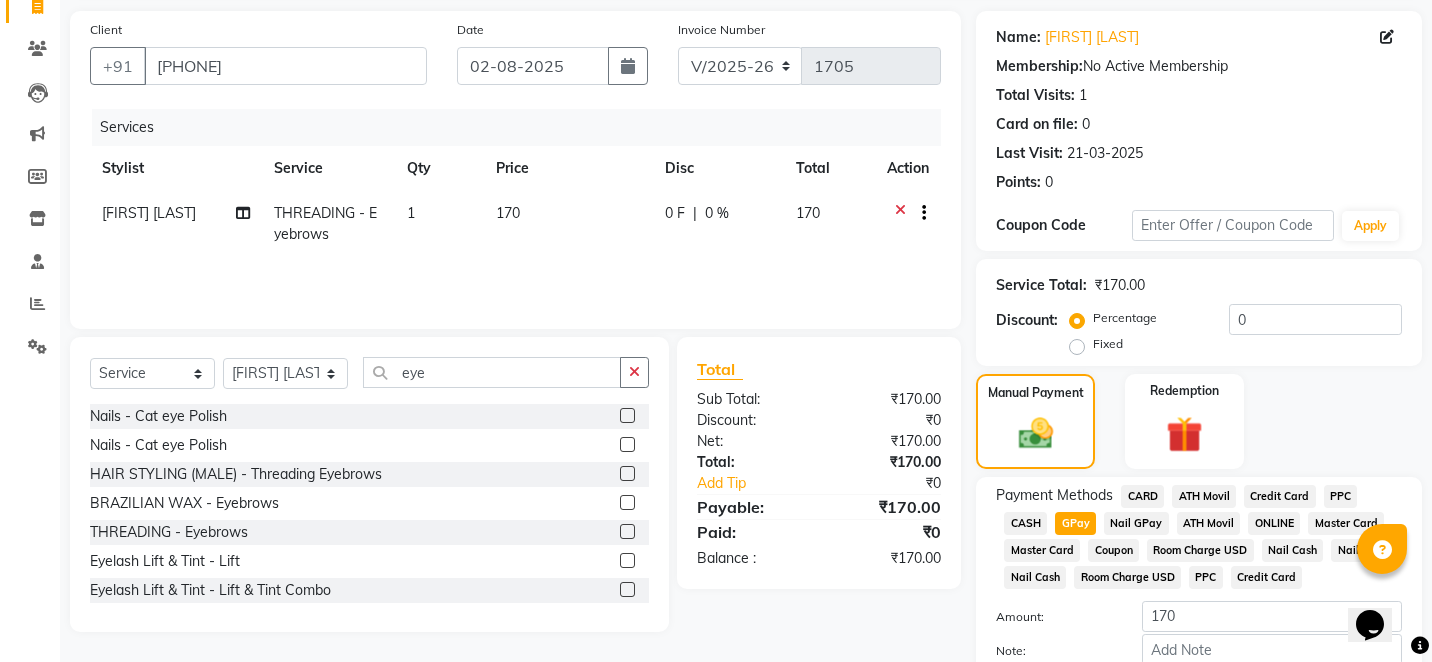 click on "Amount: 170" 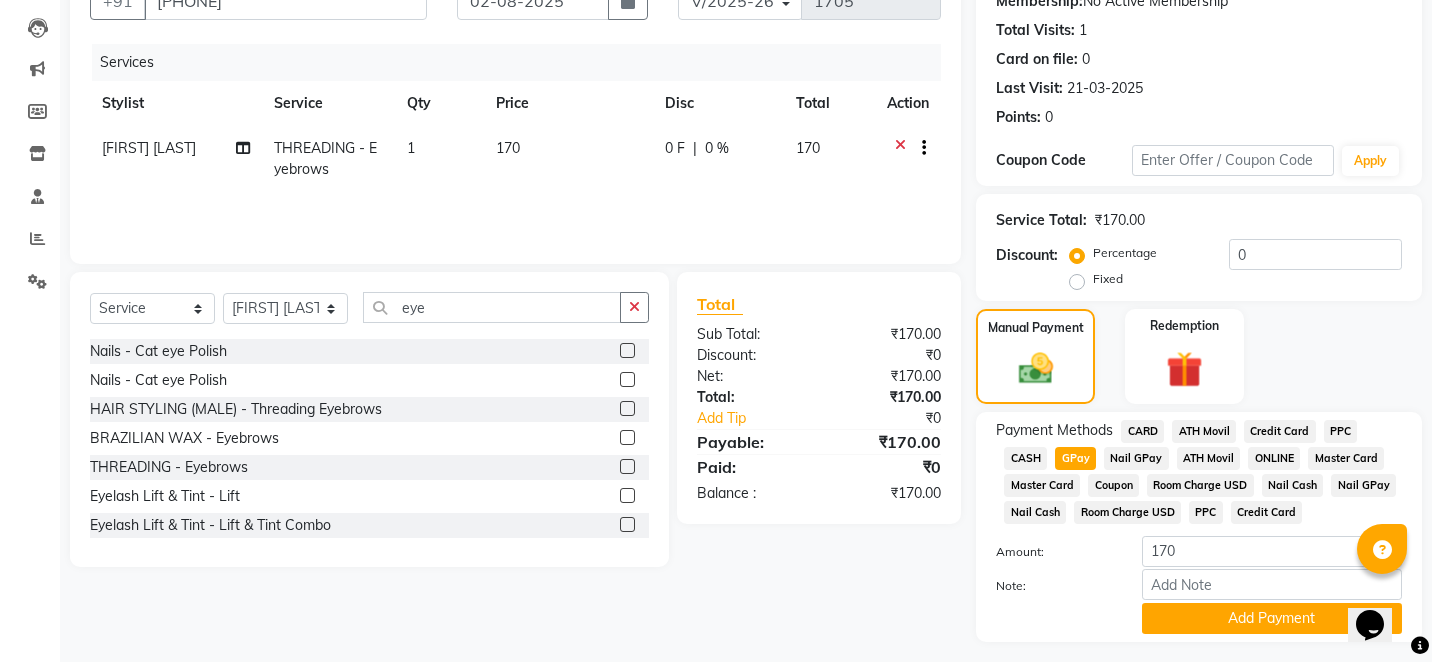 scroll, scrollTop: 255, scrollLeft: 0, axis: vertical 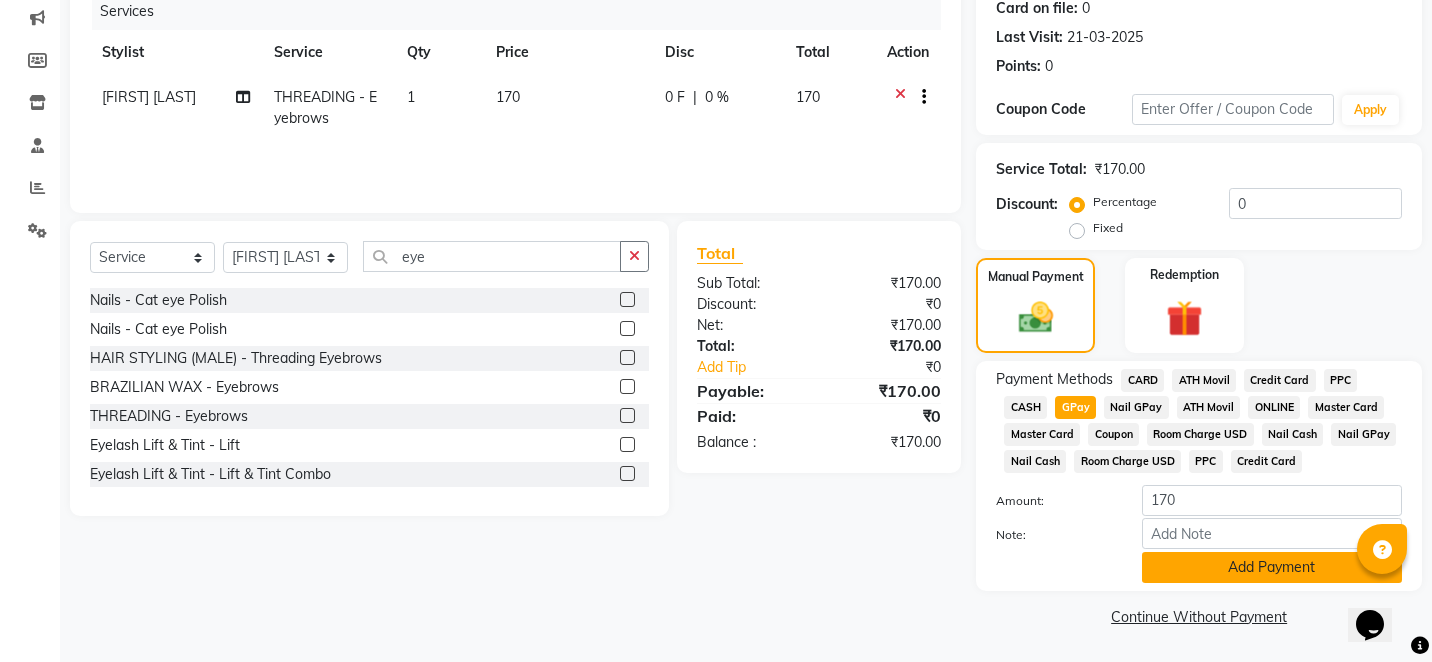 click on "Add Payment" 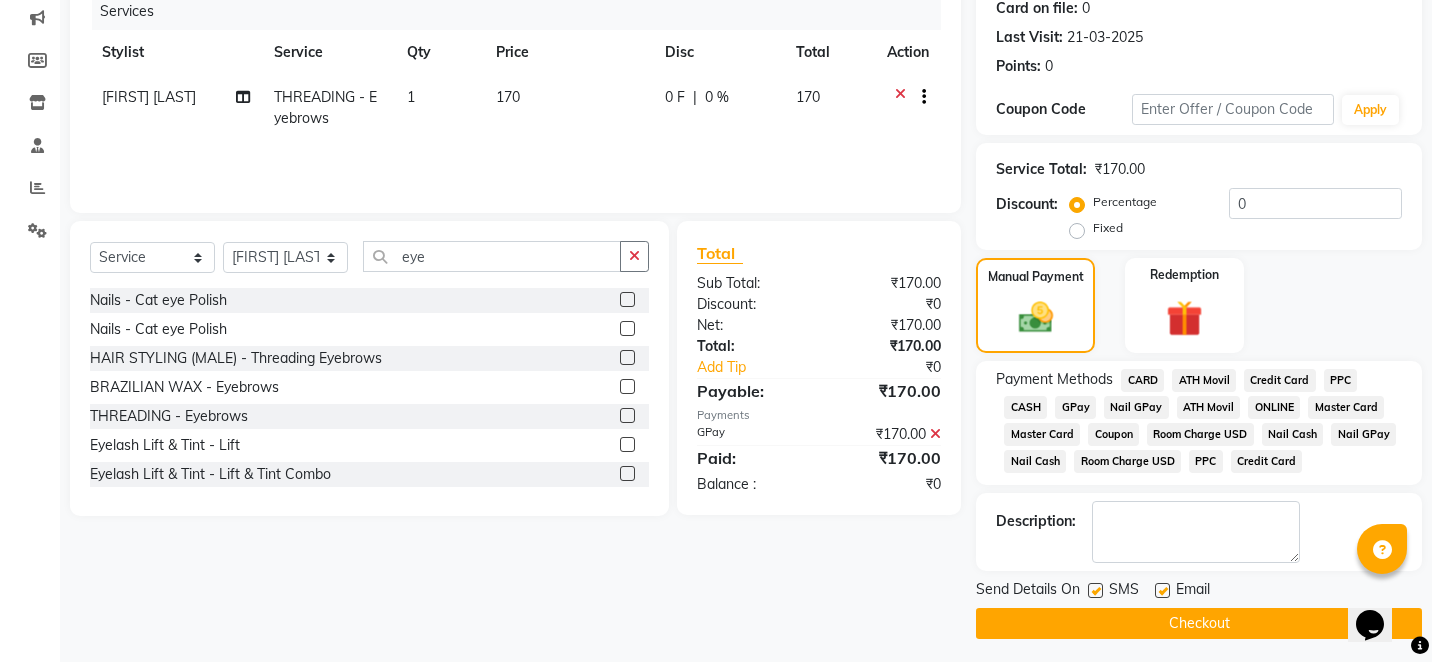click on "Checkout" 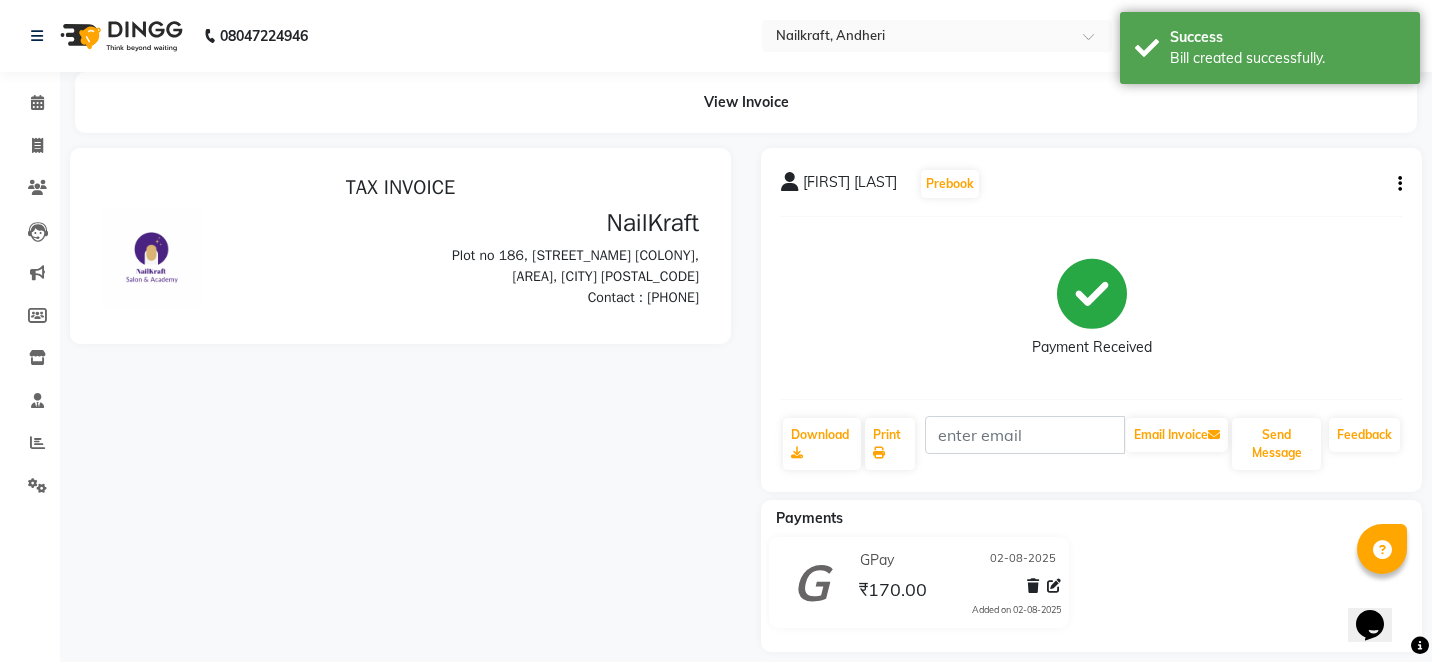scroll, scrollTop: 0, scrollLeft: 0, axis: both 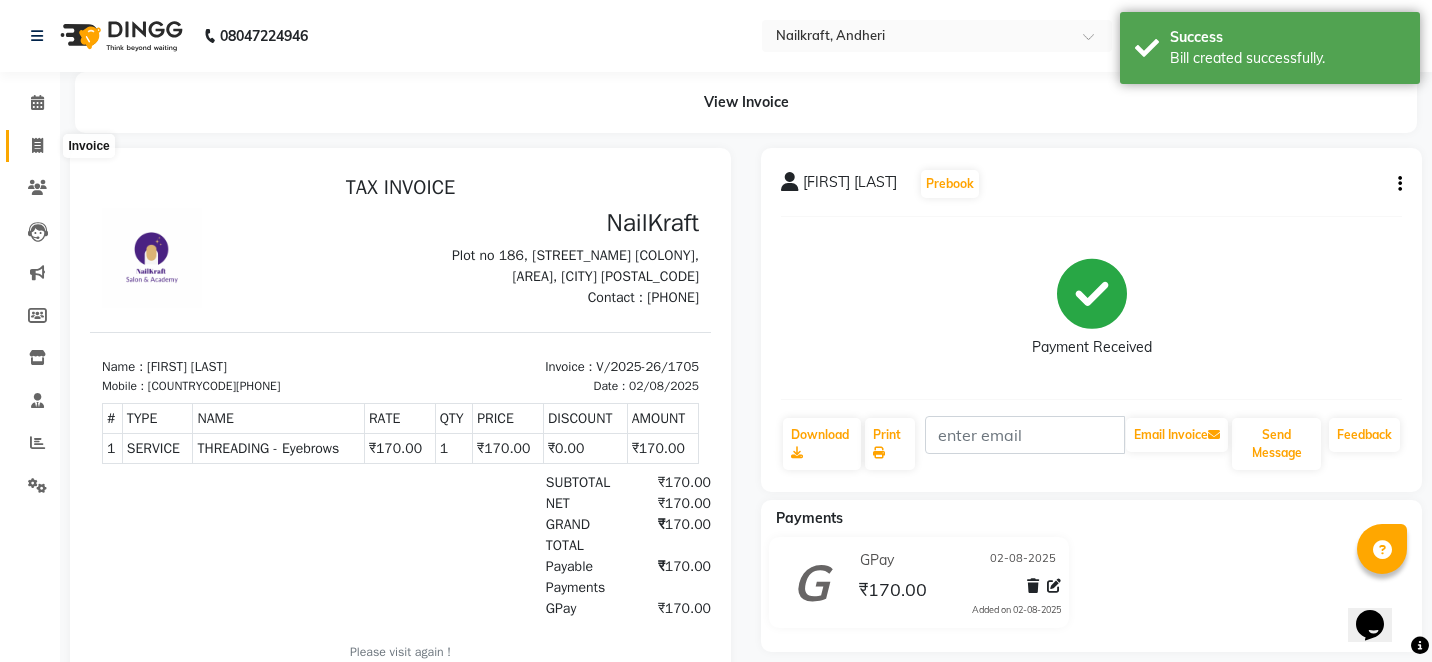 click 